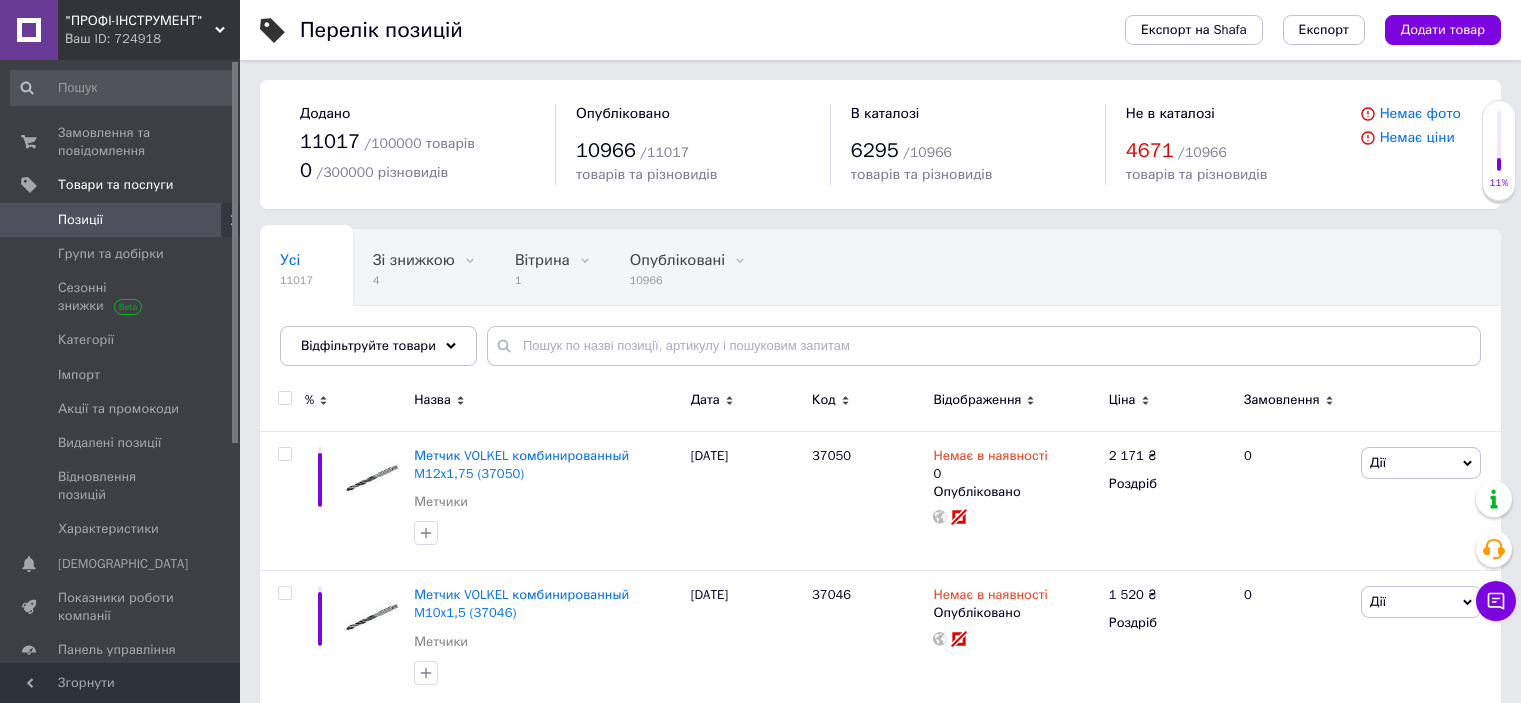 scroll, scrollTop: 0, scrollLeft: 0, axis: both 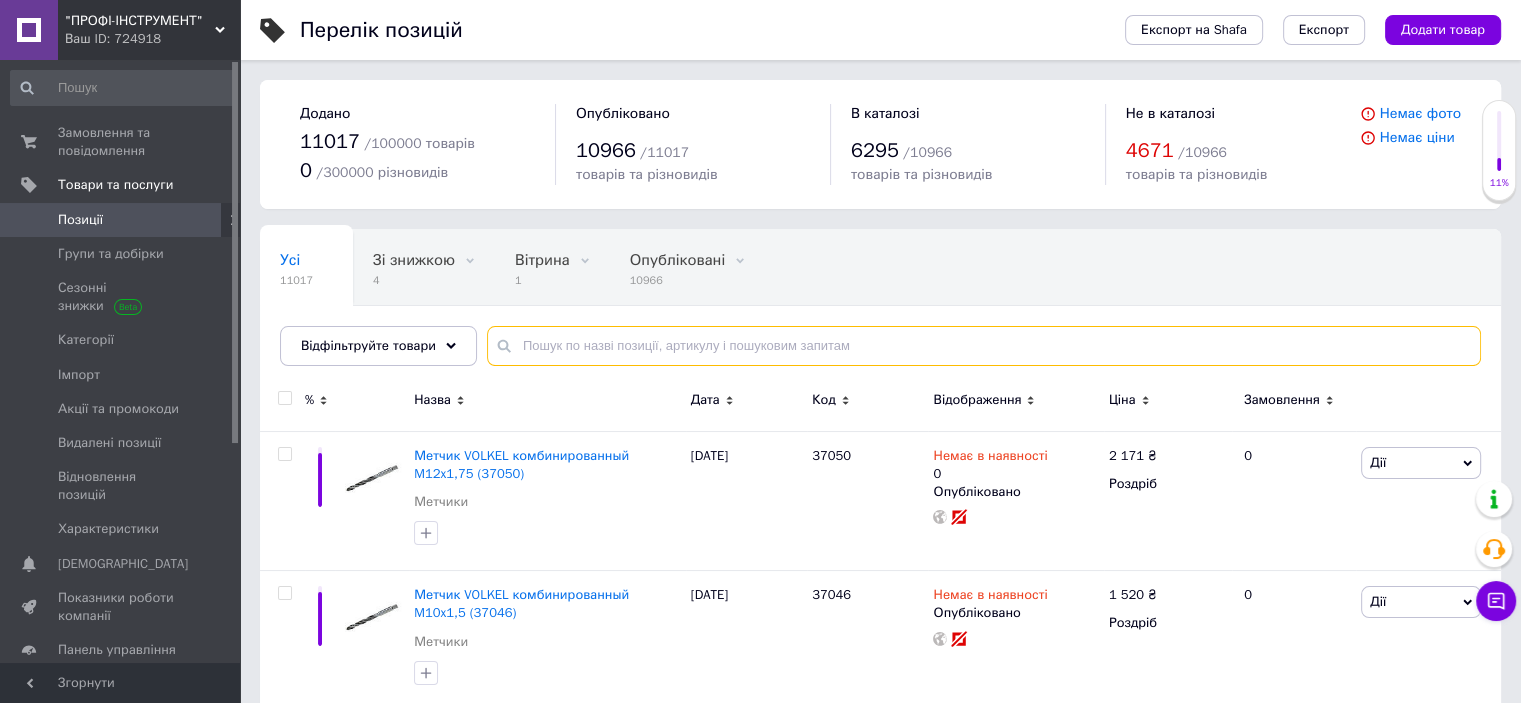 click at bounding box center (984, 346) 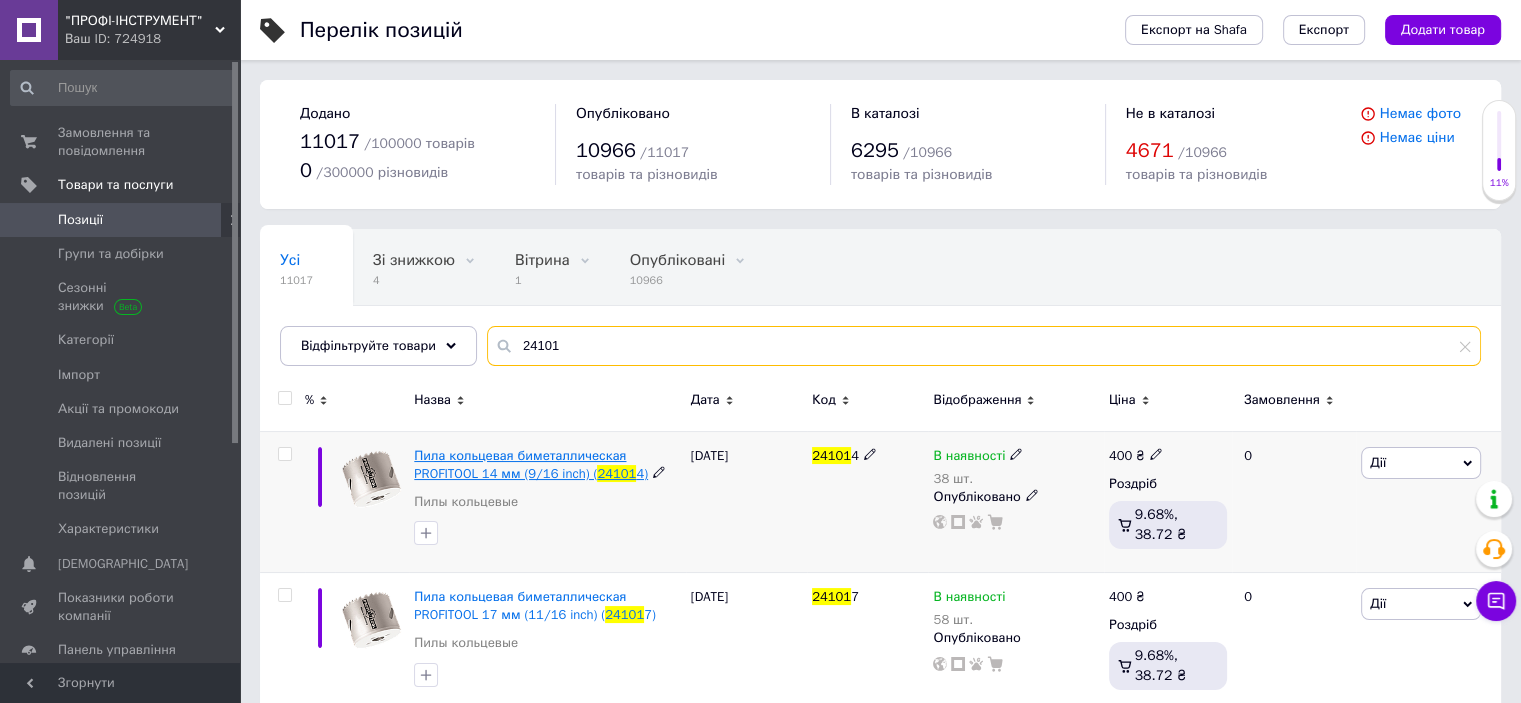 type on "24101" 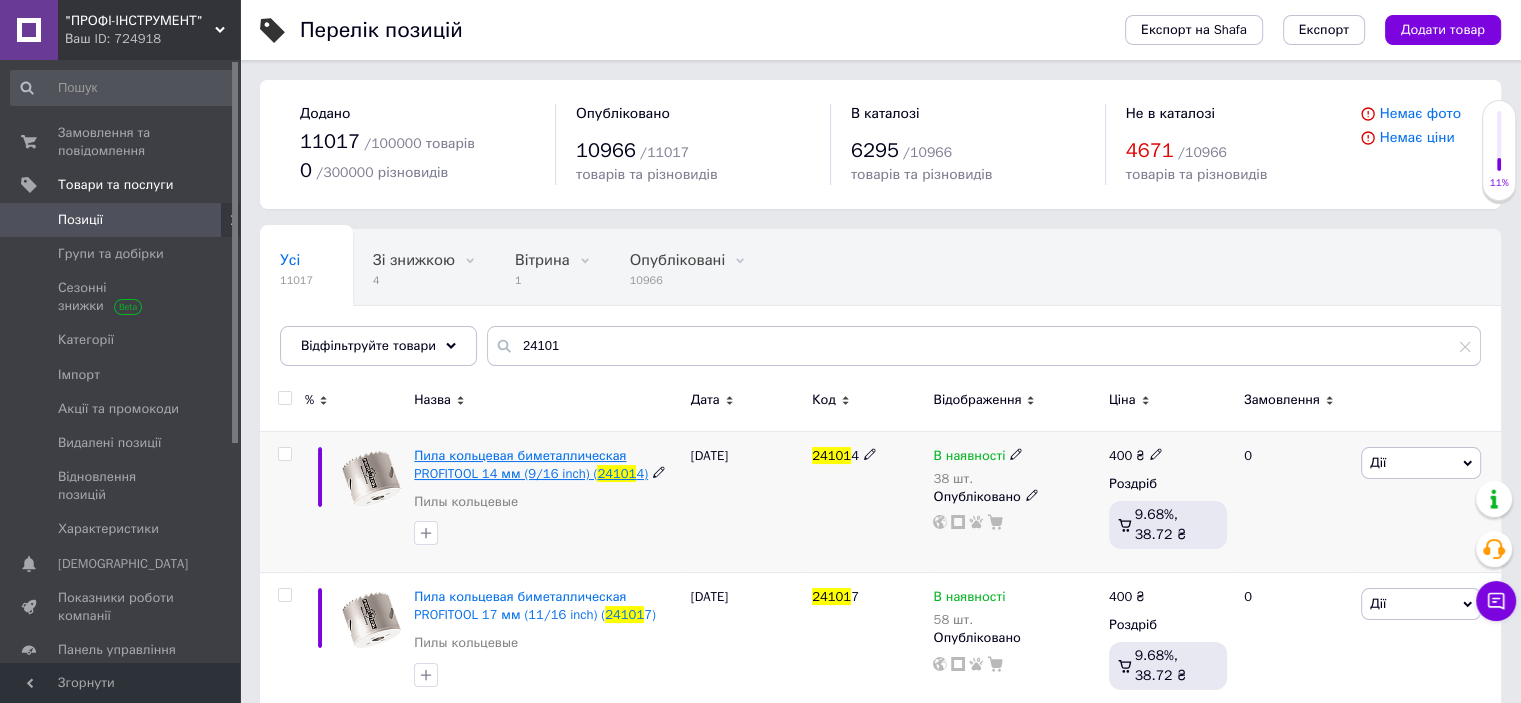 click on "Пила кольцевая биметаллическая PROFITOOL 14 мм (9/16 inch) (" at bounding box center (520, 464) 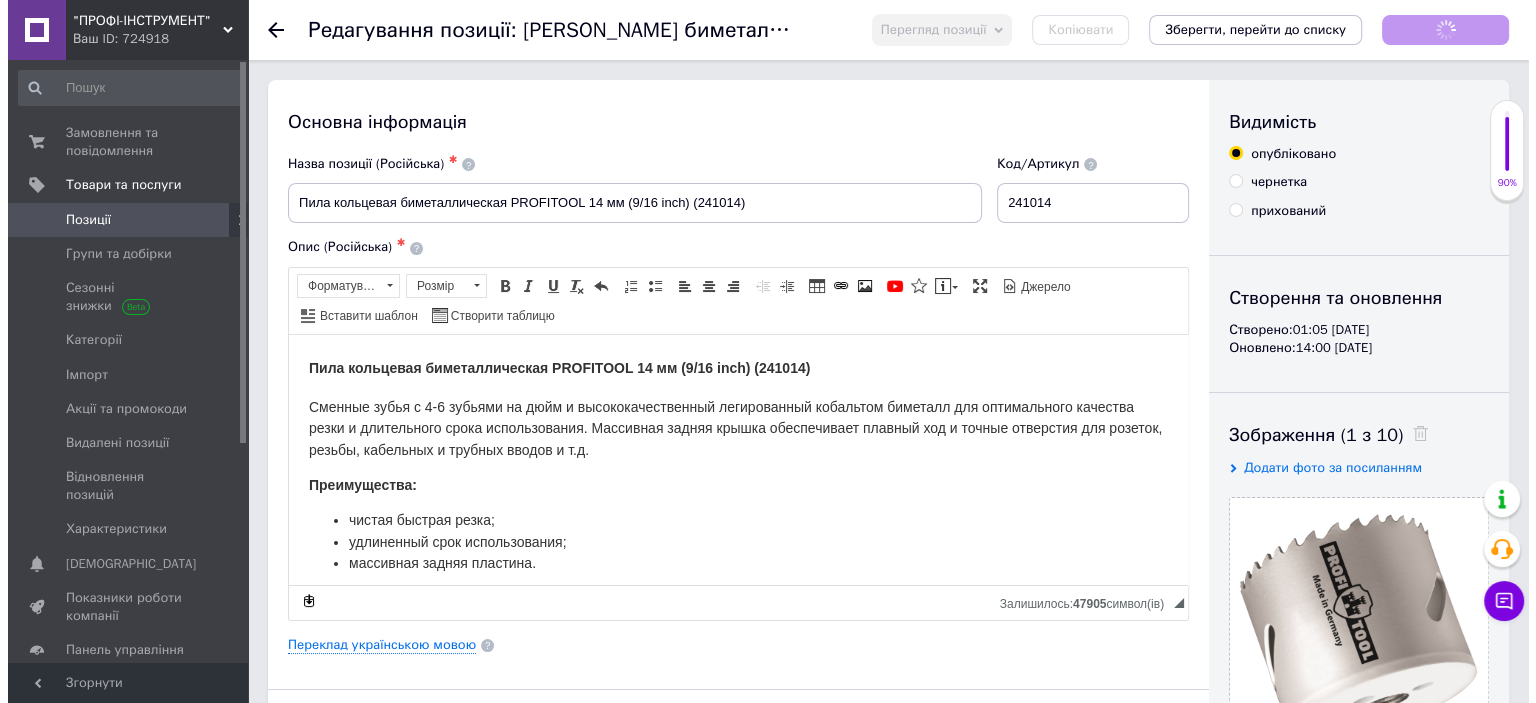 scroll, scrollTop: 0, scrollLeft: 0, axis: both 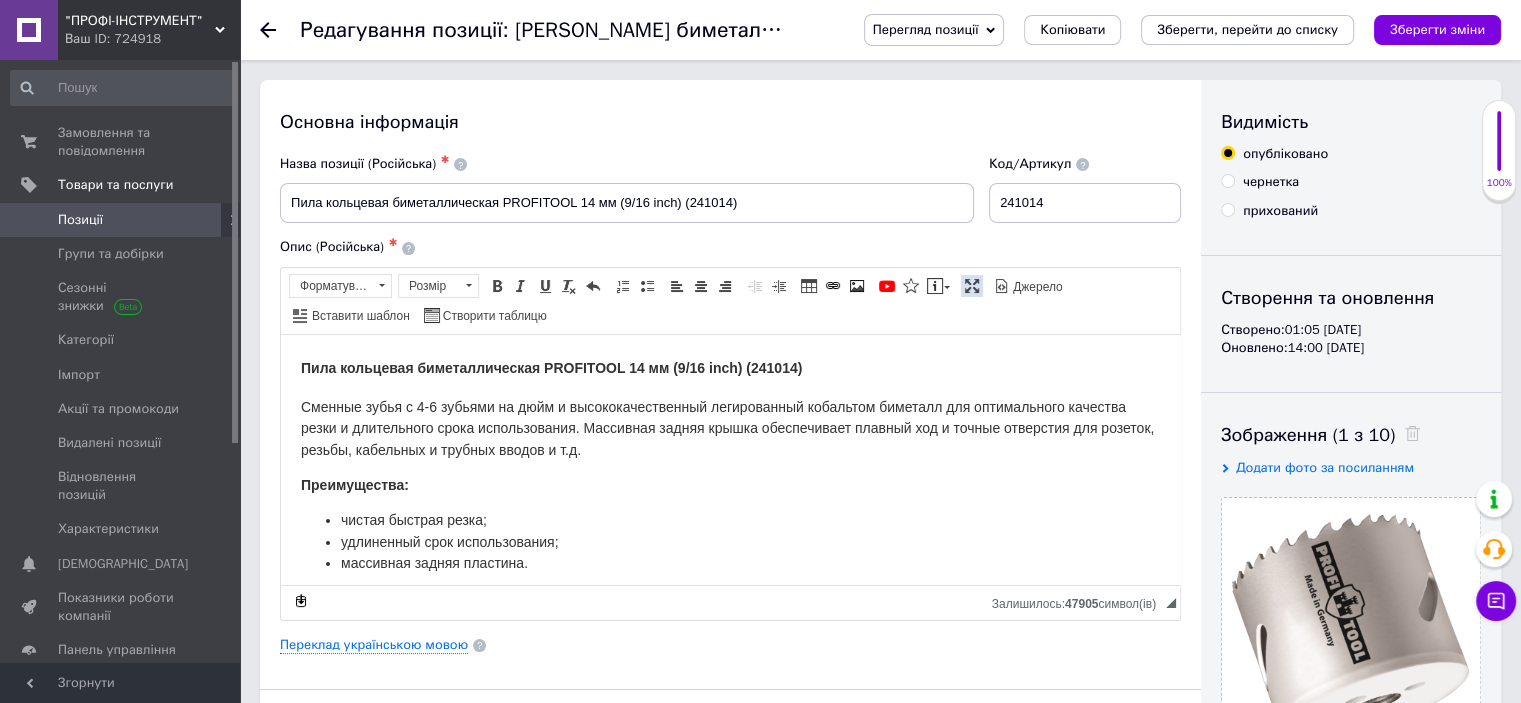 click at bounding box center [972, 286] 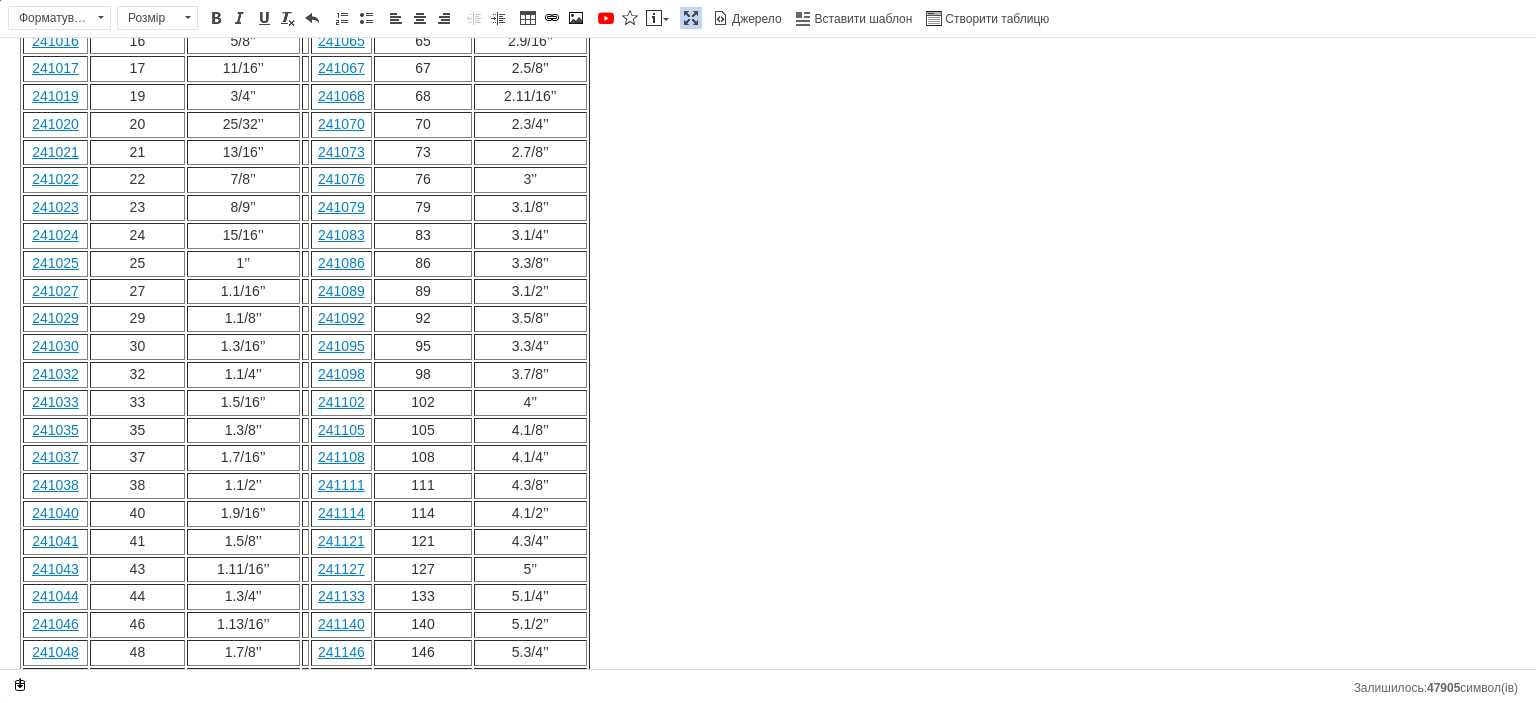 scroll, scrollTop: 900, scrollLeft: 0, axis: vertical 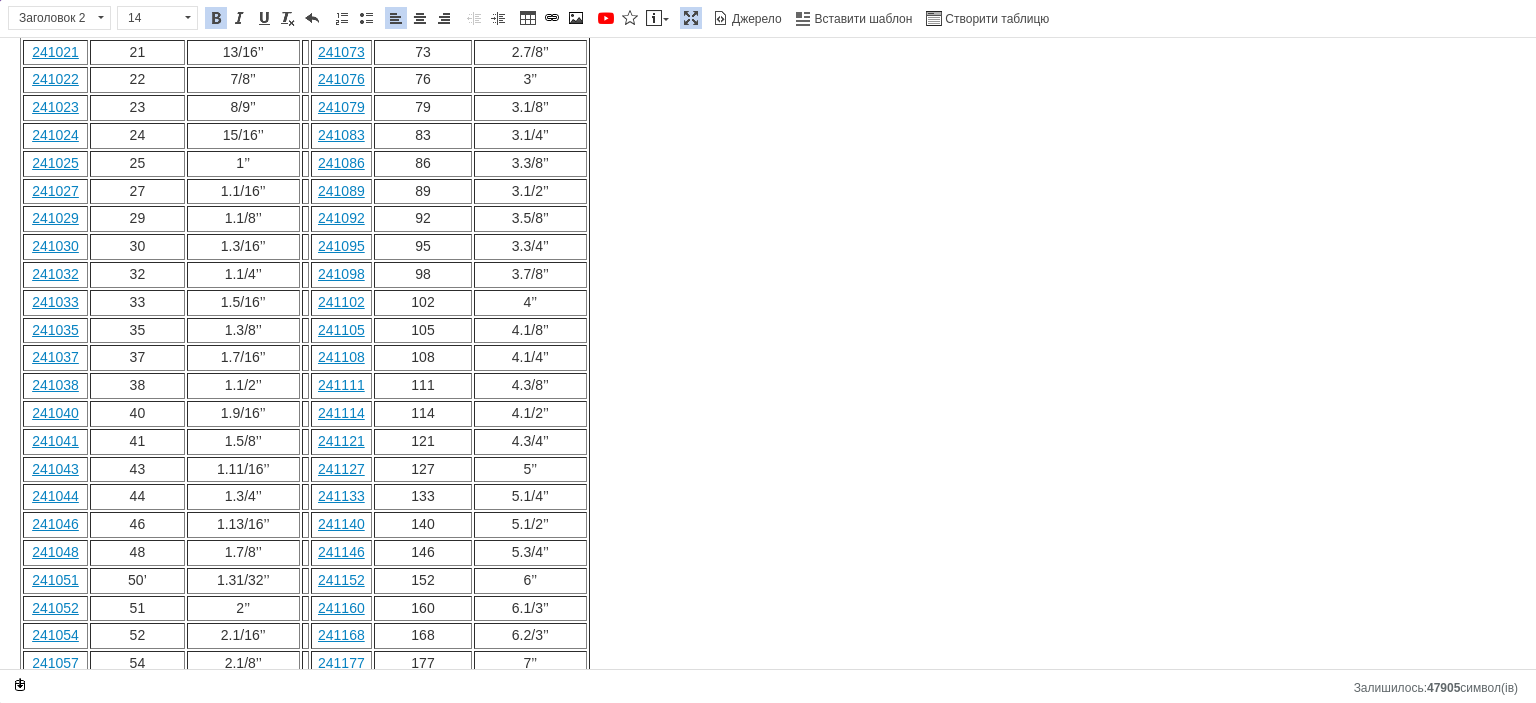click on "5.3/4’’" at bounding box center [530, 553] 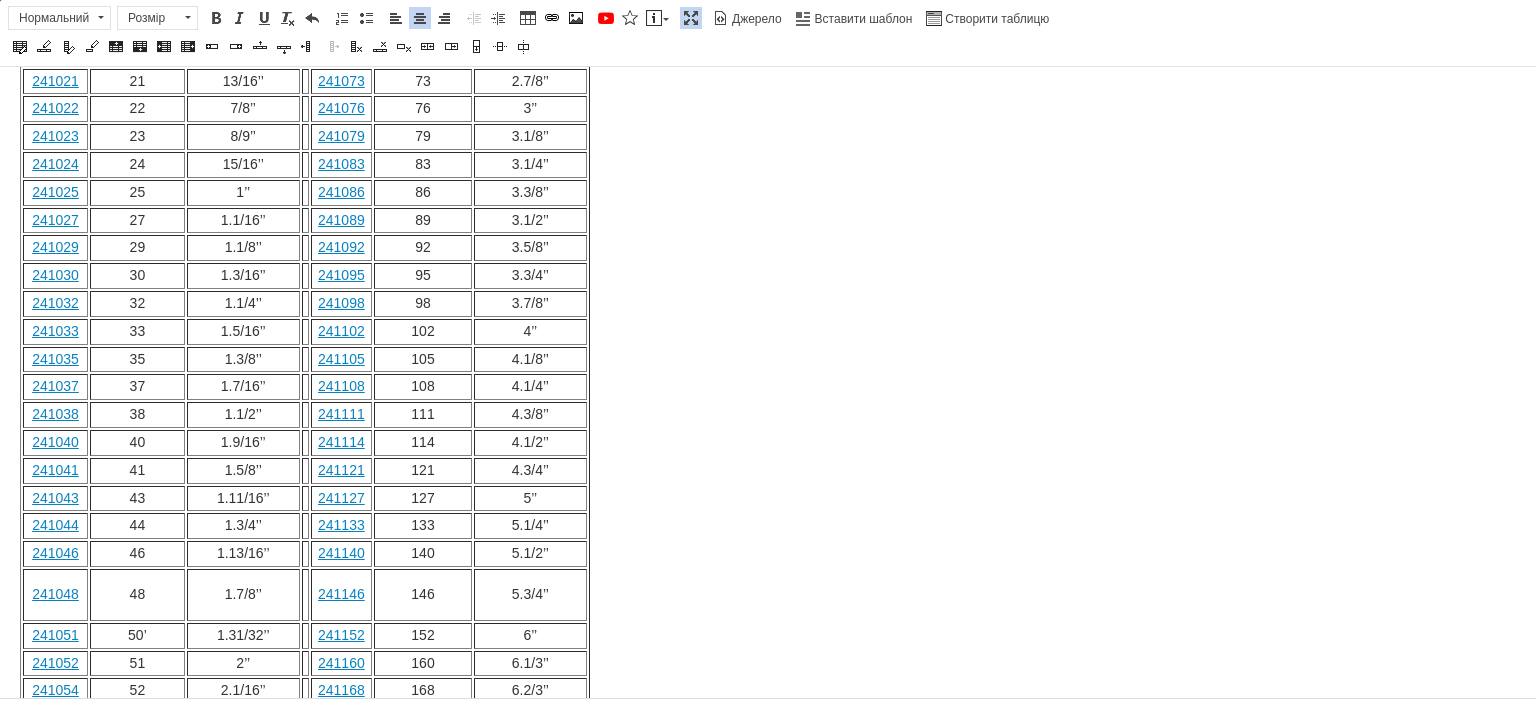 type 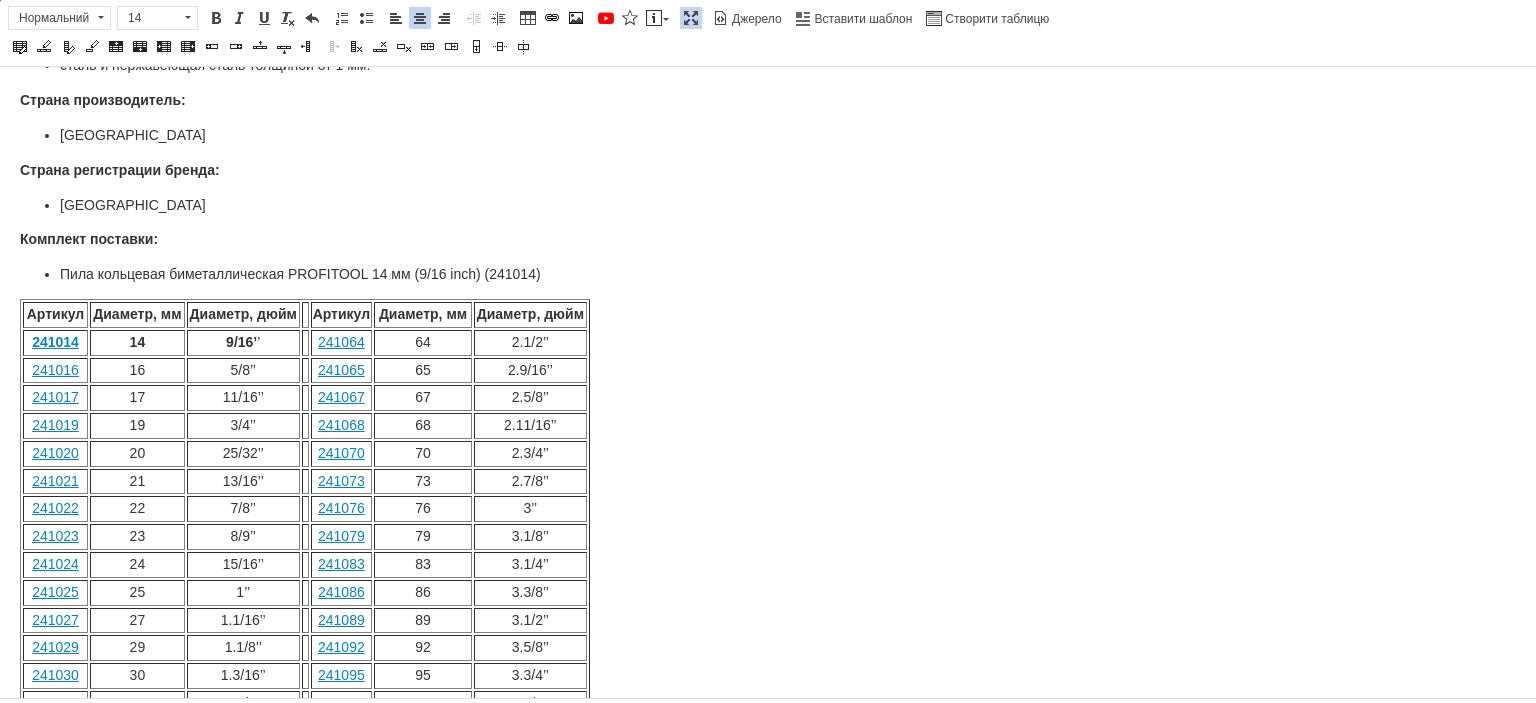 scroll, scrollTop: 485, scrollLeft: 0, axis: vertical 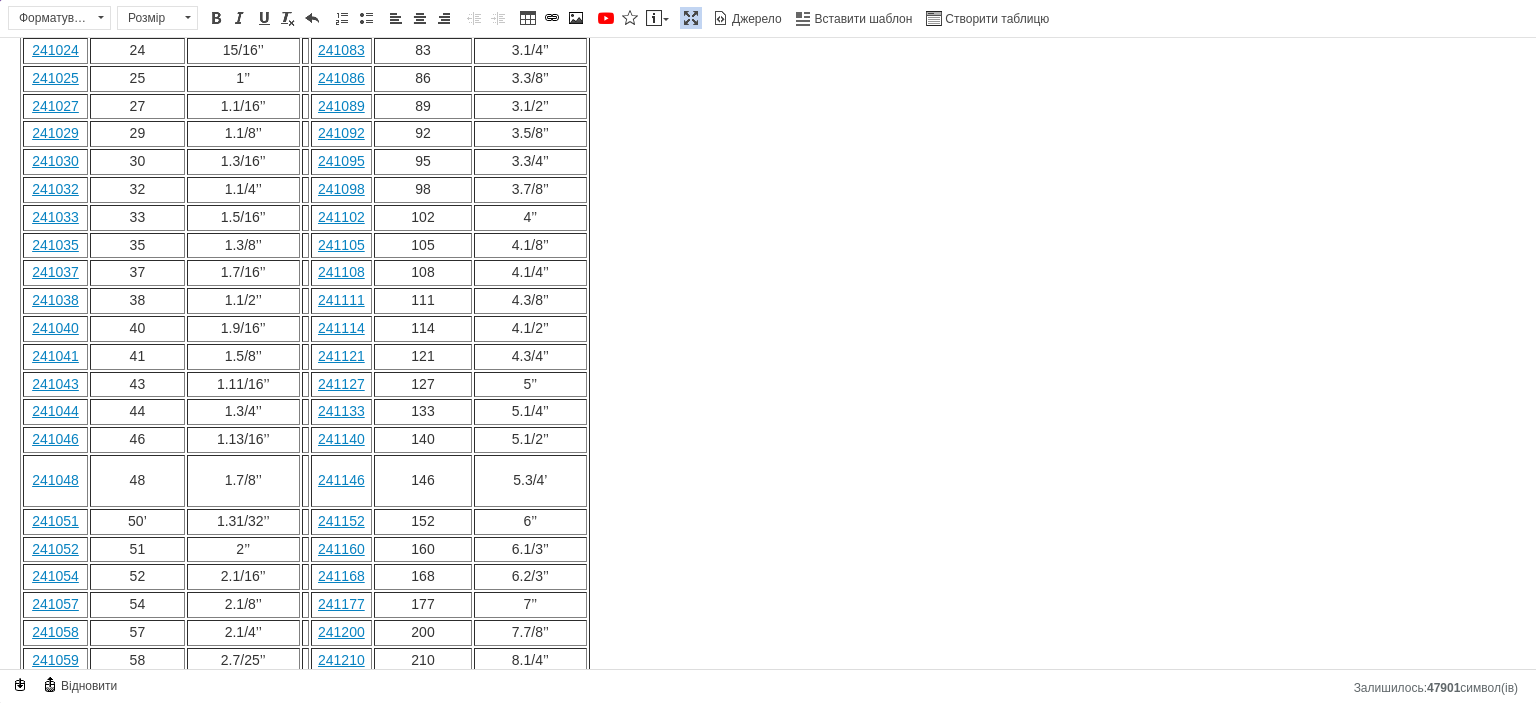 drag, startPoint x: 17, startPoint y: 272, endPoint x: 565, endPoint y: 670, distance: 677.27985 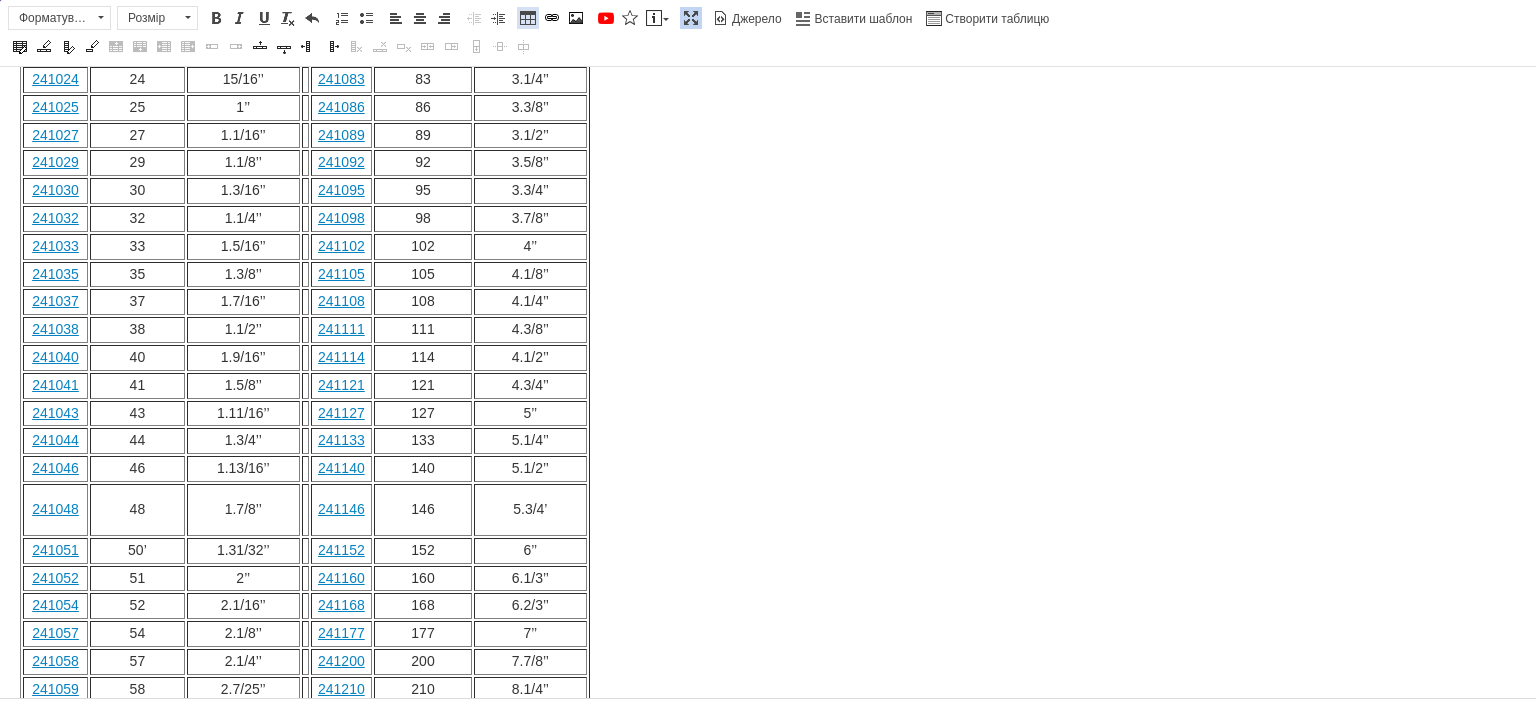 click at bounding box center (528, 18) 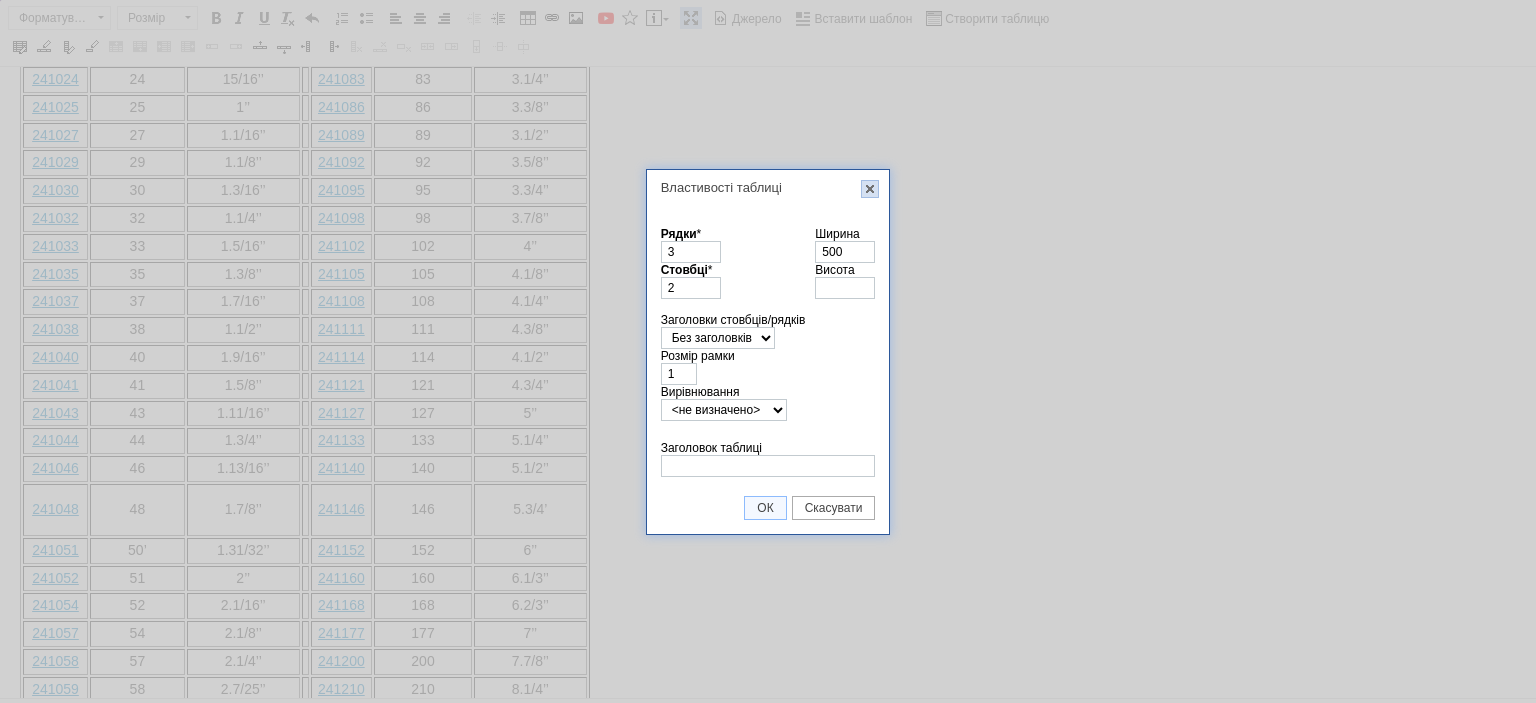 click on "X" at bounding box center (870, 189) 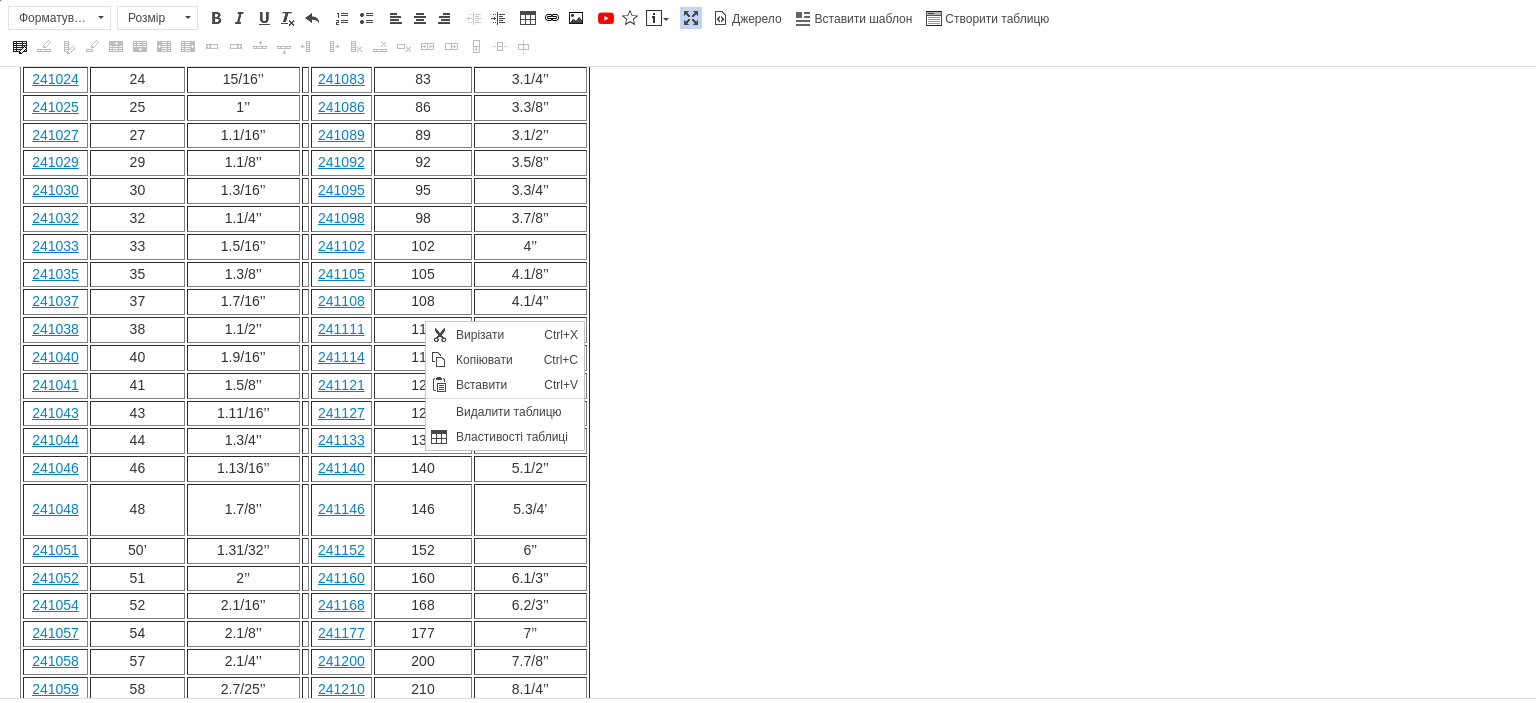 scroll, scrollTop: 0, scrollLeft: 0, axis: both 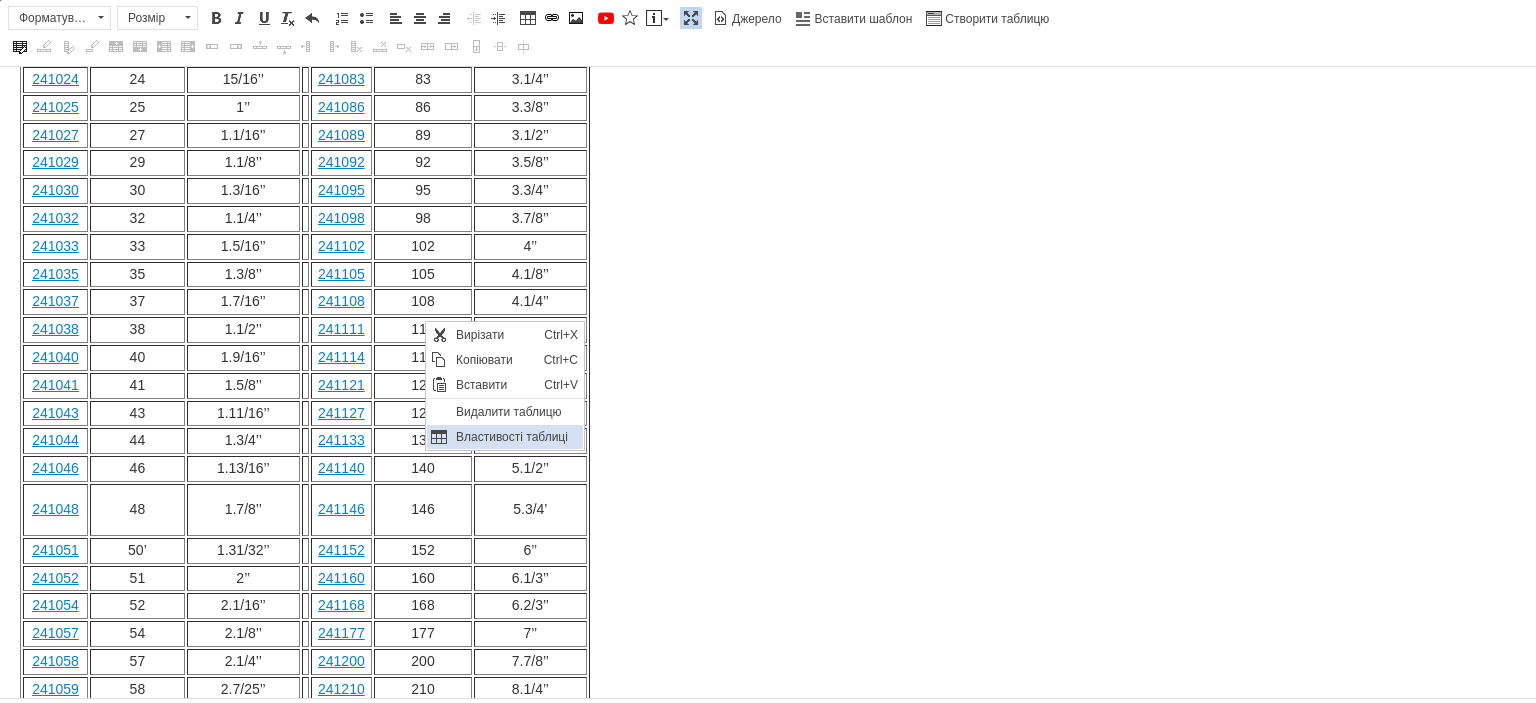 click on "Властивості таблиці" at bounding box center [517, 437] 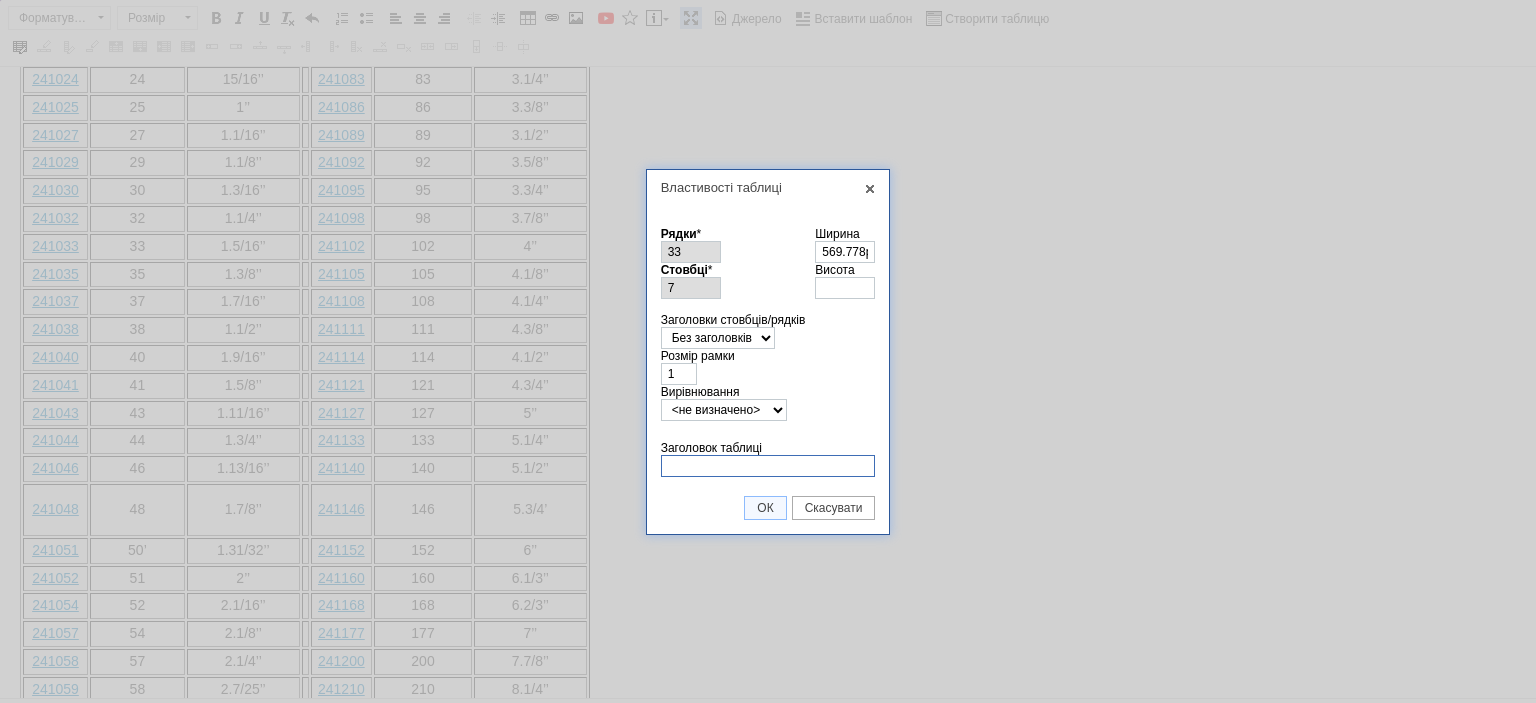 click on "Заголовок таблиці" at bounding box center (768, 466) 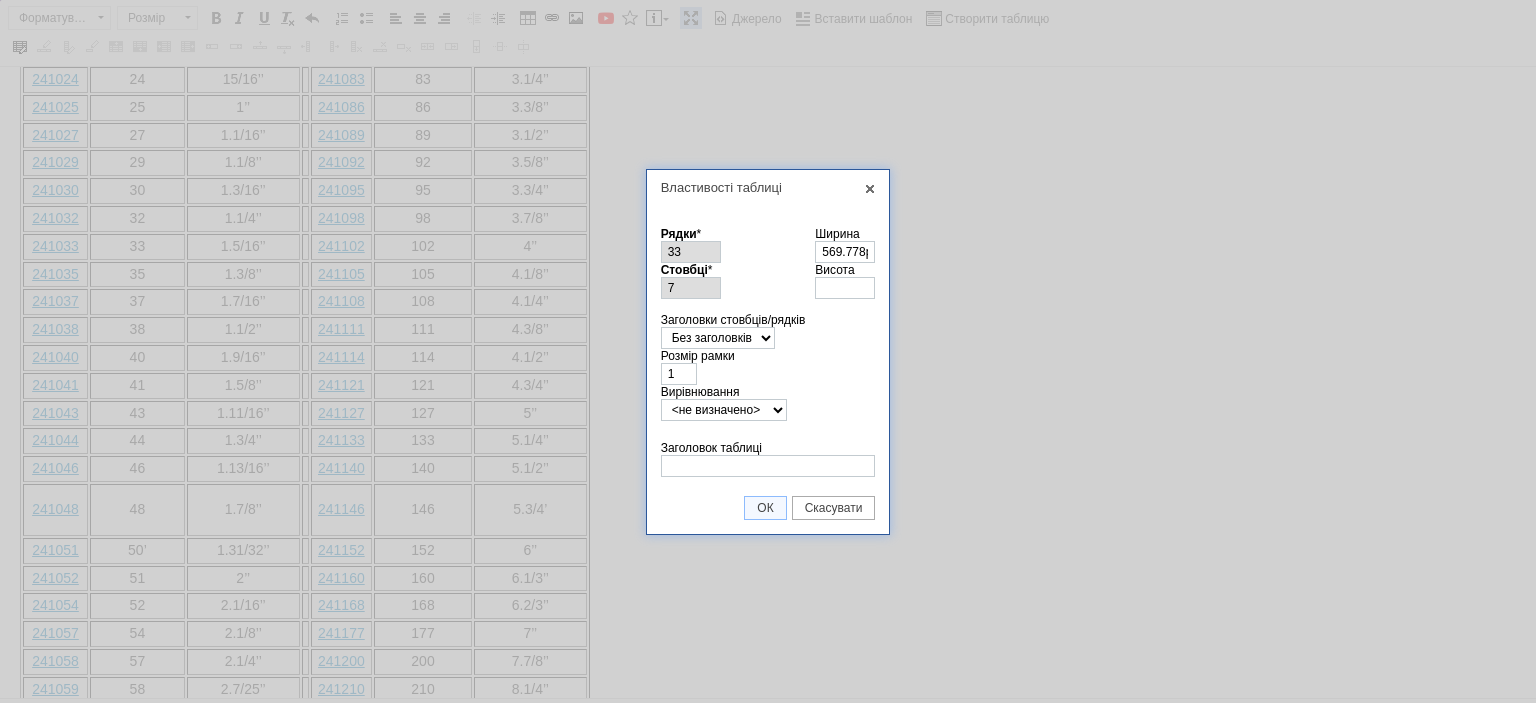 click on "Рядки *" at bounding box center (681, 234) 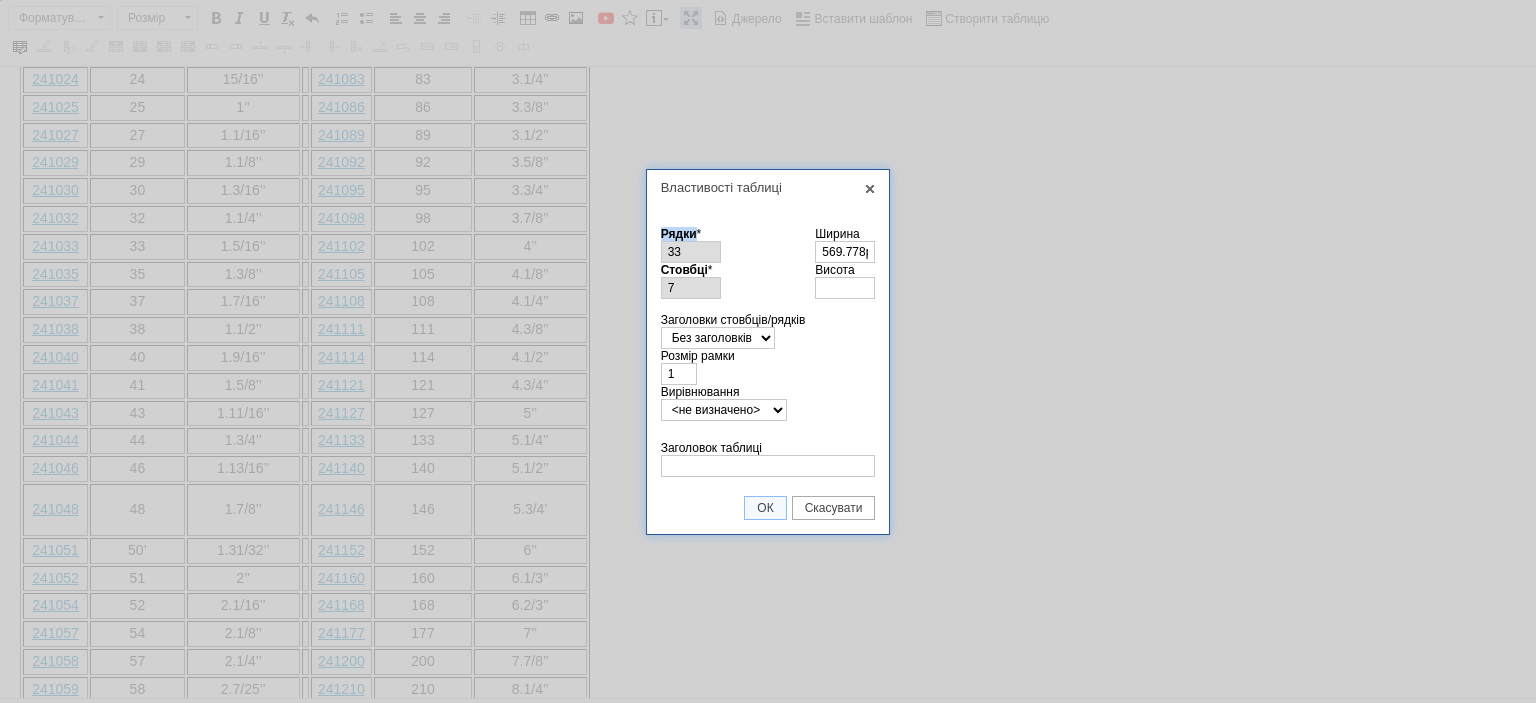 click on "Рядки *" at bounding box center (681, 234) 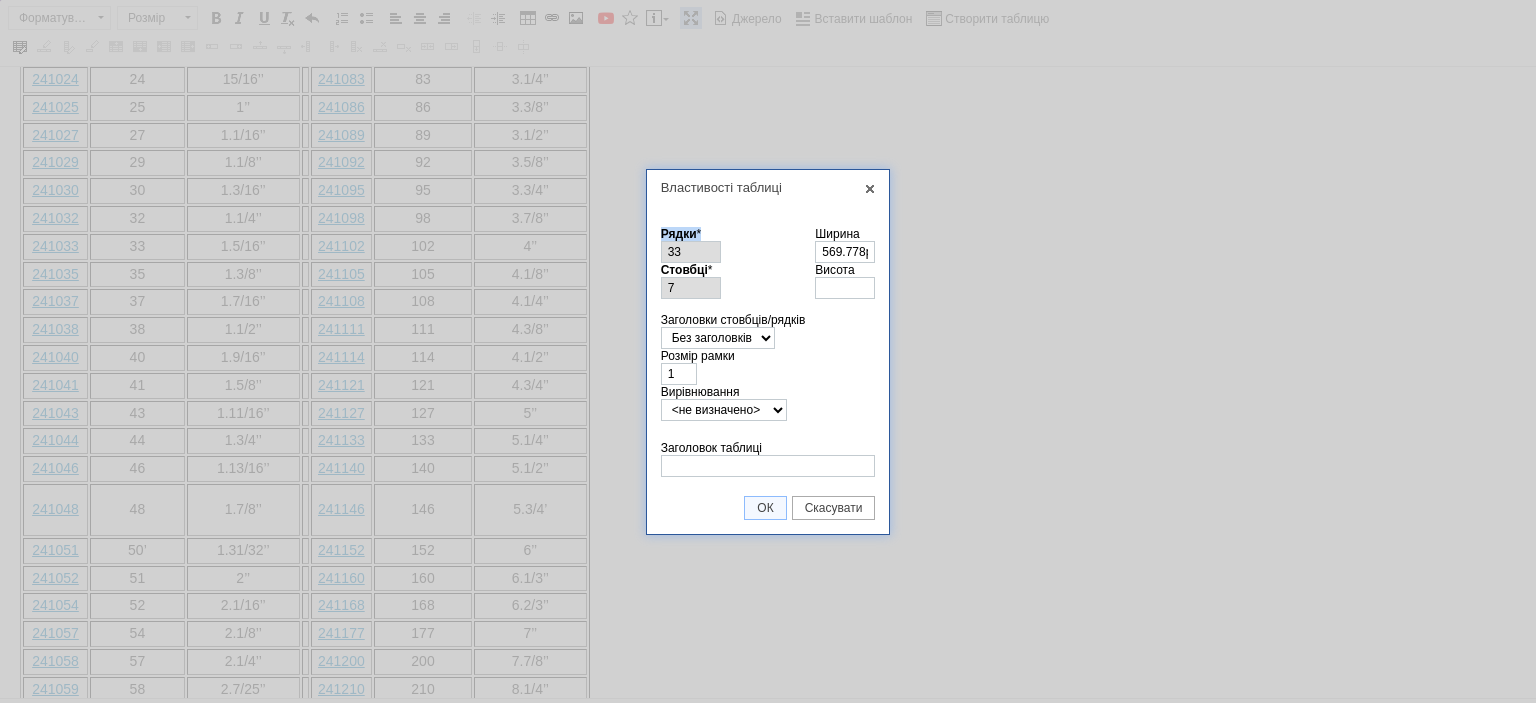 click on "Рядки *" at bounding box center (681, 234) 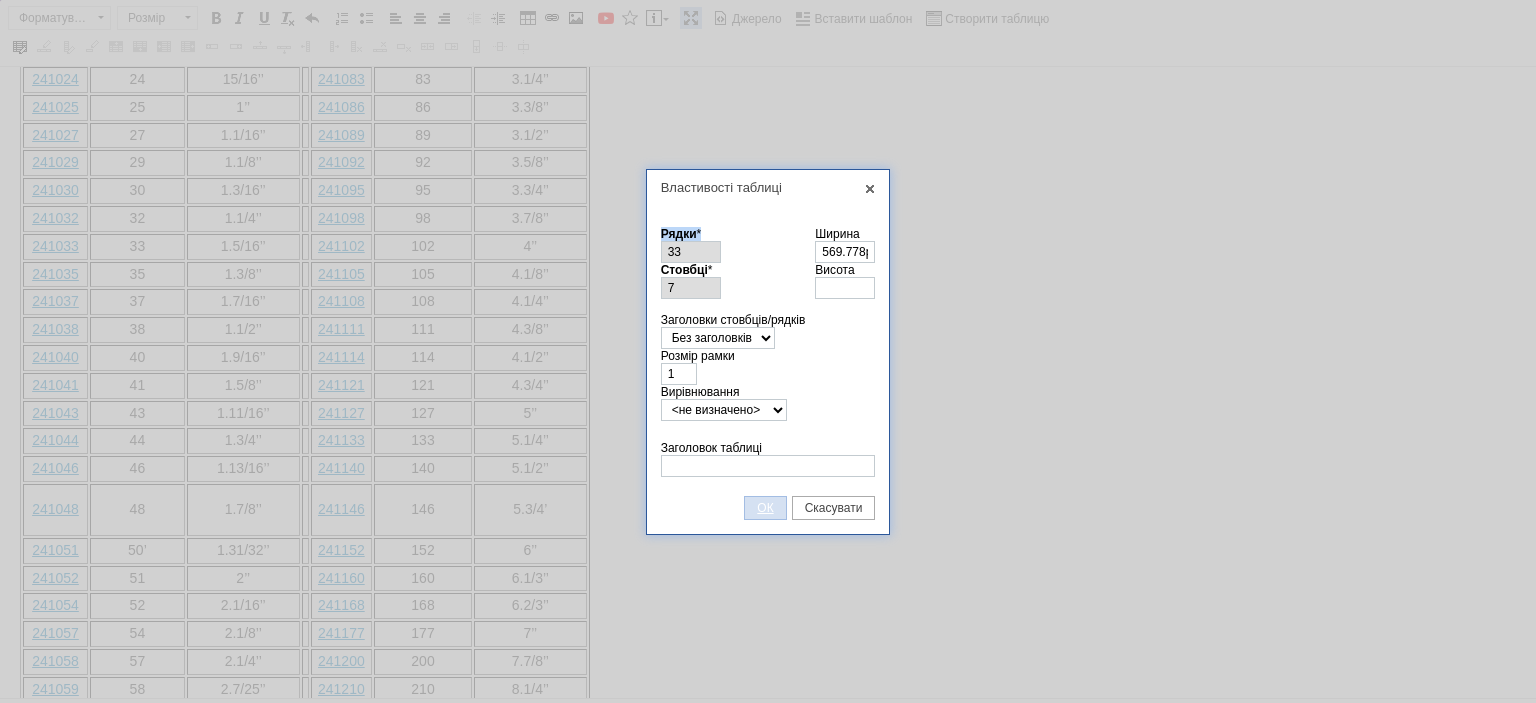 click on "ОК" at bounding box center (765, 508) 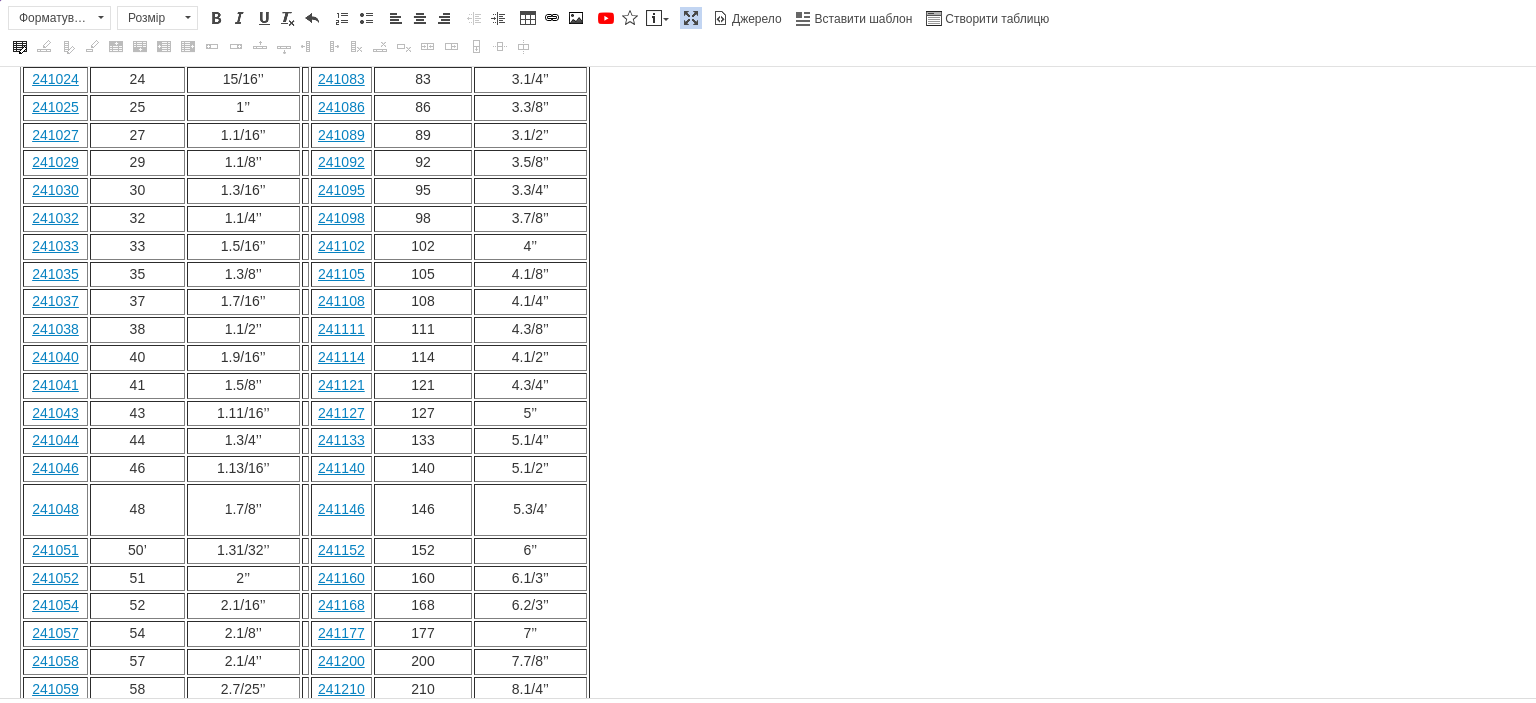 click on "Пила кольцевая биметаллическая PROFITOOL 14 мм (9/16 inch) (241014) Сменные зубья с 4-6 зубьями на дюйм и высококачественный легированный кобальтом биметалл для оптимального качества резки и длительного срока использования. Массивная задняя крышка обеспечивает плавный ход и точные отверстия для розеток, резьбы, кабельных и трубных вводов и т.д. Преимущества: чистая быстрая резка; удлиненный срок использования; массивная задняя пластина. Технические характеристики: Диаметр: 14 мм (9/16 inch); Глубина: 38 мм; Материал зубьев: BІ-METAL COBALT 8%. Рекомендовано для материалов: дерево; 14" at bounding box center [768, -69] 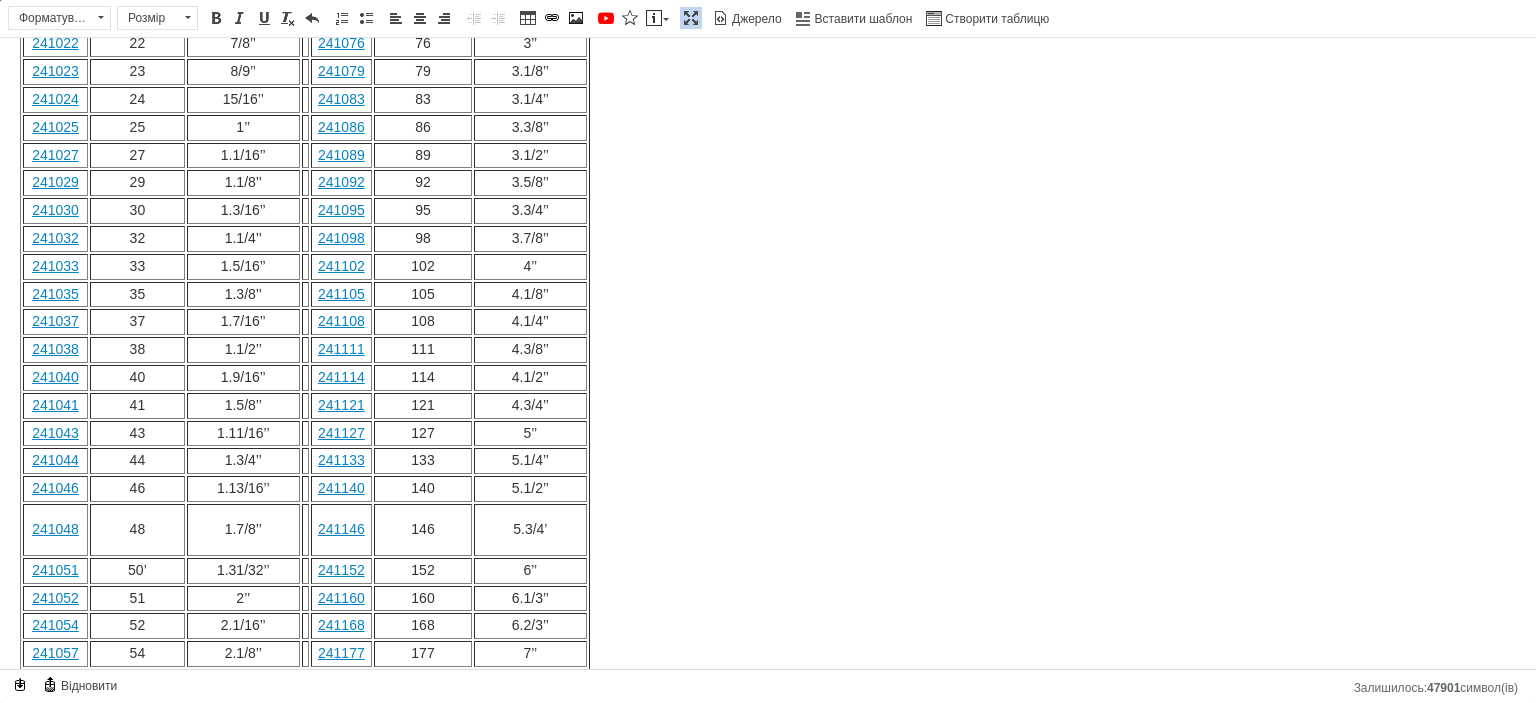 scroll, scrollTop: 985, scrollLeft: 0, axis: vertical 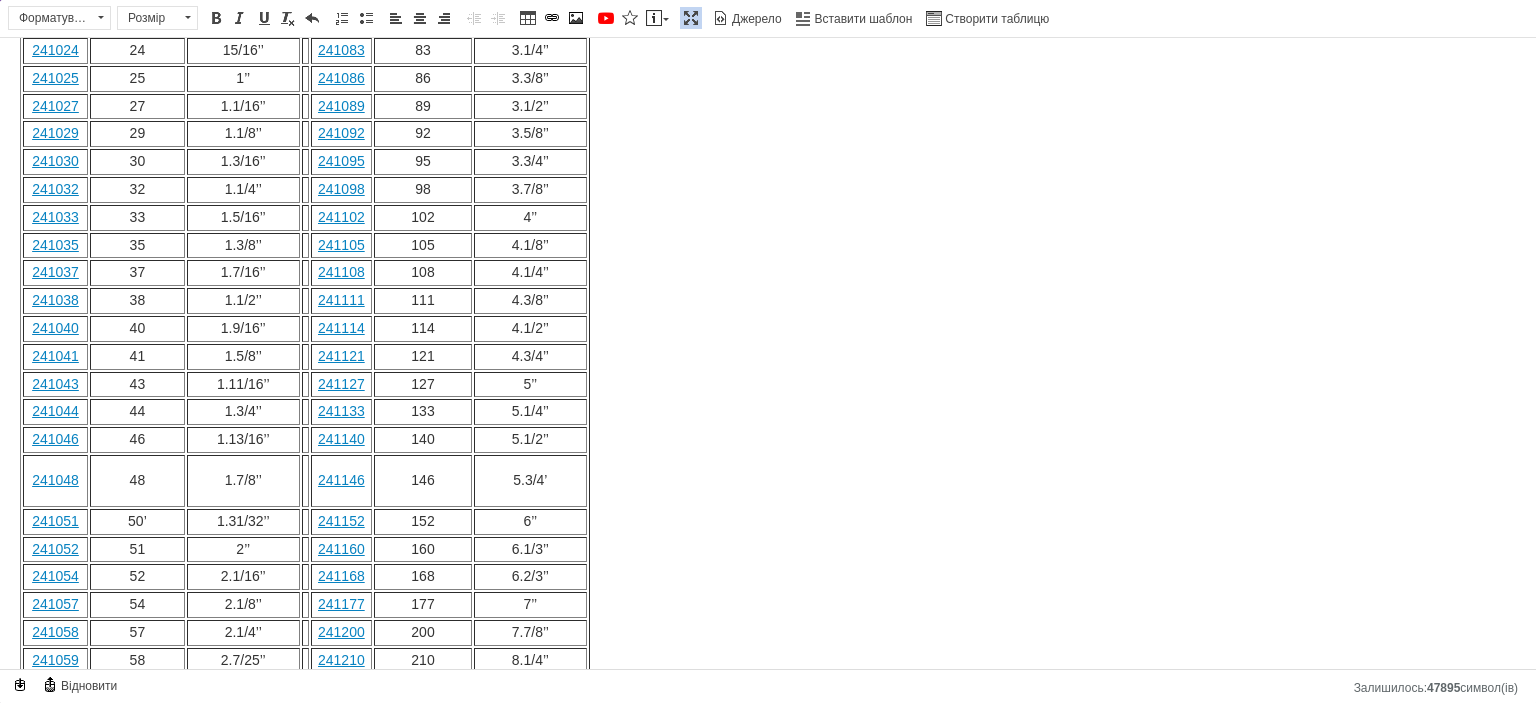 click on "↵ Пила кольцевая биметаллическая PROFITOOL 14 мм (9/16 inch) (241014) Сменные зубья с 4-6 зубьями на дюйм и высококачественный легированный кобальтом биметалл для оптимального качества резки и длительного срока использования. Массивная задняя крышка обеспечивает плавный ход и точные отверстия для розеток, резьбы, кабельных и трубных вводов и т.д. Преимущества: чистая быстрая резка; удлиненный срок использования; массивная задняя пластина. Технические характеристики: Диаметр: 14 мм (9/16 inch); Глубина: 38 мм; Материал зубьев: BІ-METAL COBALT 8%. Рекомендовано для материалов: 241014" at bounding box center [768, -98] 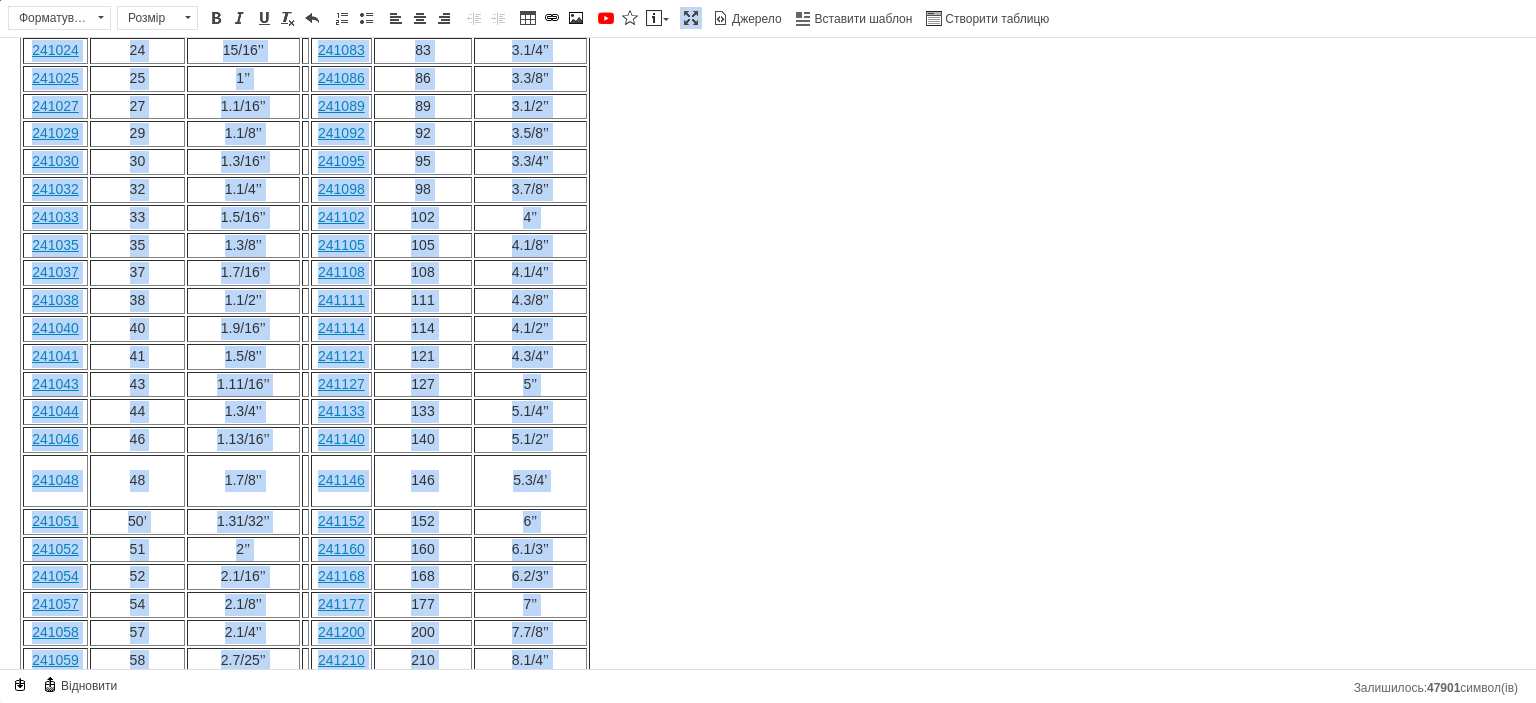 click on "↵ Пила кольцевая биметаллическая PROFITOOL 14 мм (9/16 inch) (241014) Сменные зубья с 4-6 зубьями на дюйм и высококачественный легированный кобальтом биметалл для оптимального качества резки и длительного срока использования. Массивная задняя крышка обеспечивает плавный ход и точные отверстия для розеток, резьбы, кабельных и трубных вводов и т.д. Преимущества: чистая быстрая резка; удлиненный срок использования; массивная задняя пластина. Технические характеристики: Диаметр: 14 мм (9/16 inch); Глубина: 38 мм; Материал зубьев: BІ-METAL COBALT 8%. Рекомендовано для материалов: 241014" at bounding box center [768, -98] 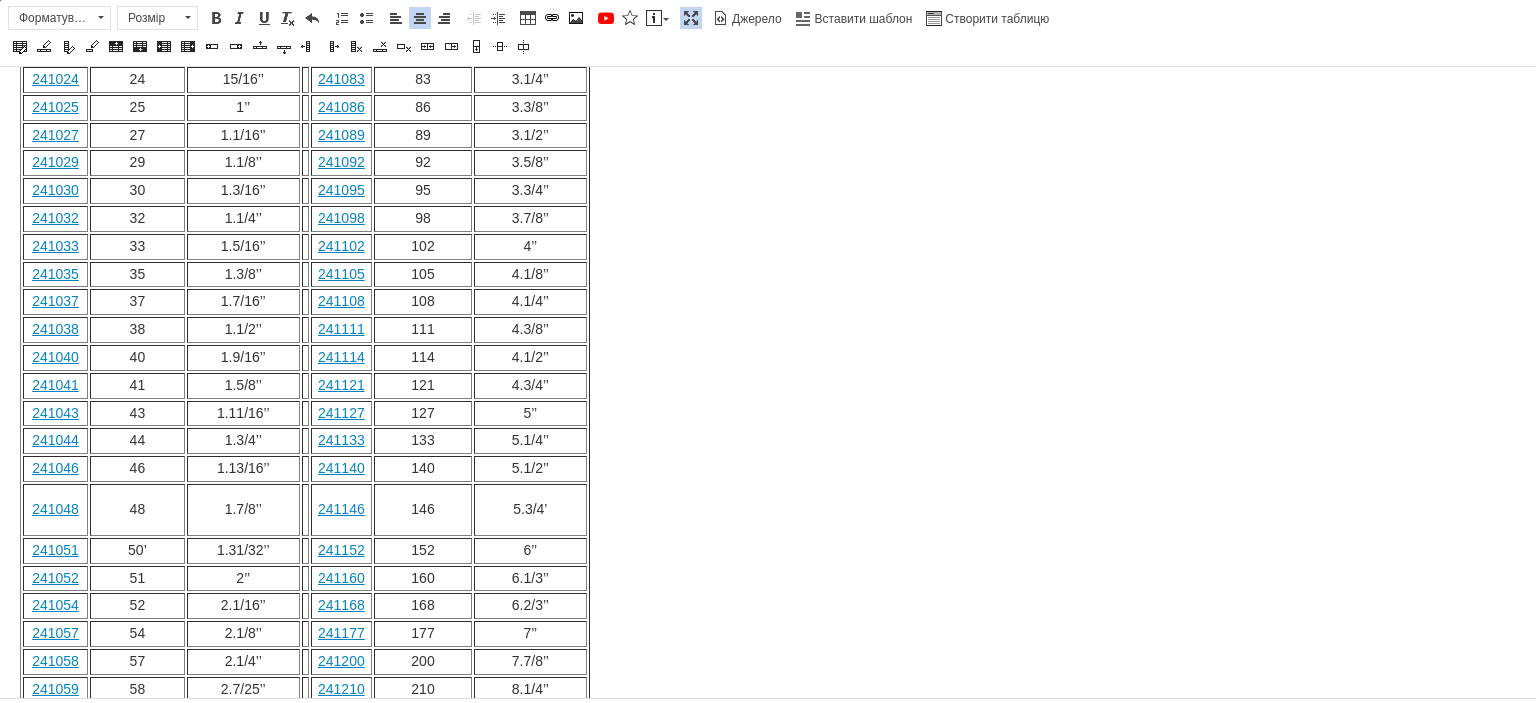 click on "↵ Пила кольцевая биметаллическая PROFITOOL 14 мм (9/16 inch) (241014) Сменные зубья с 4-6 зубьями на дюйм и высококачественный легированный кобальтом биметалл для оптимального качества резки и длительного срока использования. Массивная задняя крышка обеспечивает плавный ход и точные отверстия для розеток, резьбы, кабельных и трубных вводов и т.д. Преимущества: чистая быстрая резка; удлиненный срок использования; массивная задняя пластина. Технические характеристики: Диаметр: 14 мм (9/16 inch); Глубина: 38 мм; Материал зубьев: BІ-METAL COBALT 8%. Рекомендовано для материалов: 241014" at bounding box center (768, -69) 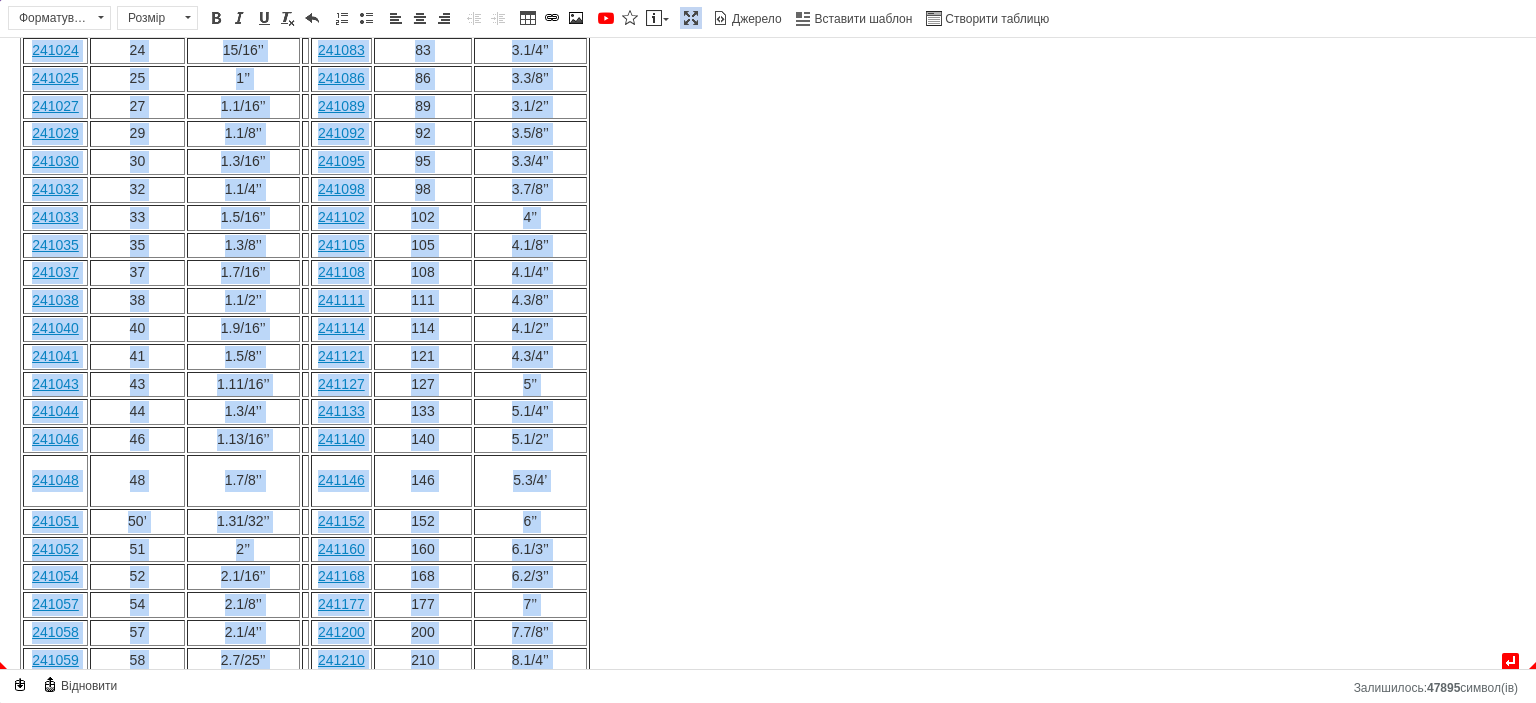 click on "↵ Пила кольцевая биметаллическая PROFITOOL 14 мм (9/16 inch) (241014) Сменные зубья с 4-6 зубьями на дюйм и высококачественный легированный кобальтом биметалл для оптимального качества резки и длительного срока использования. Массивная задняя крышка обеспечивает плавный ход и точные отверстия для розеток, резьбы, кабельных и трубных вводов и т.д. Преимущества: чистая быстрая резка; удлиненный срок использования; массивная задняя пластина. Технические характеристики: Диаметр: 14 мм (9/16 inch); Глубина: 38 мм; Материал зубьев: BІ-METAL COBALT 8%. Рекомендовано для материалов: 241014" at bounding box center (768, -98) 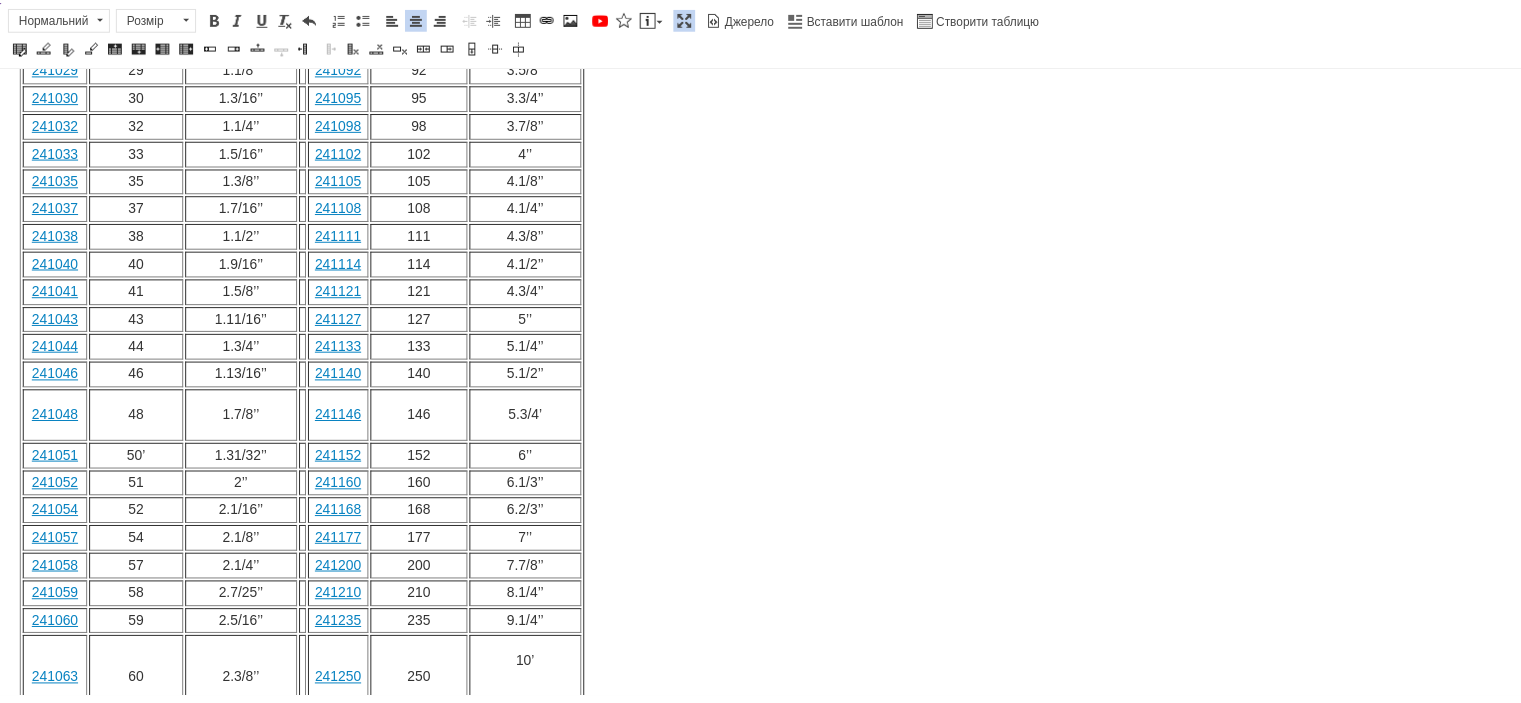 scroll, scrollTop: 1011, scrollLeft: 0, axis: vertical 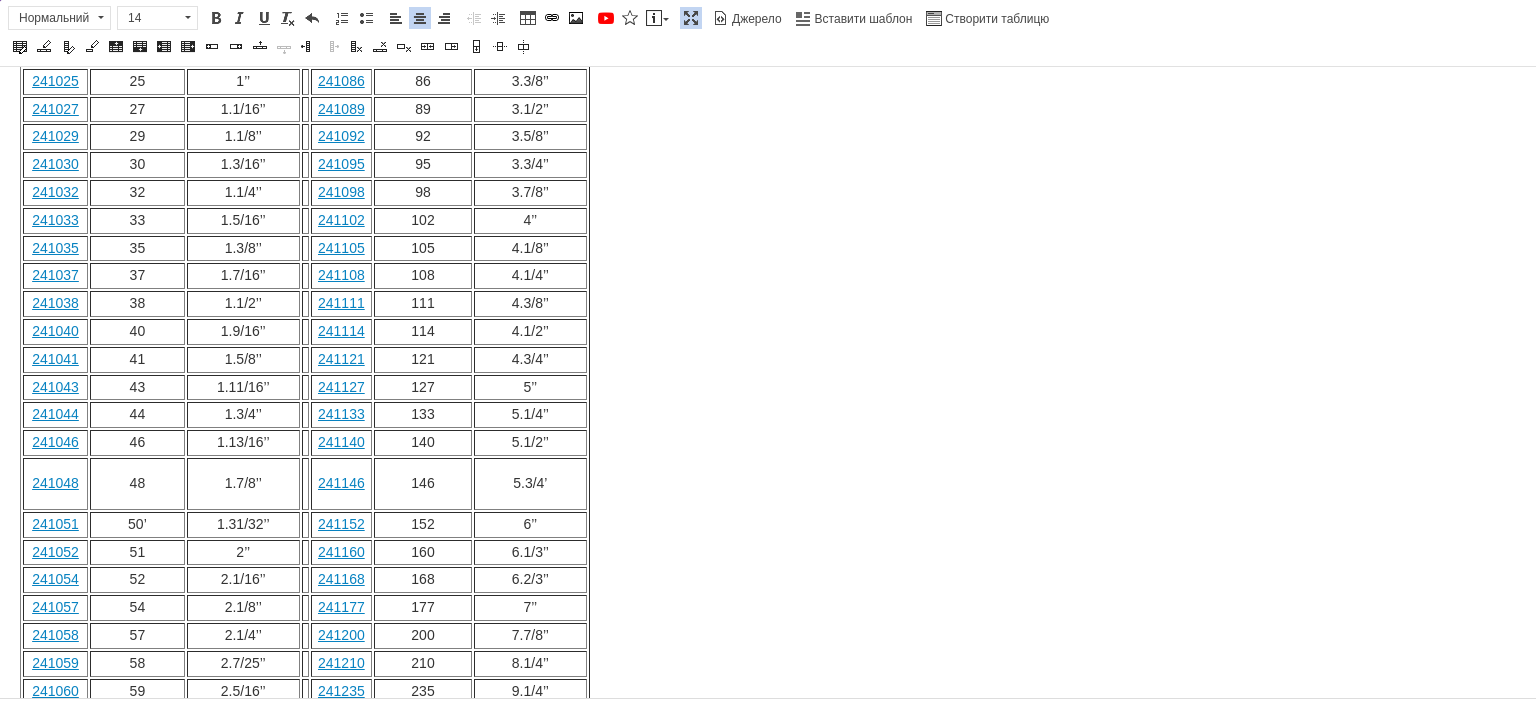 click at bounding box center [691, 18] 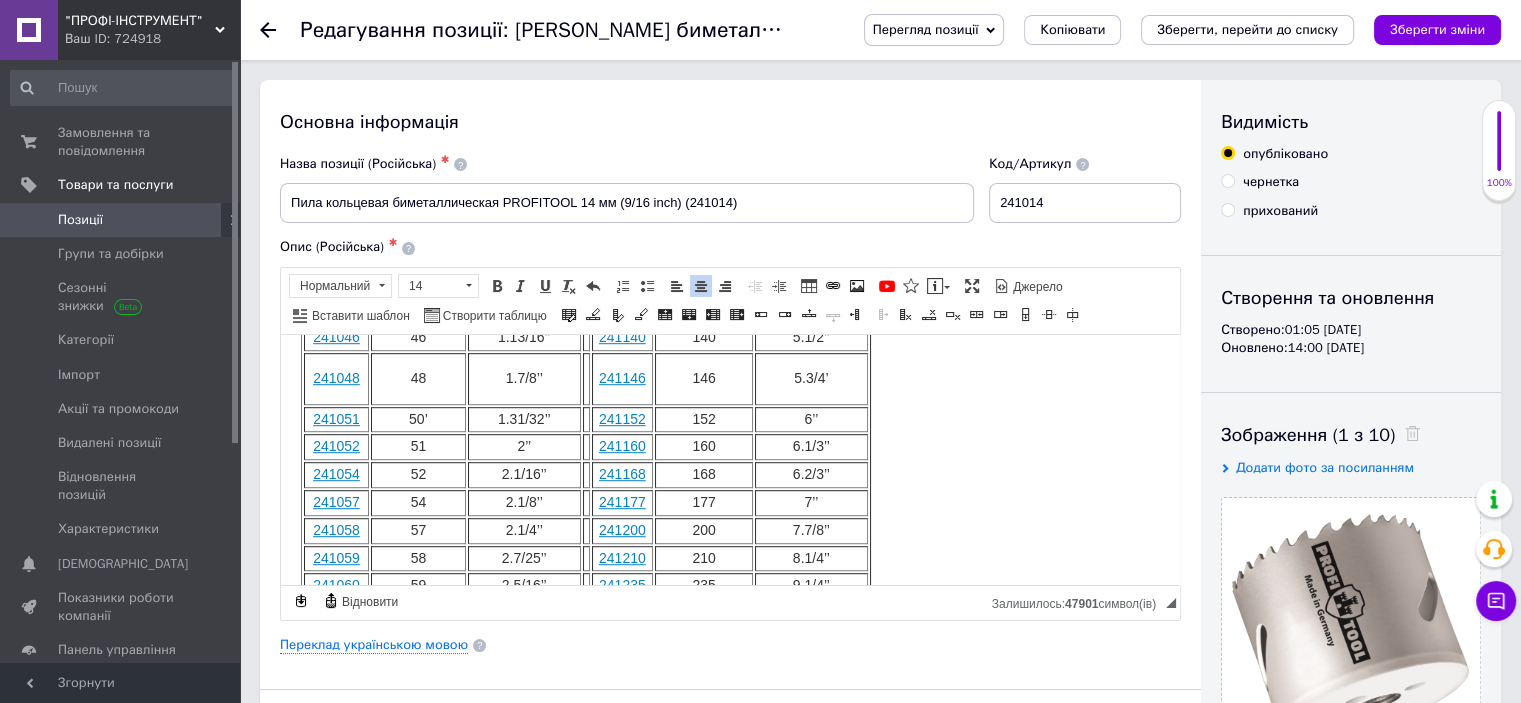 scroll, scrollTop: 1412, scrollLeft: 0, axis: vertical 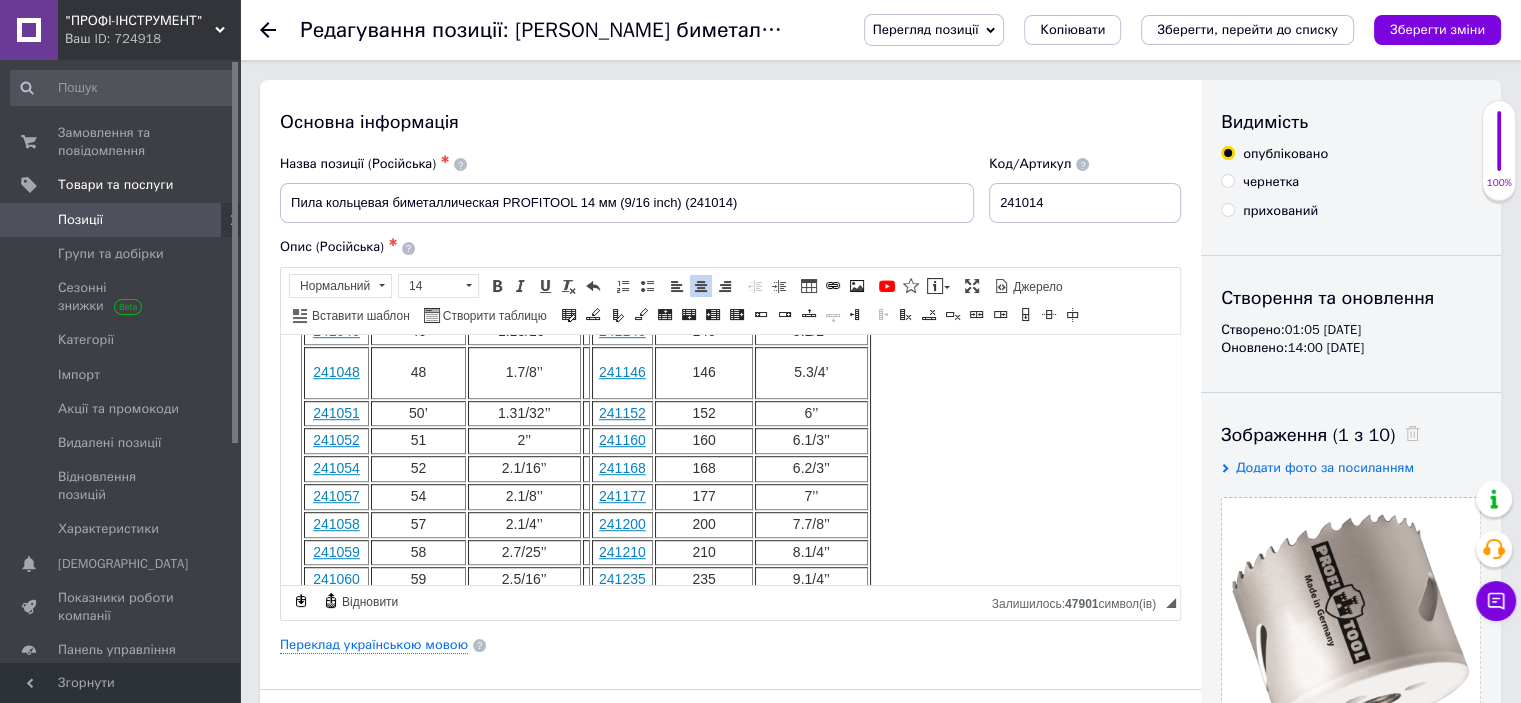click on "177" at bounding box center [704, 496] 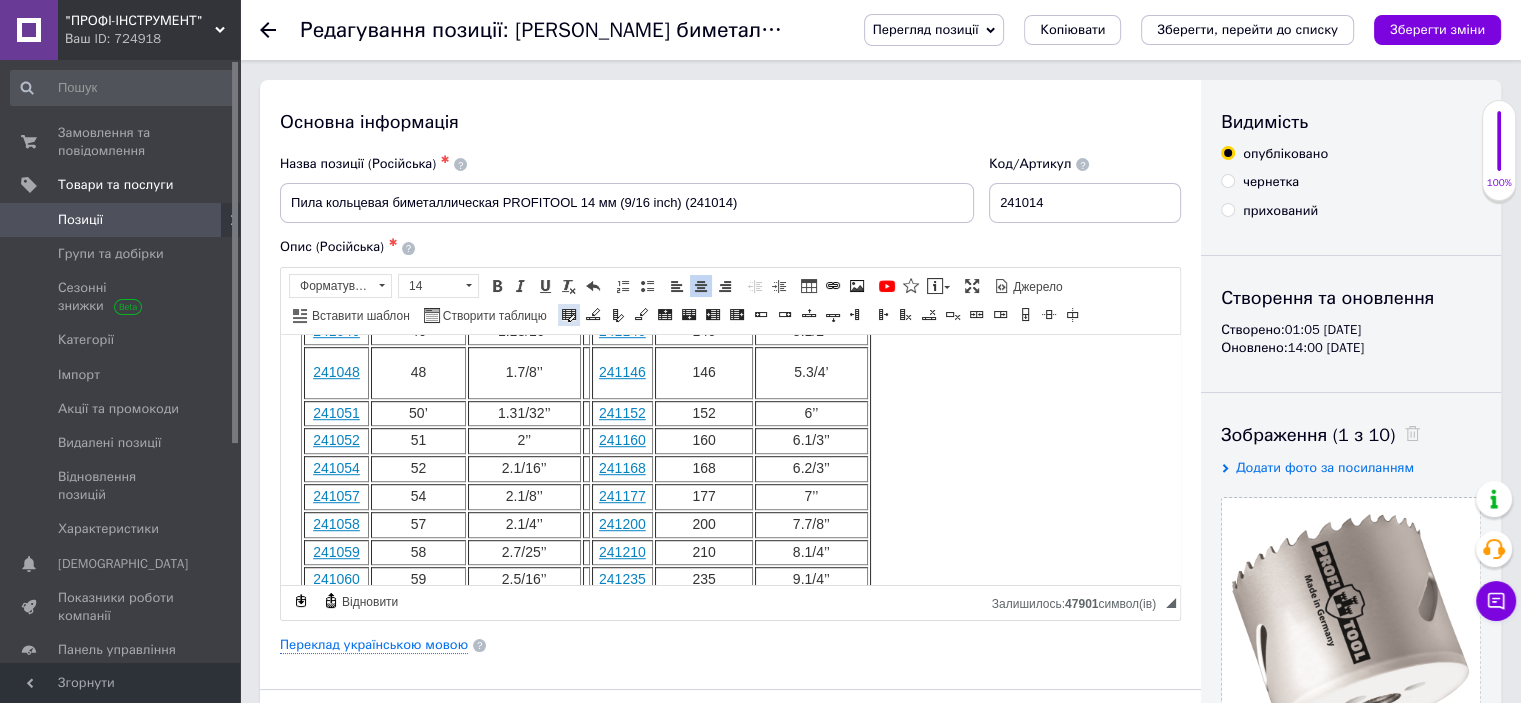 click at bounding box center (569, 315) 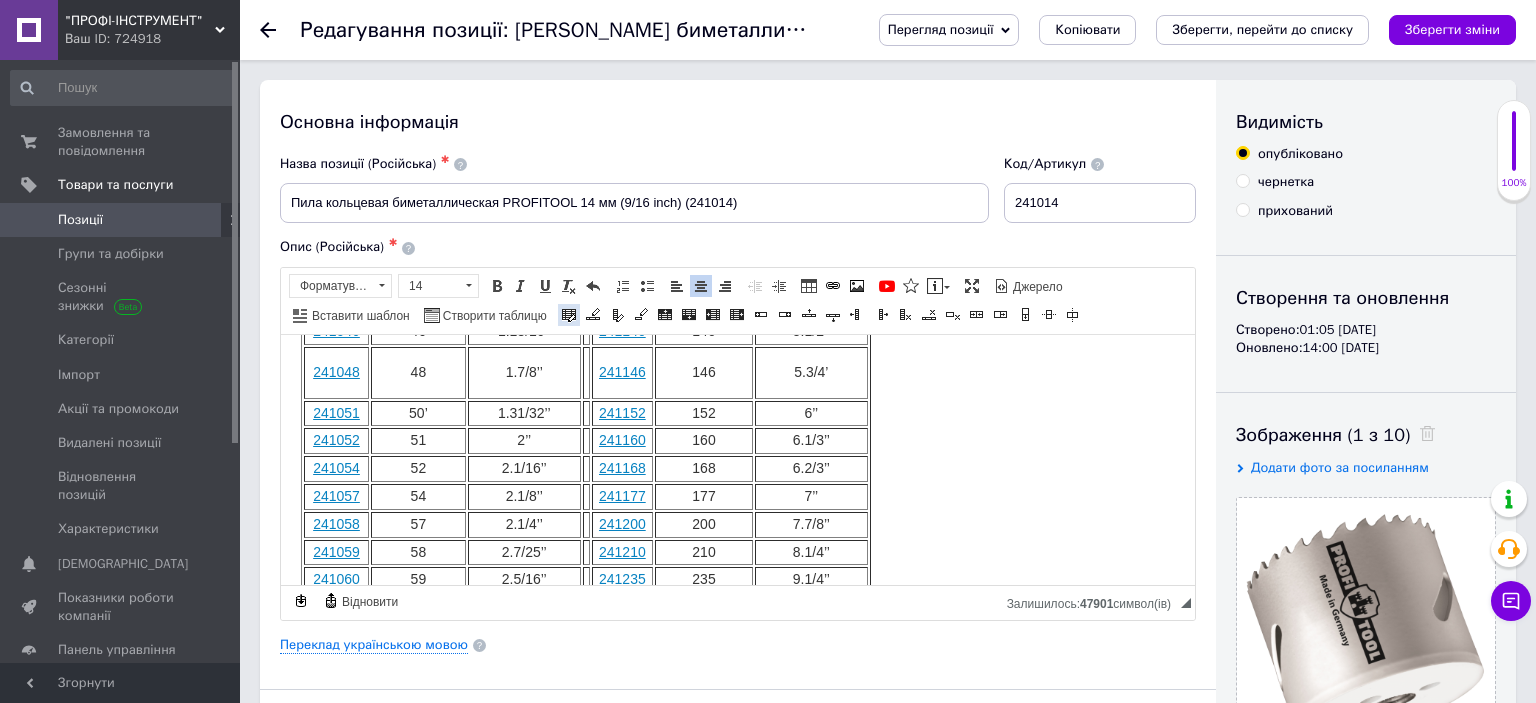 select on "removed" 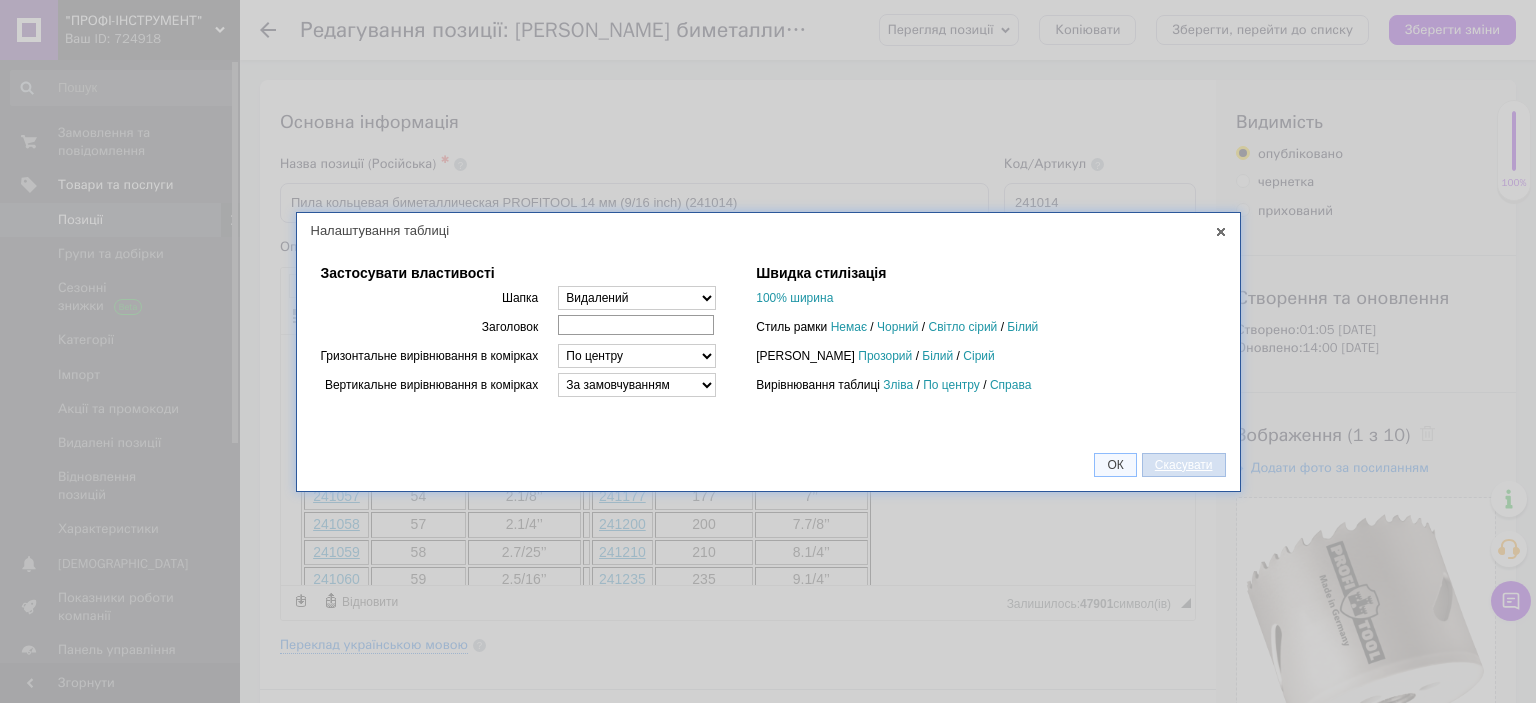 click on "Скасувати" at bounding box center (1184, 465) 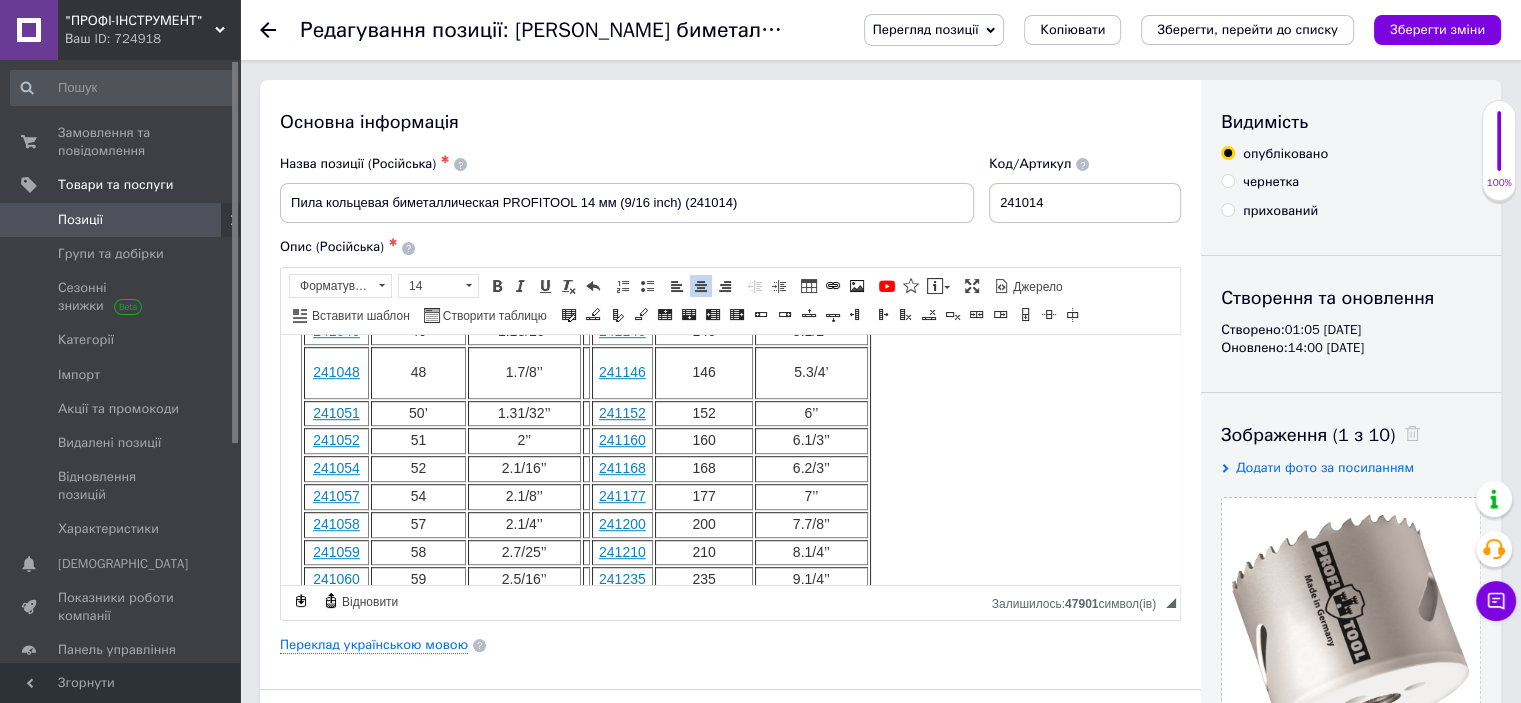 click on "Позиції" at bounding box center [80, 220] 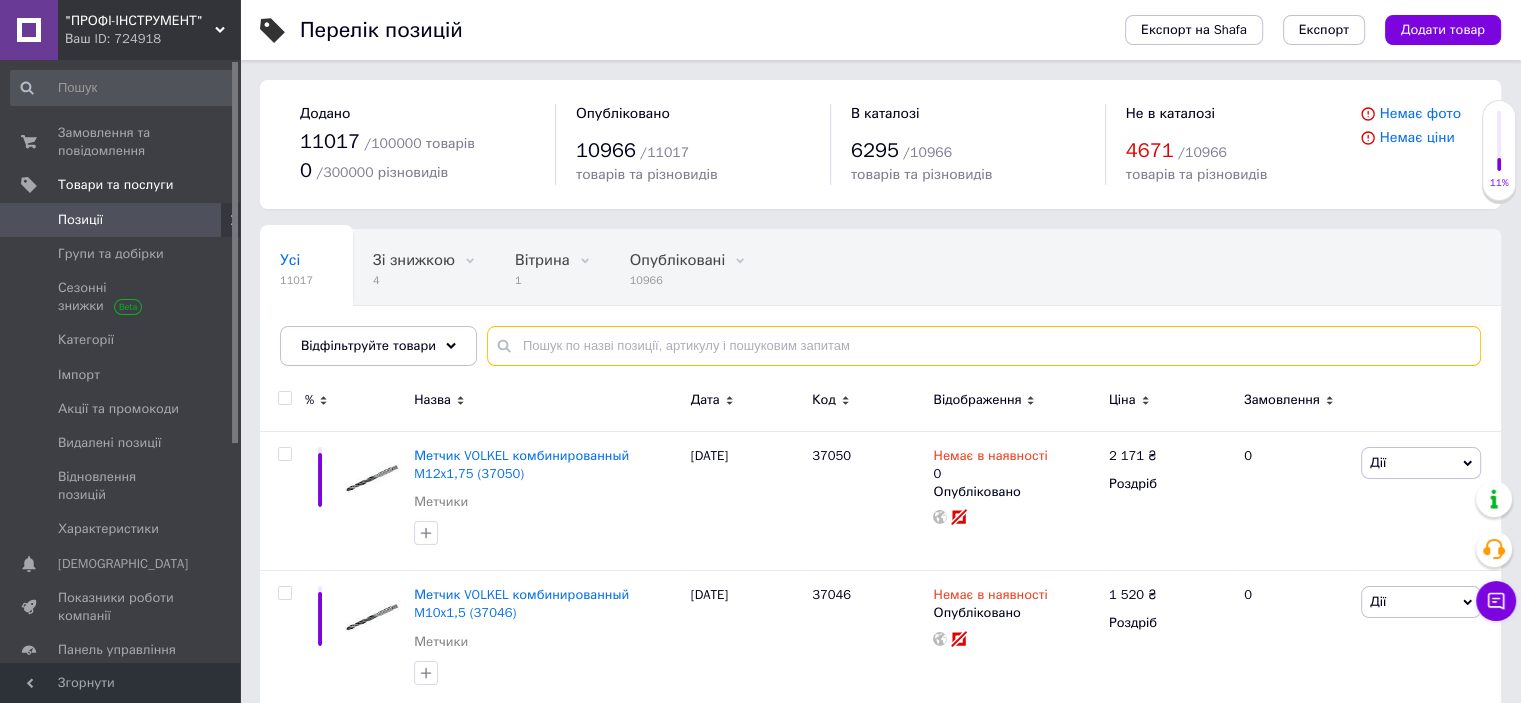 click at bounding box center [984, 346] 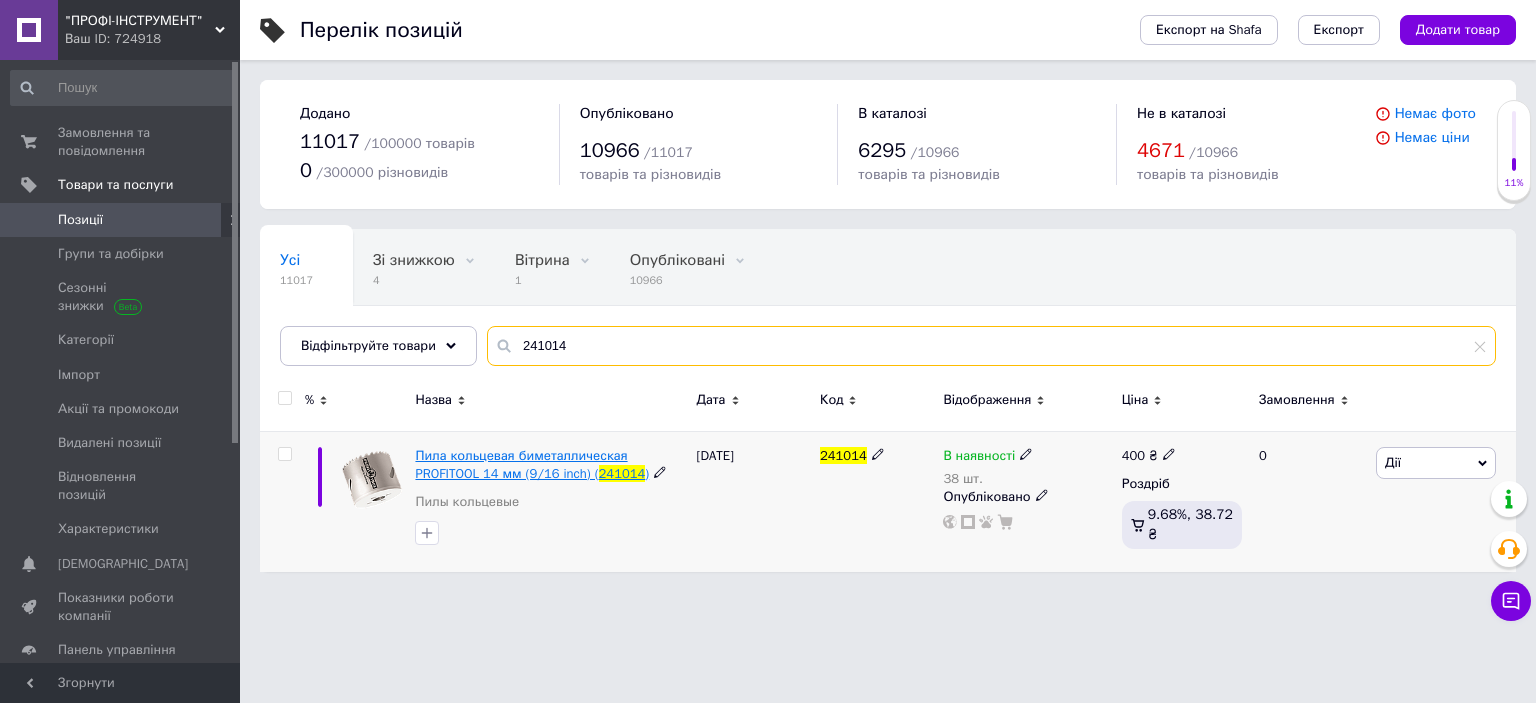 type on "241014" 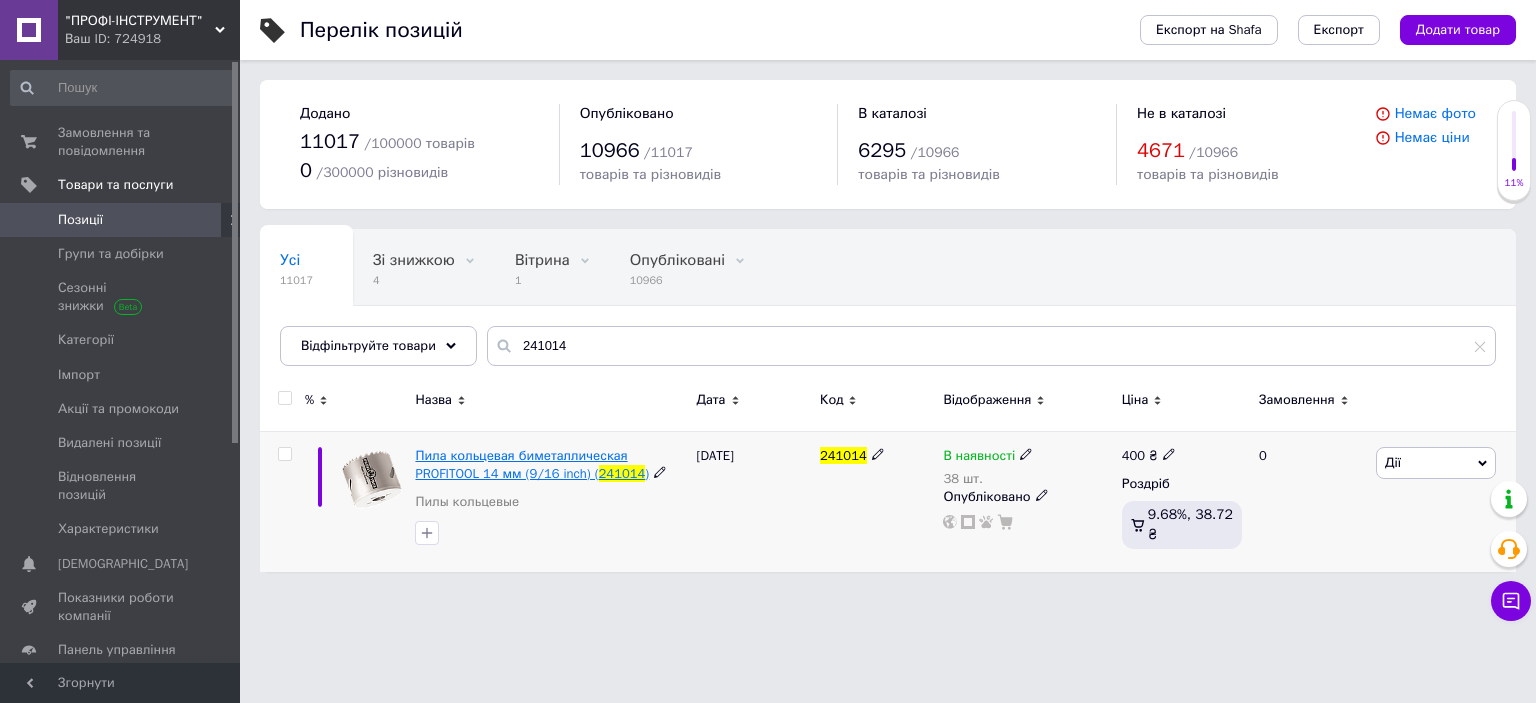 click on "Пила кольцевая биметаллическая PROFITOOL 14 мм (9/16 inch) (" at bounding box center [521, 464] 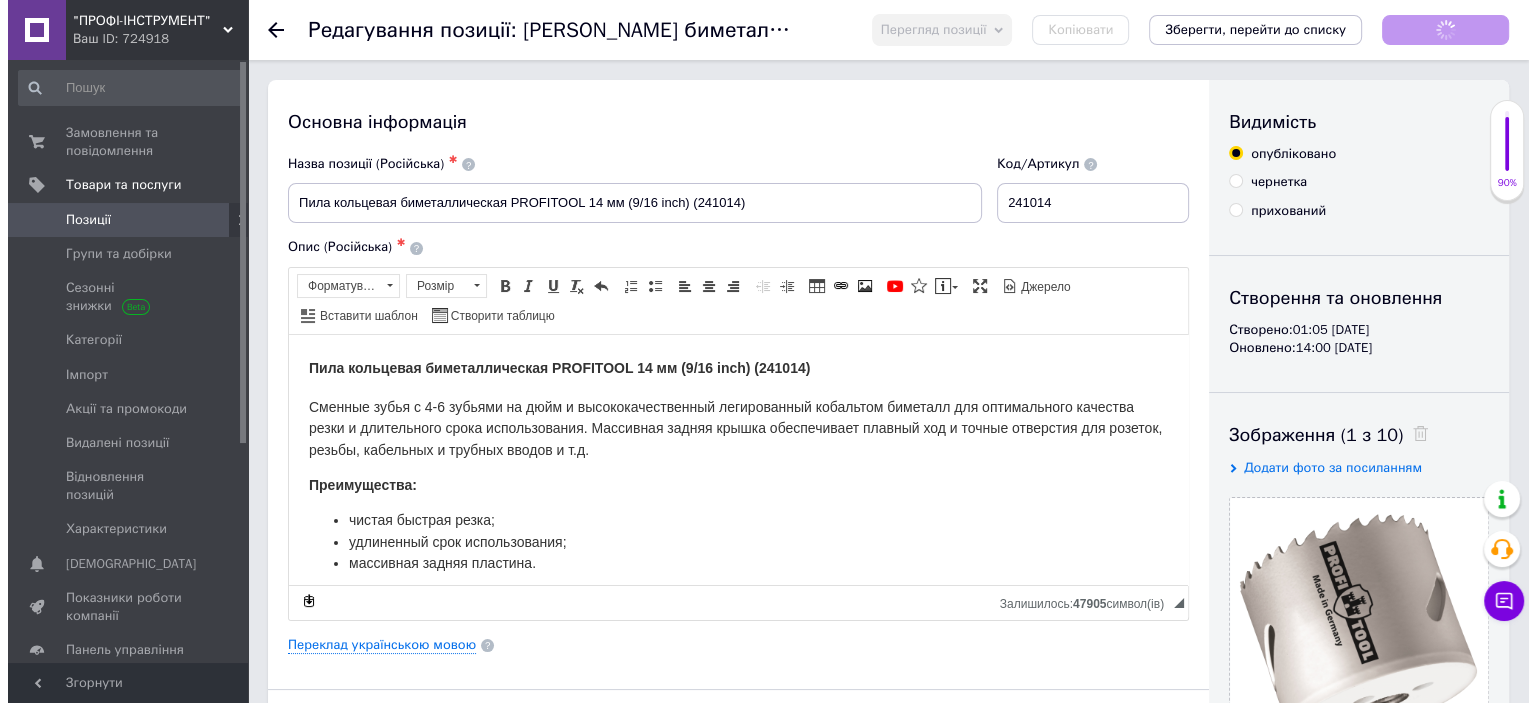 scroll, scrollTop: 0, scrollLeft: 0, axis: both 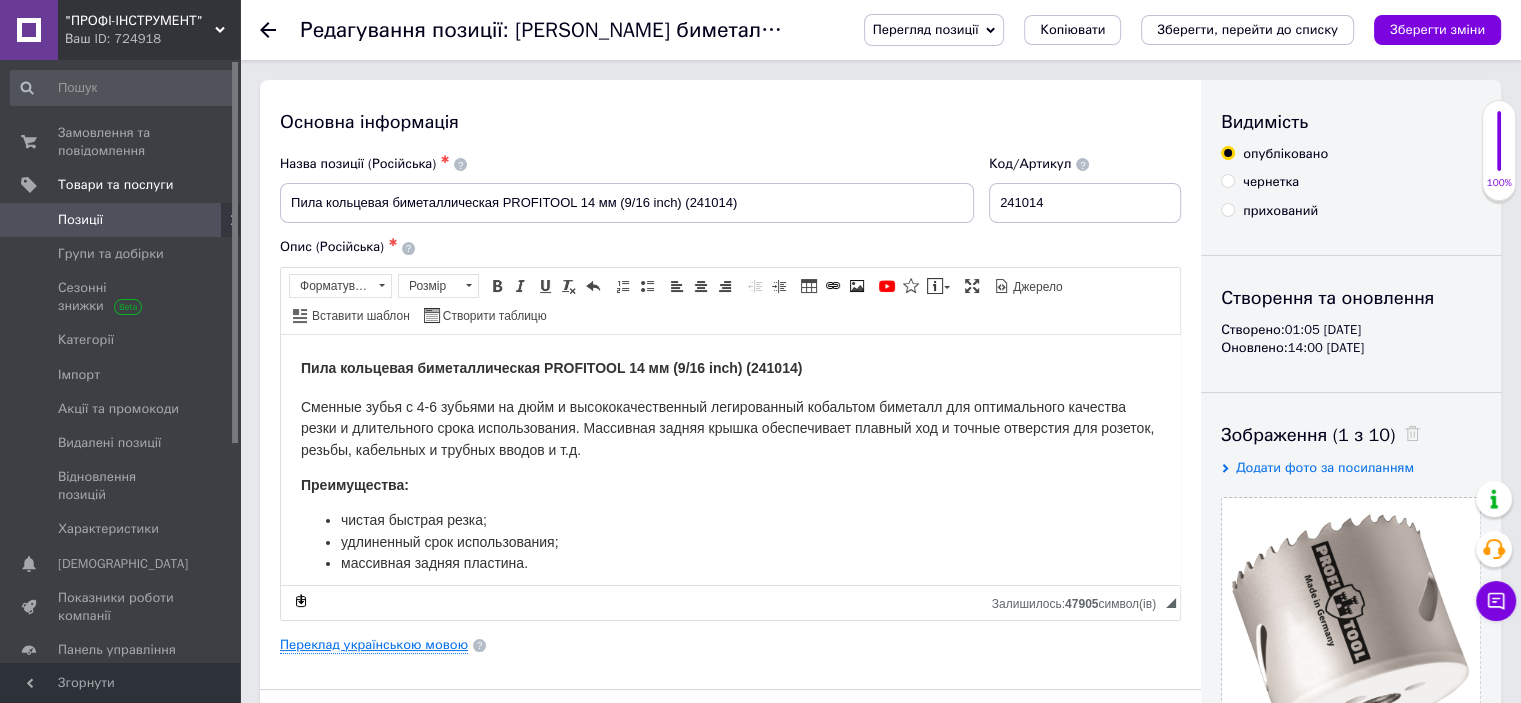 click on "Переклад українською мовою" at bounding box center (374, 645) 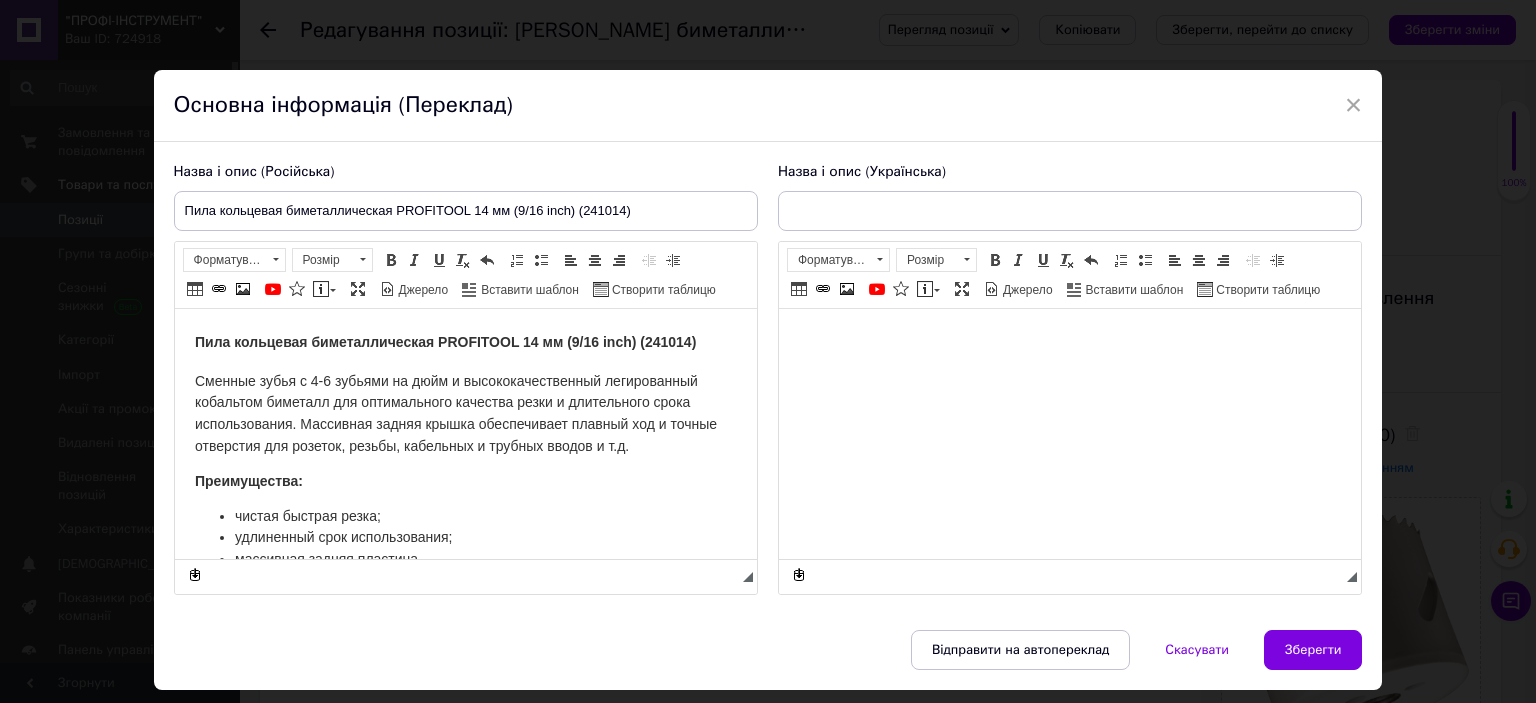 scroll, scrollTop: 0, scrollLeft: 0, axis: both 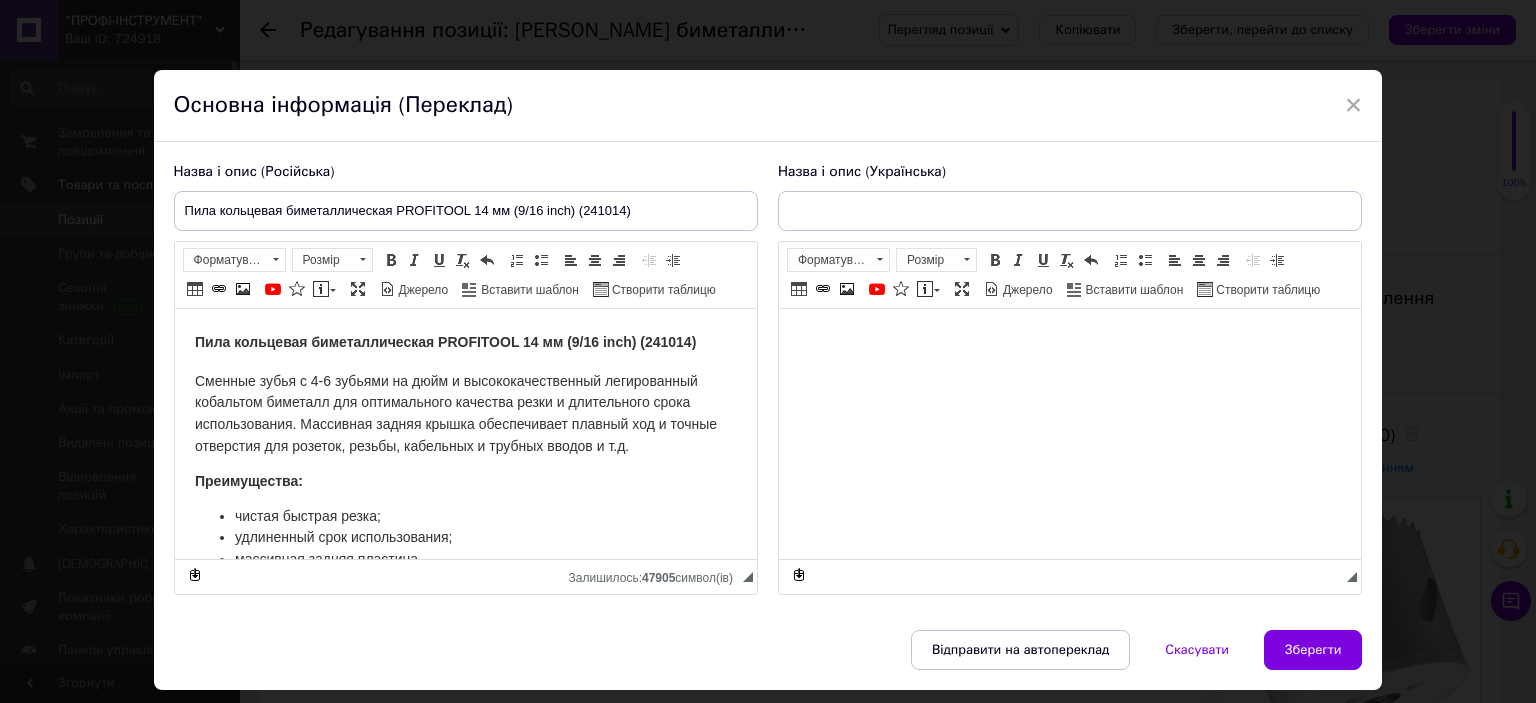 type on "Пила кільцева біметалева PROFITOOL 14 мм (9/16 inch) (241014)" 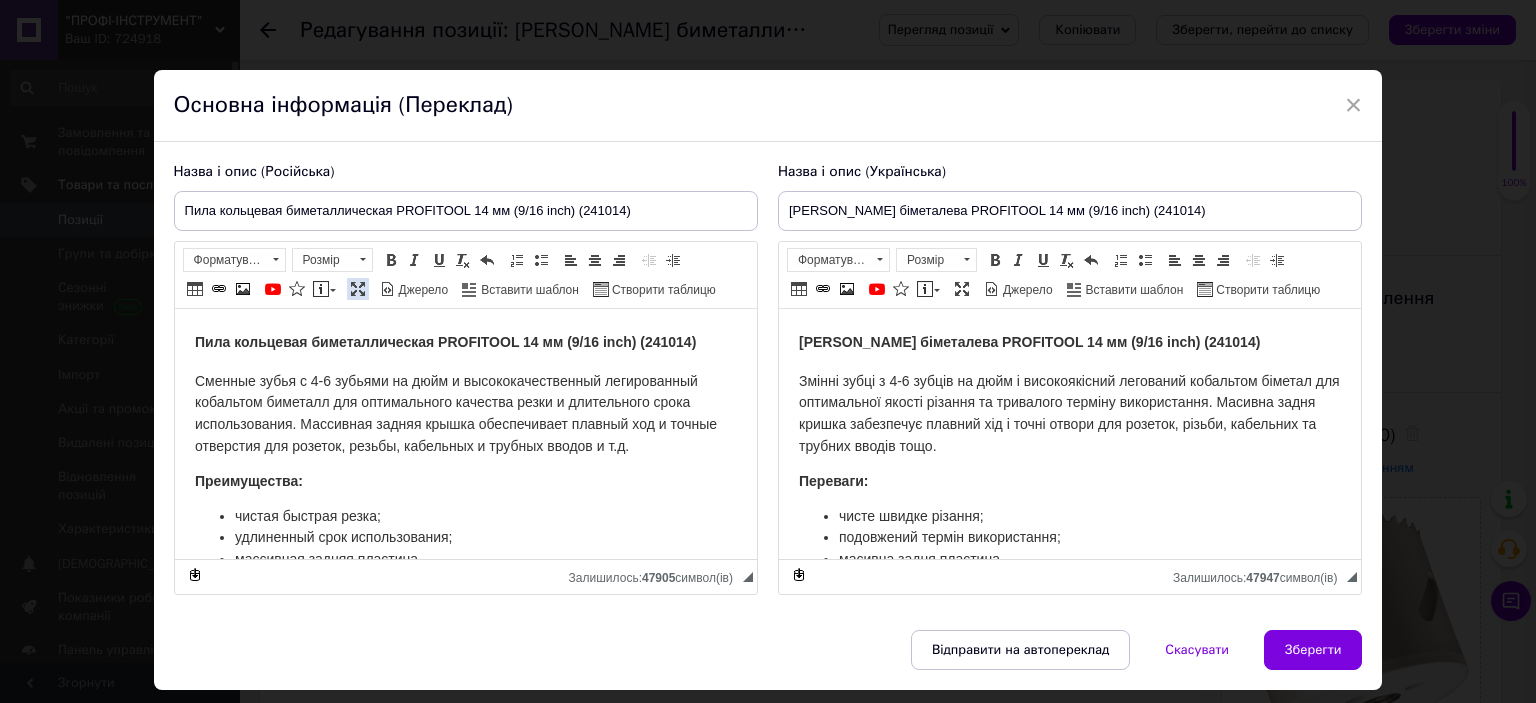 click at bounding box center (358, 289) 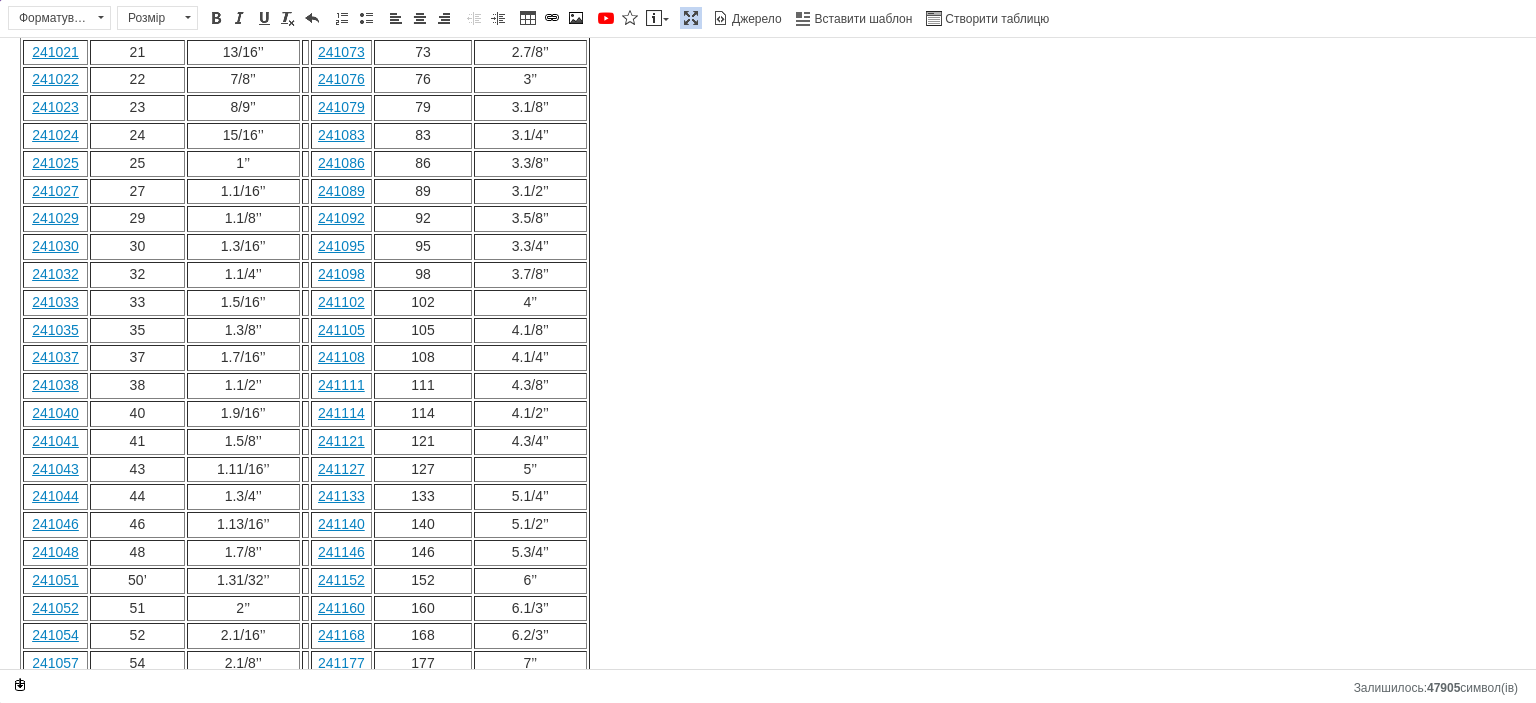 scroll, scrollTop: 959, scrollLeft: 0, axis: vertical 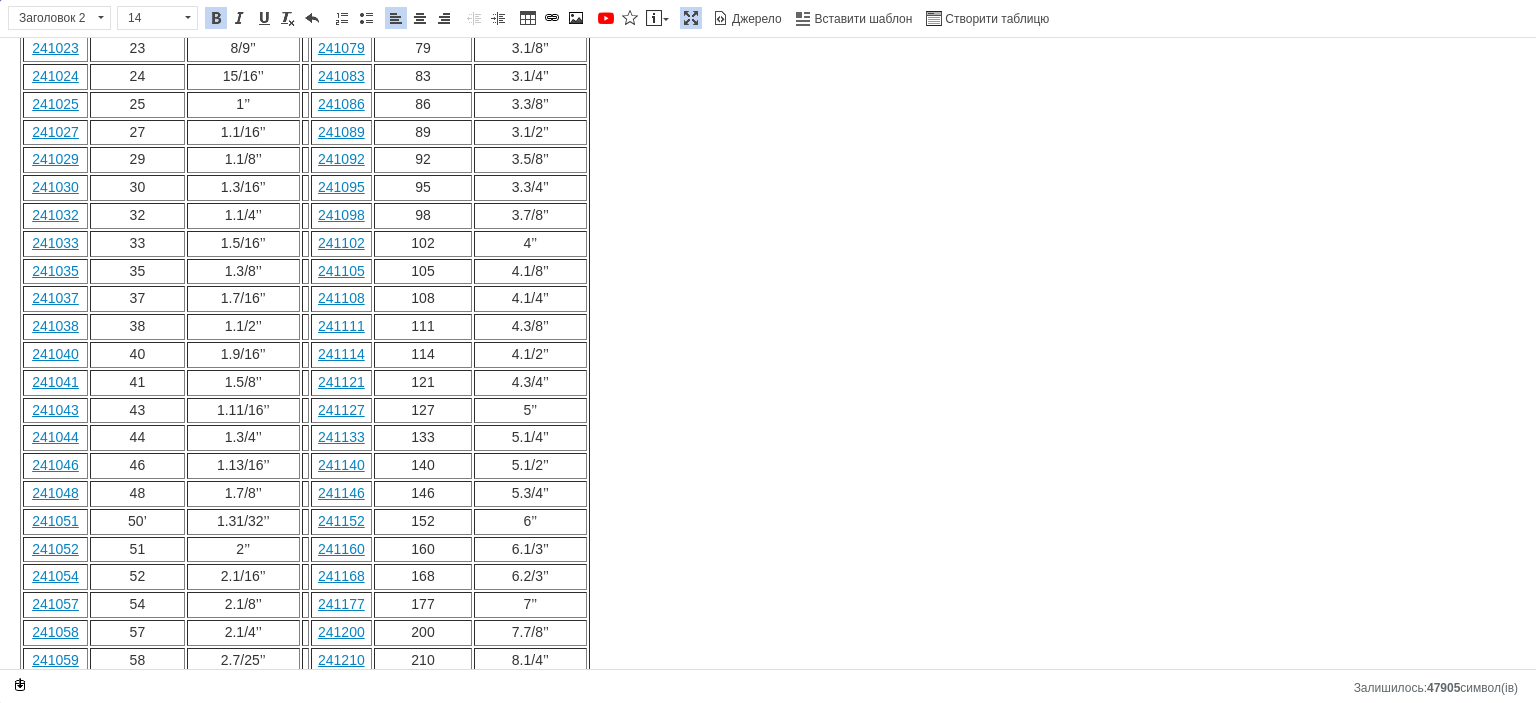 click on "6.1/3’’" at bounding box center (530, 550) 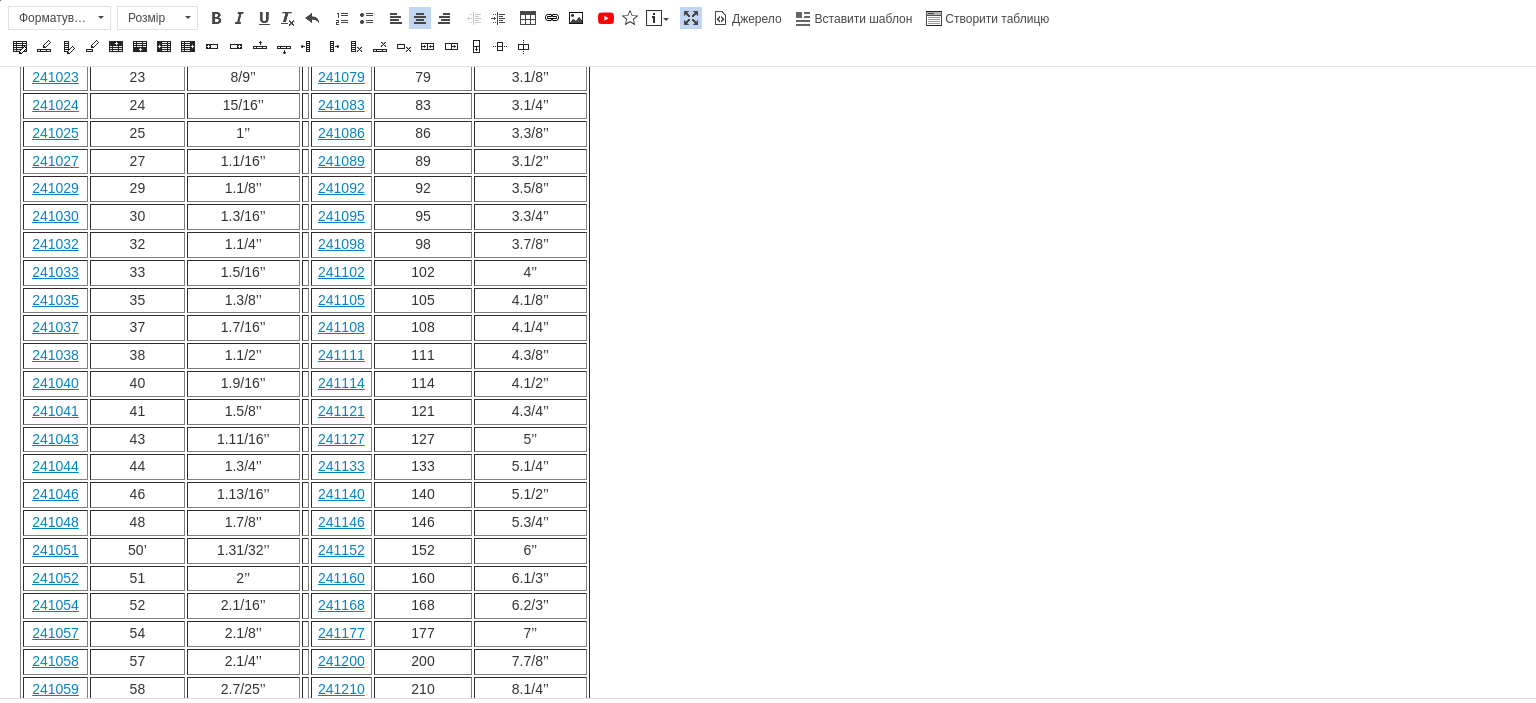click on "10’’" at bounding box center (531, 744) 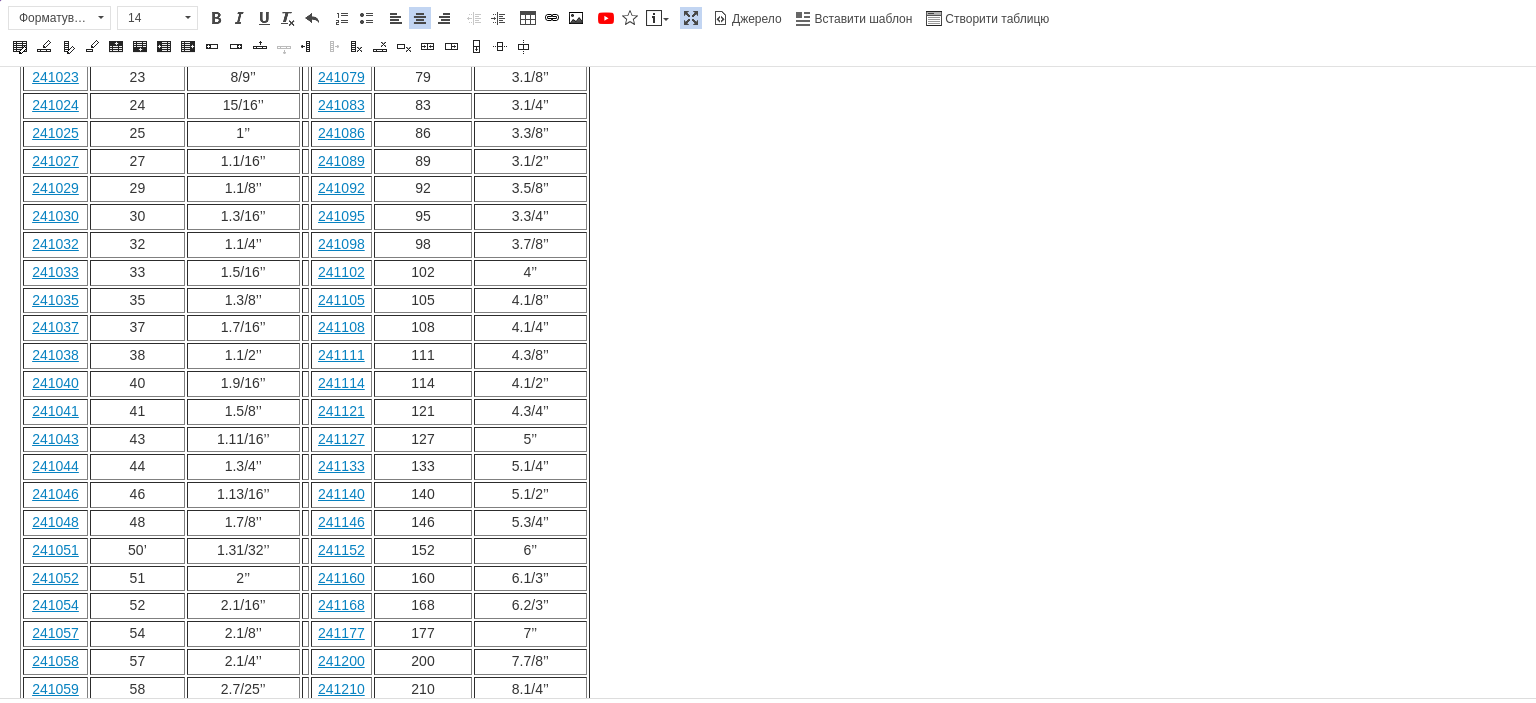 click on "241048" at bounding box center [55, 523] 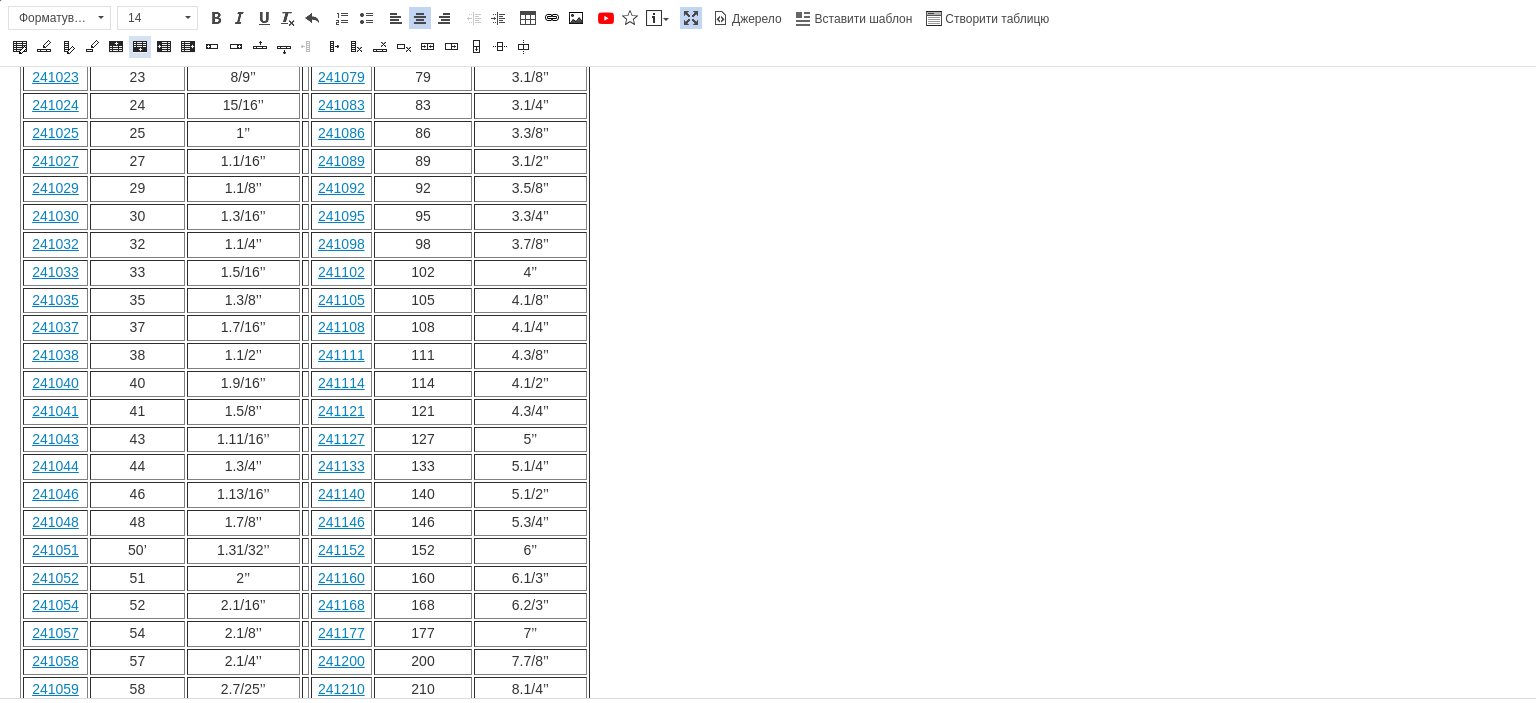 click at bounding box center [140, 47] 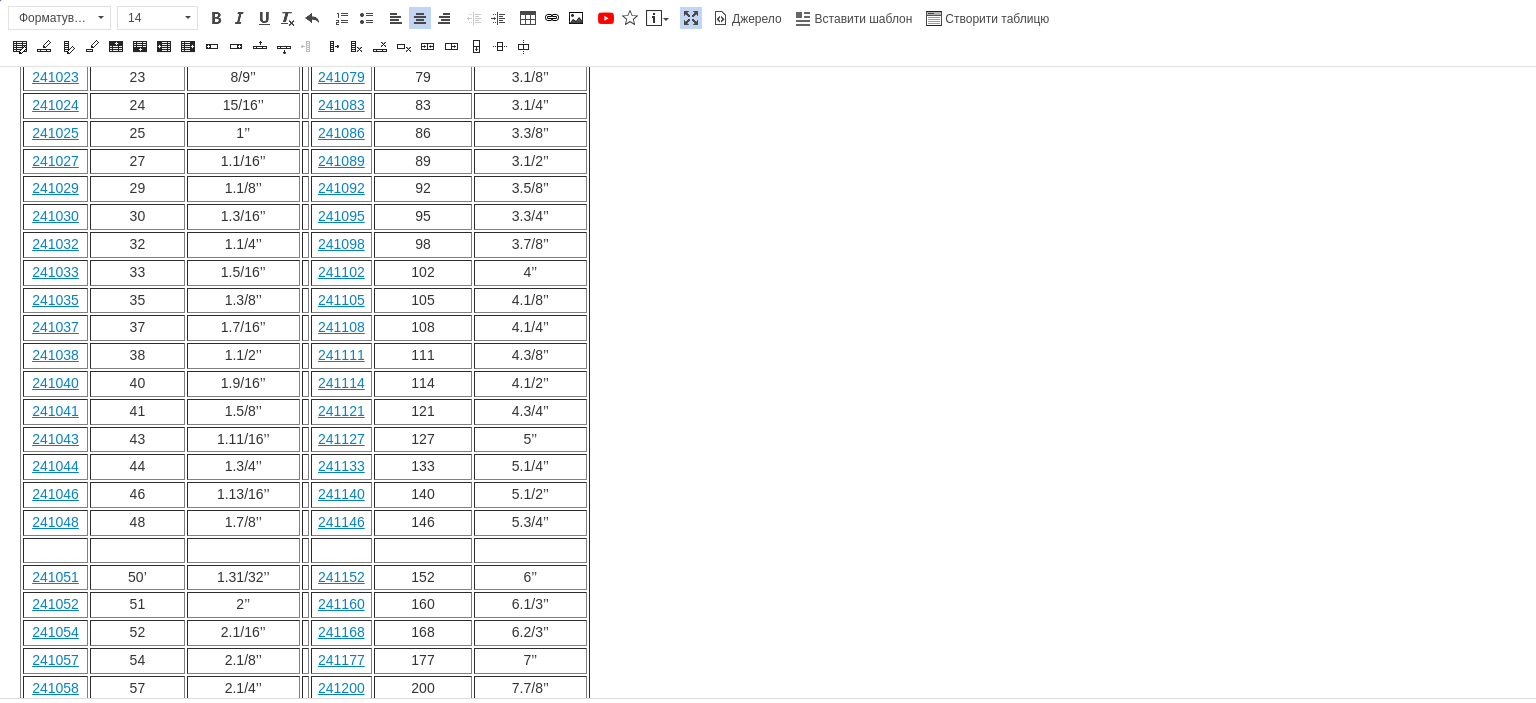 scroll, scrollTop: 985, scrollLeft: 0, axis: vertical 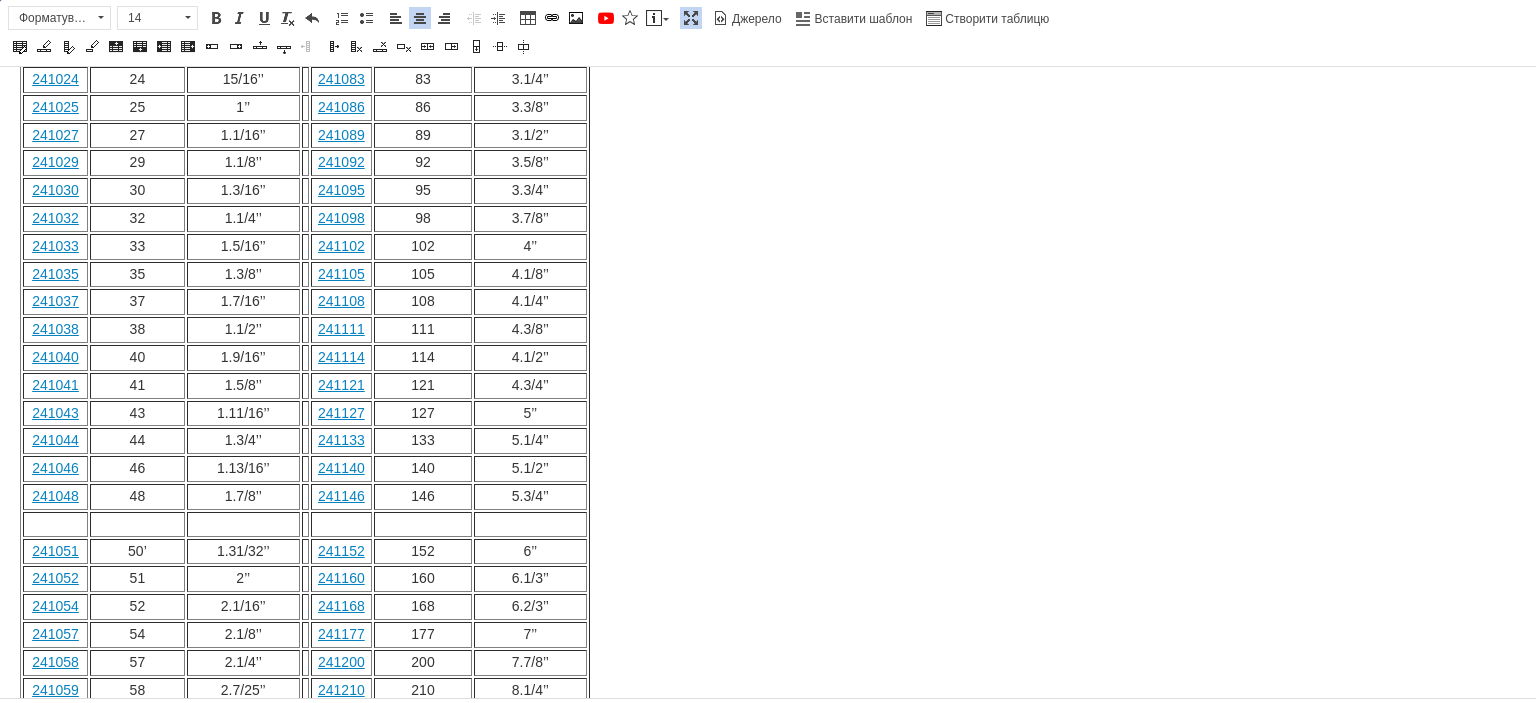 click at bounding box center [55, 524] 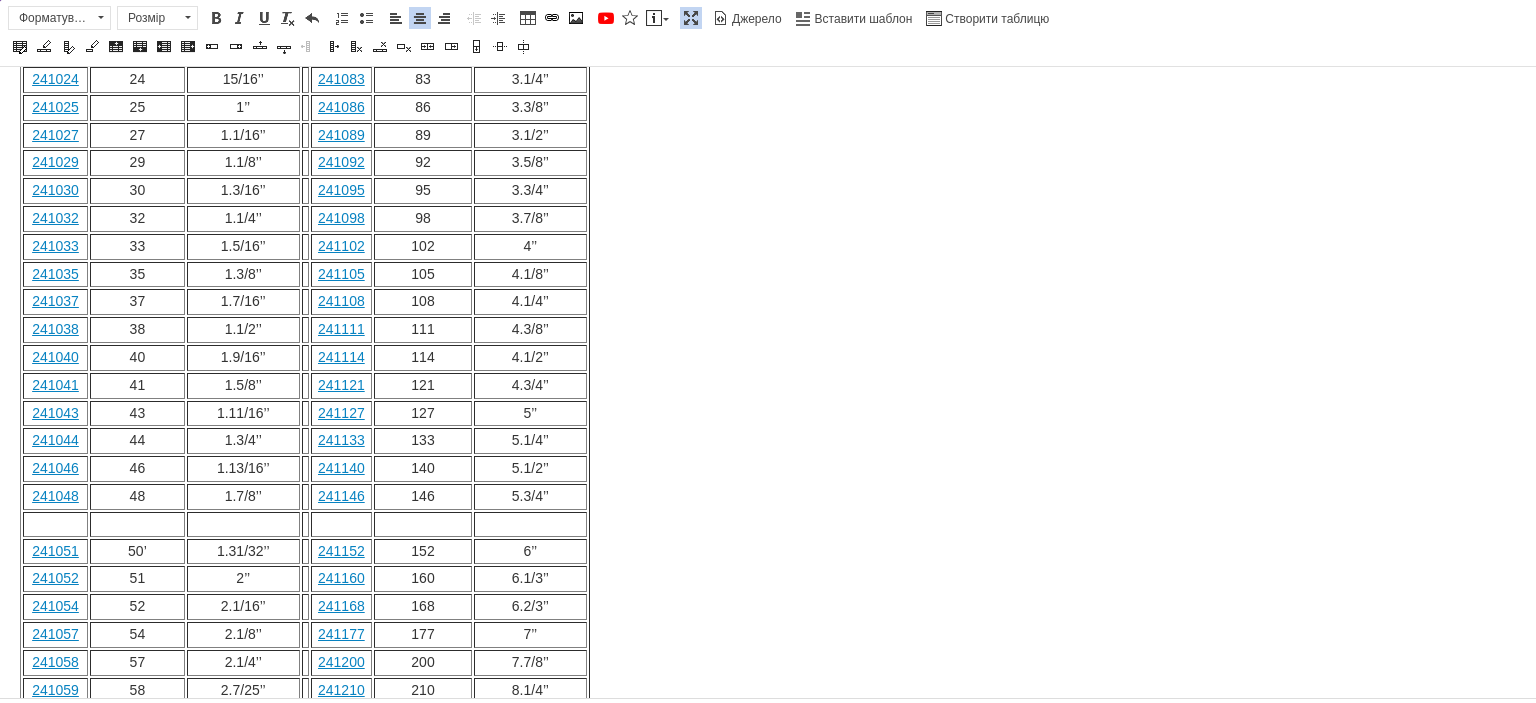 click at bounding box center (55, 524) 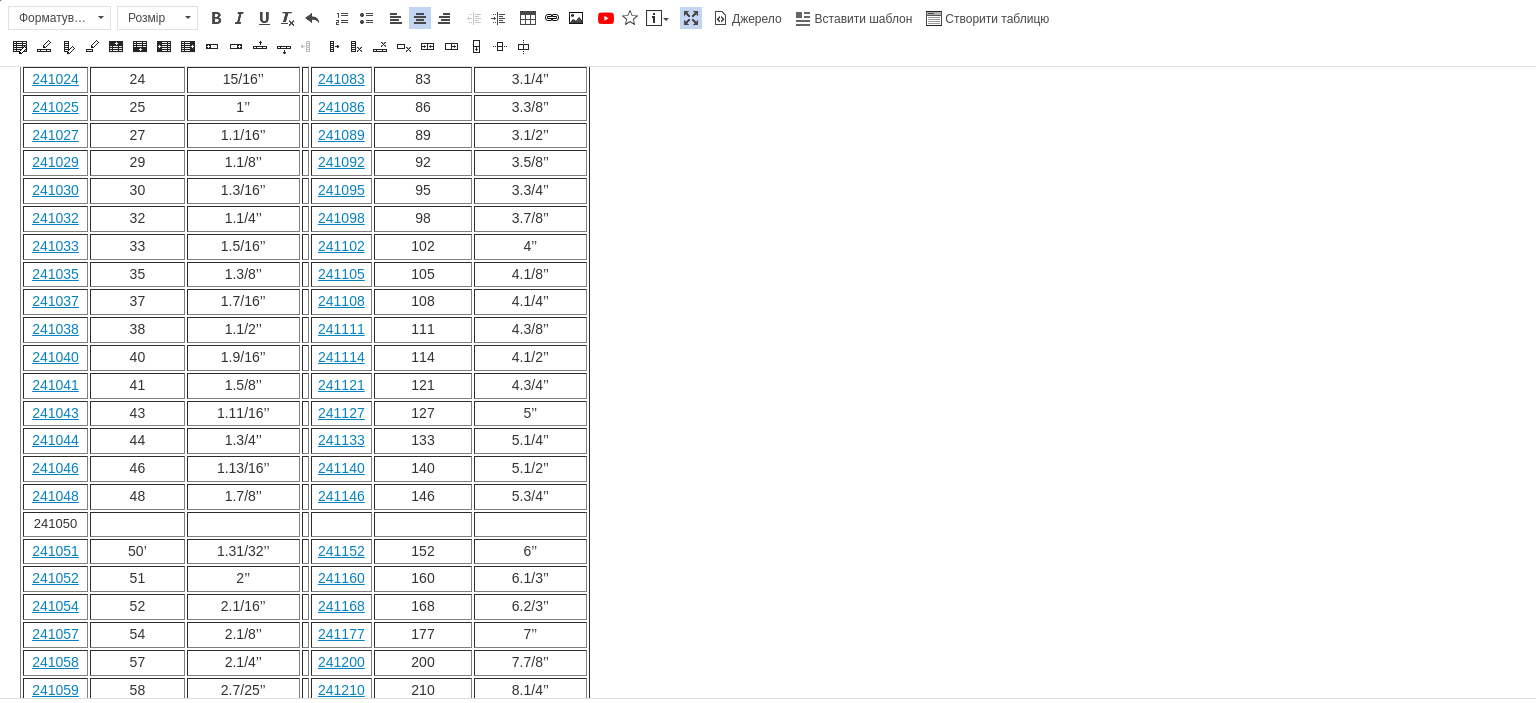 click at bounding box center (137, 524) 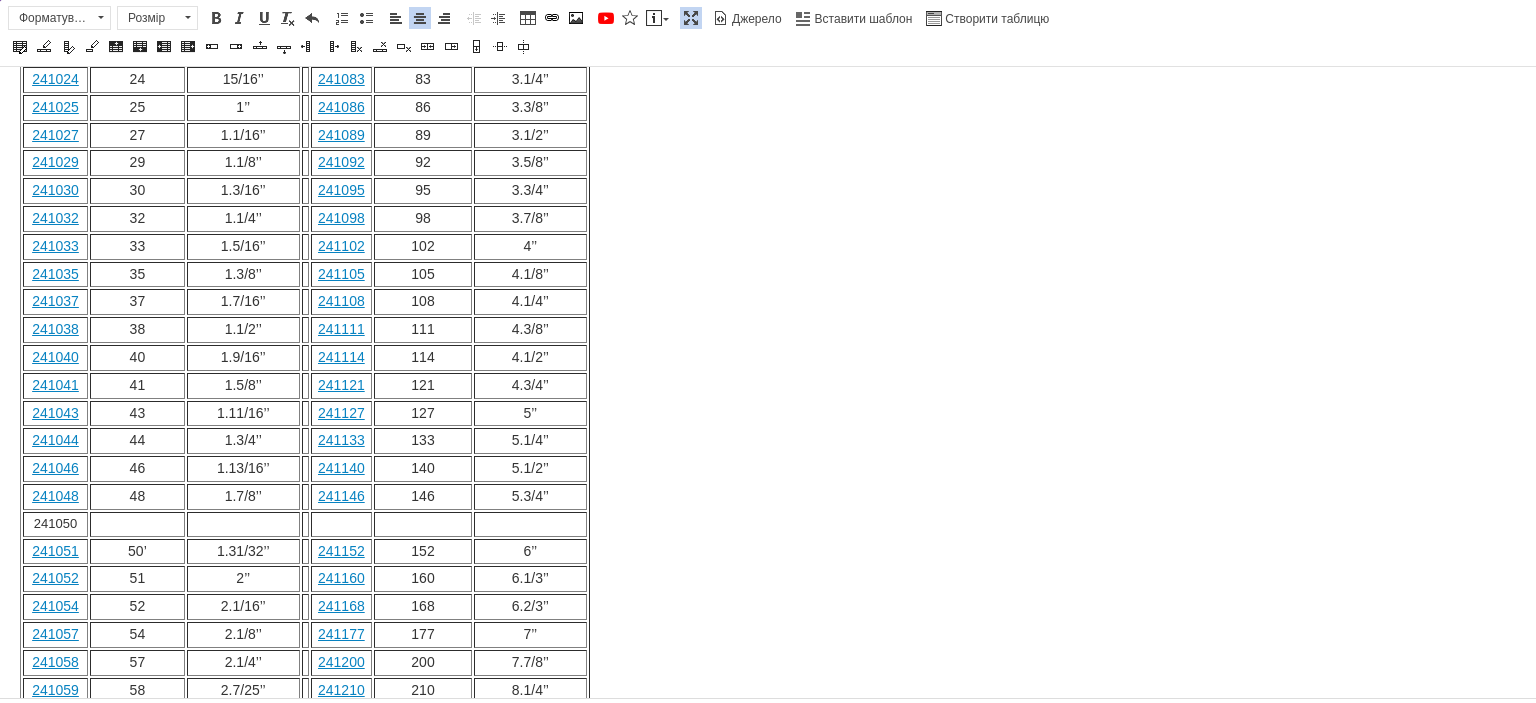 click at bounding box center (137, 524) 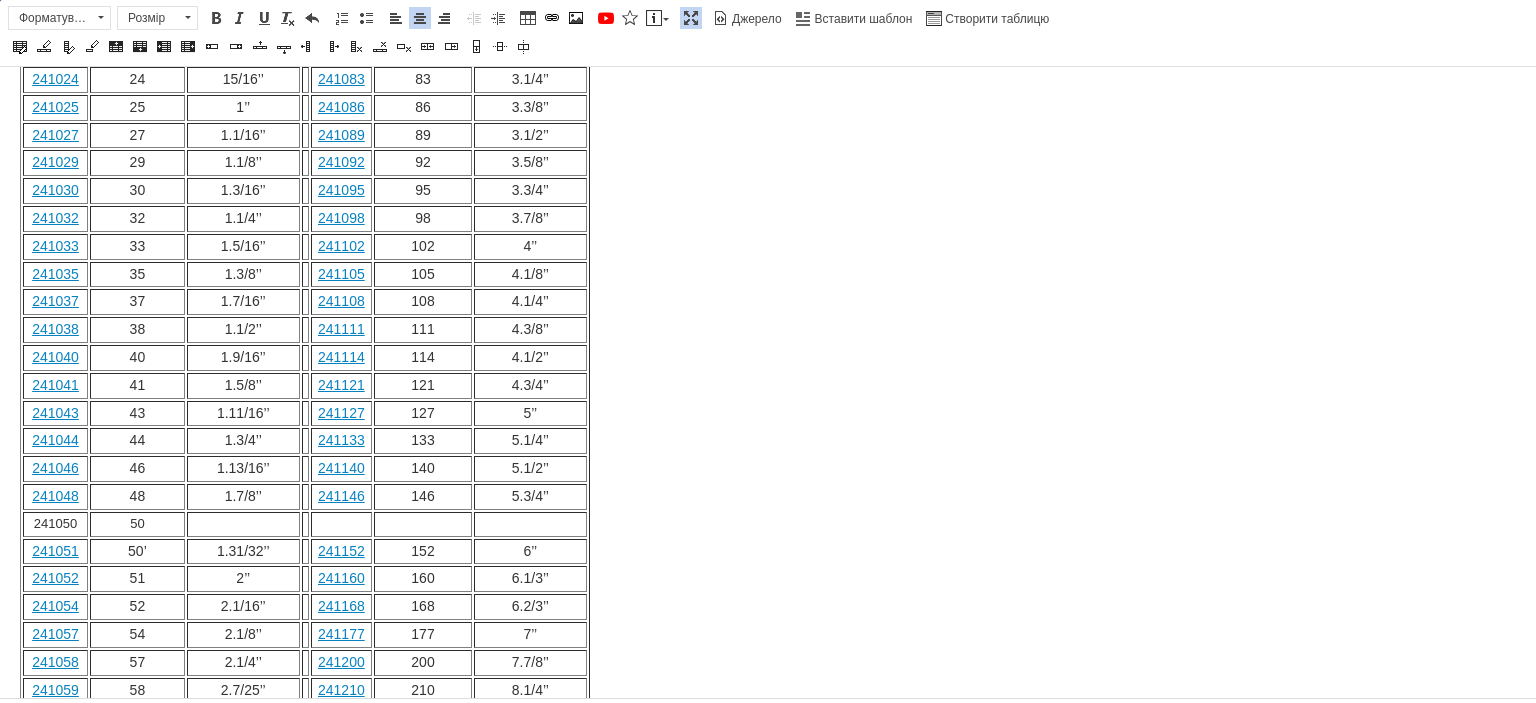 click at bounding box center [243, 524] 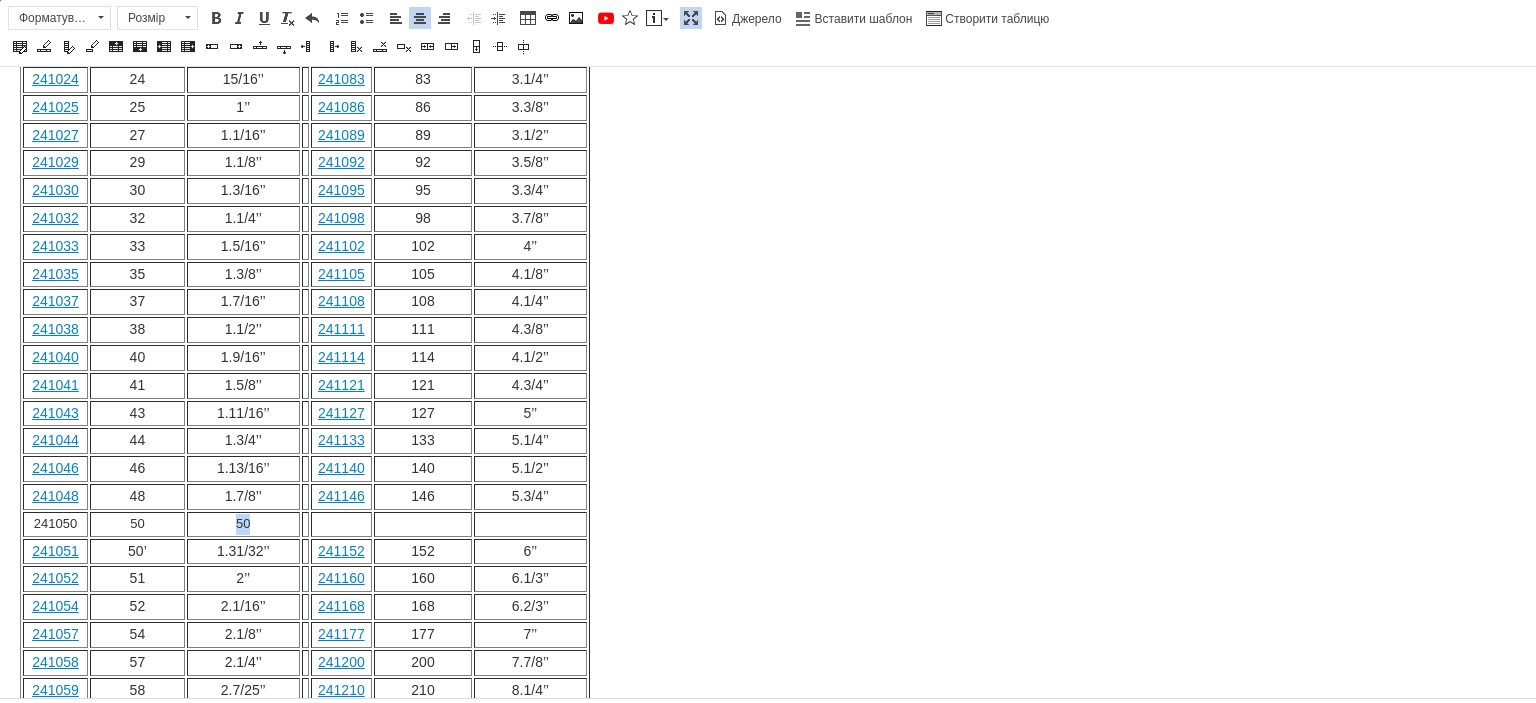 drag, startPoint x: 253, startPoint y: 460, endPoint x: 227, endPoint y: 458, distance: 26.076809 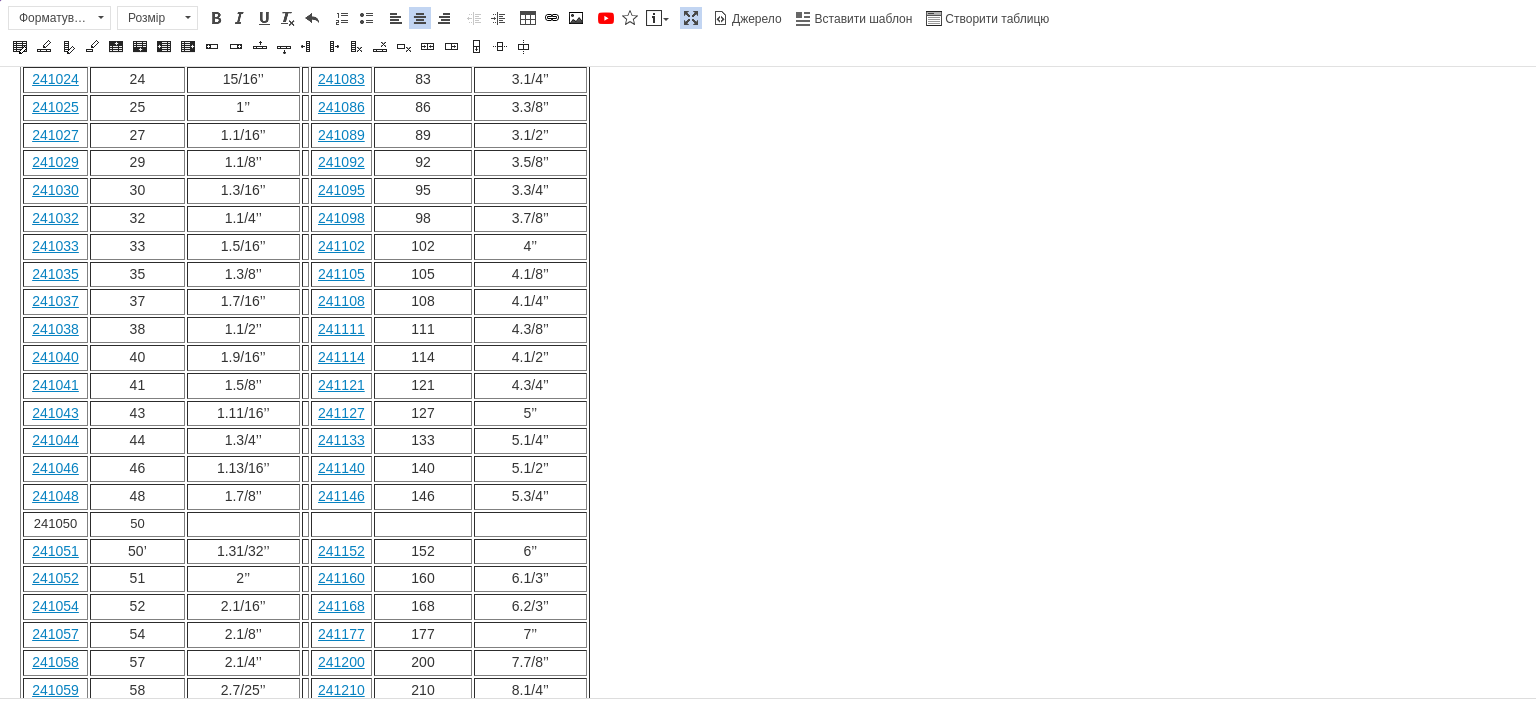 click at bounding box center (243, 524) 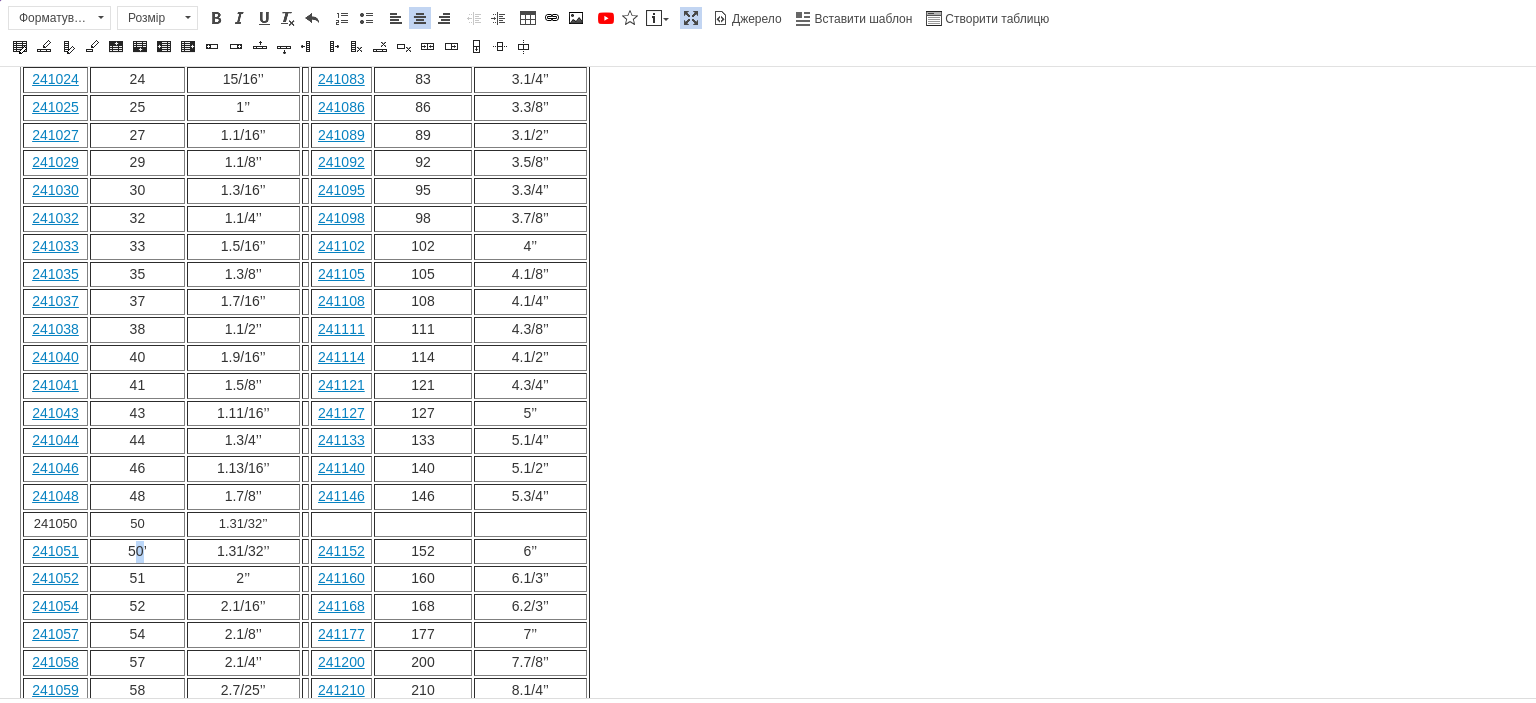 click on "50’" at bounding box center (137, 551) 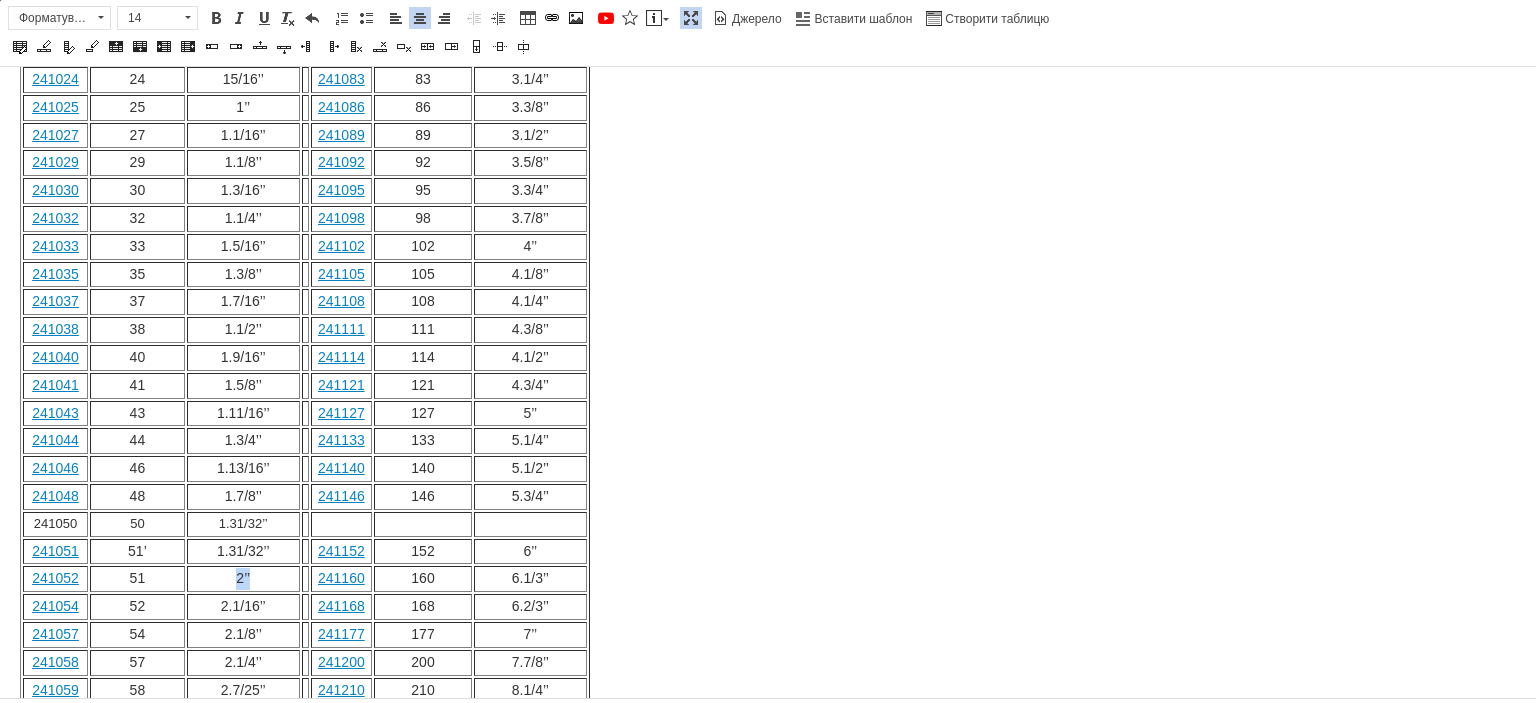 drag, startPoint x: 254, startPoint y: 508, endPoint x: 234, endPoint y: 508, distance: 20 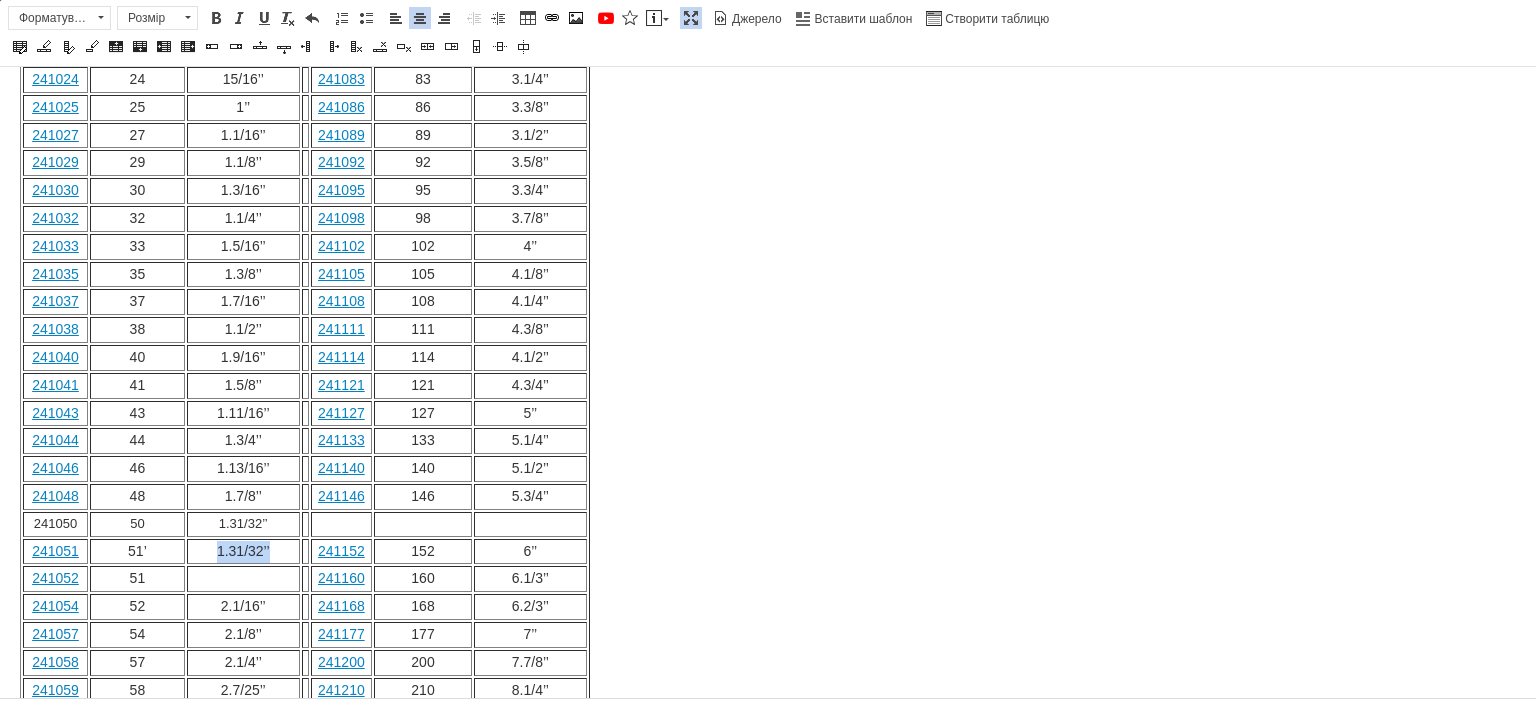 drag, startPoint x: 269, startPoint y: 483, endPoint x: 217, endPoint y: 484, distance: 52.009613 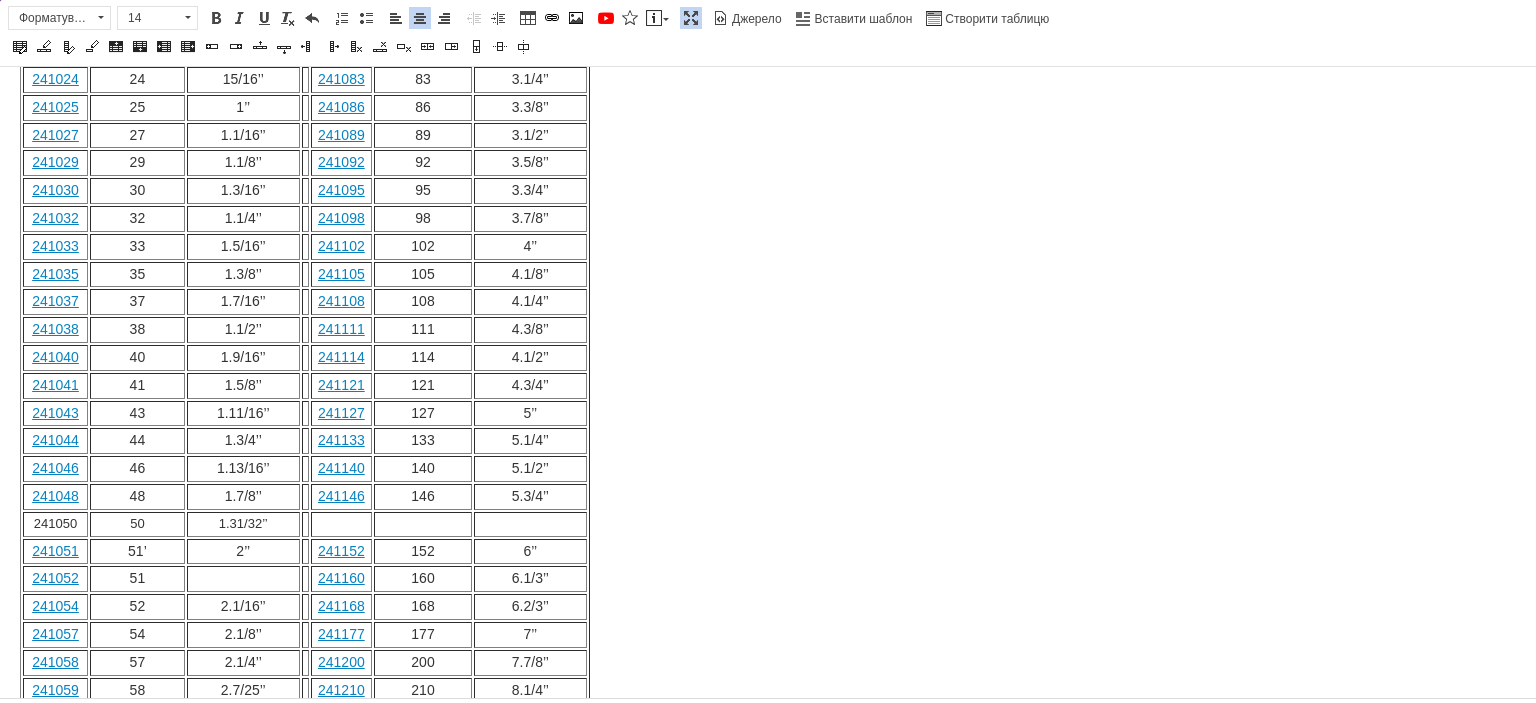 drag, startPoint x: 268, startPoint y: 452, endPoint x: 124, endPoint y: 452, distance: 144 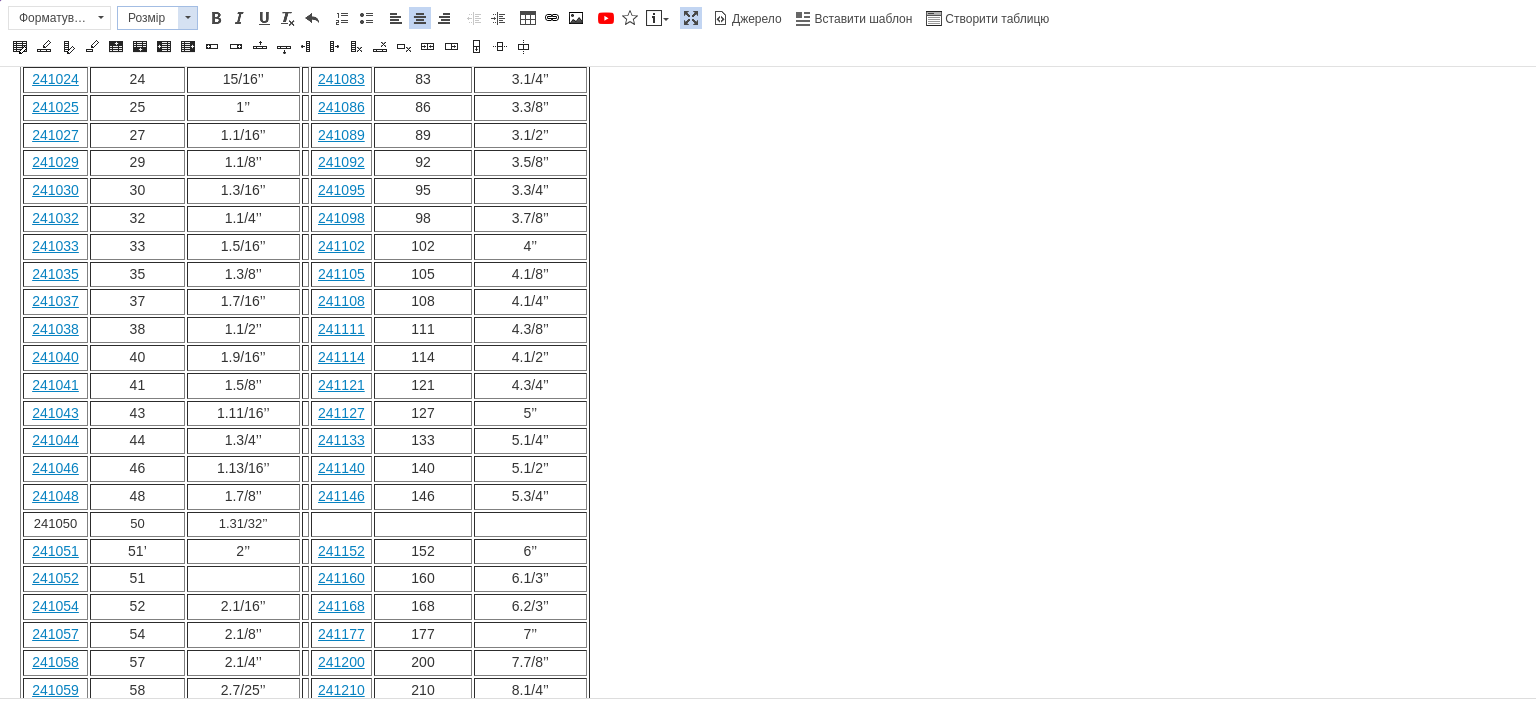 click on "Розмір" at bounding box center (148, 18) 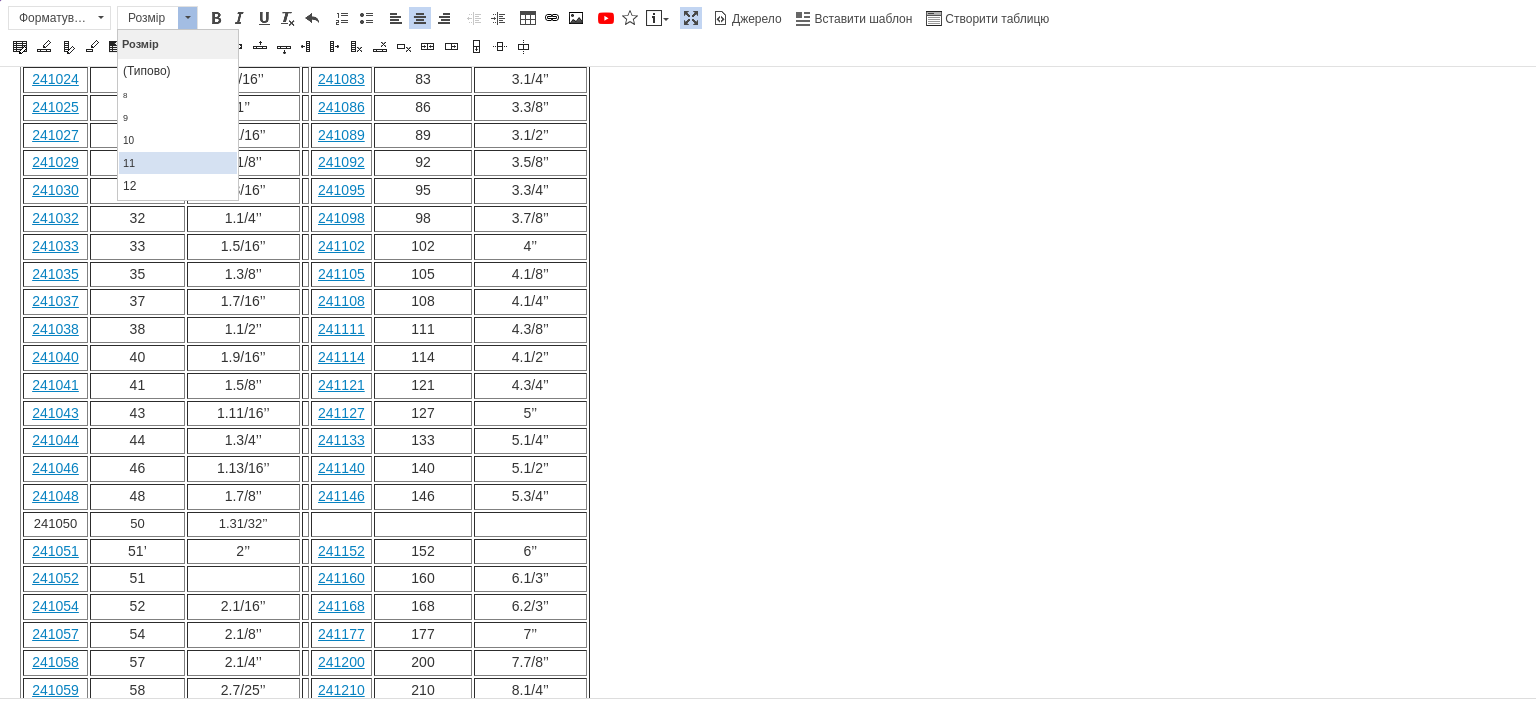 scroll, scrollTop: 100, scrollLeft: 0, axis: vertical 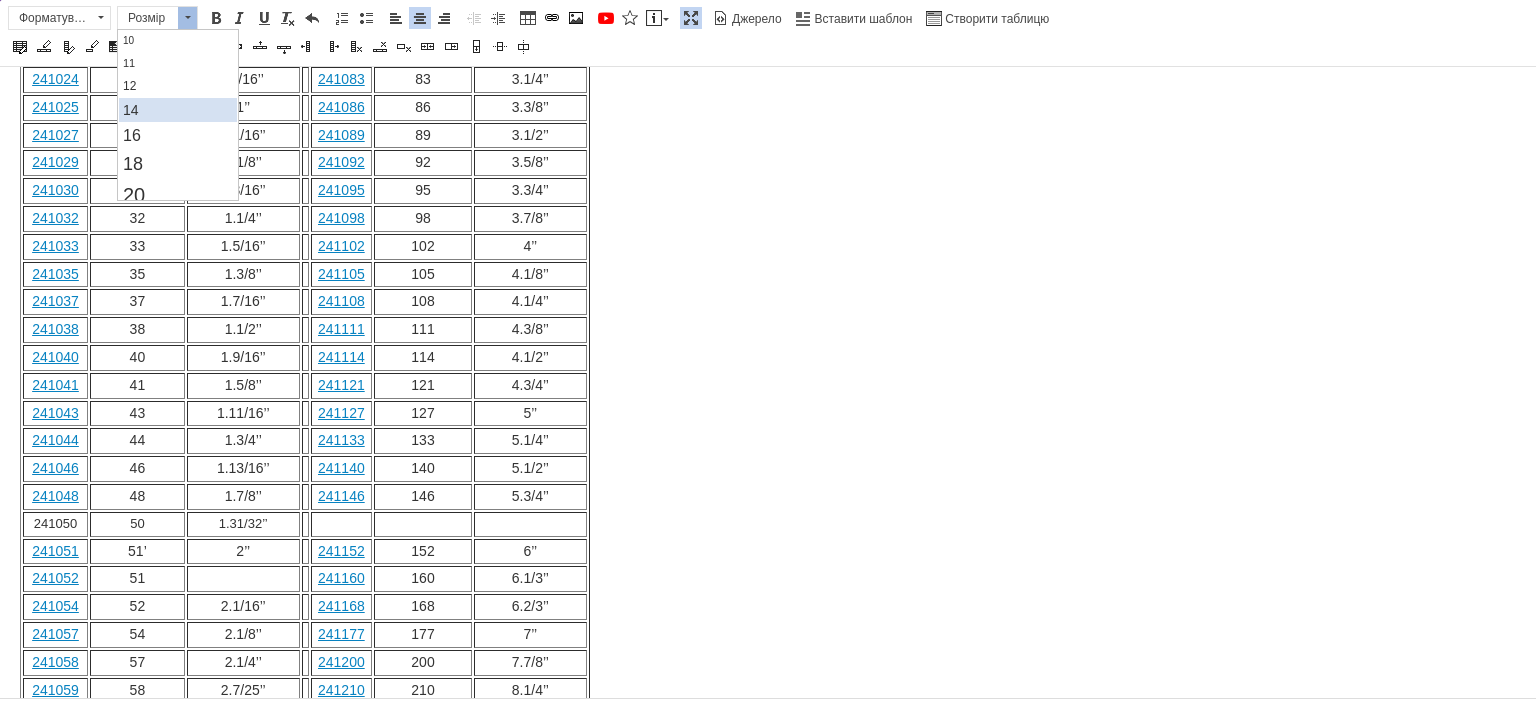 click on "14" at bounding box center [177, 110] 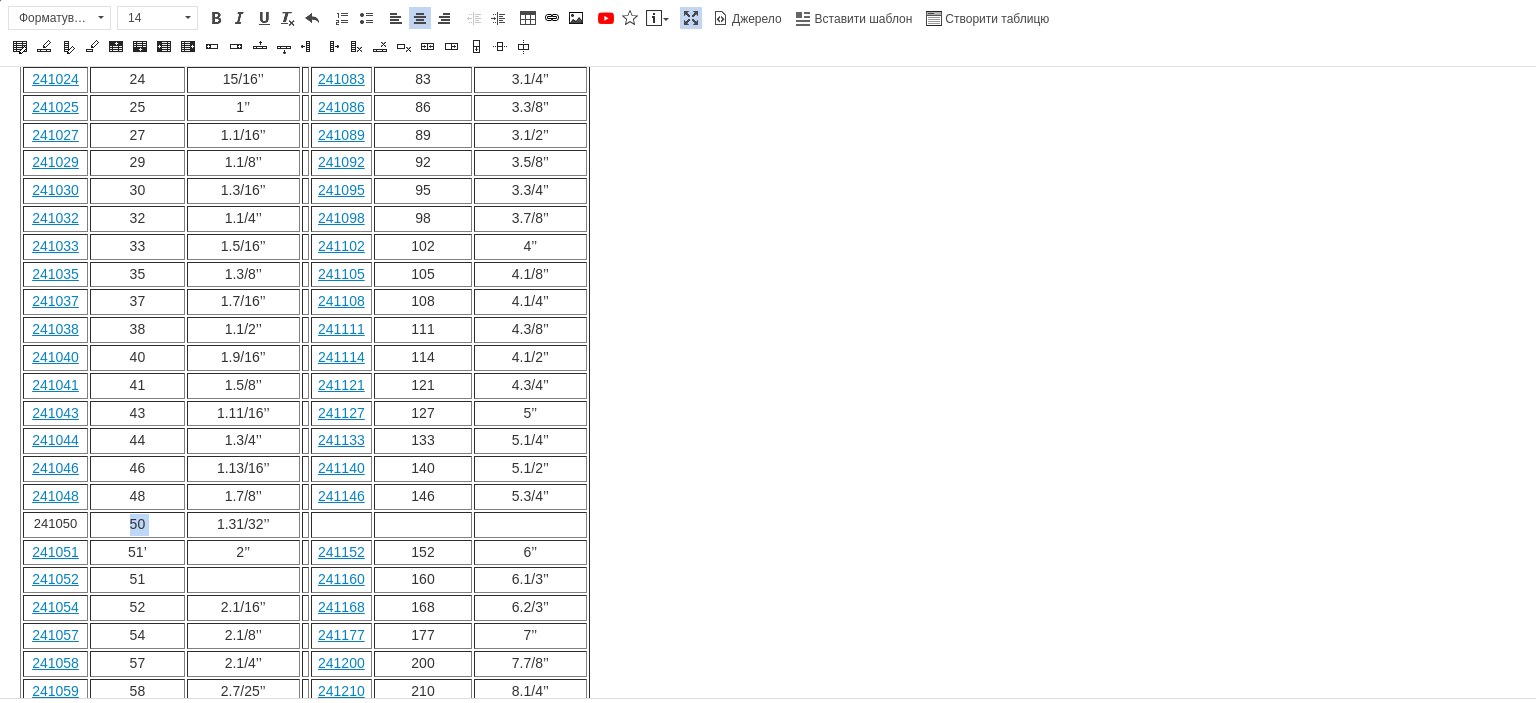 scroll, scrollTop: 0, scrollLeft: 0, axis: both 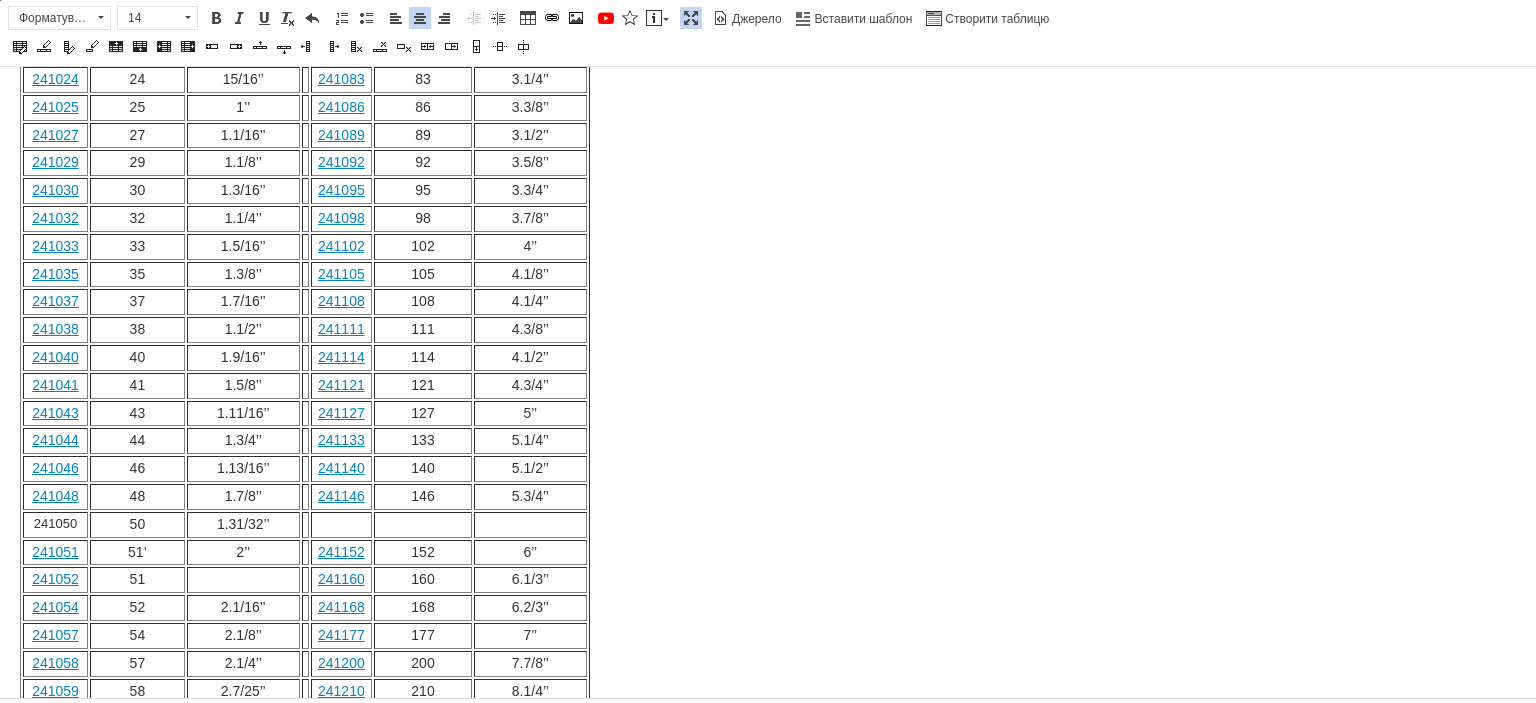 click on "1.9/16’’" at bounding box center (243, 358) 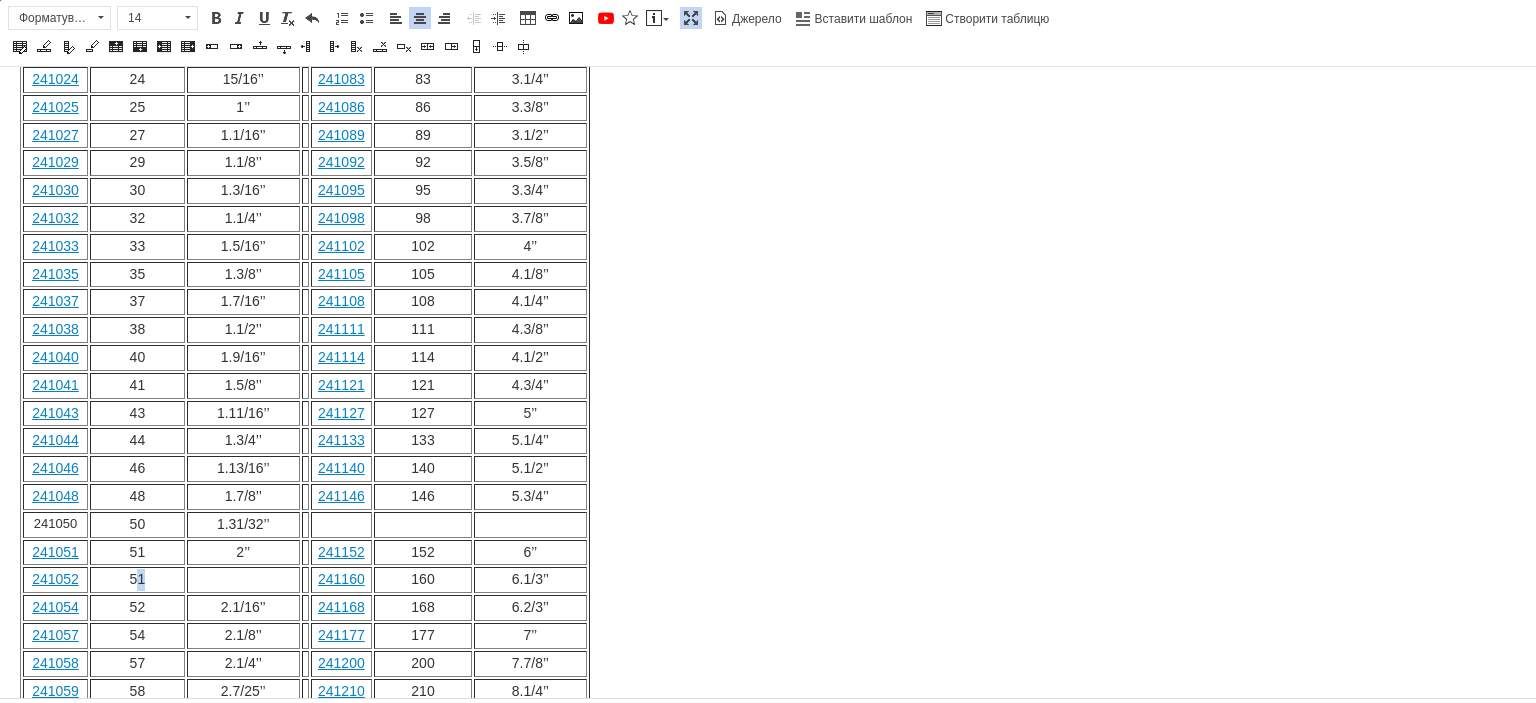 click on "51" at bounding box center [137, 580] 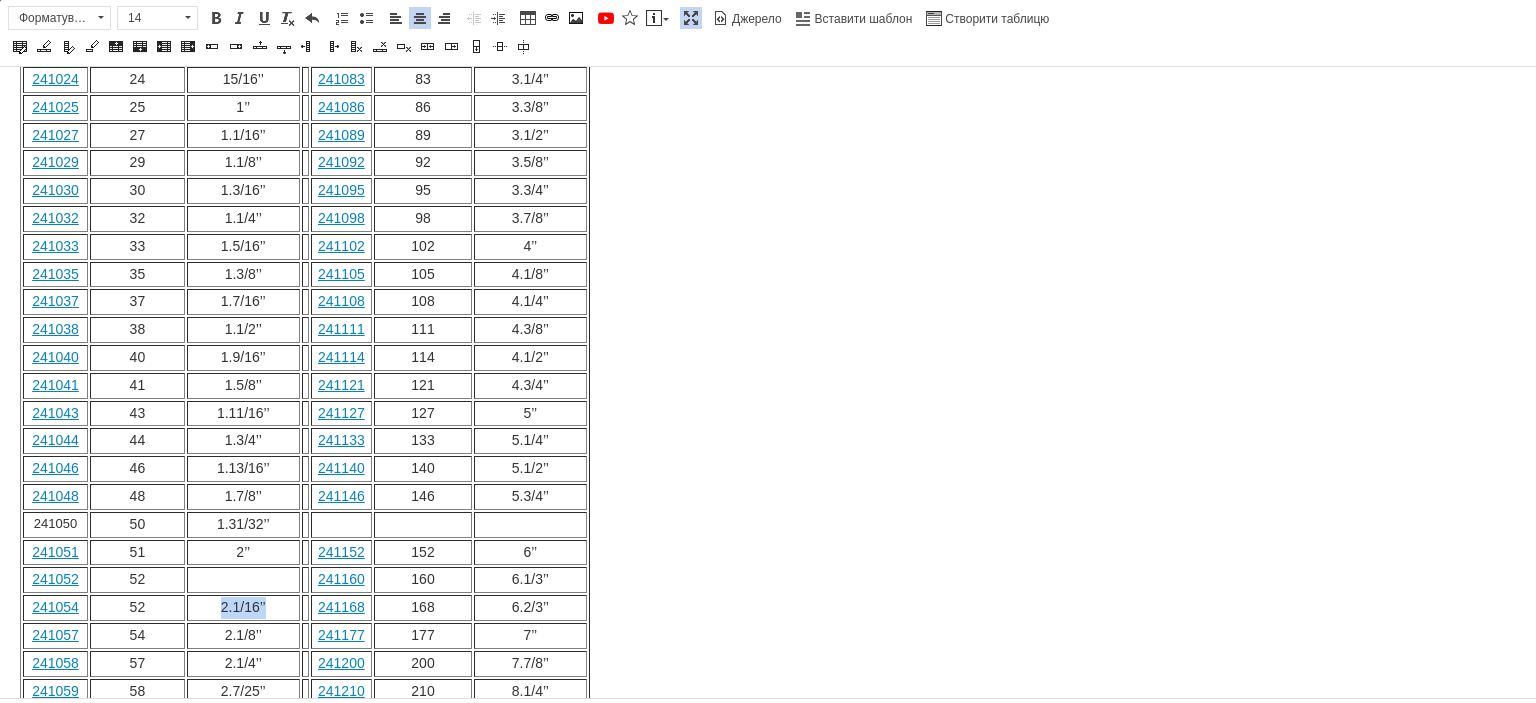 drag, startPoint x: 267, startPoint y: 533, endPoint x: 220, endPoint y: 536, distance: 47.095646 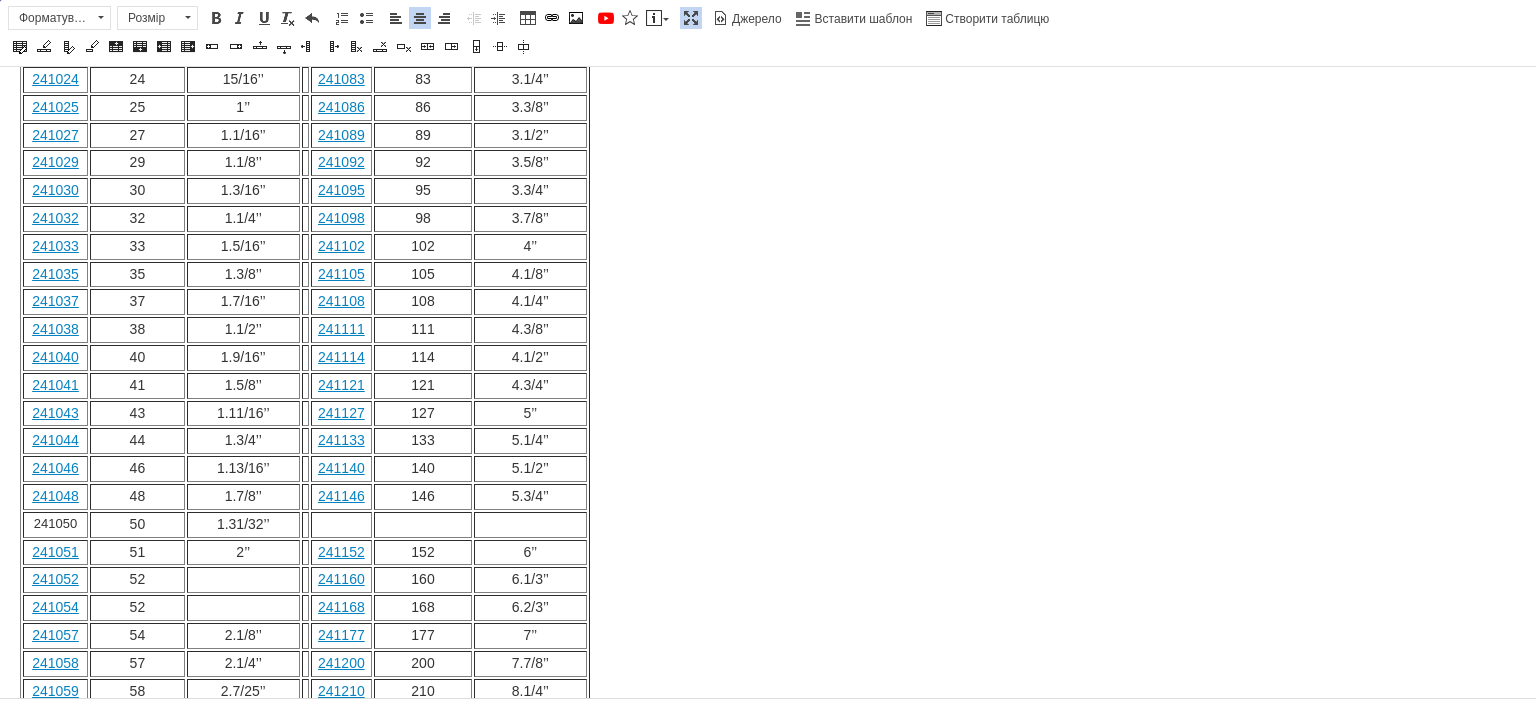 click at bounding box center (243, 580) 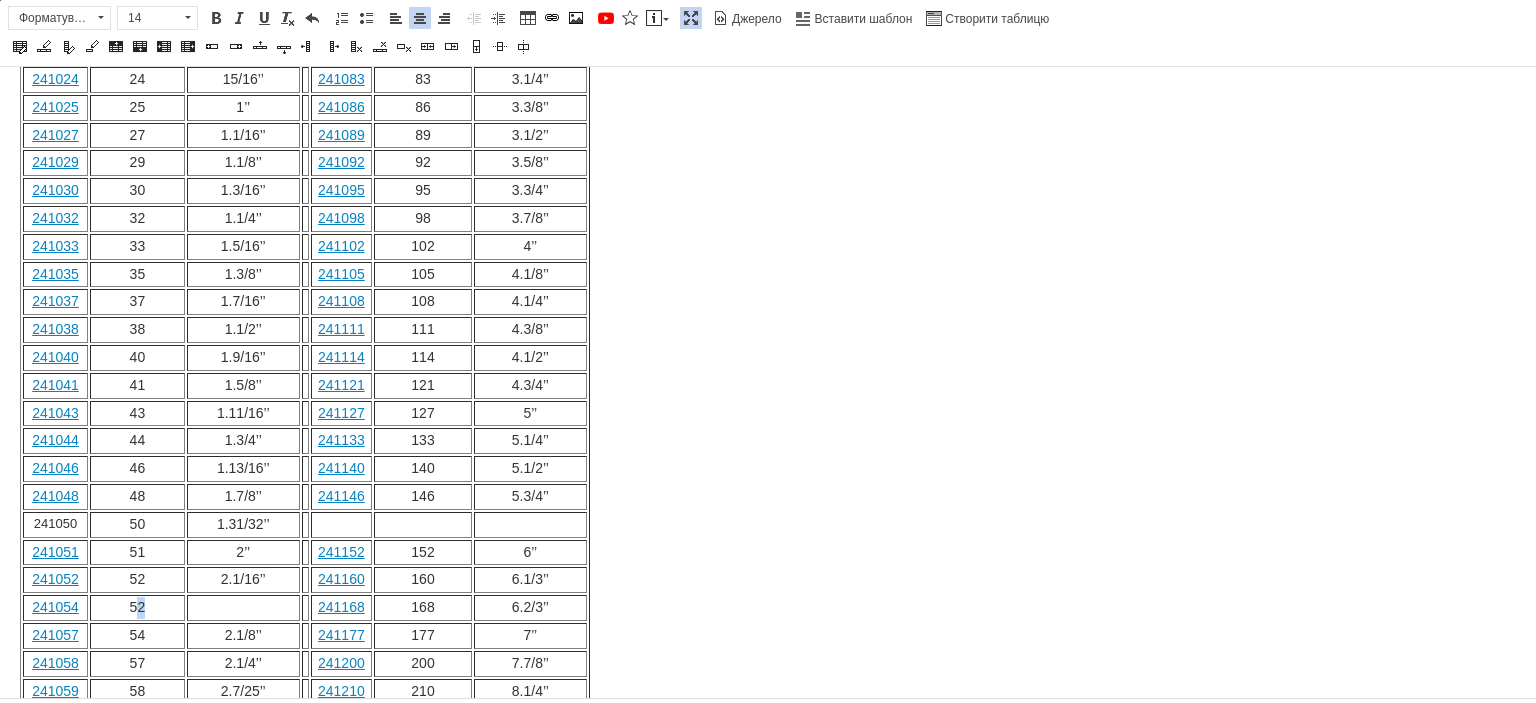 click on "52" at bounding box center [138, 607] 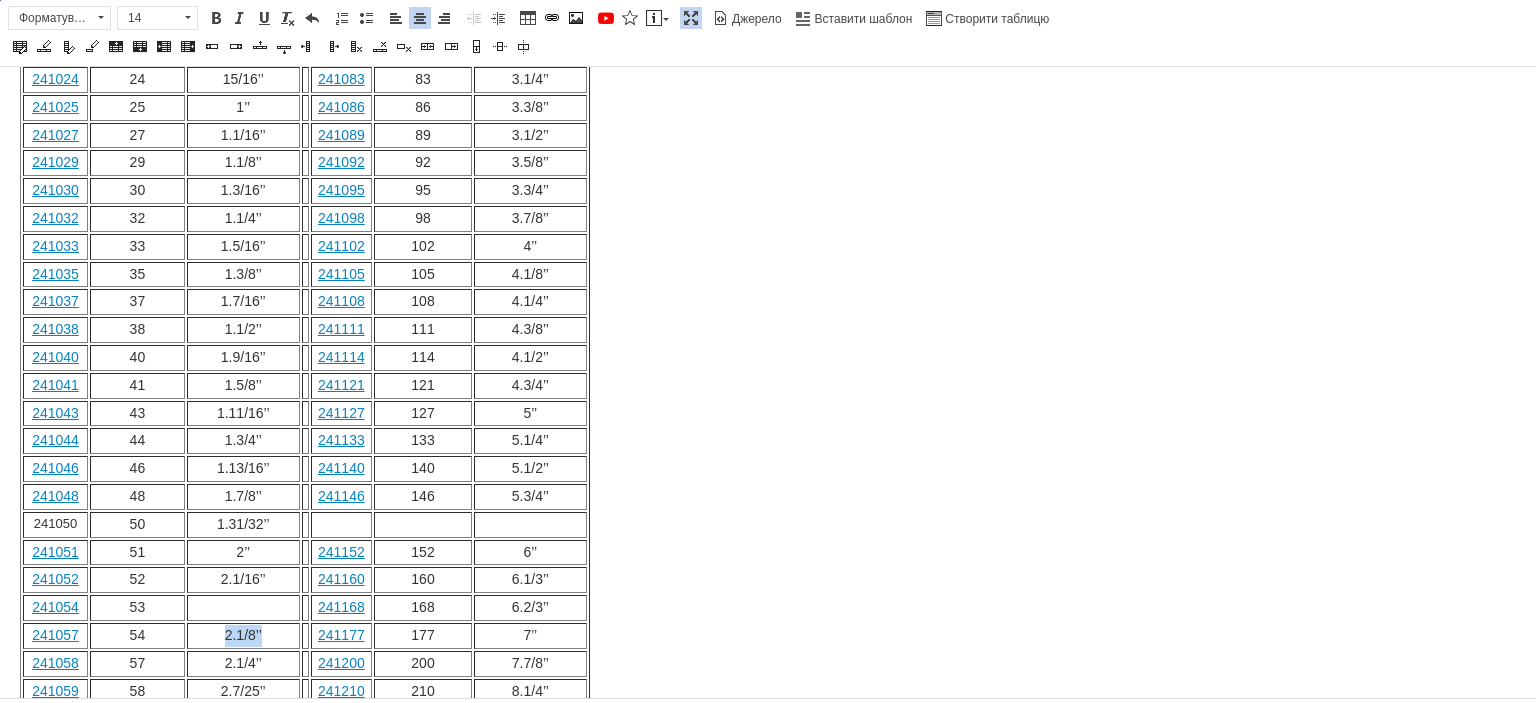 drag, startPoint x: 260, startPoint y: 560, endPoint x: 227, endPoint y: 559, distance: 33.01515 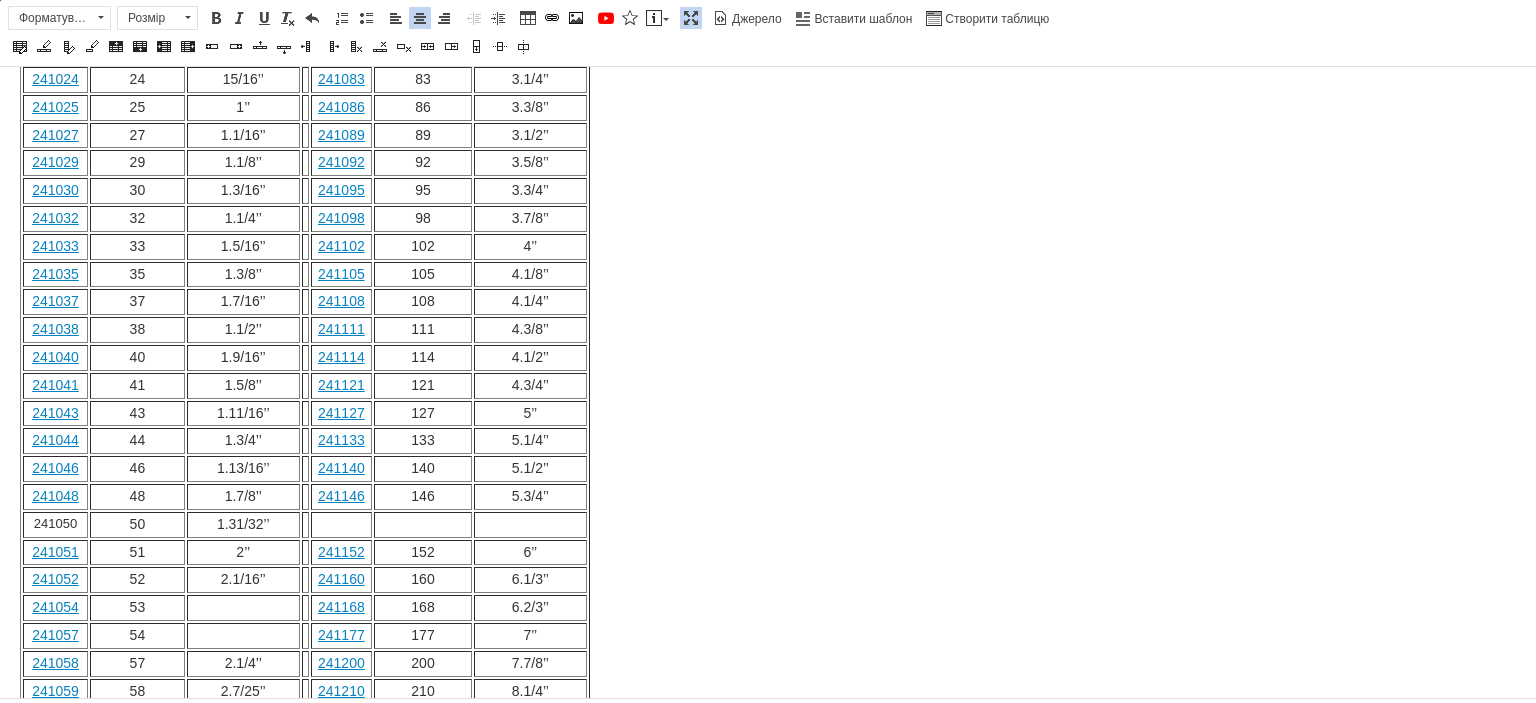 click at bounding box center [243, 608] 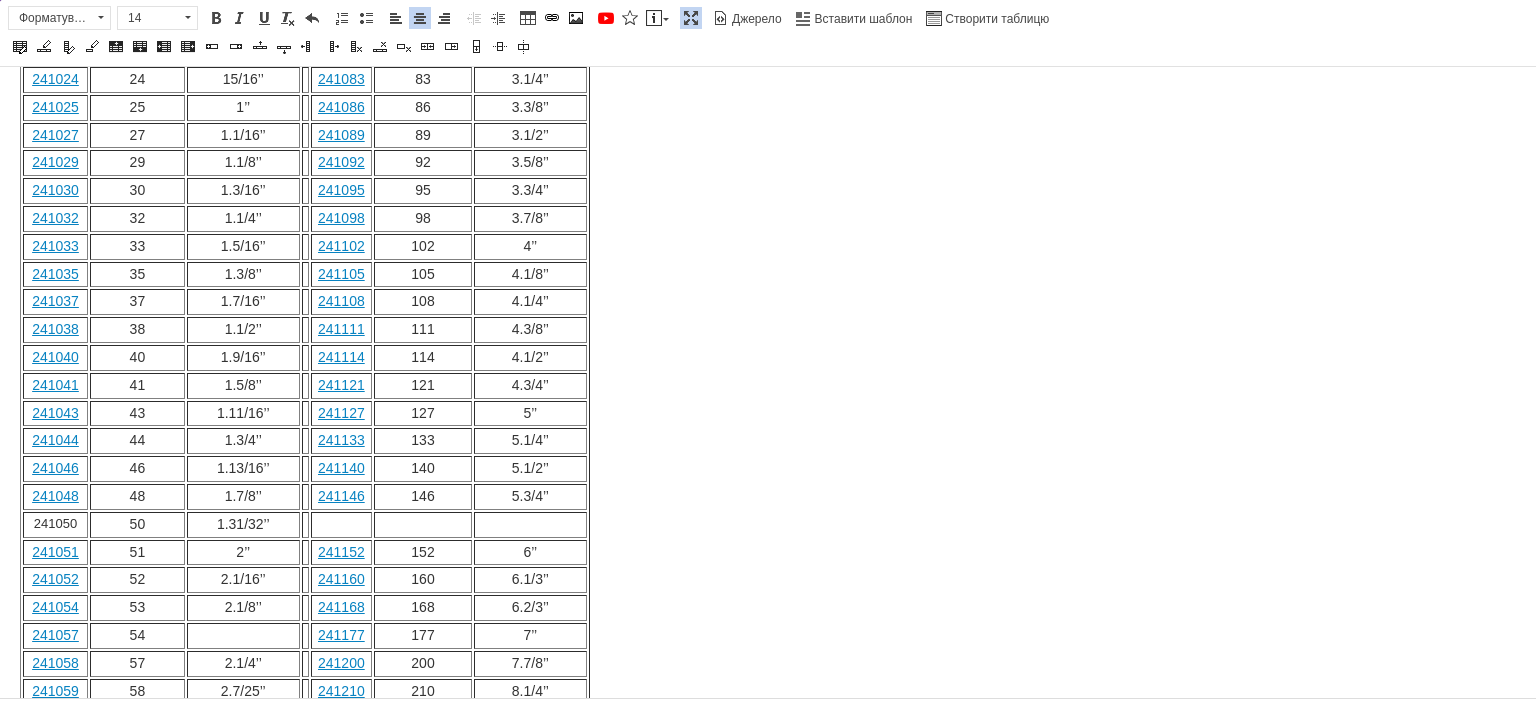 click on "54" at bounding box center [137, 636] 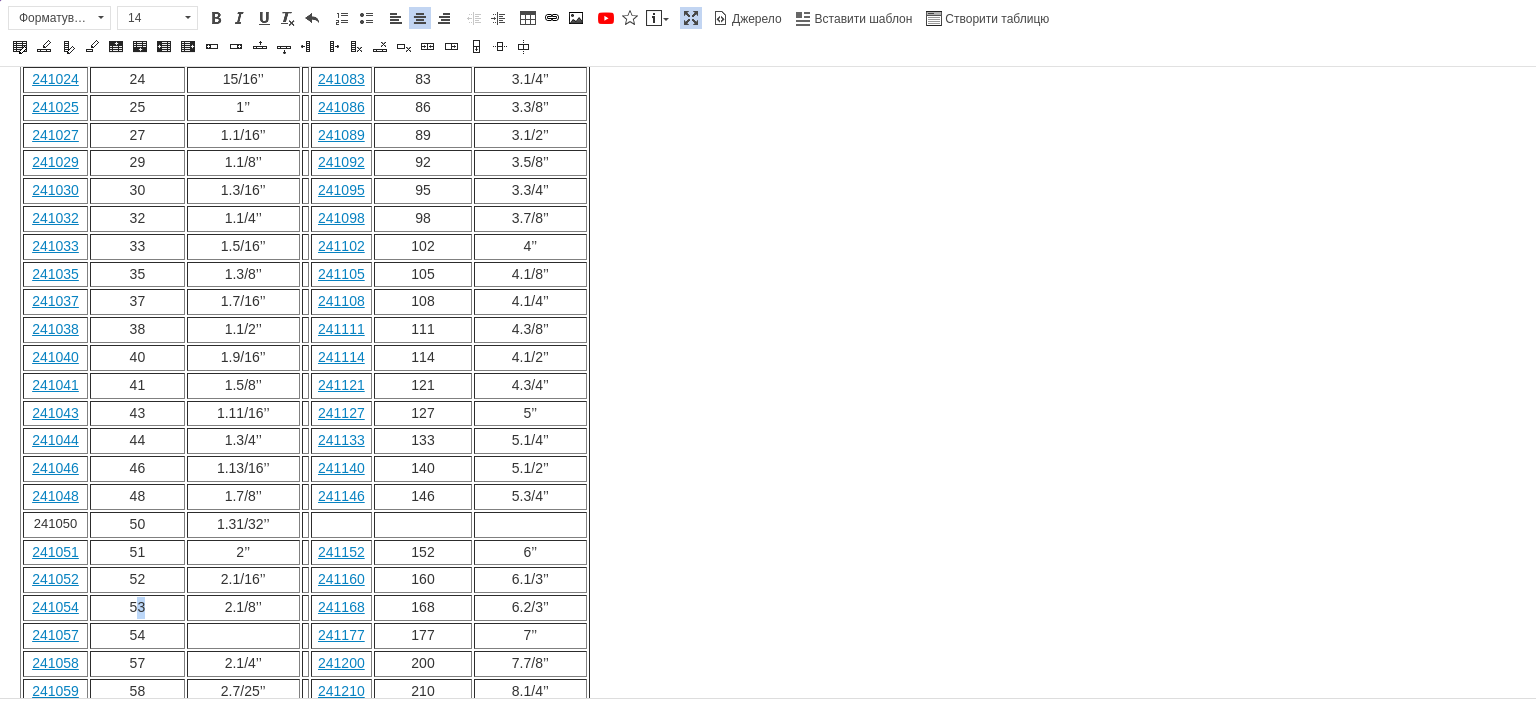 drag, startPoint x: 150, startPoint y: 540, endPoint x: 139, endPoint y: 538, distance: 11.18034 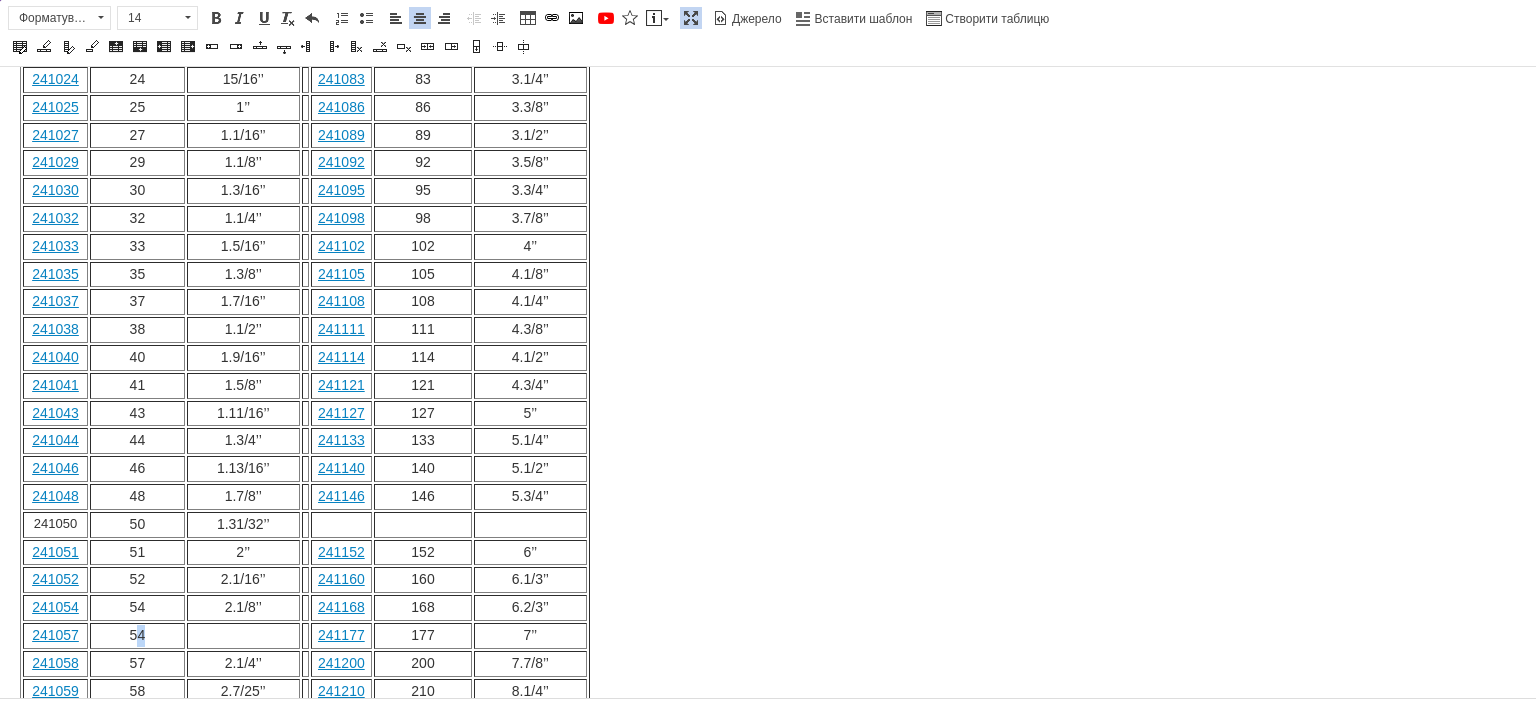 click on "54" at bounding box center [138, 635] 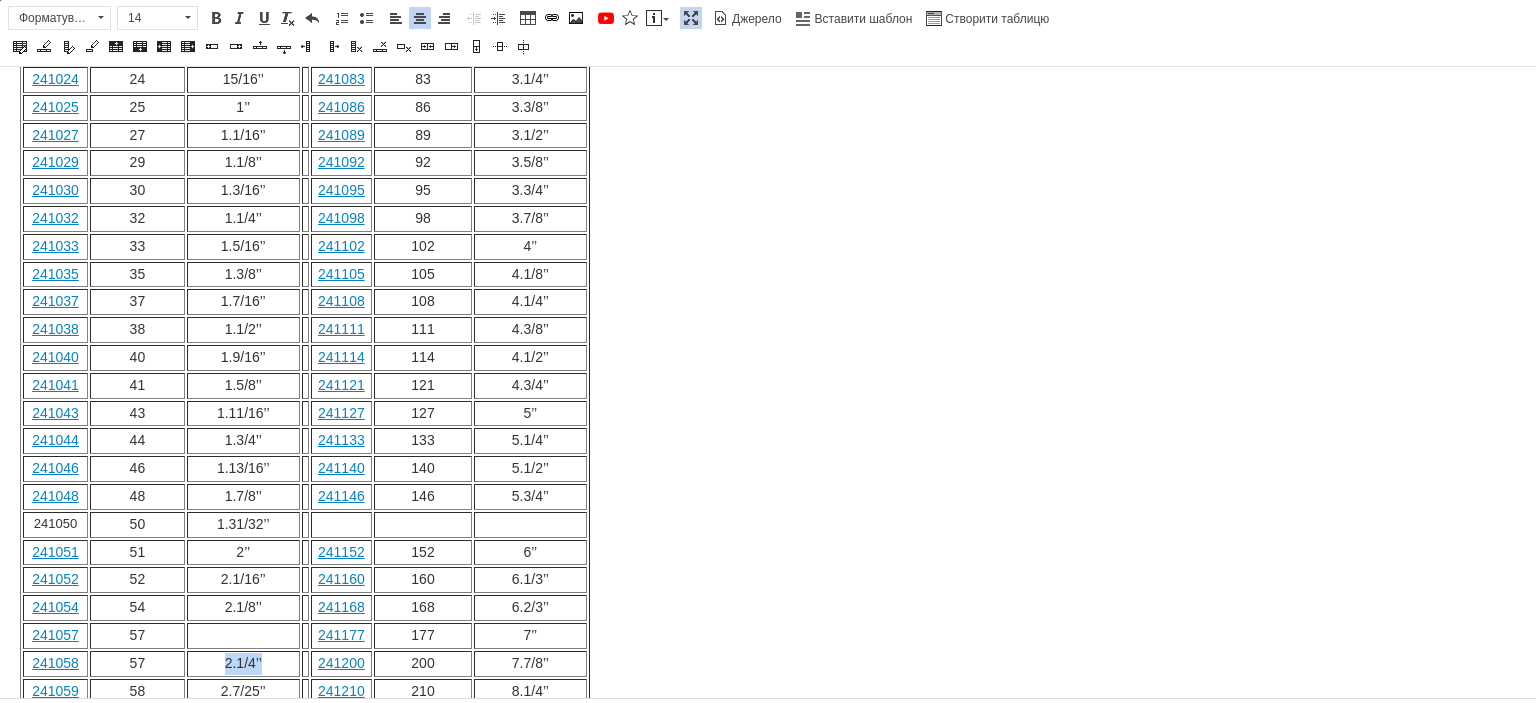 drag, startPoint x: 249, startPoint y: 582, endPoint x: 226, endPoint y: 582, distance: 23 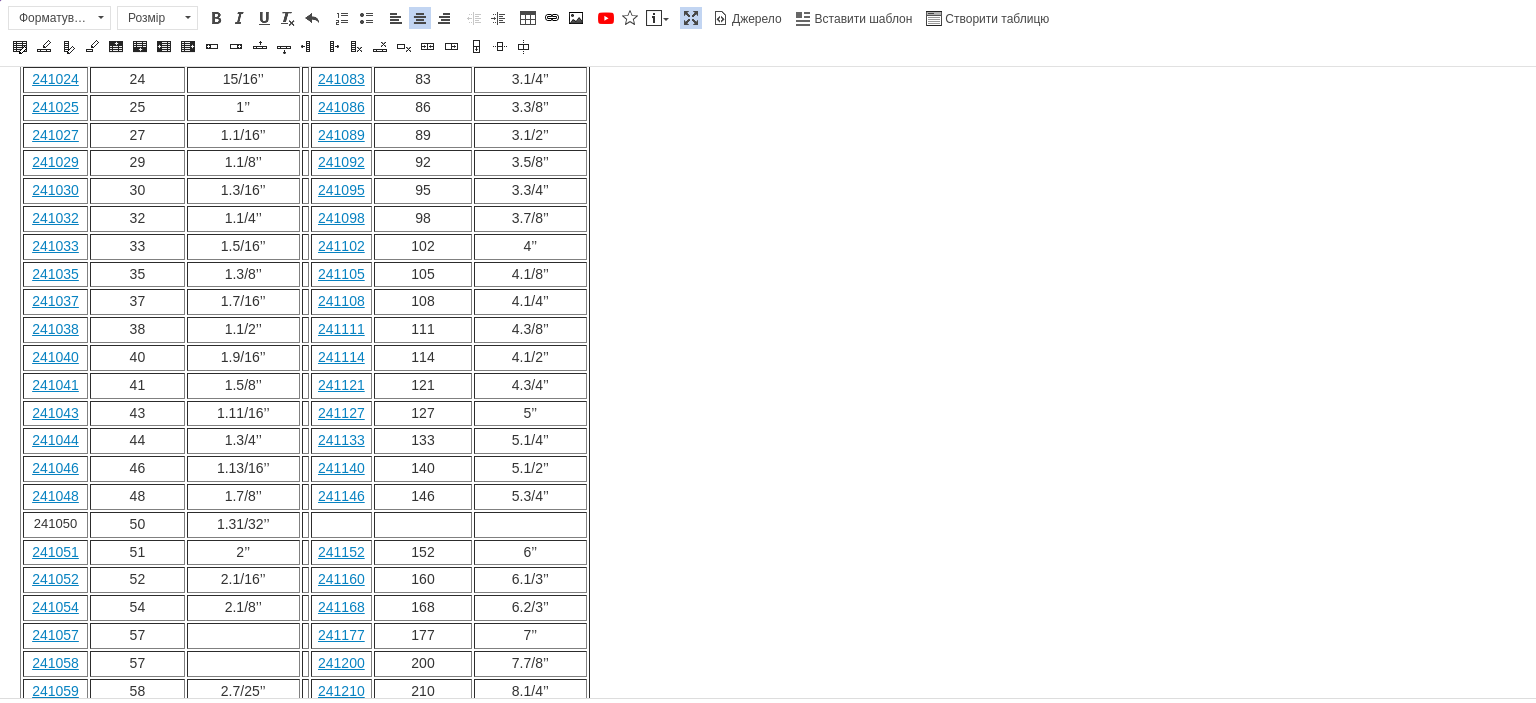 click at bounding box center [243, 636] 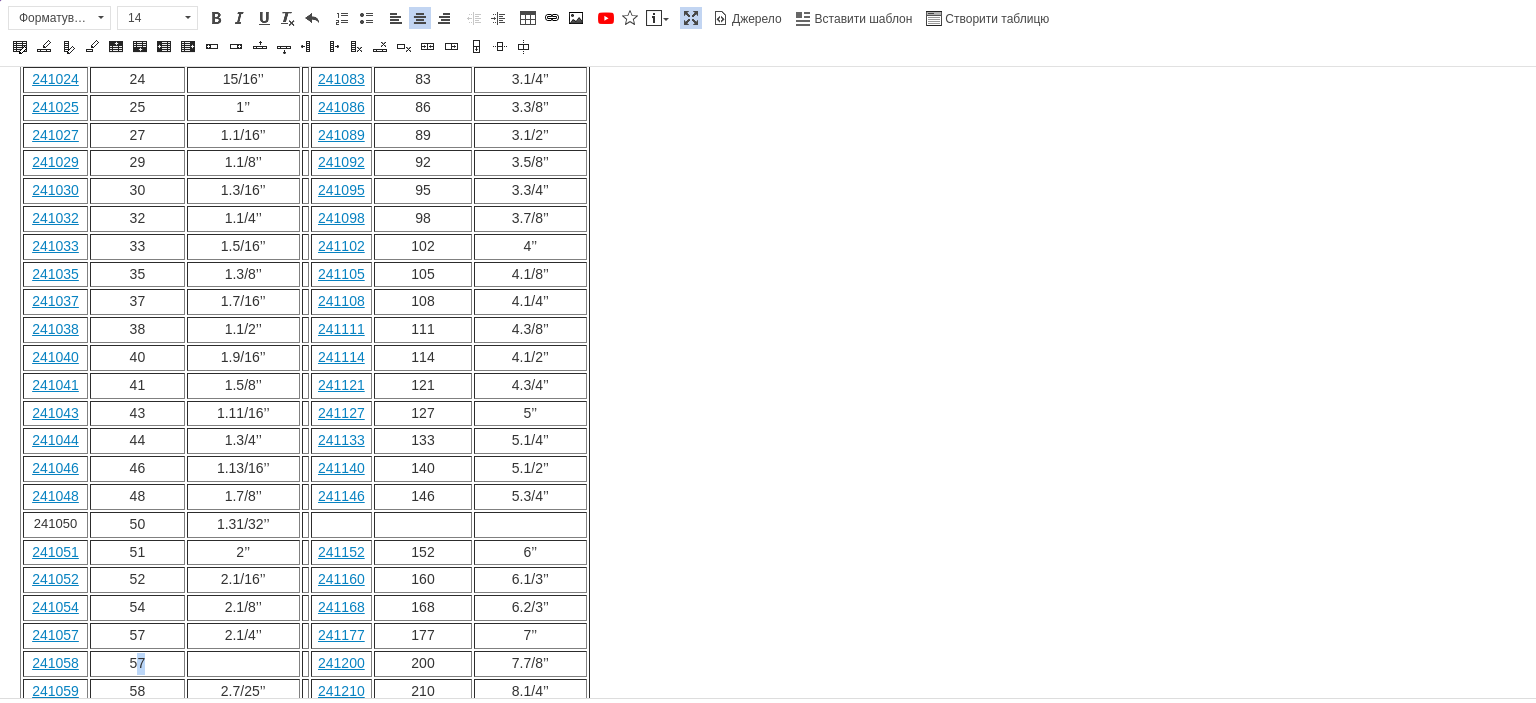 click on "57" at bounding box center [137, 664] 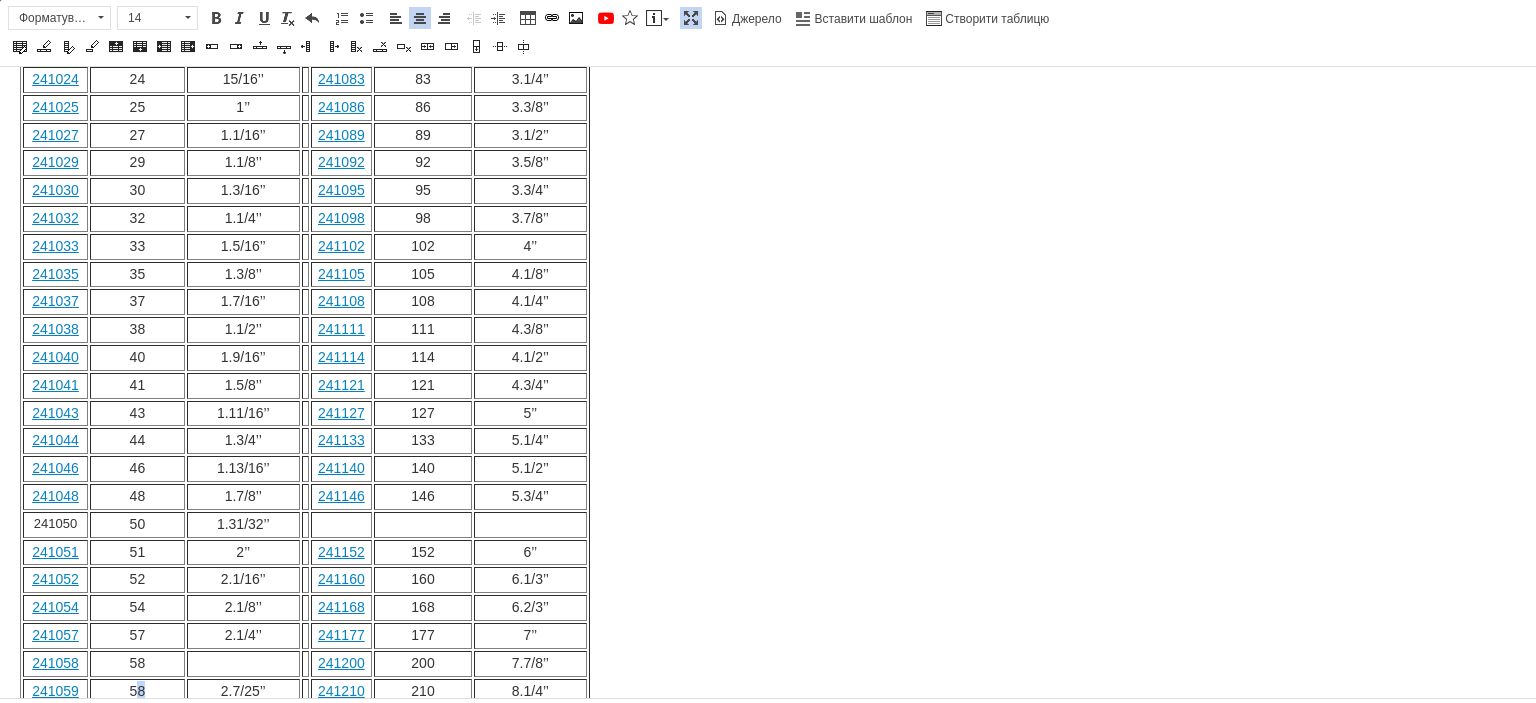 click on "58" at bounding box center [138, 691] 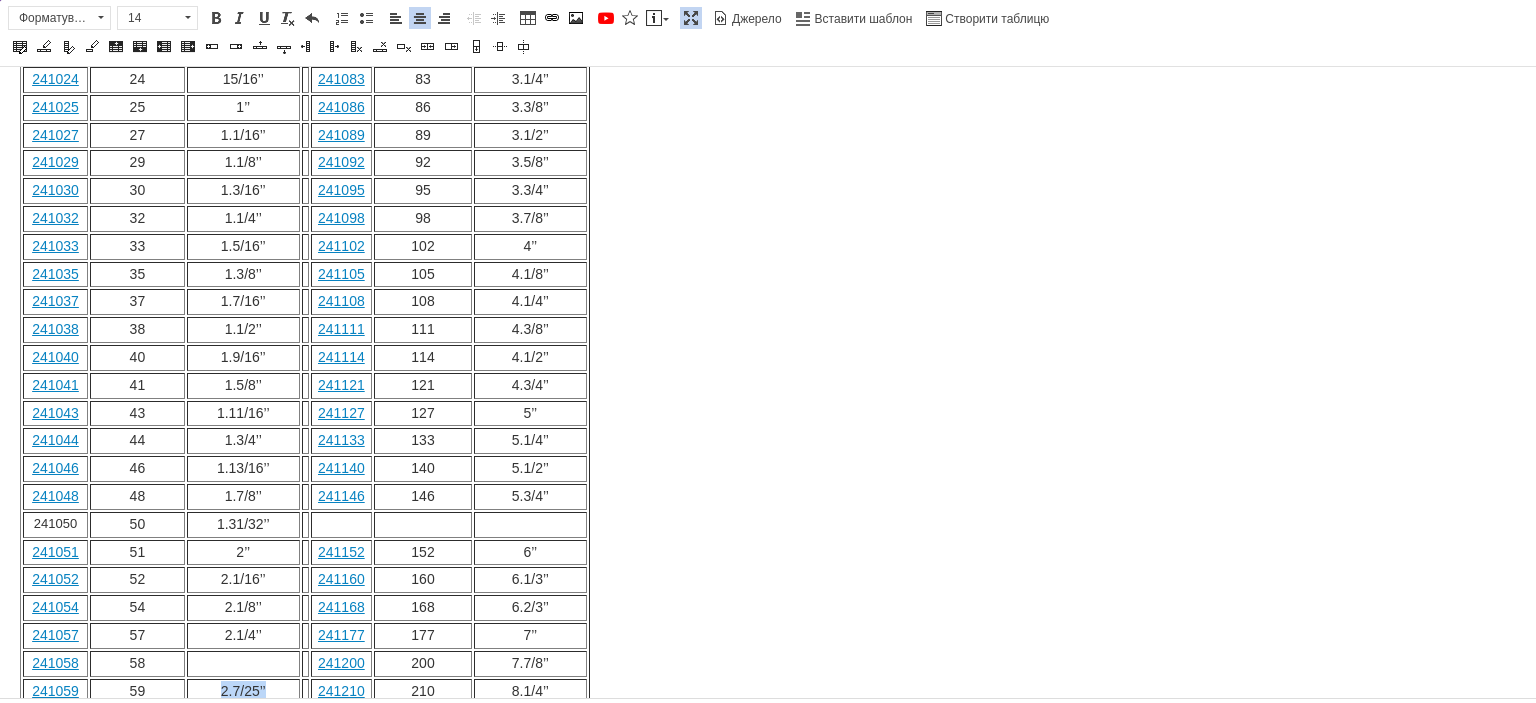 drag, startPoint x: 271, startPoint y: 613, endPoint x: 220, endPoint y: 613, distance: 51 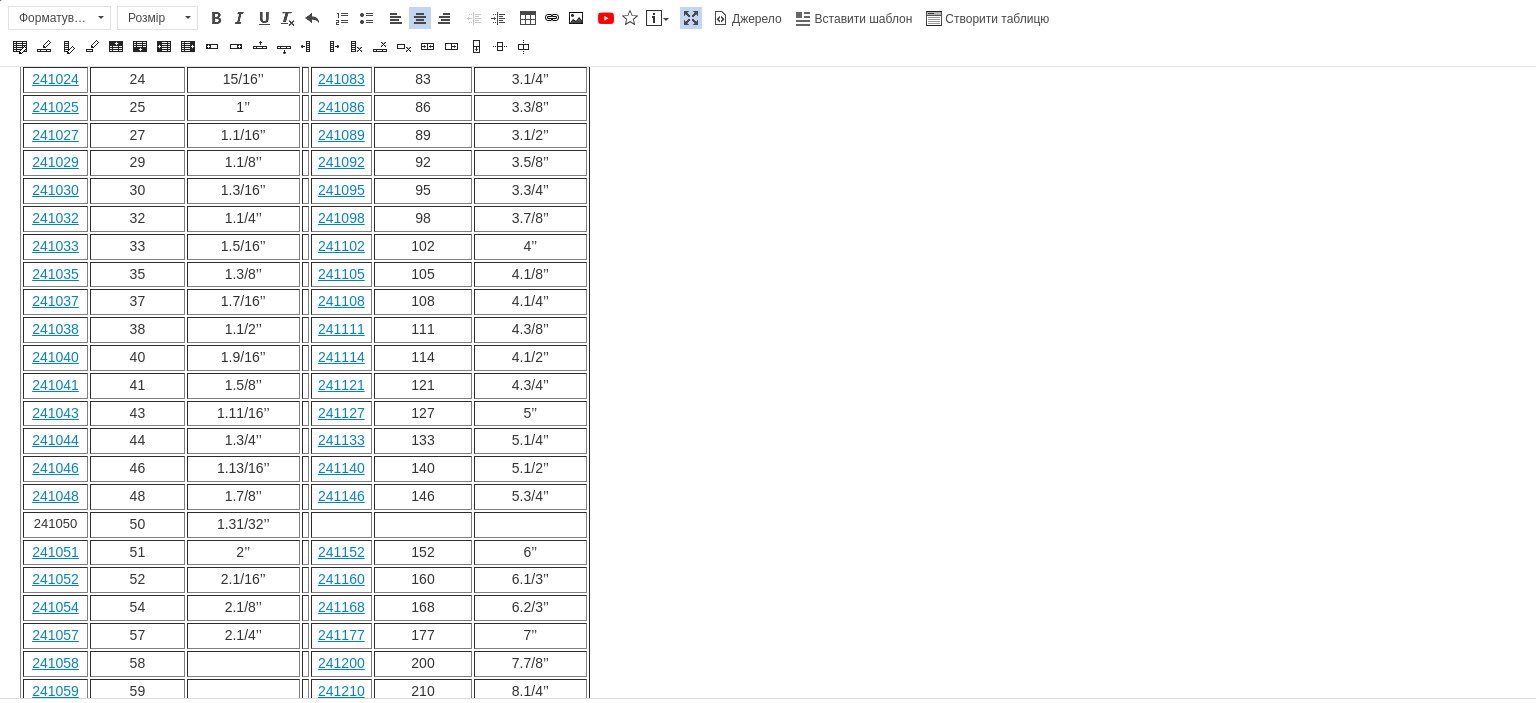 click at bounding box center [243, 664] 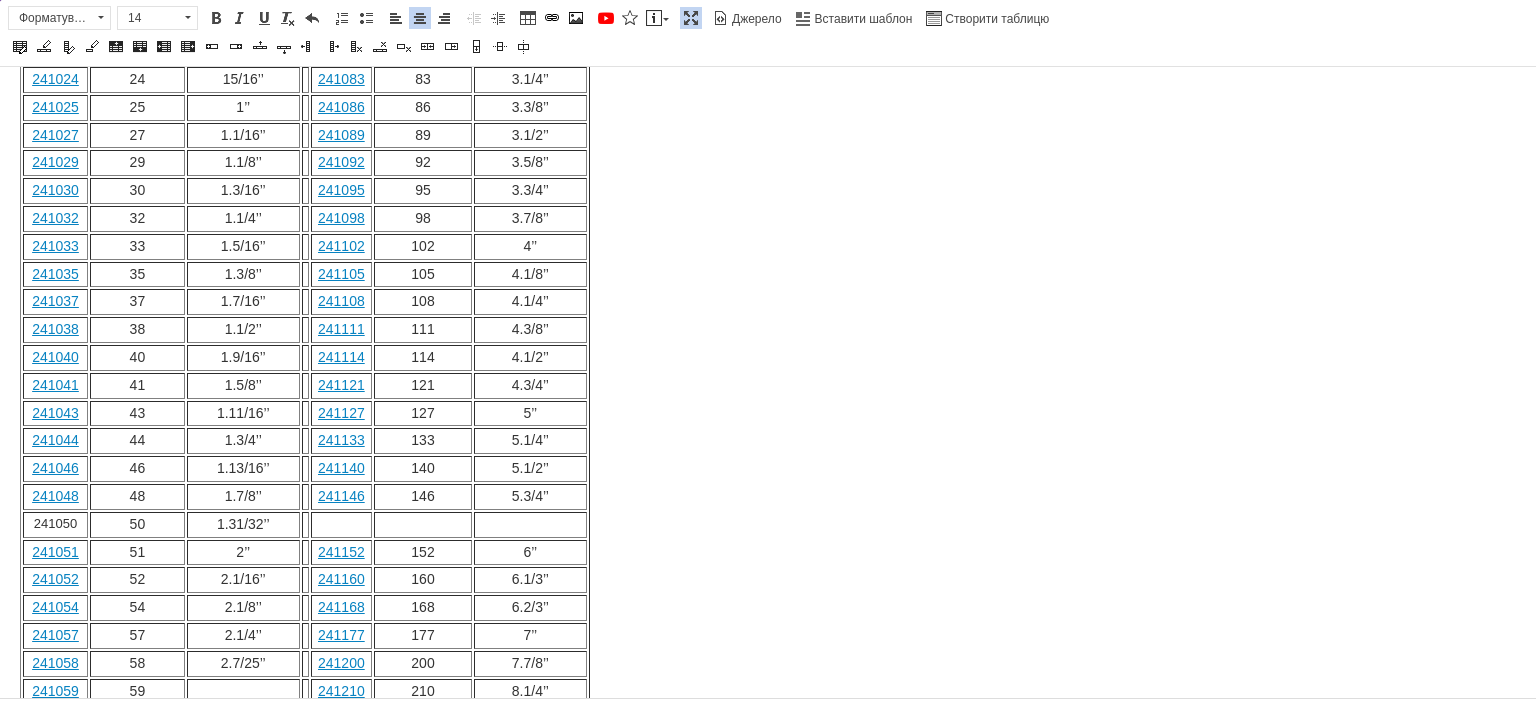 drag, startPoint x: 149, startPoint y: 634, endPoint x: 130, endPoint y: 641, distance: 20.248457 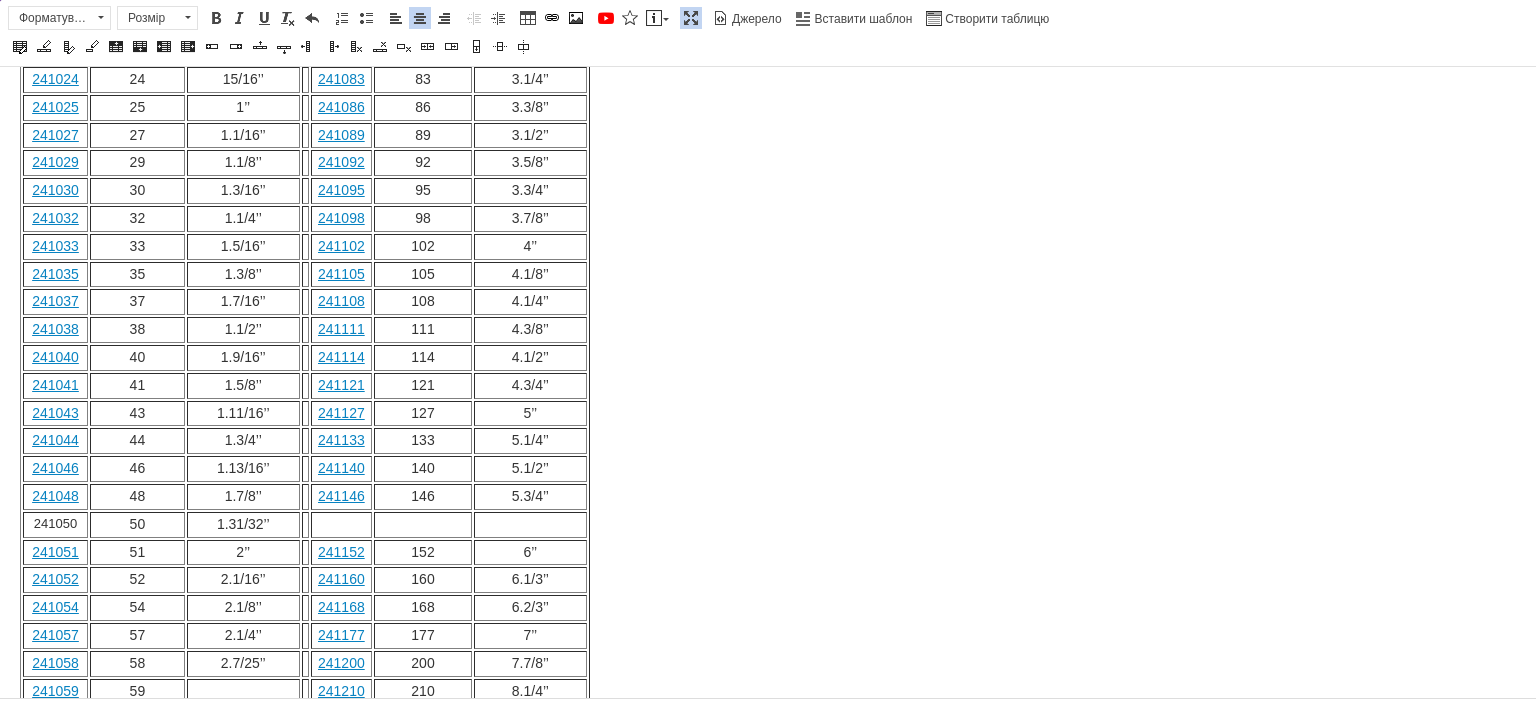 click at bounding box center (243, 692) 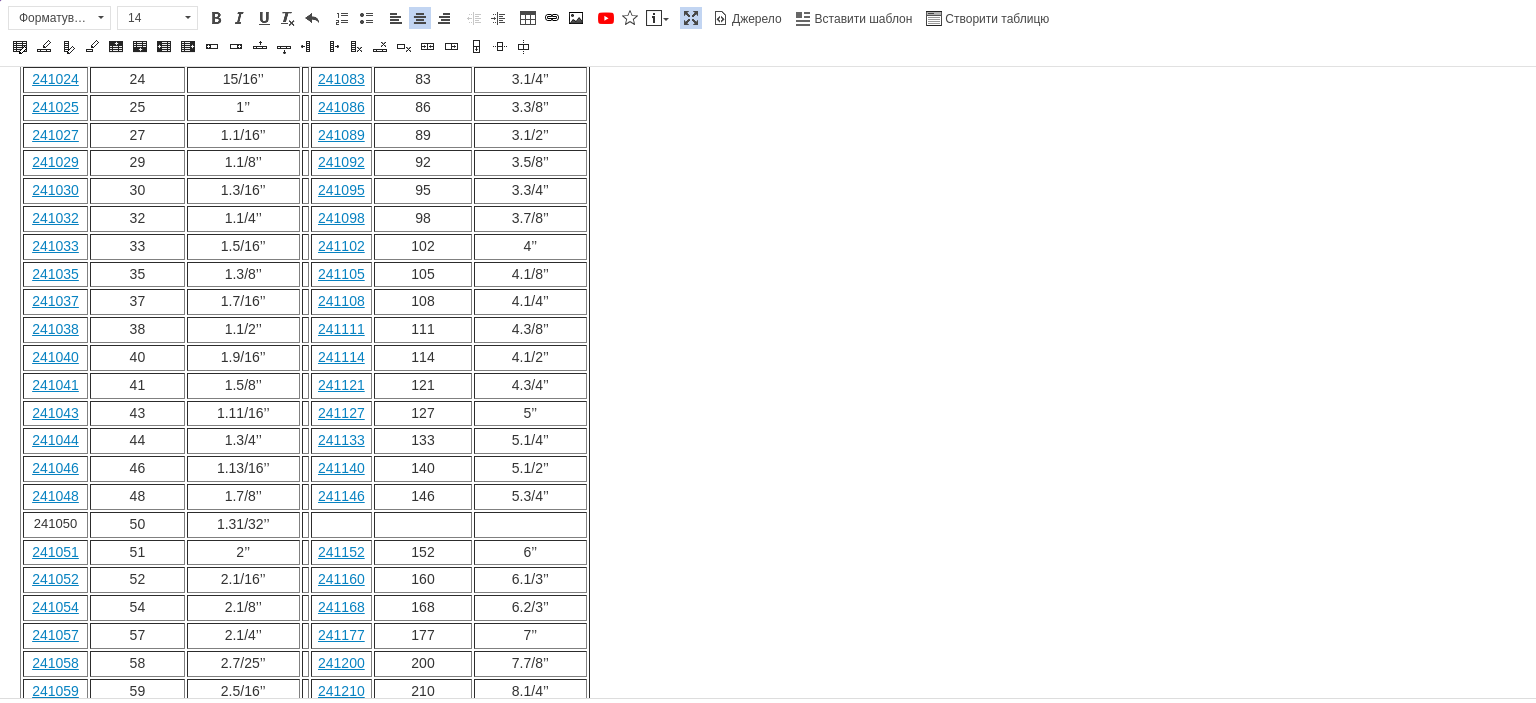 click on "60" at bounding box center (138, 746) 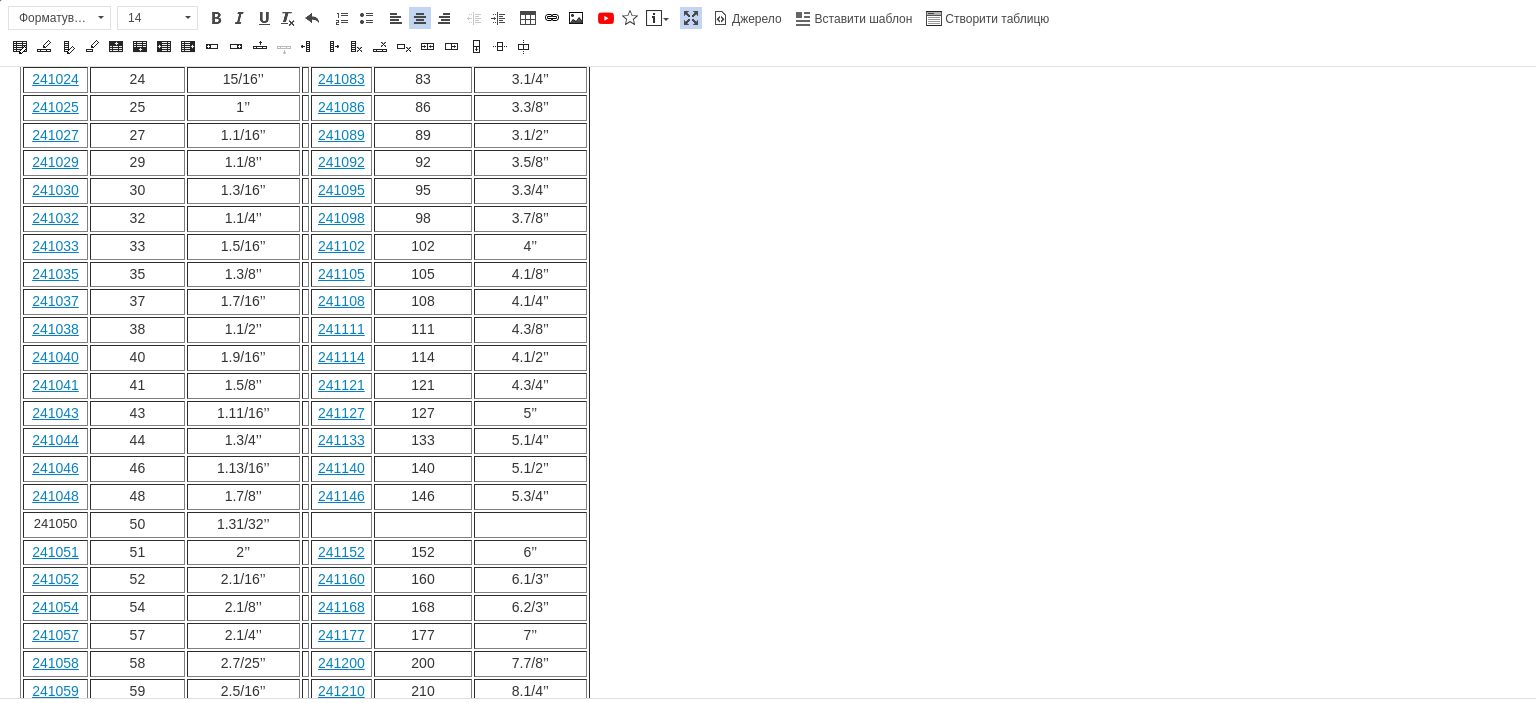 drag, startPoint x: 265, startPoint y: 665, endPoint x: 225, endPoint y: 664, distance: 40.012497 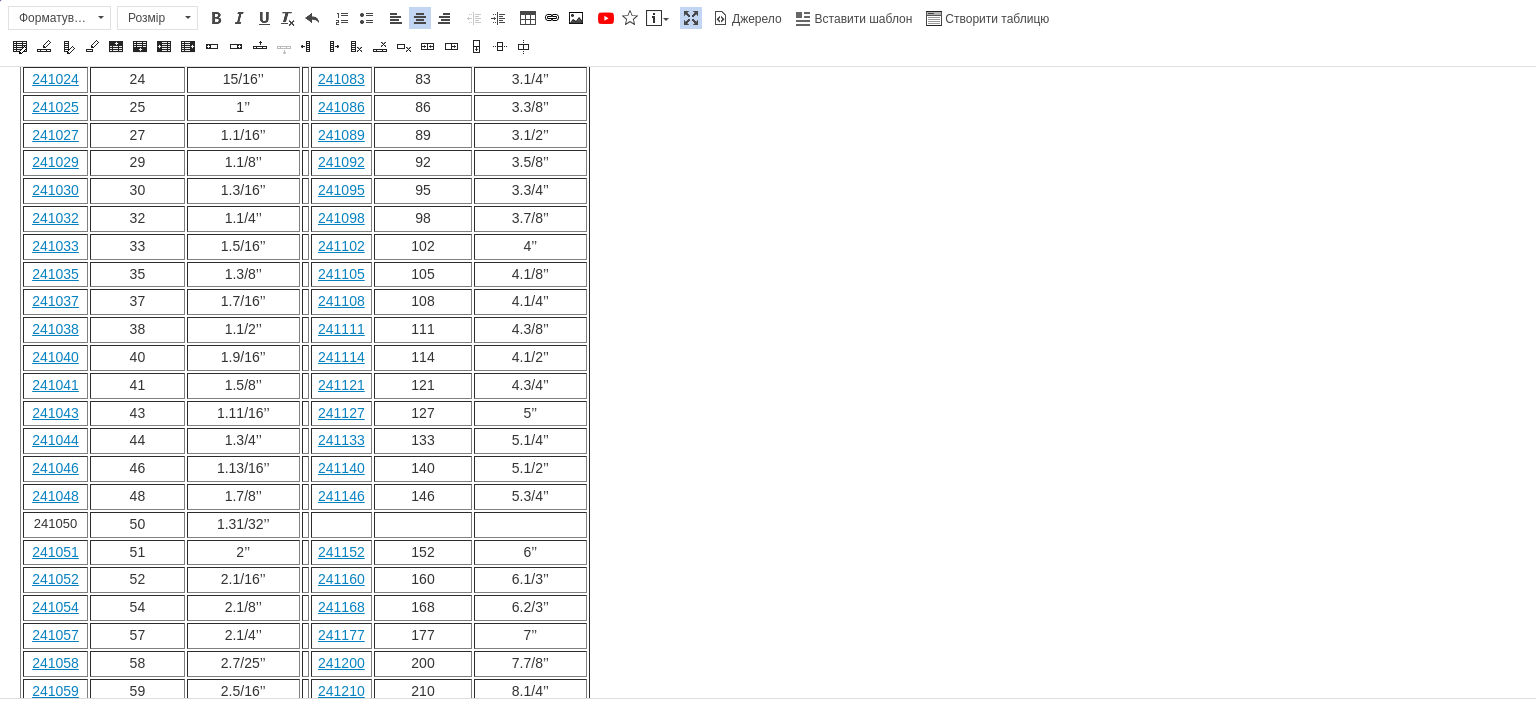 click at bounding box center [243, 719] 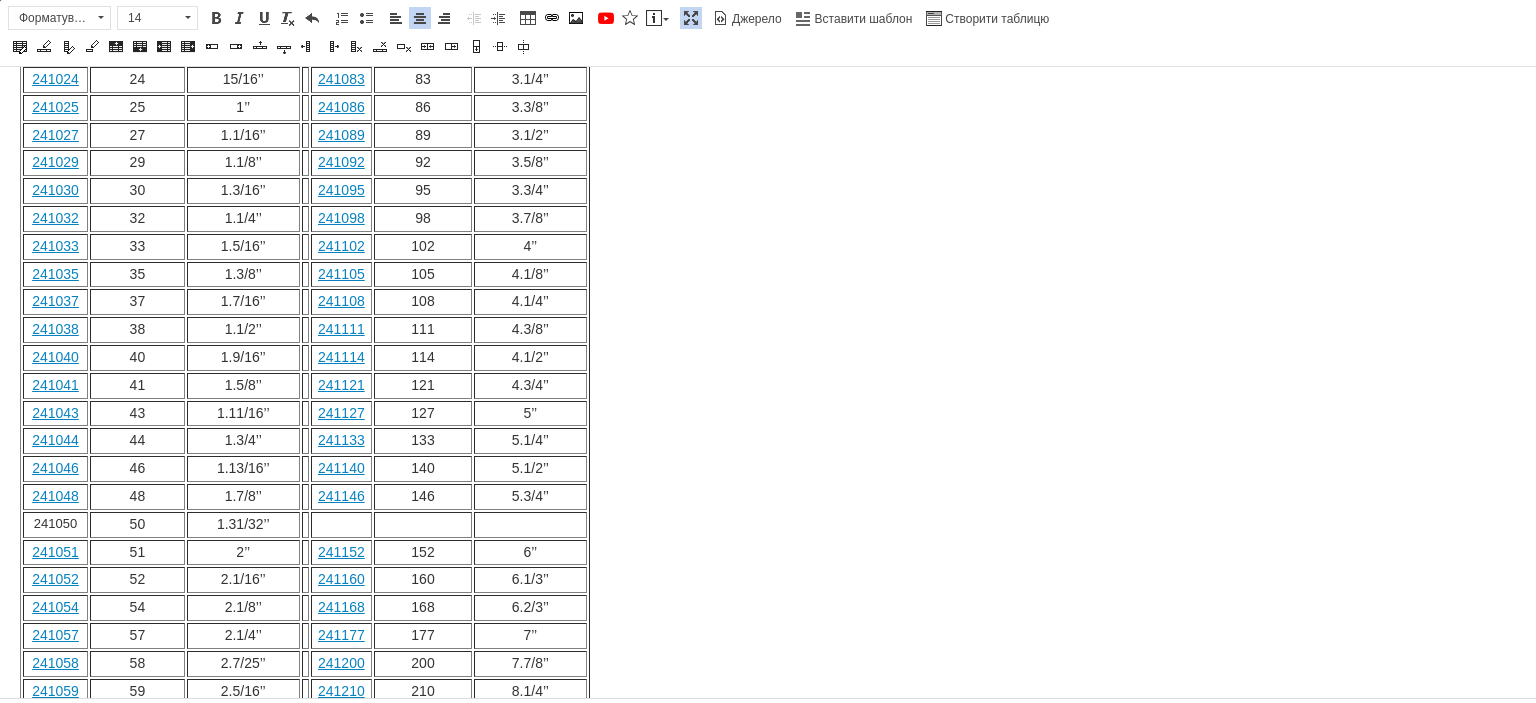 click at bounding box center [243, 747] 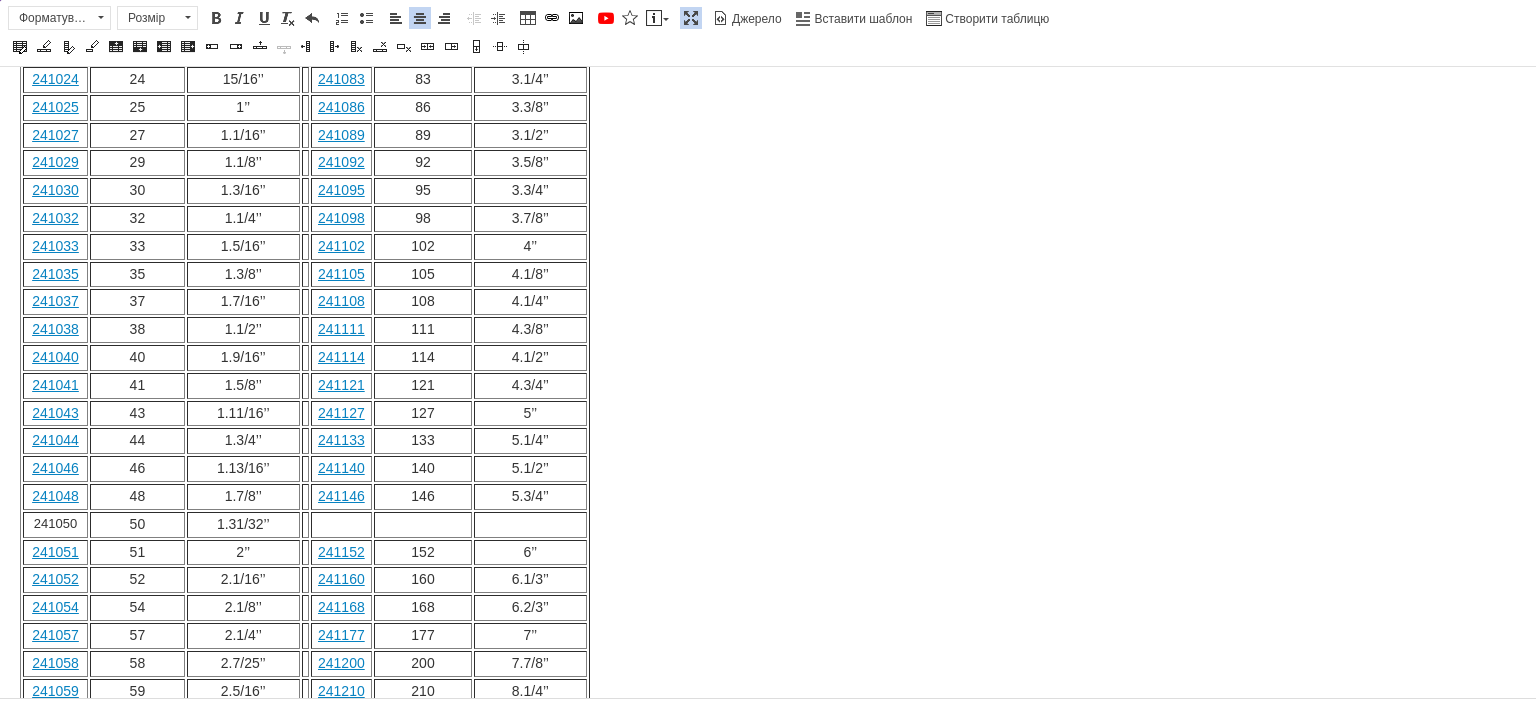 drag, startPoint x: 264, startPoint y: 663, endPoint x: 218, endPoint y: 498, distance: 171.29214 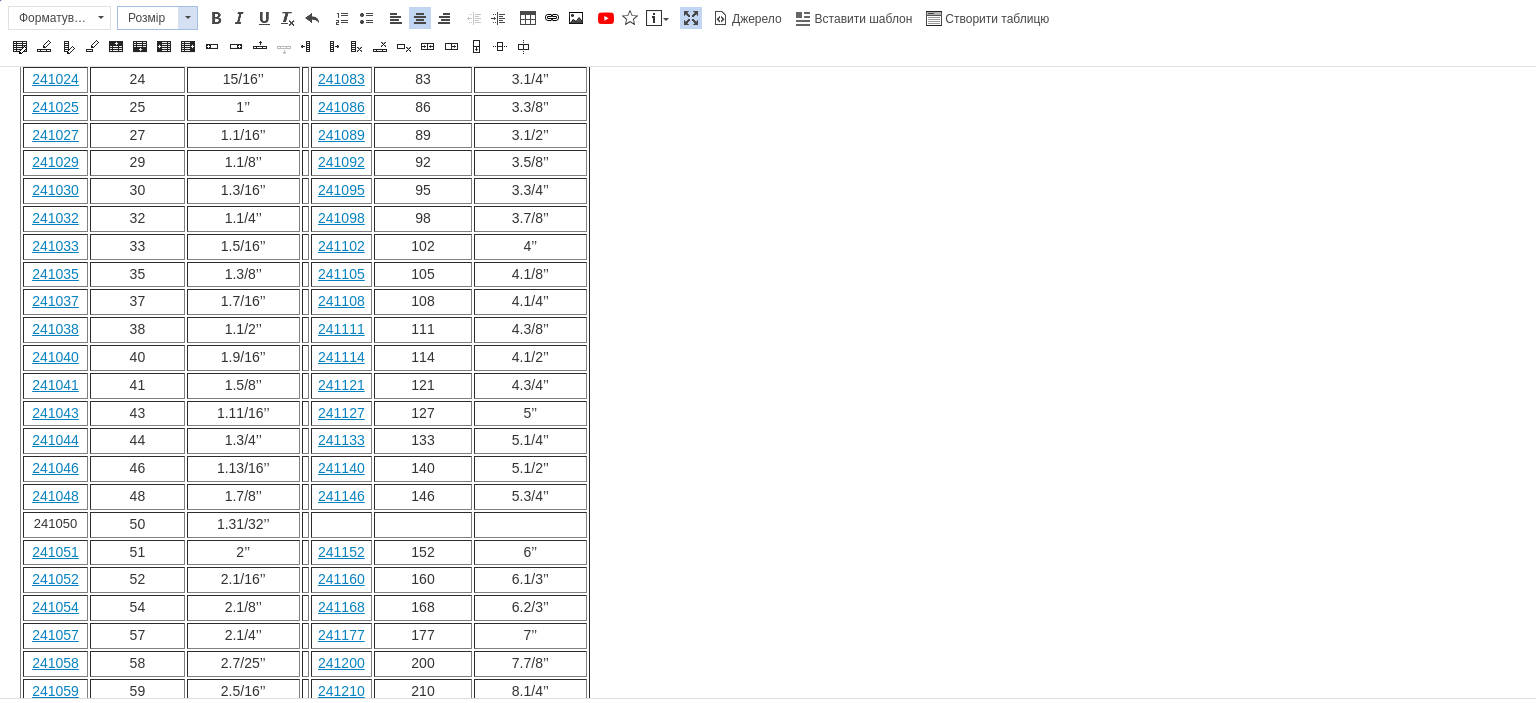 click on "Розмір" at bounding box center (148, 18) 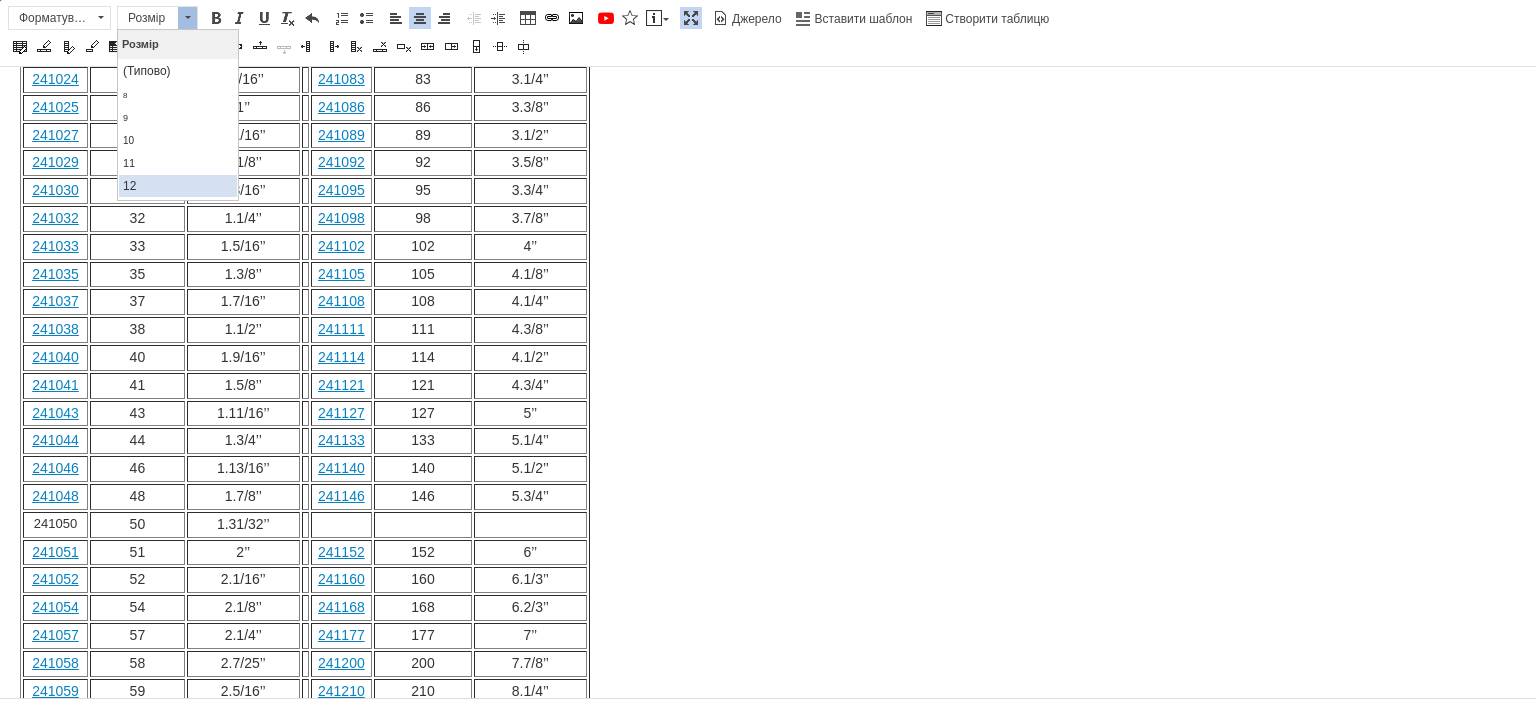 scroll, scrollTop: 100, scrollLeft: 0, axis: vertical 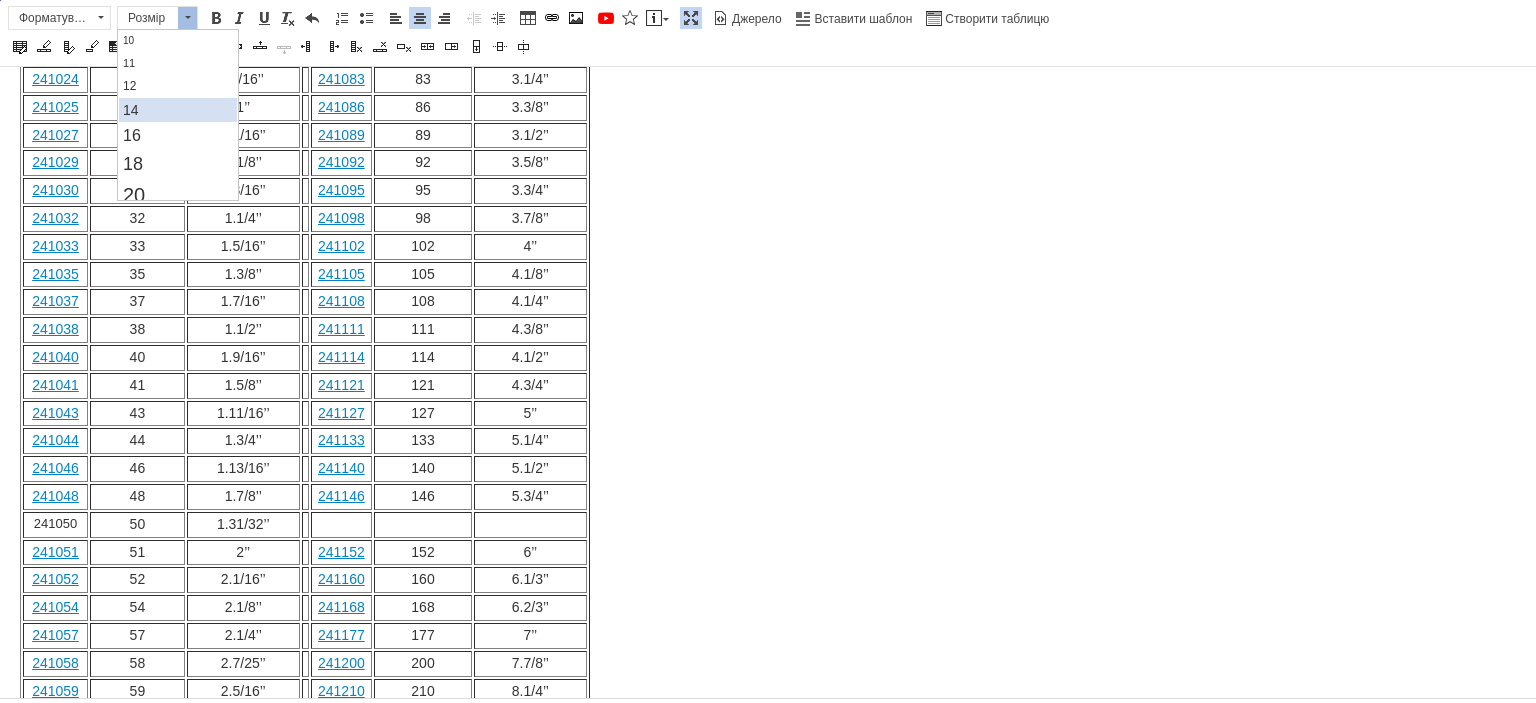click on "14" at bounding box center [177, 110] 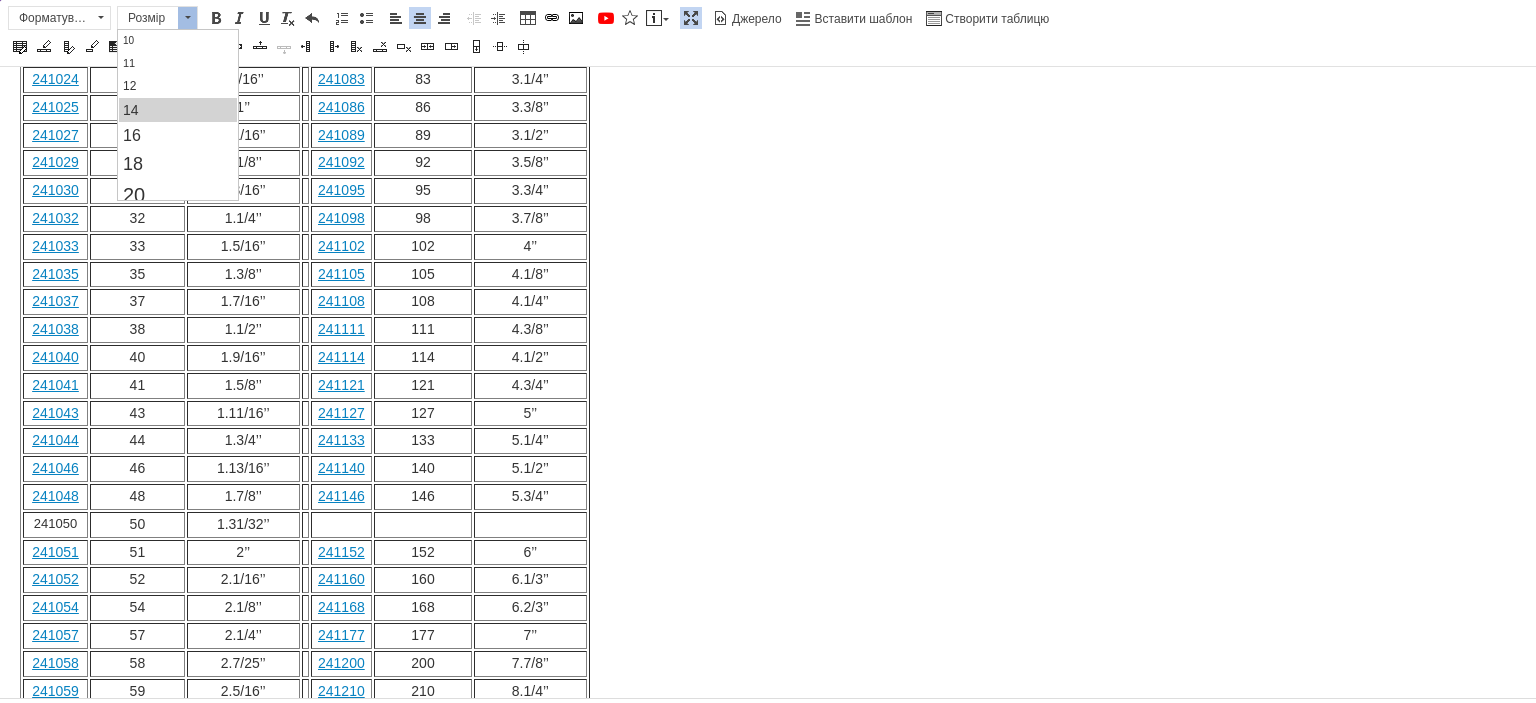 scroll, scrollTop: 0, scrollLeft: 0, axis: both 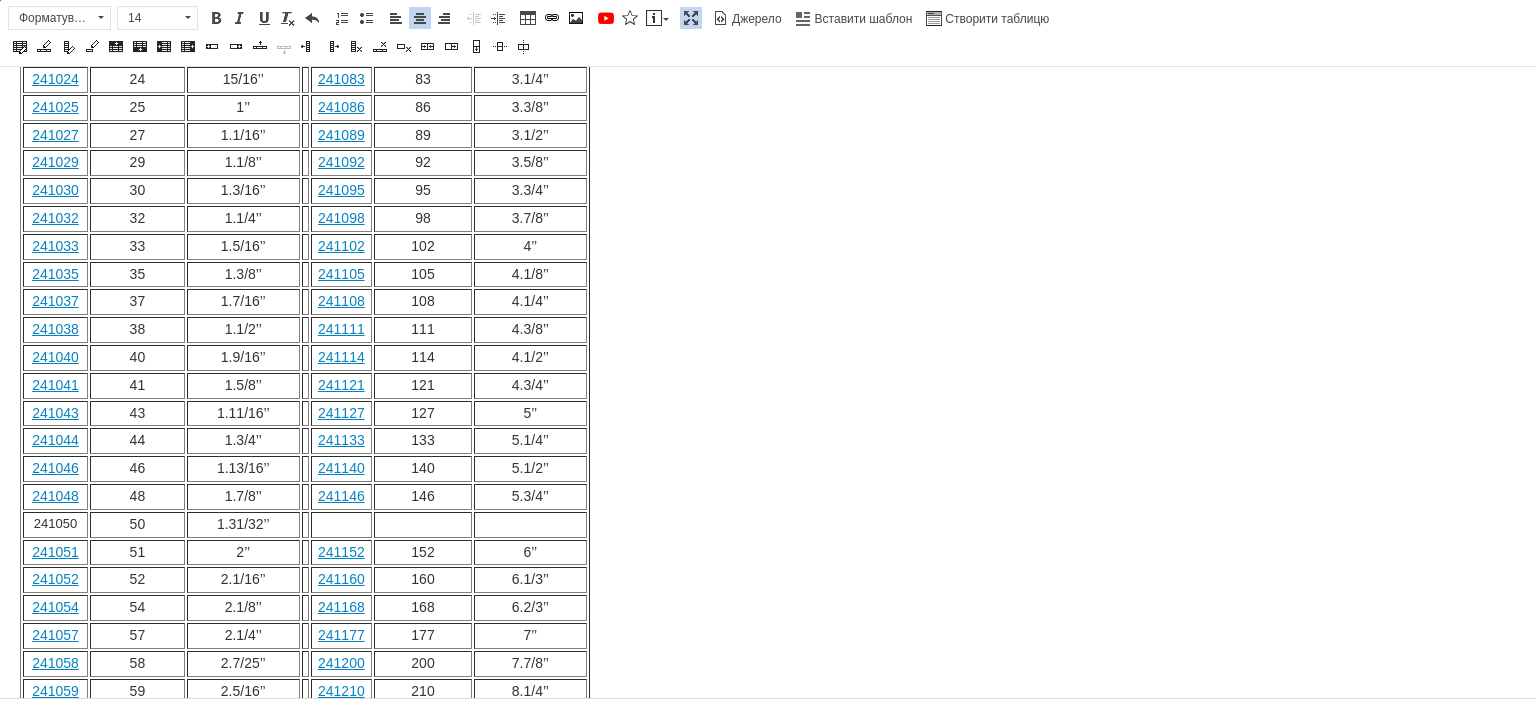 click on "41" at bounding box center (137, 386) 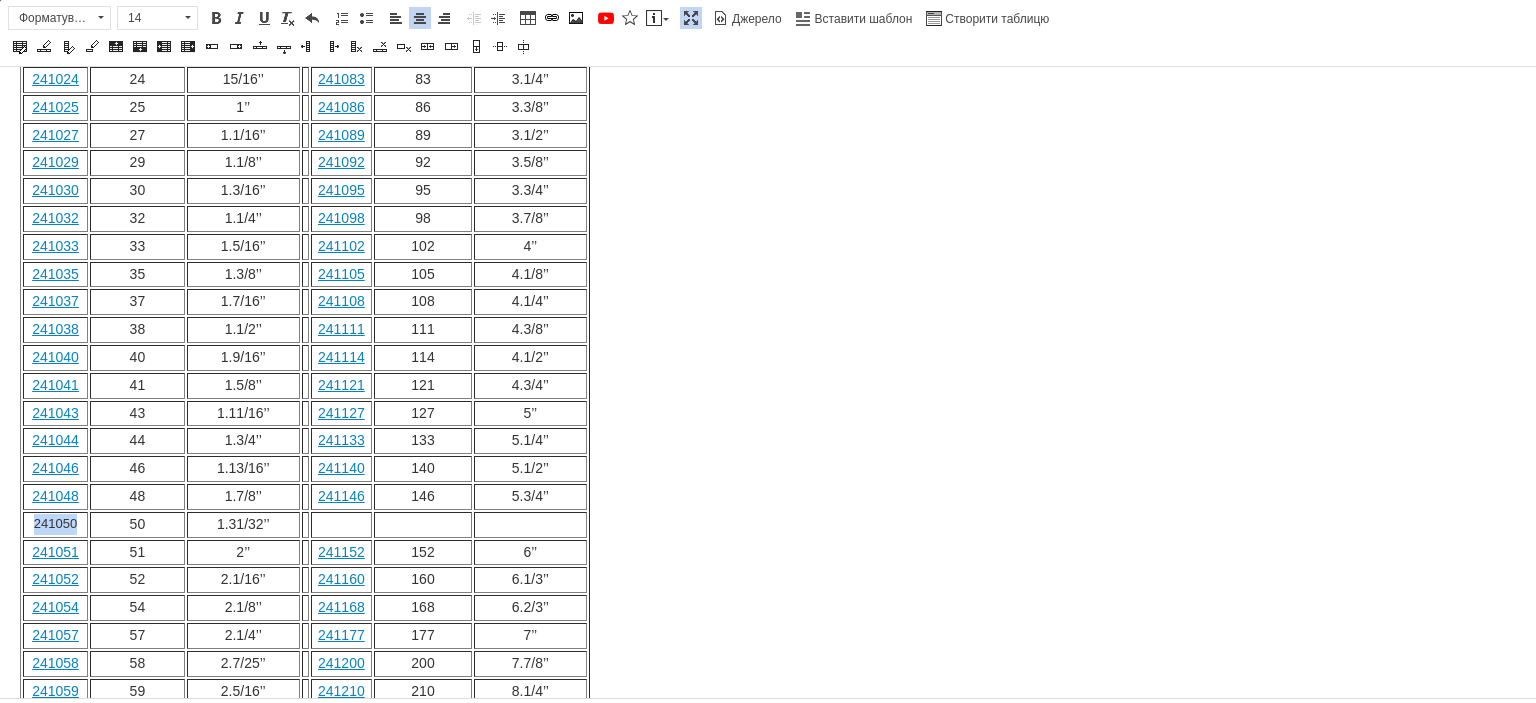 drag, startPoint x: 78, startPoint y: 455, endPoint x: 34, endPoint y: 459, distance: 44.181442 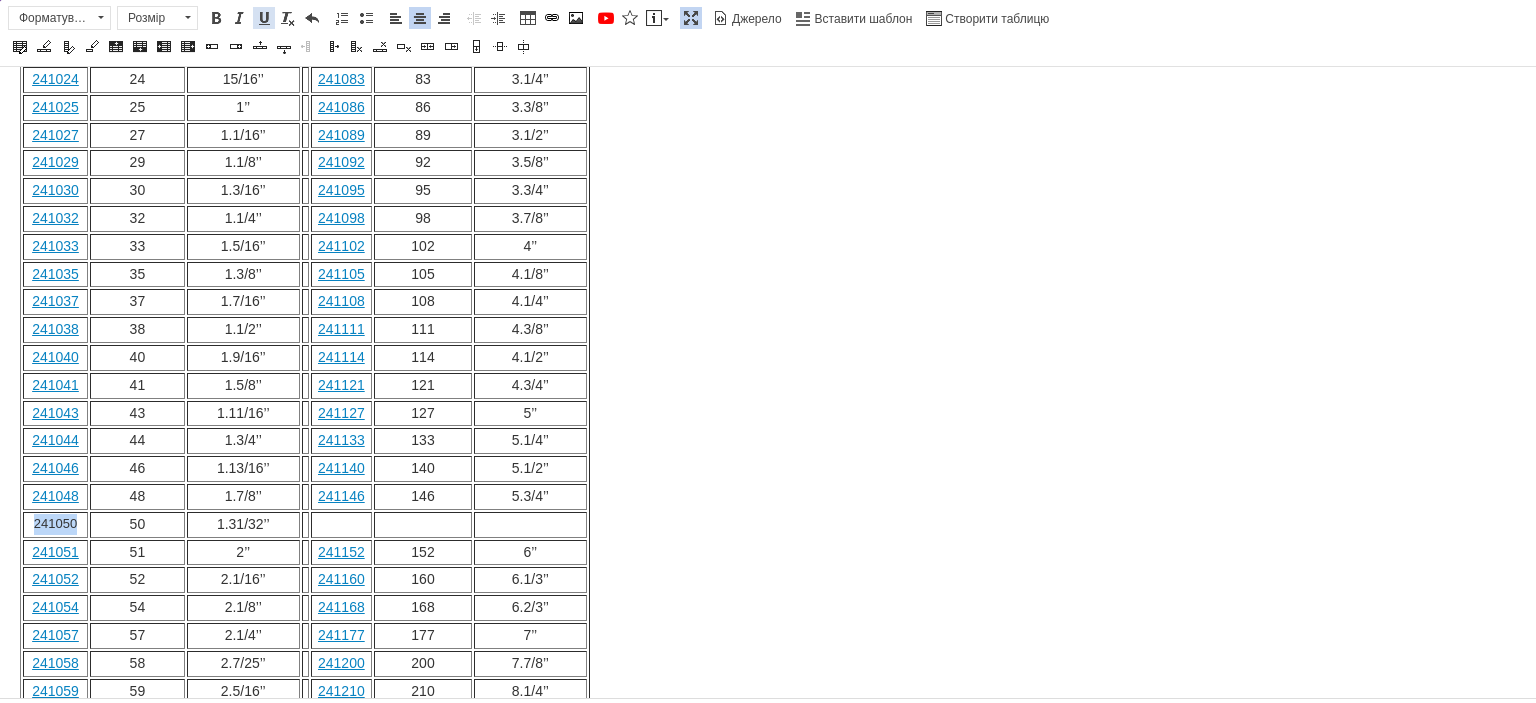 click at bounding box center [264, 18] 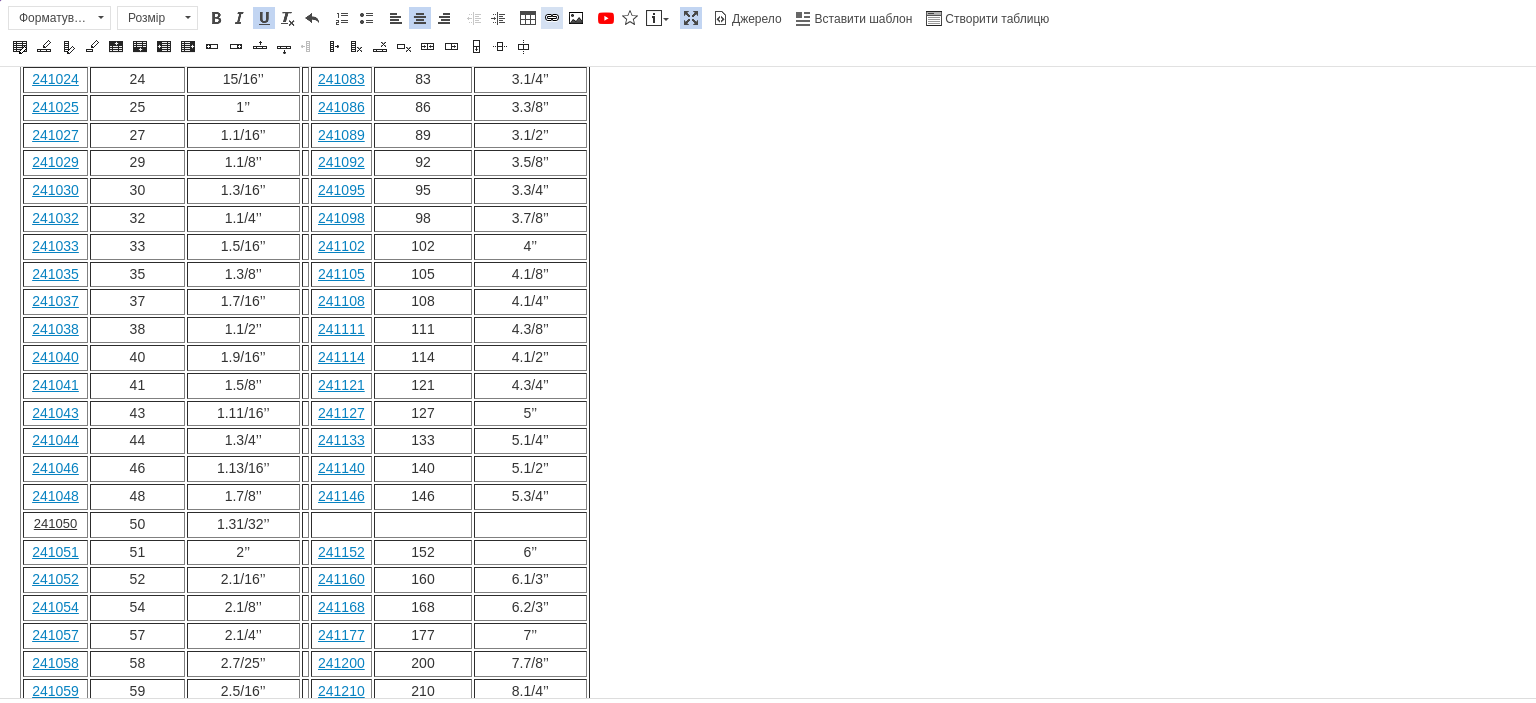 click at bounding box center [552, 18] 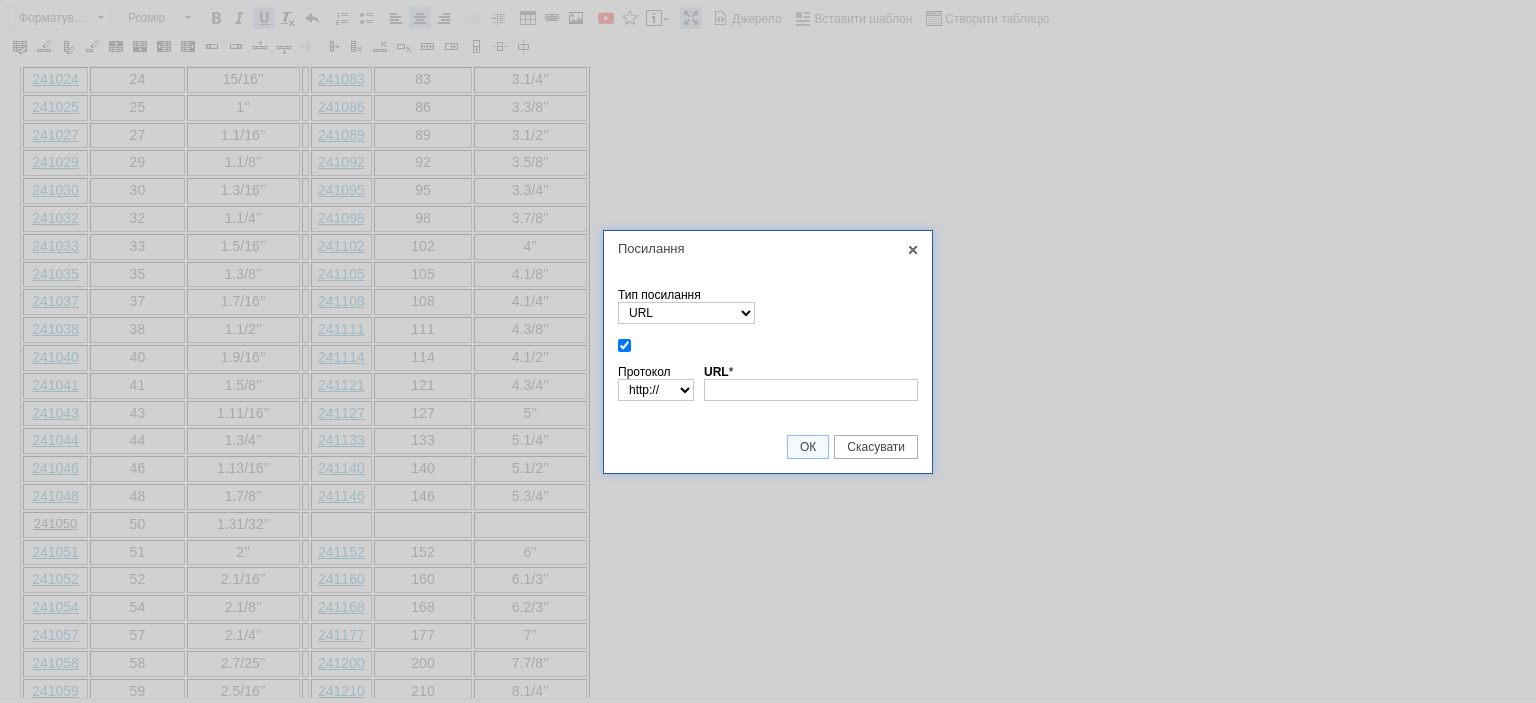 type on "https://profitool.in.ua/p1808344783-pilka-koltsevaya-profitool.html" 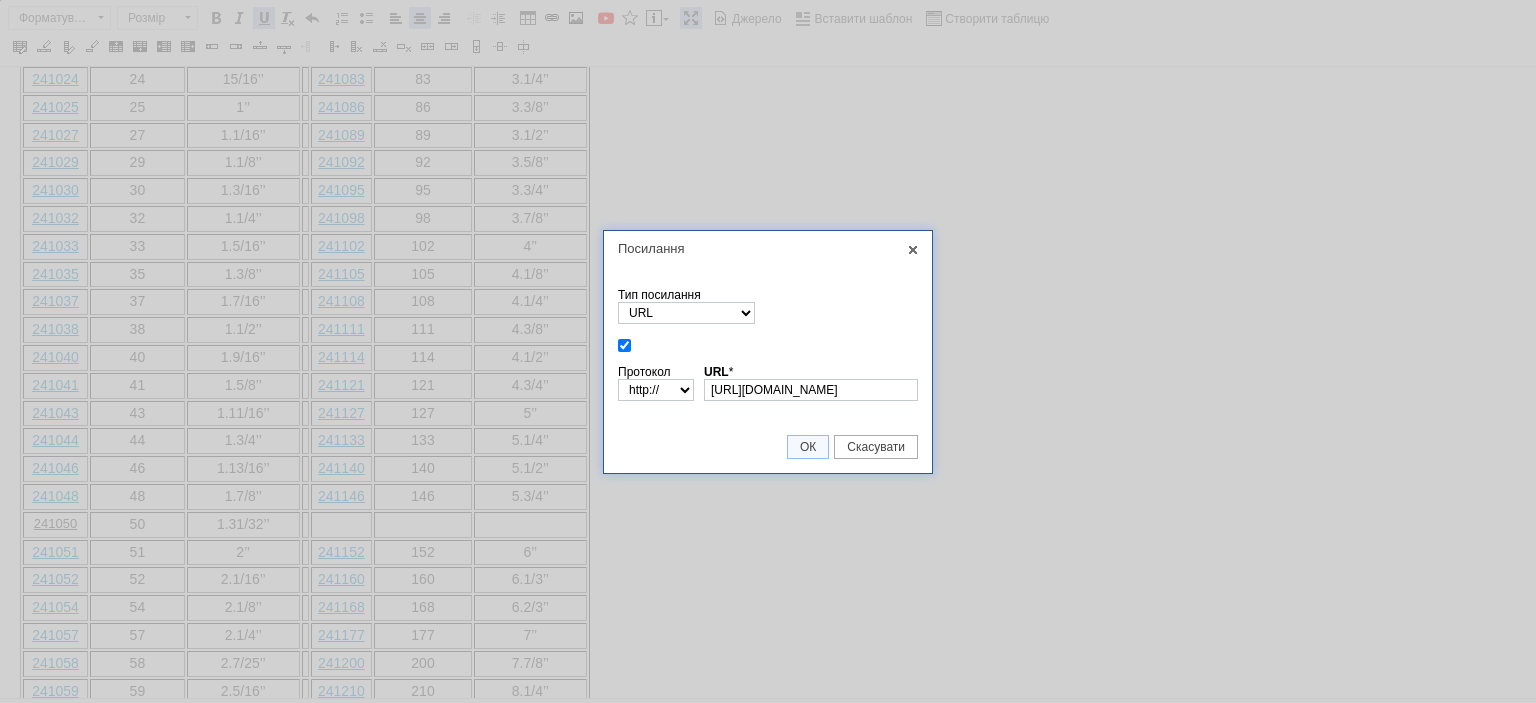 select on "https://" 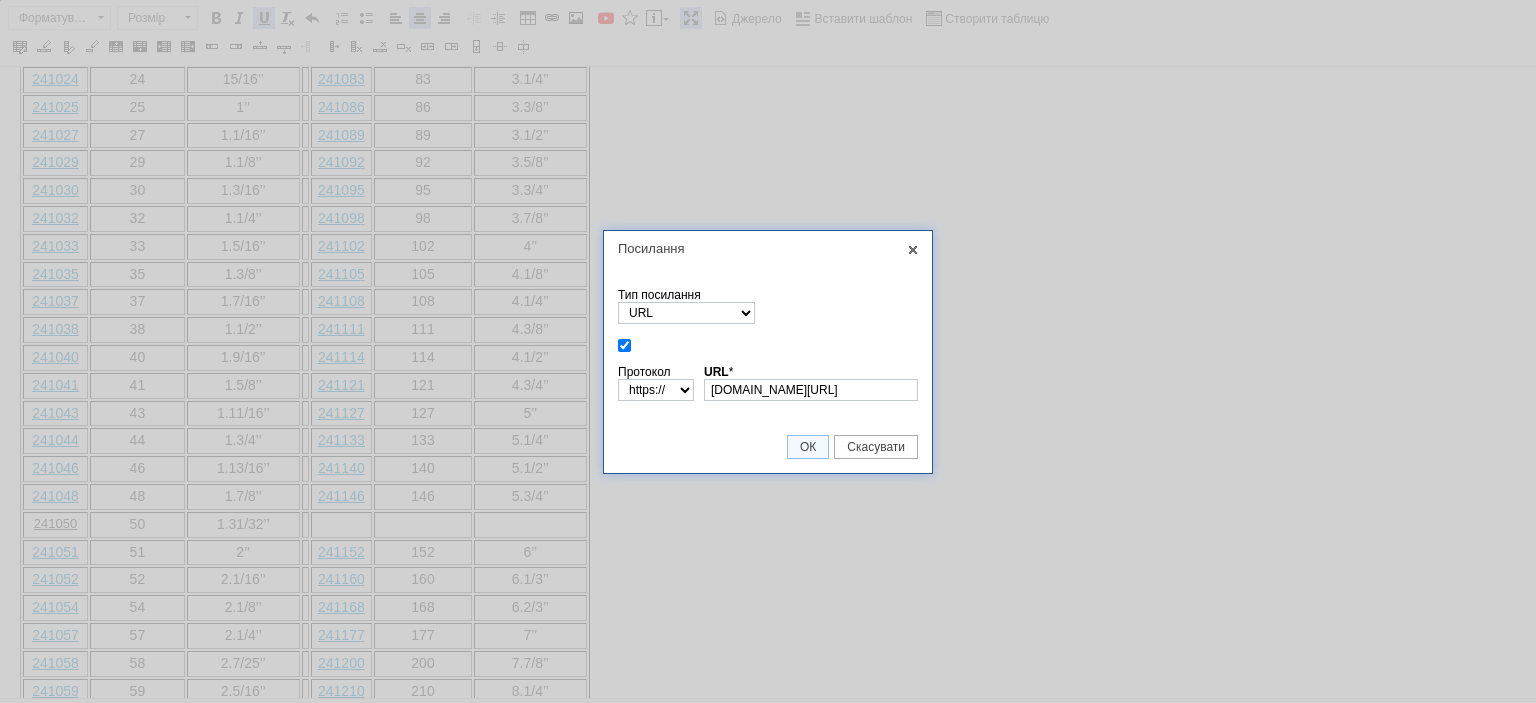 scroll, scrollTop: 0, scrollLeft: 109, axis: horizontal 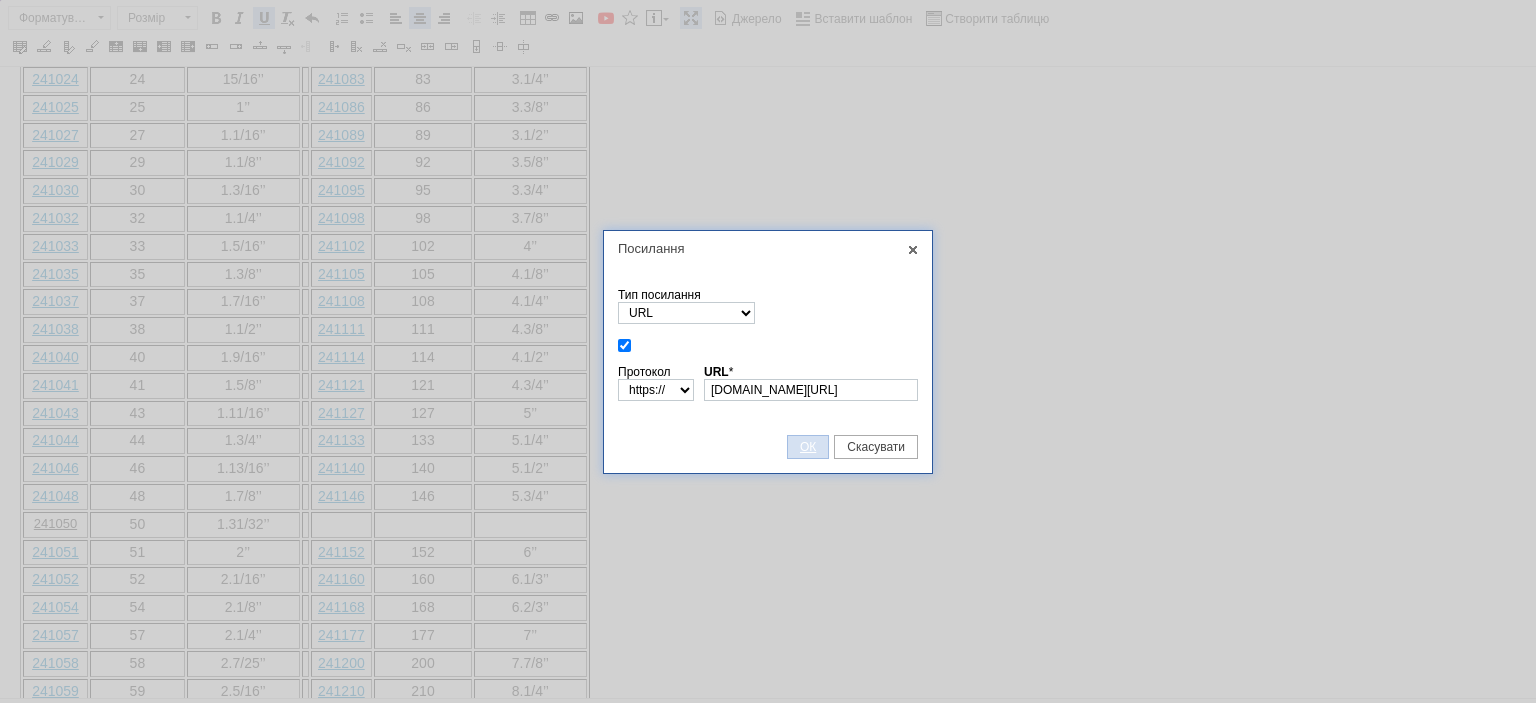 type on "profitool.in.ua/p1808344783-pilka-koltsevaya-profitool.html" 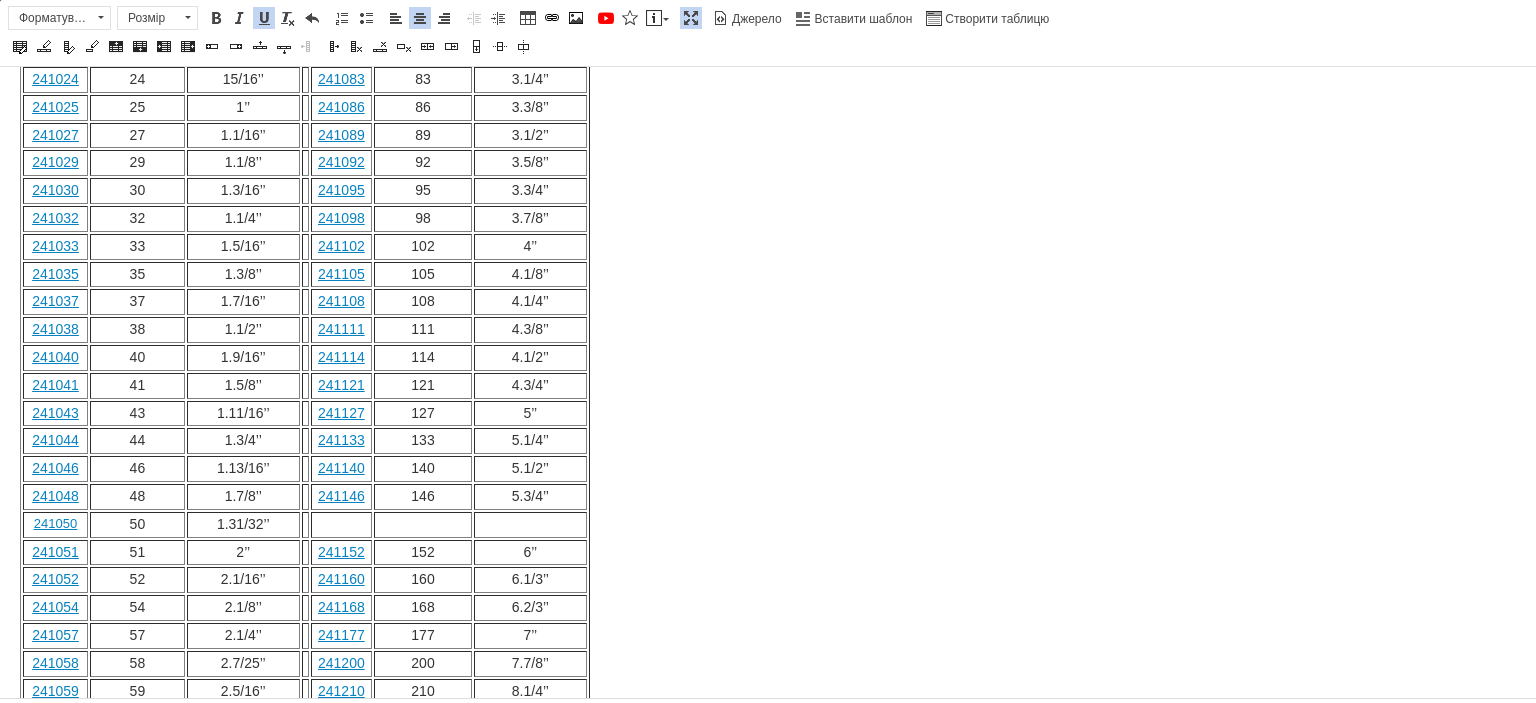 click on "Артикул Диаметр, мм Диаметр, дюйм Артикул Диаметр, мм Диаметр, дюйм 241014 14 9/16’ ’ 241064 64 2.1/2’’ 241016 16 5/8’’ 241065 65 2.9/16’’ 241017 17 11/16’’ 241067 67 2.5/8’’ 241019 19 3/4’’ 241068 68 2.11/16’’ 241020 20 25/32’’ 241070 70 2.3/4’’ 241021 21 13/16’’ 241073 73 2.7/8’’ 241022 22 7/8’’ 241076 76 3’’ 241023 23 8/9’’ 241079 79 3.1/8’’ 241024 24 15/16’’ 241083 83 3.1/4’’ 241025 25 1’’ 241086 86 3.3/8’’ 241027 27 1.1/16’’ 241089 89 3.1/2’’ 241029 29 1.1/8’’ 241092 92 3.5/8’’ 241030 30 1.3/16’’ 241095 95 3.3/4’’ 241032 32 1.1/4’’ 241098 98 3.7/8’’ 241033 33 1.5/16’’ 241102 102 4’’ 241035 35 1.3/8’’ 241105 105 4.1/8’’ 241037 37 1.7/16’’ 241108 108 4.1/4’’ 241038 38 1.1/2’’ 241111 111 4.3/8’’ 241040 40 1.9/16’’ 241114 114 4.1/2’’ 241041 41 1.5/8’’ 241121 121 4.3/4’’ 241043 43 1.11/16’’ 127" at bounding box center [305, 288] 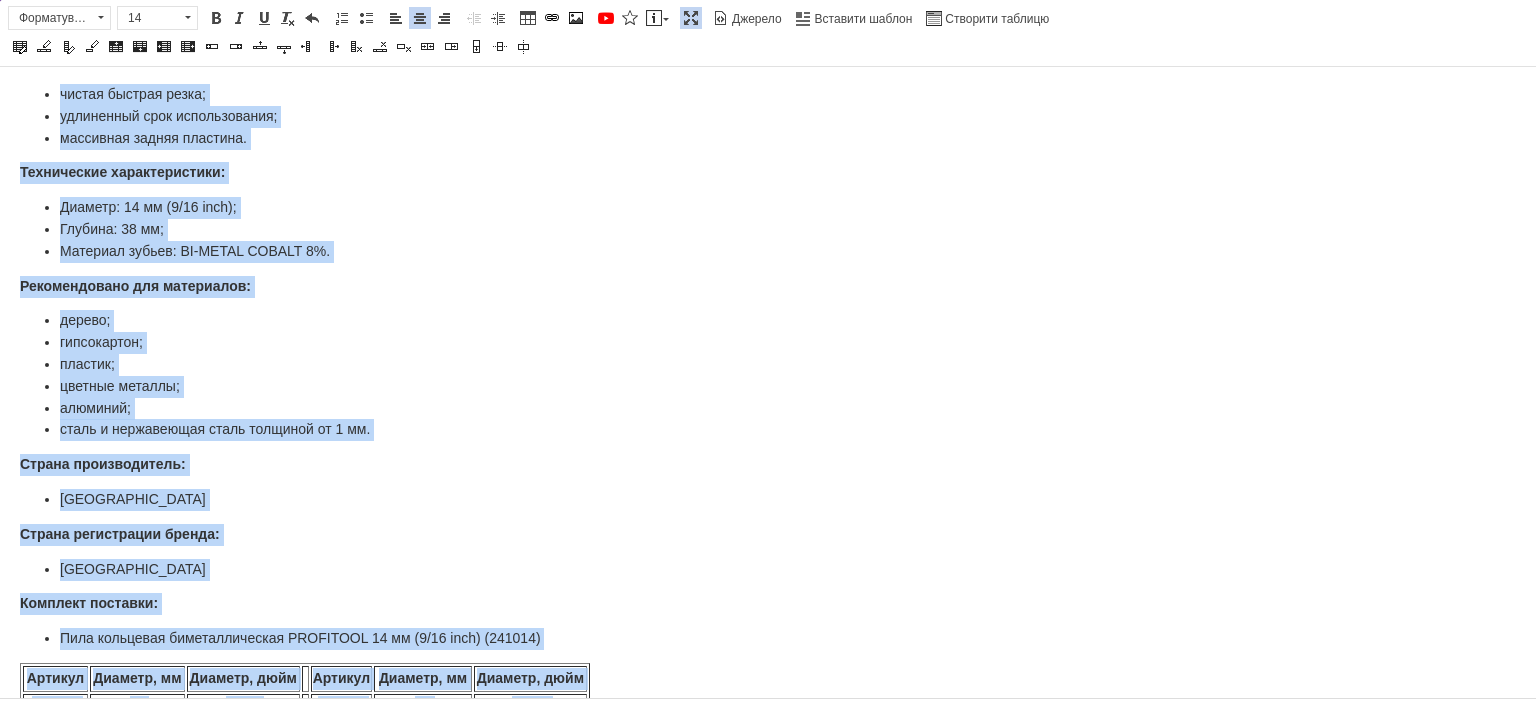 scroll, scrollTop: 0, scrollLeft: 0, axis: both 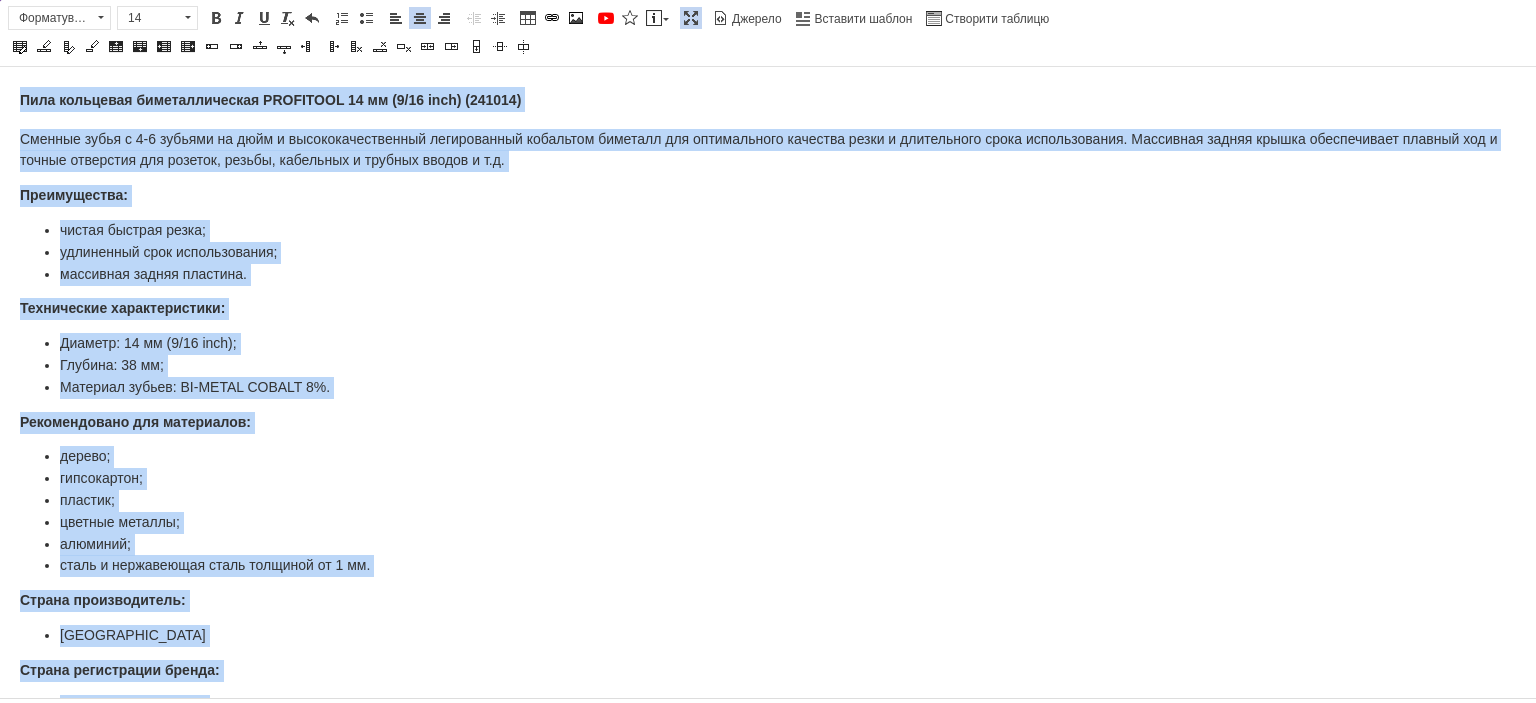 drag, startPoint x: 560, startPoint y: 660, endPoint x: 29, endPoint y: 87, distance: 781.2106 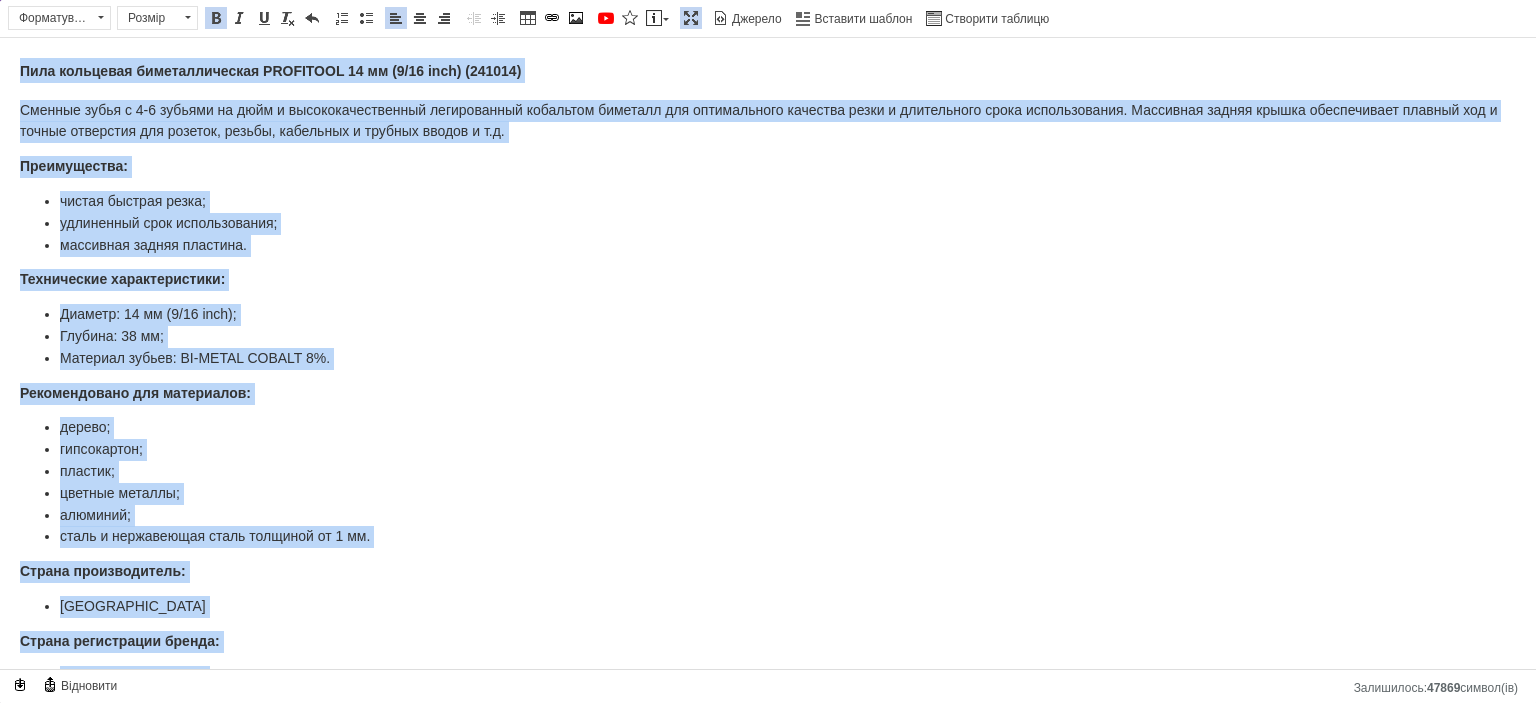 click on "Розмір" at bounding box center [148, 18] 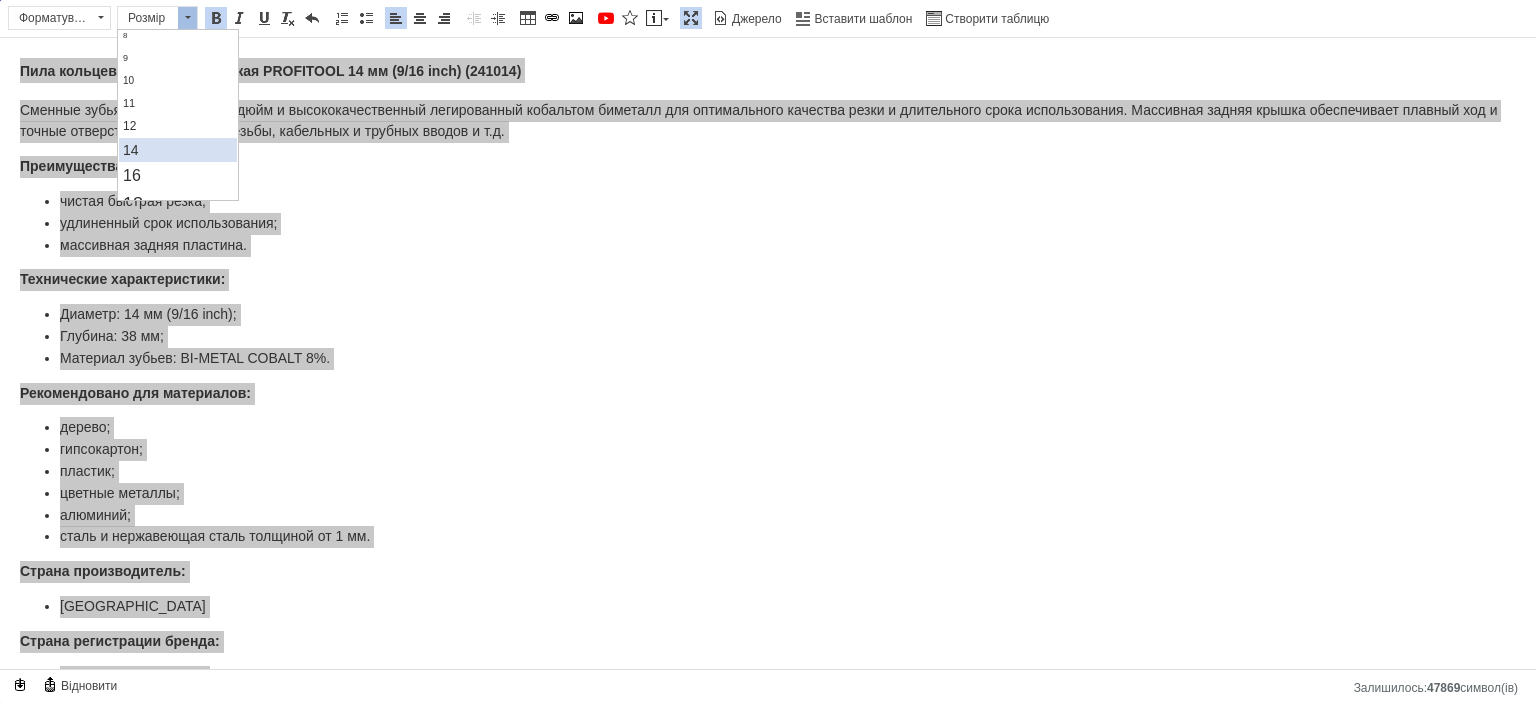 scroll, scrollTop: 100, scrollLeft: 0, axis: vertical 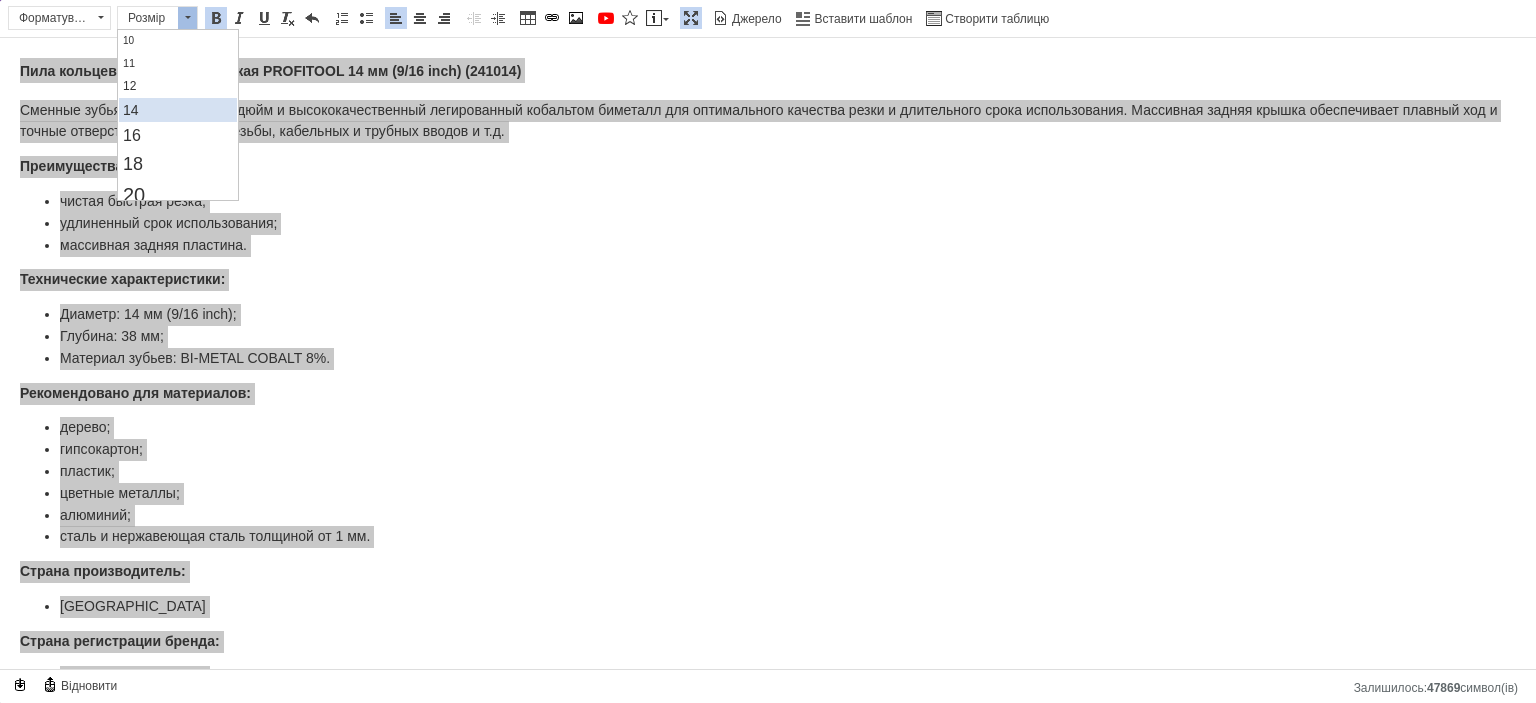 click on "14" at bounding box center [177, 110] 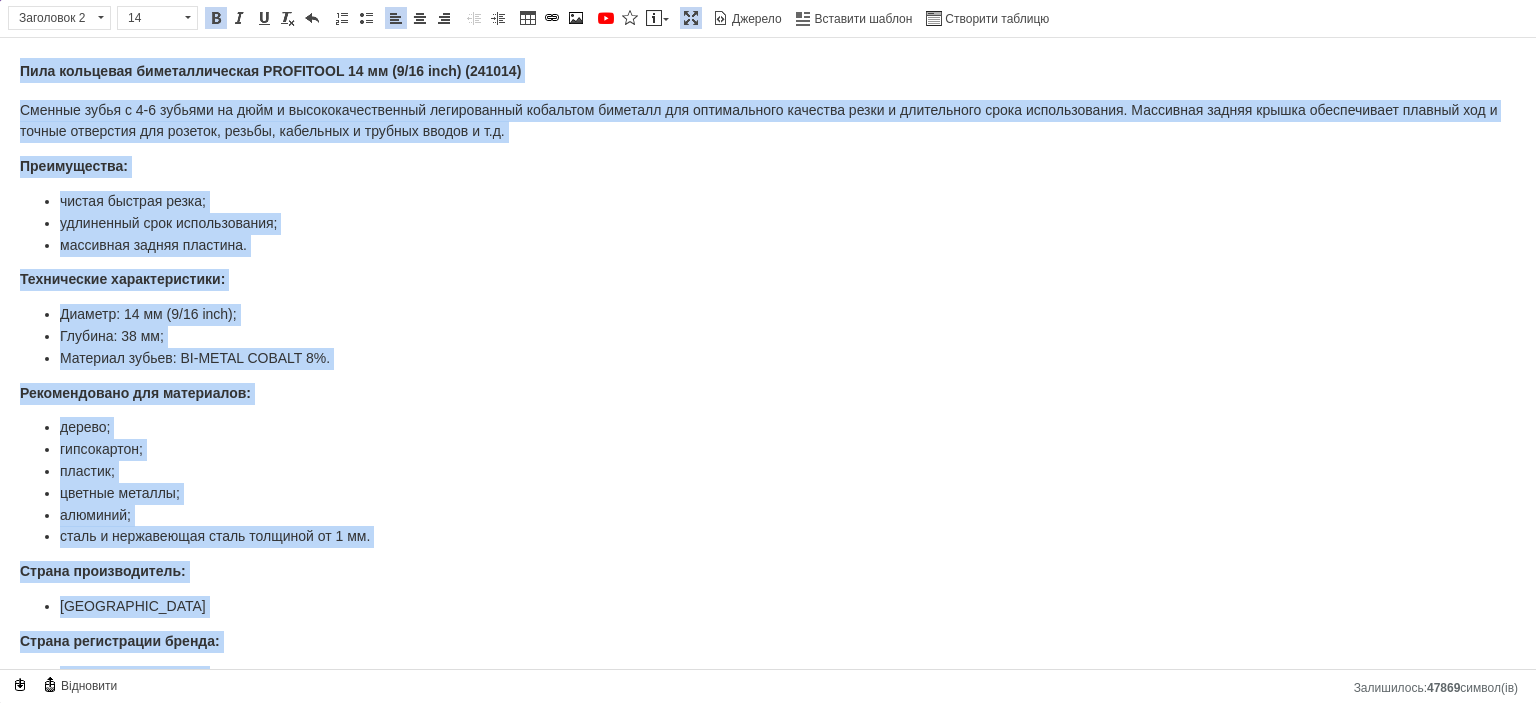 scroll, scrollTop: 0, scrollLeft: 0, axis: both 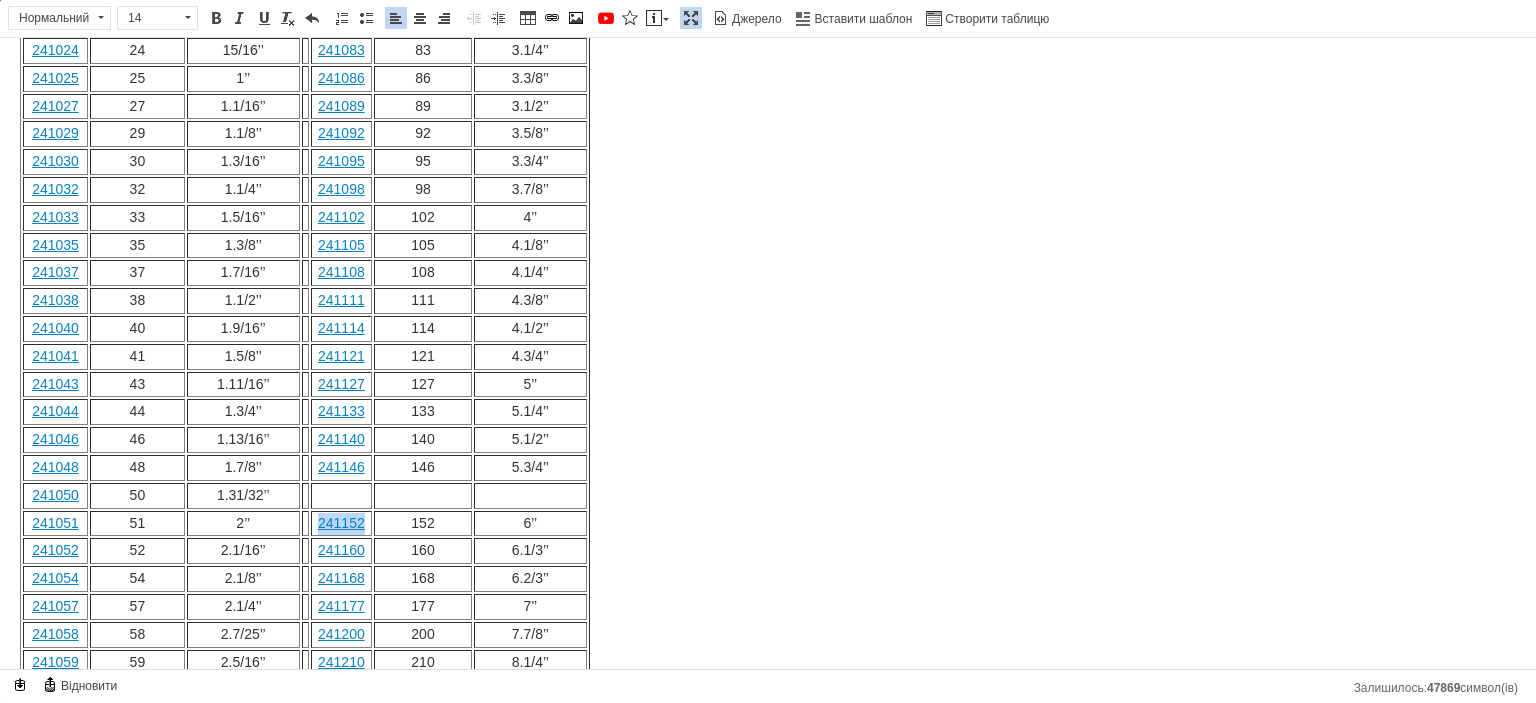 drag, startPoint x: 364, startPoint y: 458, endPoint x: 319, endPoint y: 456, distance: 45.044422 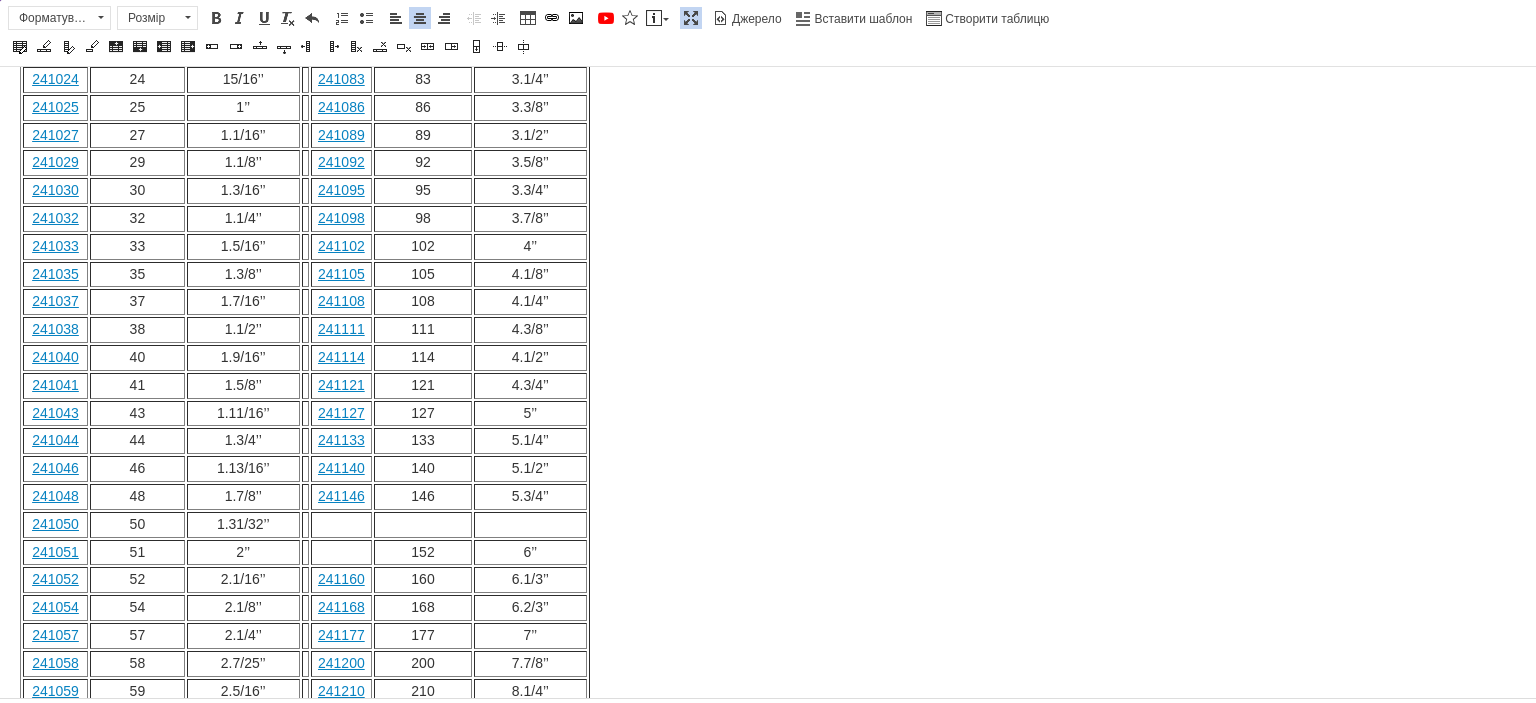 click at bounding box center [341, 525] 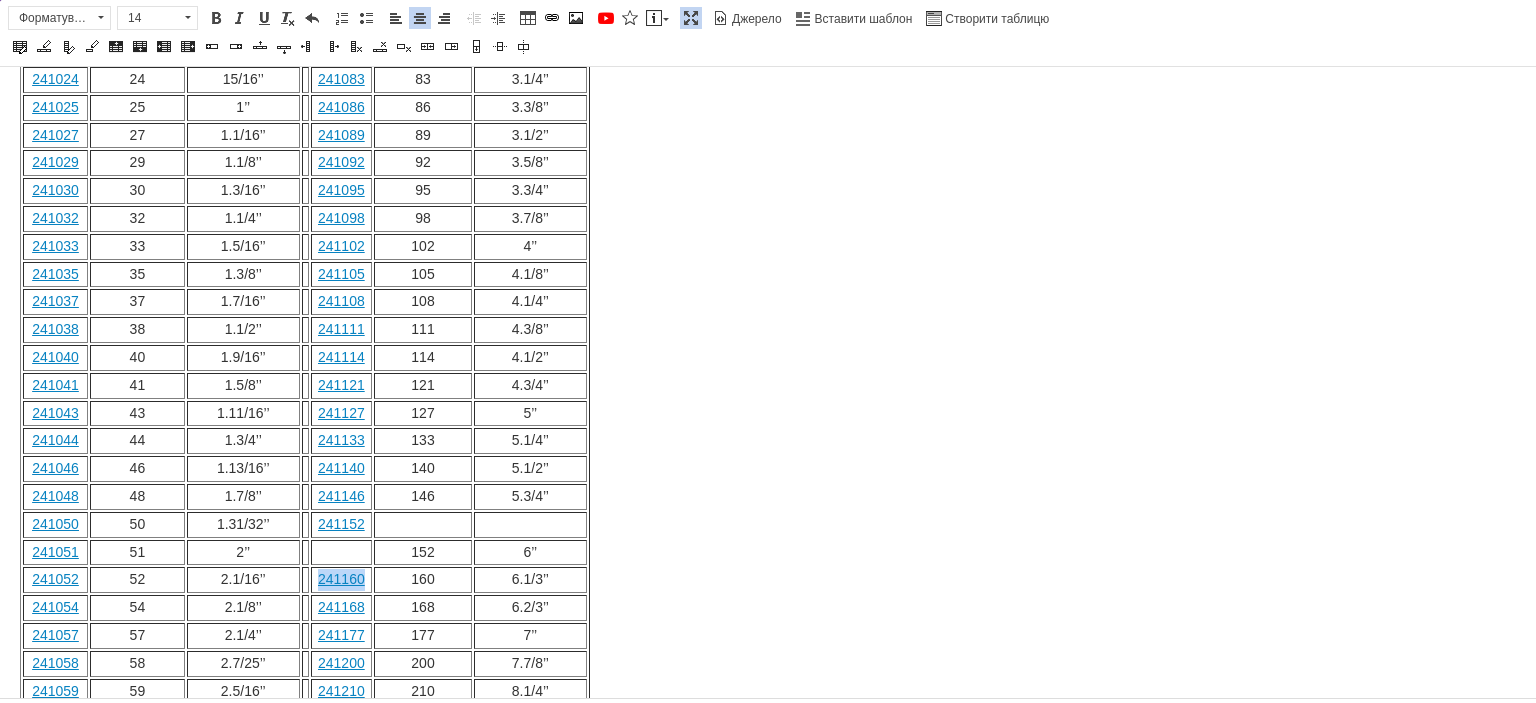 drag, startPoint x: 362, startPoint y: 504, endPoint x: 320, endPoint y: 504, distance: 42 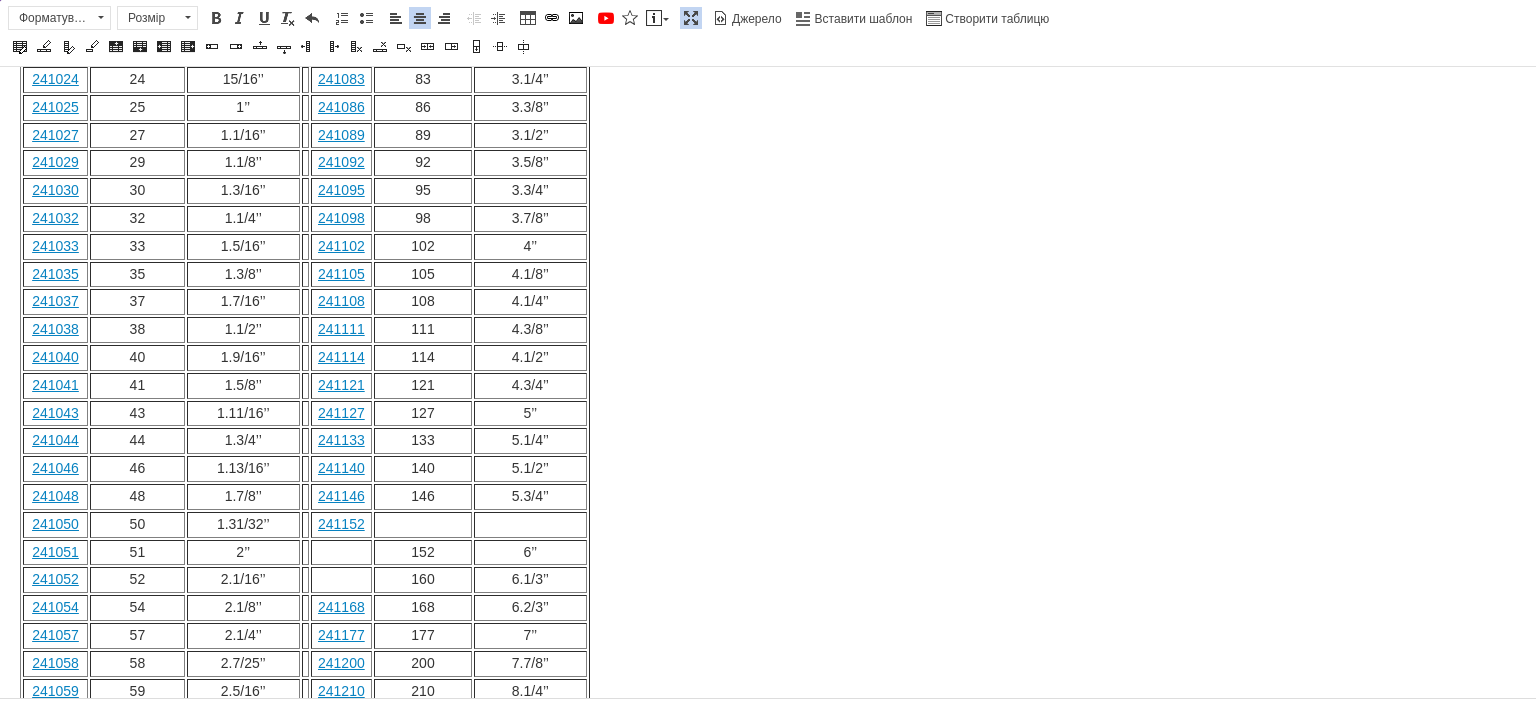 click at bounding box center [341, 553] 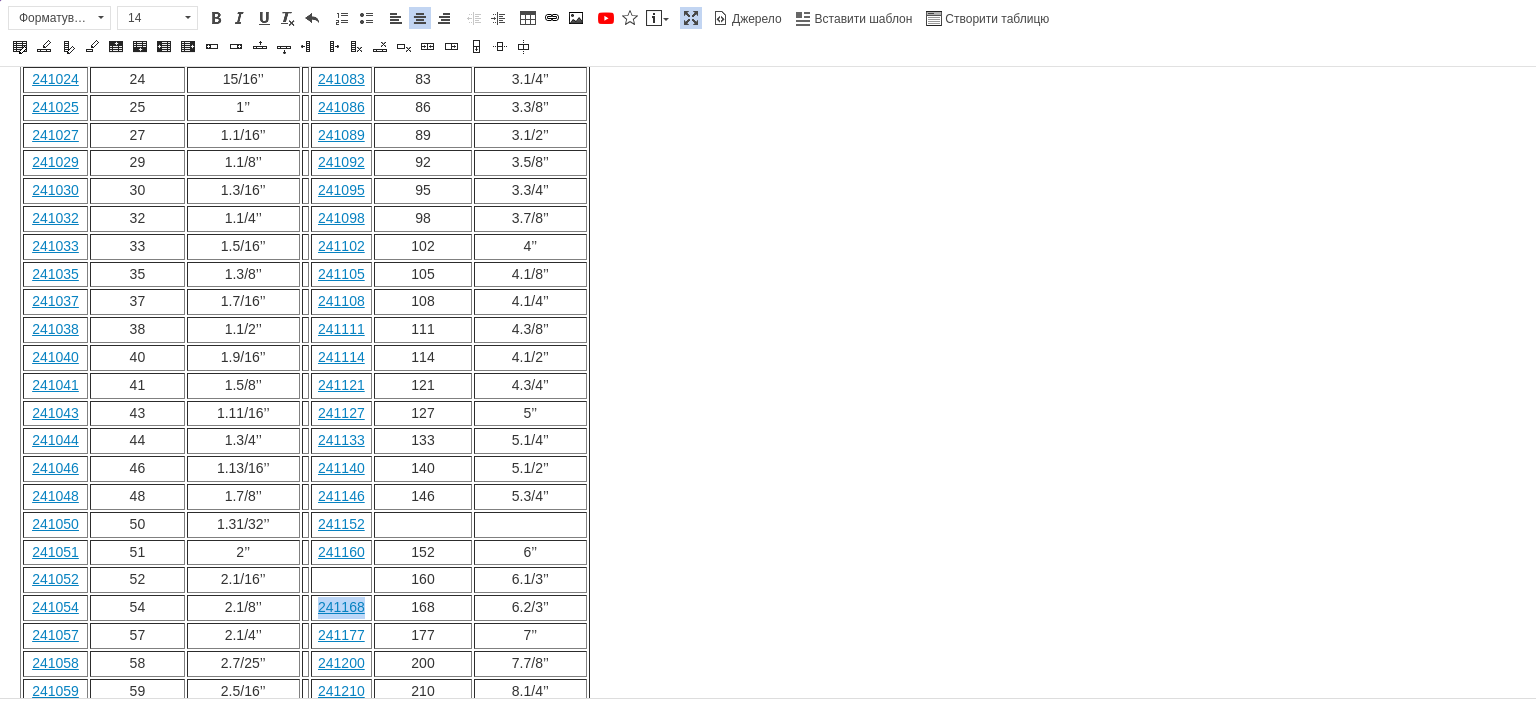 drag, startPoint x: 364, startPoint y: 532, endPoint x: 320, endPoint y: 531, distance: 44.011364 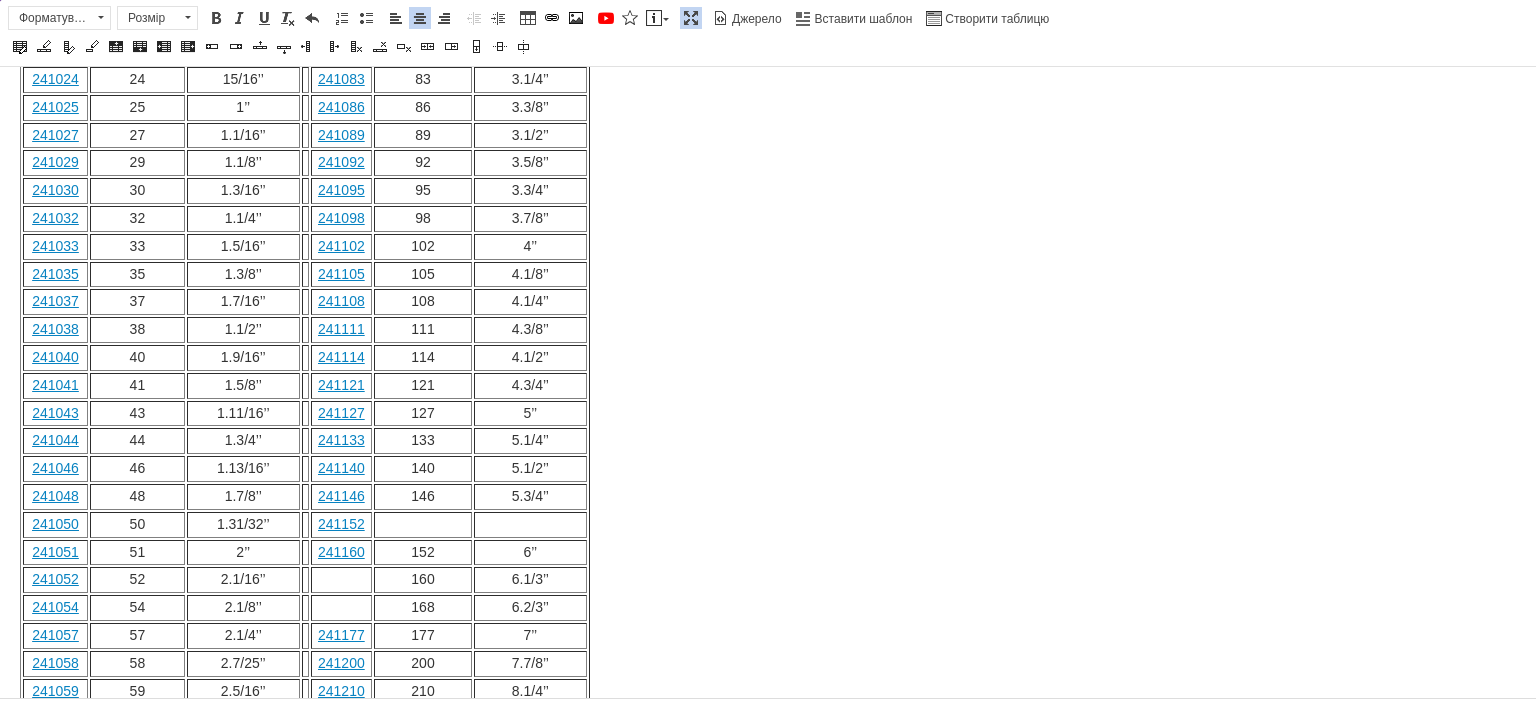 click at bounding box center [341, 580] 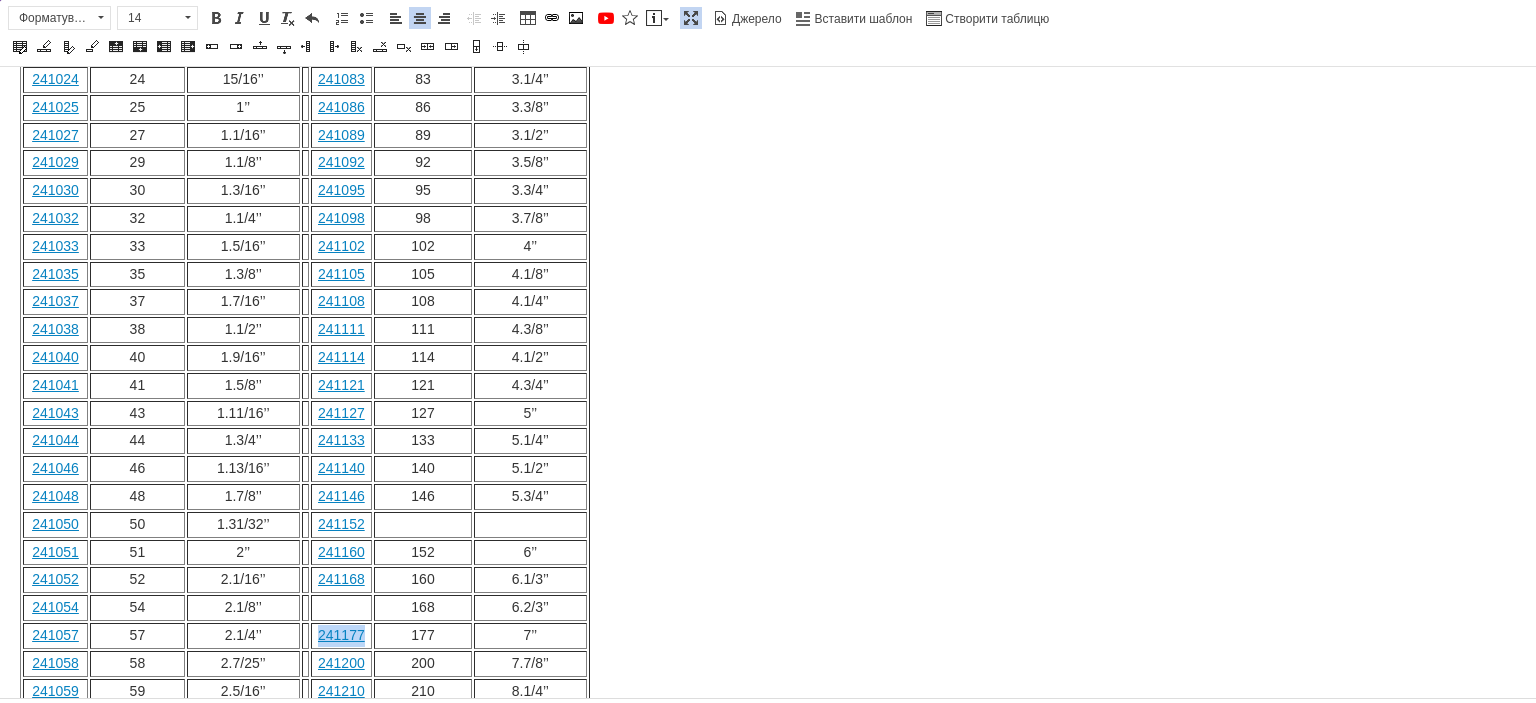 drag, startPoint x: 361, startPoint y: 556, endPoint x: 321, endPoint y: 556, distance: 40 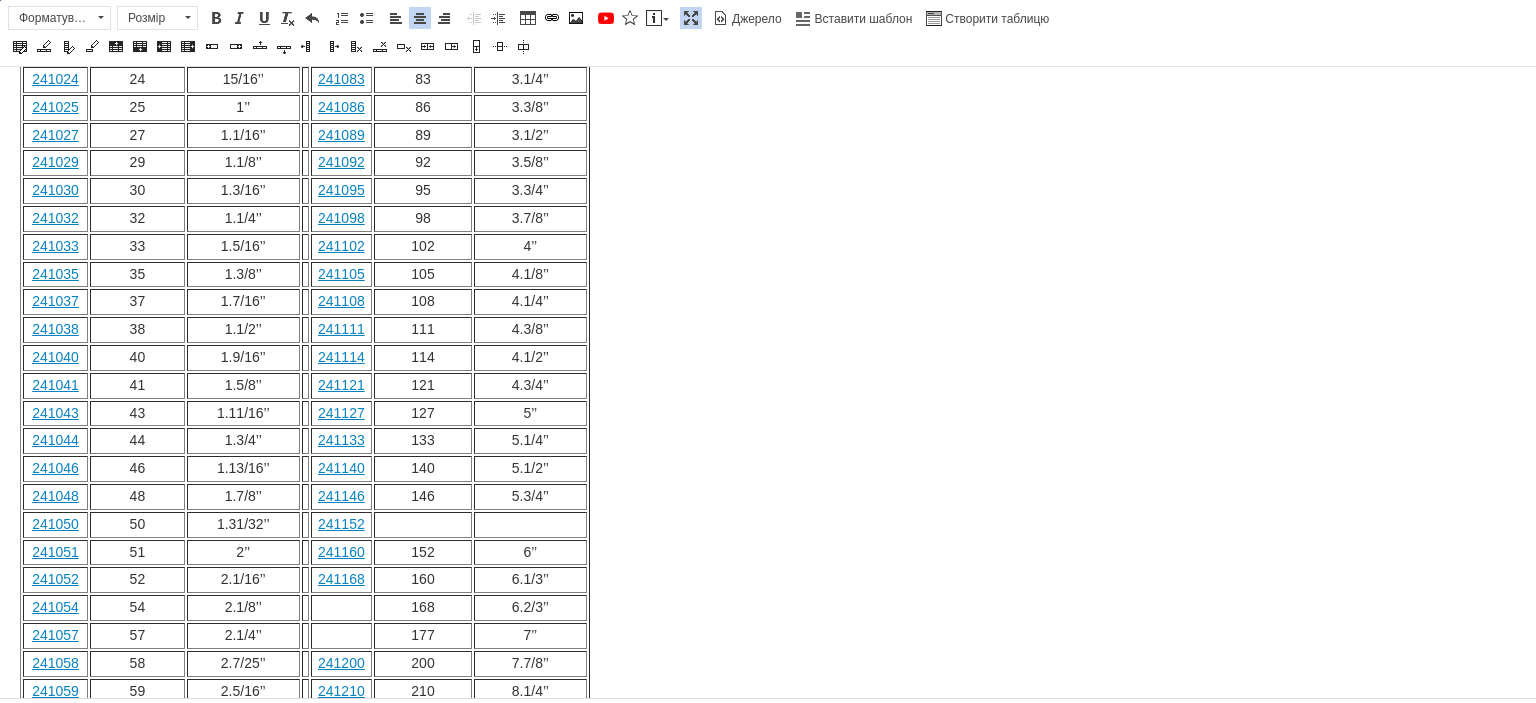 click at bounding box center [341, 608] 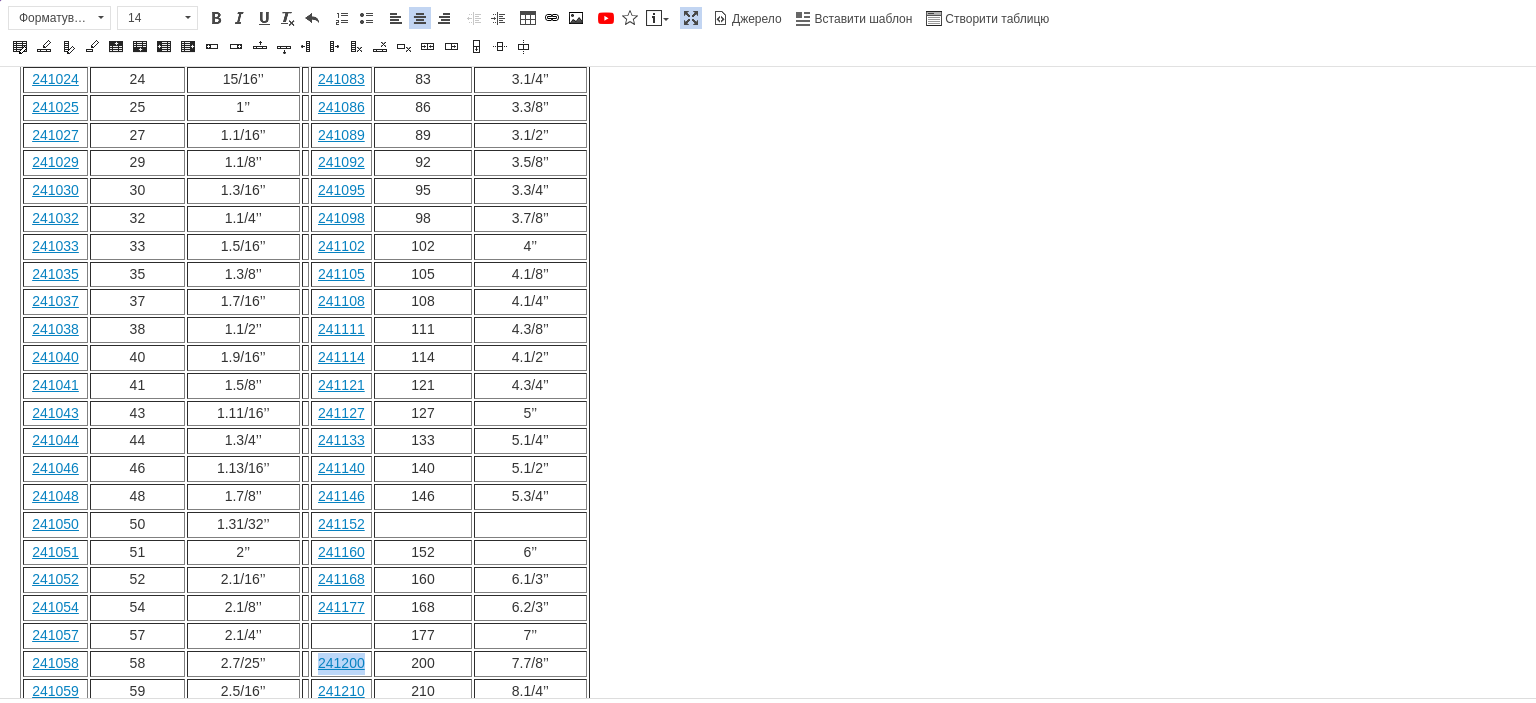 drag, startPoint x: 366, startPoint y: 582, endPoint x: 320, endPoint y: 583, distance: 46.010868 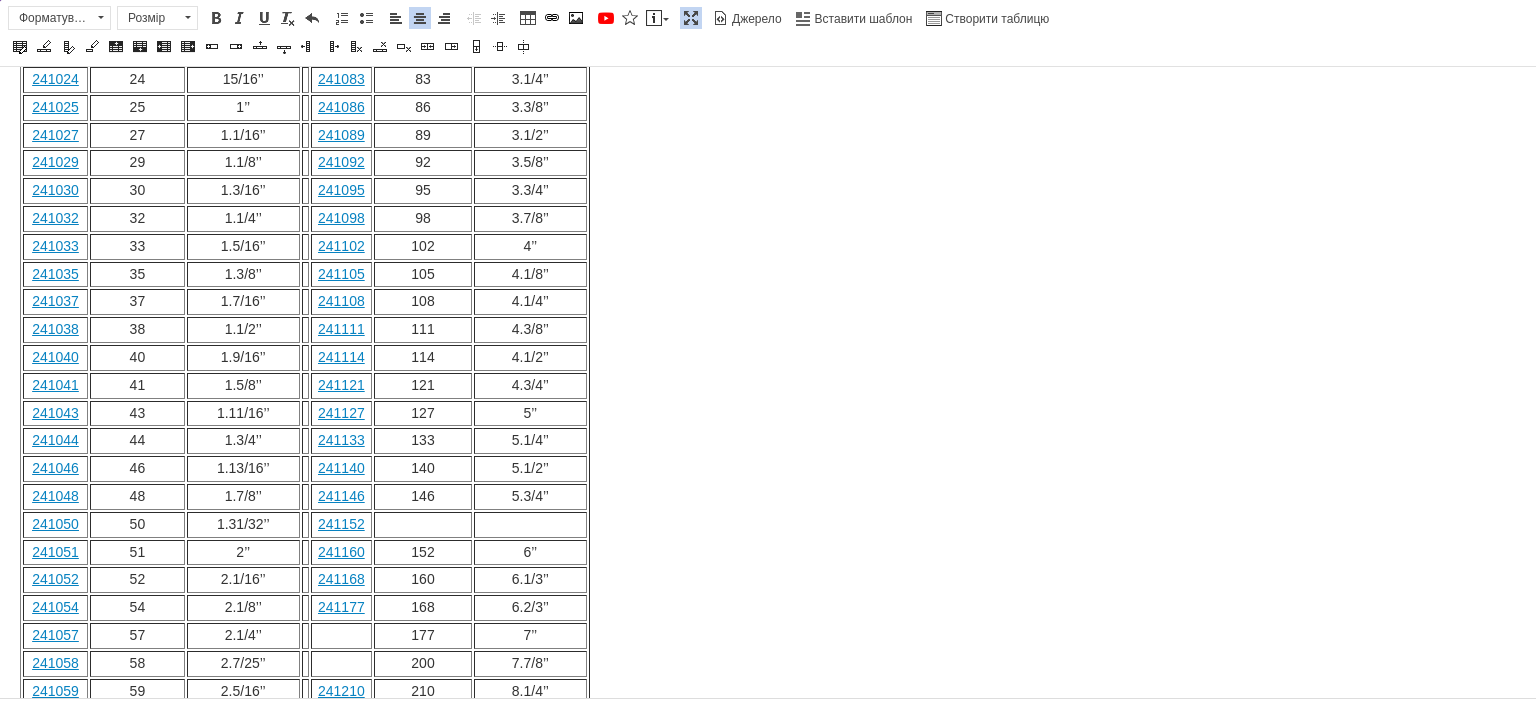 click at bounding box center [341, 636] 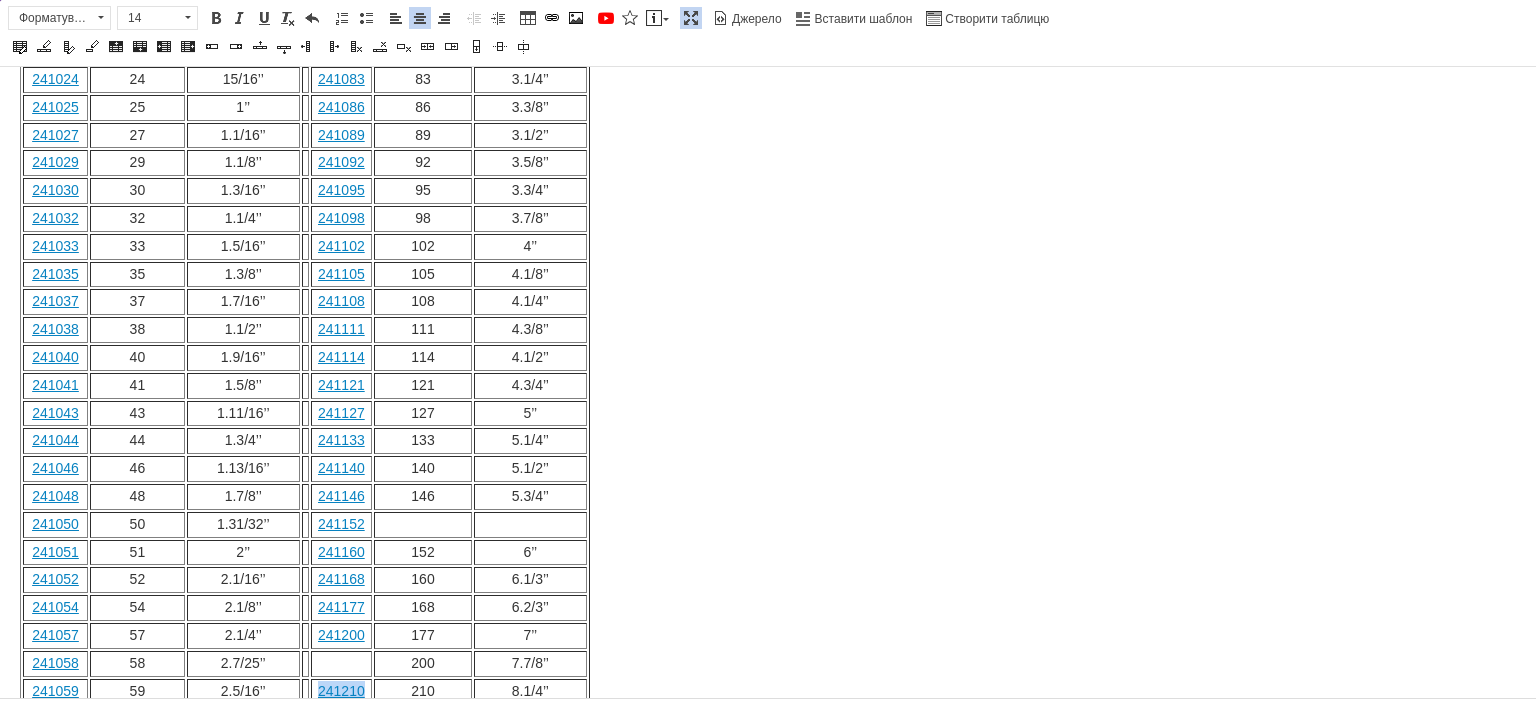 drag, startPoint x: 366, startPoint y: 601, endPoint x: 319, endPoint y: 608, distance: 47.518417 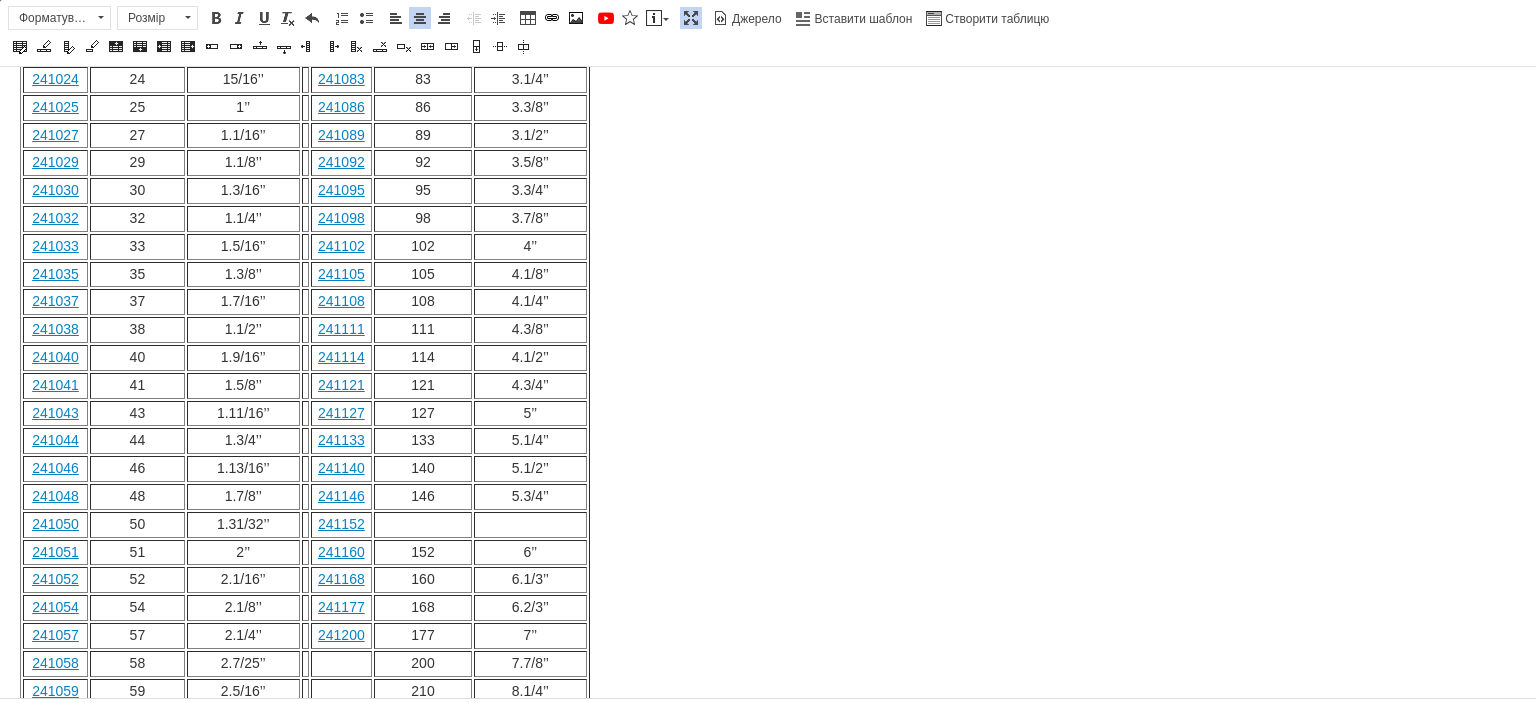 click at bounding box center (341, 664) 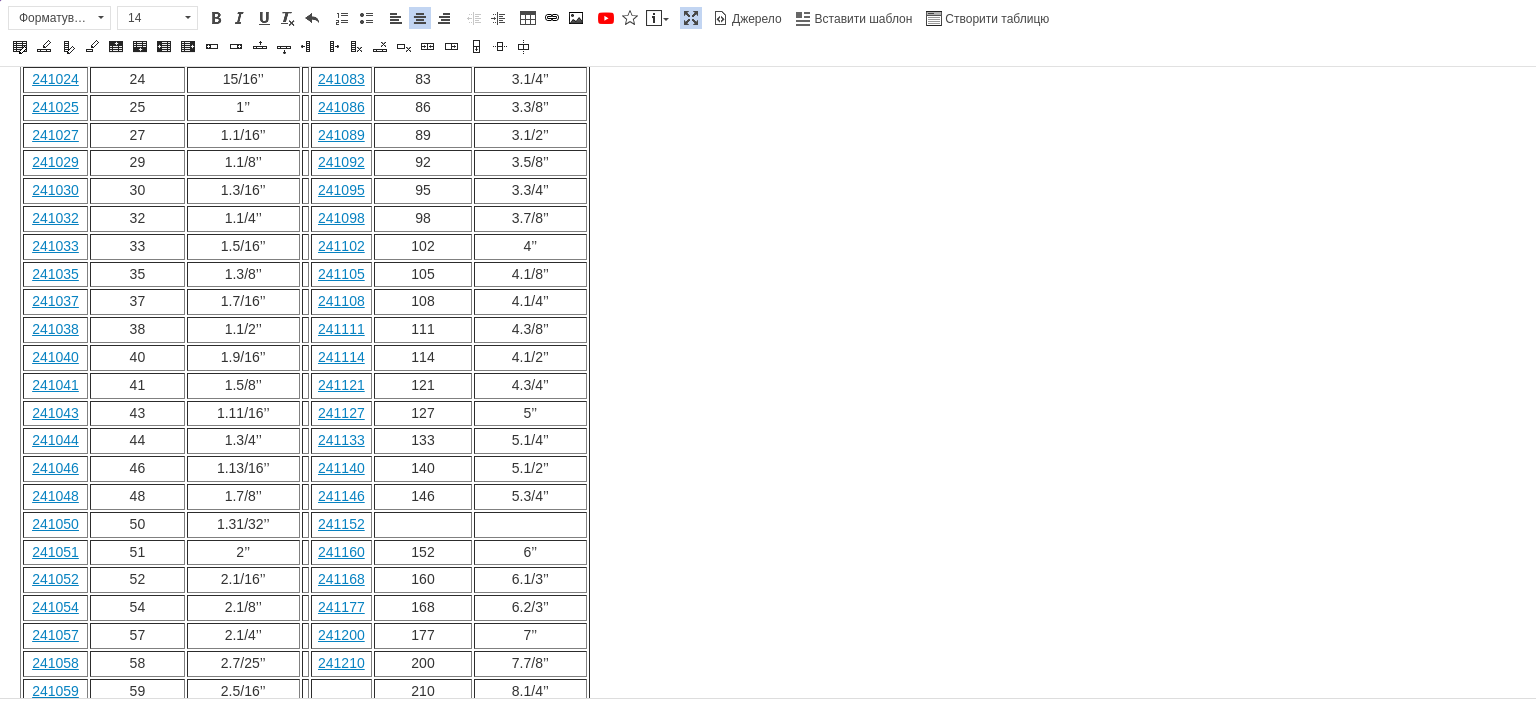 drag, startPoint x: 364, startPoint y: 633, endPoint x: 319, endPoint y: 636, distance: 45.099888 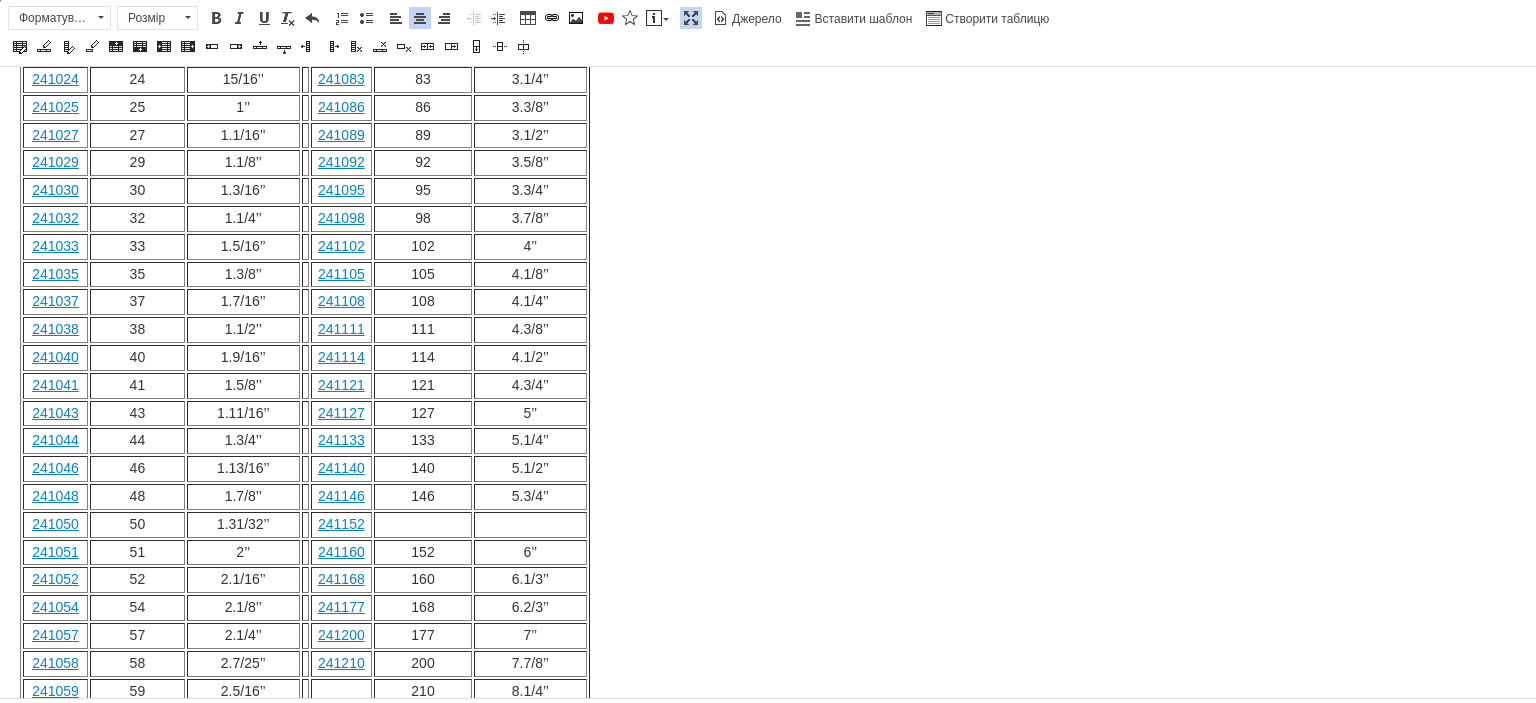 click at bounding box center (341, 692) 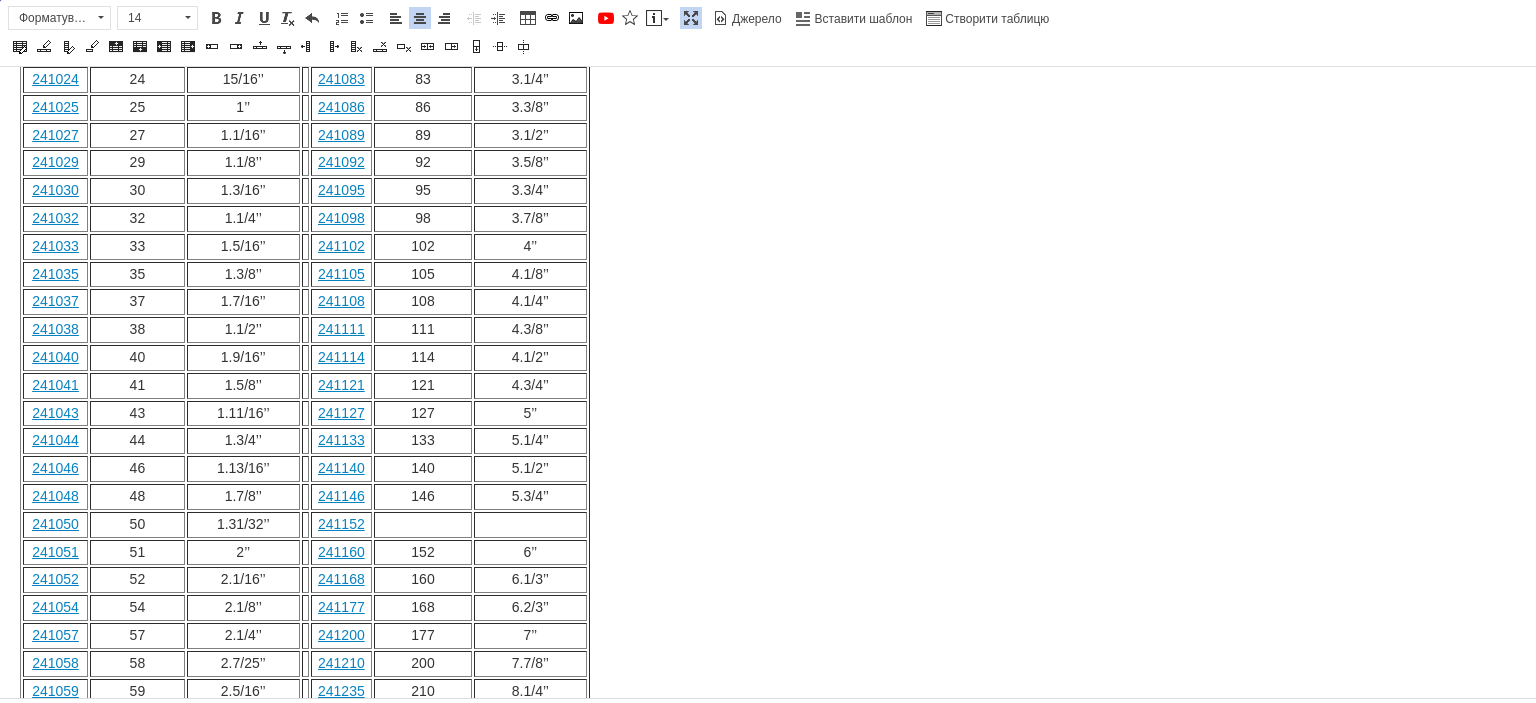 drag, startPoint x: 363, startPoint y: 655, endPoint x: 318, endPoint y: 657, distance: 45.044422 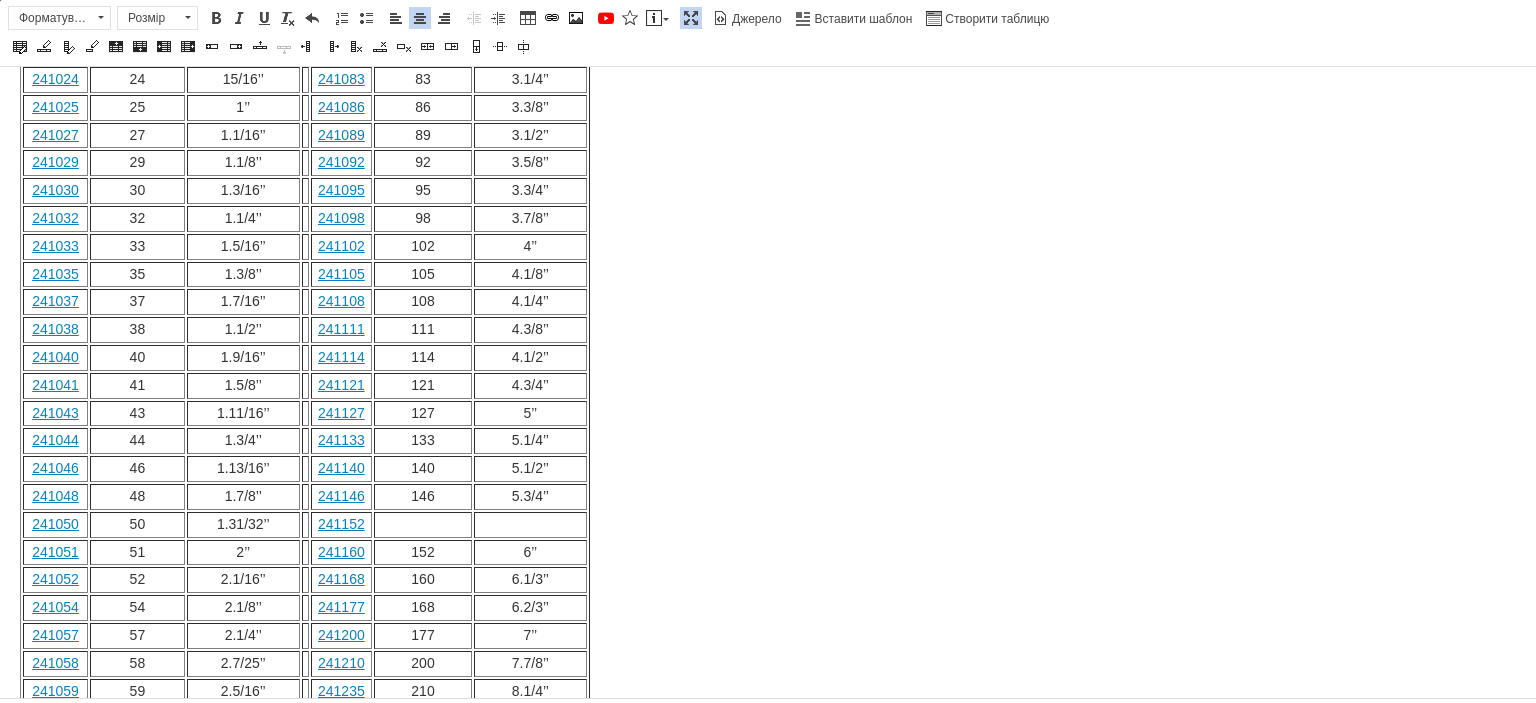click at bounding box center (341, 719) 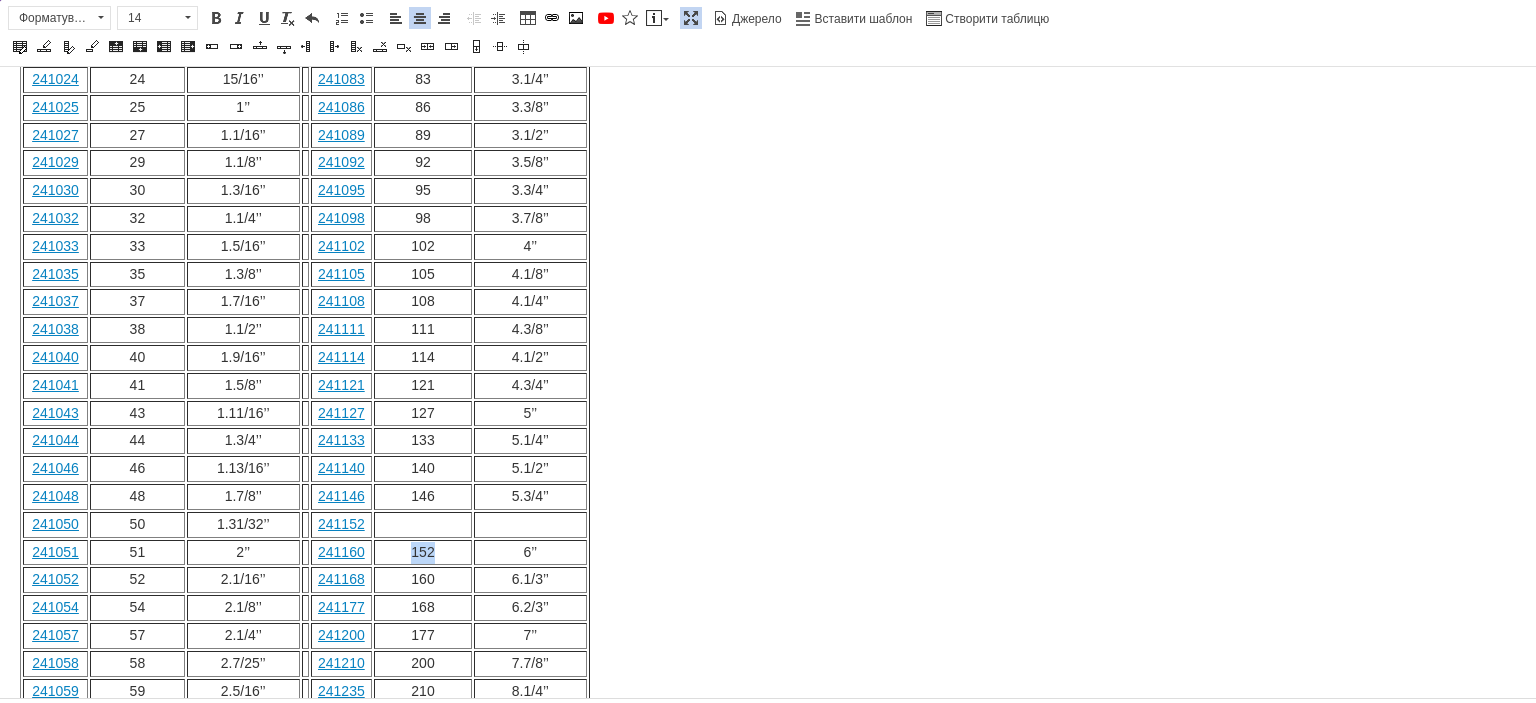drag, startPoint x: 439, startPoint y: 488, endPoint x: 399, endPoint y: 484, distance: 40.1995 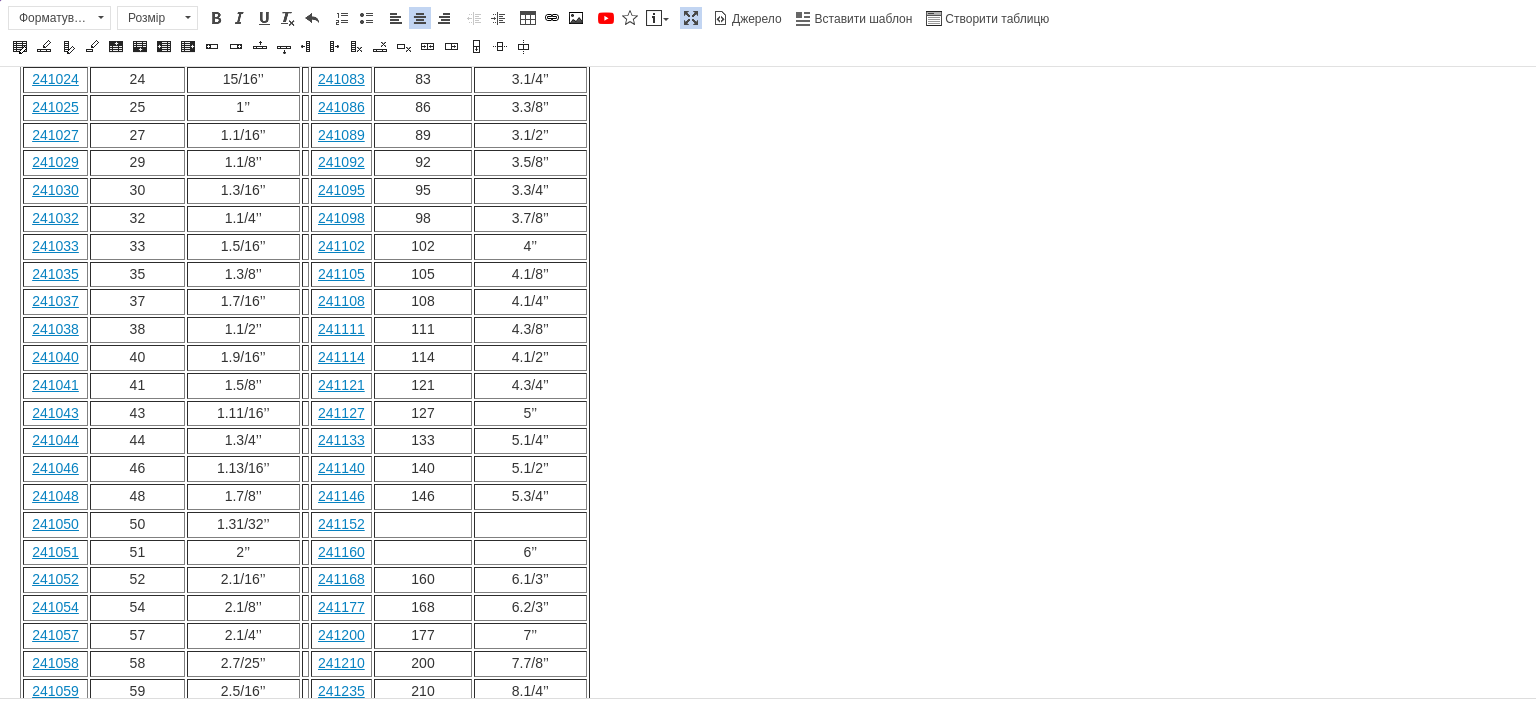 click at bounding box center (423, 525) 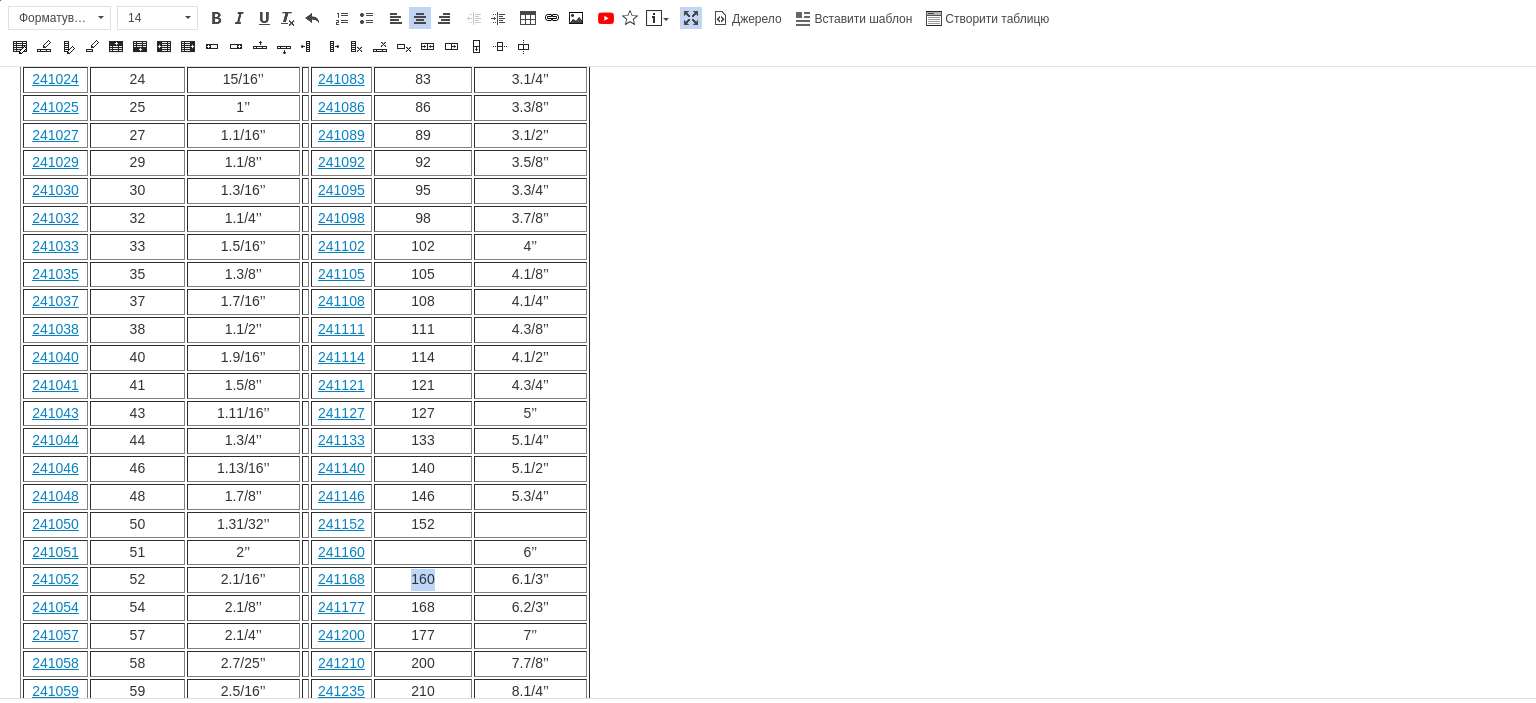 drag, startPoint x: 428, startPoint y: 510, endPoint x: 412, endPoint y: 510, distance: 16 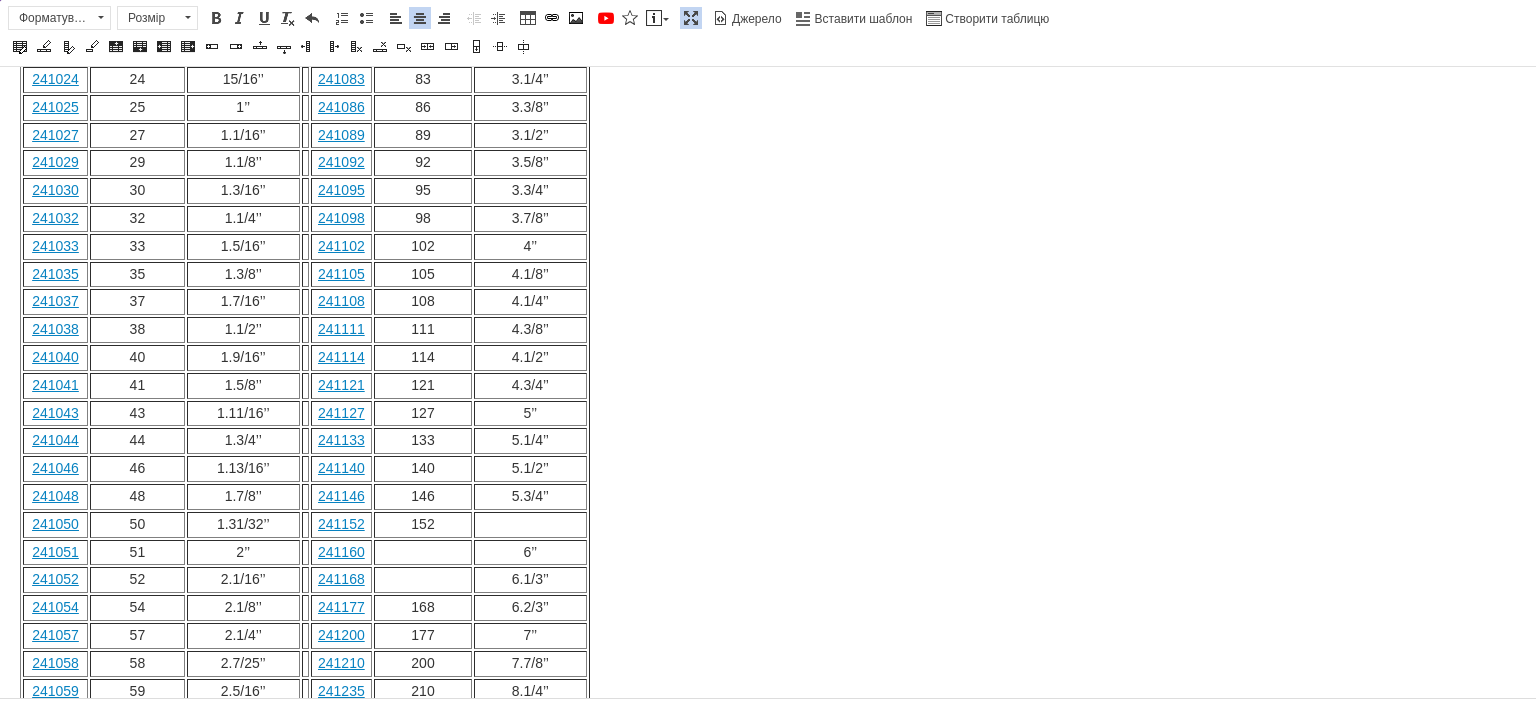 click at bounding box center [423, 553] 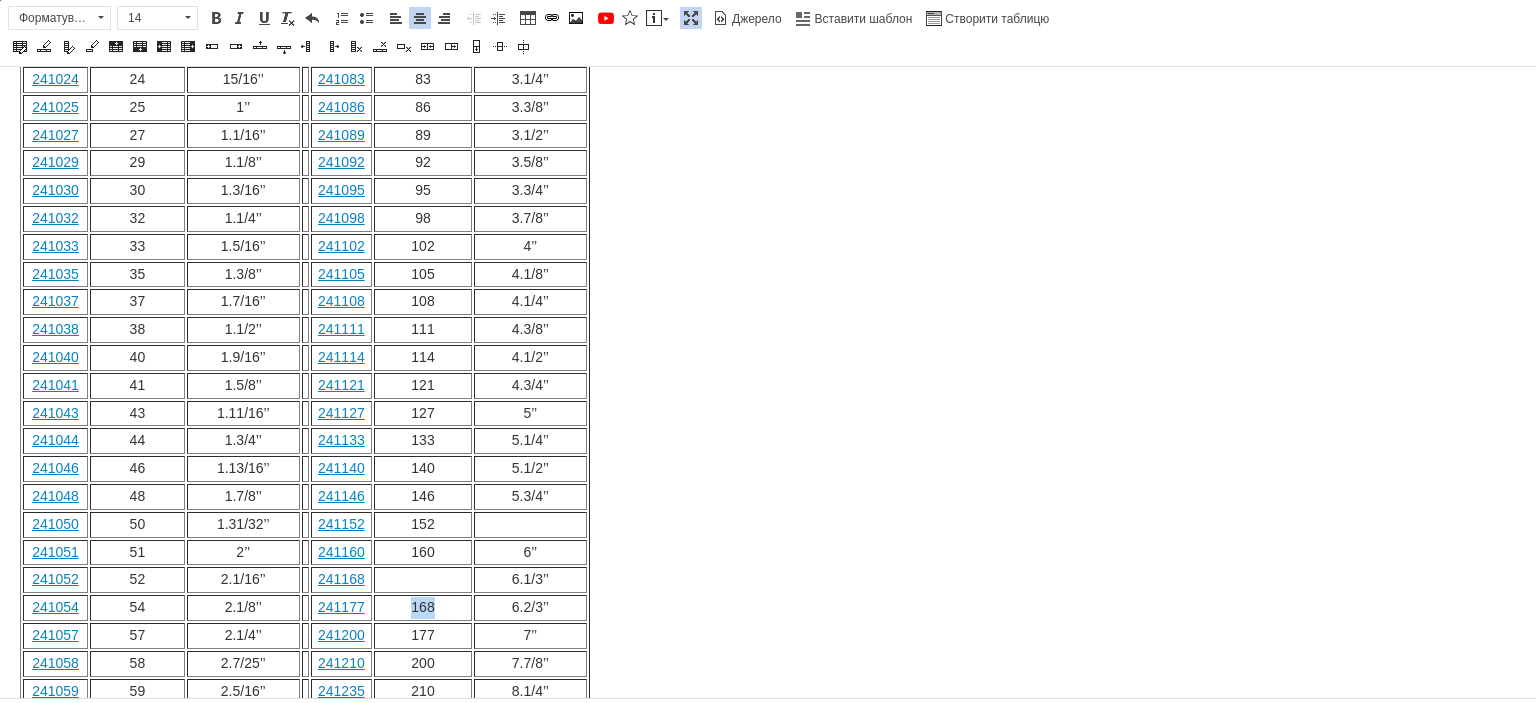 drag, startPoint x: 424, startPoint y: 532, endPoint x: 409, endPoint y: 534, distance: 15.132746 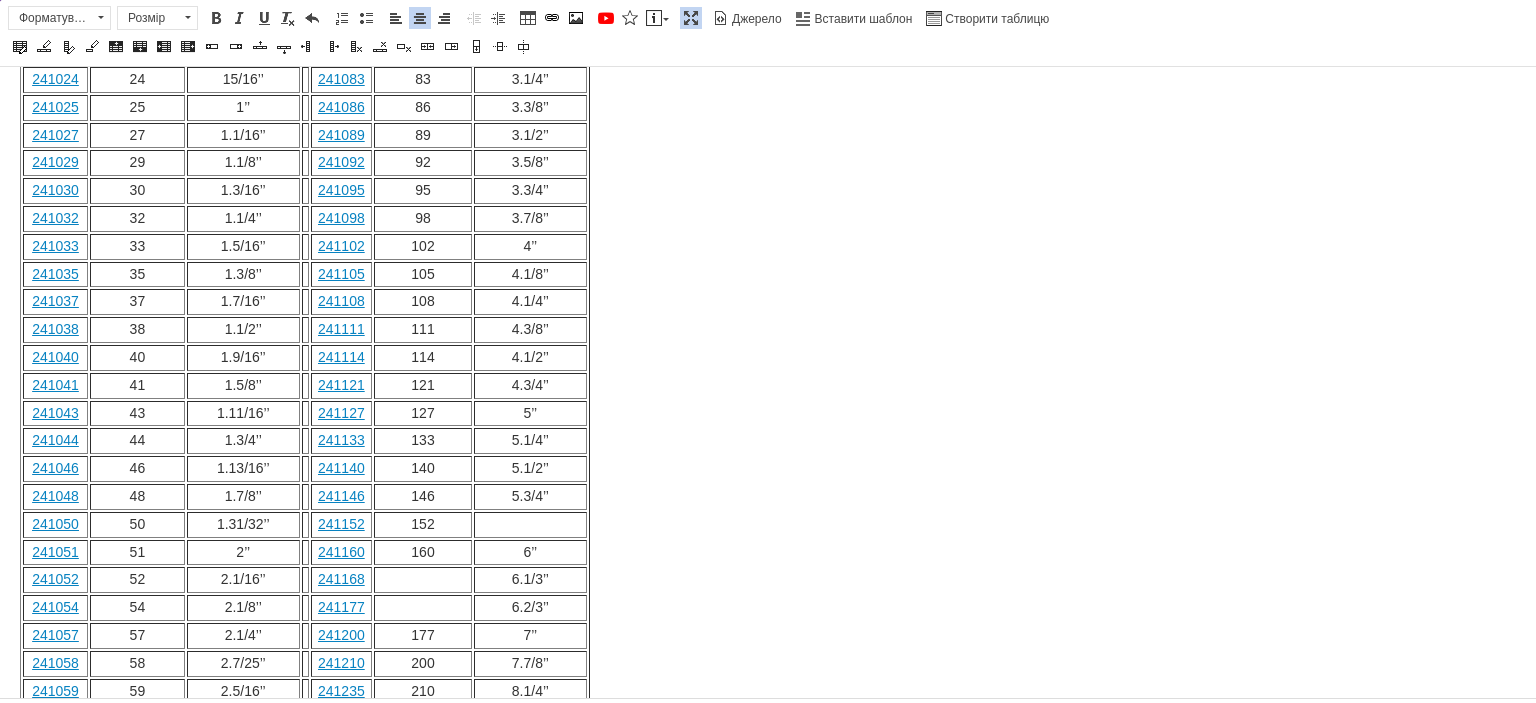 click at bounding box center [423, 580] 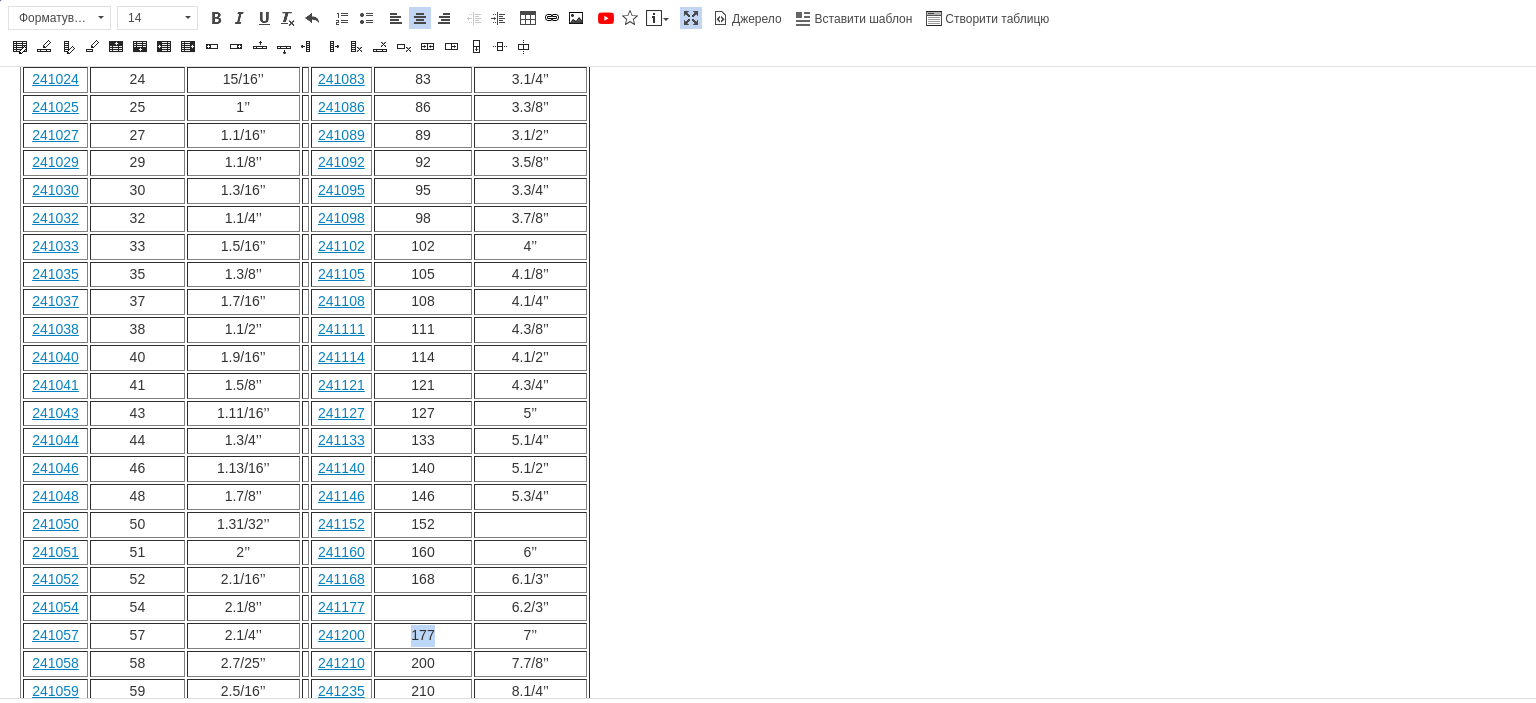 drag, startPoint x: 427, startPoint y: 560, endPoint x: 412, endPoint y: 560, distance: 15 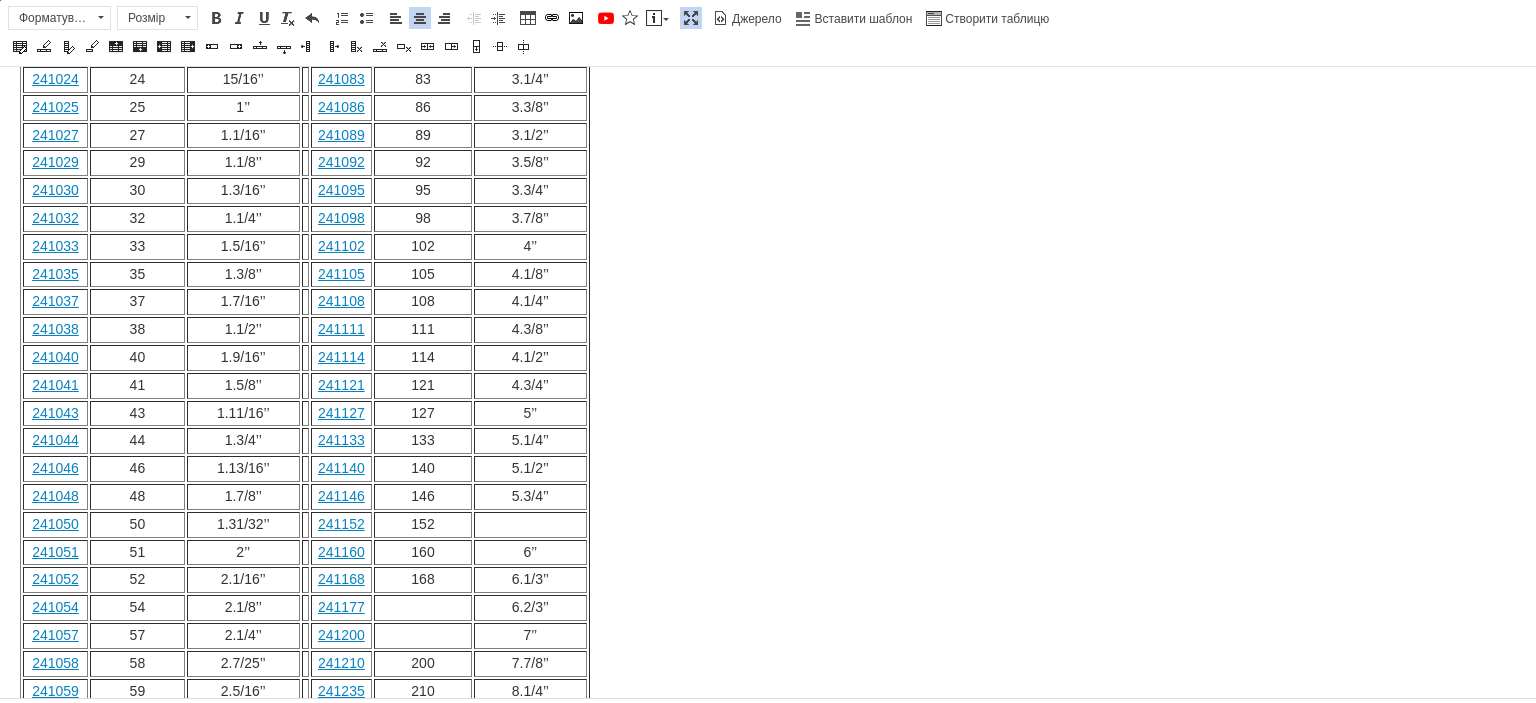 click at bounding box center (423, 608) 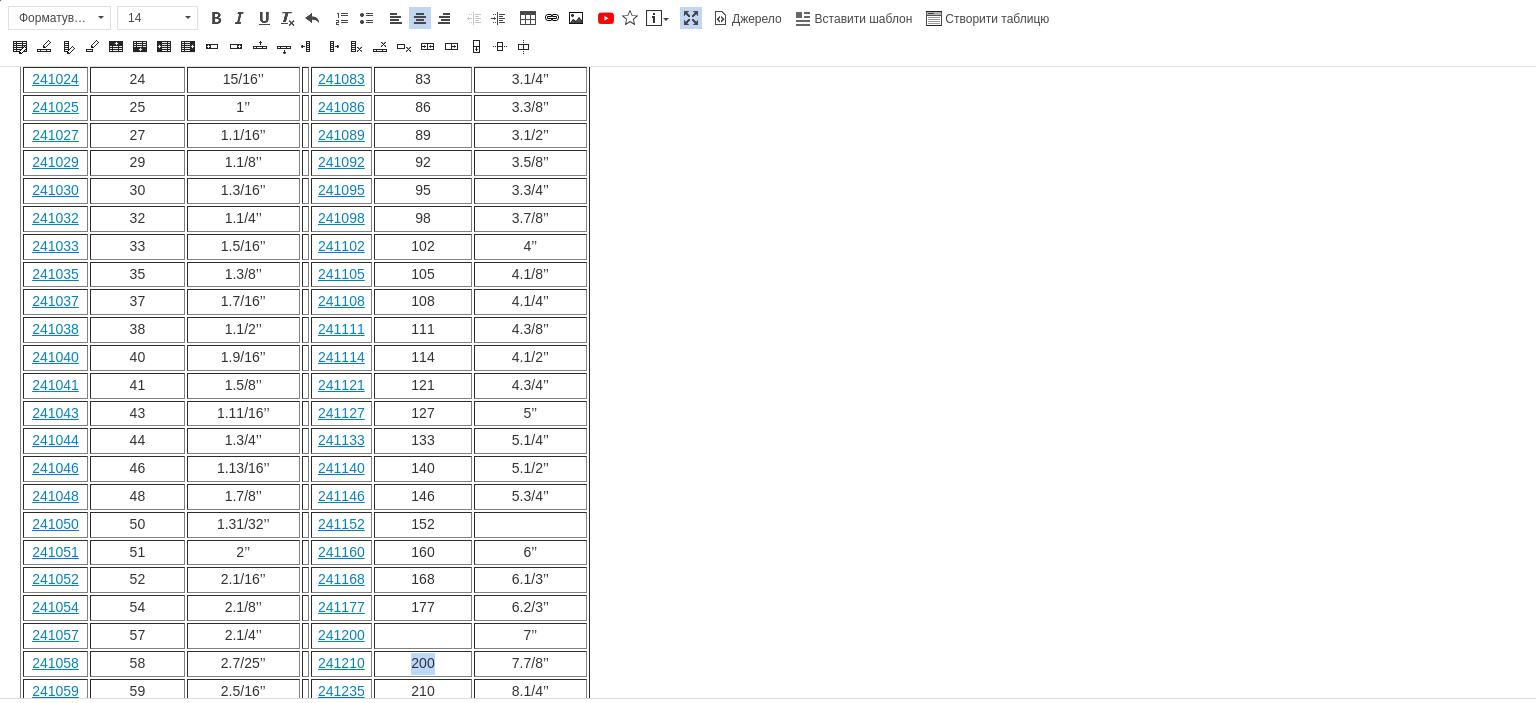 drag, startPoint x: 430, startPoint y: 580, endPoint x: 408, endPoint y: 584, distance: 22.36068 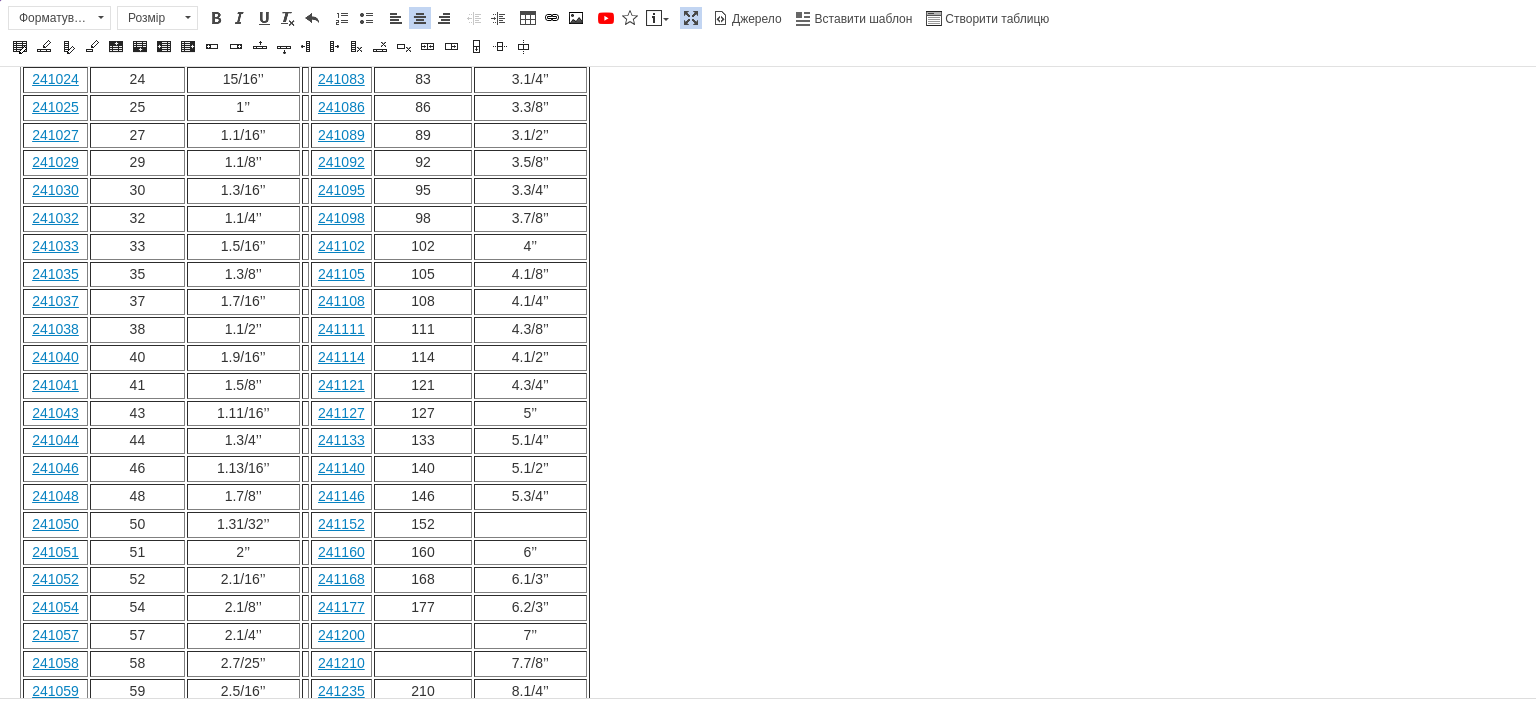 click at bounding box center [423, 636] 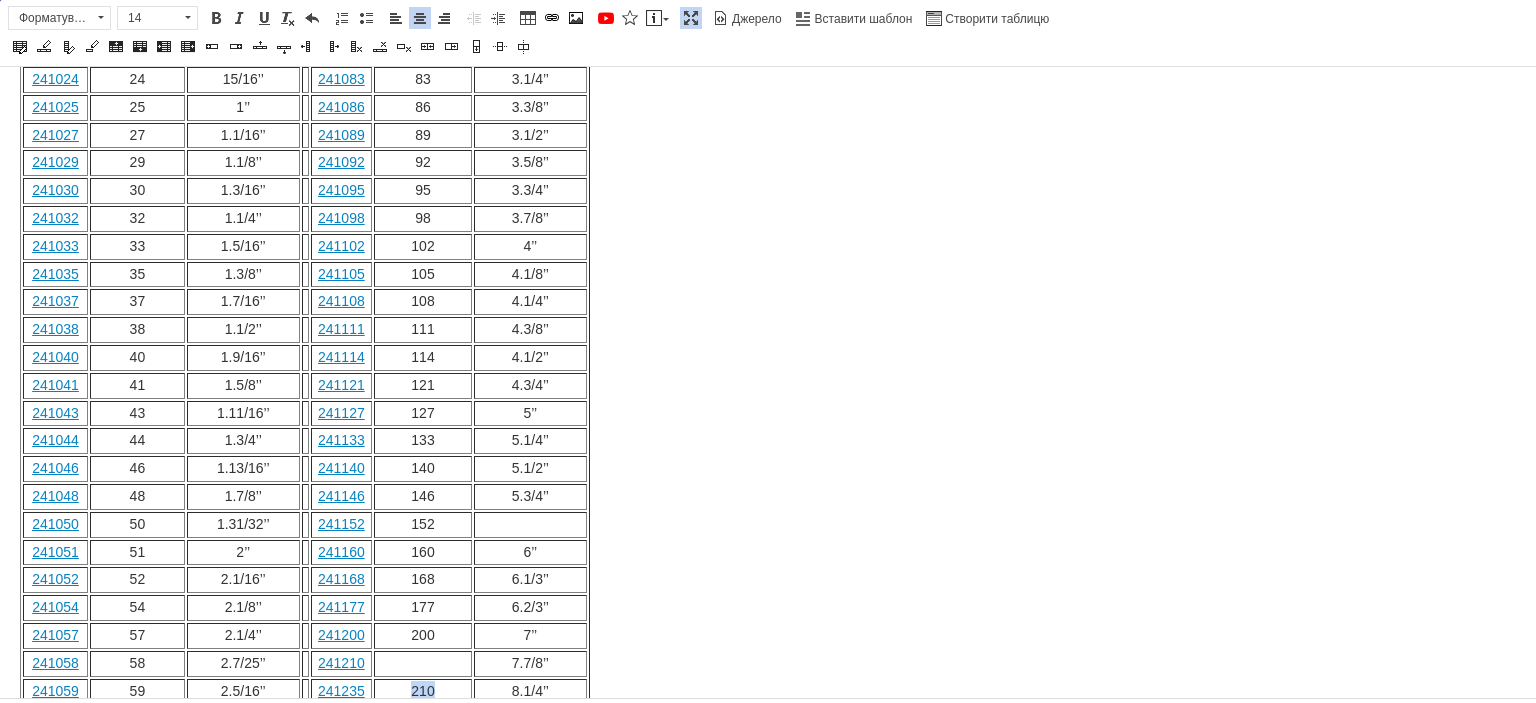 drag, startPoint x: 440, startPoint y: 608, endPoint x: 411, endPoint y: 609, distance: 29.017237 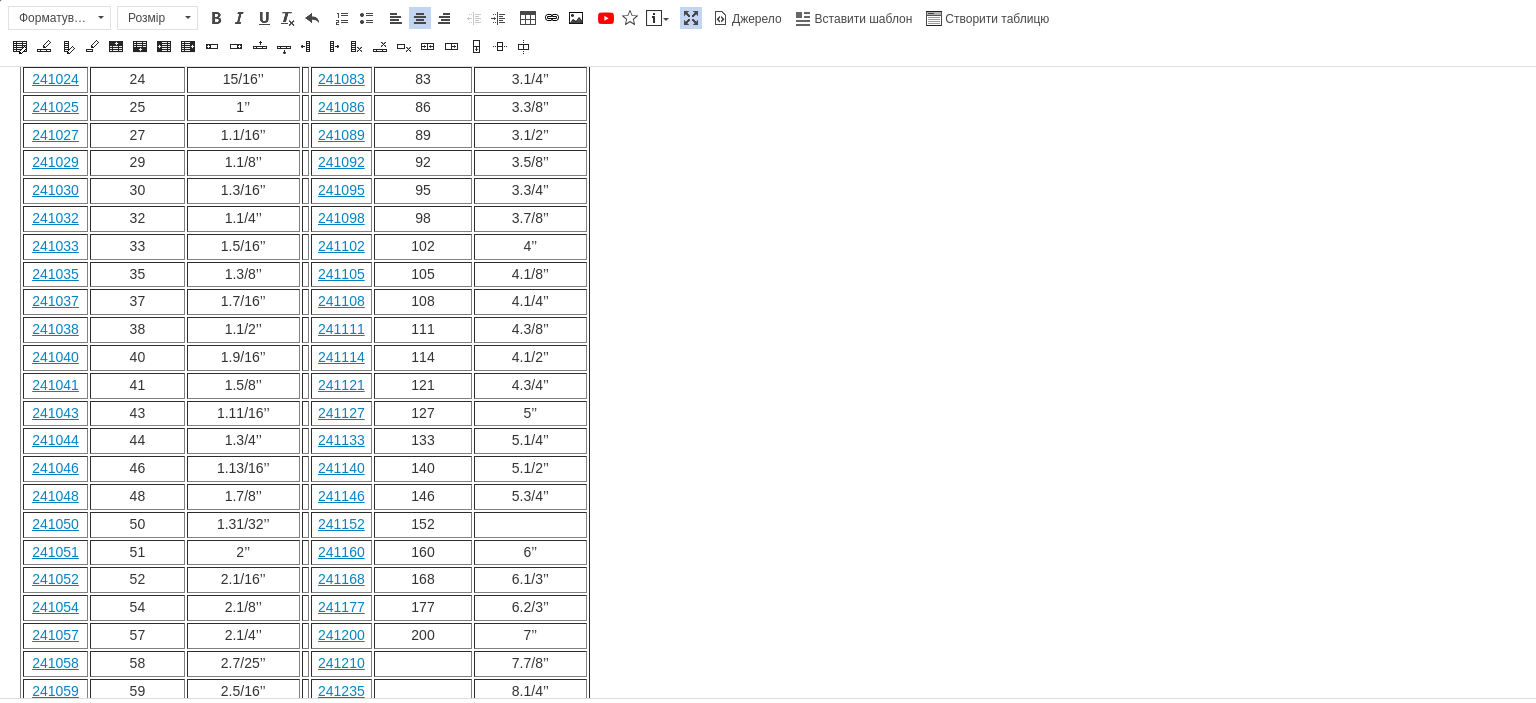 click at bounding box center [423, 664] 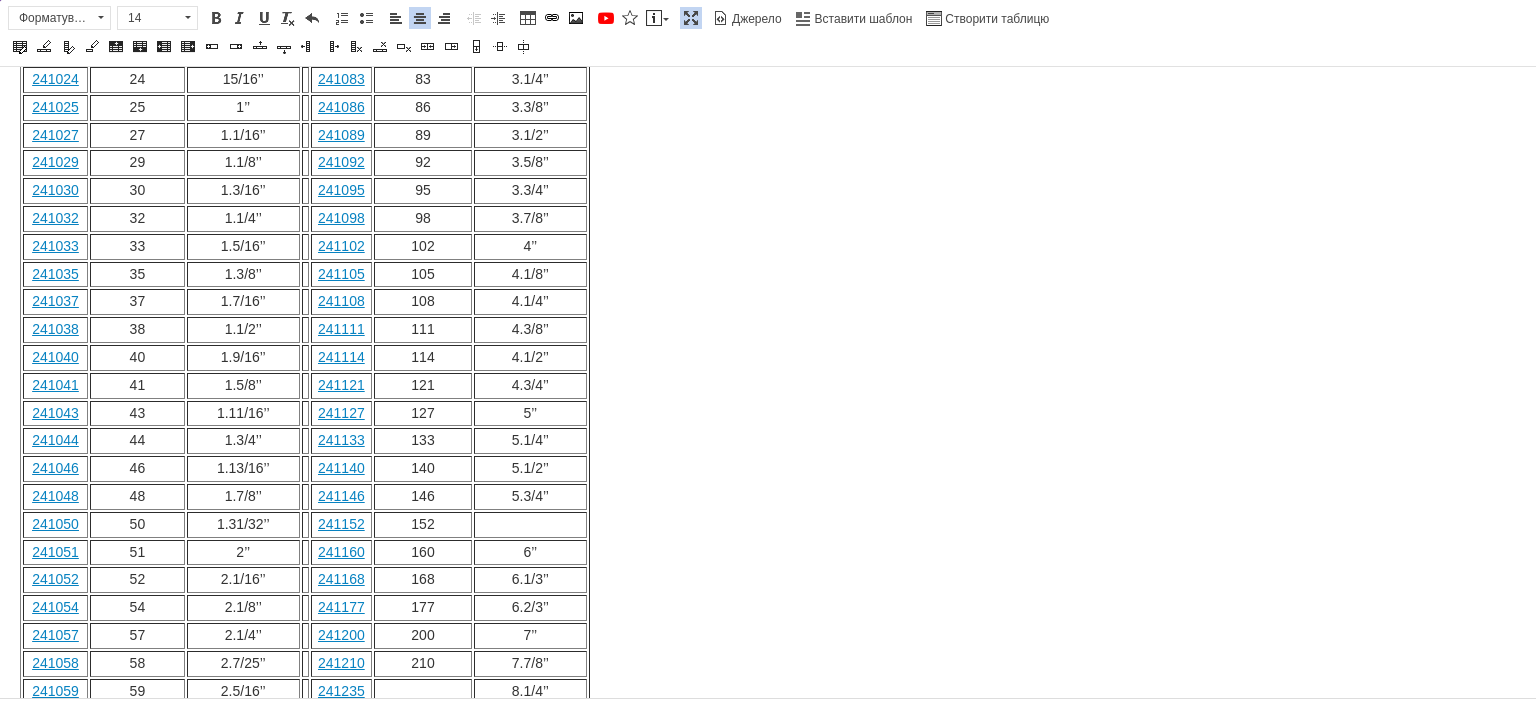 drag, startPoint x: 439, startPoint y: 632, endPoint x: 412, endPoint y: 634, distance: 27.073973 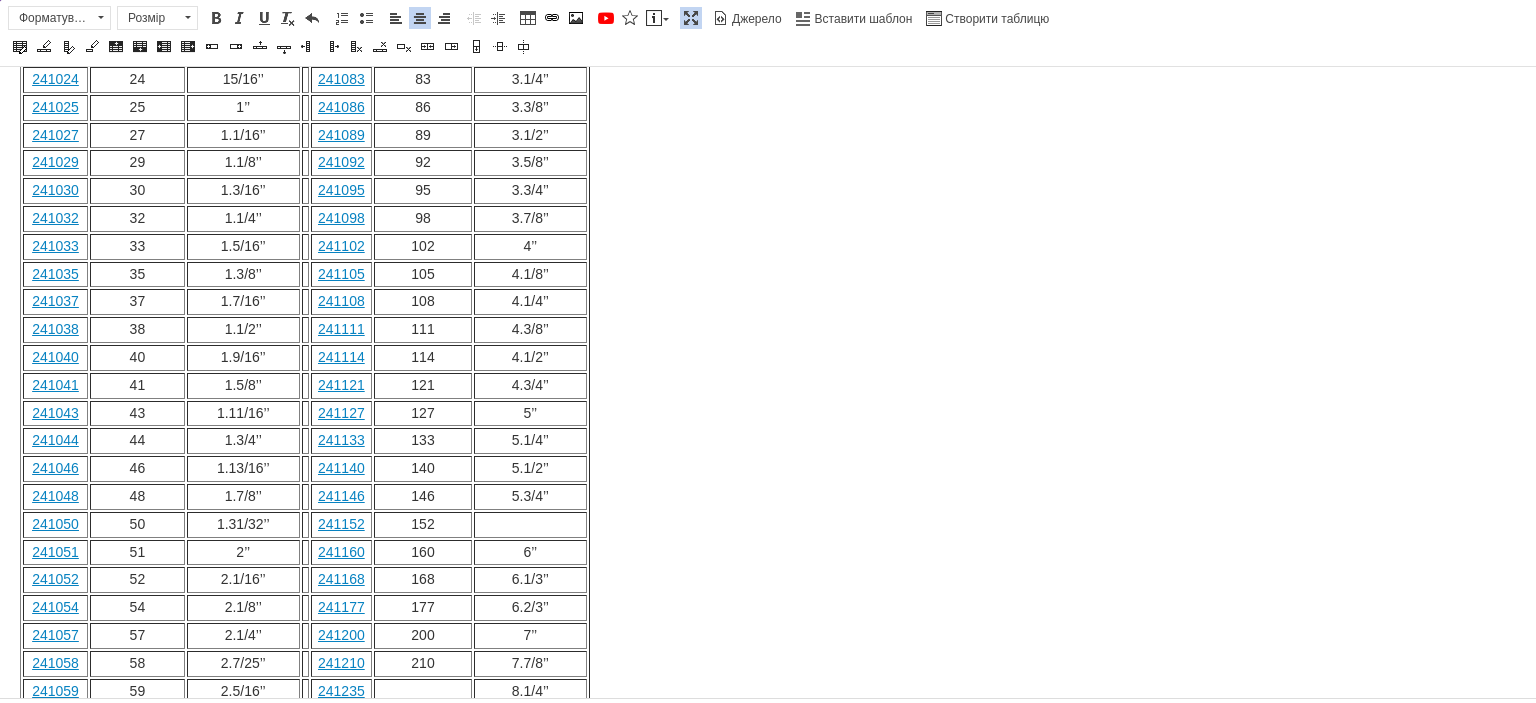 click at bounding box center [423, 692] 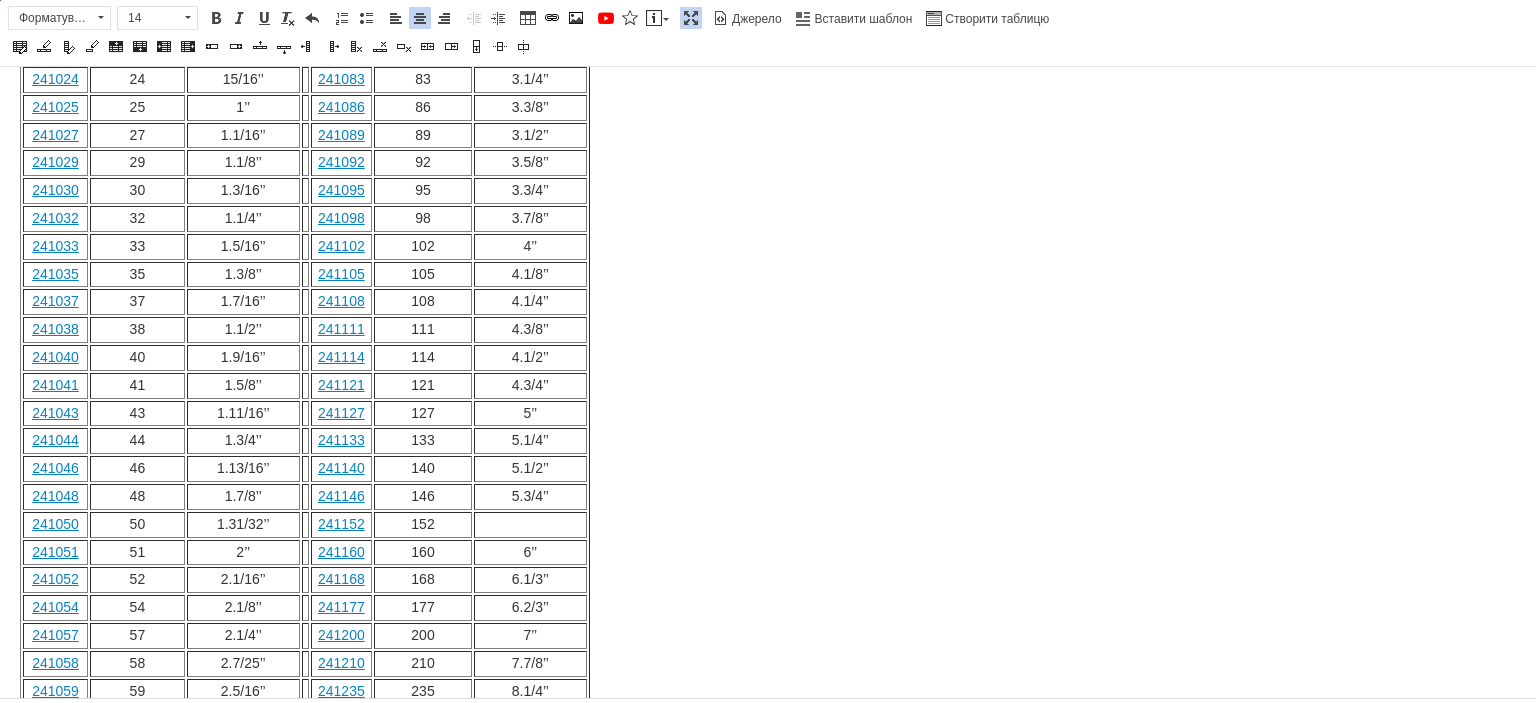 drag, startPoint x: 434, startPoint y: 654, endPoint x: 412, endPoint y: 658, distance: 22.36068 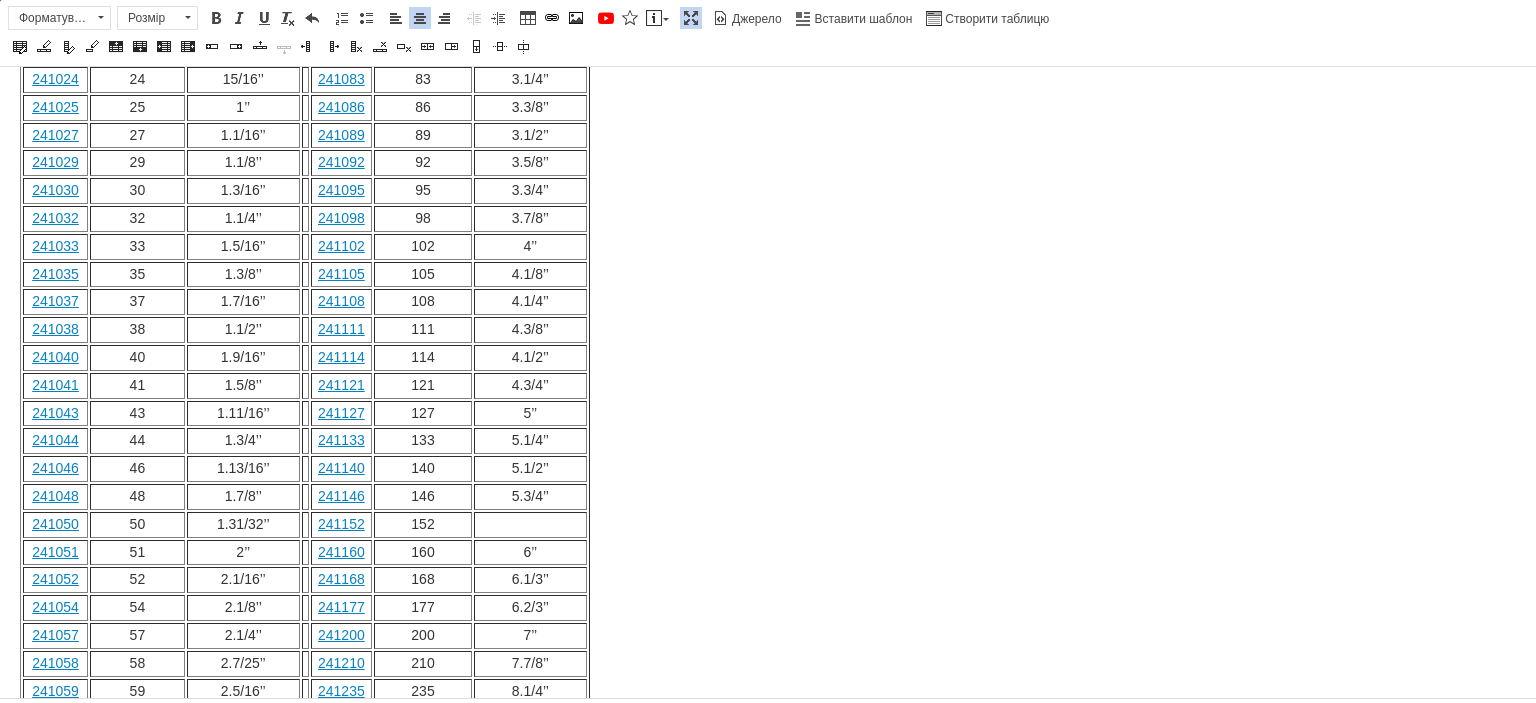 click at bounding box center [423, 719] 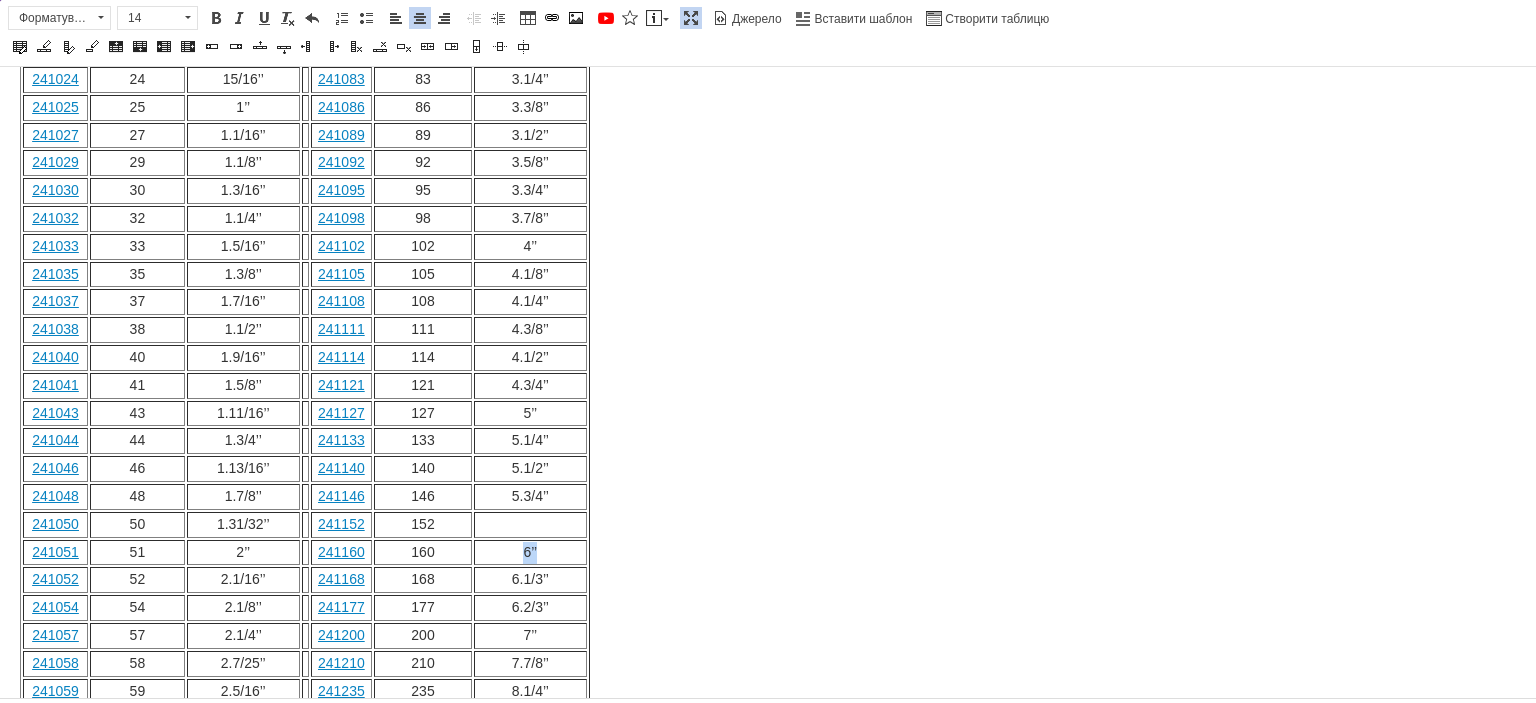 drag, startPoint x: 544, startPoint y: 484, endPoint x: 523, endPoint y: 484, distance: 21 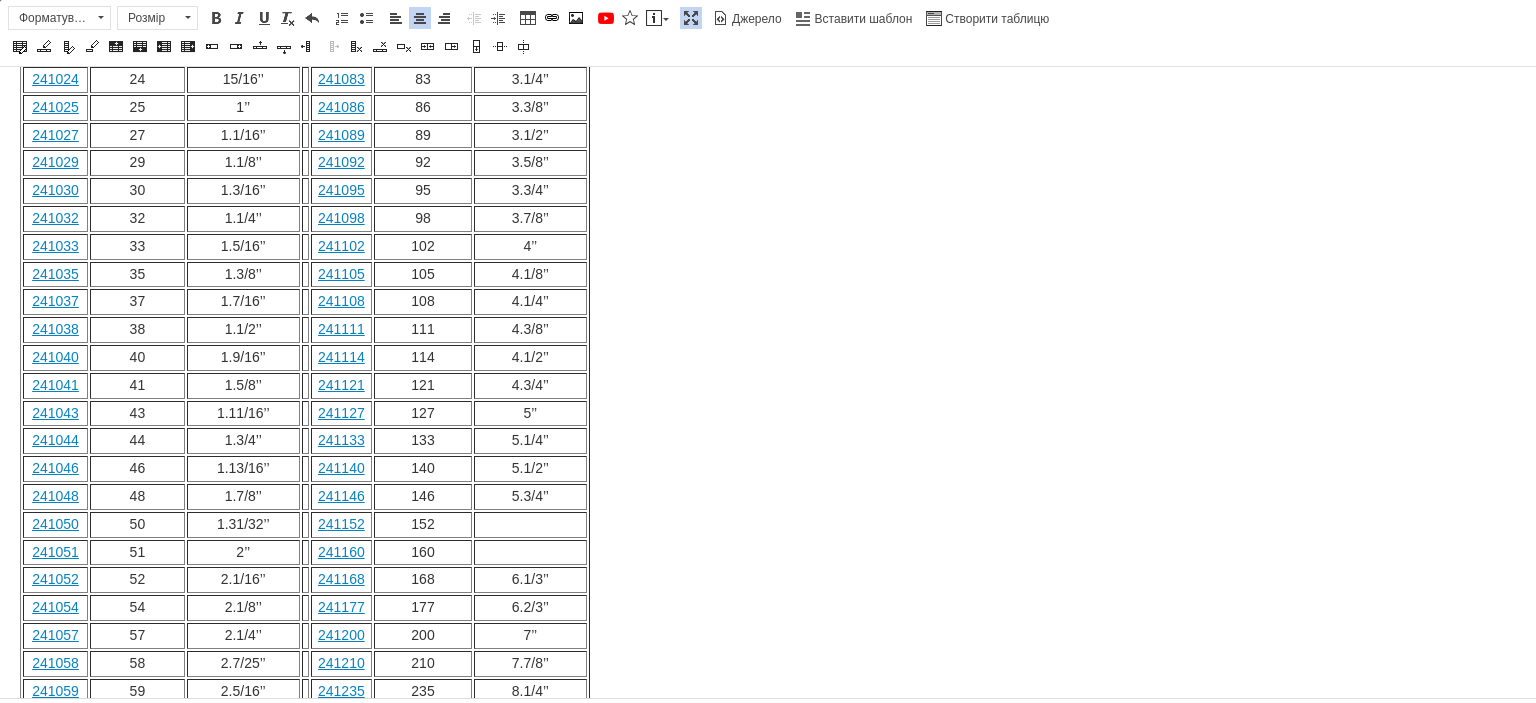 click at bounding box center (530, 525) 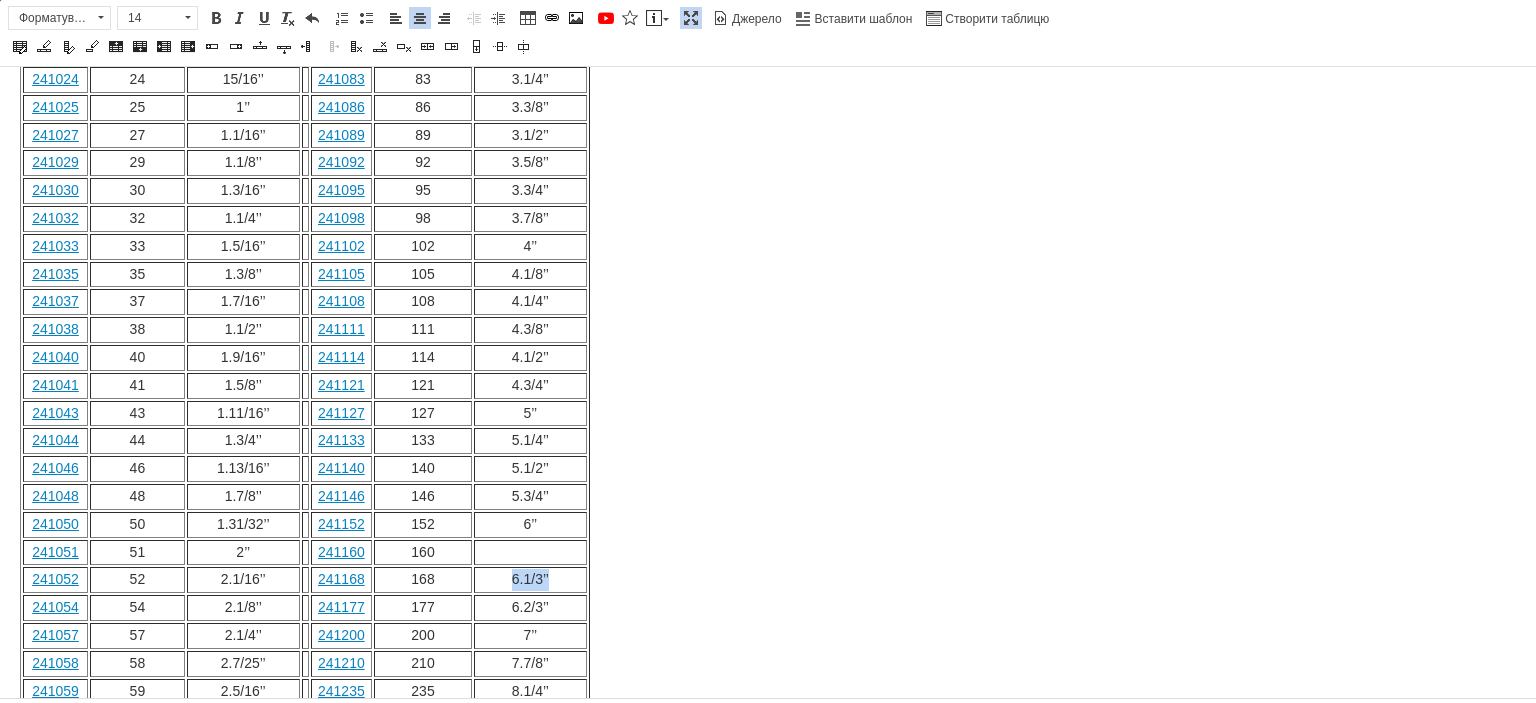 drag, startPoint x: 548, startPoint y: 508, endPoint x: 508, endPoint y: 510, distance: 40.04997 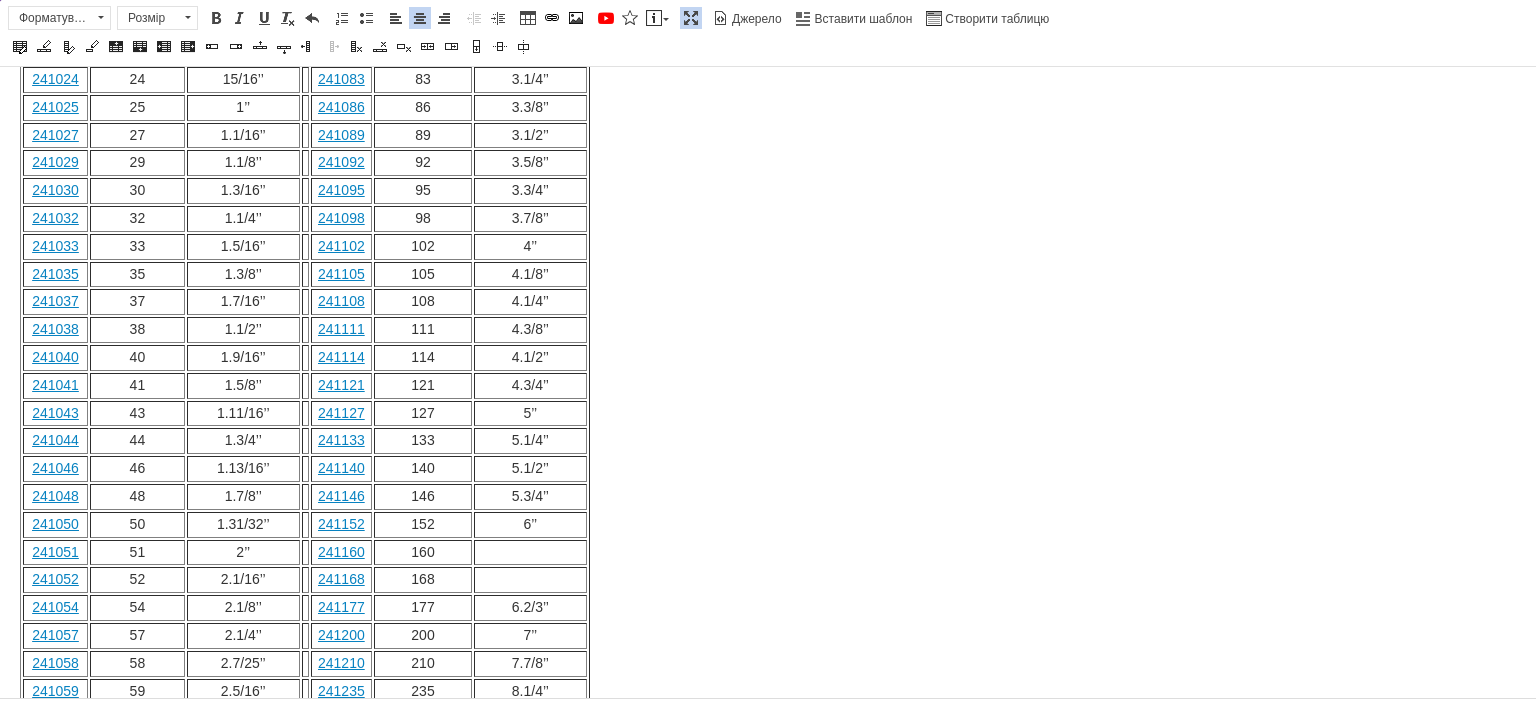 click at bounding box center [530, 553] 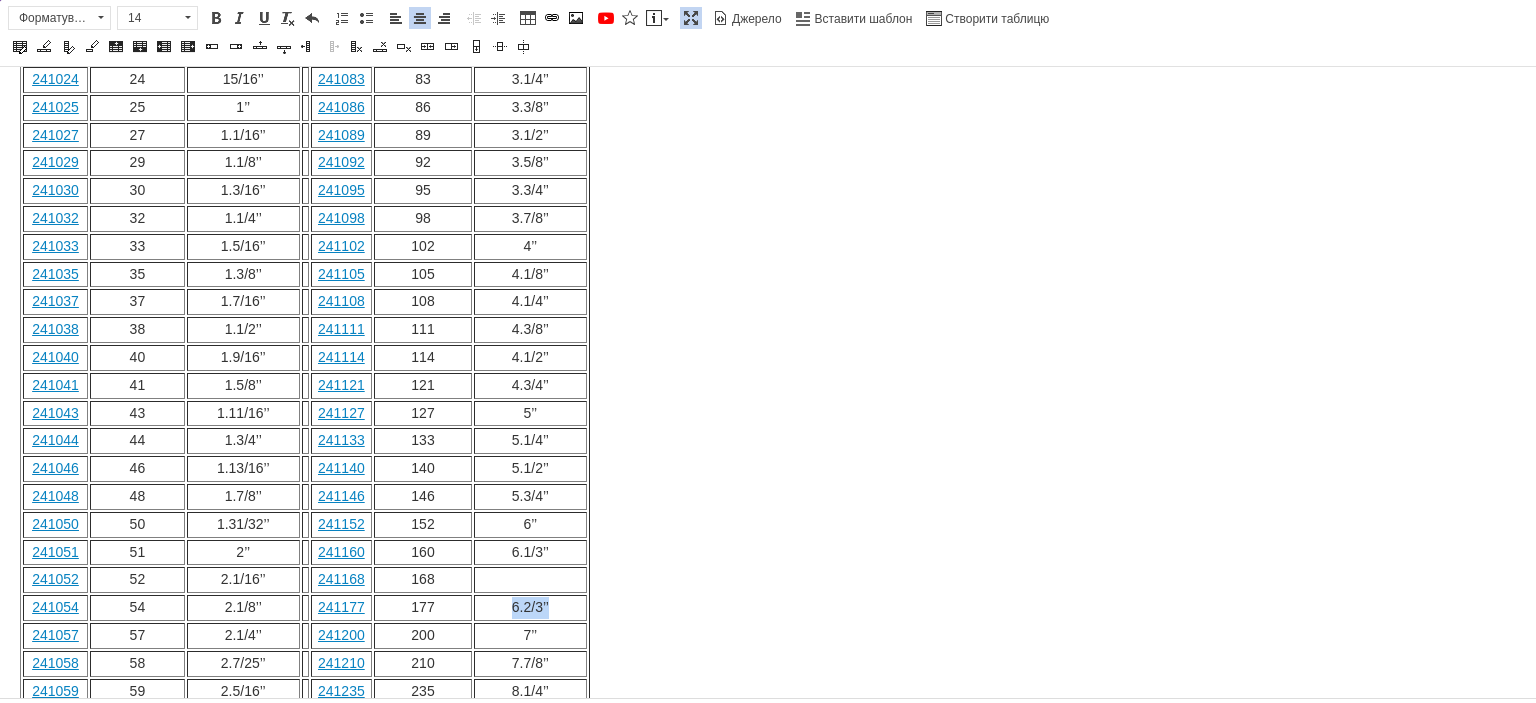 drag, startPoint x: 553, startPoint y: 531, endPoint x: 513, endPoint y: 536, distance: 40.311287 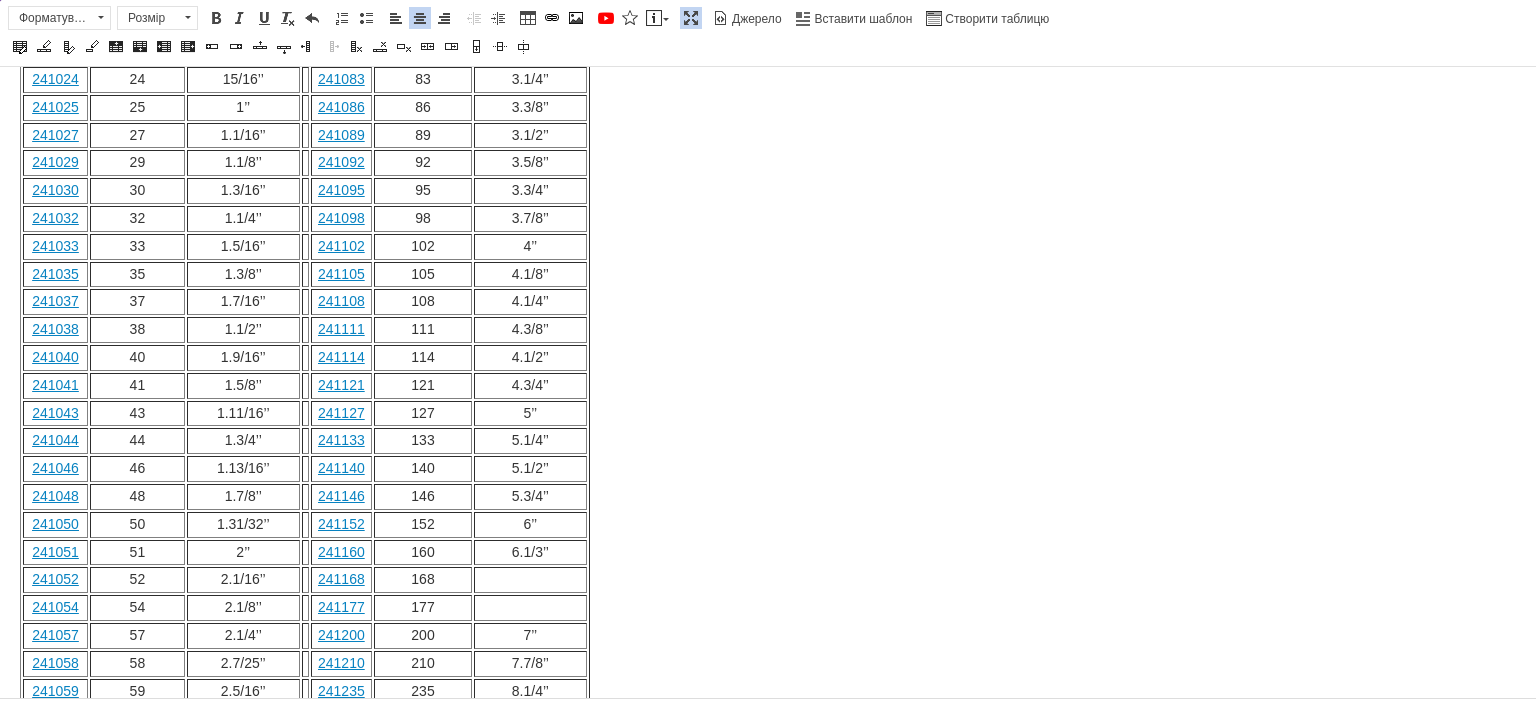 click at bounding box center (530, 580) 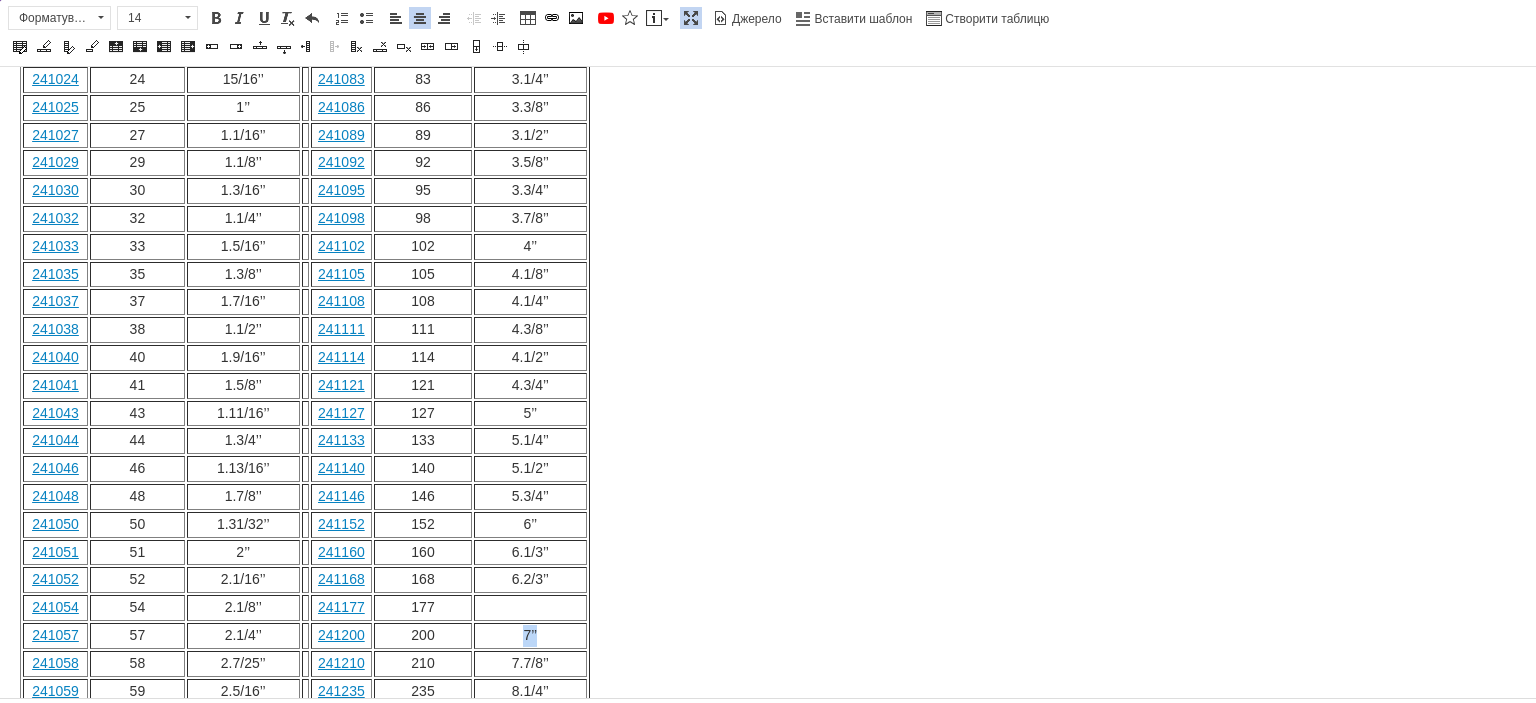 drag, startPoint x: 545, startPoint y: 564, endPoint x: 522, endPoint y: 564, distance: 23 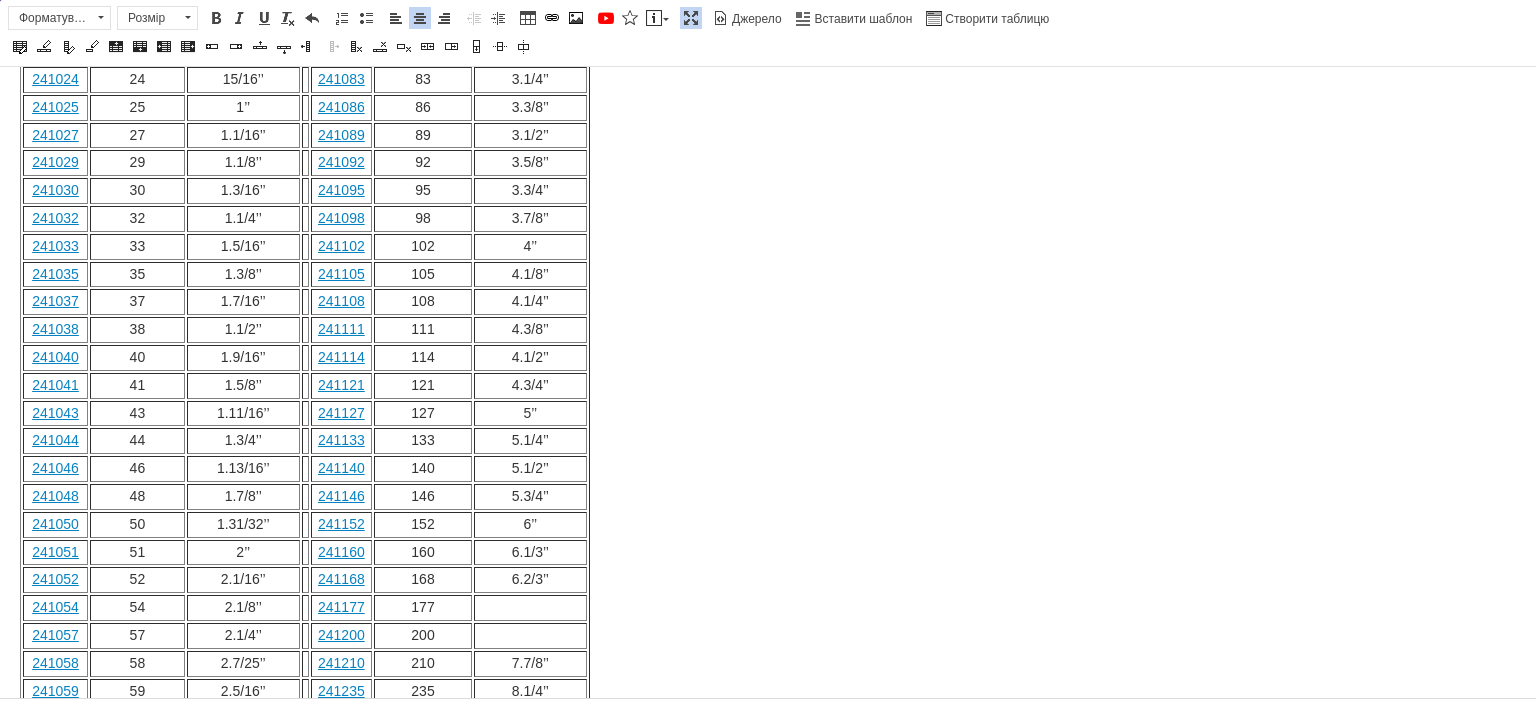 click at bounding box center [530, 608] 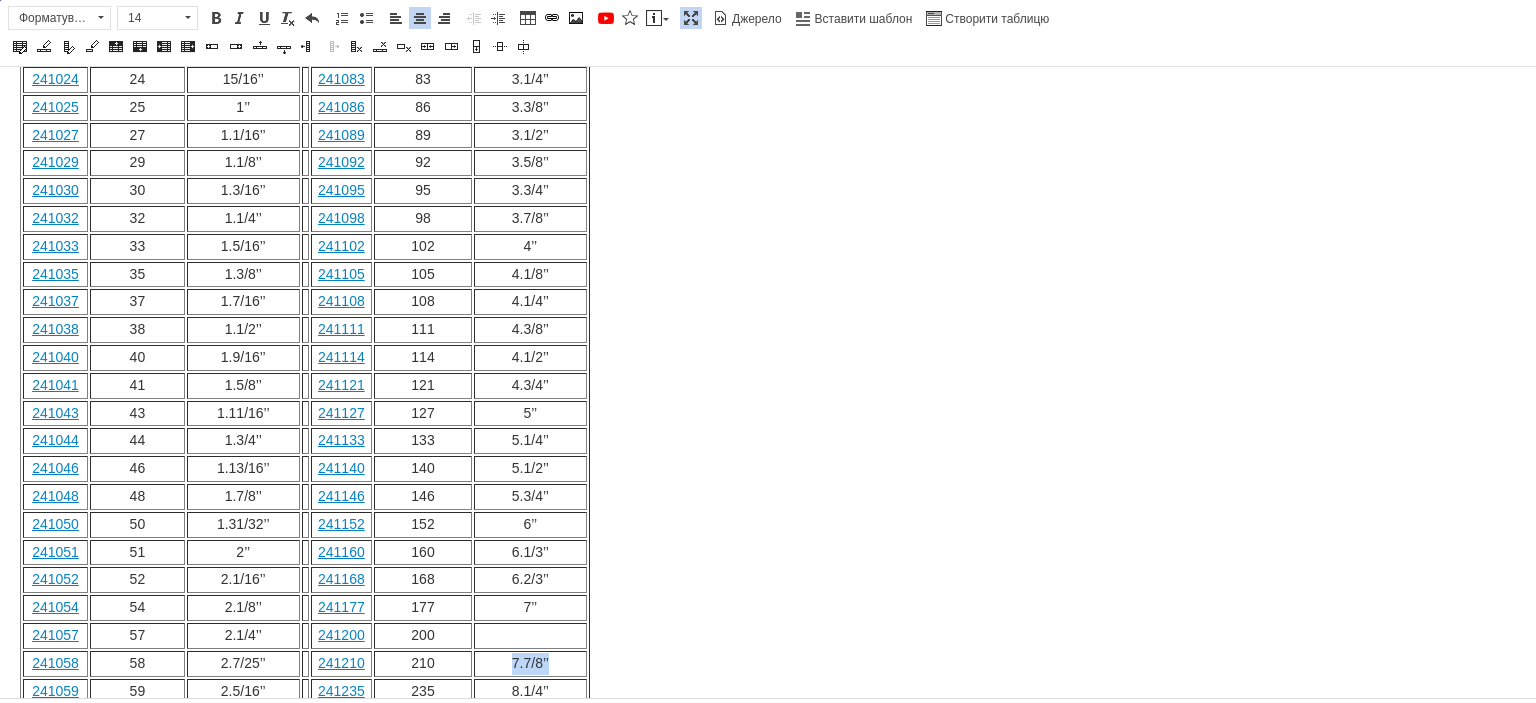 drag, startPoint x: 546, startPoint y: 584, endPoint x: 512, endPoint y: 588, distance: 34.234486 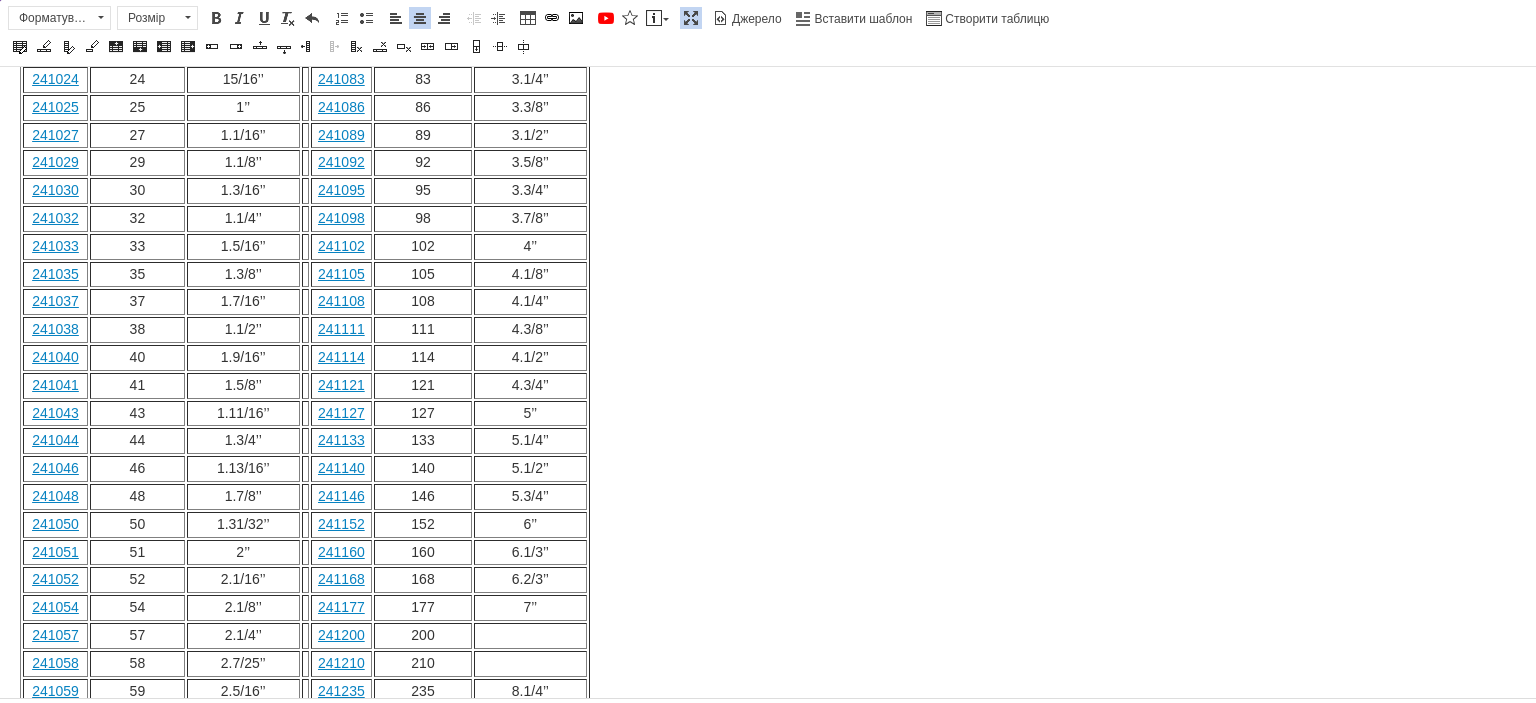 click at bounding box center (530, 636) 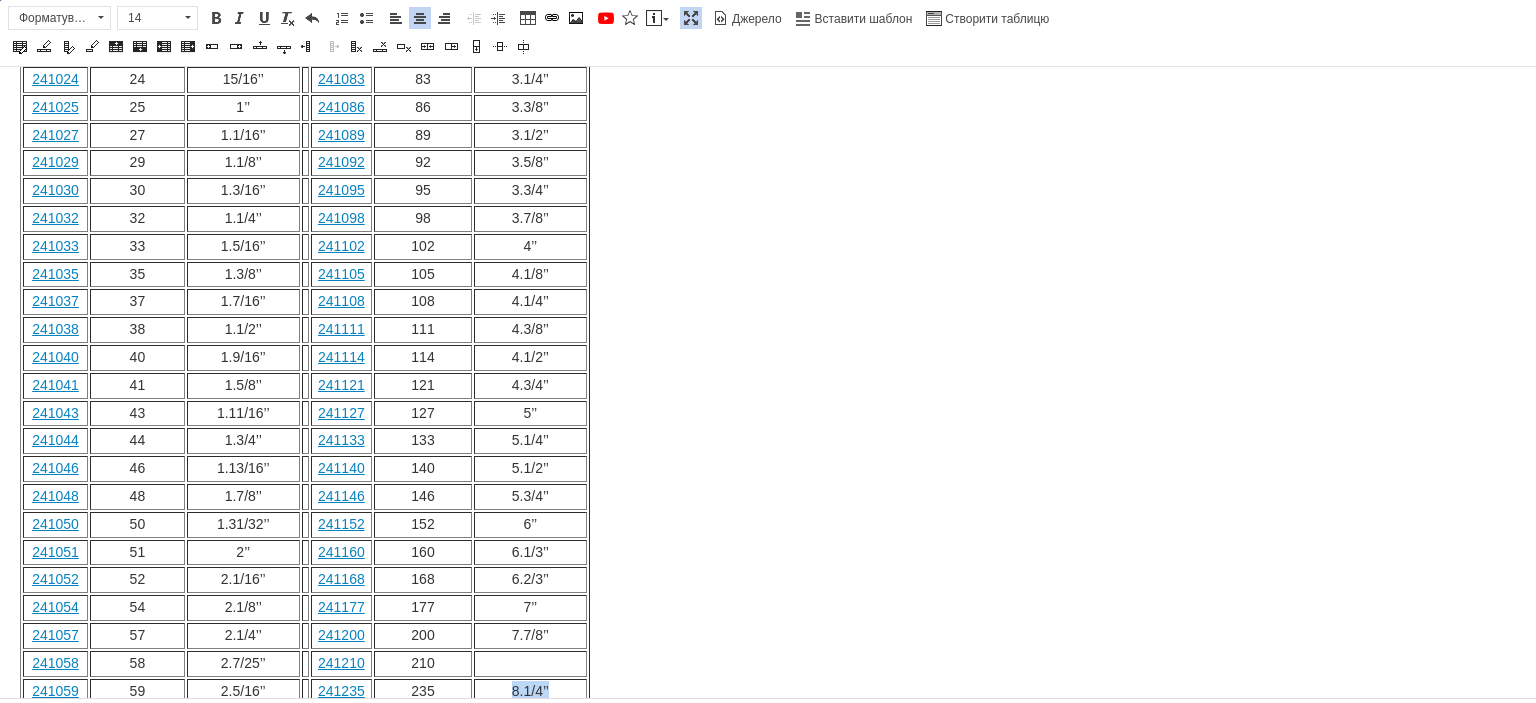 drag, startPoint x: 548, startPoint y: 609, endPoint x: 513, endPoint y: 609, distance: 35 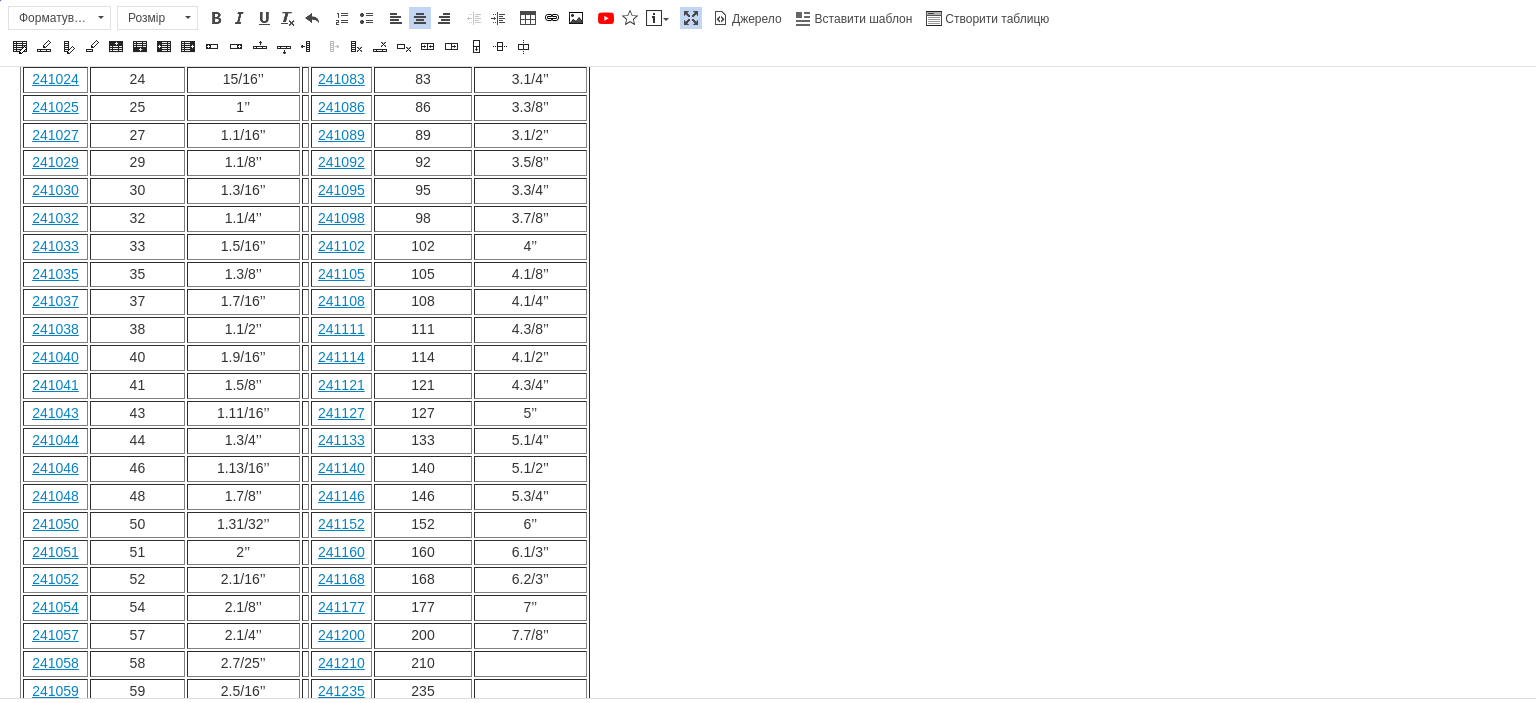 click at bounding box center [530, 664] 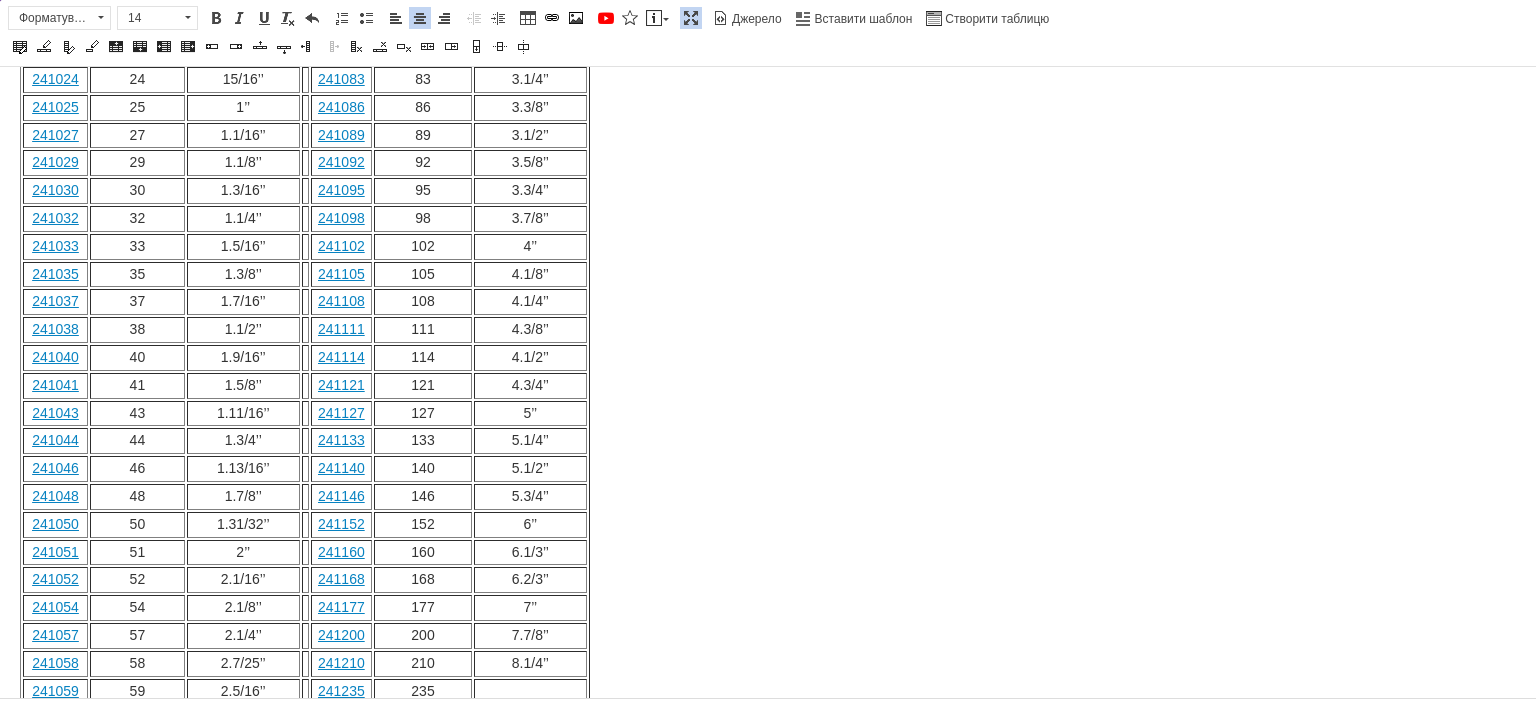 drag, startPoint x: 548, startPoint y: 632, endPoint x: 511, endPoint y: 632, distance: 37 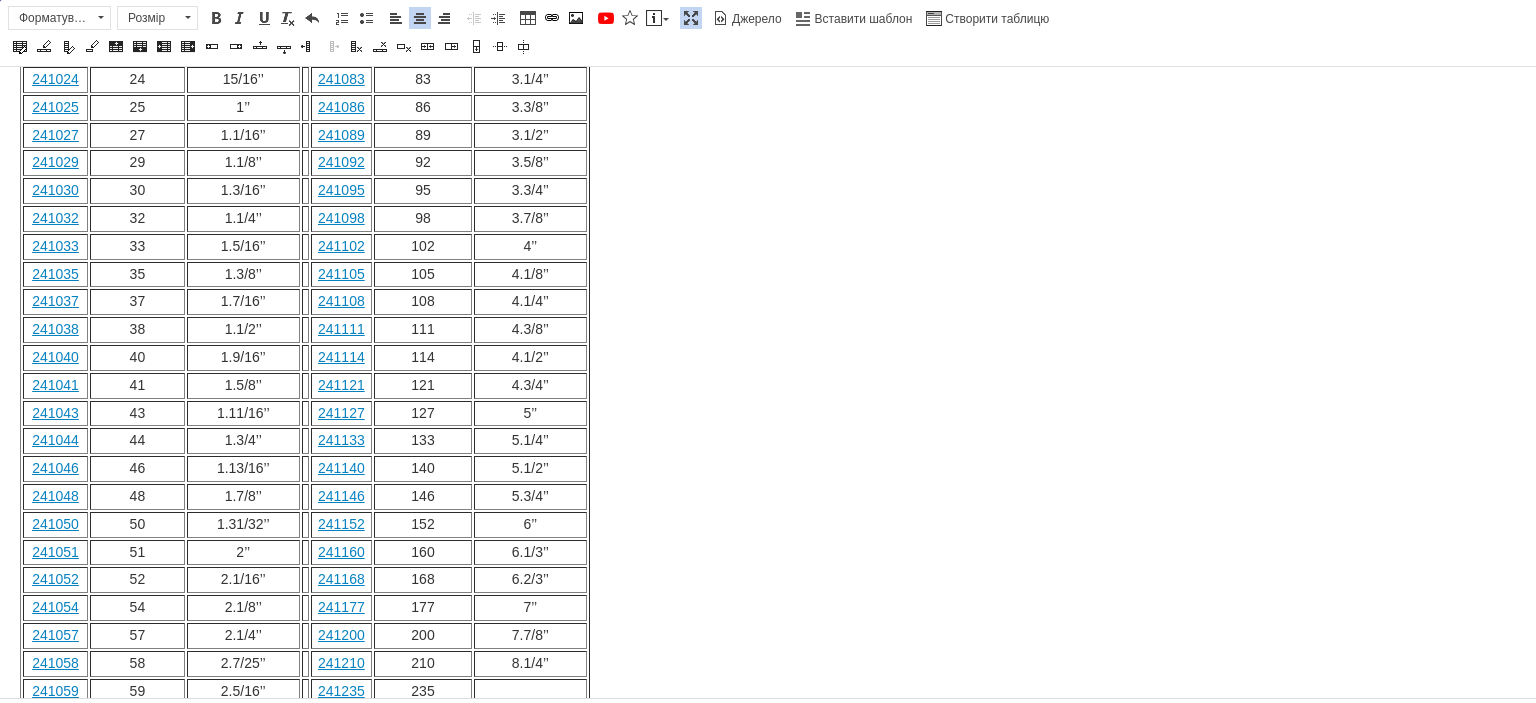 click at bounding box center (530, 692) 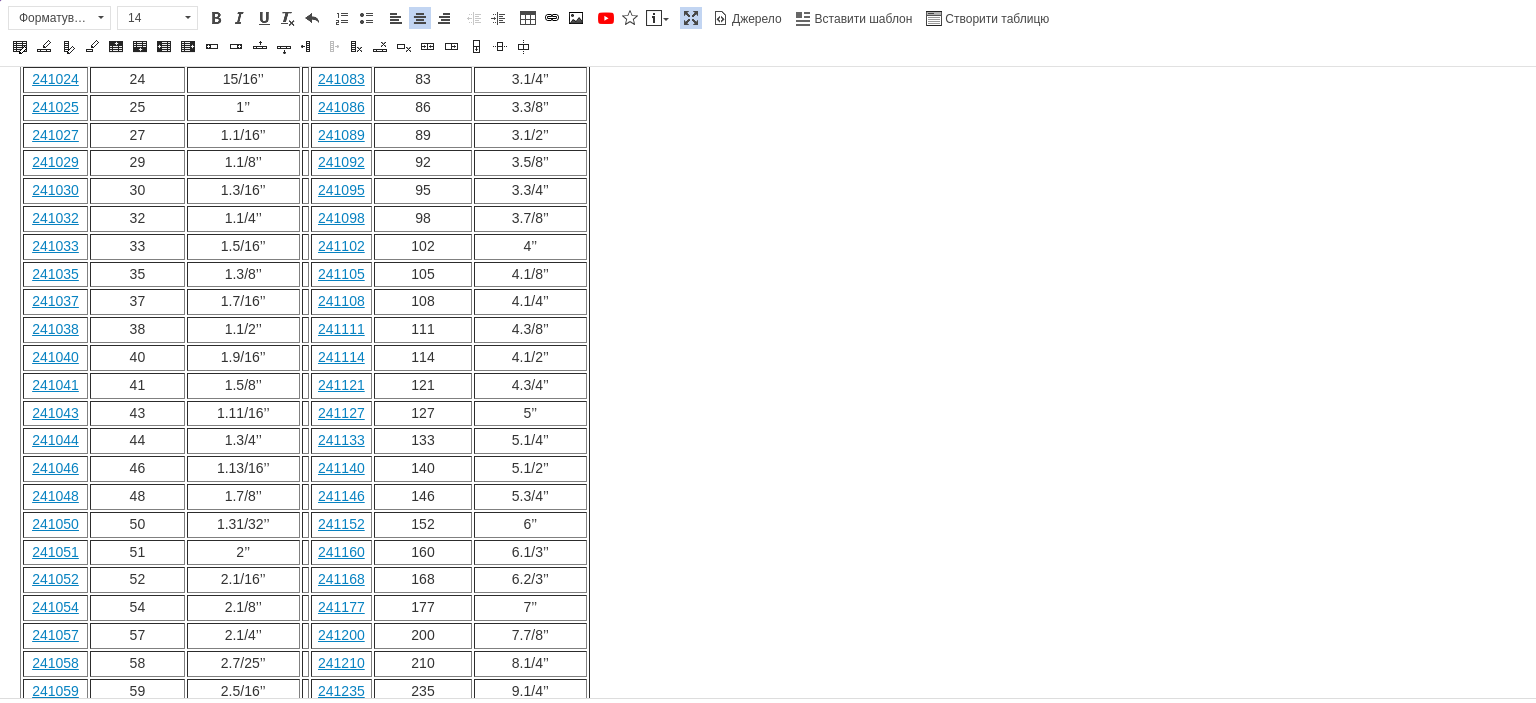drag, startPoint x: 543, startPoint y: 663, endPoint x: 520, endPoint y: 662, distance: 23.021729 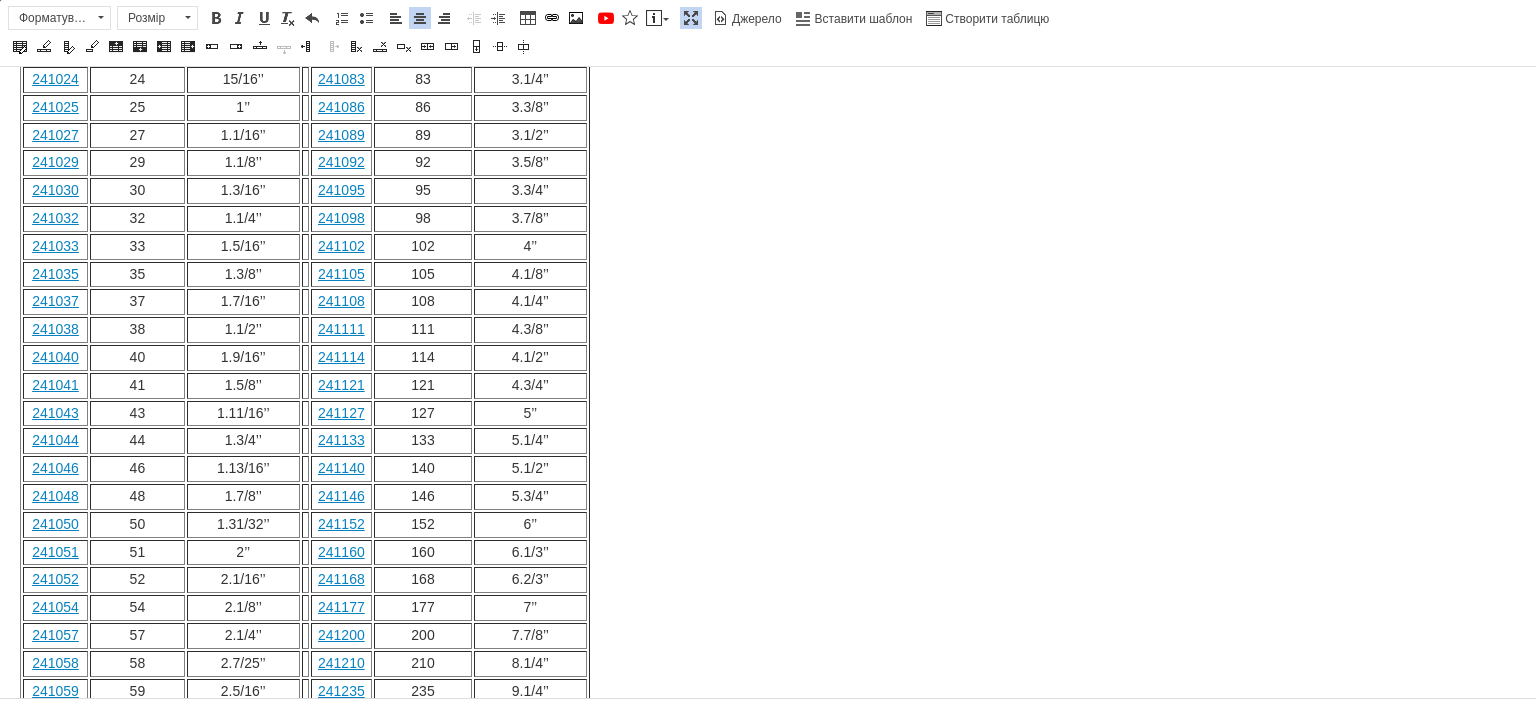 click at bounding box center (530, 719) 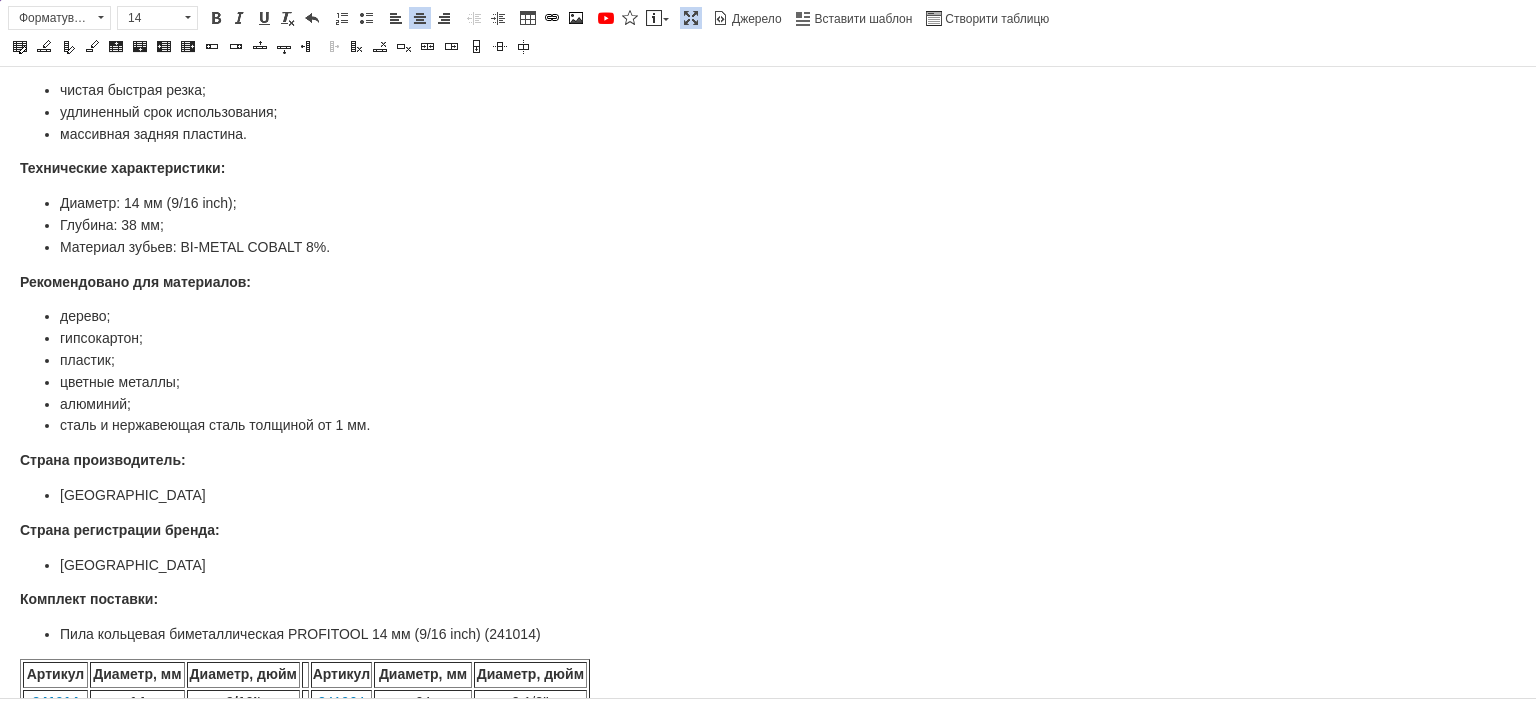 scroll, scrollTop: 0, scrollLeft: 0, axis: both 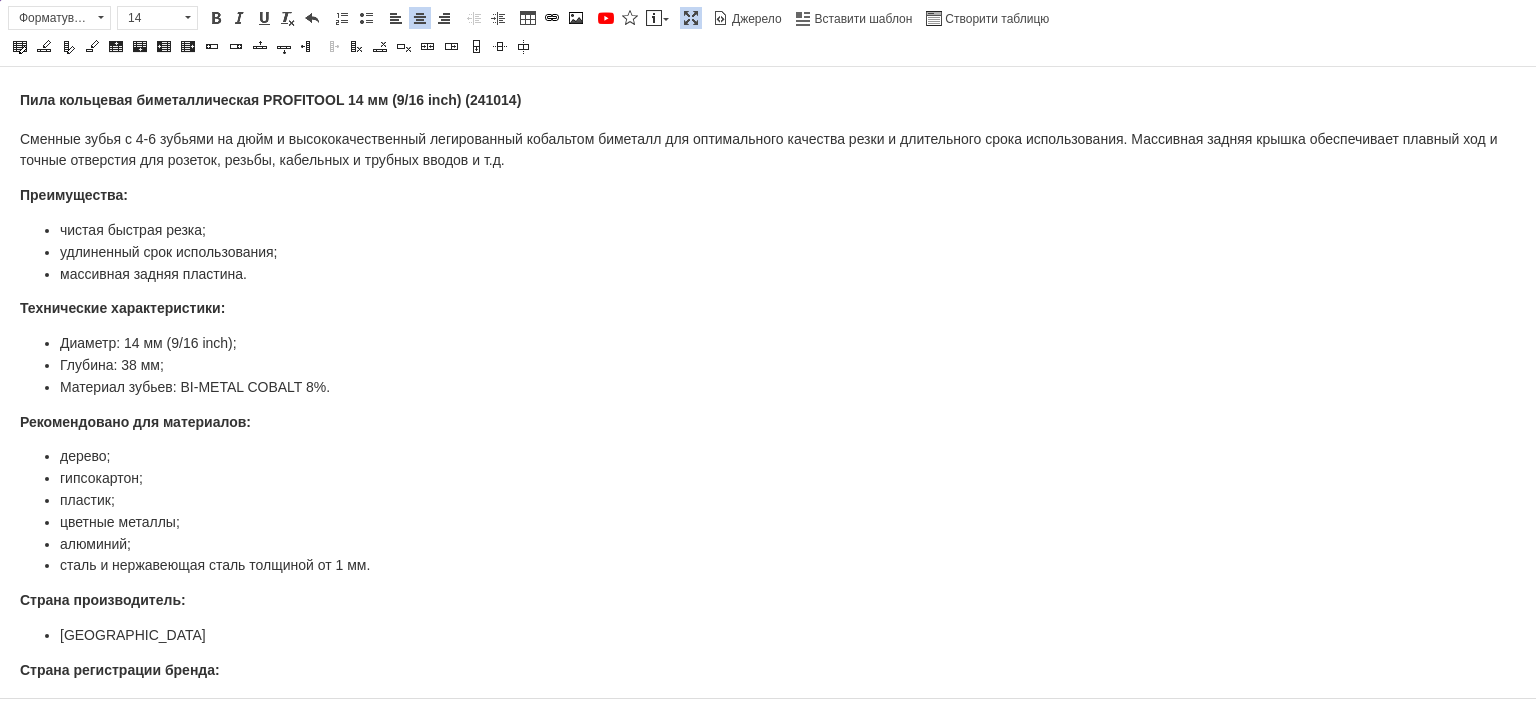click at bounding box center (691, 18) 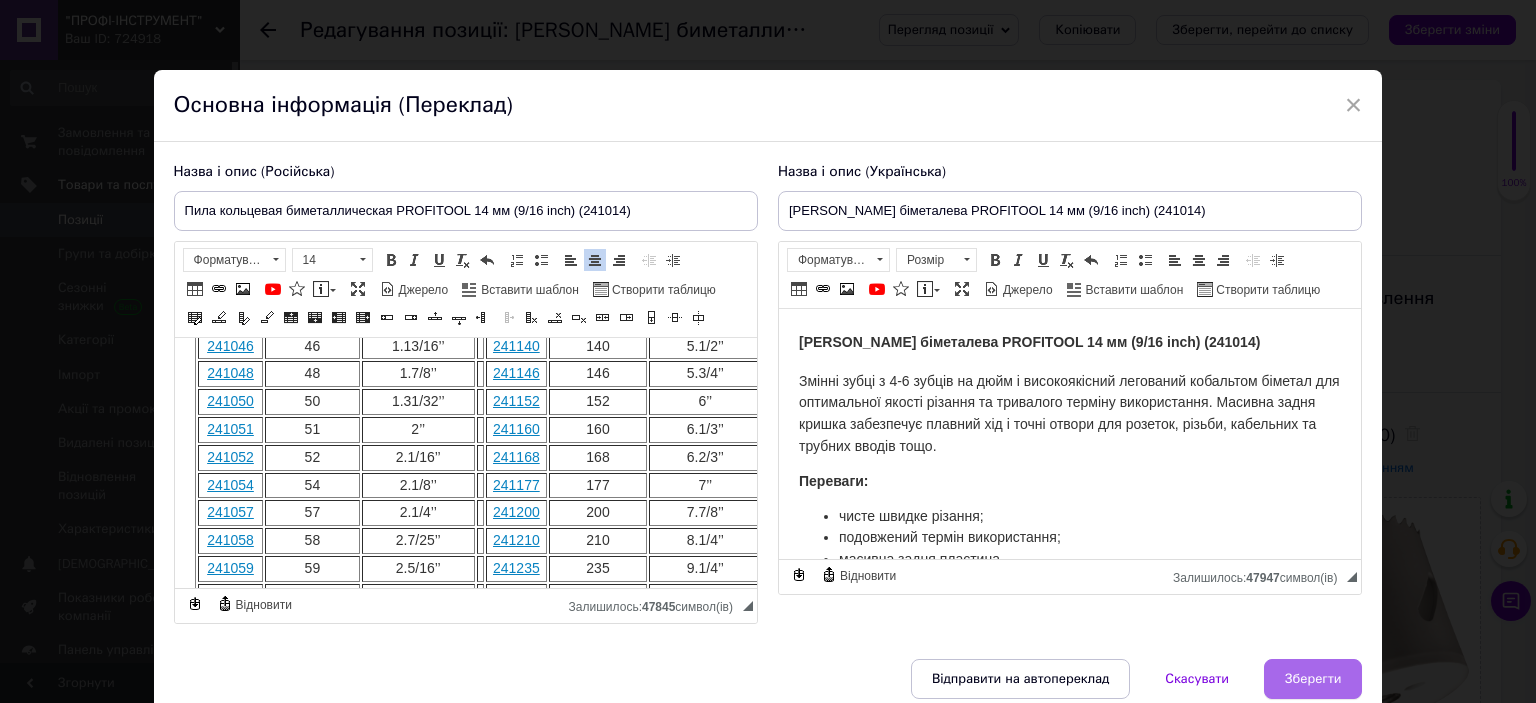 click on "Зберегти" at bounding box center (1313, 679) 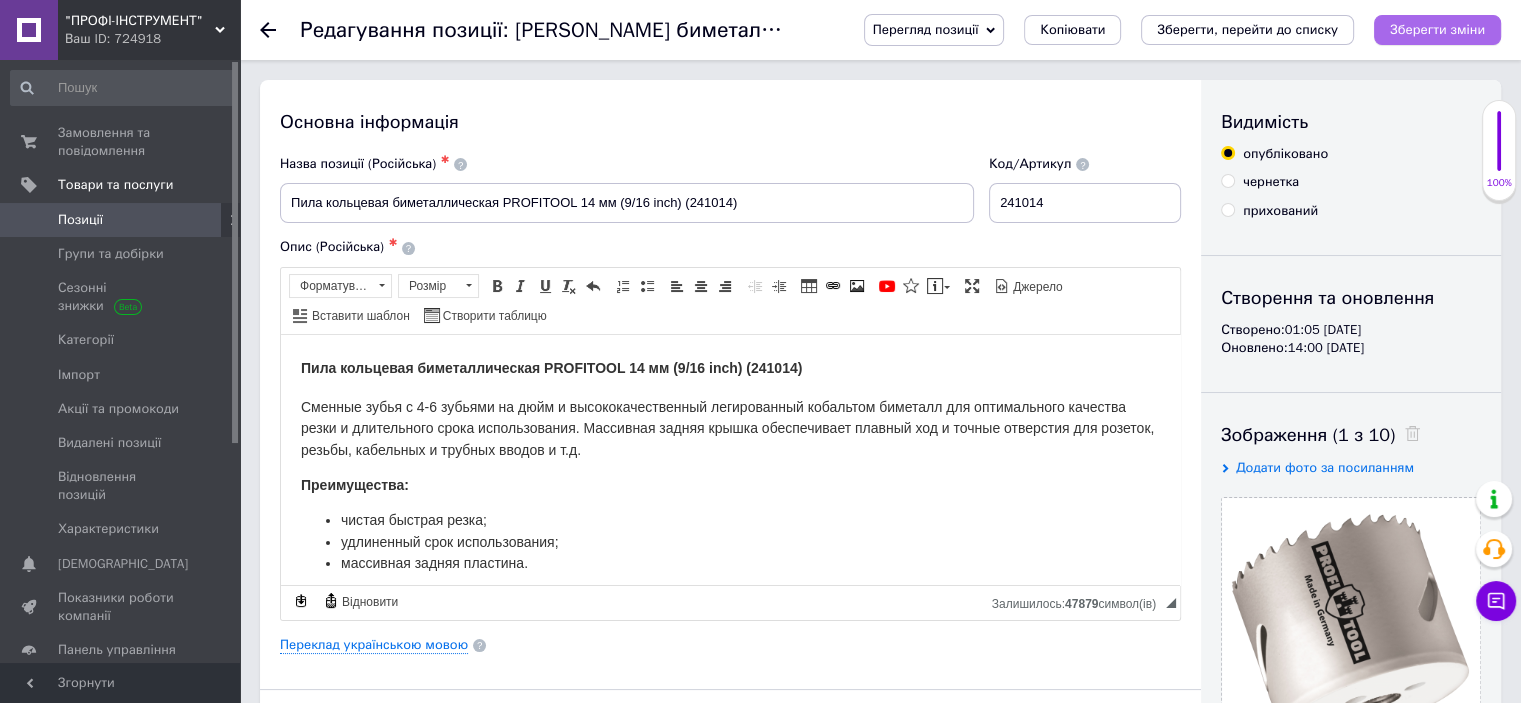click on "Зберегти зміни" at bounding box center [1437, 29] 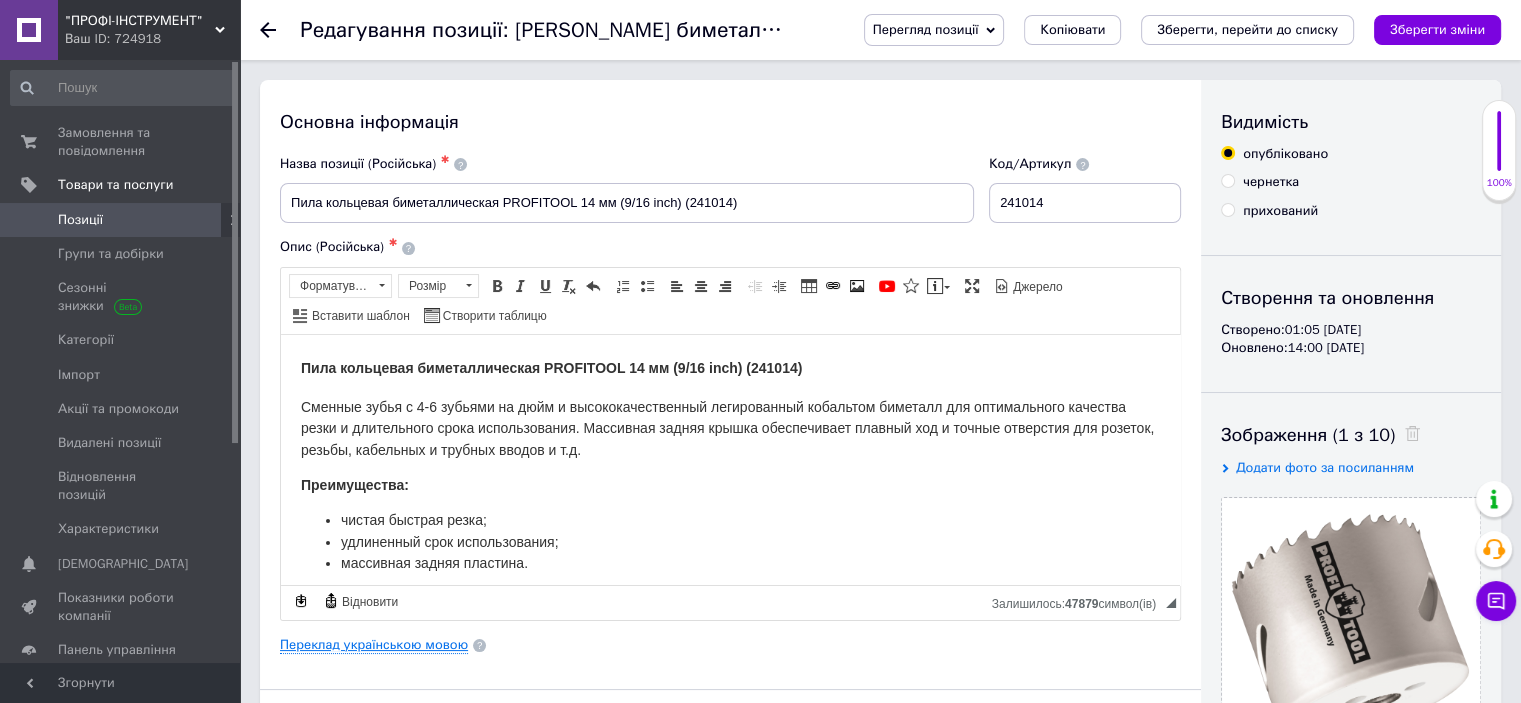 click on "Переклад українською мовою" at bounding box center (374, 645) 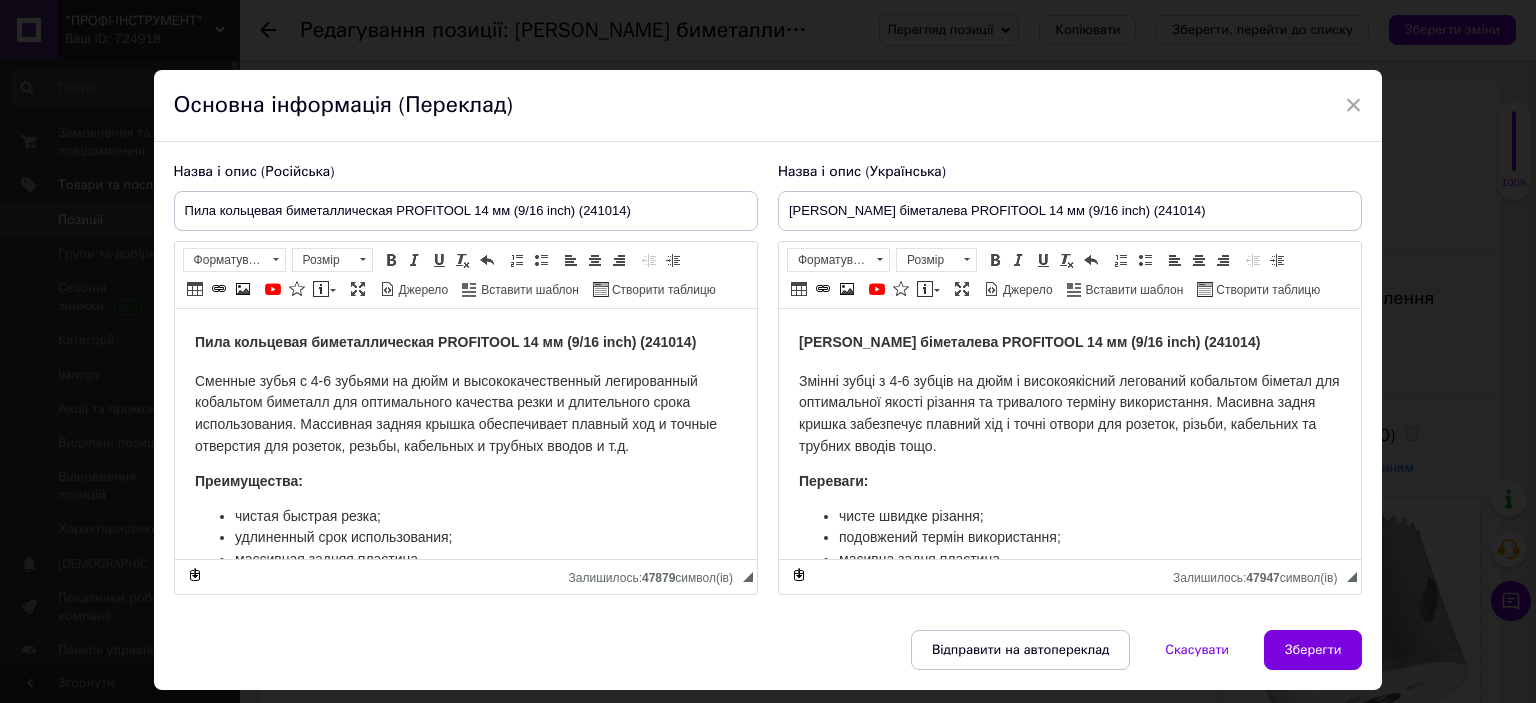scroll, scrollTop: 0, scrollLeft: 0, axis: both 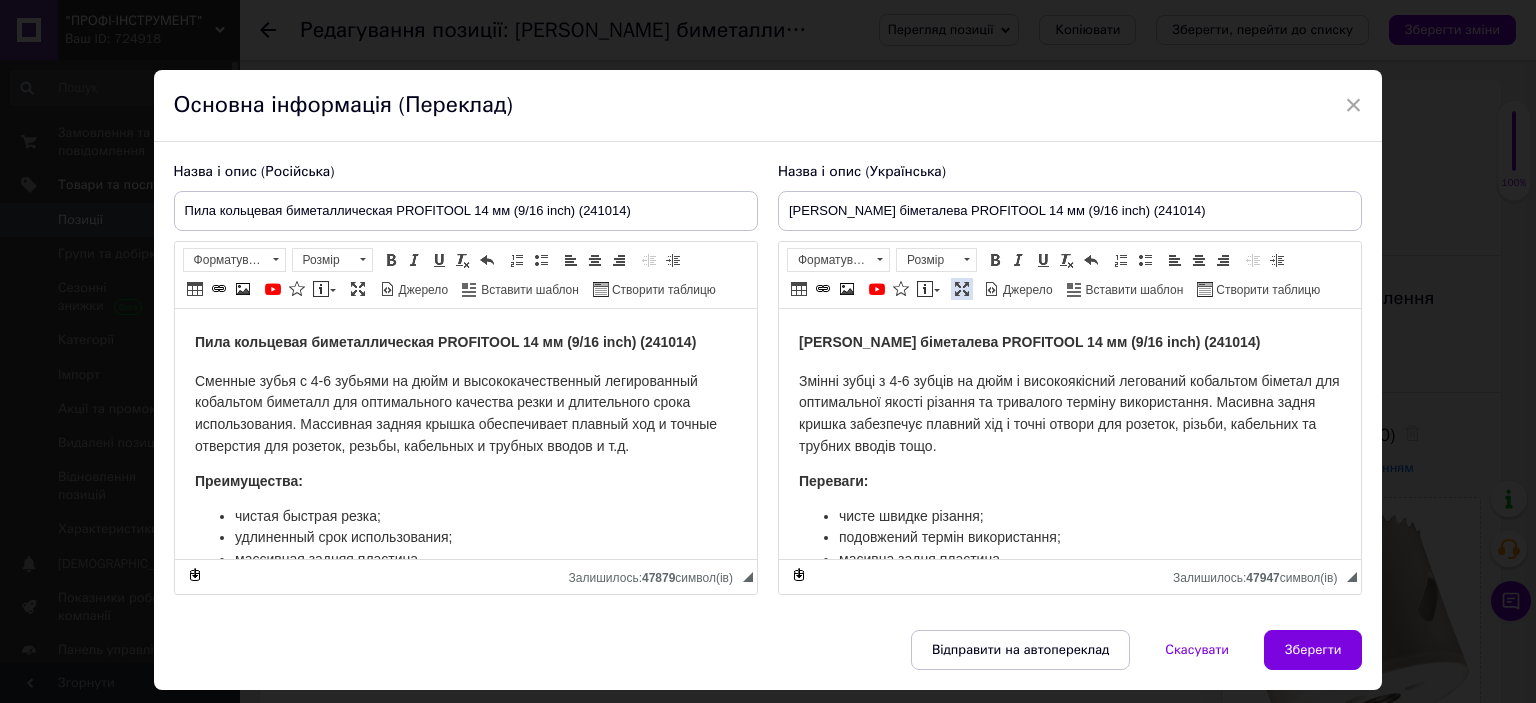 click at bounding box center [962, 289] 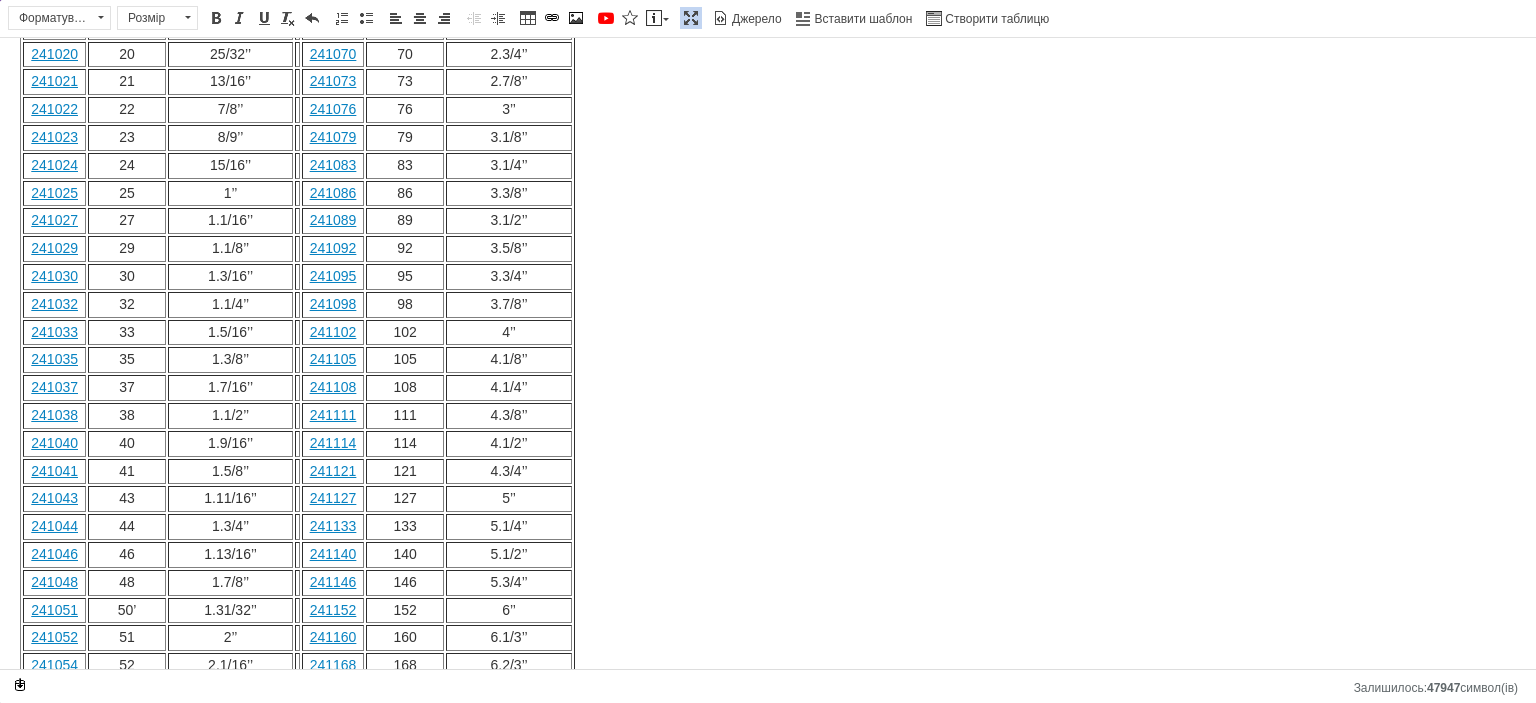scroll, scrollTop: 900, scrollLeft: 0, axis: vertical 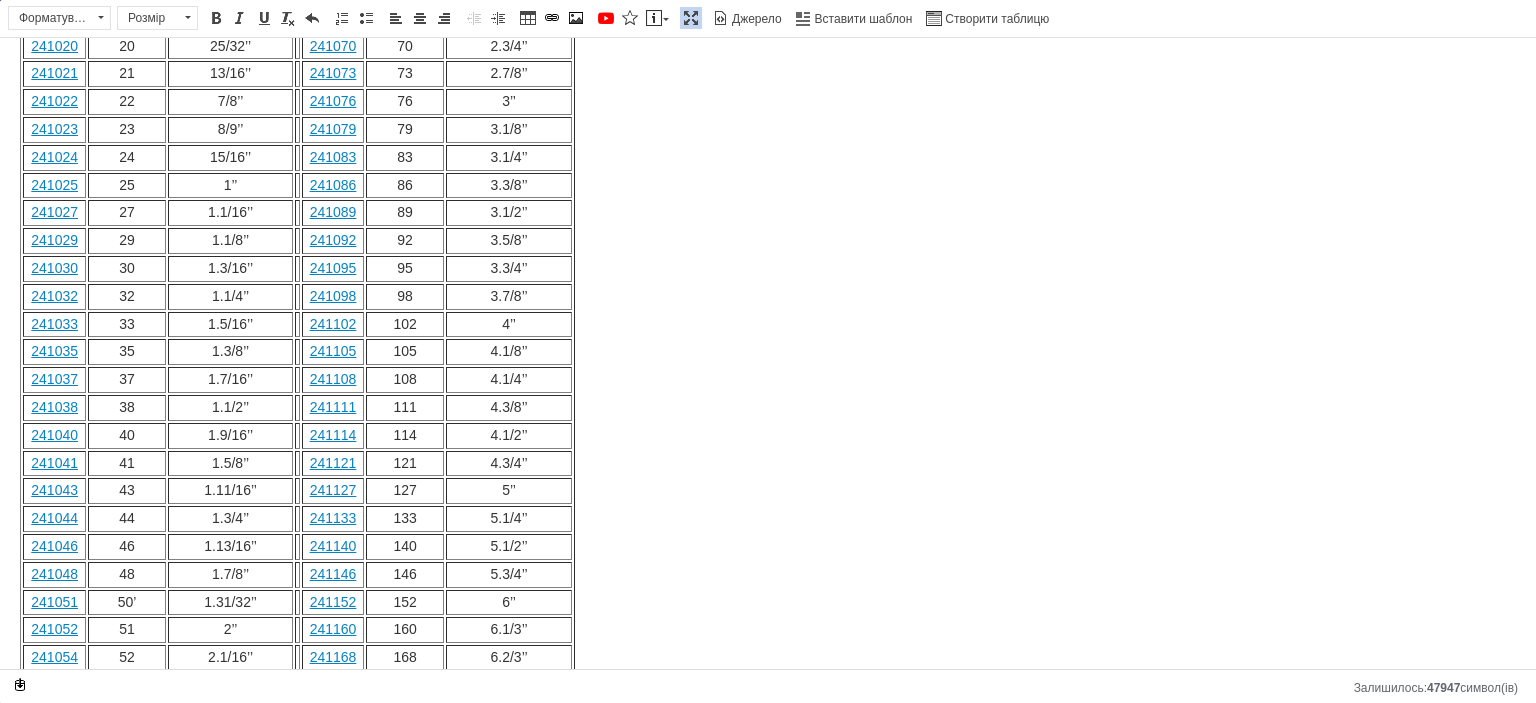 click on "241048" at bounding box center (54, 575) 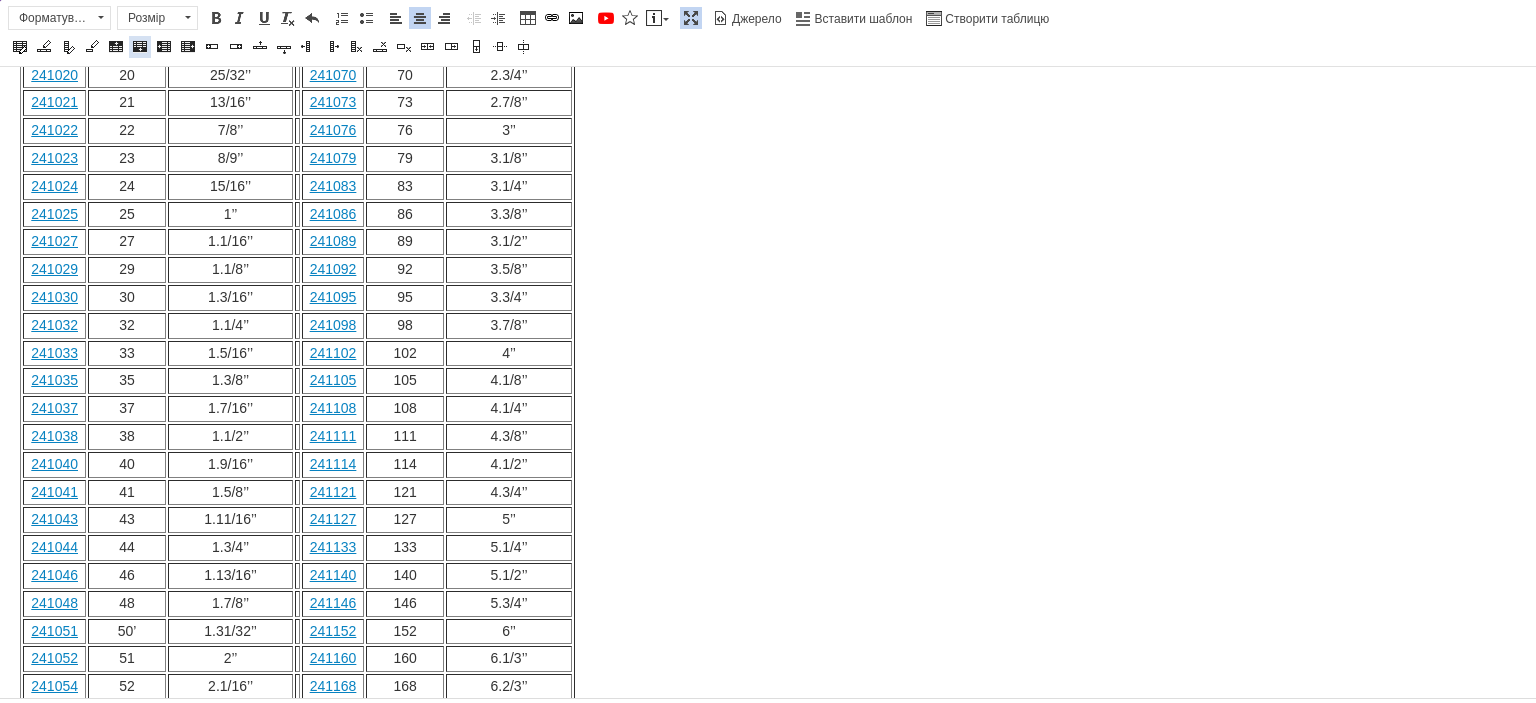 click at bounding box center [140, 47] 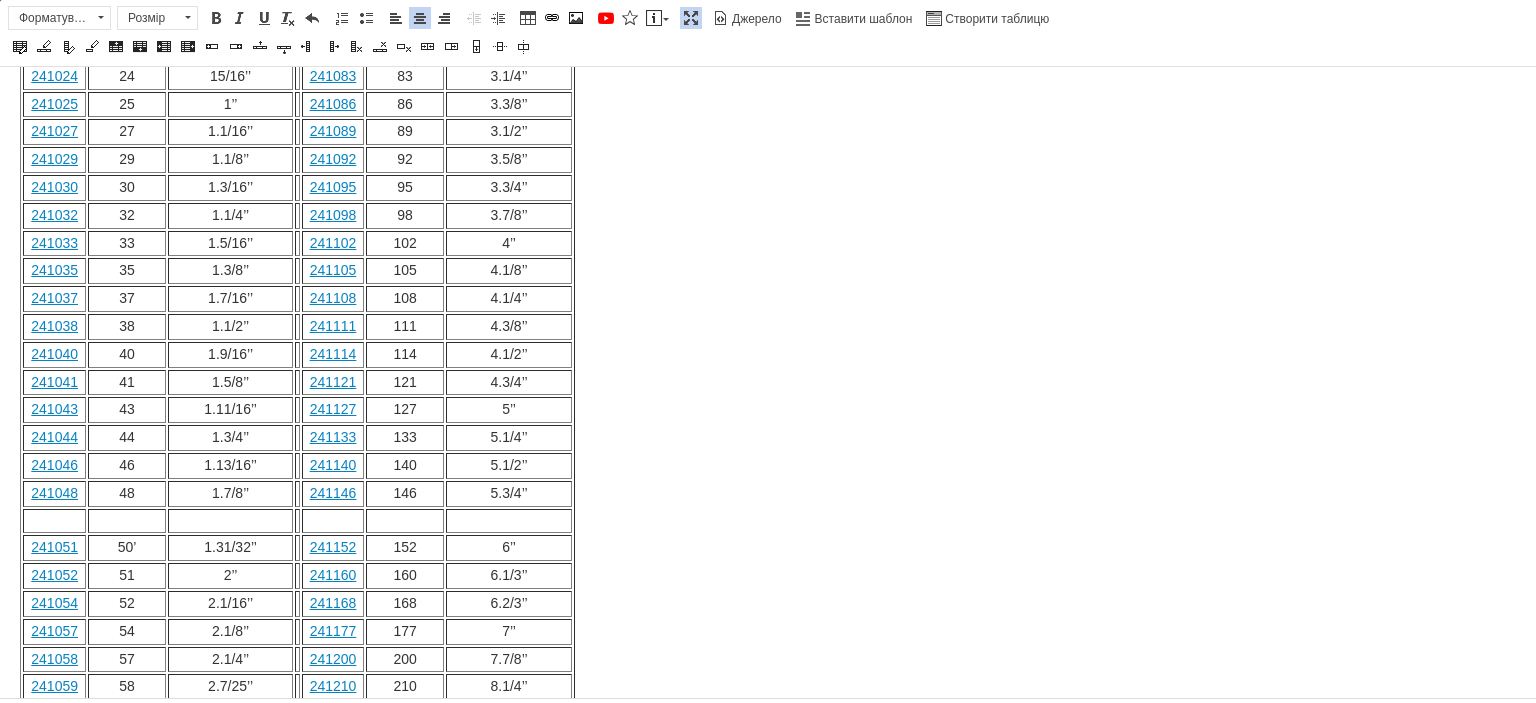 scroll, scrollTop: 1019, scrollLeft: 0, axis: vertical 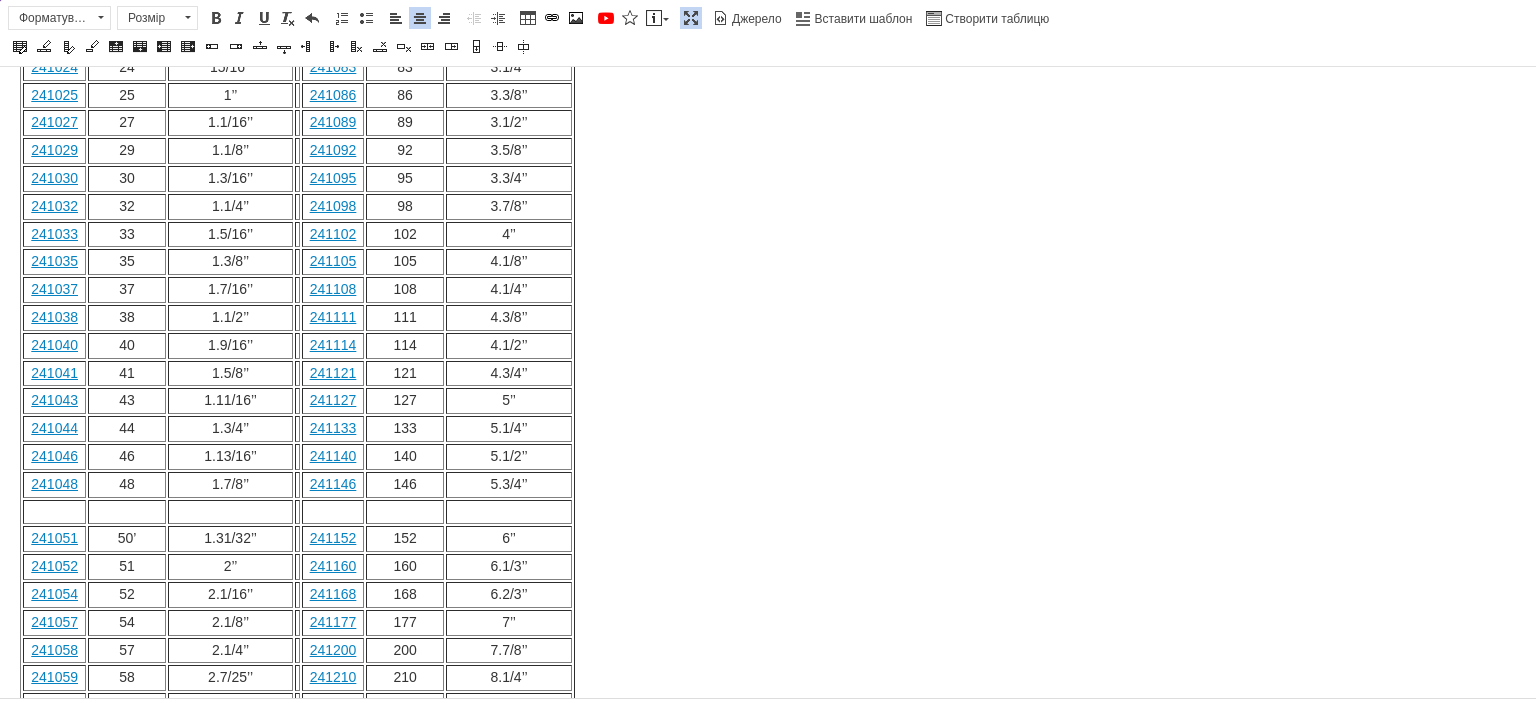 click at bounding box center (54, 512) 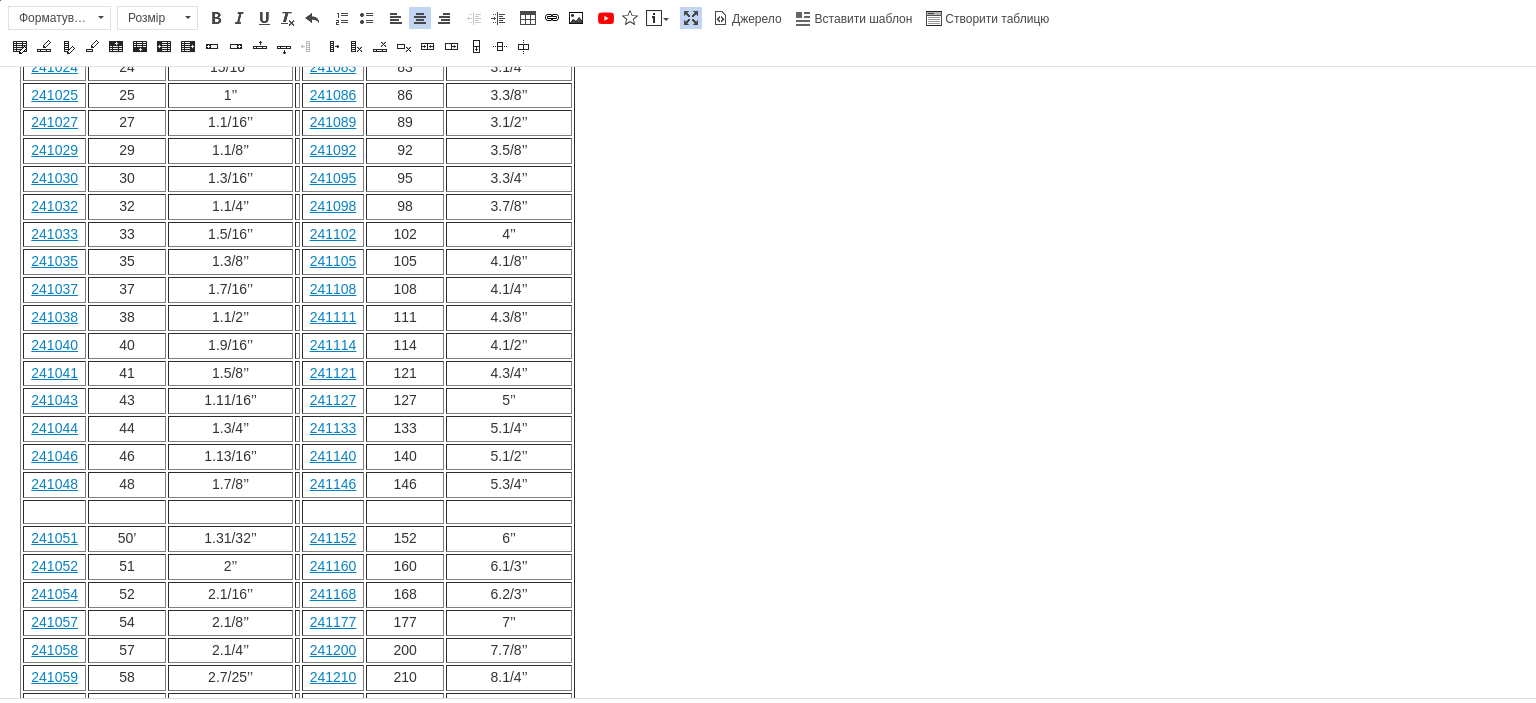 type 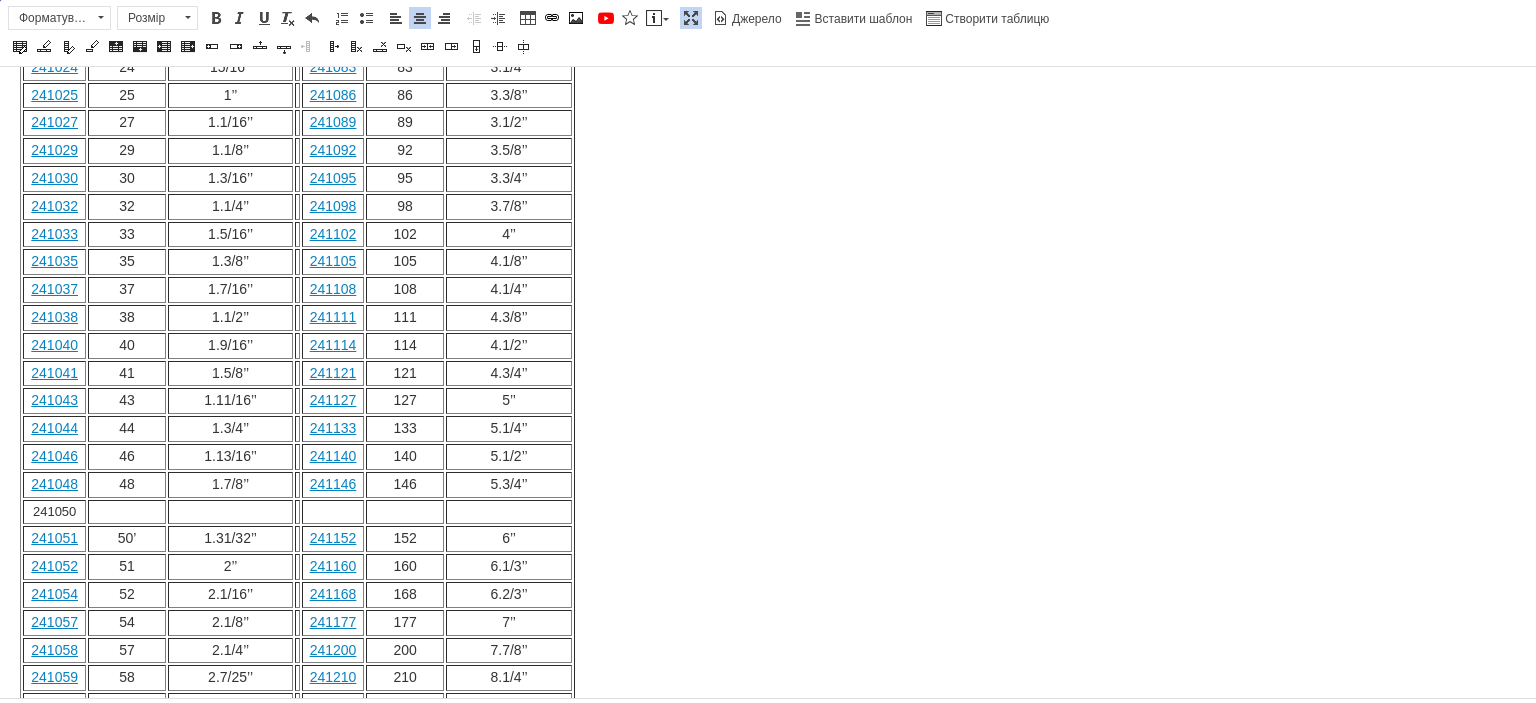 click at bounding box center (127, 512) 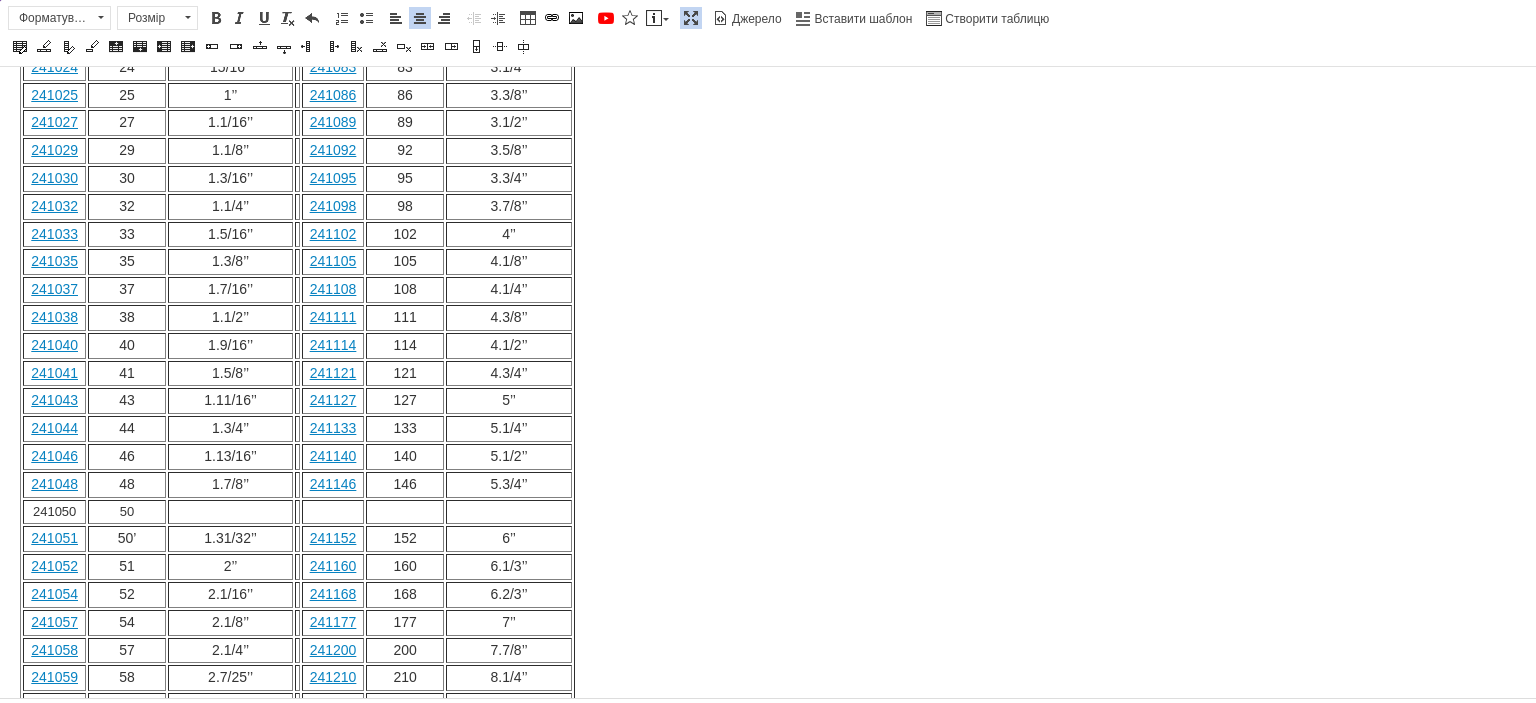 click at bounding box center (230, 512) 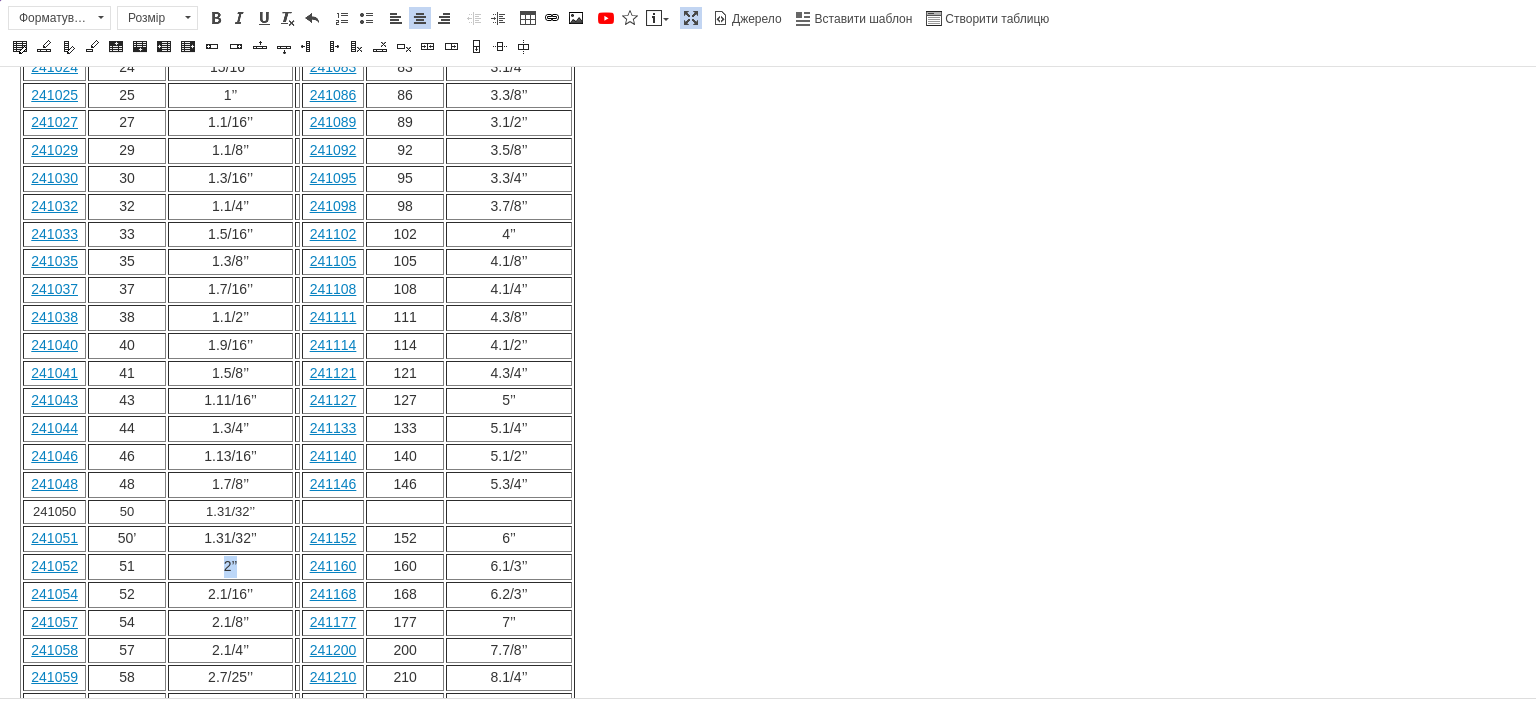 drag, startPoint x: 248, startPoint y: 477, endPoint x: 234, endPoint y: 477, distance: 14 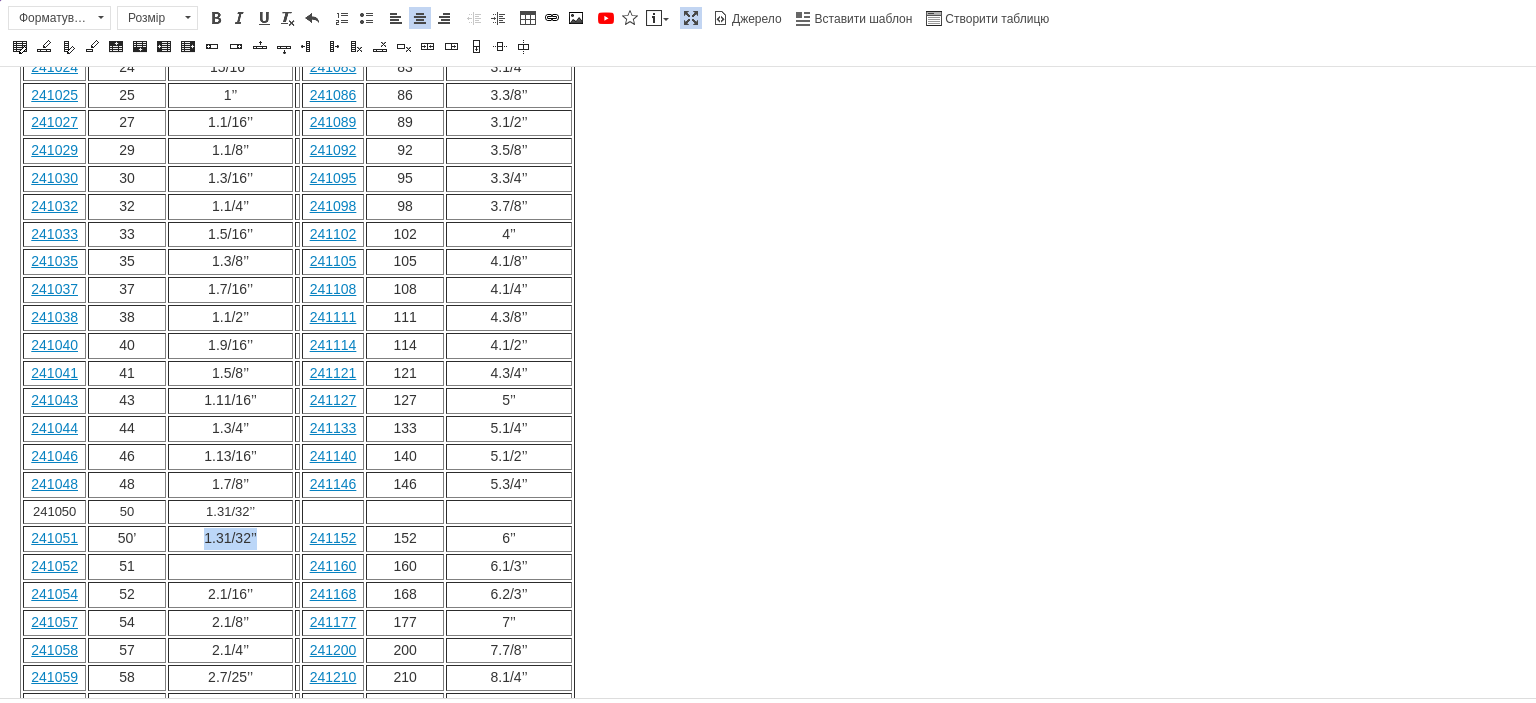 drag, startPoint x: 264, startPoint y: 451, endPoint x: 215, endPoint y: 451, distance: 49 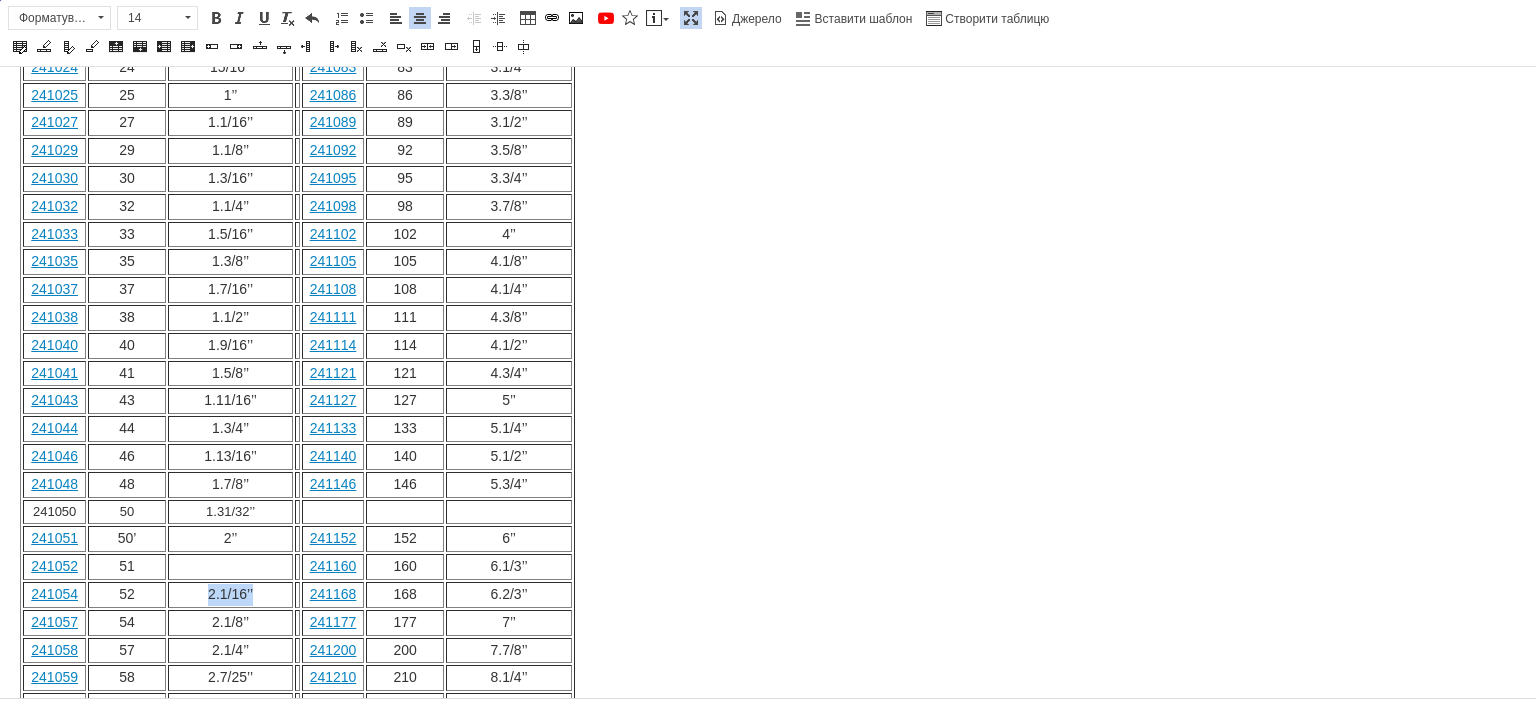drag, startPoint x: 261, startPoint y: 500, endPoint x: 208, endPoint y: 501, distance: 53.009434 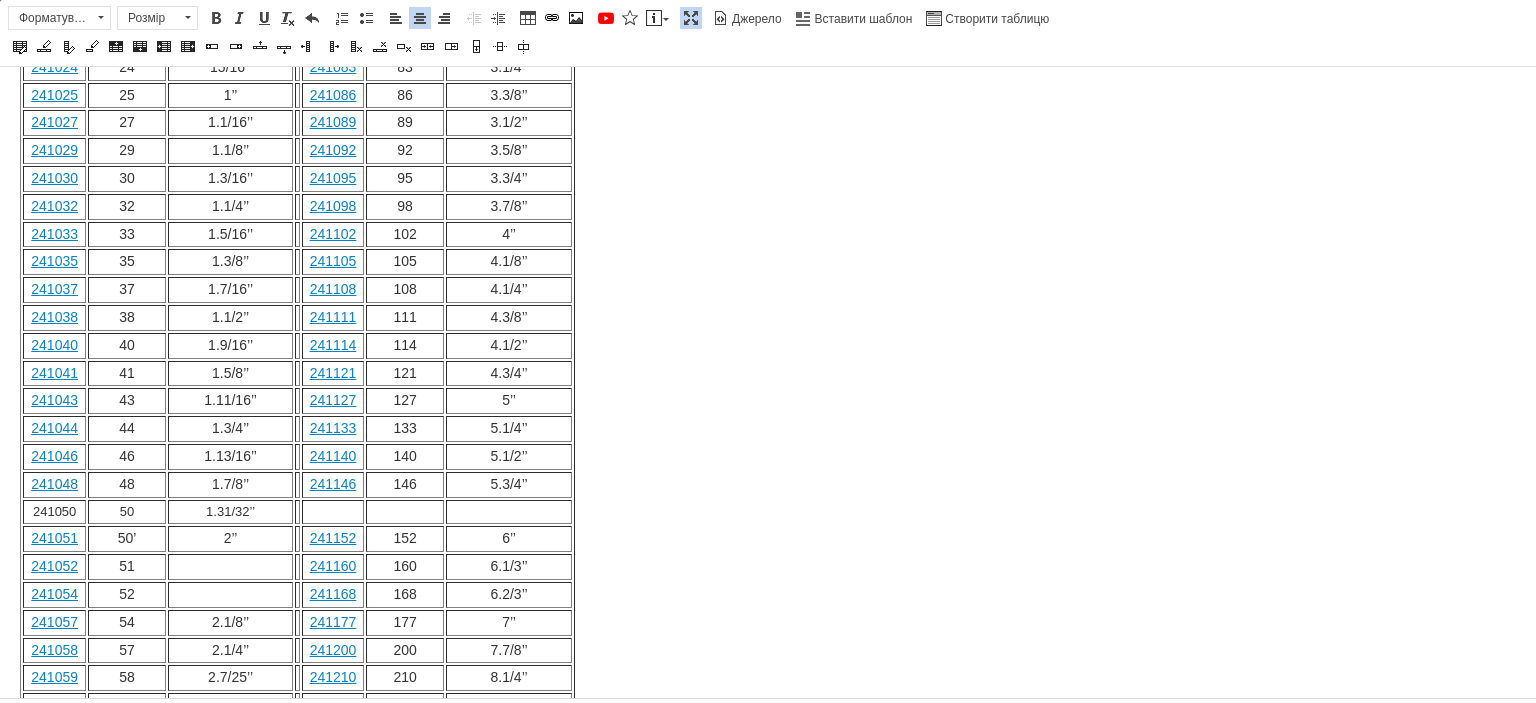 click at bounding box center [230, 567] 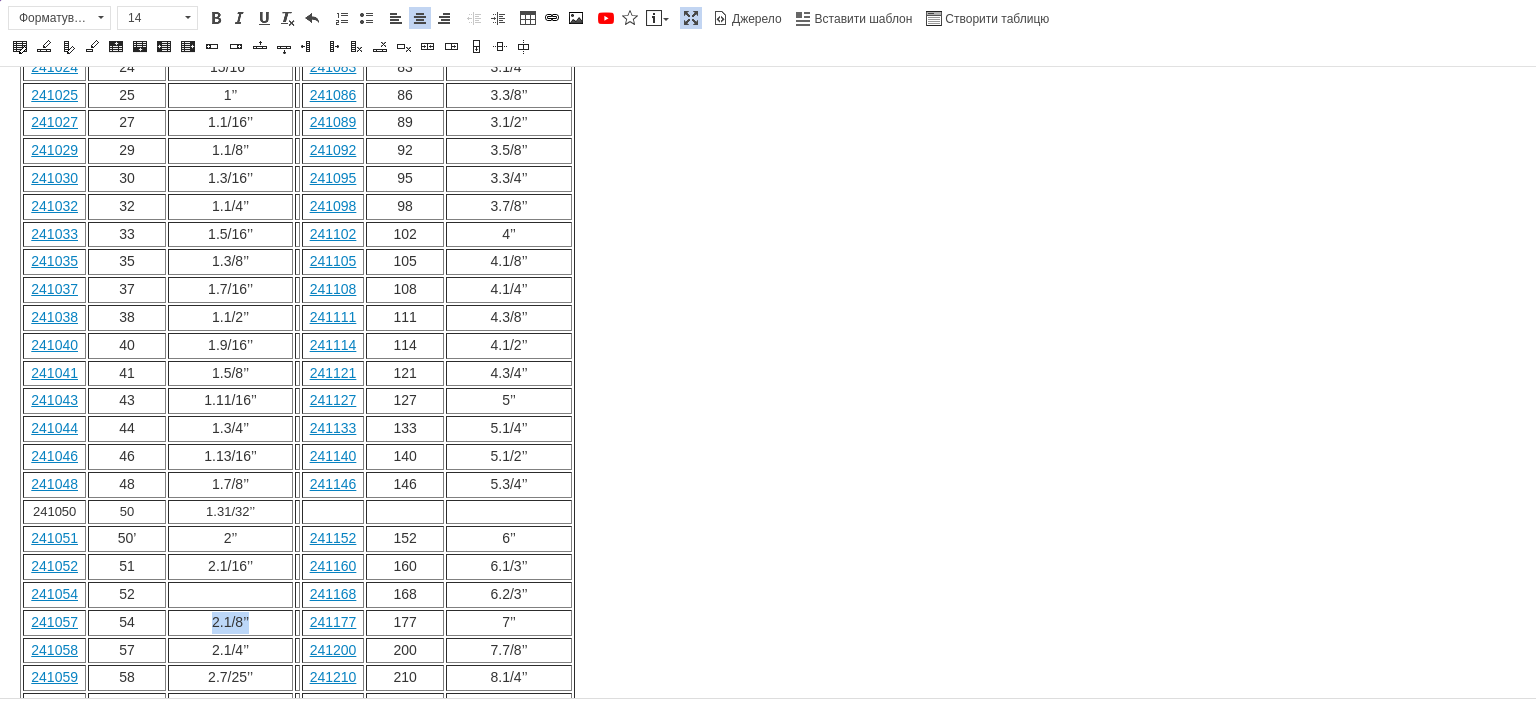 drag, startPoint x: 256, startPoint y: 524, endPoint x: 215, endPoint y: 524, distance: 41 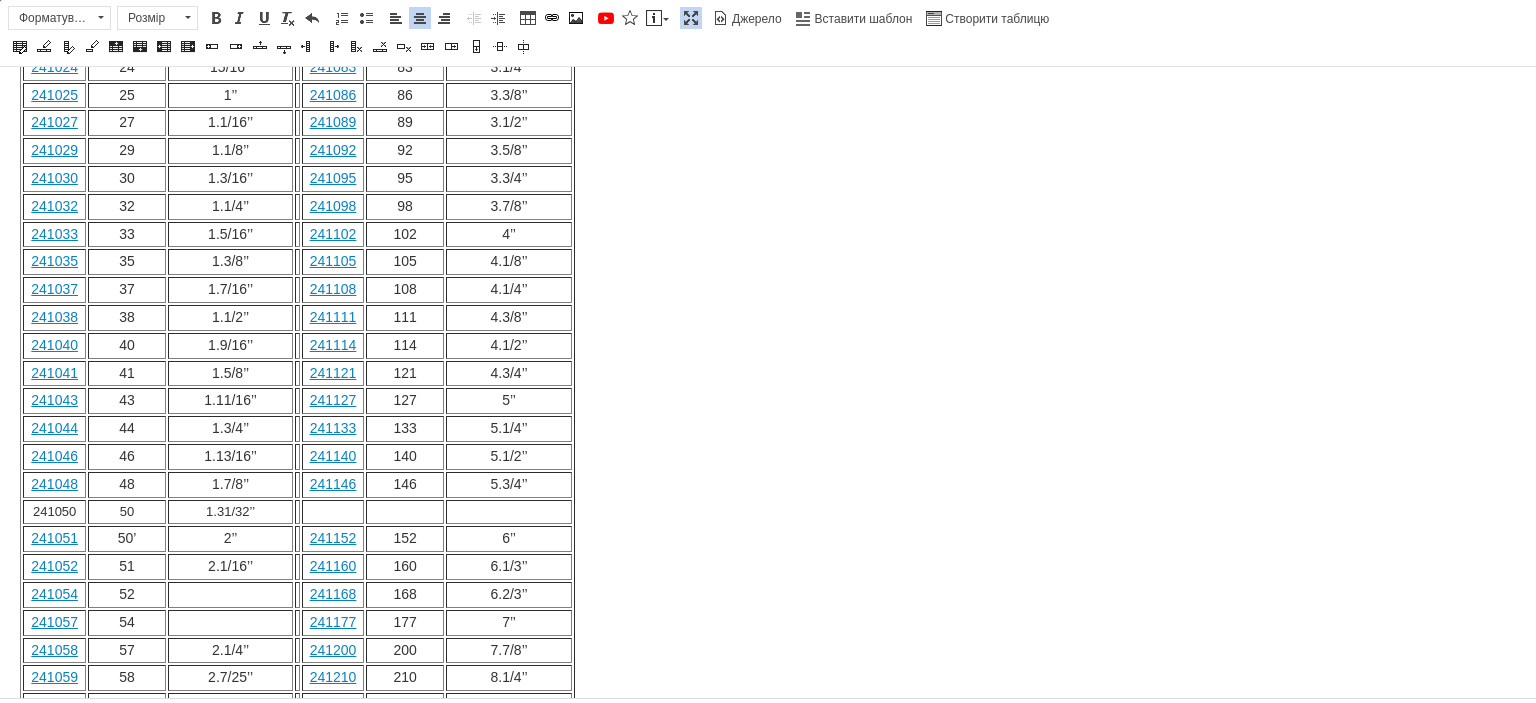 click at bounding box center (230, 595) 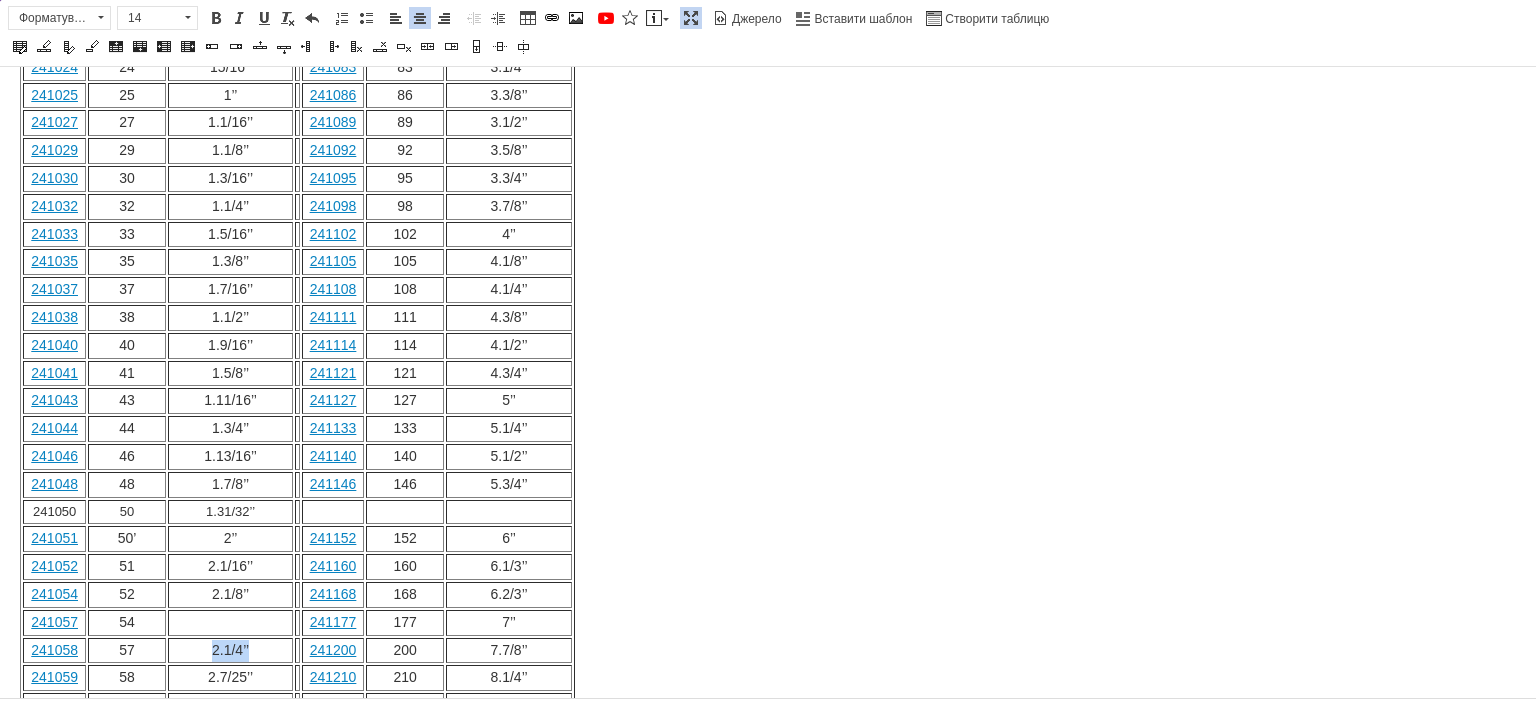 drag, startPoint x: 260, startPoint y: 550, endPoint x: 219, endPoint y: 547, distance: 41.109608 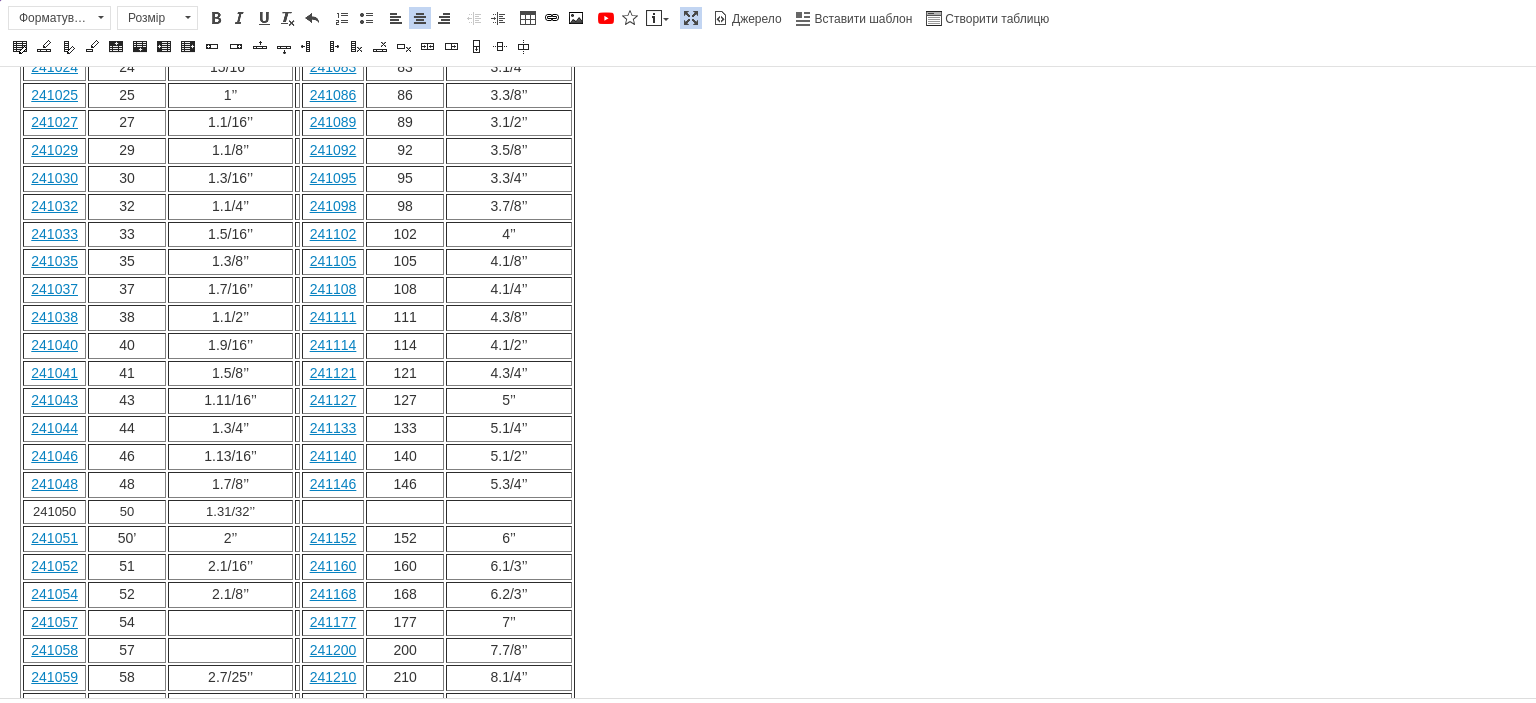 click at bounding box center (230, 623) 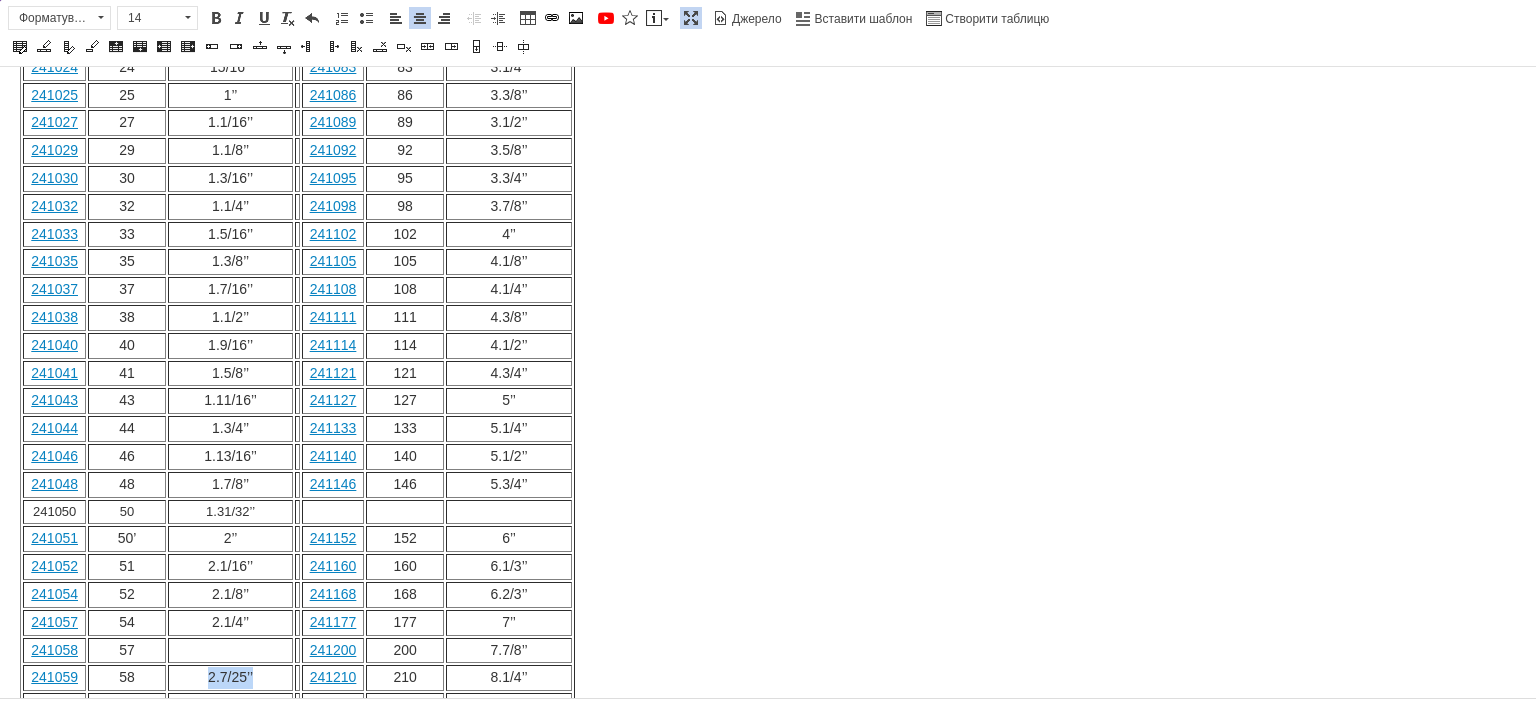 drag, startPoint x: 261, startPoint y: 580, endPoint x: 216, endPoint y: 577, distance: 45.099888 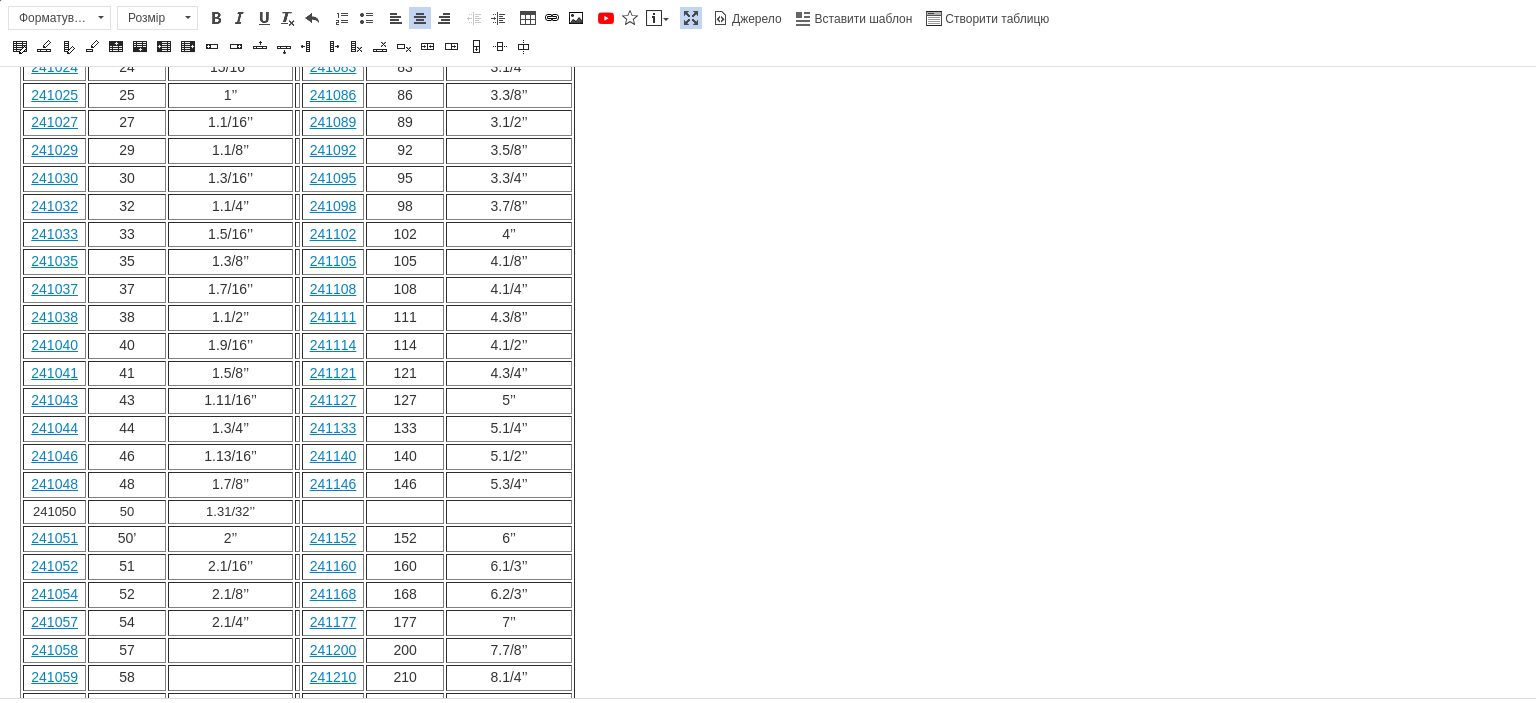 click at bounding box center [230, 651] 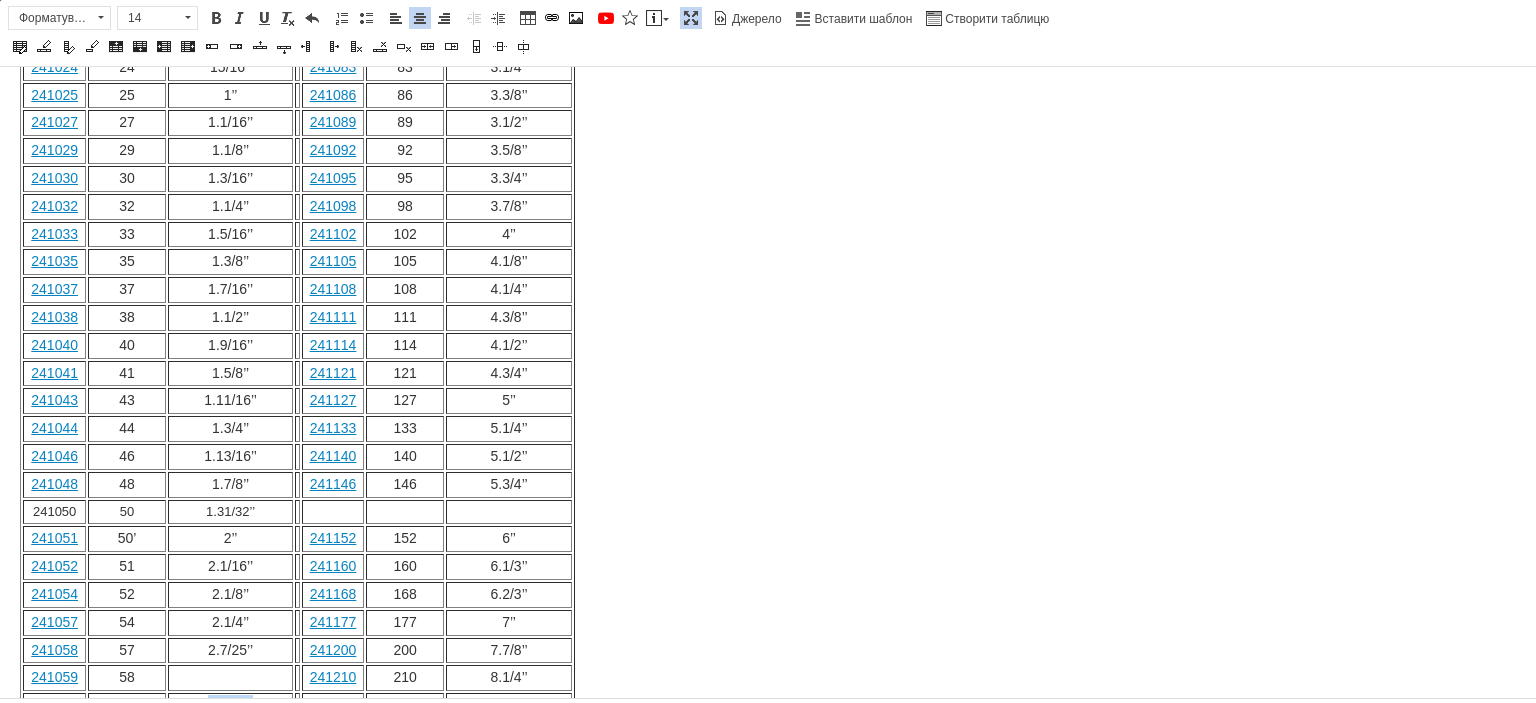 drag, startPoint x: 260, startPoint y: 598, endPoint x: 218, endPoint y: 599, distance: 42.0119 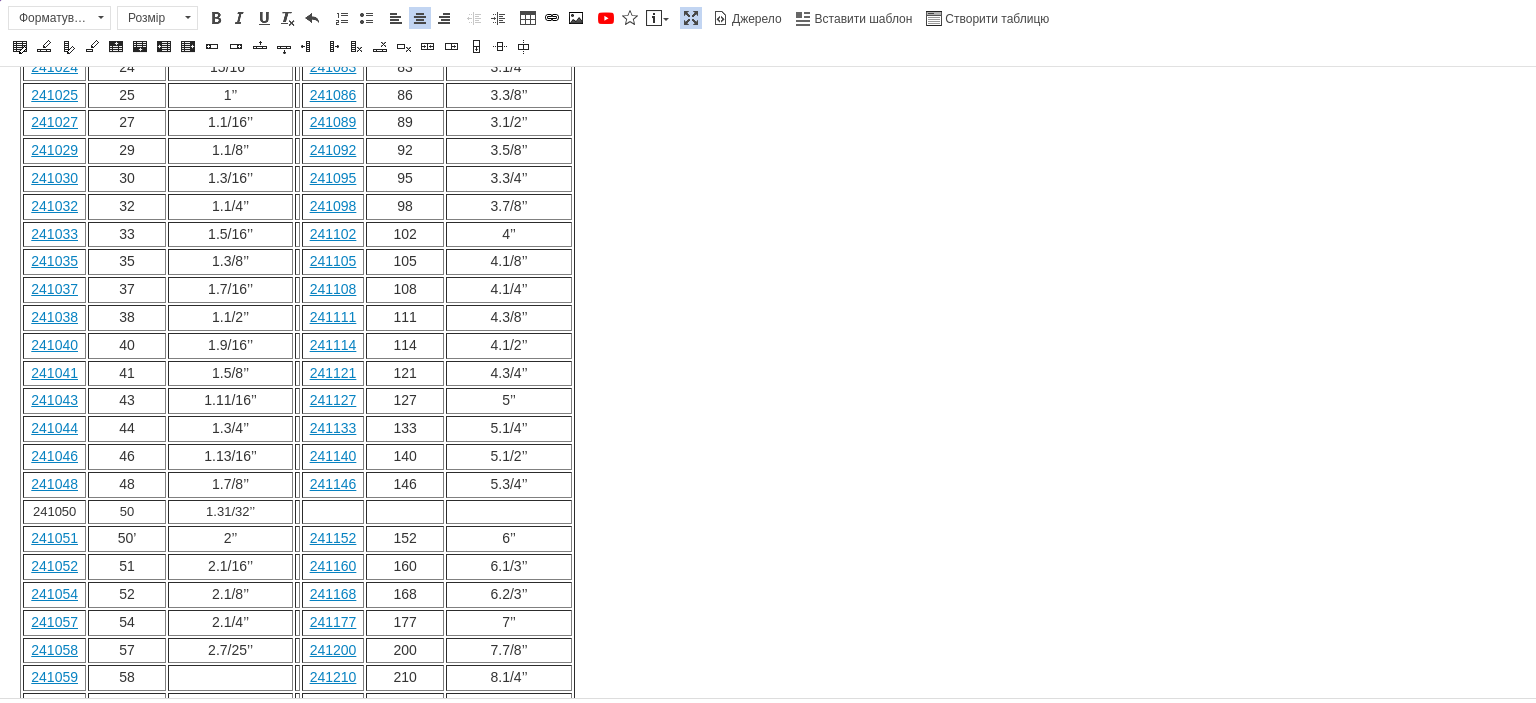 click at bounding box center (230, 678) 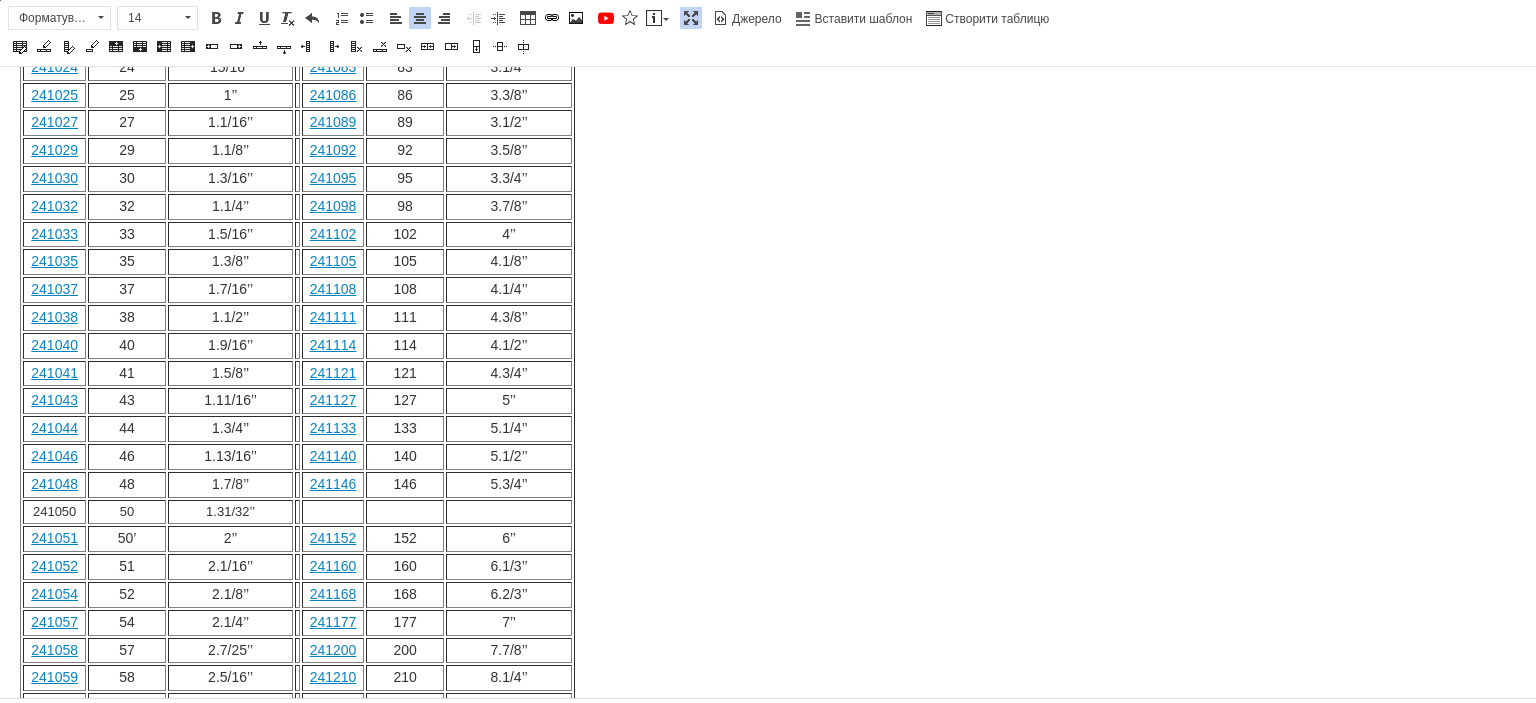 drag, startPoint x: 261, startPoint y: 624, endPoint x: 220, endPoint y: 627, distance: 41.109608 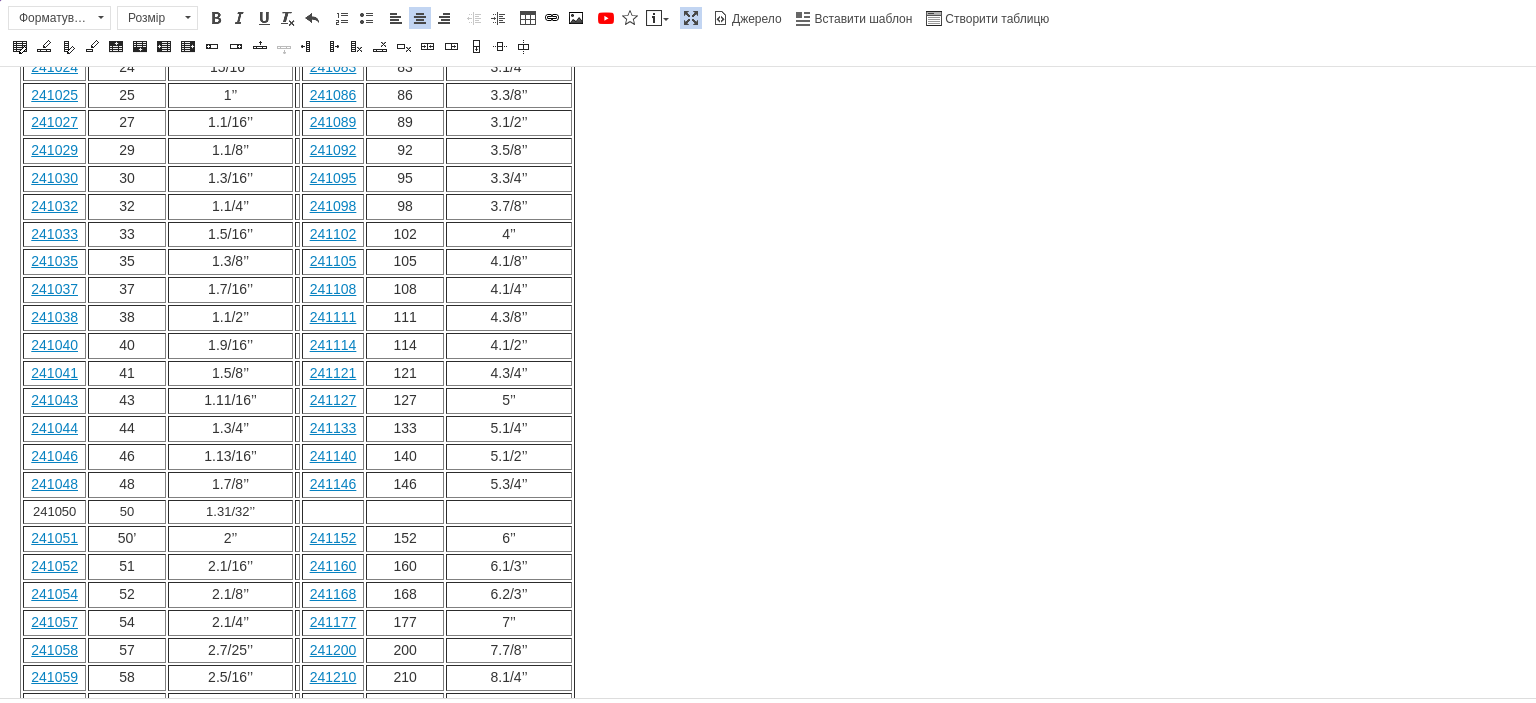 click at bounding box center (230, 706) 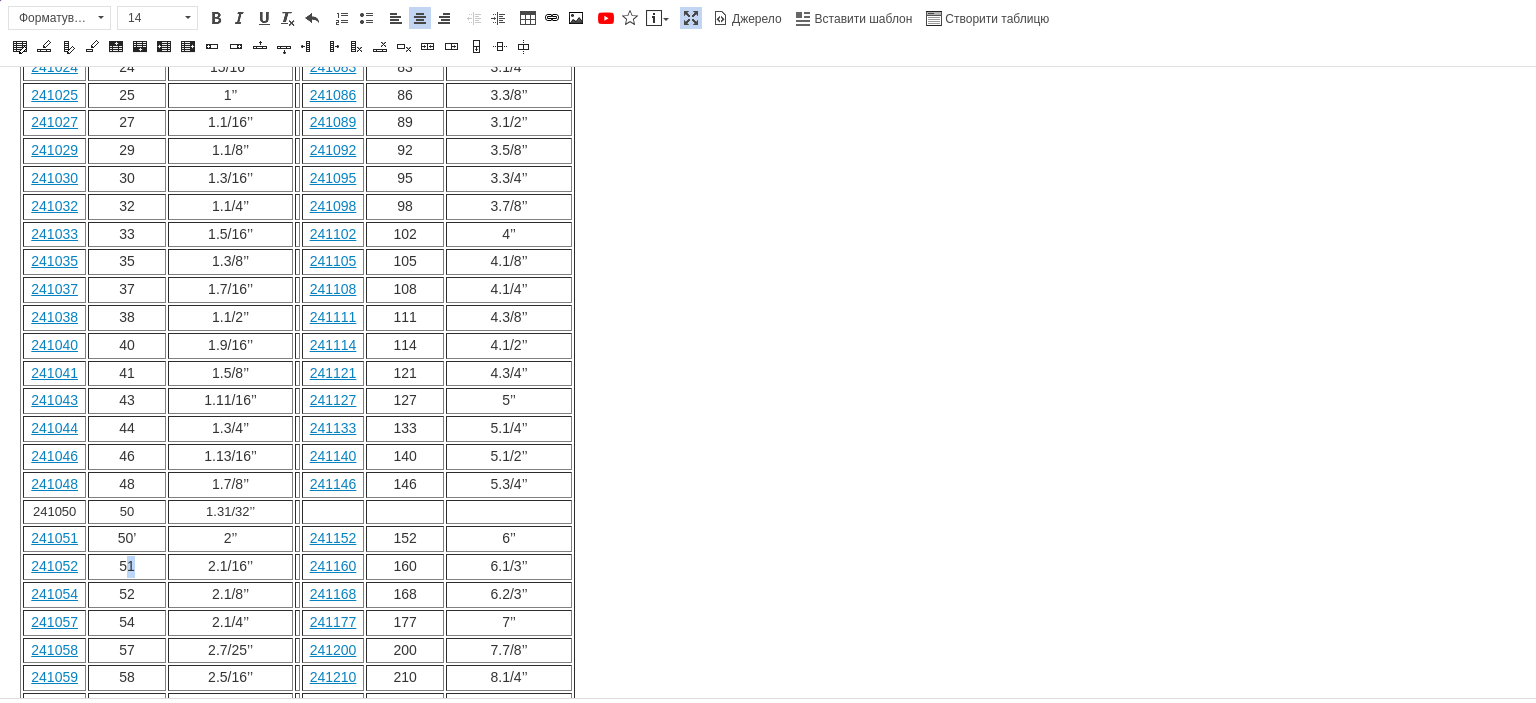 click on "51" at bounding box center (127, 566) 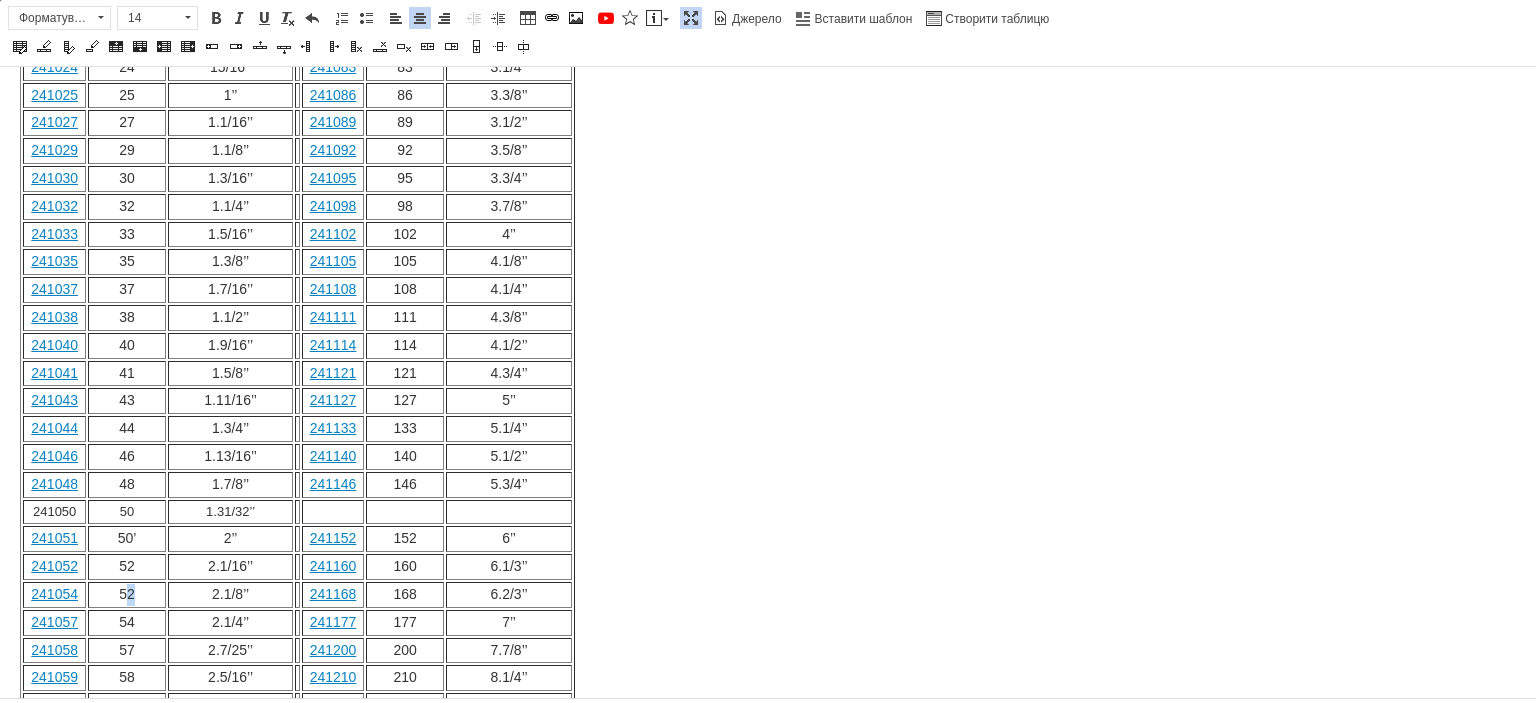 click on "52" at bounding box center [127, 595] 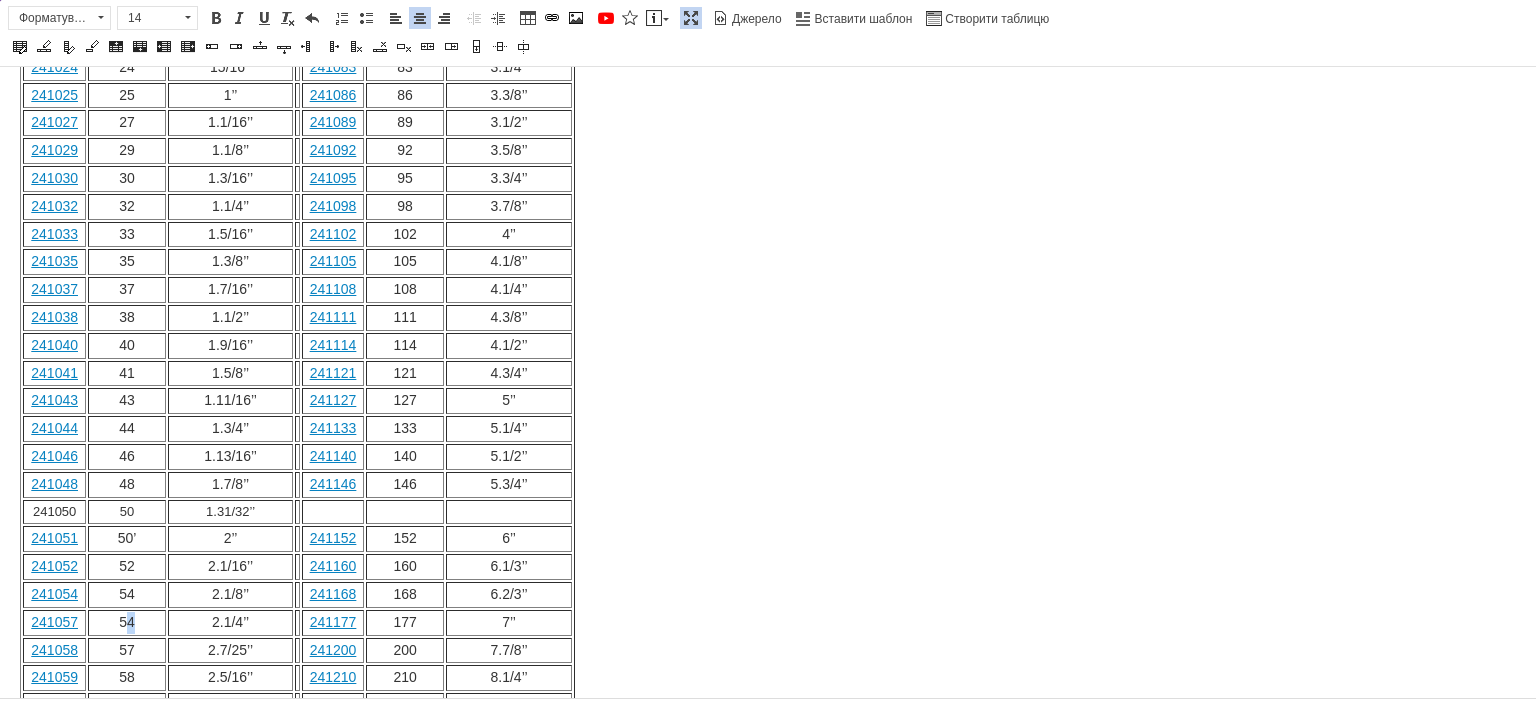 click on "54" at bounding box center (127, 623) 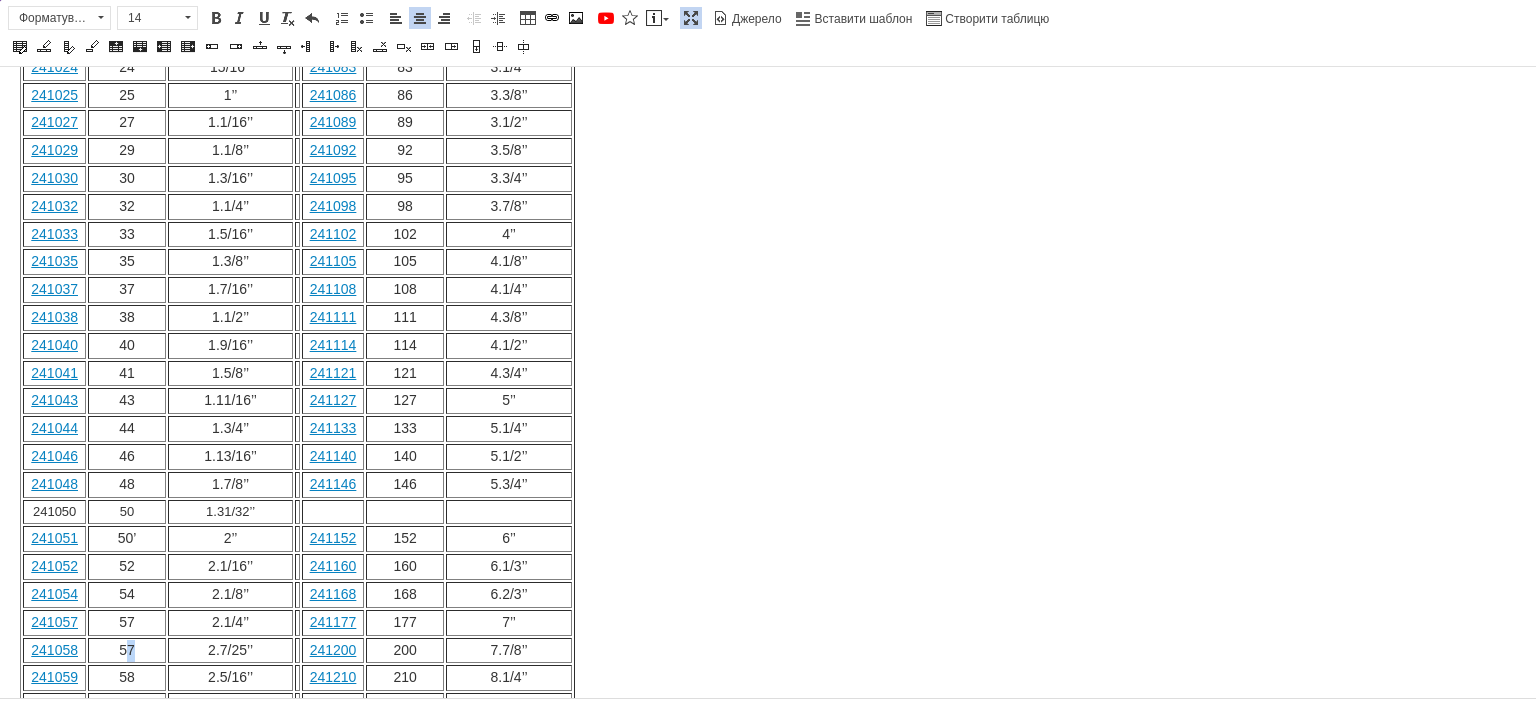 click on "57" at bounding box center [127, 650] 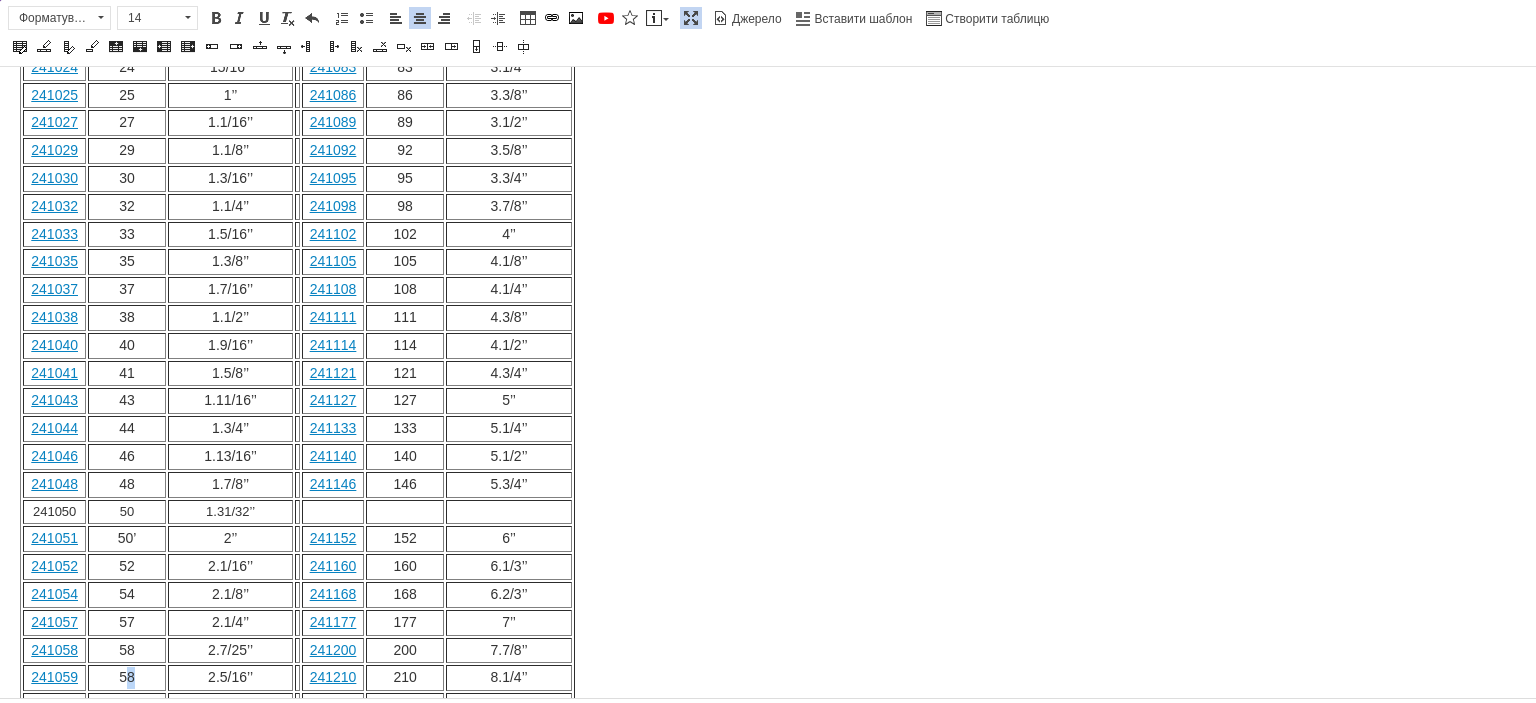 click on "58" at bounding box center [127, 678] 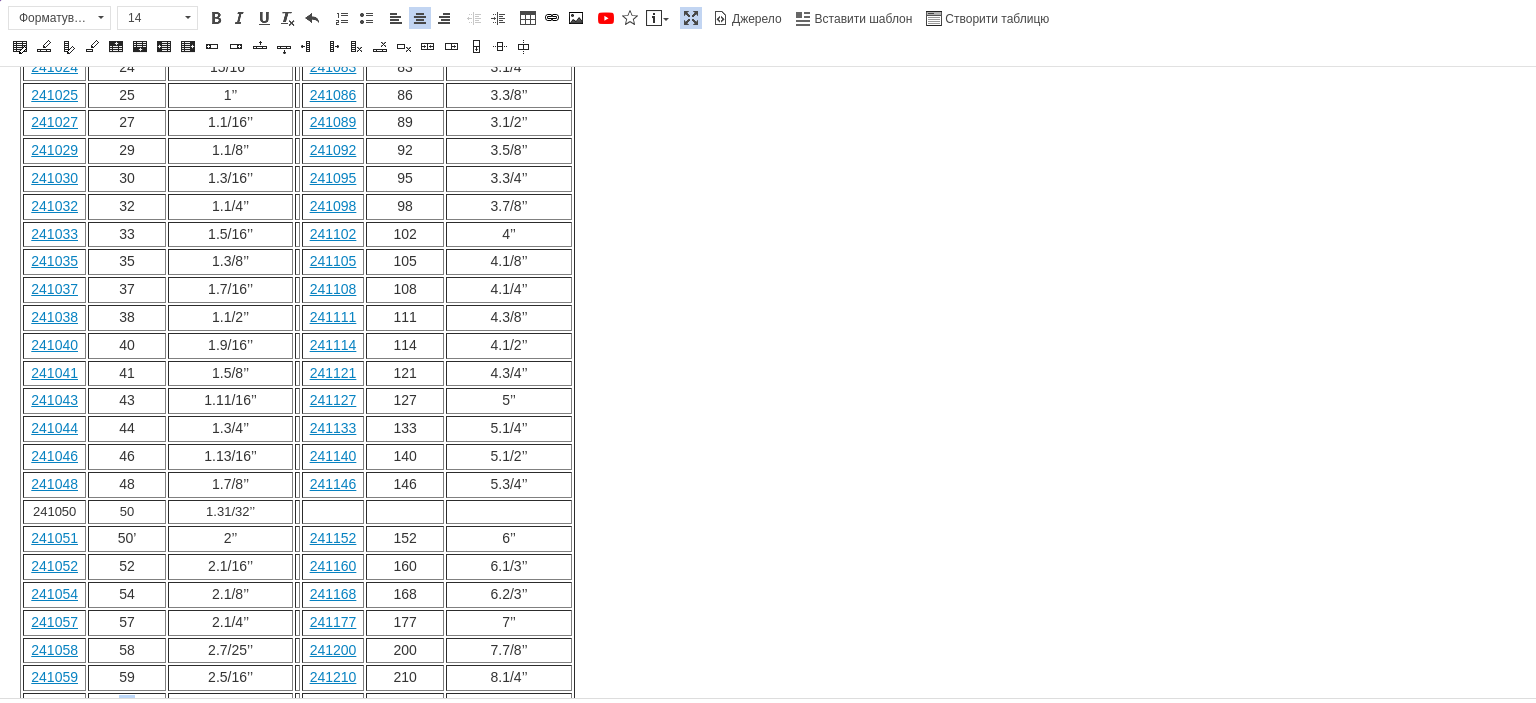 drag, startPoint x: 140, startPoint y: 600, endPoint x: 125, endPoint y: 600, distance: 15 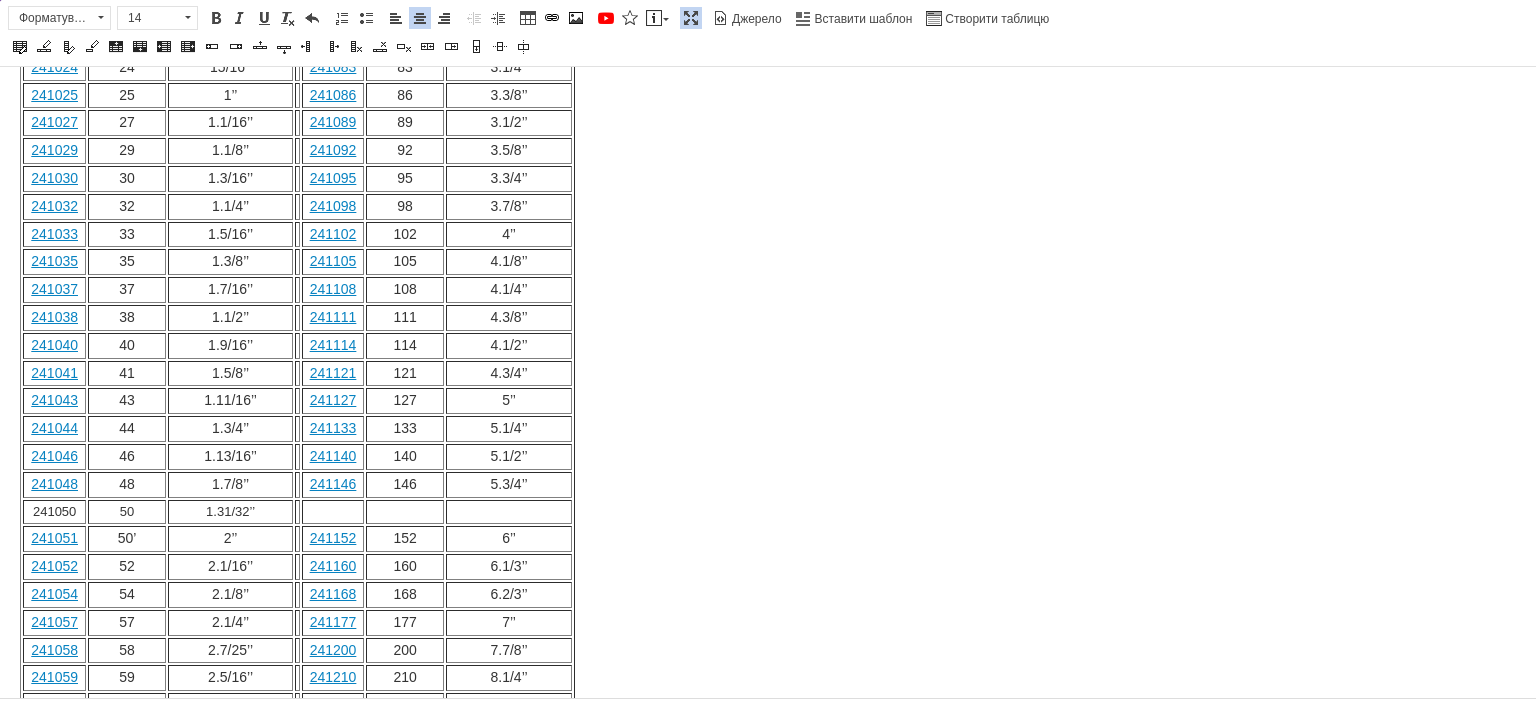 click on "60" at bounding box center [127, 734] 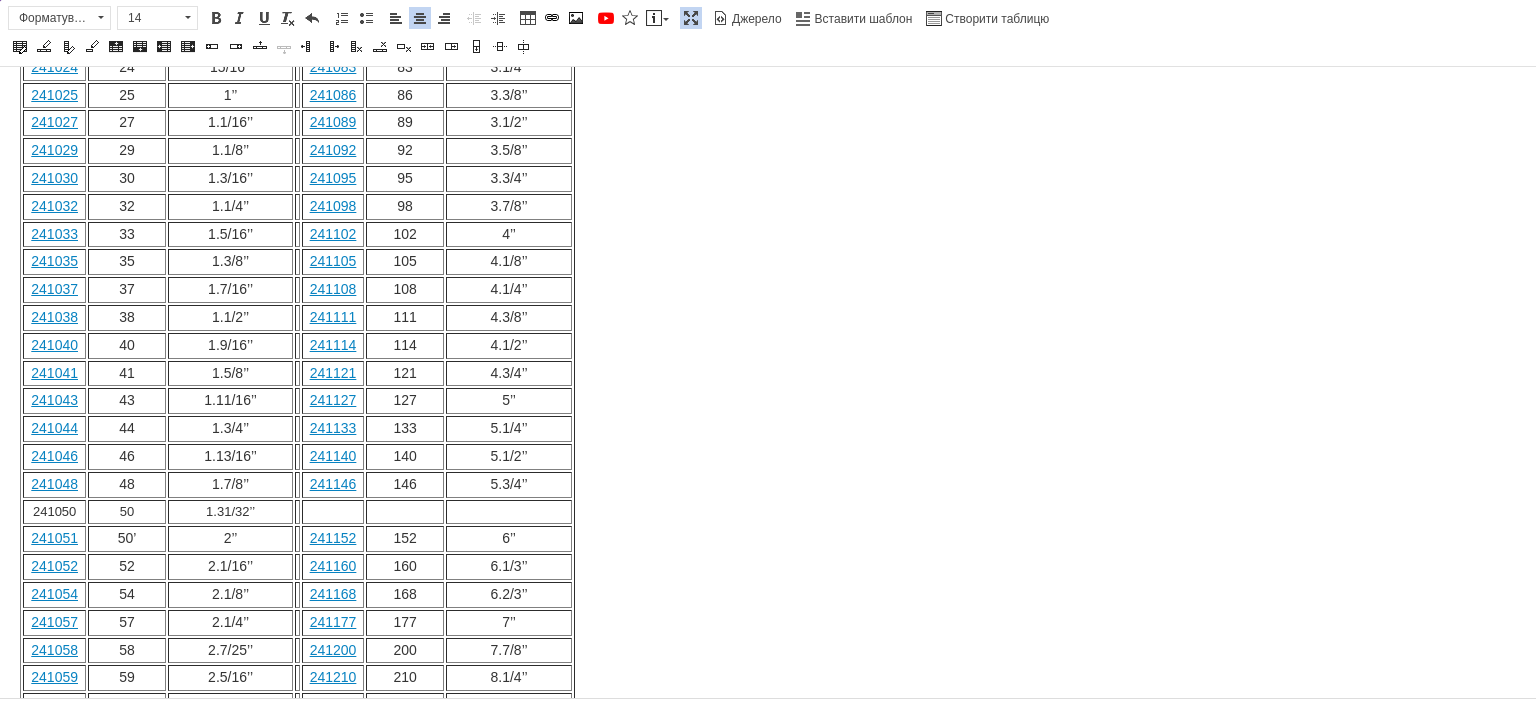 click at bounding box center [230, 734] 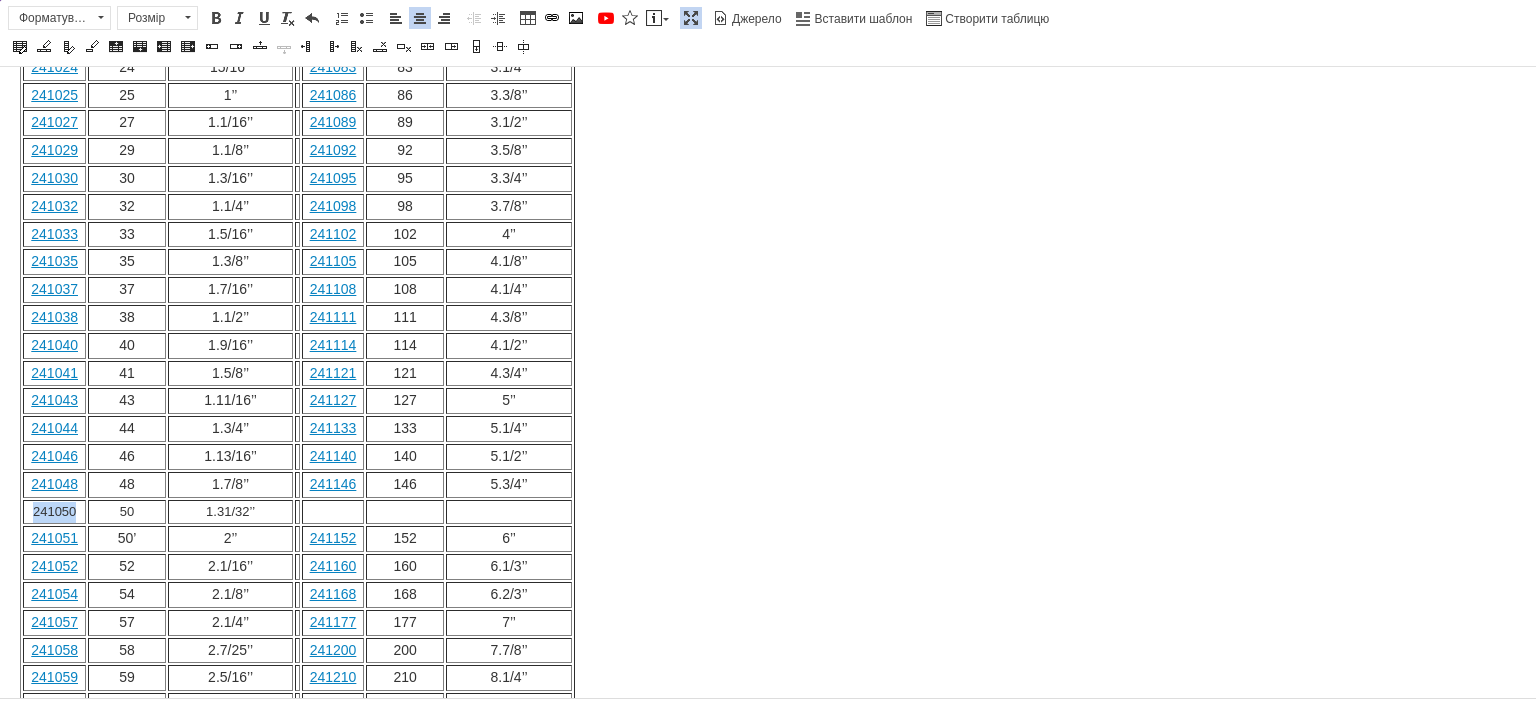 drag, startPoint x: 75, startPoint y: 422, endPoint x: 27, endPoint y: 422, distance: 48 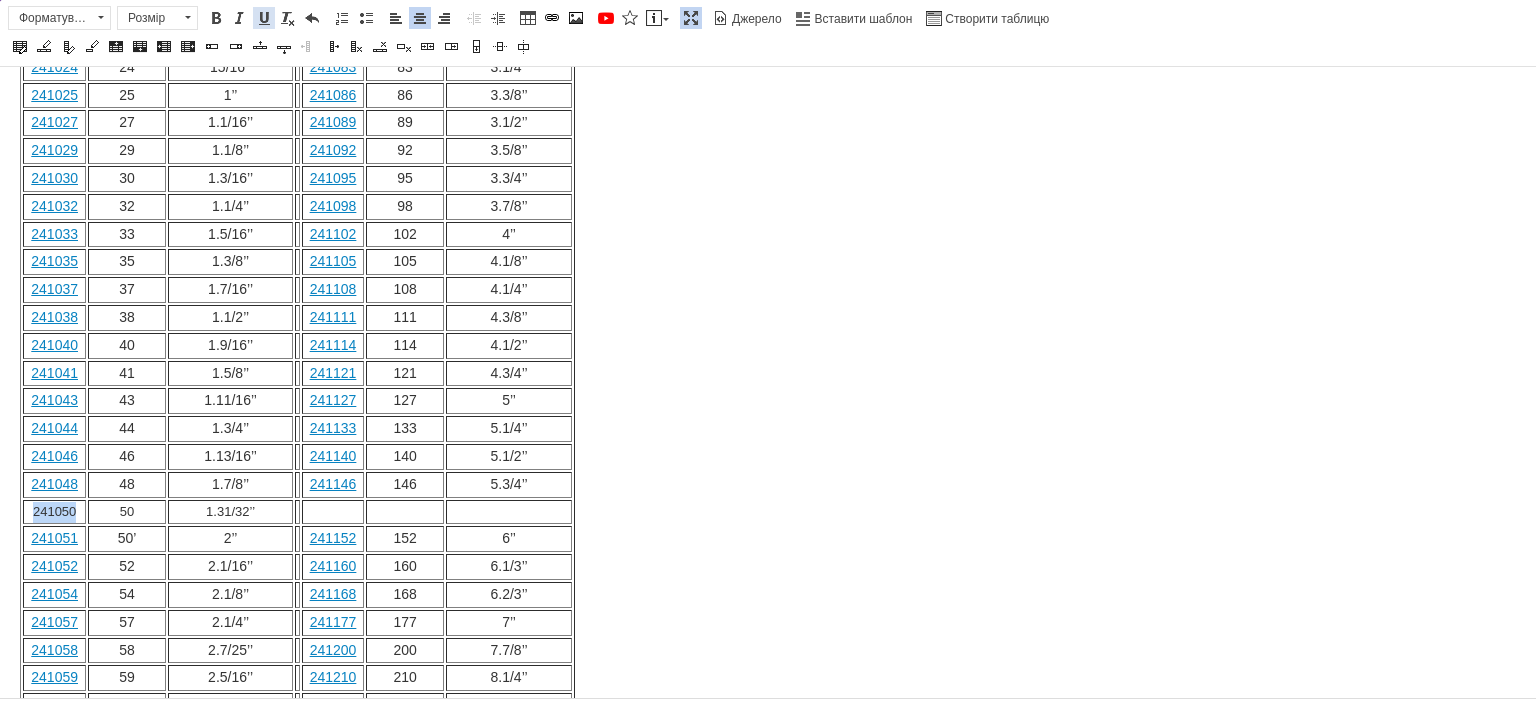 click at bounding box center (264, 18) 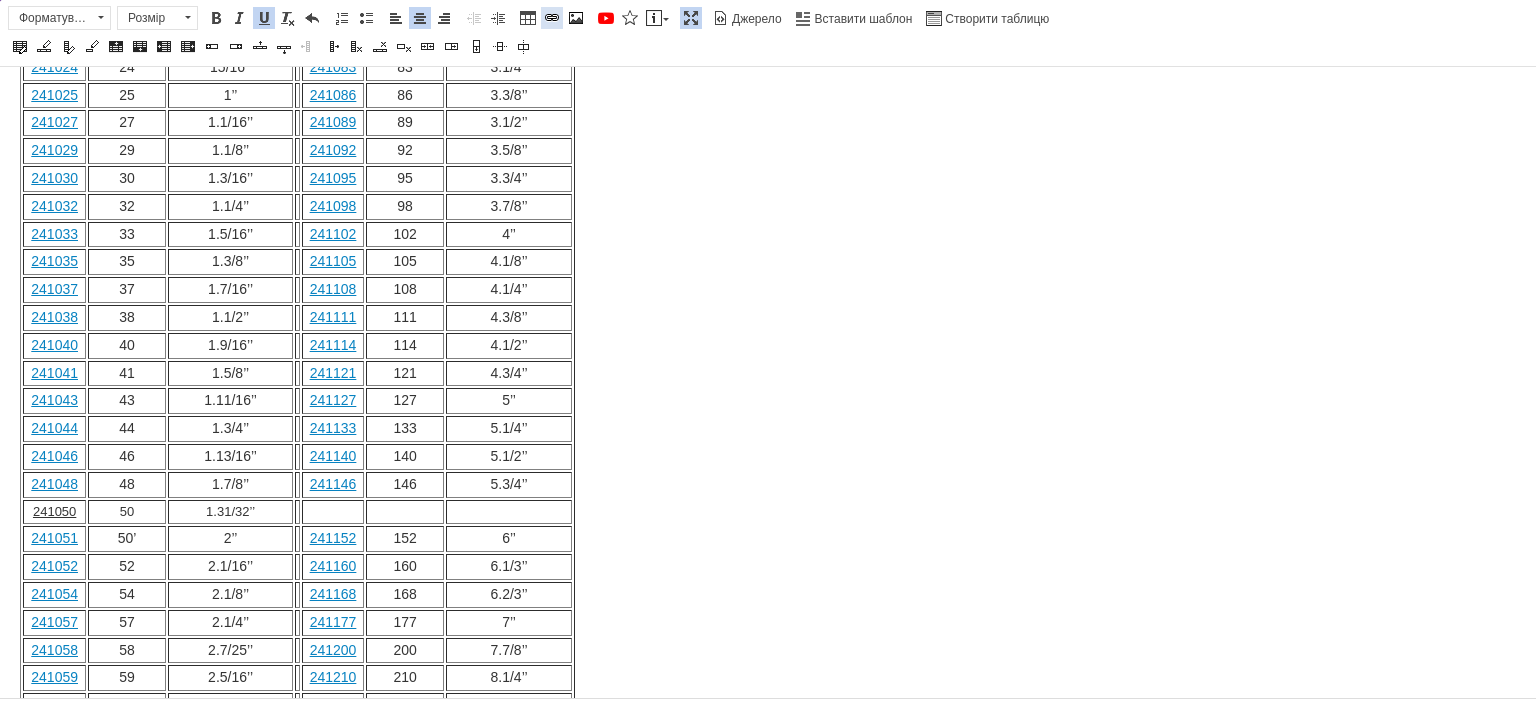 click at bounding box center (552, 18) 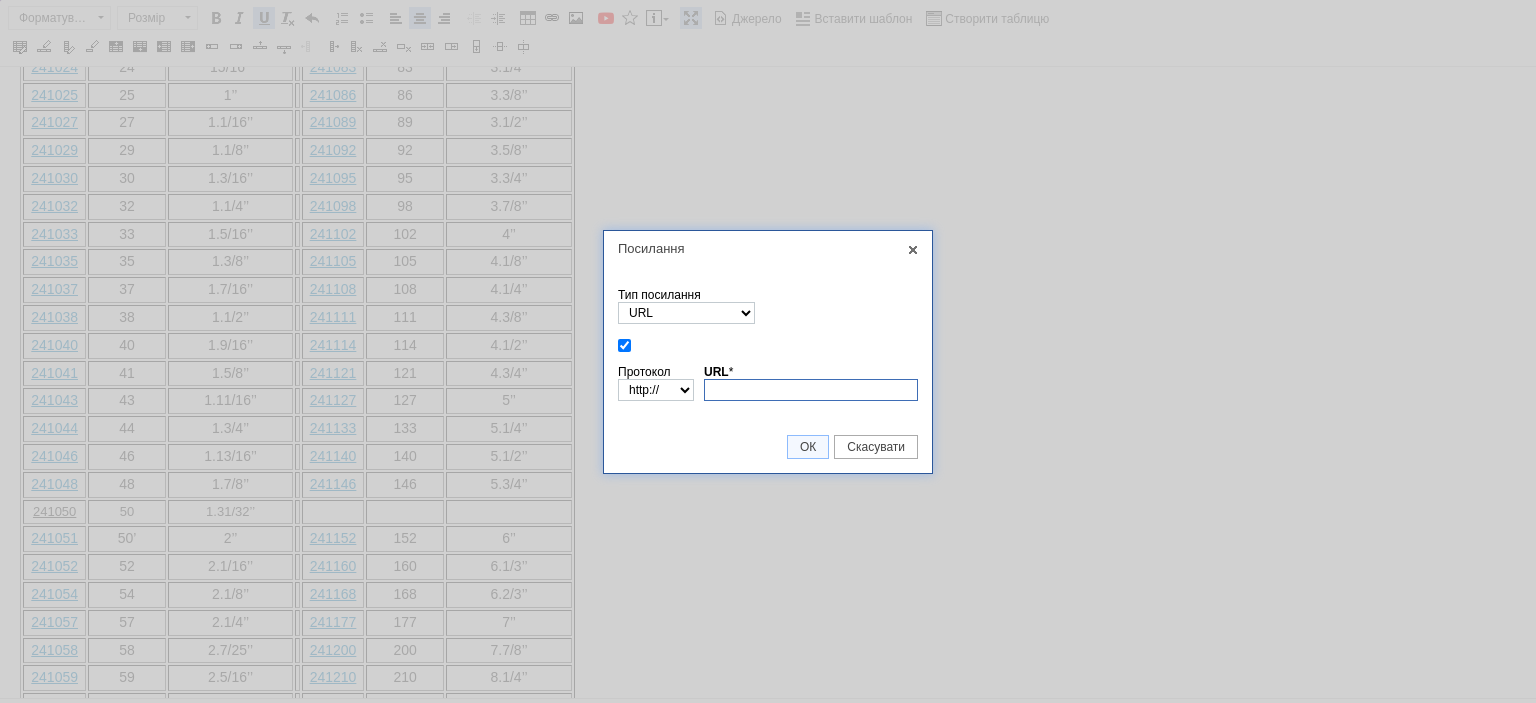paste on "https://profitool.in.ua/ua/p1808344783-pilka-koltsevaya-profitool.html" 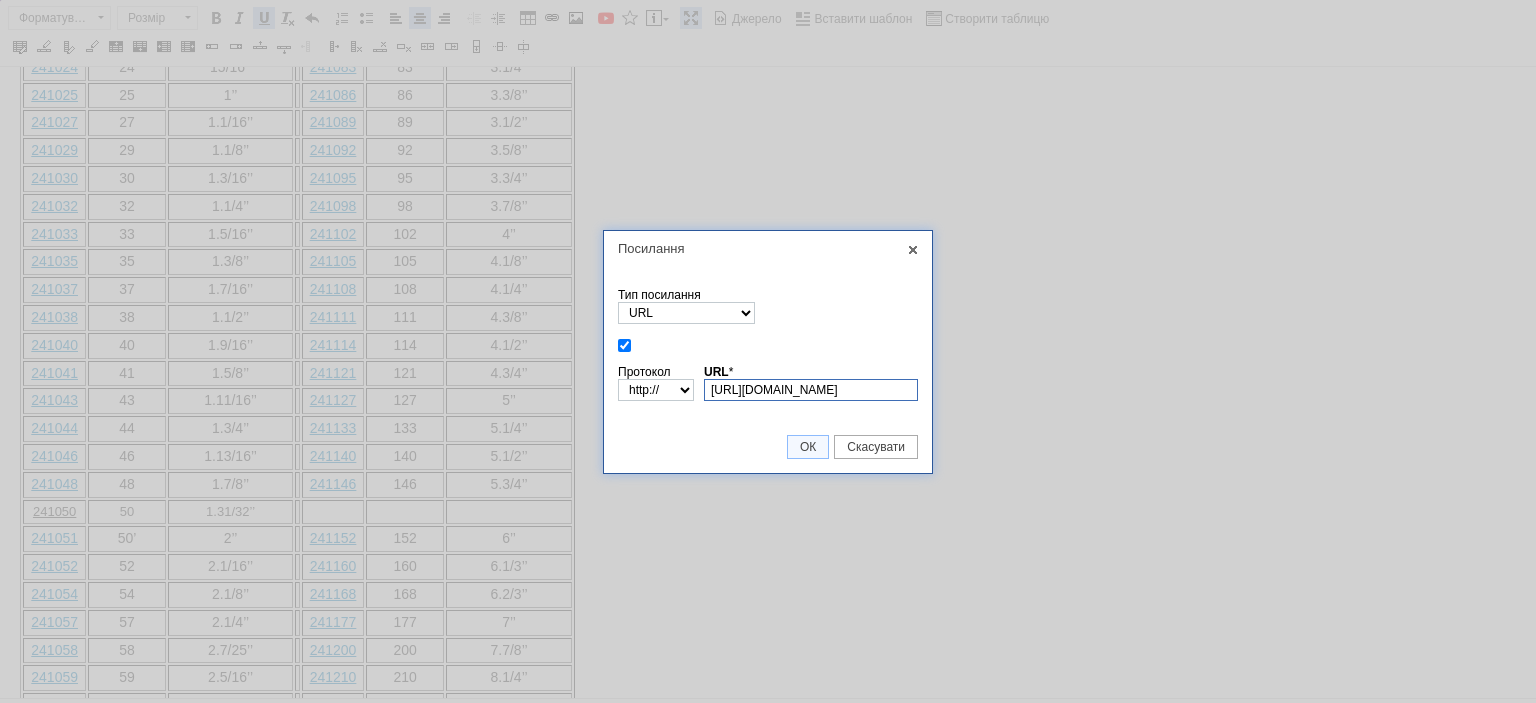 select on "https://" 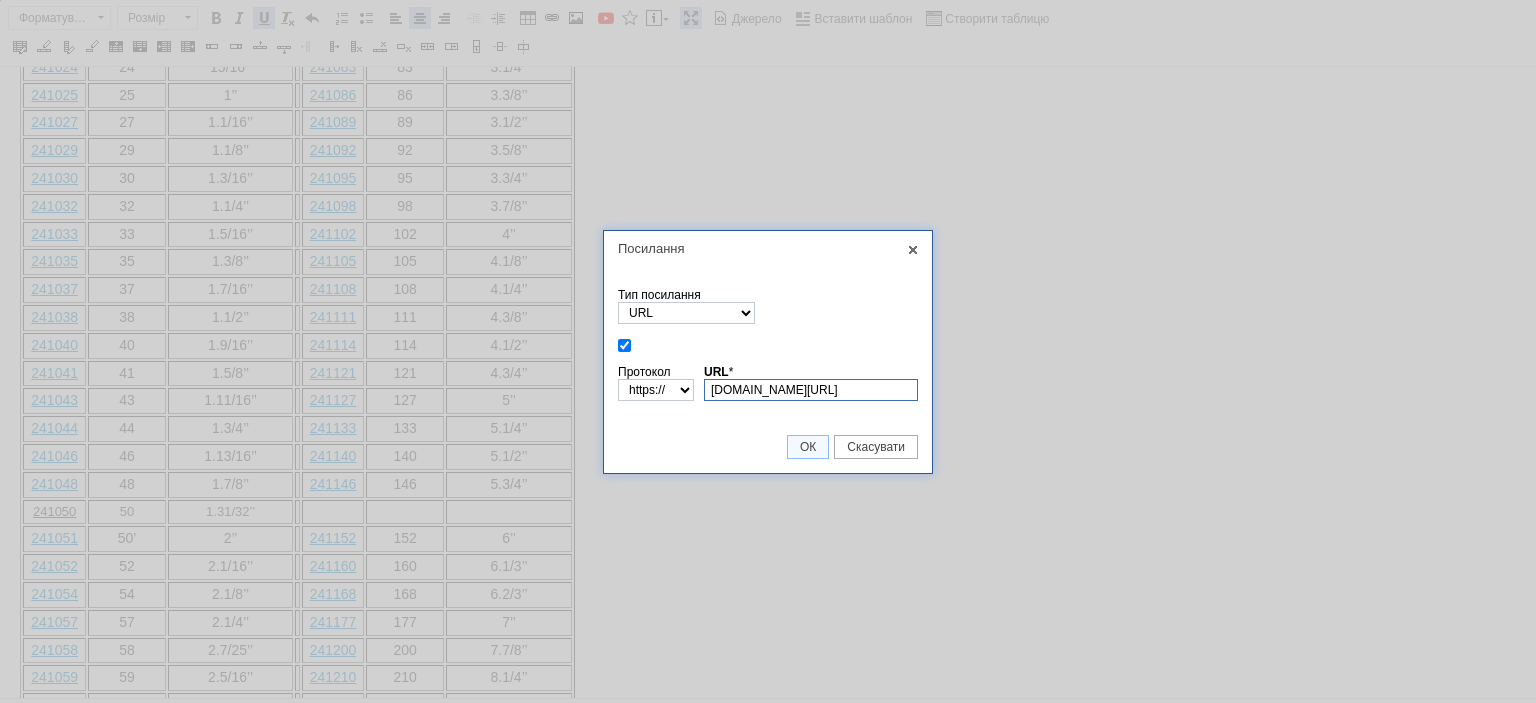 scroll, scrollTop: 0, scrollLeft: 125, axis: horizontal 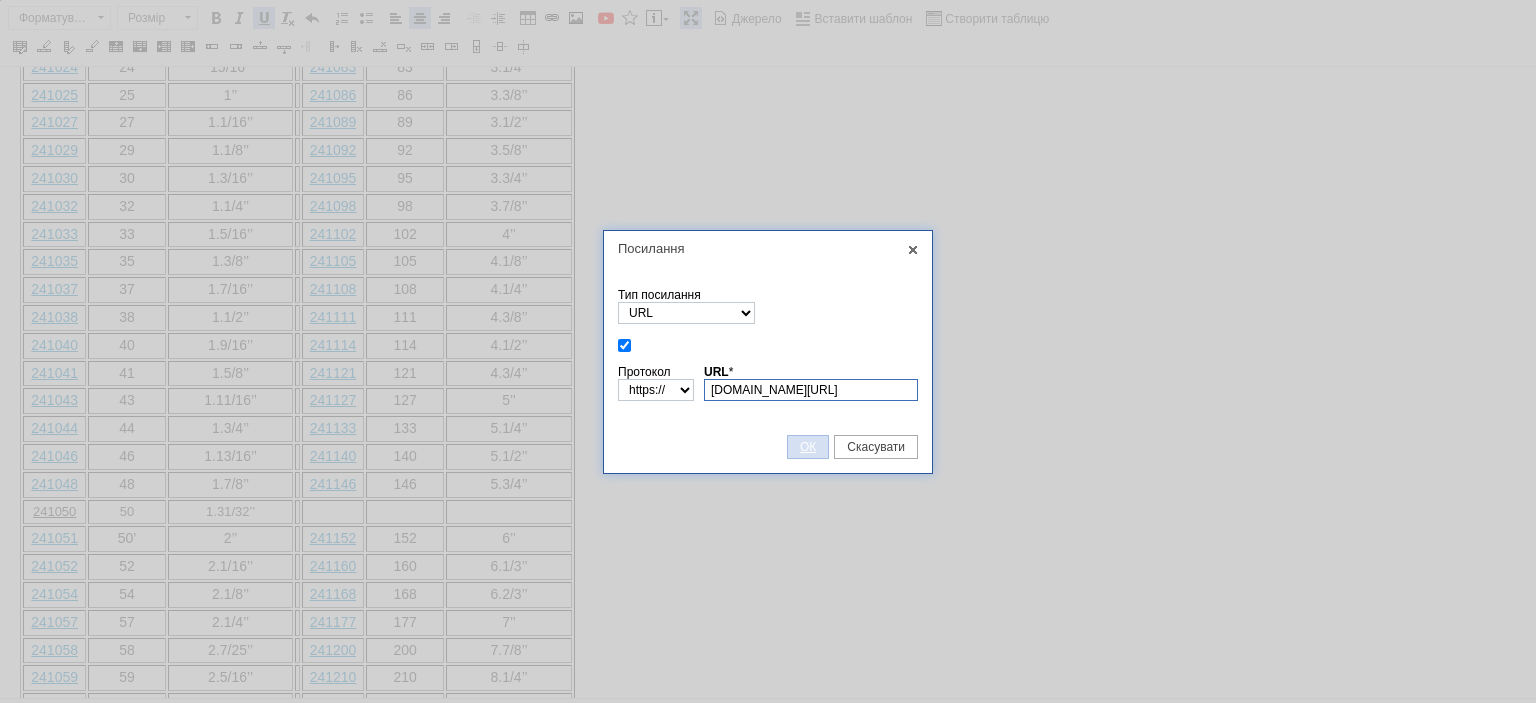 type on "profitool.in.ua/ua/p1808344783-pilka-koltsevaya-profitool.html" 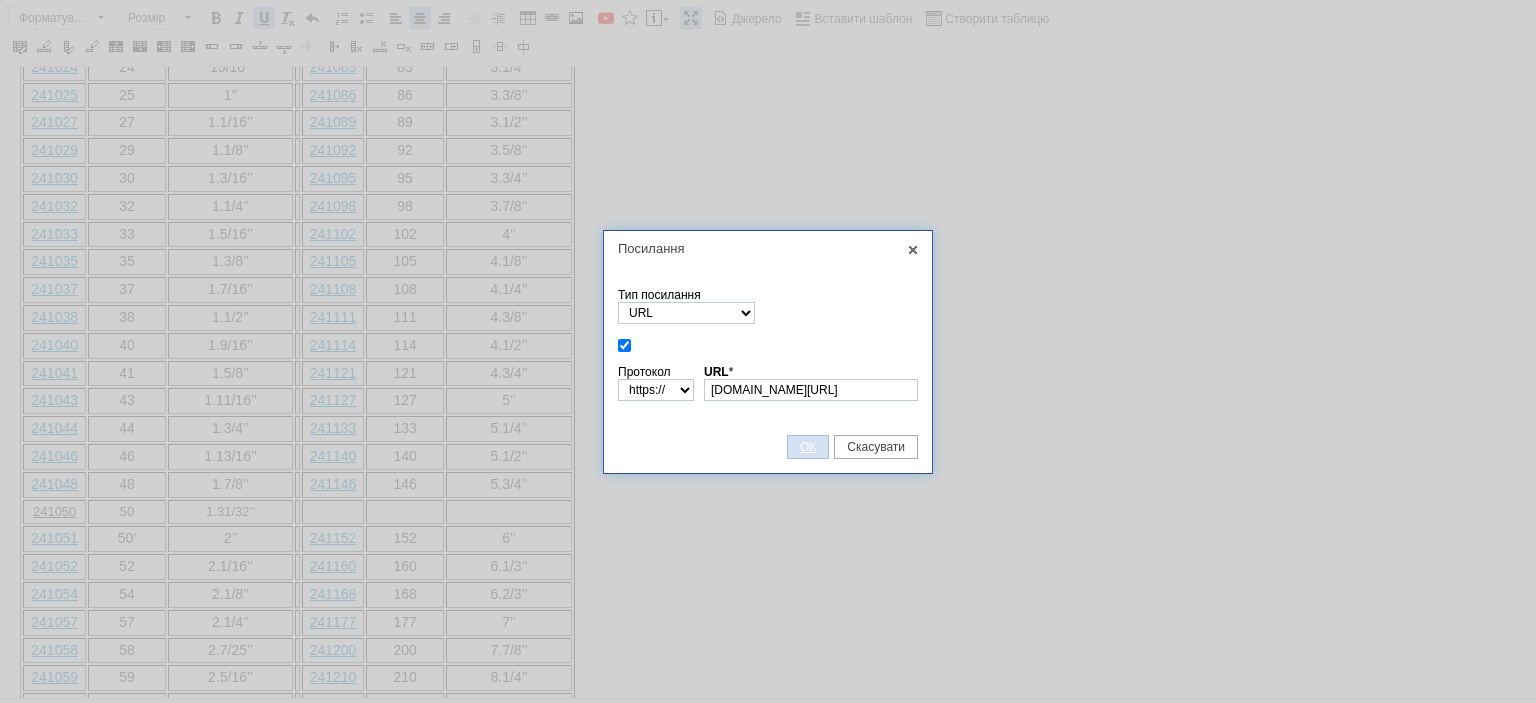 scroll, scrollTop: 0, scrollLeft: 0, axis: both 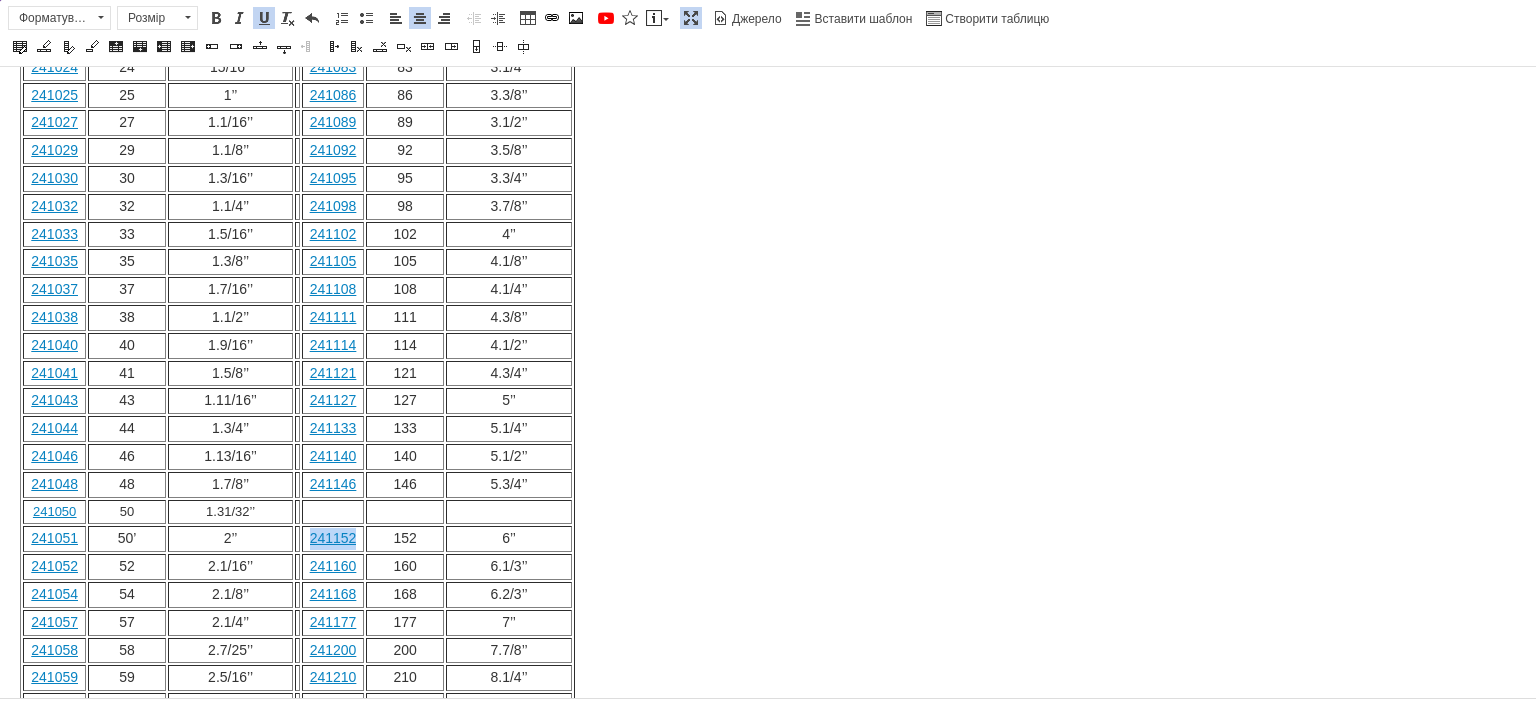 drag, startPoint x: 357, startPoint y: 449, endPoint x: 314, endPoint y: 456, distance: 43.56604 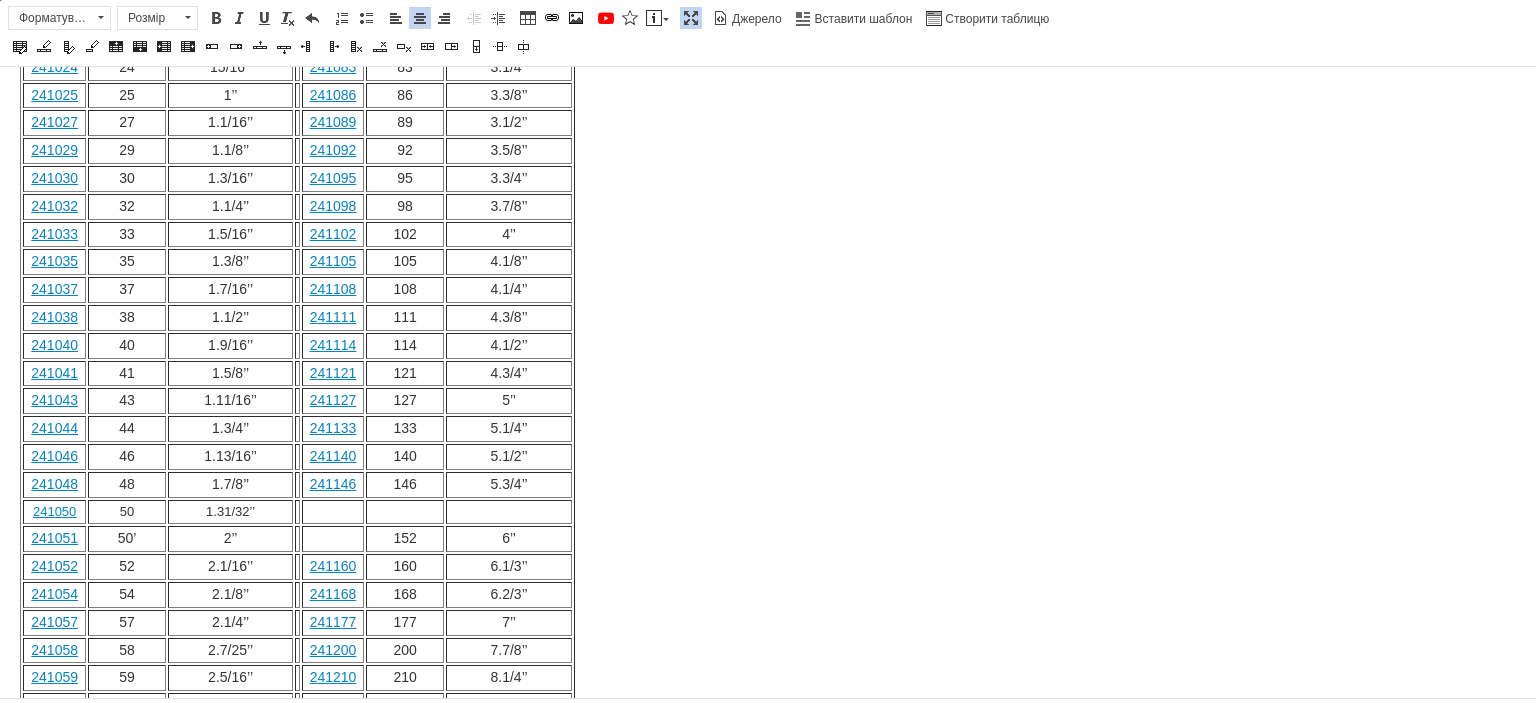 click at bounding box center (332, 512) 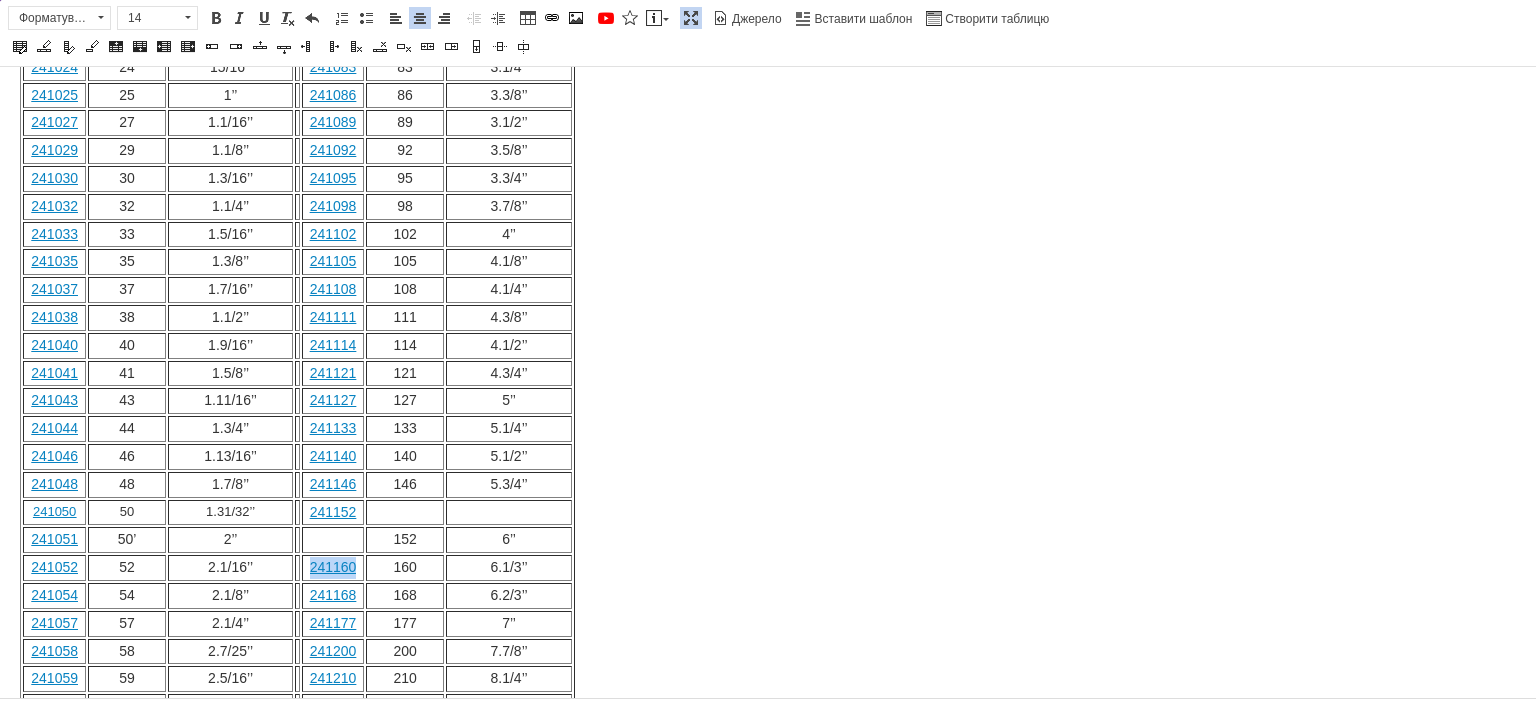 drag, startPoint x: 356, startPoint y: 472, endPoint x: 313, endPoint y: 475, distance: 43.104523 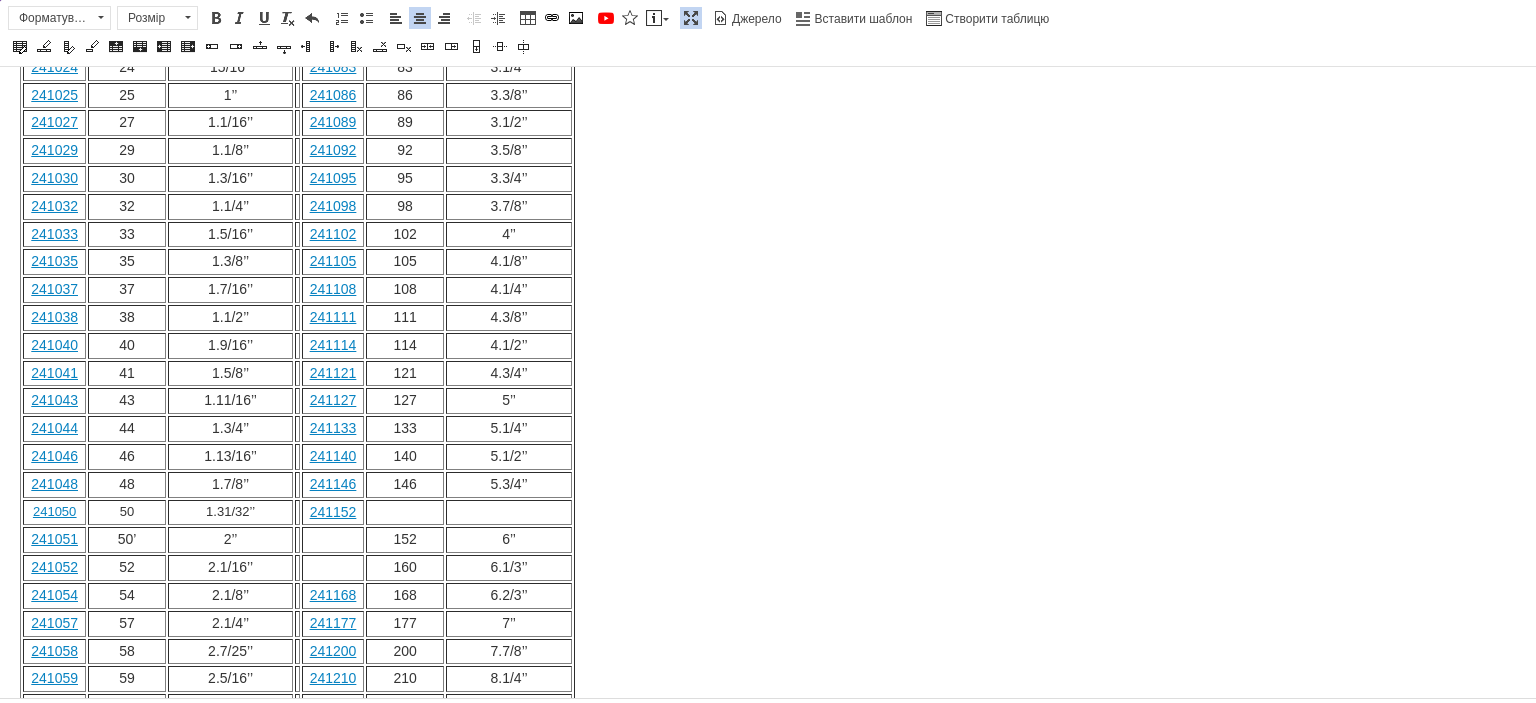 click at bounding box center (332, 540) 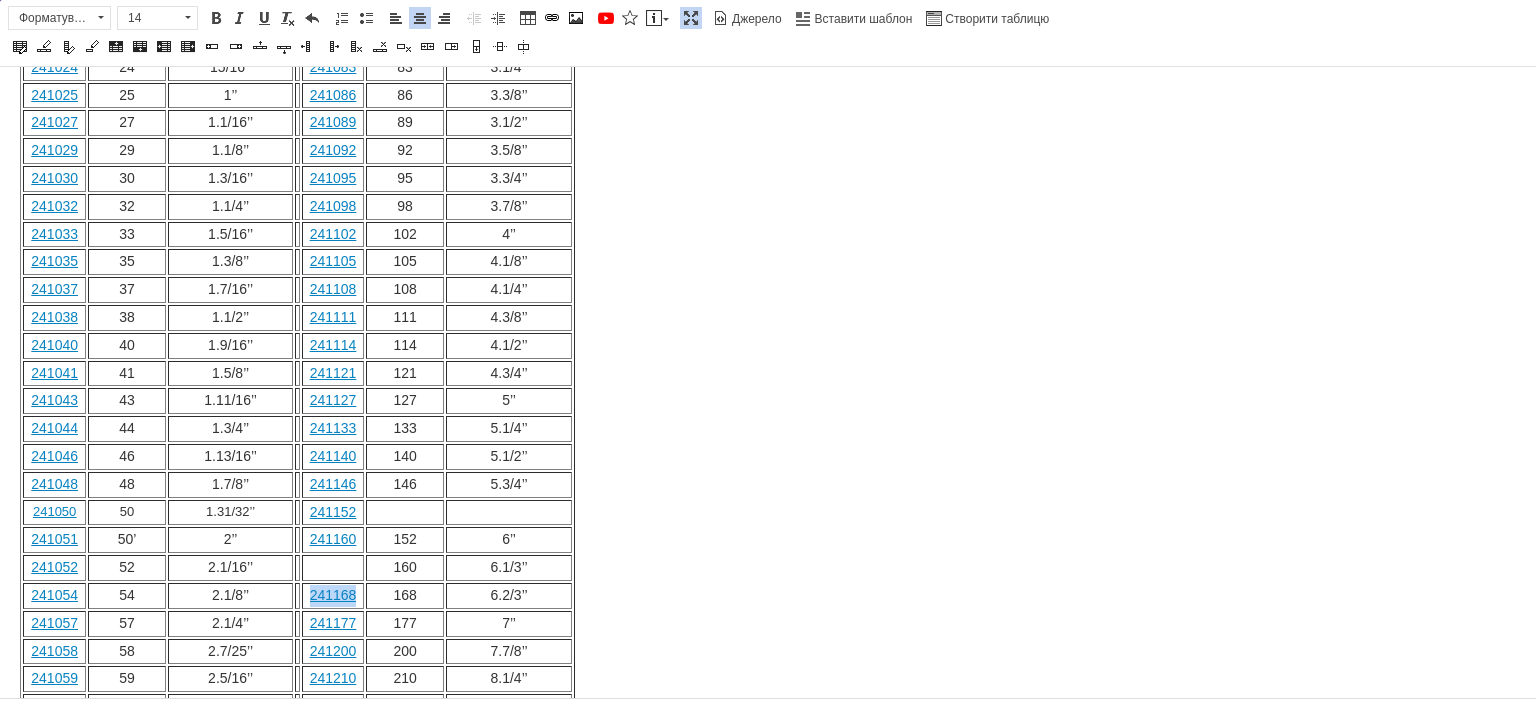 drag, startPoint x: 356, startPoint y: 494, endPoint x: 308, endPoint y: 500, distance: 48.373547 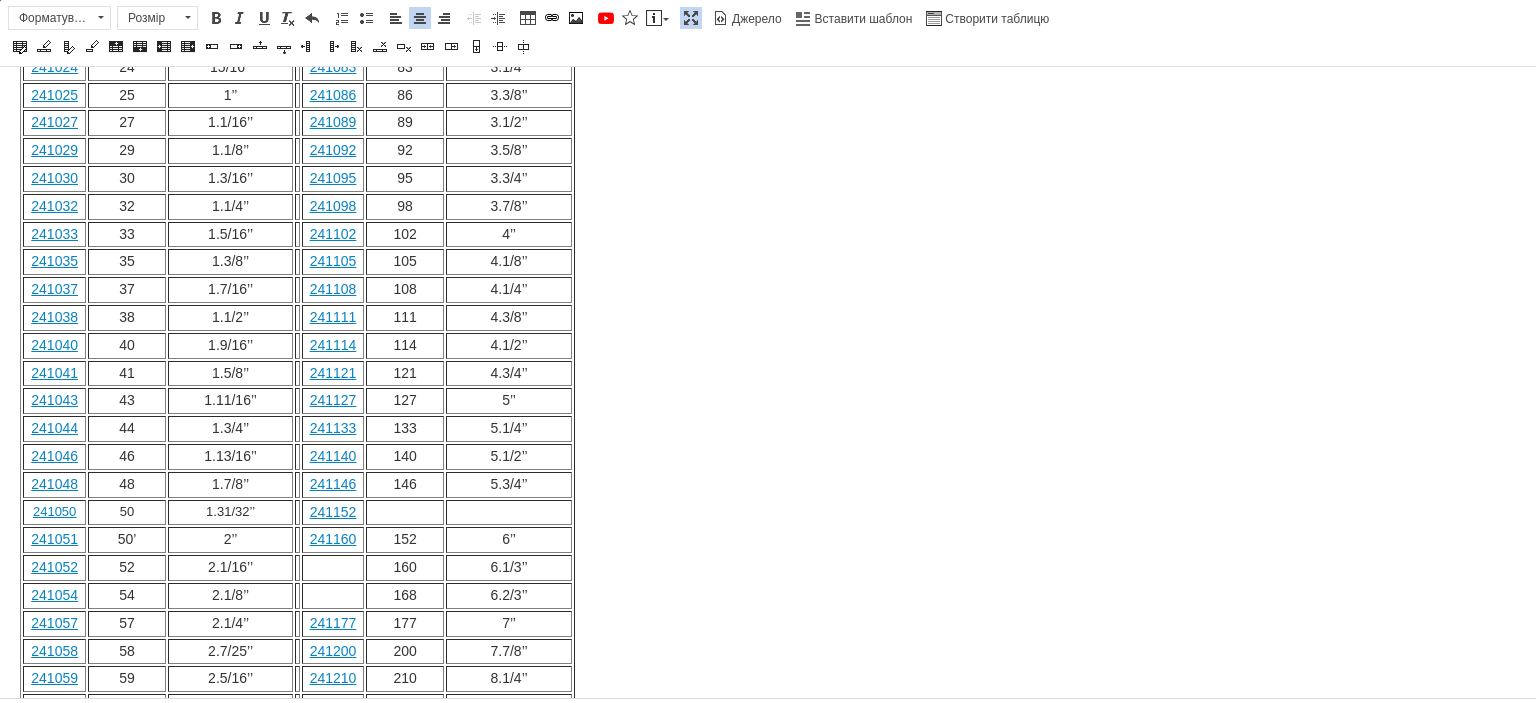 click at bounding box center (332, 568) 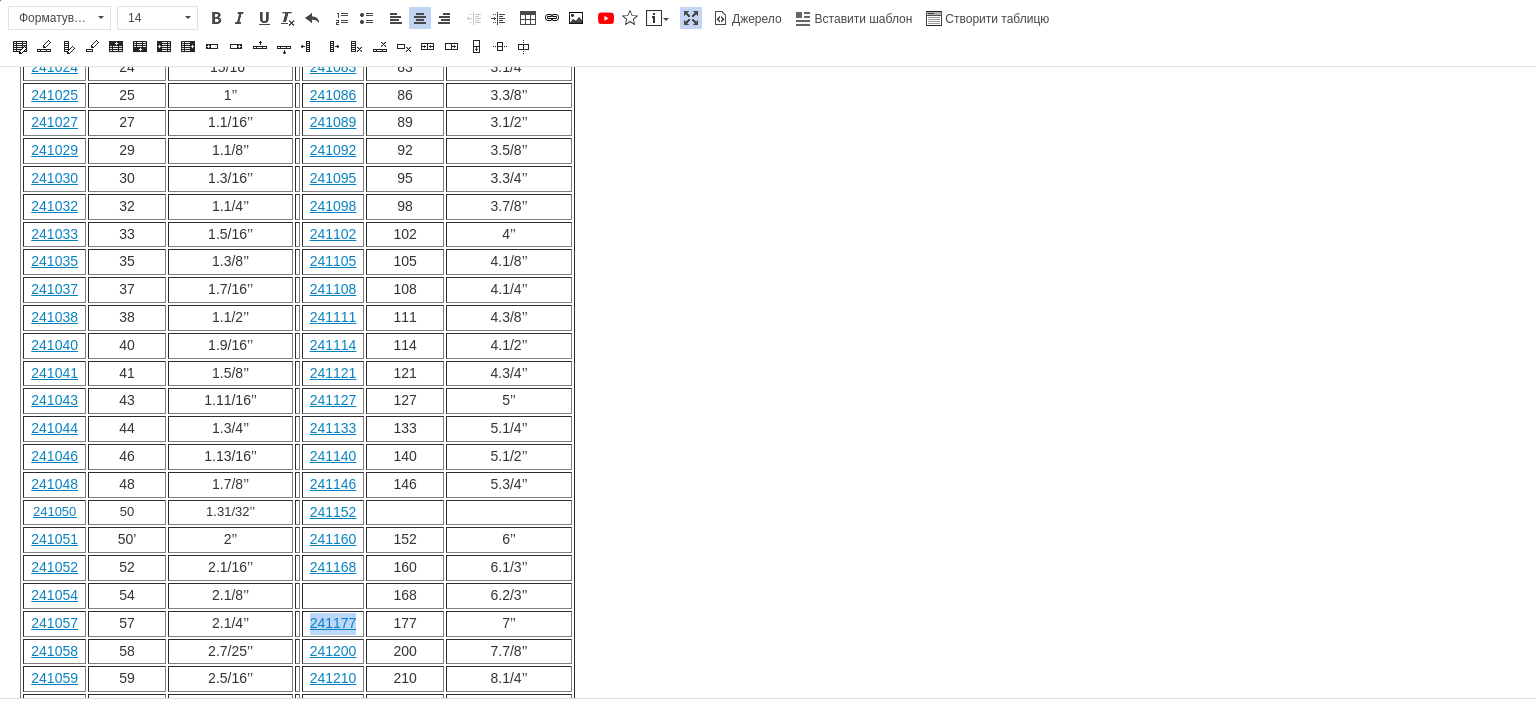 drag, startPoint x: 356, startPoint y: 520, endPoint x: 314, endPoint y: 520, distance: 42 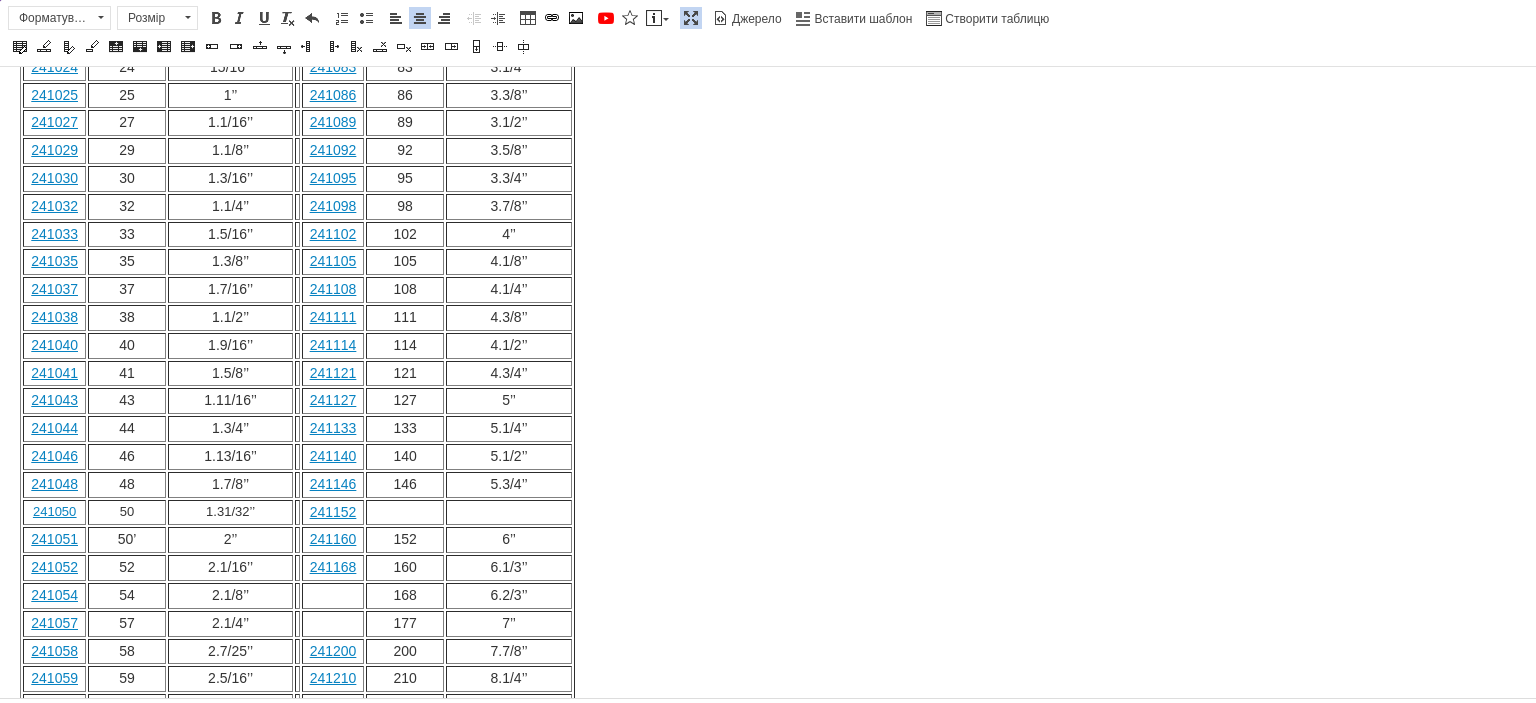 click at bounding box center (332, 596) 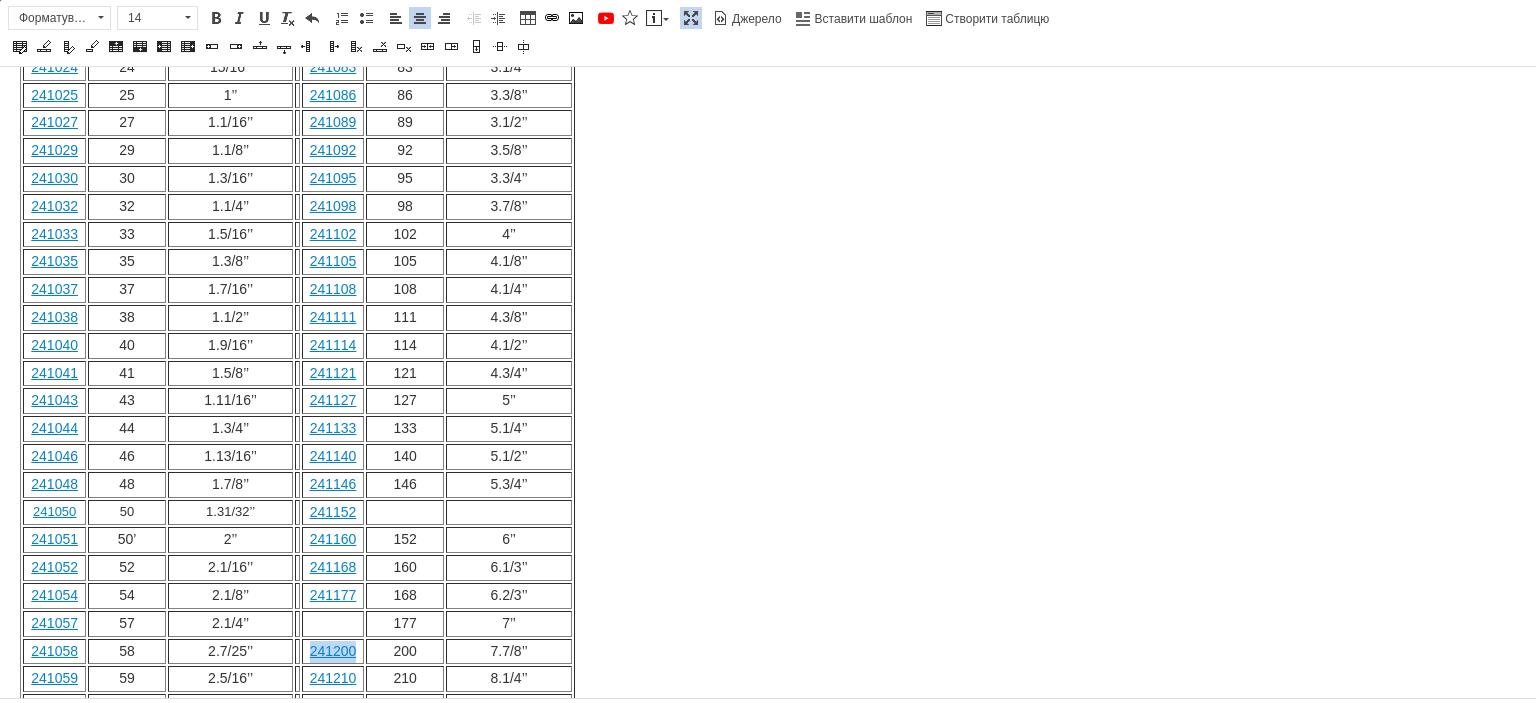 drag, startPoint x: 357, startPoint y: 551, endPoint x: 314, endPoint y: 549, distance: 43.046486 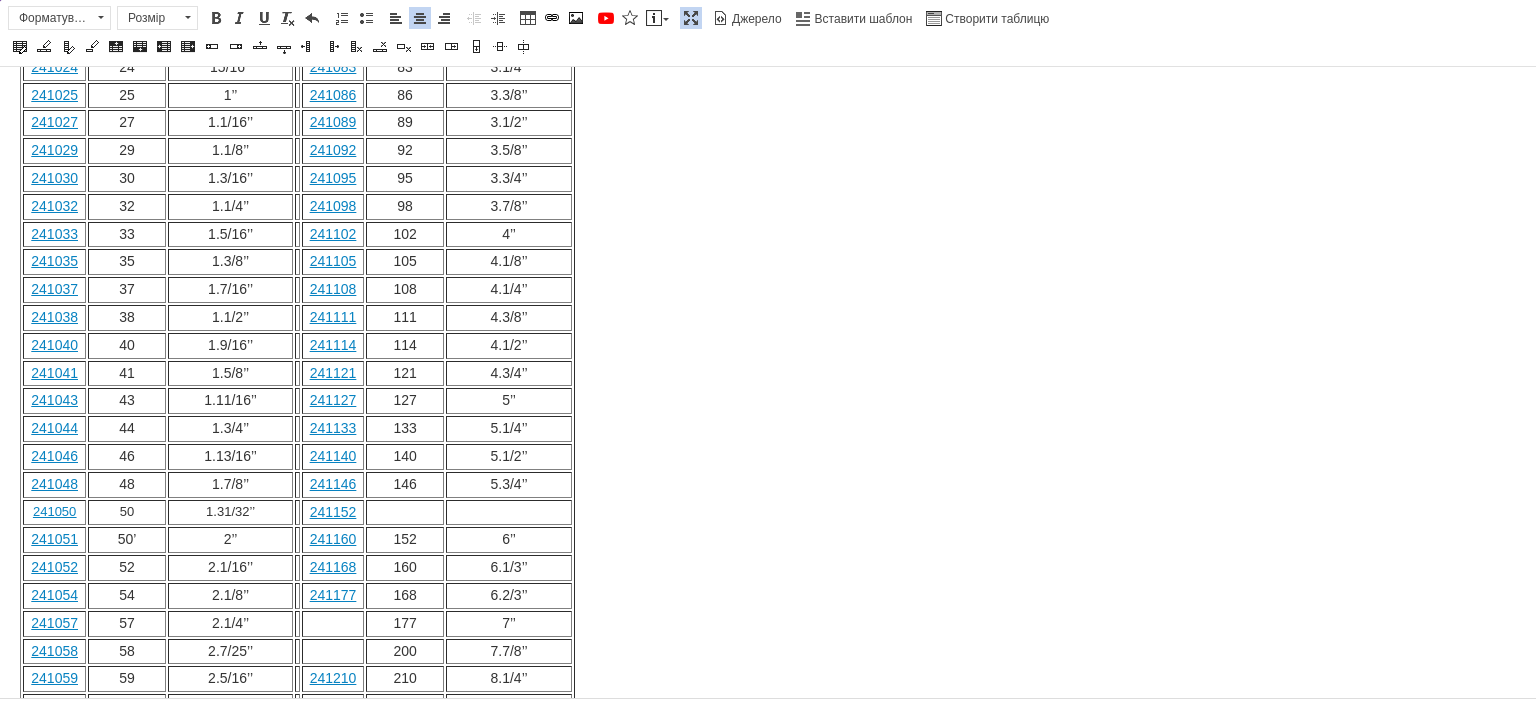 click at bounding box center [332, 624] 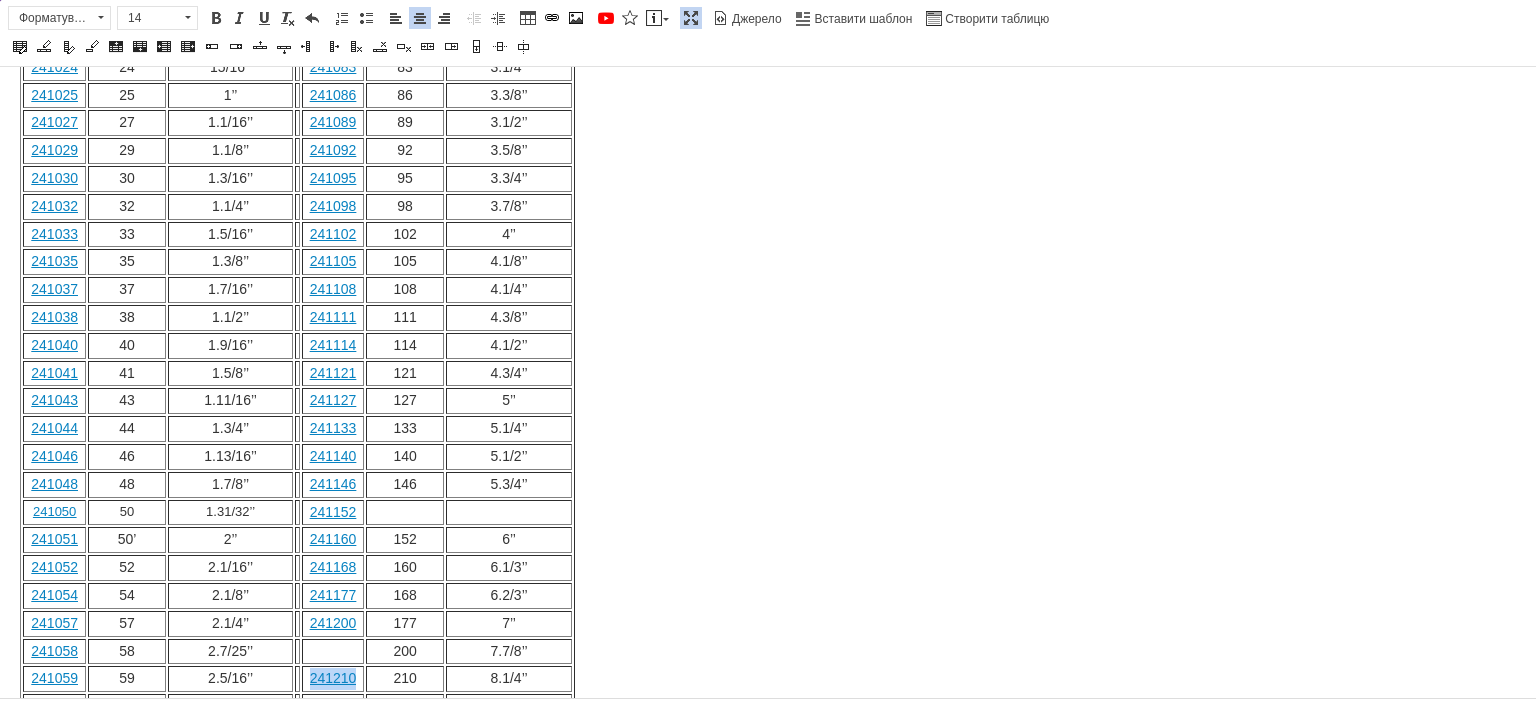 drag, startPoint x: 360, startPoint y: 576, endPoint x: 314, endPoint y: 575, distance: 46.010868 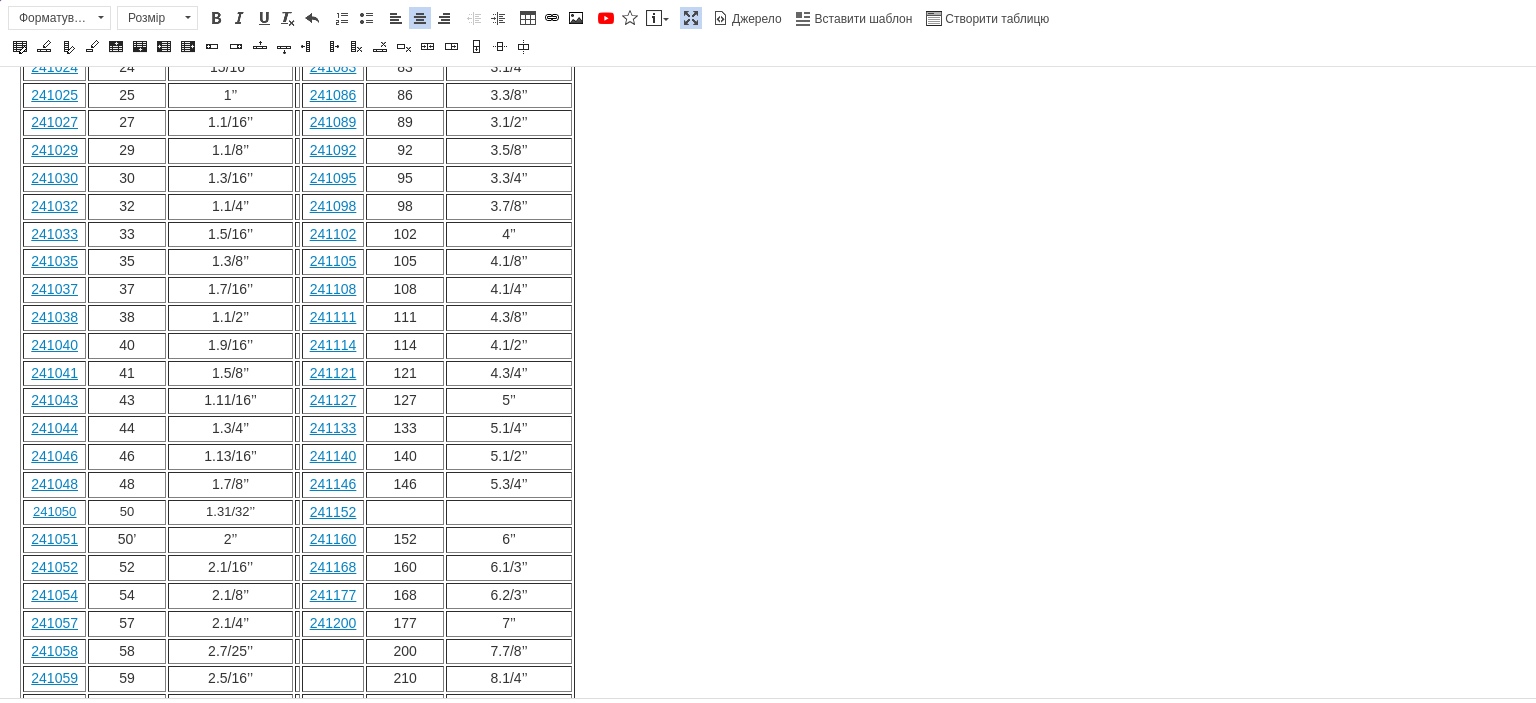 click at bounding box center [332, 652] 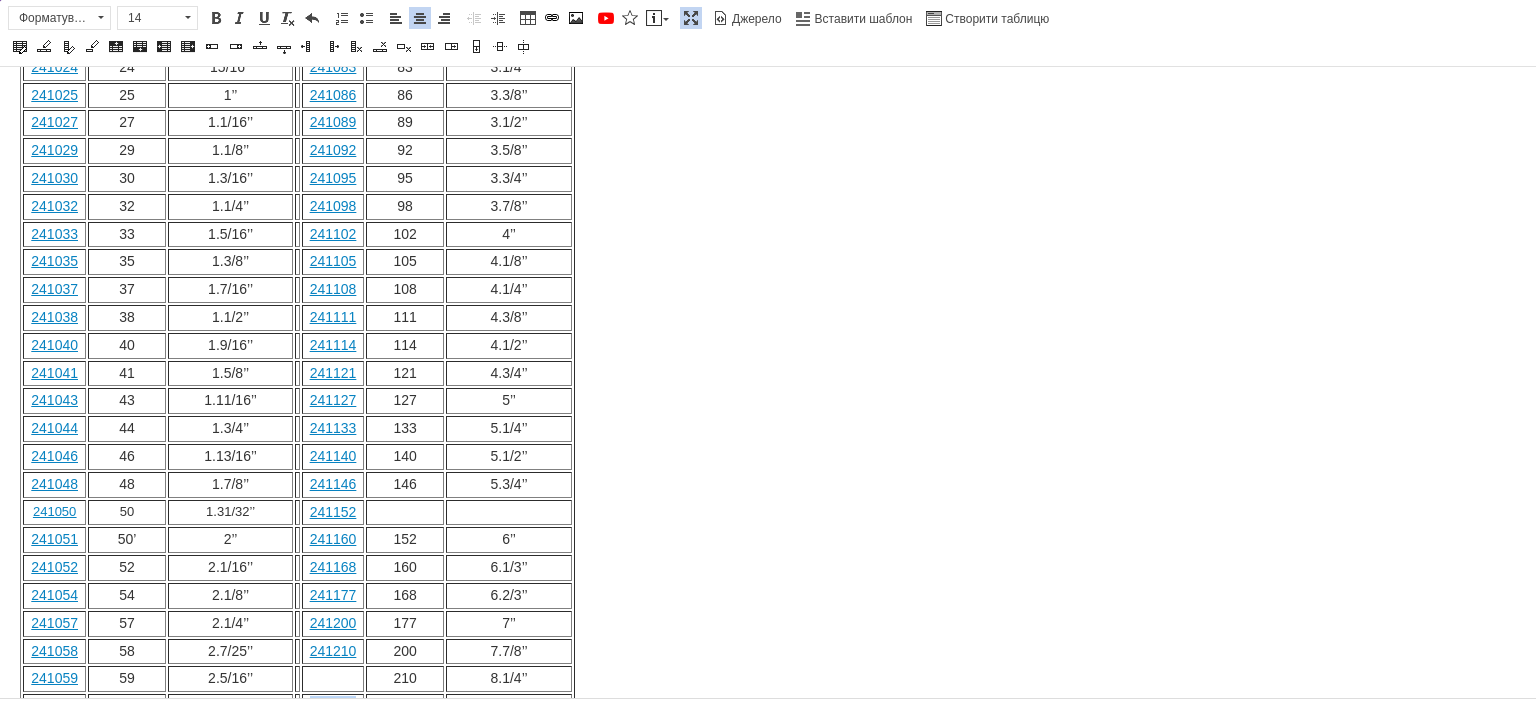 drag, startPoint x: 360, startPoint y: 597, endPoint x: 313, endPoint y: 599, distance: 47.042534 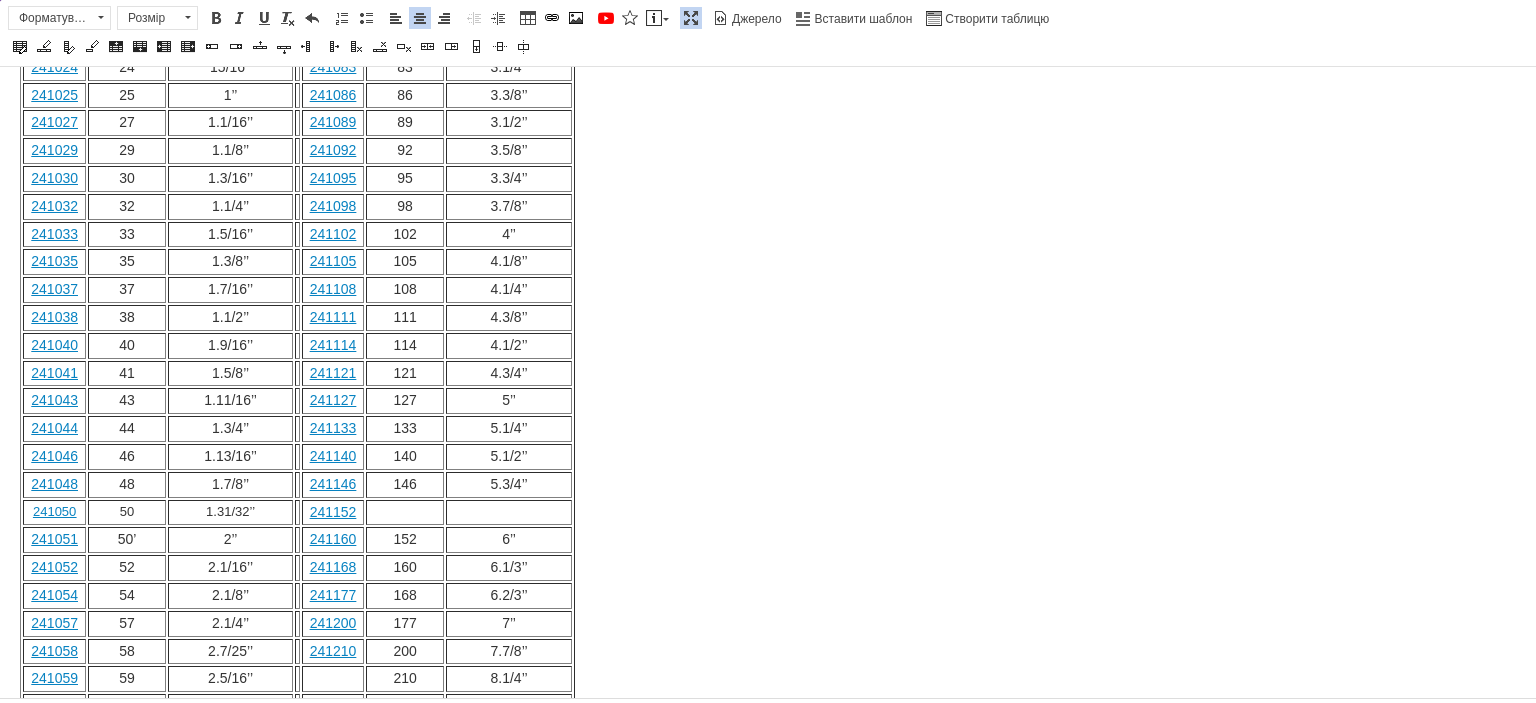 click at bounding box center (332, 679) 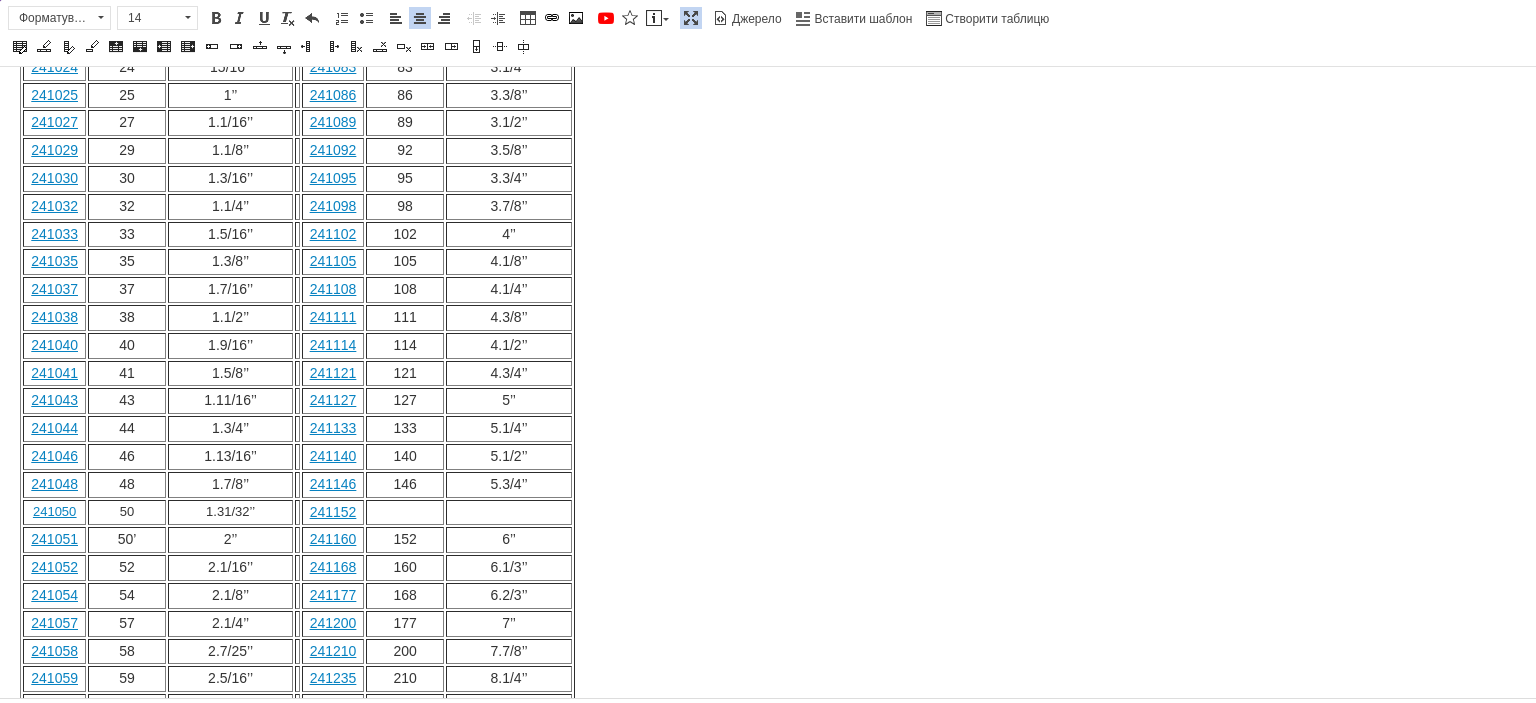 drag, startPoint x: 356, startPoint y: 628, endPoint x: 312, endPoint y: 637, distance: 44.911022 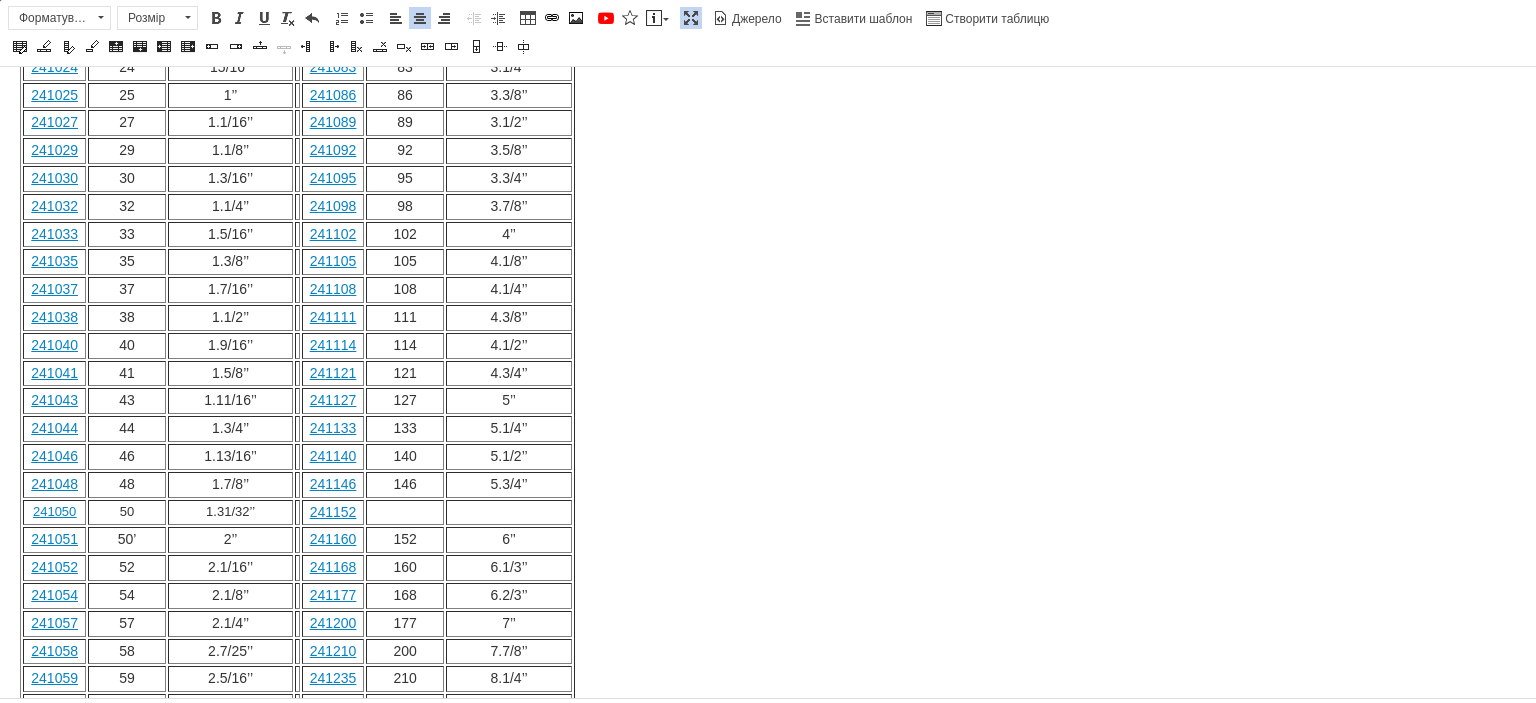 click at bounding box center (332, 707) 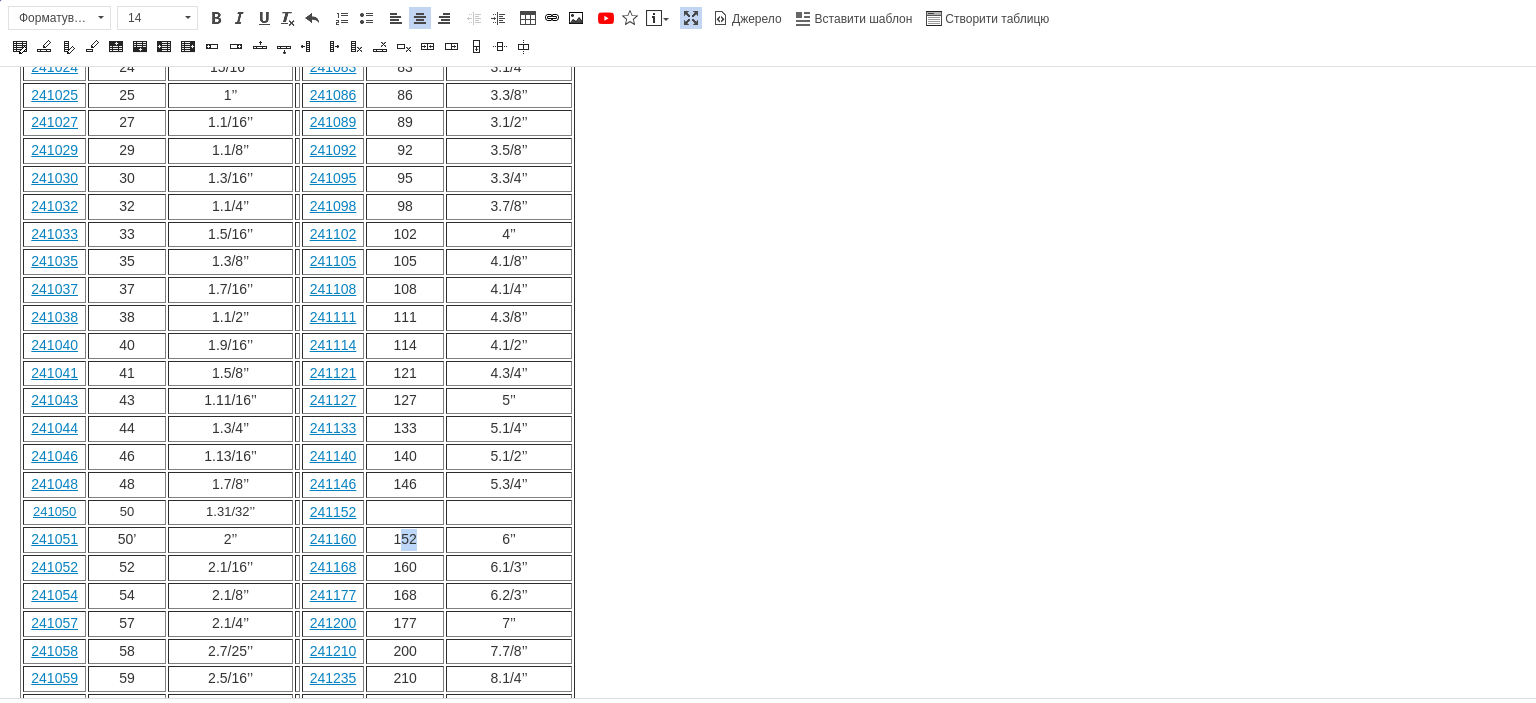 drag, startPoint x: 428, startPoint y: 451, endPoint x: 406, endPoint y: 450, distance: 22.022715 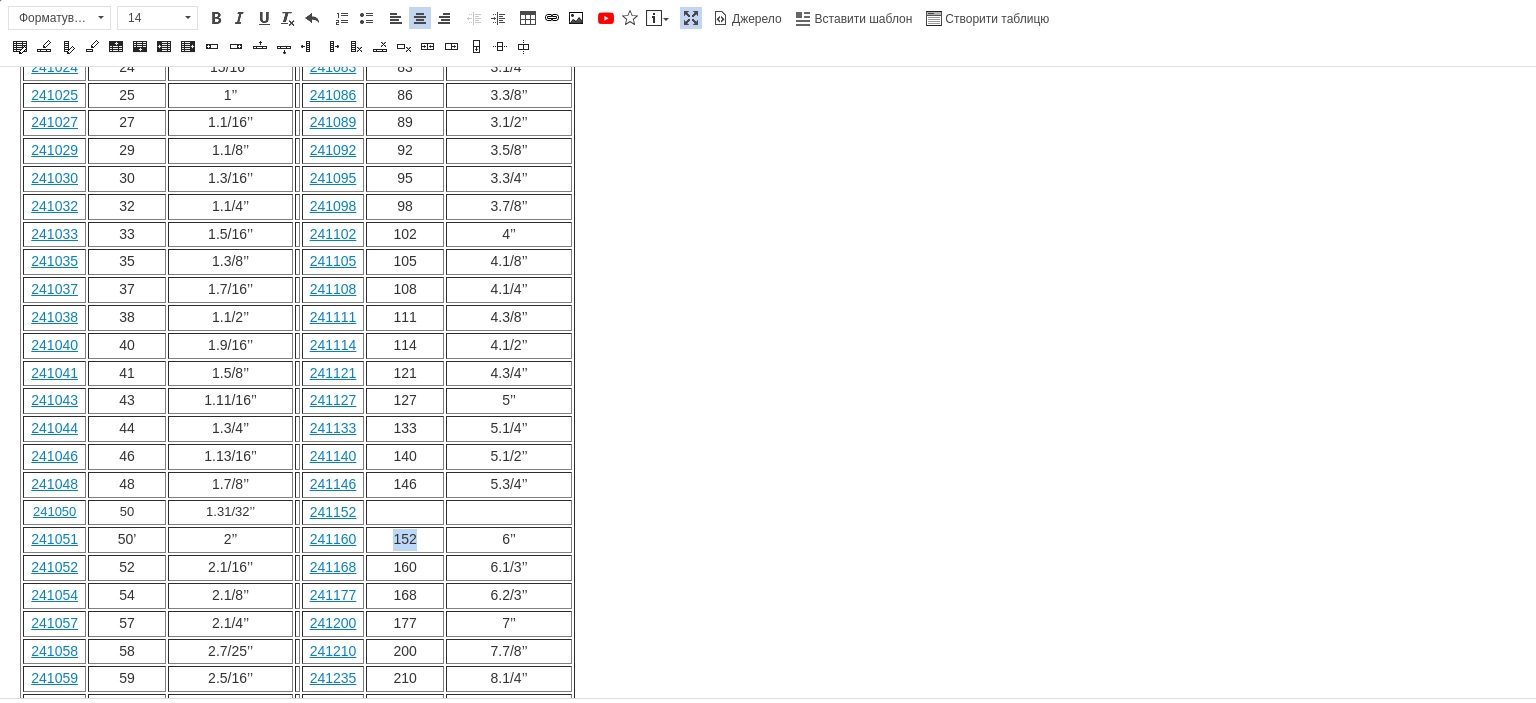 drag, startPoint x: 429, startPoint y: 453, endPoint x: 404, endPoint y: 456, distance: 25.179358 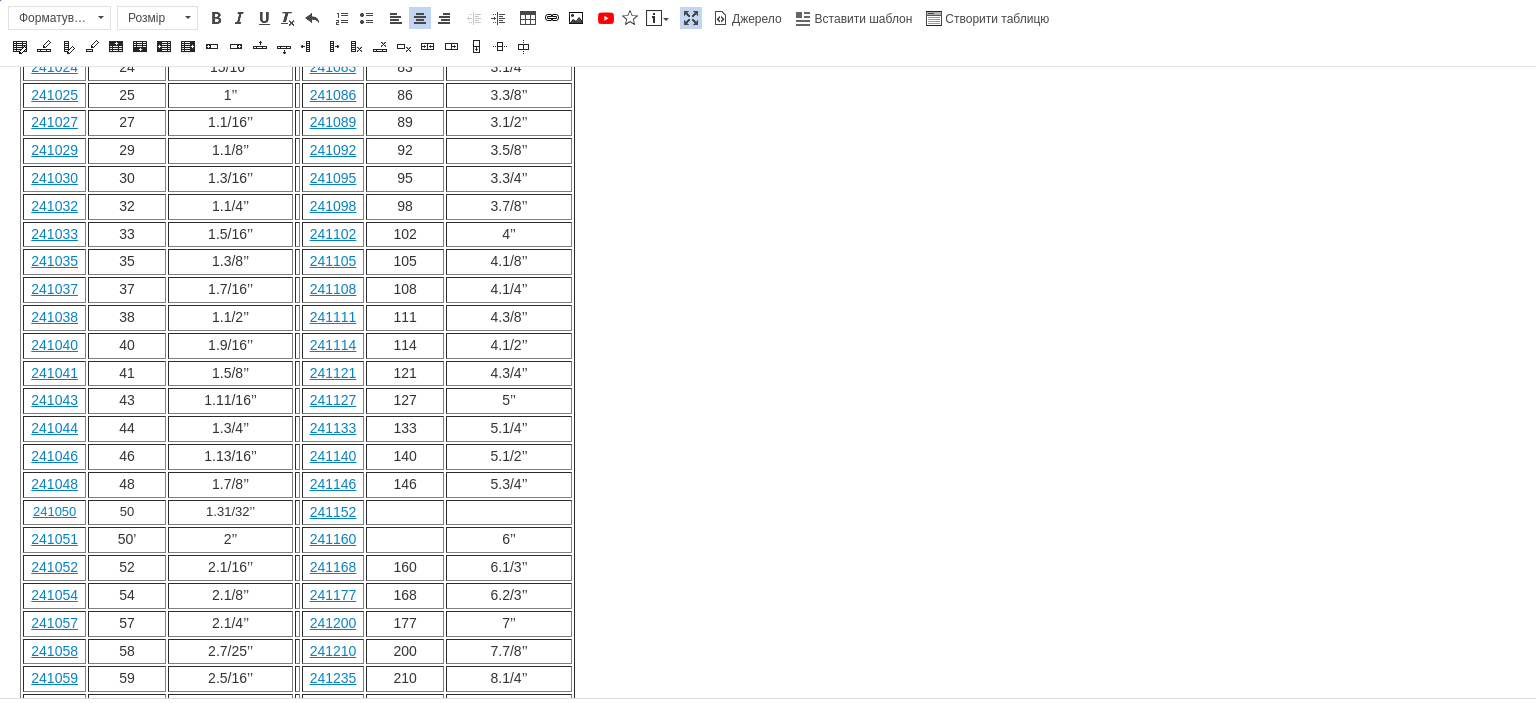 click at bounding box center (405, 513) 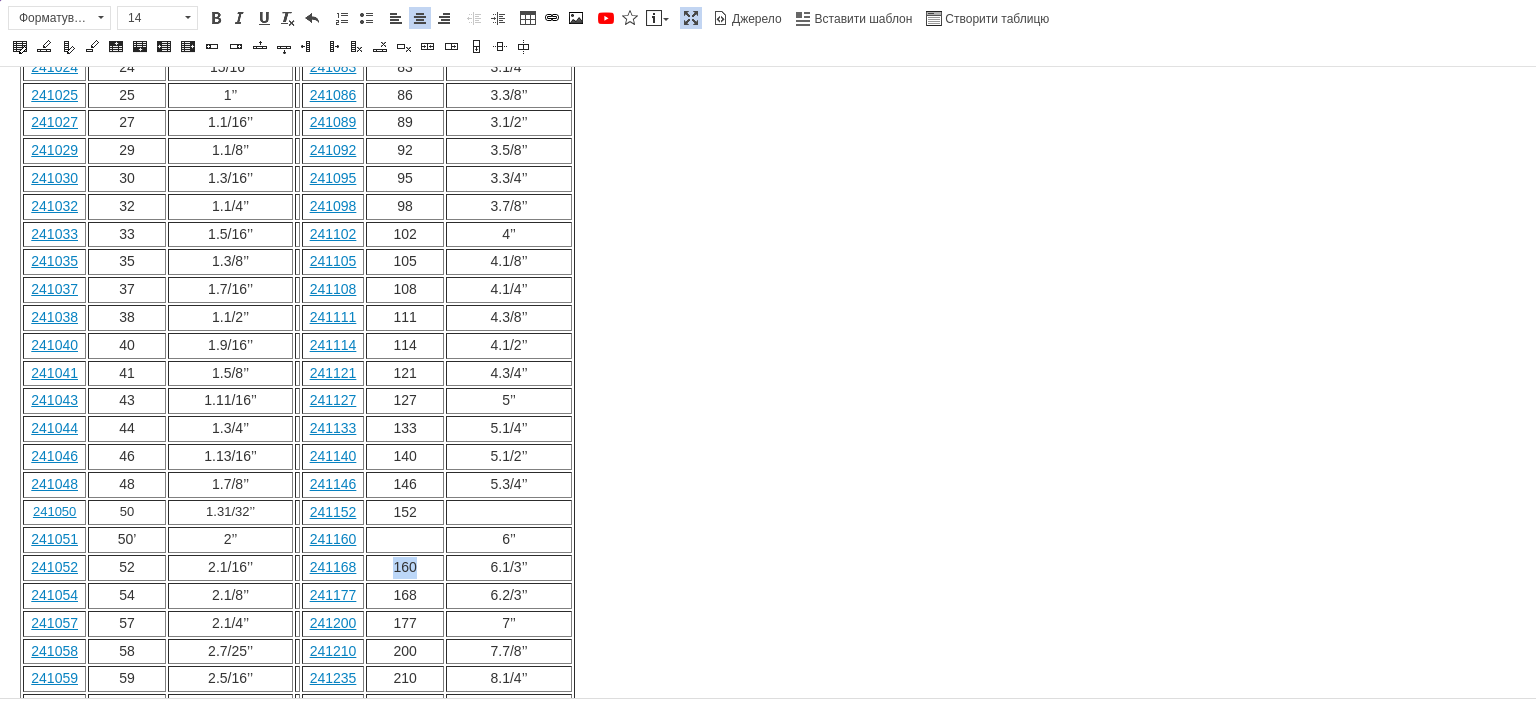 drag, startPoint x: 434, startPoint y: 471, endPoint x: 401, endPoint y: 471, distance: 33 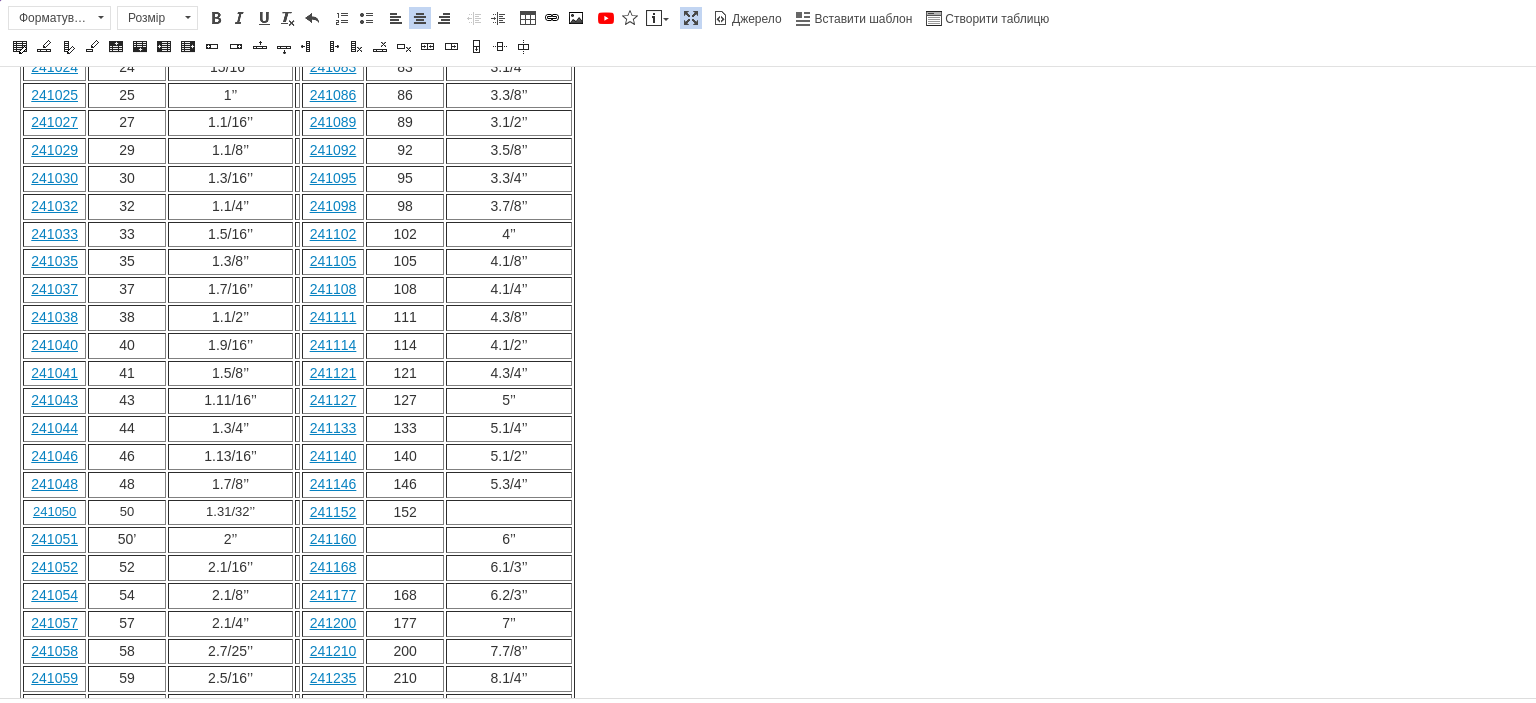 click at bounding box center (405, 540) 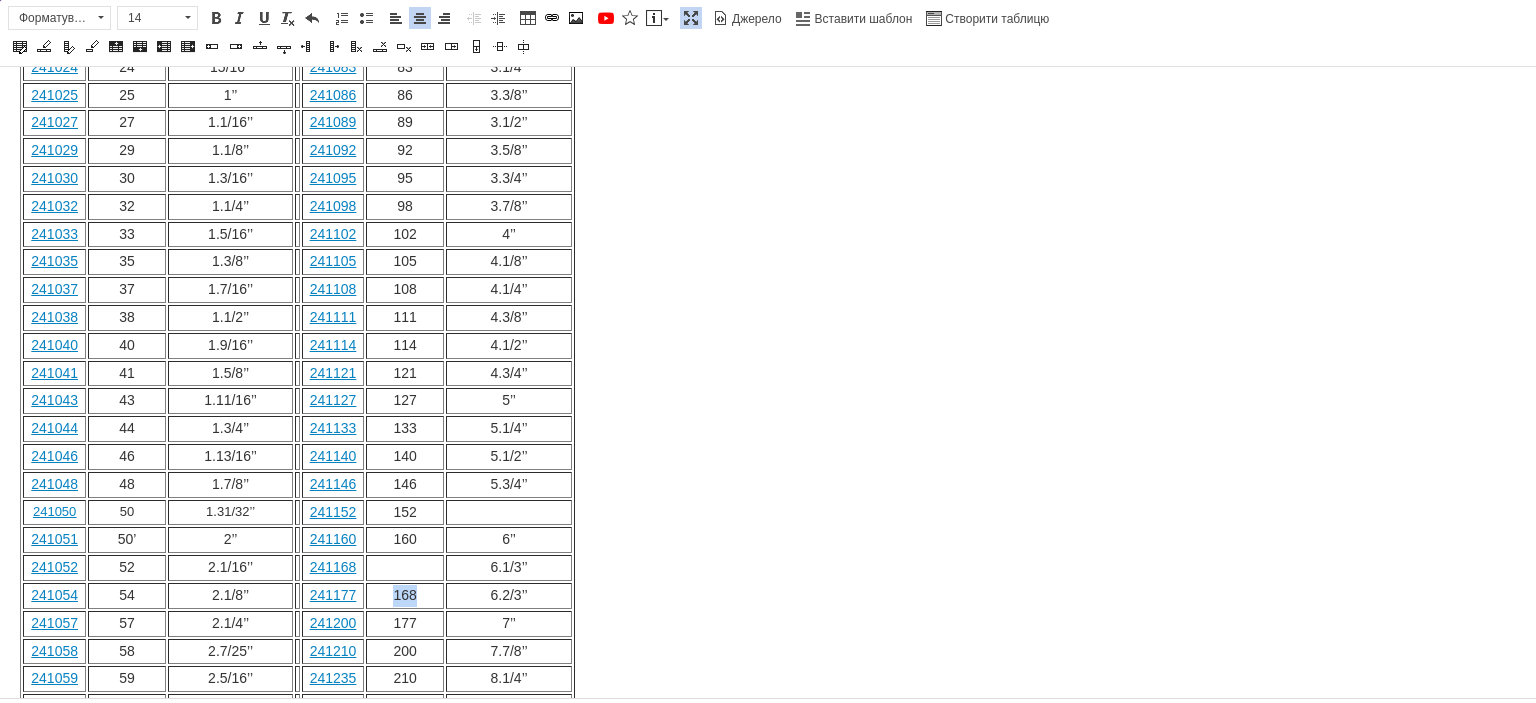 drag, startPoint x: 432, startPoint y: 504, endPoint x: 403, endPoint y: 500, distance: 29.274563 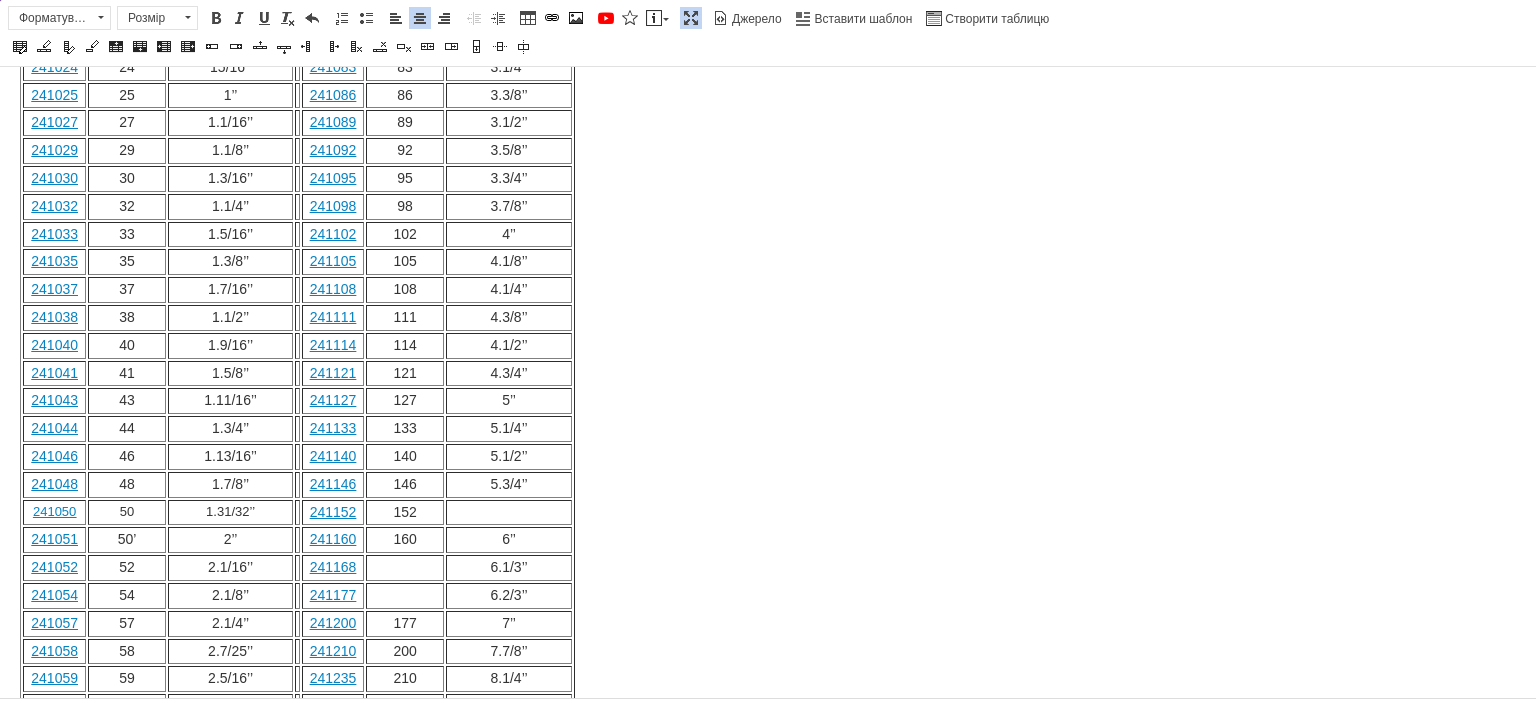 click at bounding box center (405, 568) 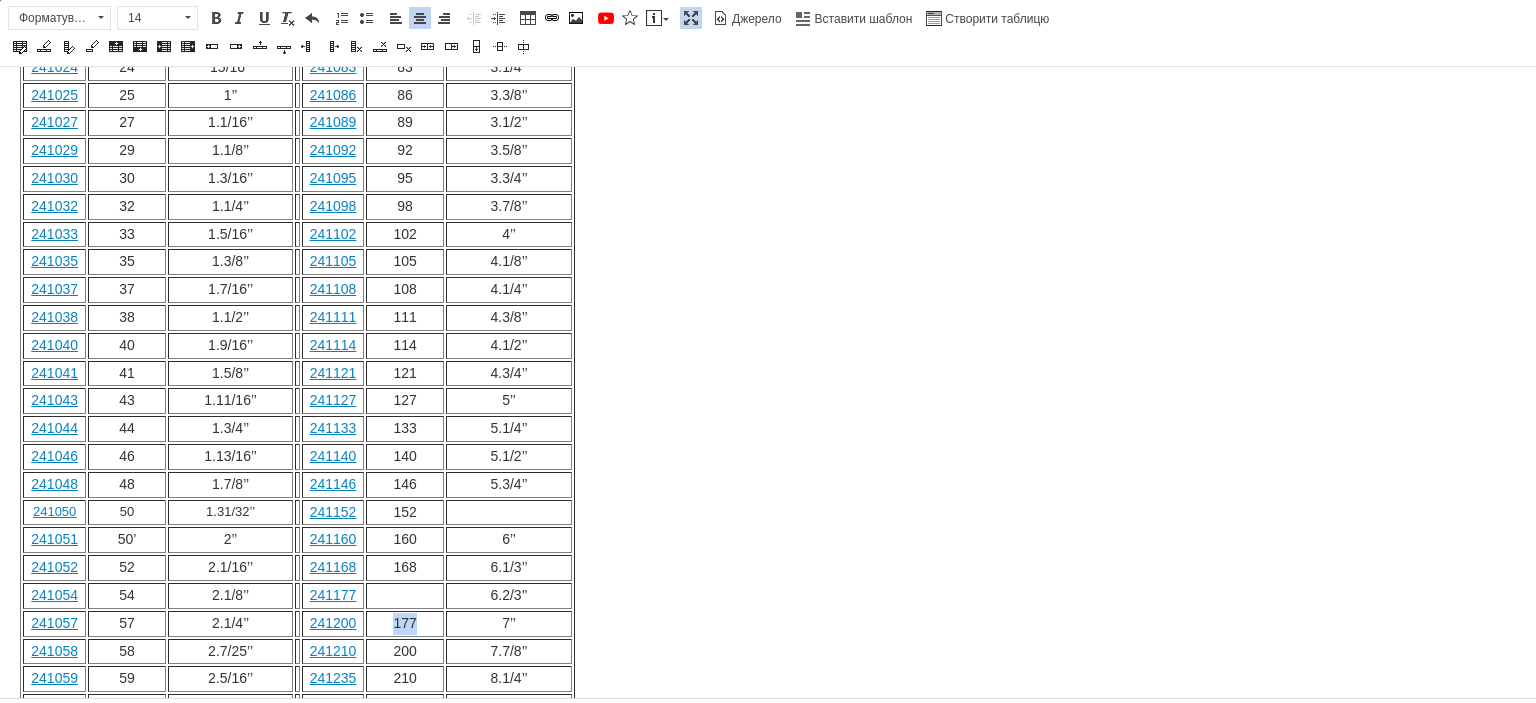 drag, startPoint x: 430, startPoint y: 521, endPoint x: 404, endPoint y: 521, distance: 26 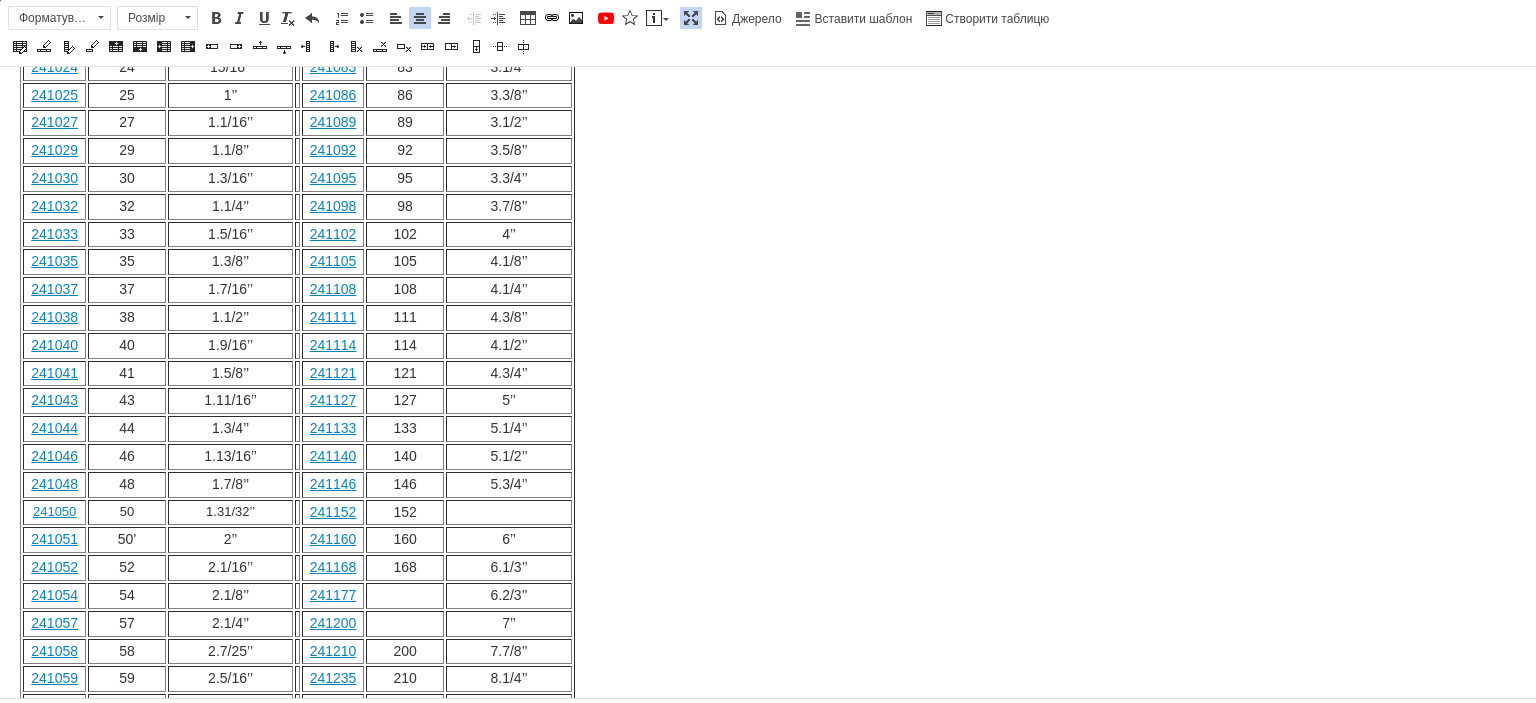 click at bounding box center (405, 596) 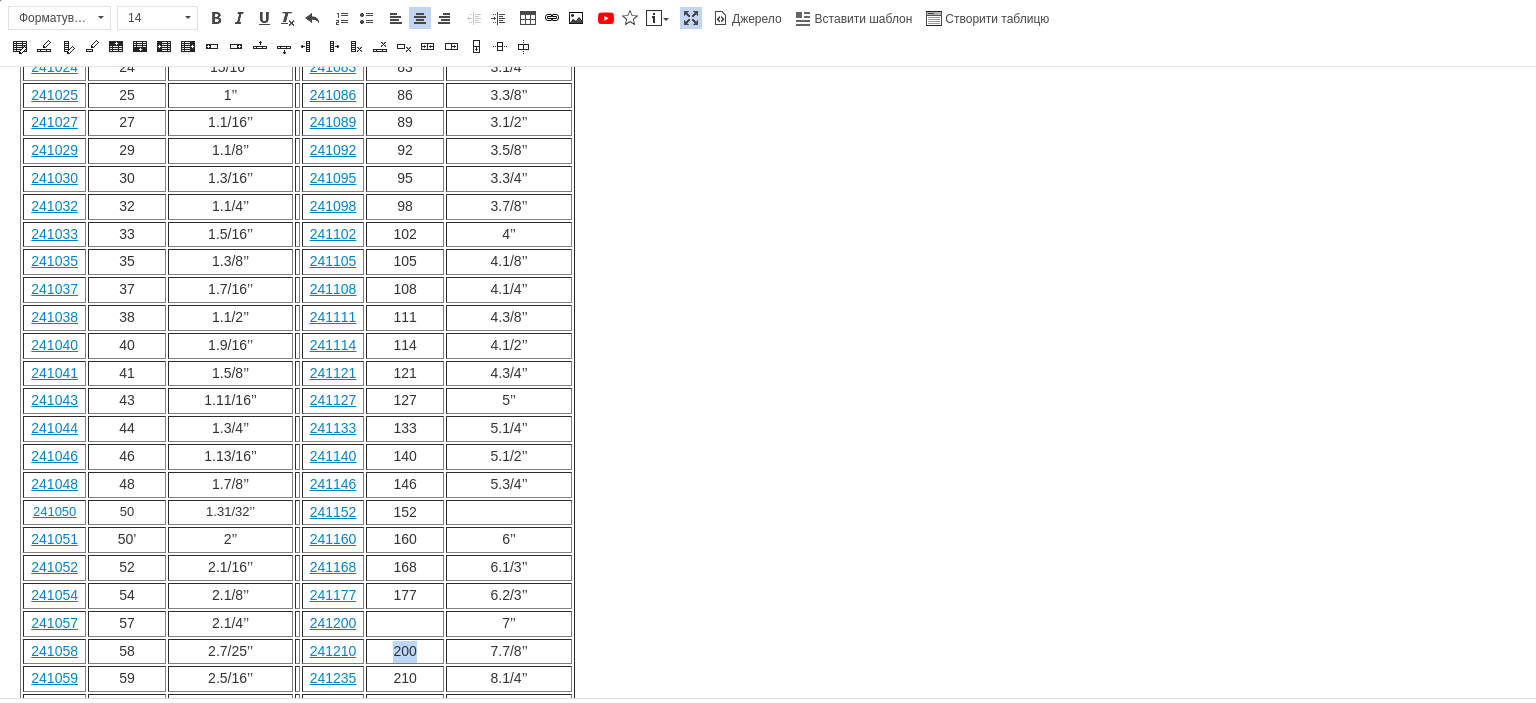 drag, startPoint x: 426, startPoint y: 548, endPoint x: 400, endPoint y: 550, distance: 26.076809 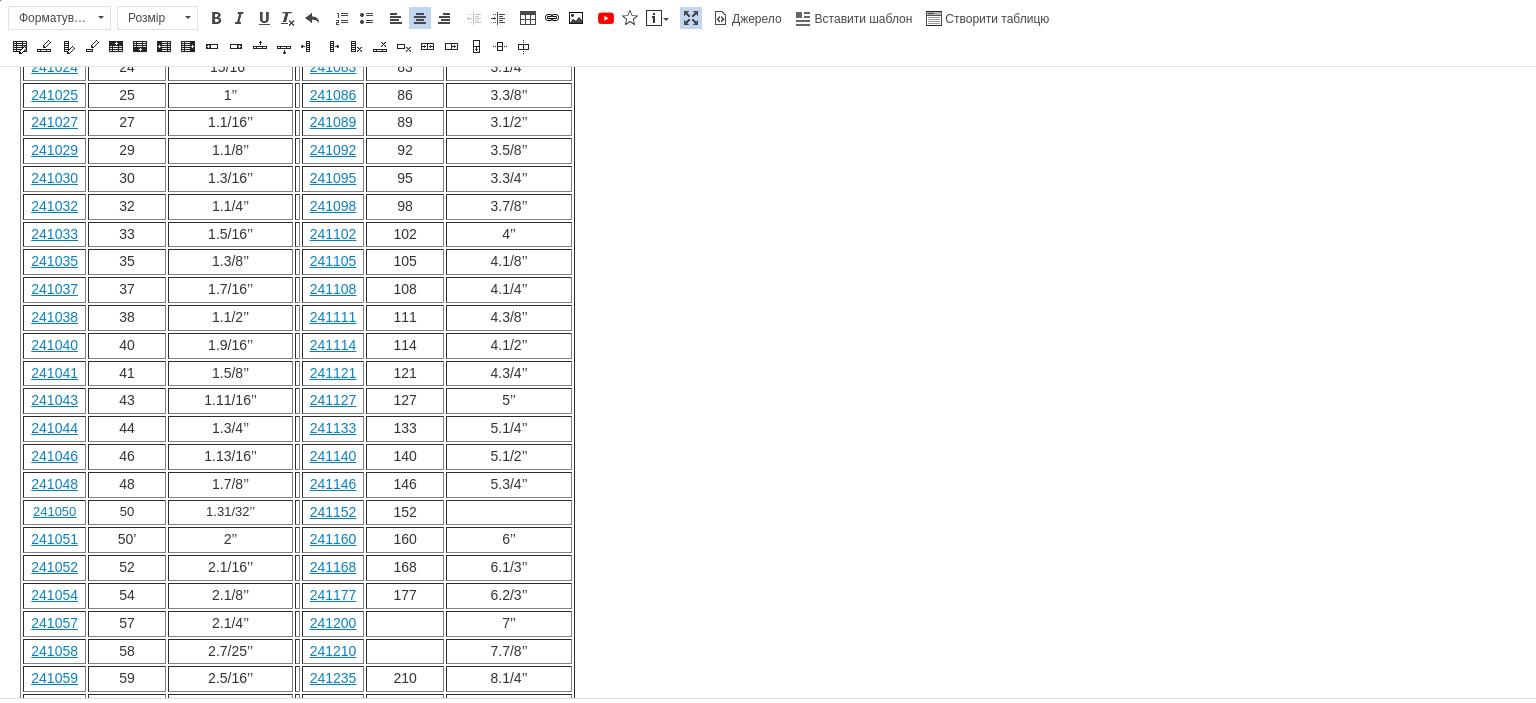 click at bounding box center [405, 624] 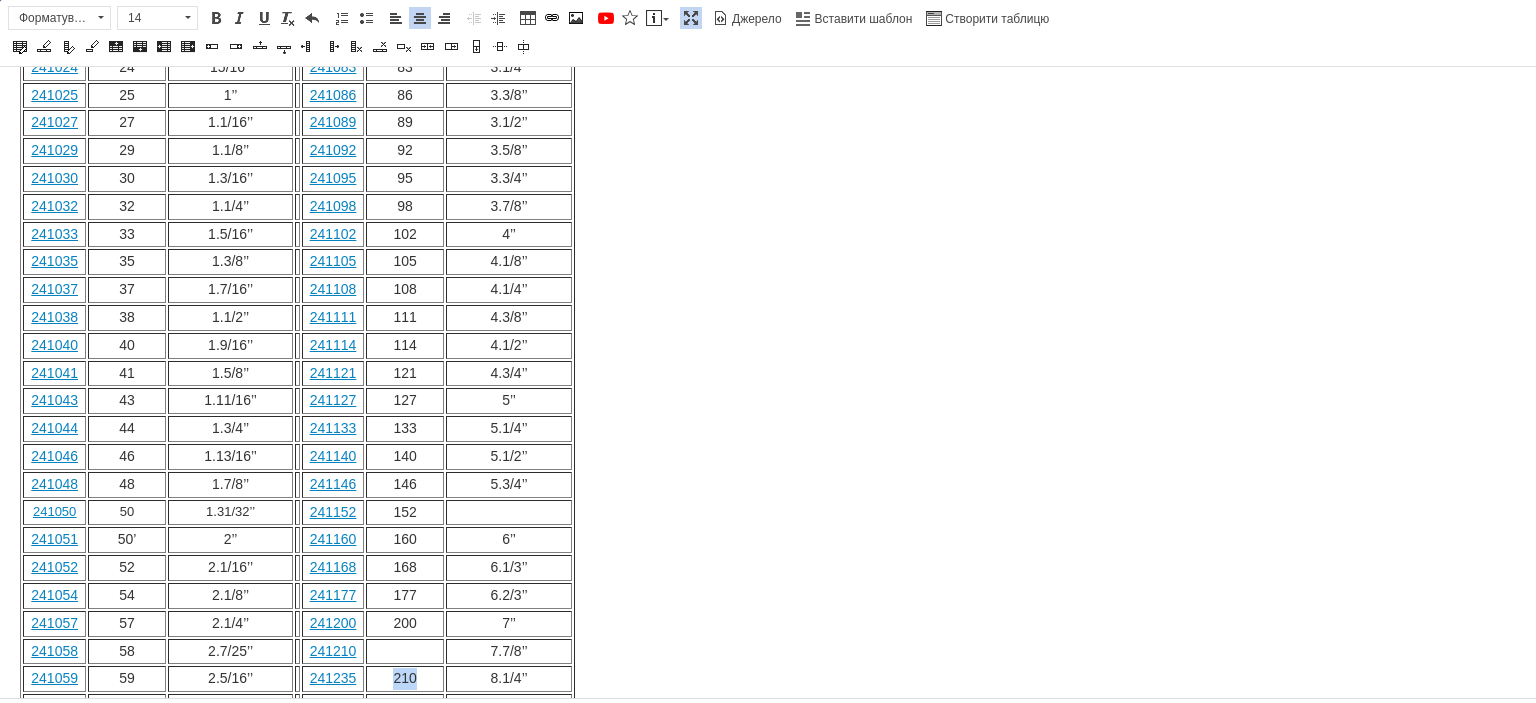 drag, startPoint x: 424, startPoint y: 572, endPoint x: 398, endPoint y: 572, distance: 26 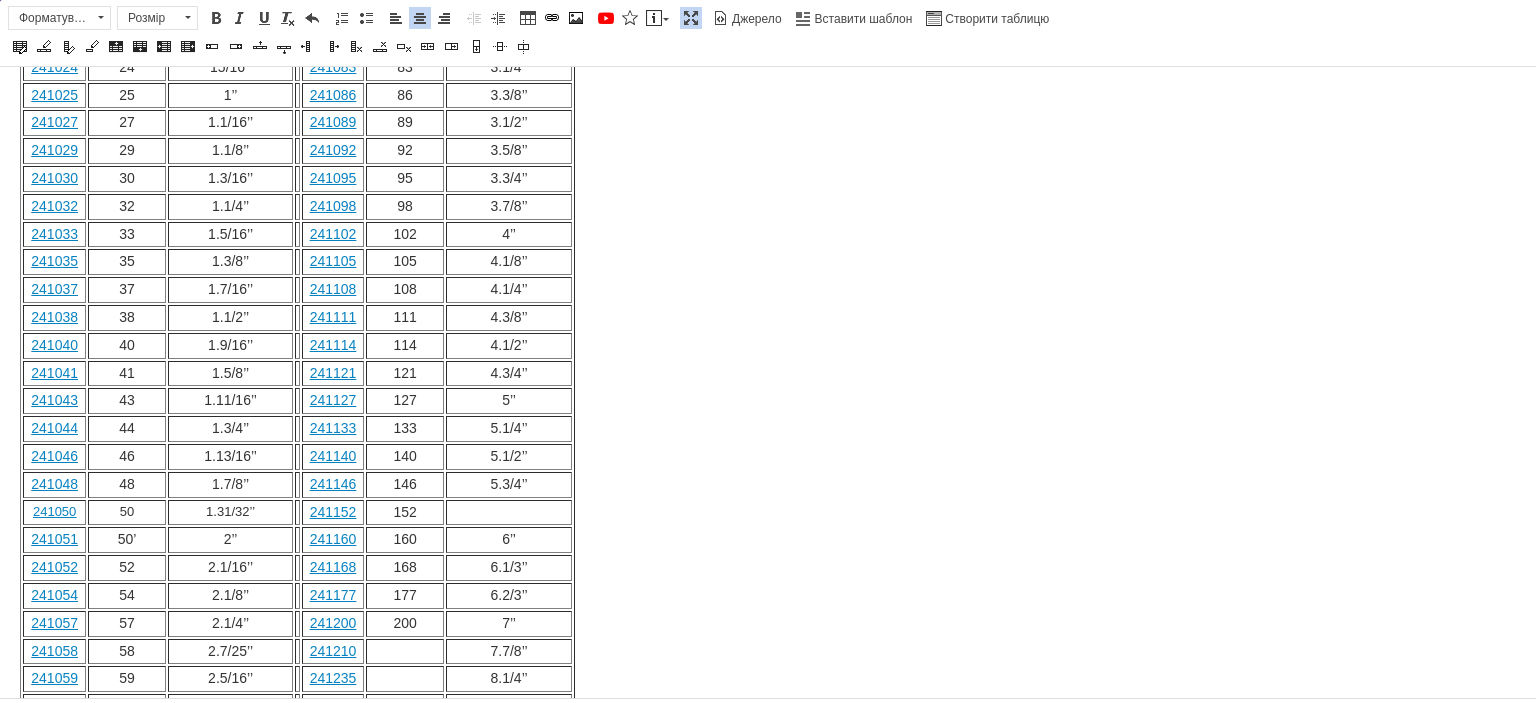 click at bounding box center [405, 652] 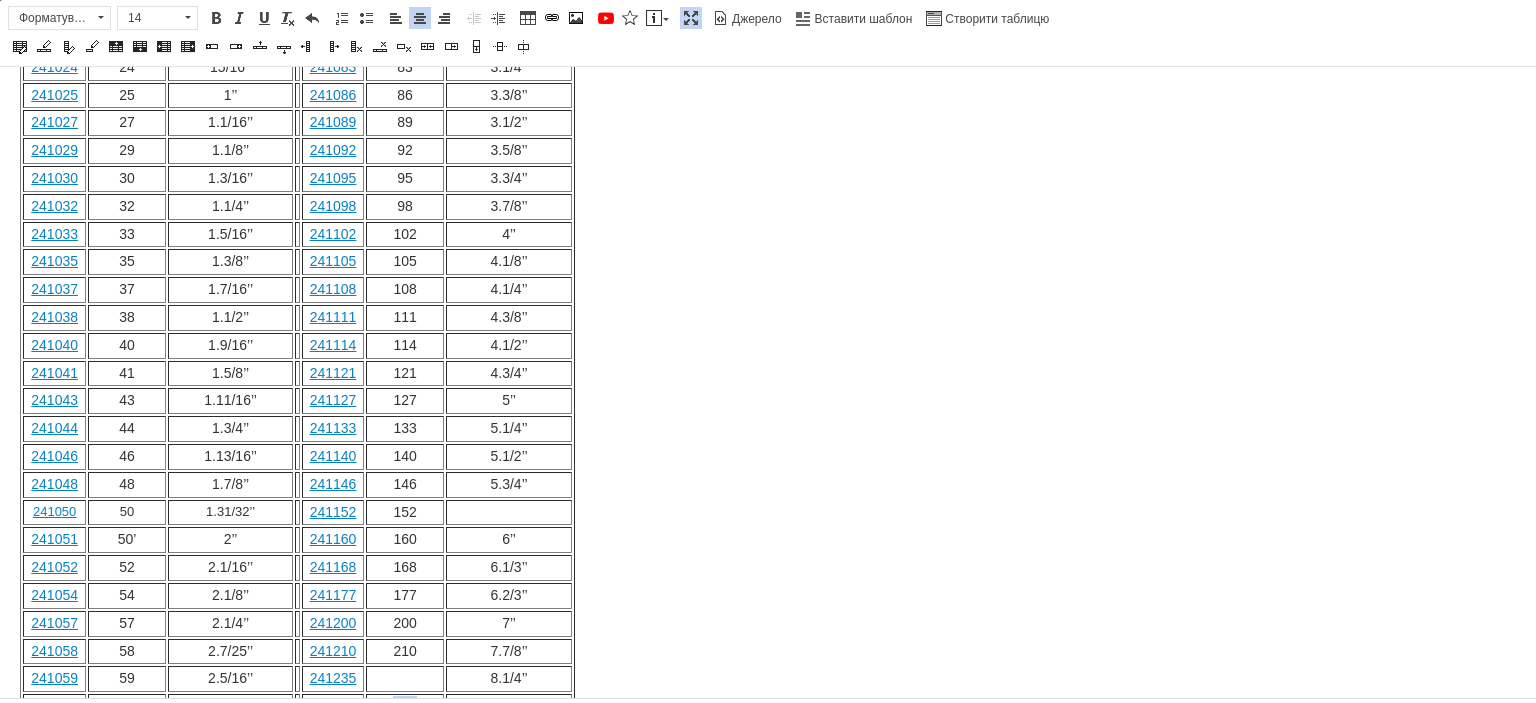 drag, startPoint x: 428, startPoint y: 597, endPoint x: 400, endPoint y: 600, distance: 28.160255 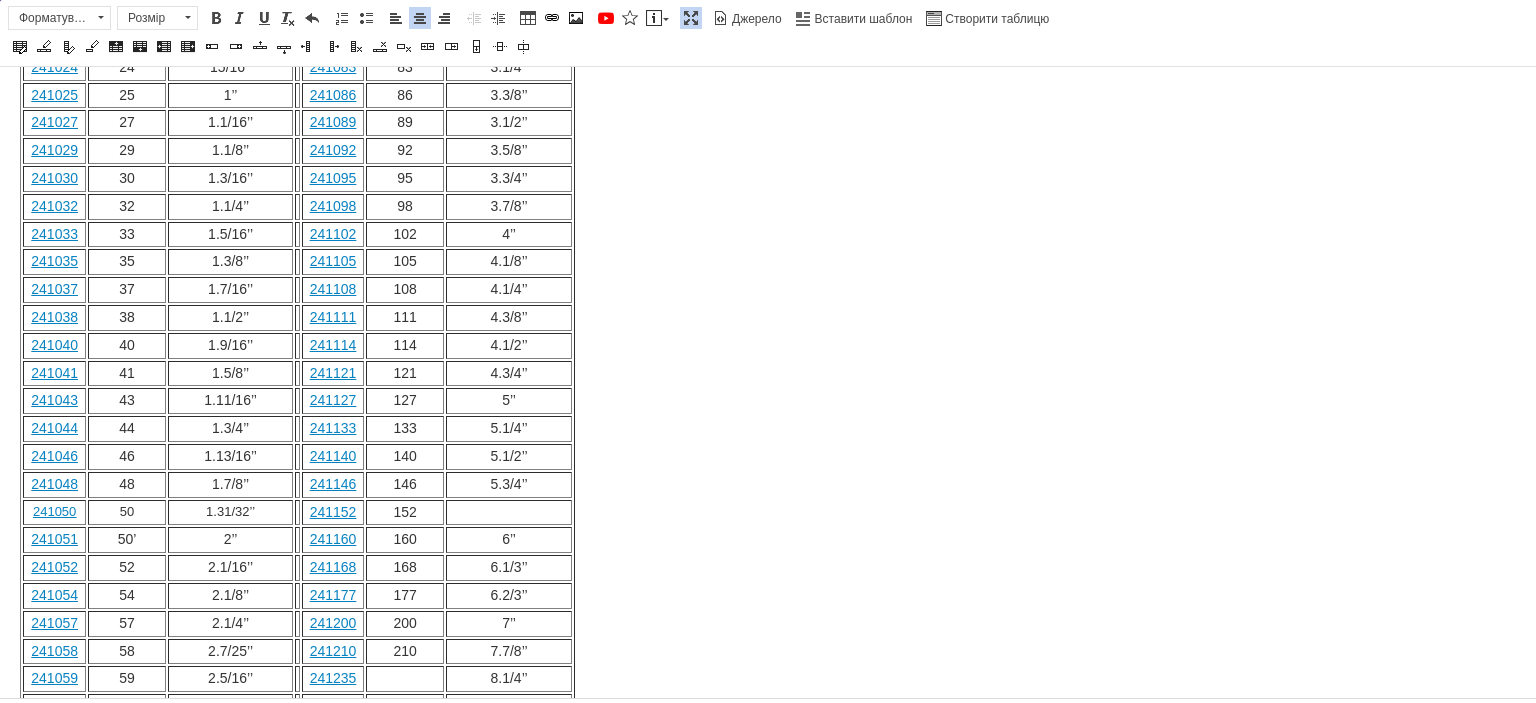 click at bounding box center (405, 679) 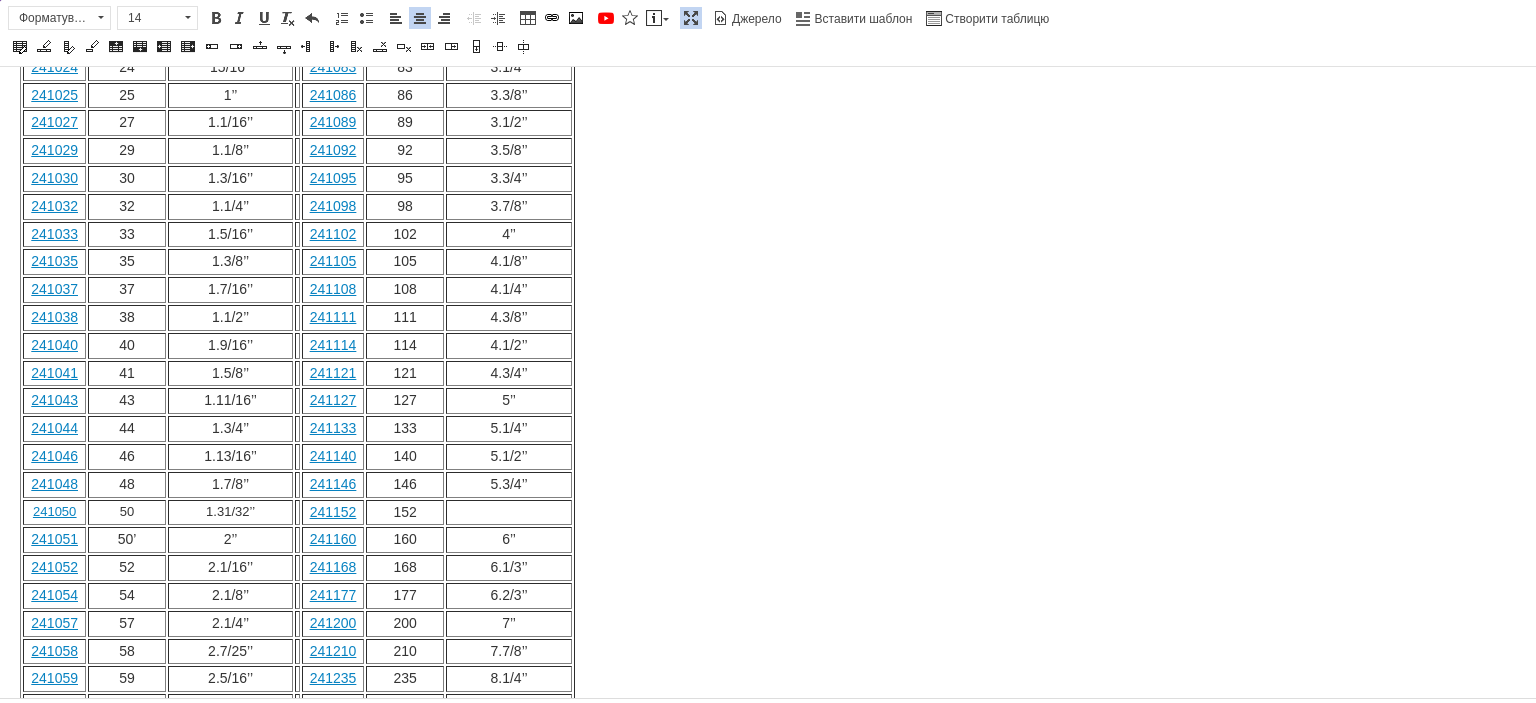 drag, startPoint x: 429, startPoint y: 631, endPoint x: 402, endPoint y: 631, distance: 27 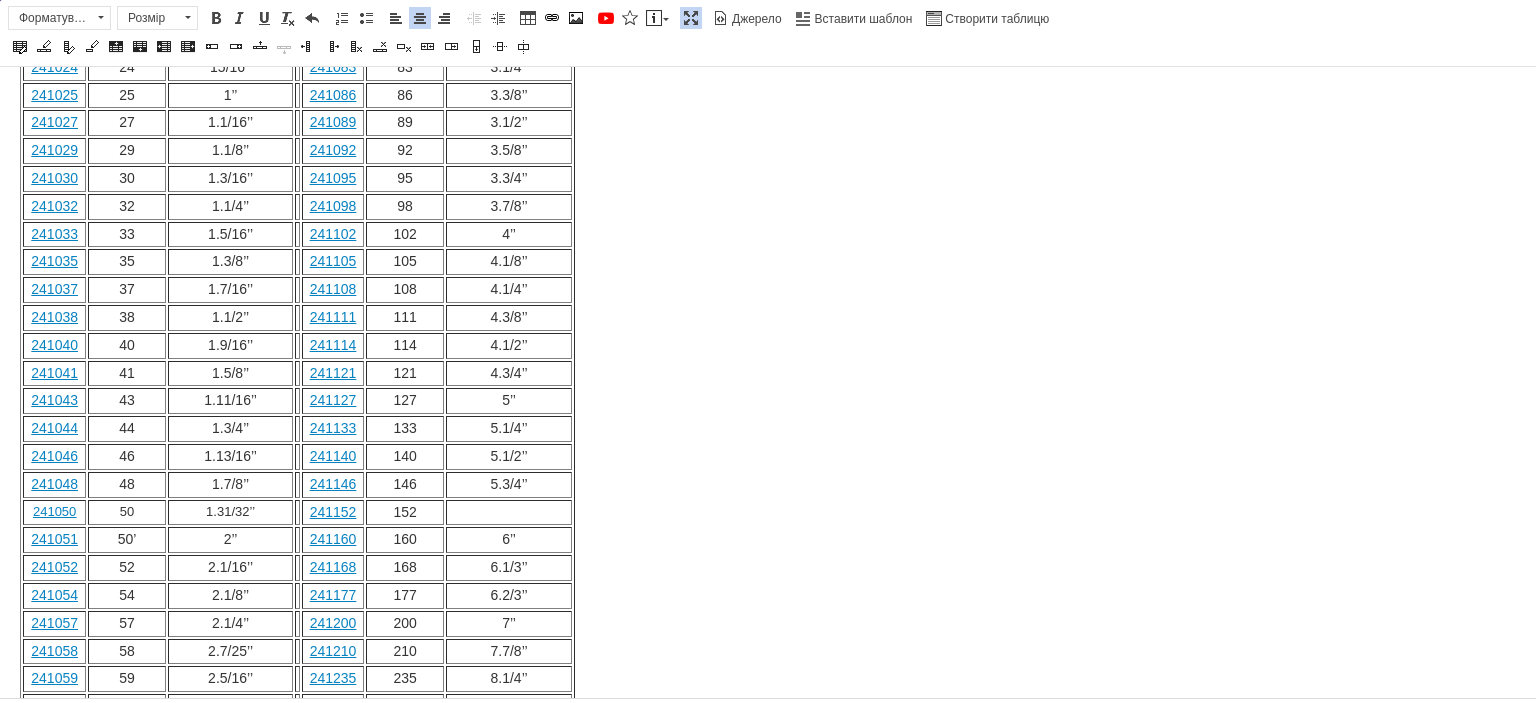click at bounding box center [405, 707] 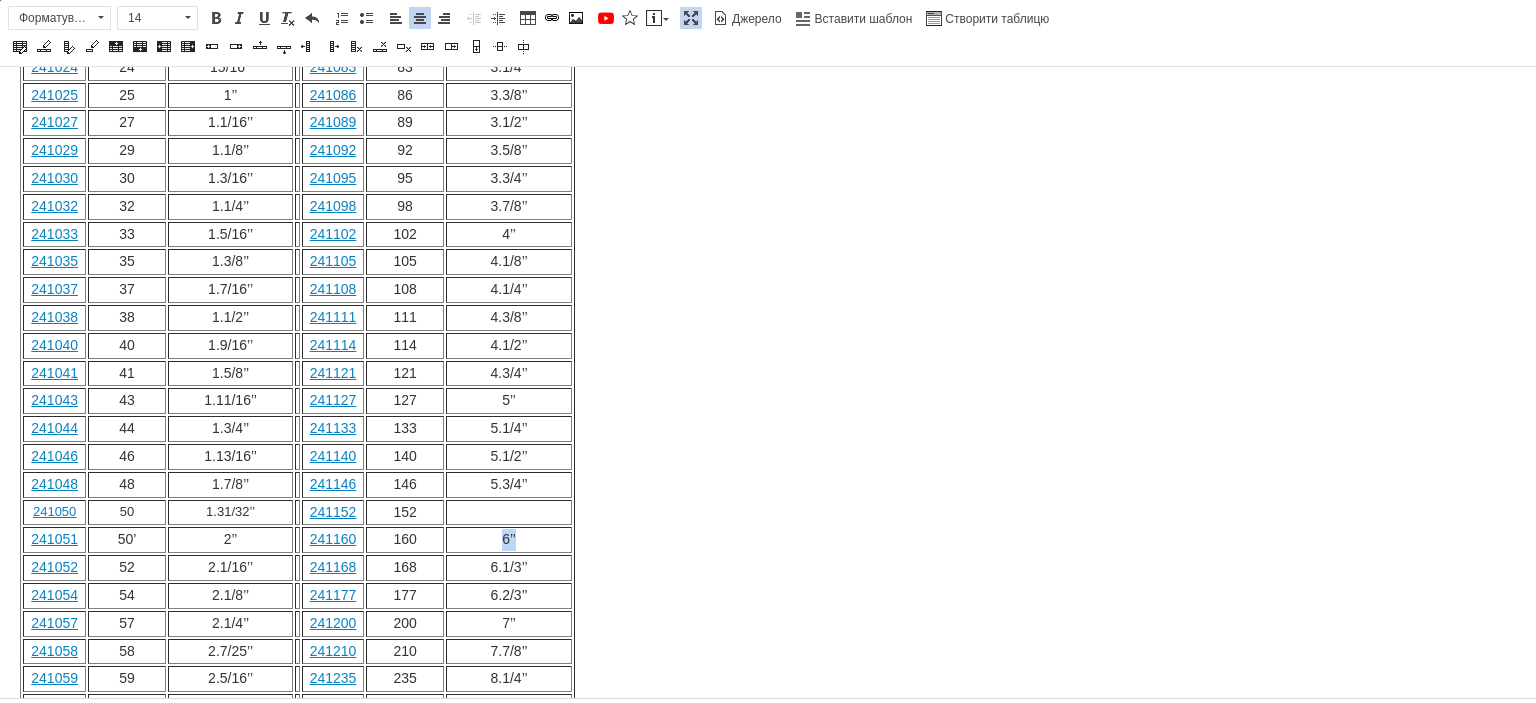 drag, startPoint x: 523, startPoint y: 453, endPoint x: 510, endPoint y: 451, distance: 13.152946 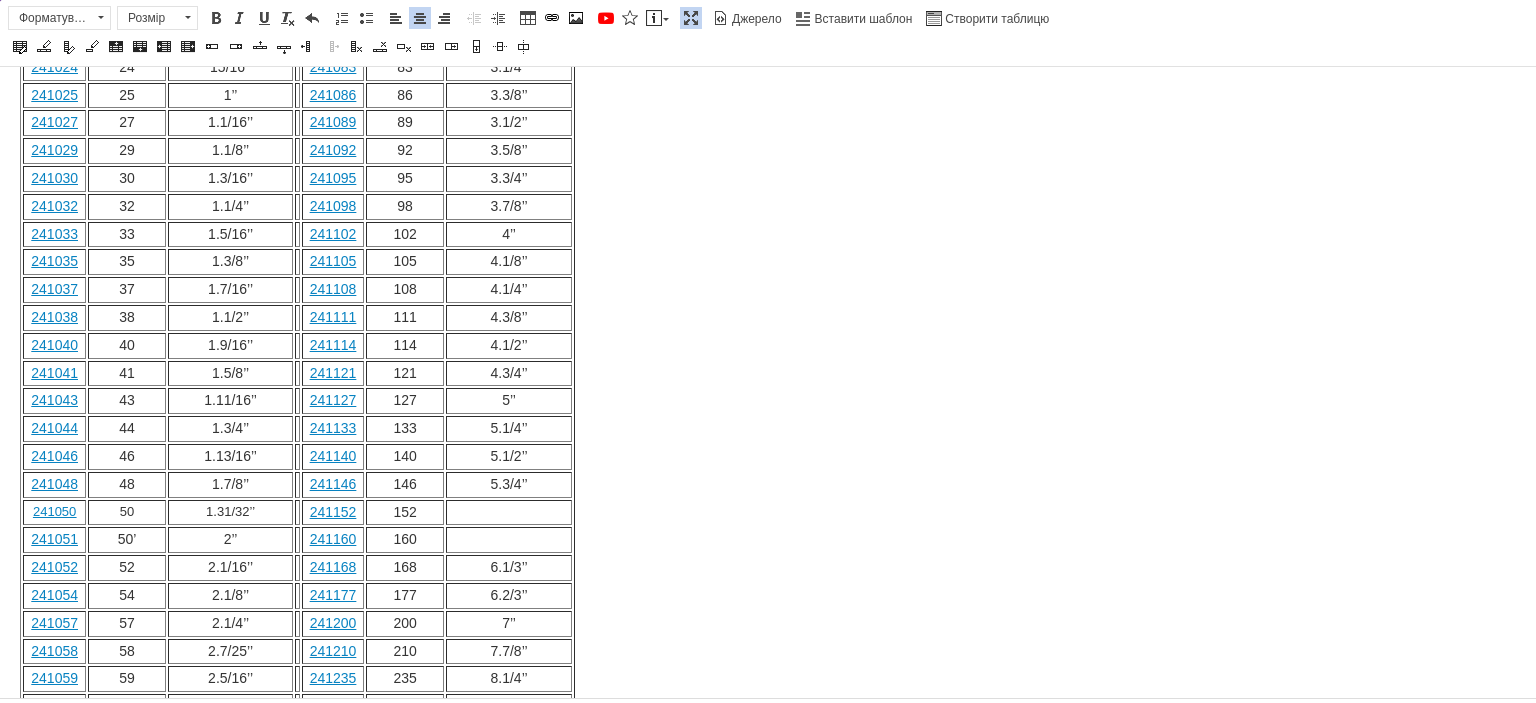 click at bounding box center (508, 513) 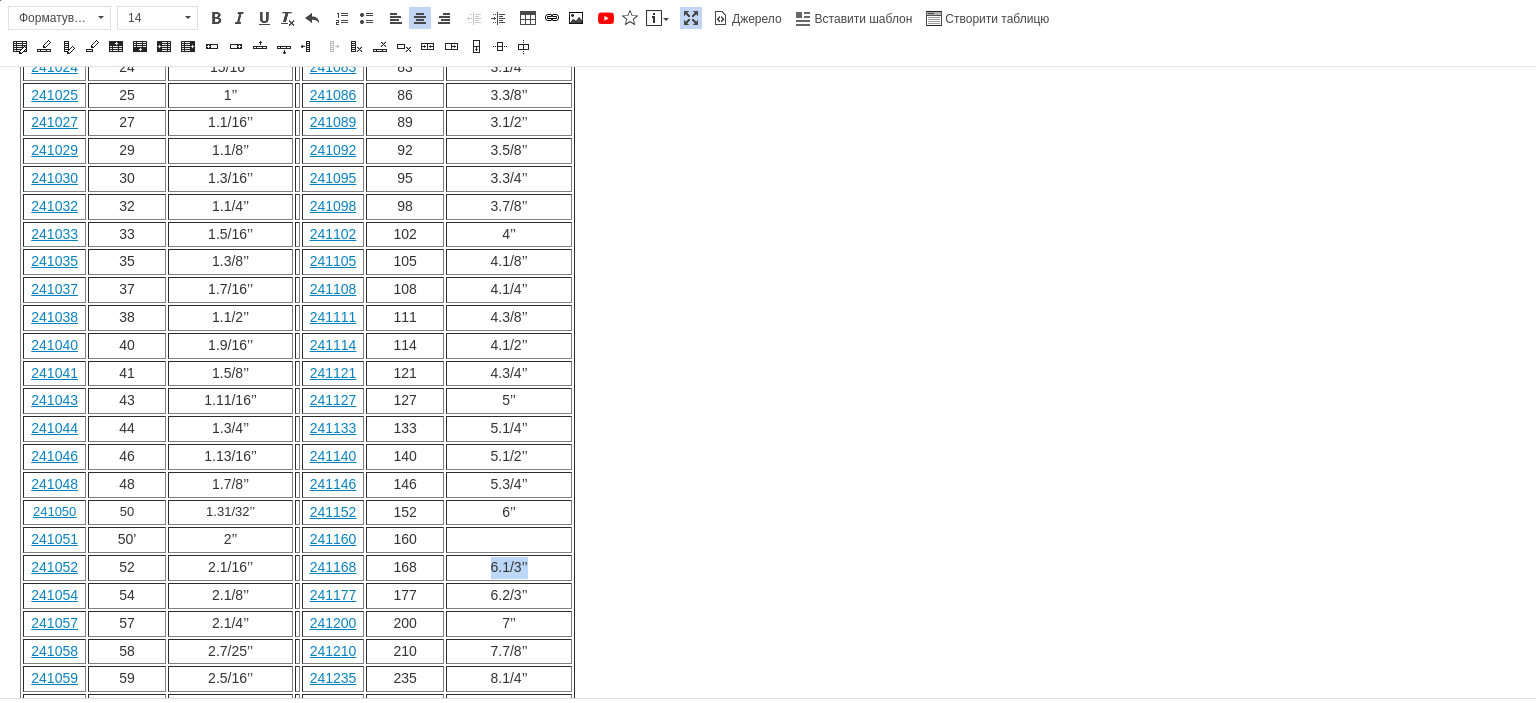 drag, startPoint x: 535, startPoint y: 477, endPoint x: 498, endPoint y: 477, distance: 37 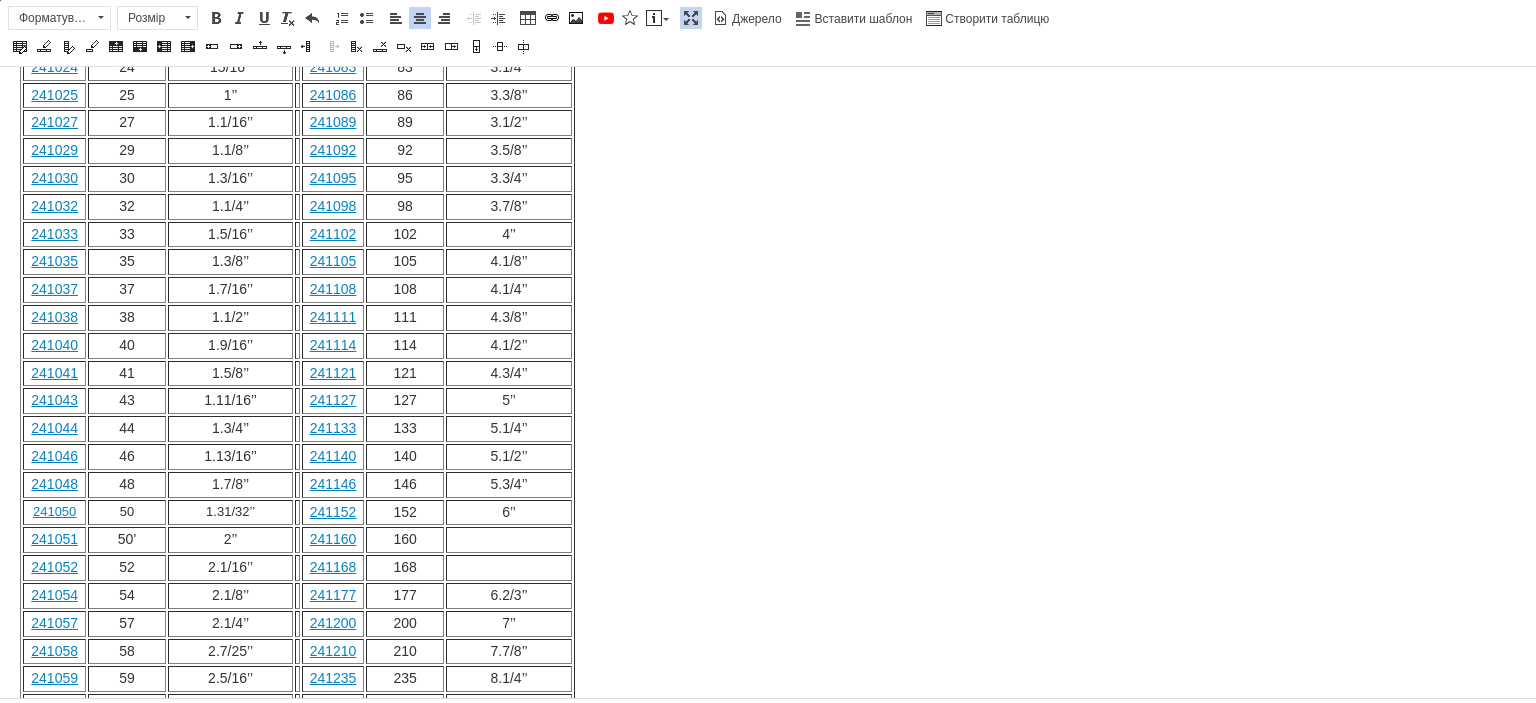 click at bounding box center [508, 540] 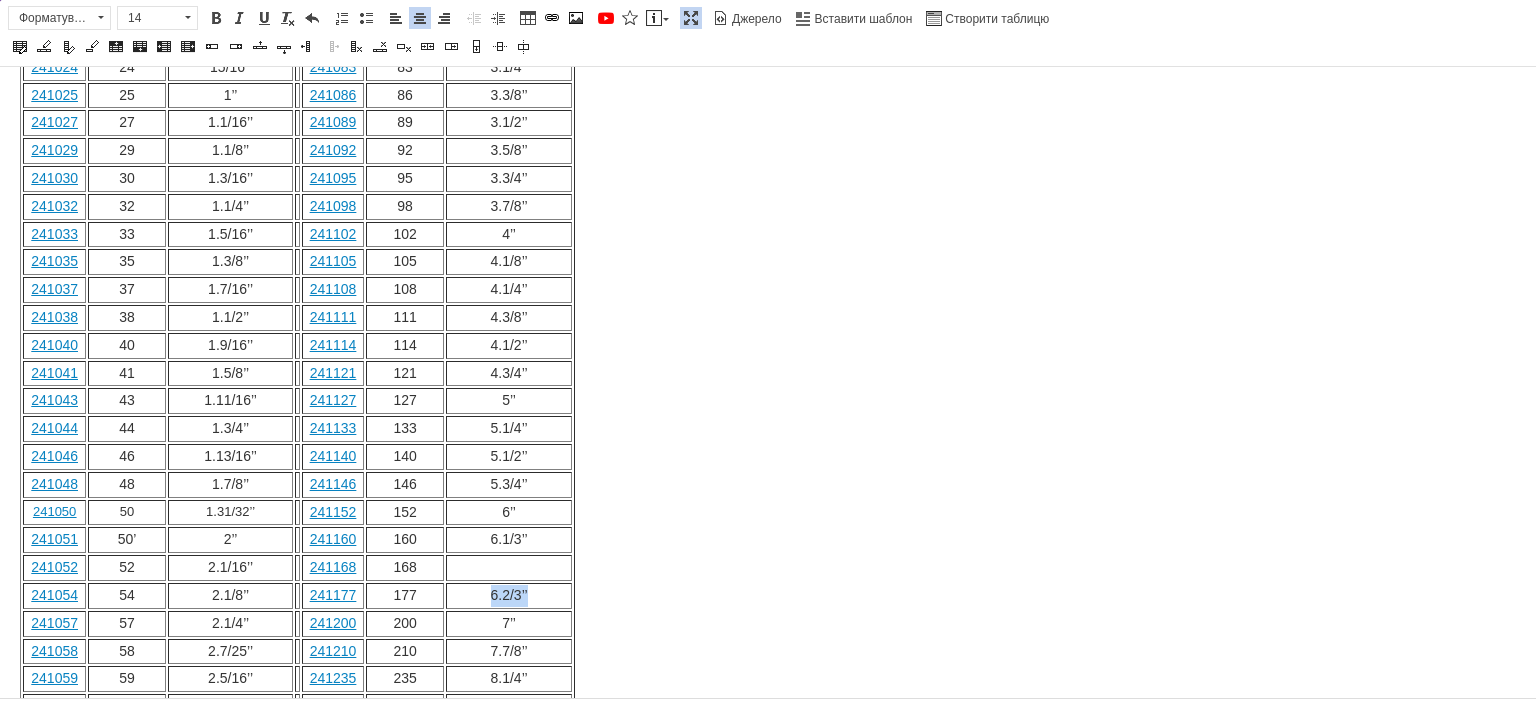 drag, startPoint x: 534, startPoint y: 501, endPoint x: 496, endPoint y: 501, distance: 38 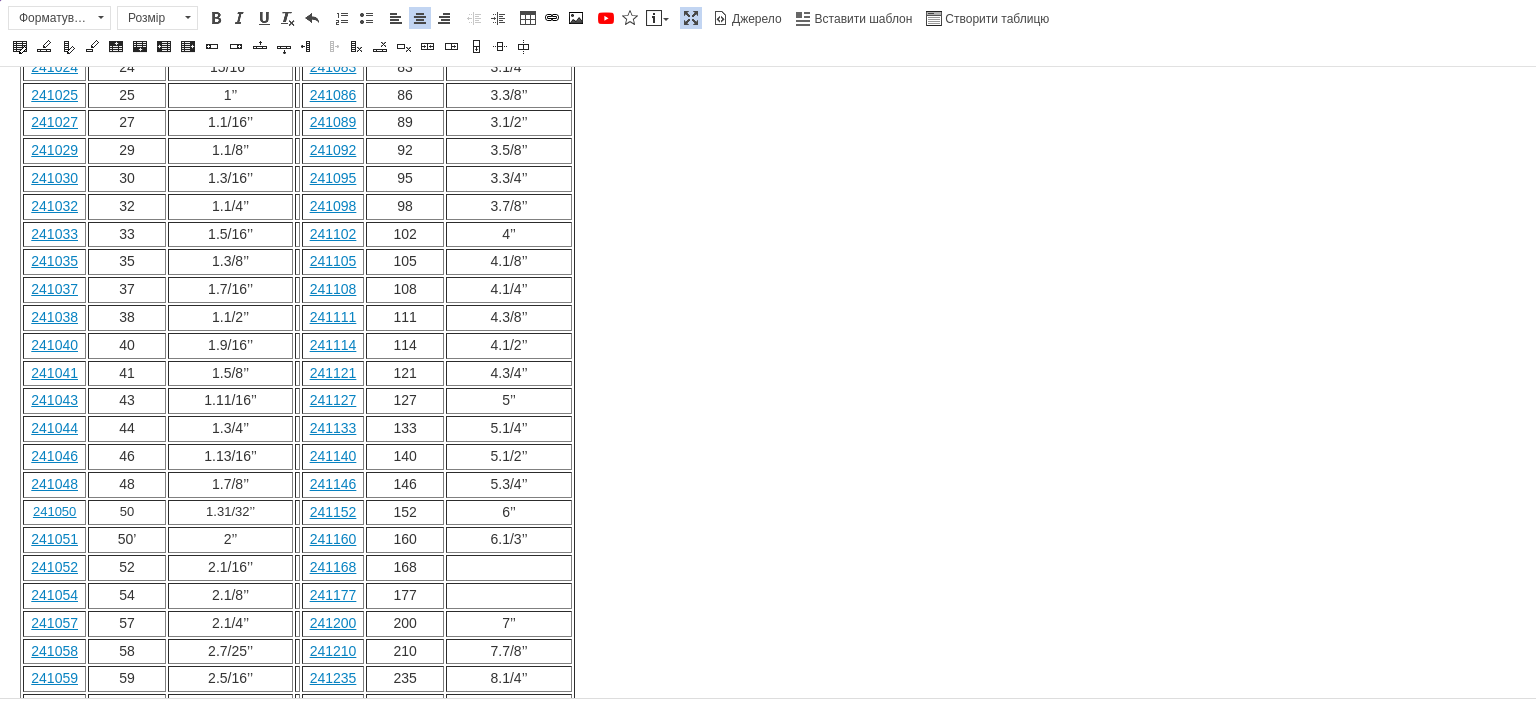 click at bounding box center [508, 568] 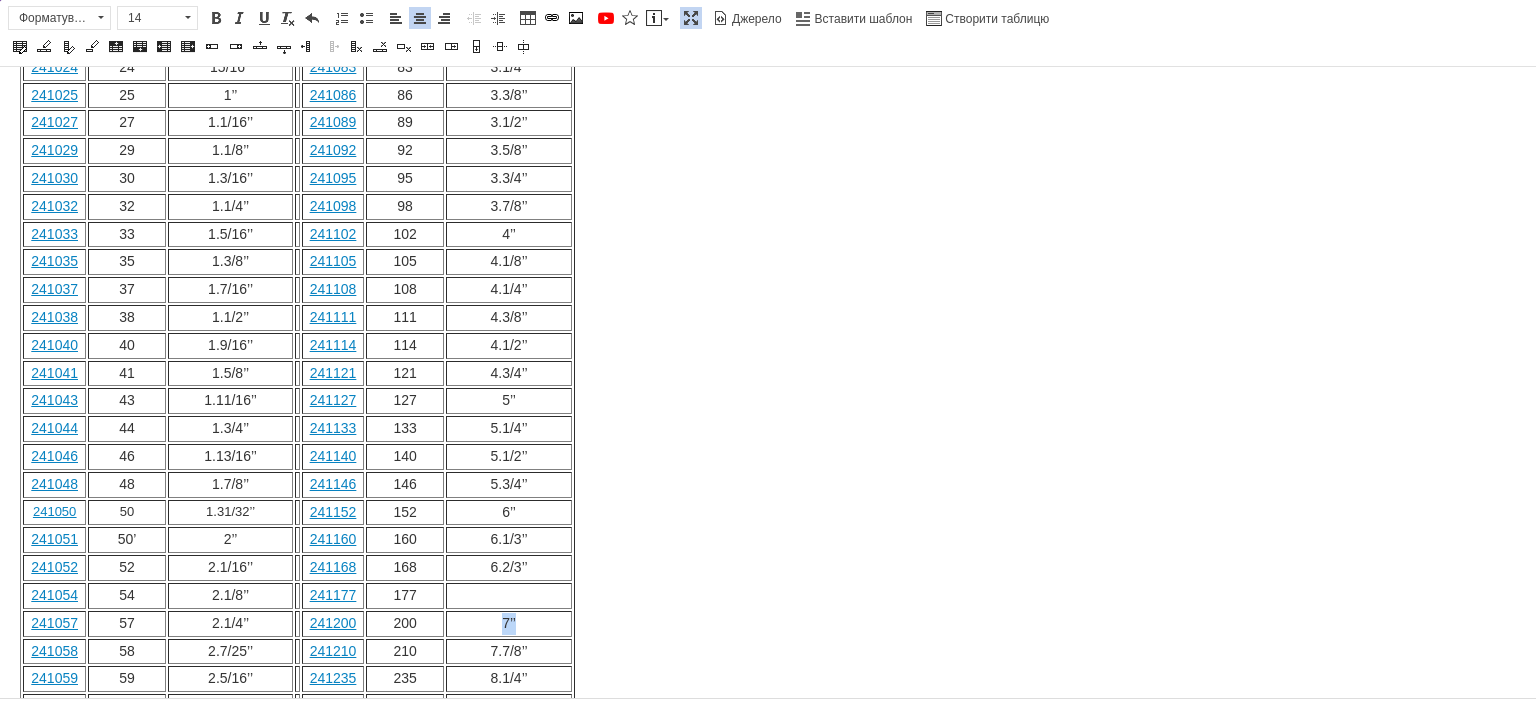 drag, startPoint x: 522, startPoint y: 523, endPoint x: 510, endPoint y: 522, distance: 12.0415945 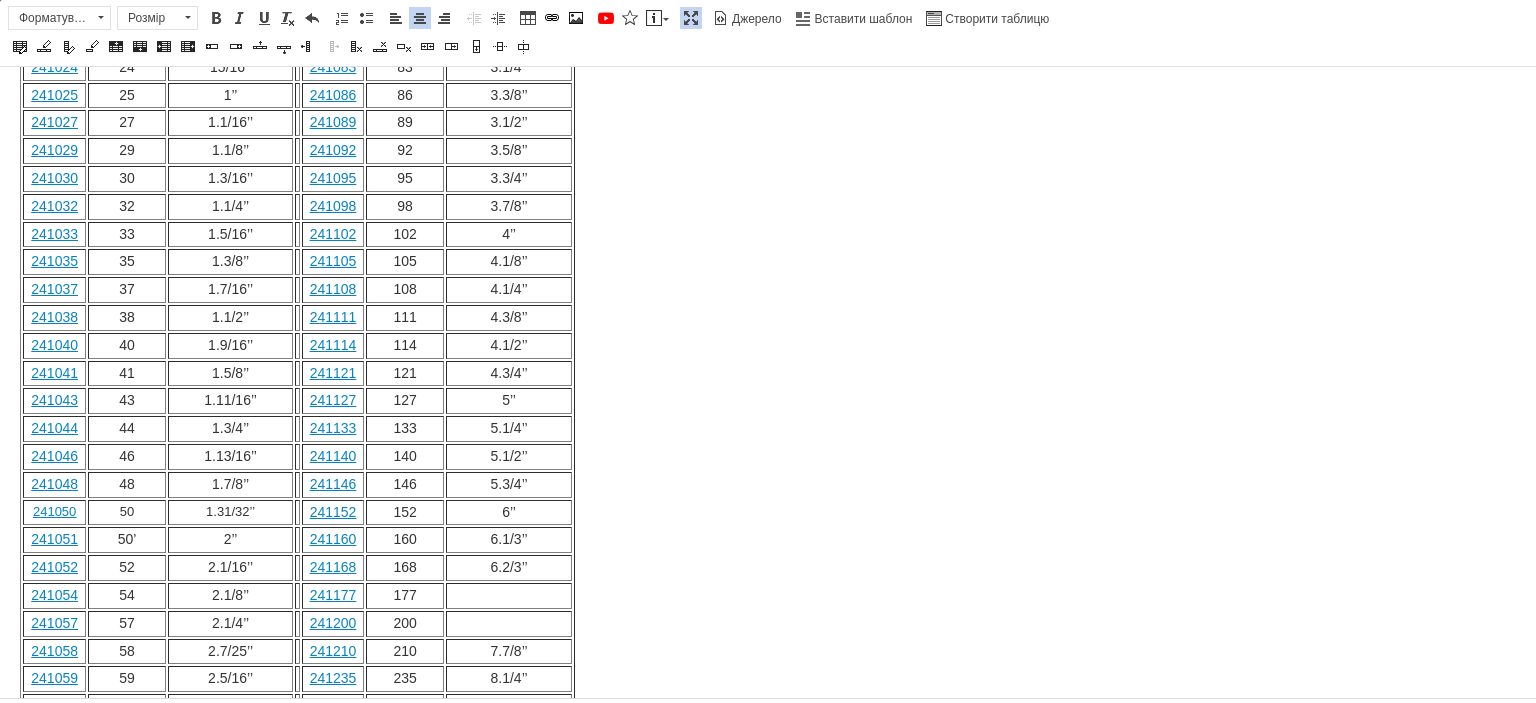 click at bounding box center [508, 596] 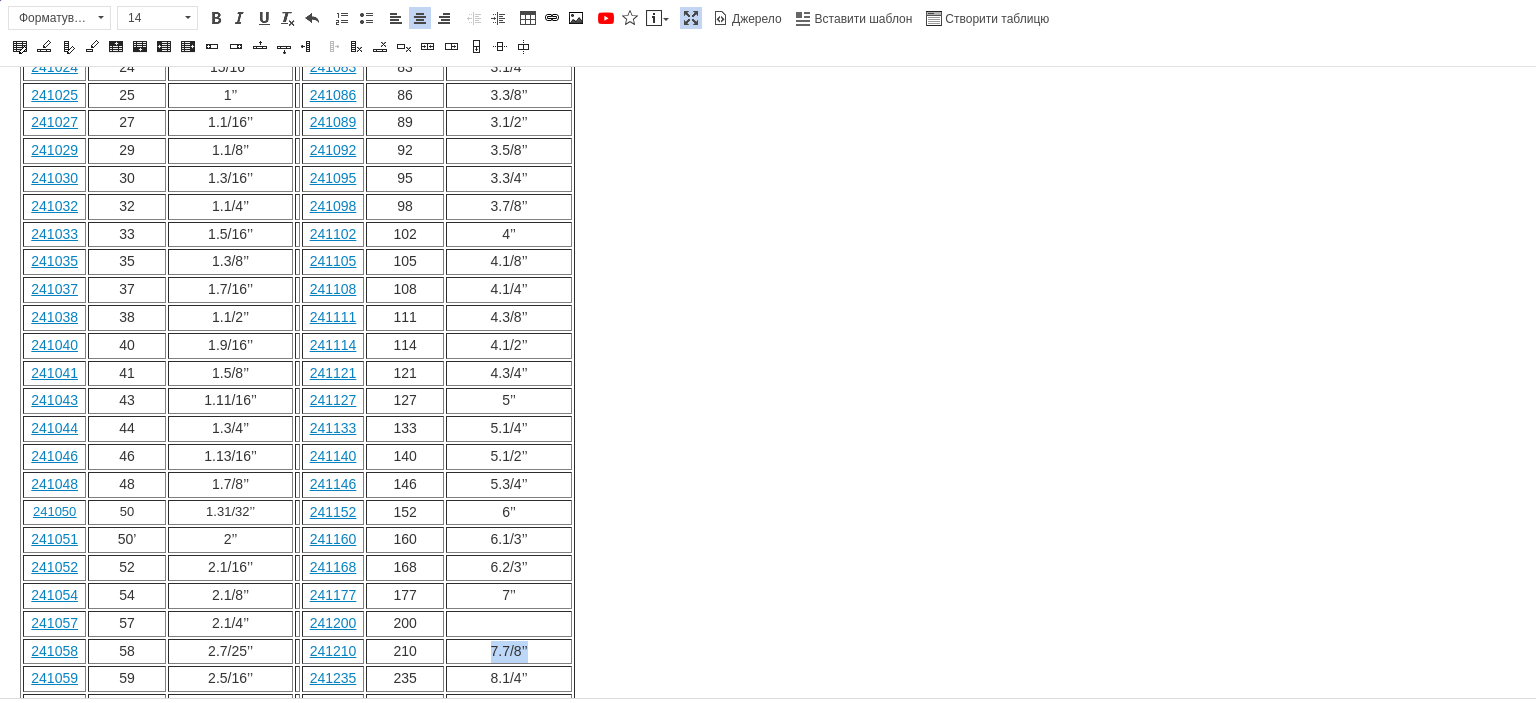 drag, startPoint x: 536, startPoint y: 549, endPoint x: 500, endPoint y: 552, distance: 36.124783 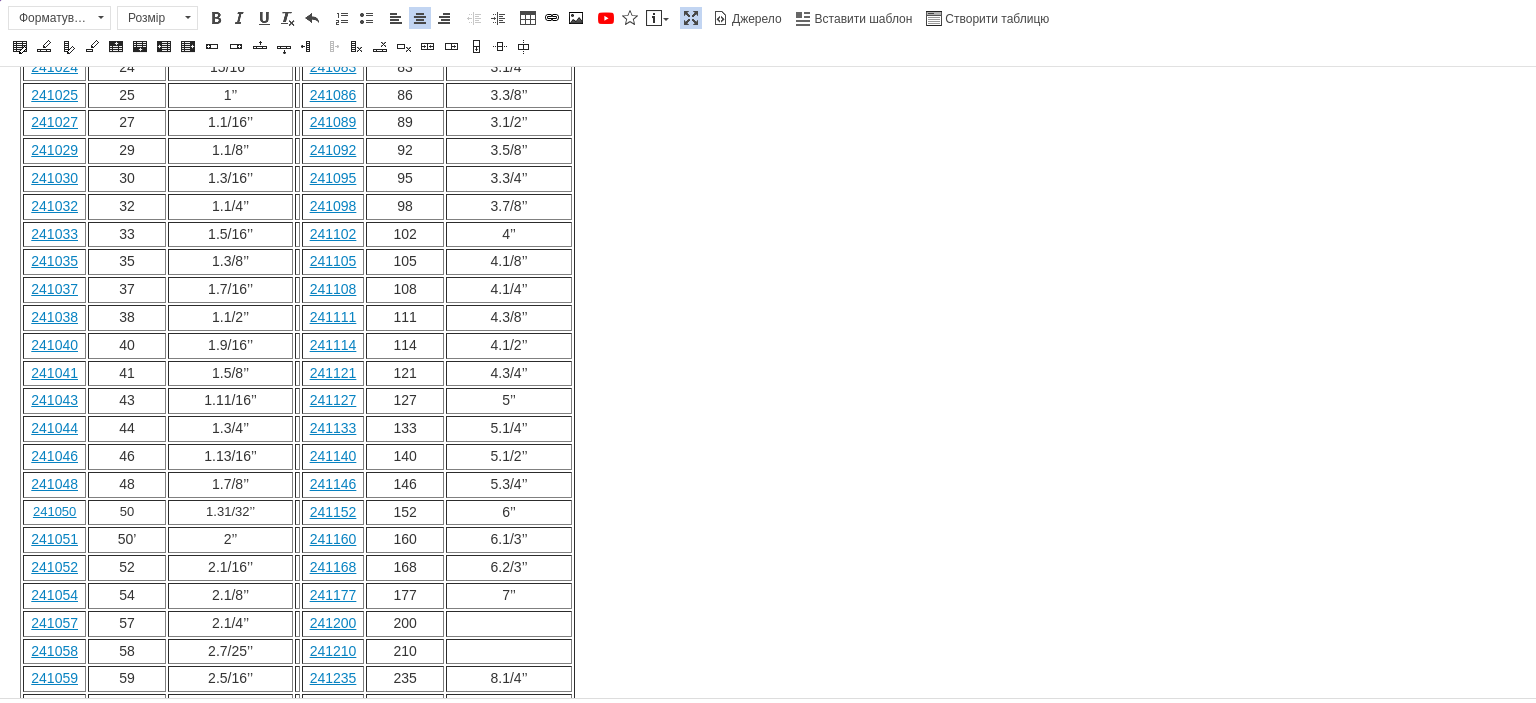click at bounding box center (508, 624) 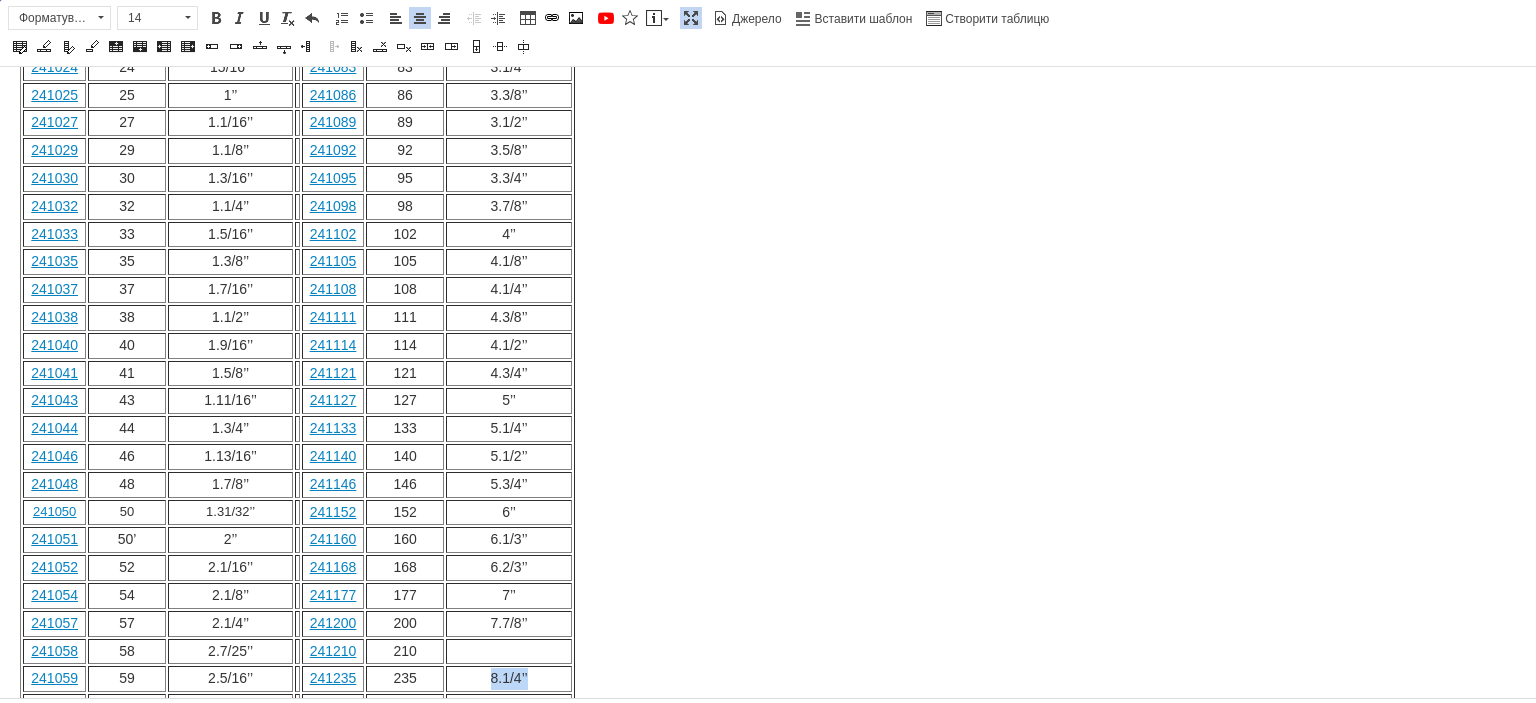 drag, startPoint x: 535, startPoint y: 576, endPoint x: 499, endPoint y: 578, distance: 36.05551 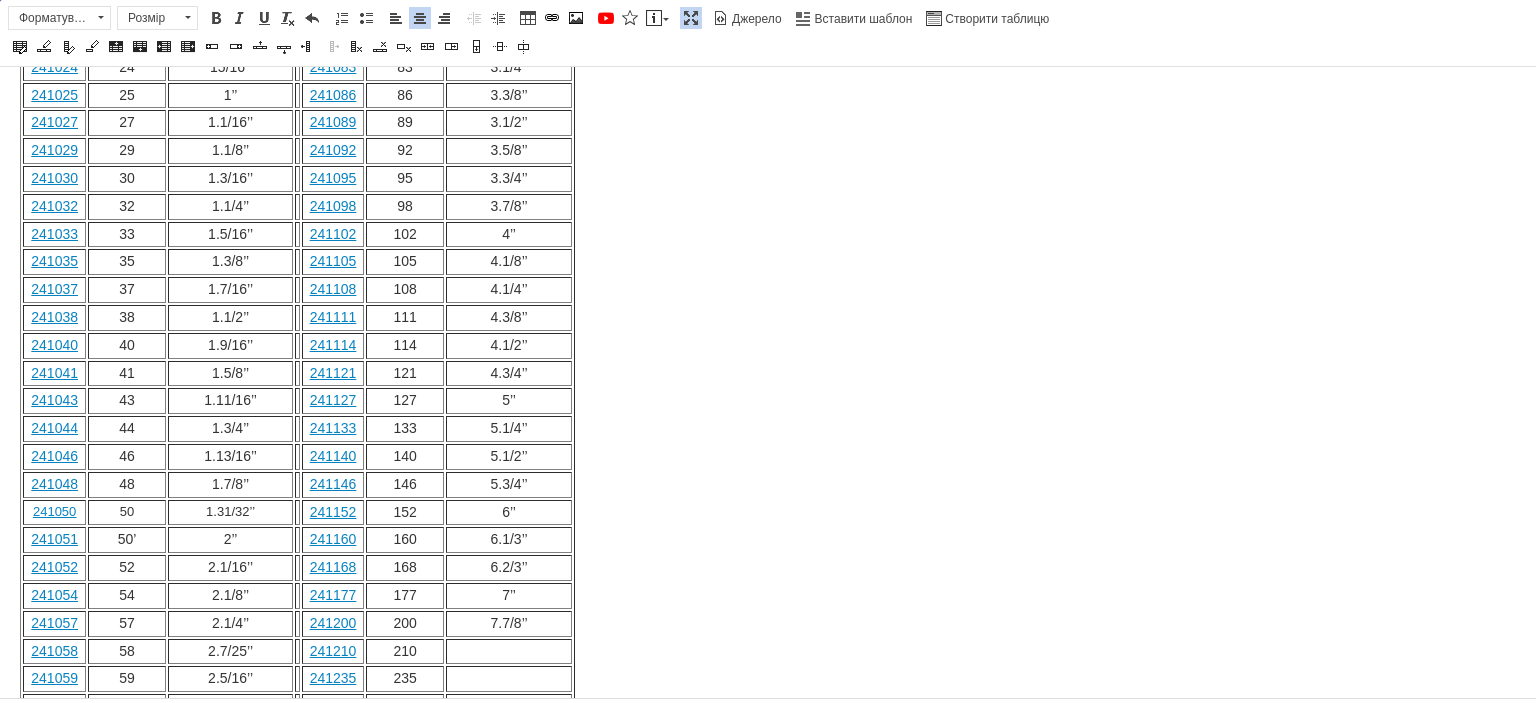 click at bounding box center (508, 652) 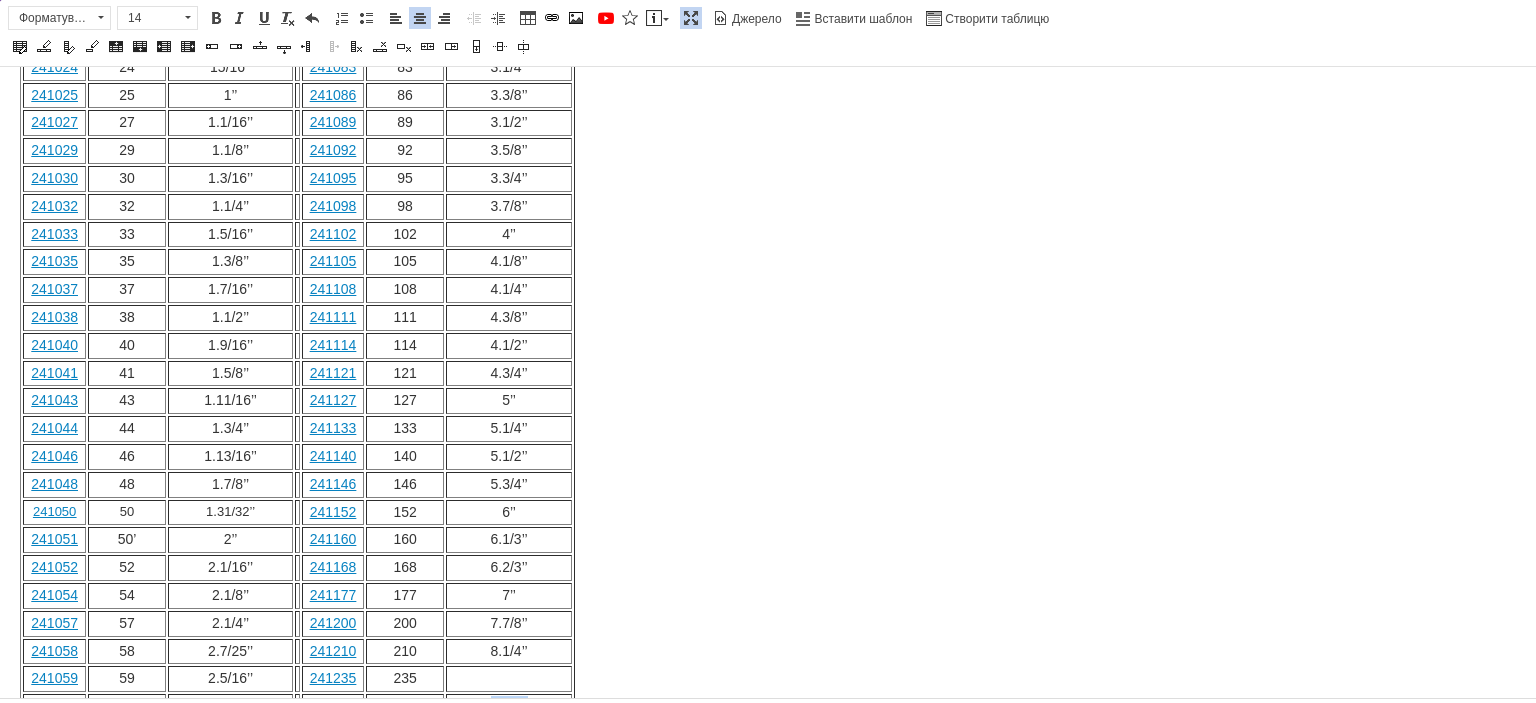 drag, startPoint x: 537, startPoint y: 599, endPoint x: 500, endPoint y: 602, distance: 37.12142 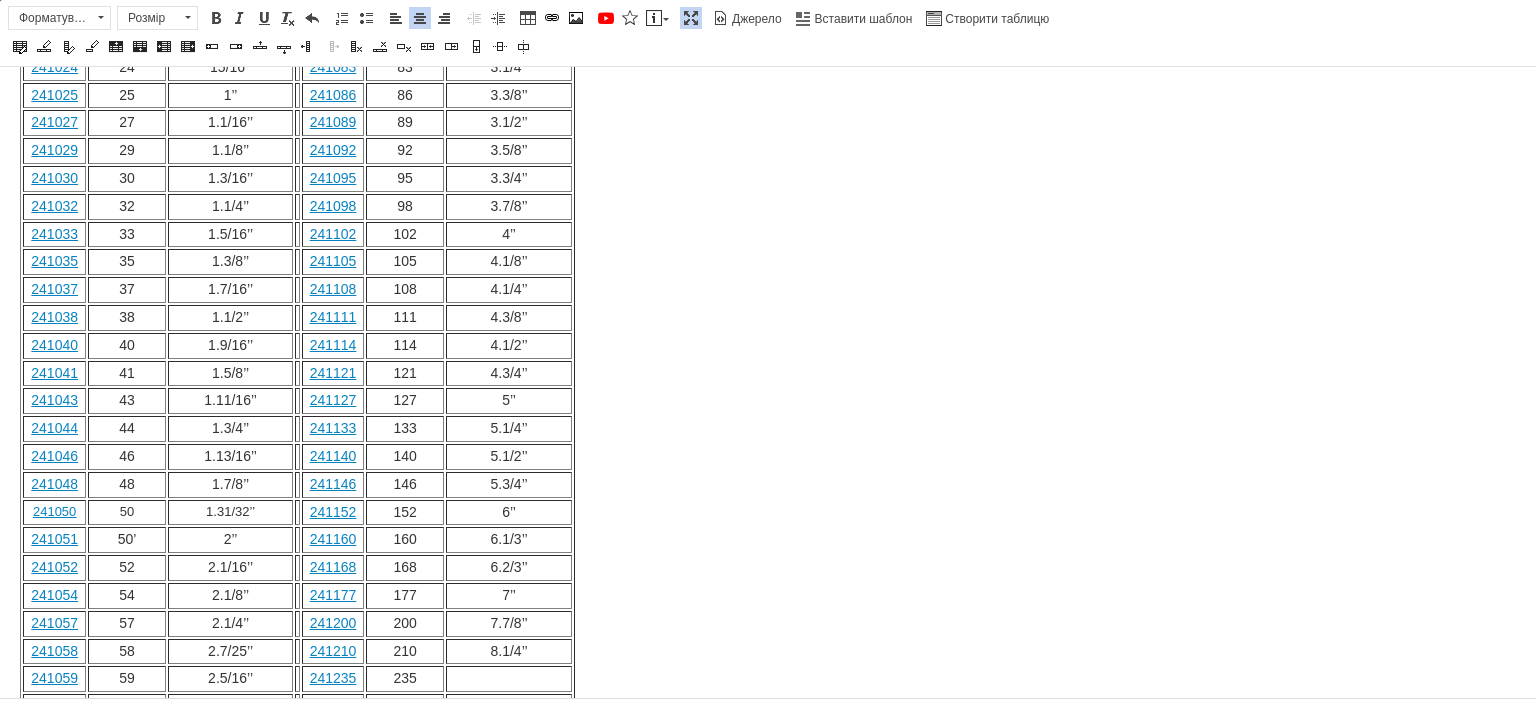click at bounding box center (508, 679) 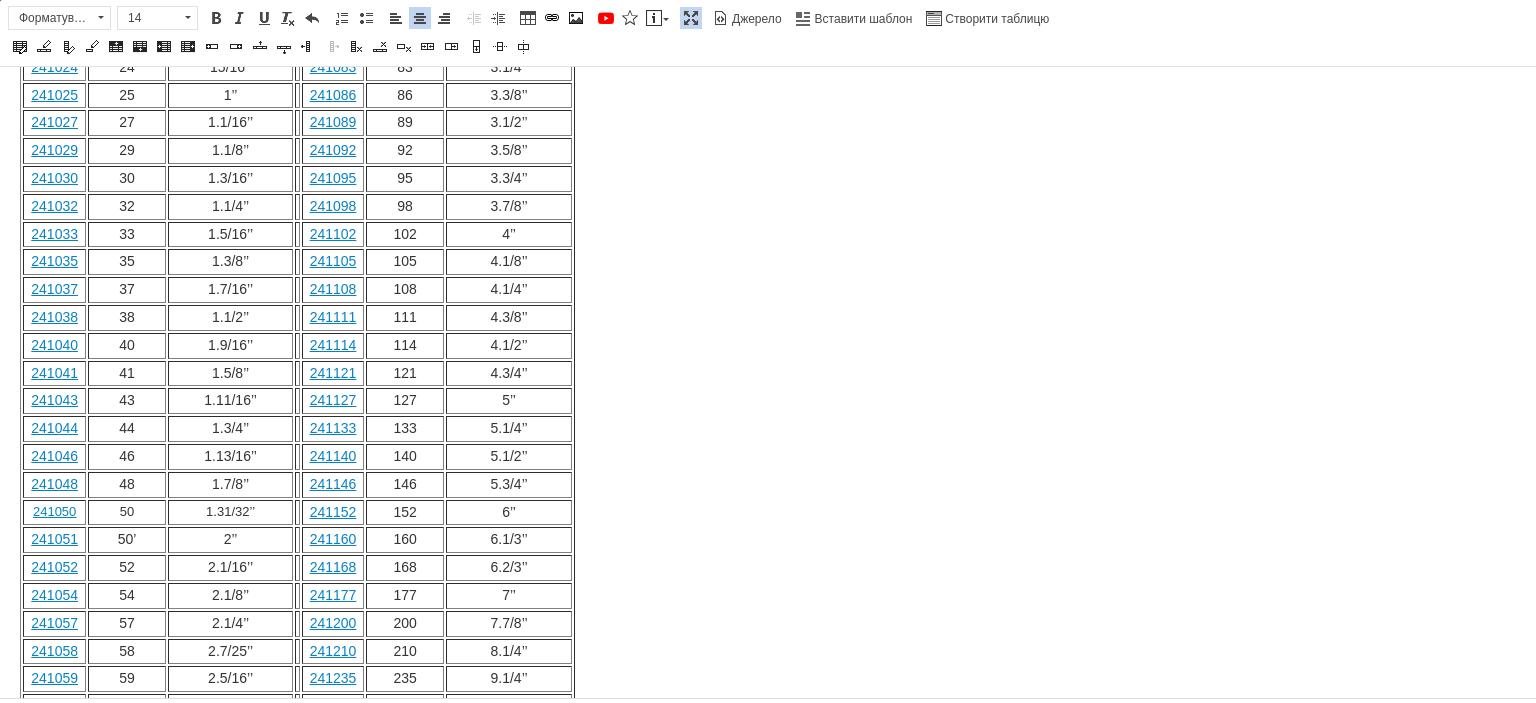 drag, startPoint x: 528, startPoint y: 629, endPoint x: 508, endPoint y: 629, distance: 20 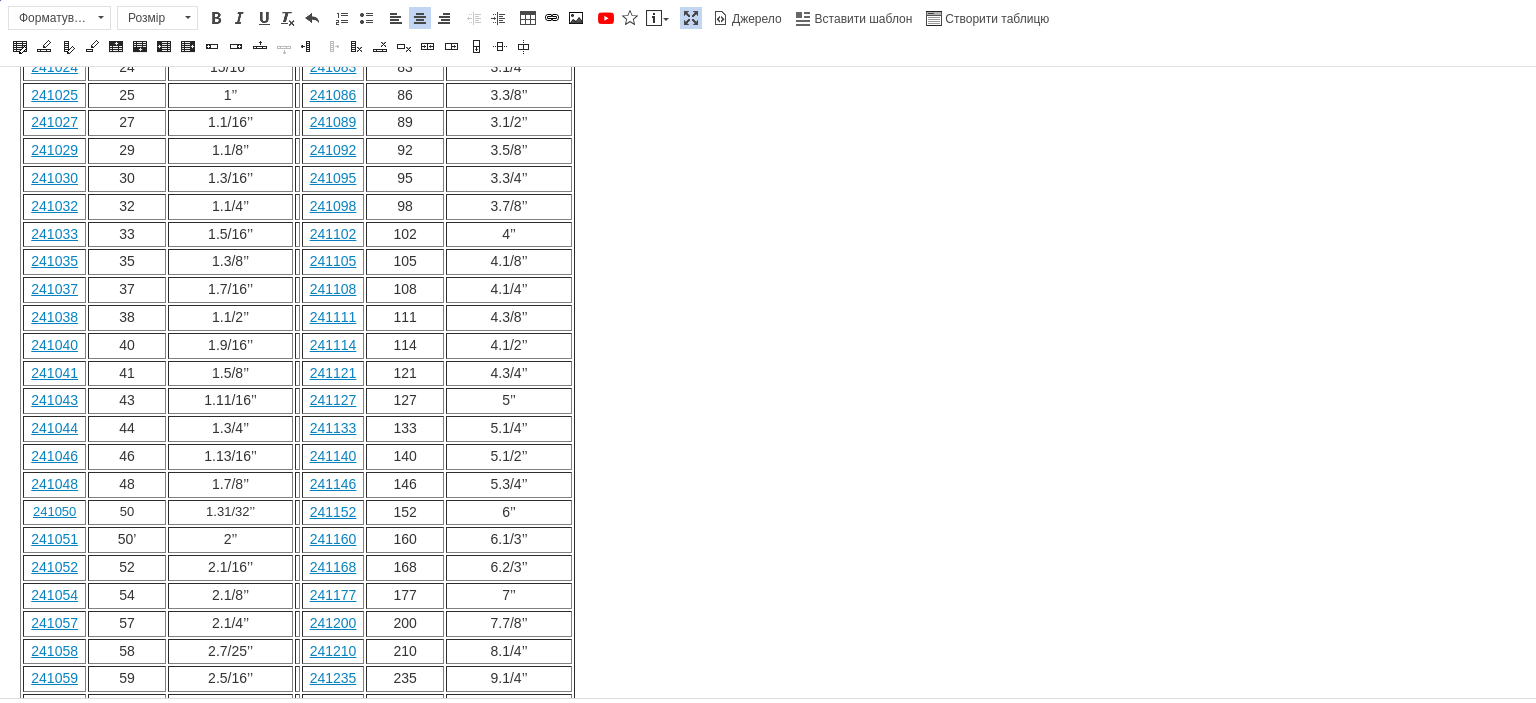 click at bounding box center [508, 707] 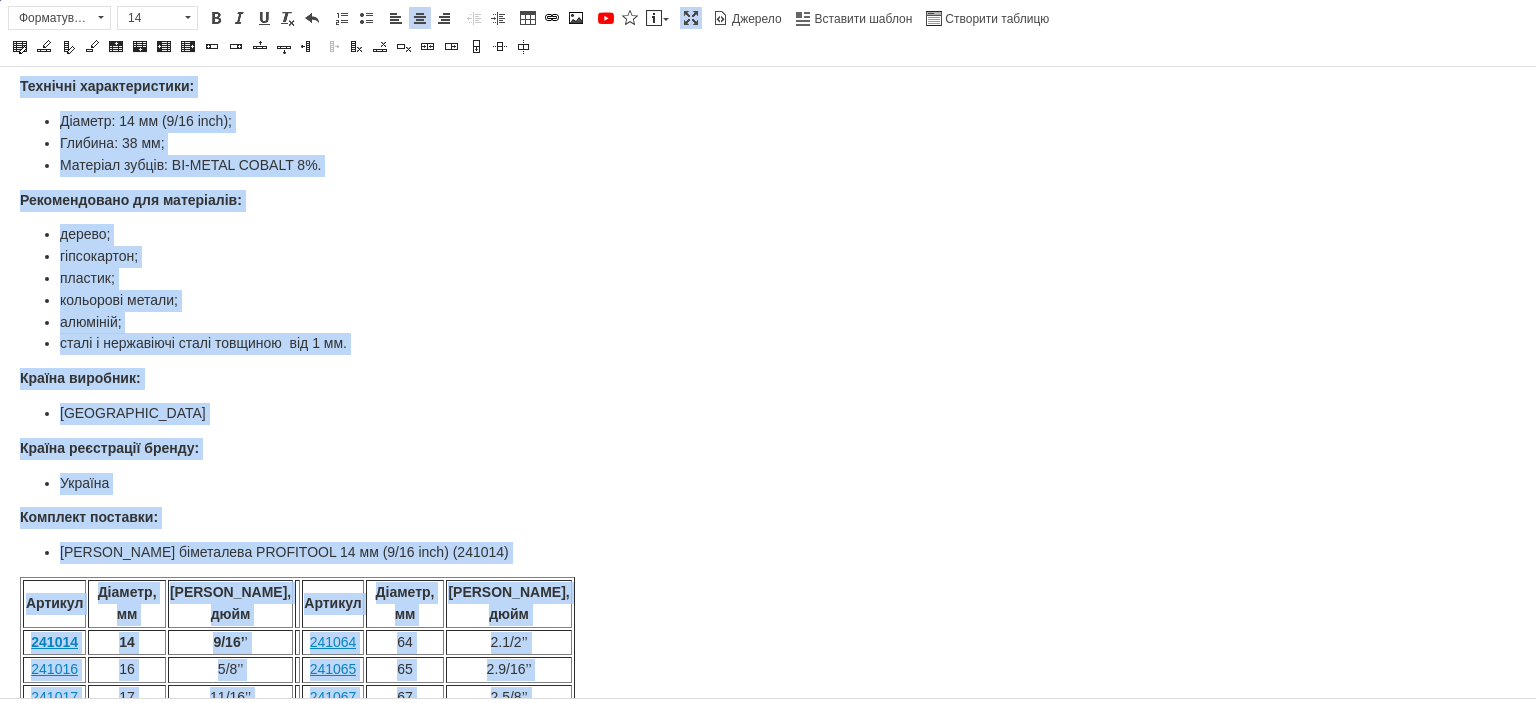 scroll, scrollTop: 0, scrollLeft: 0, axis: both 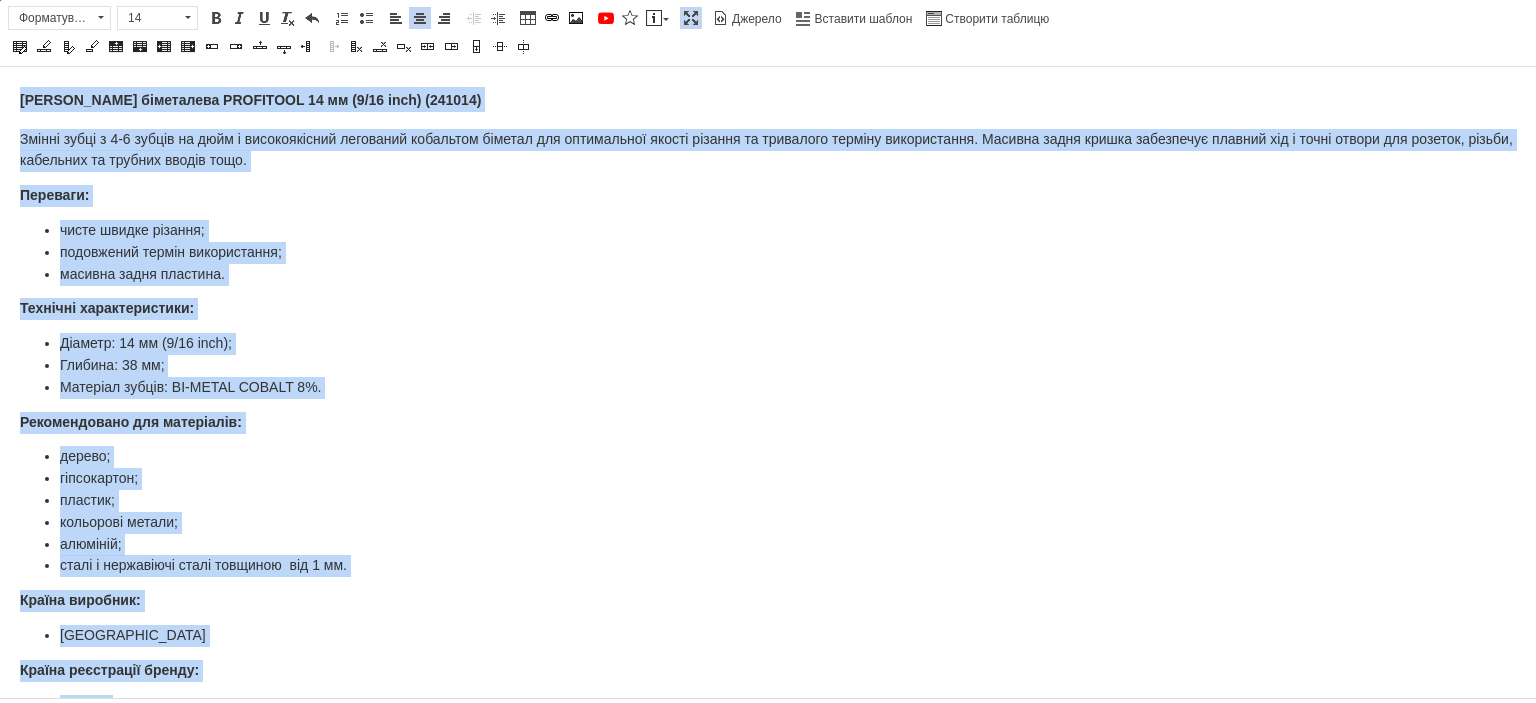 drag, startPoint x: 374, startPoint y: 632, endPoint x: 0, endPoint y: -41, distance: 769.9383 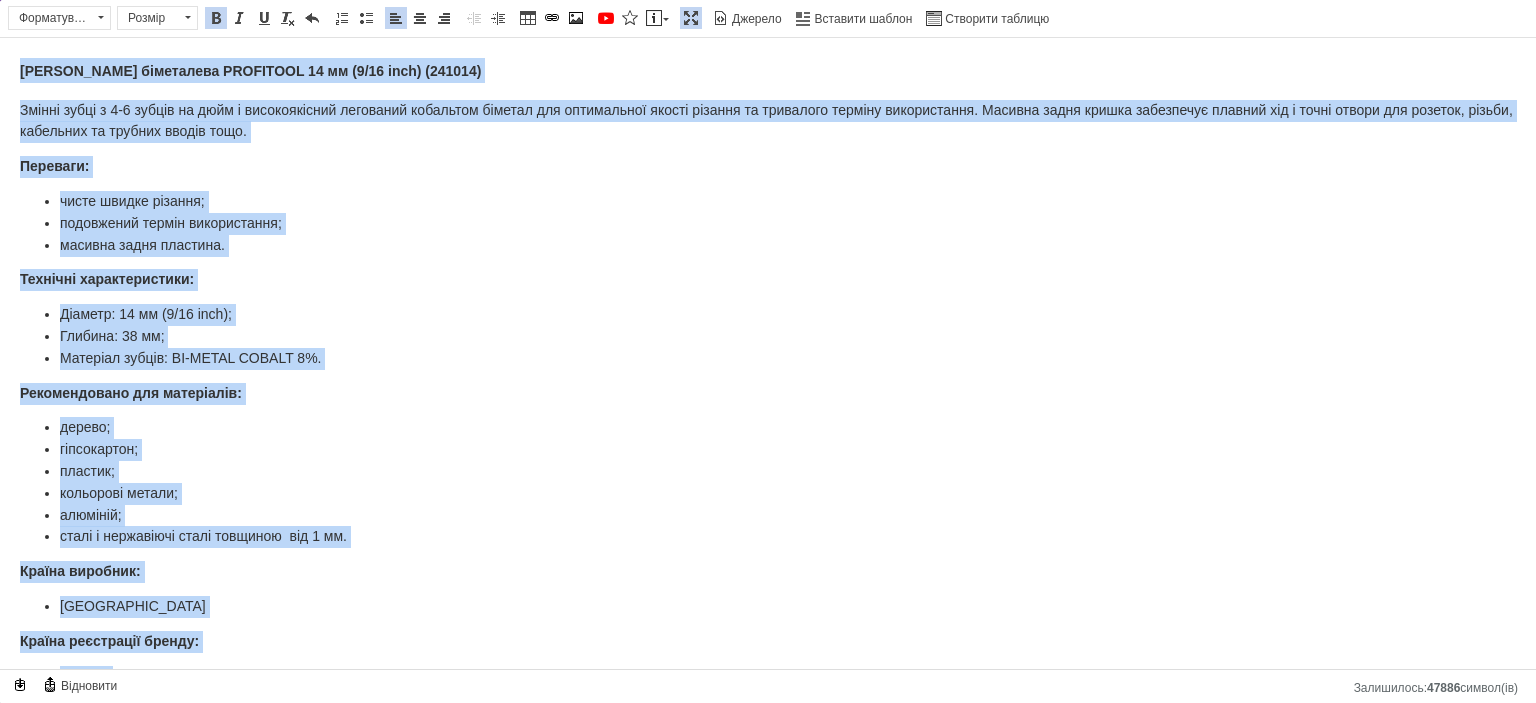 click on "Розмір" at bounding box center (148, 18) 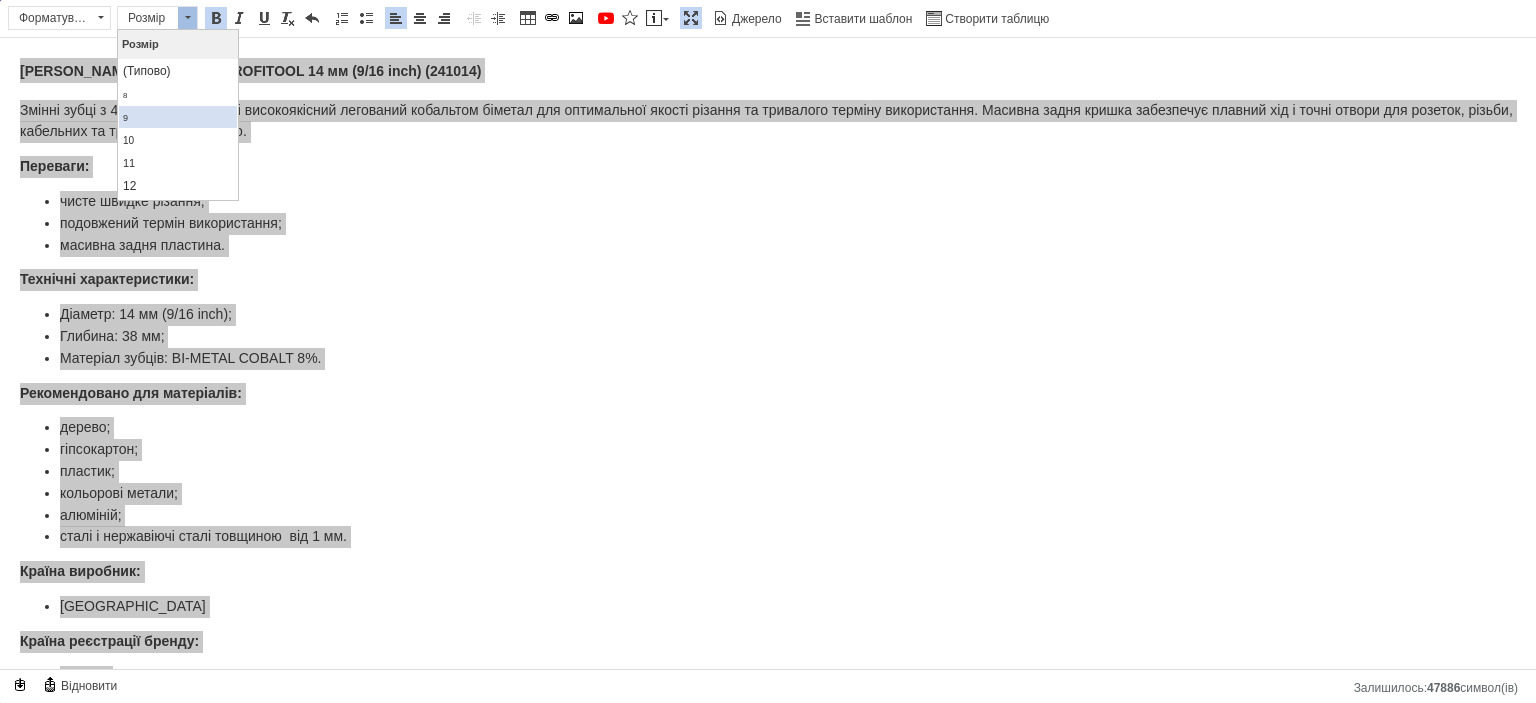 scroll, scrollTop: 100, scrollLeft: 0, axis: vertical 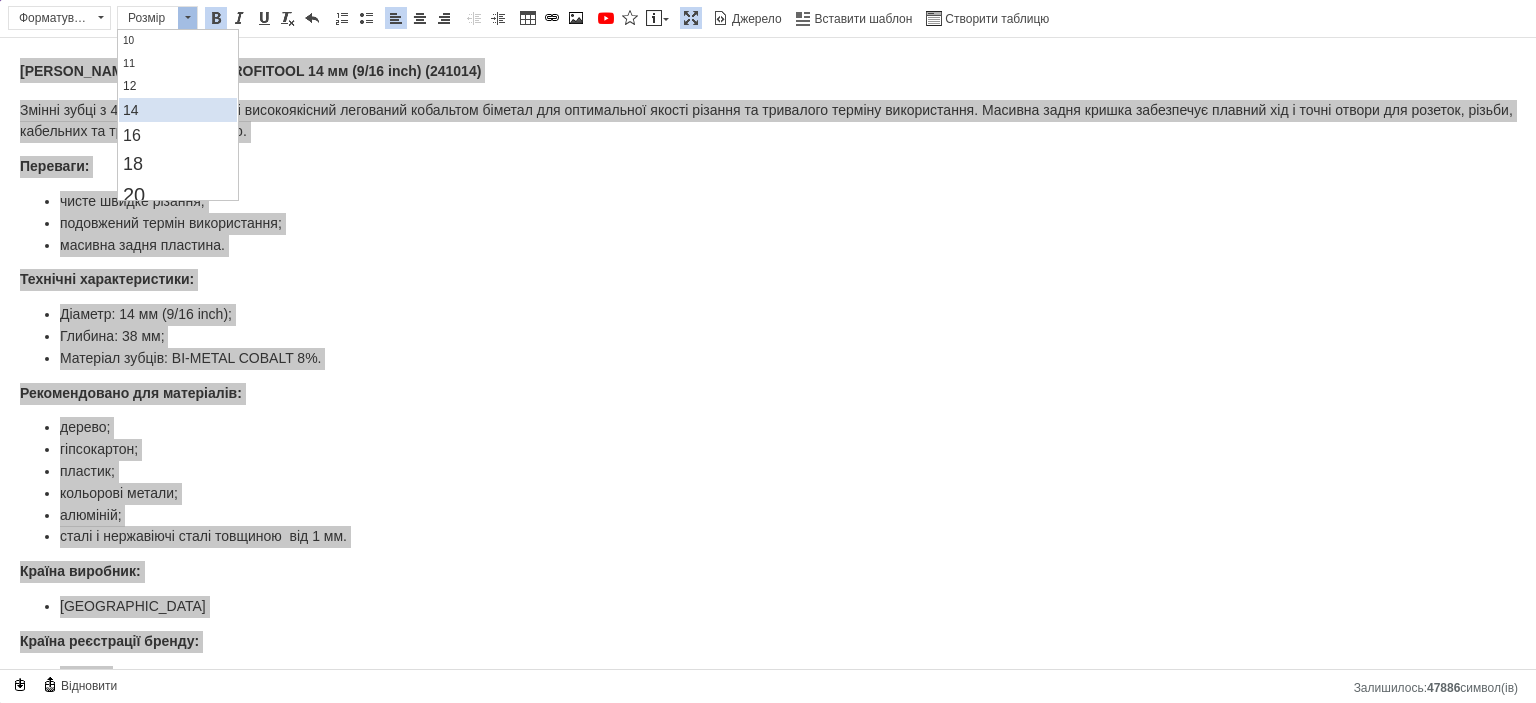 click on "14" at bounding box center [177, 110] 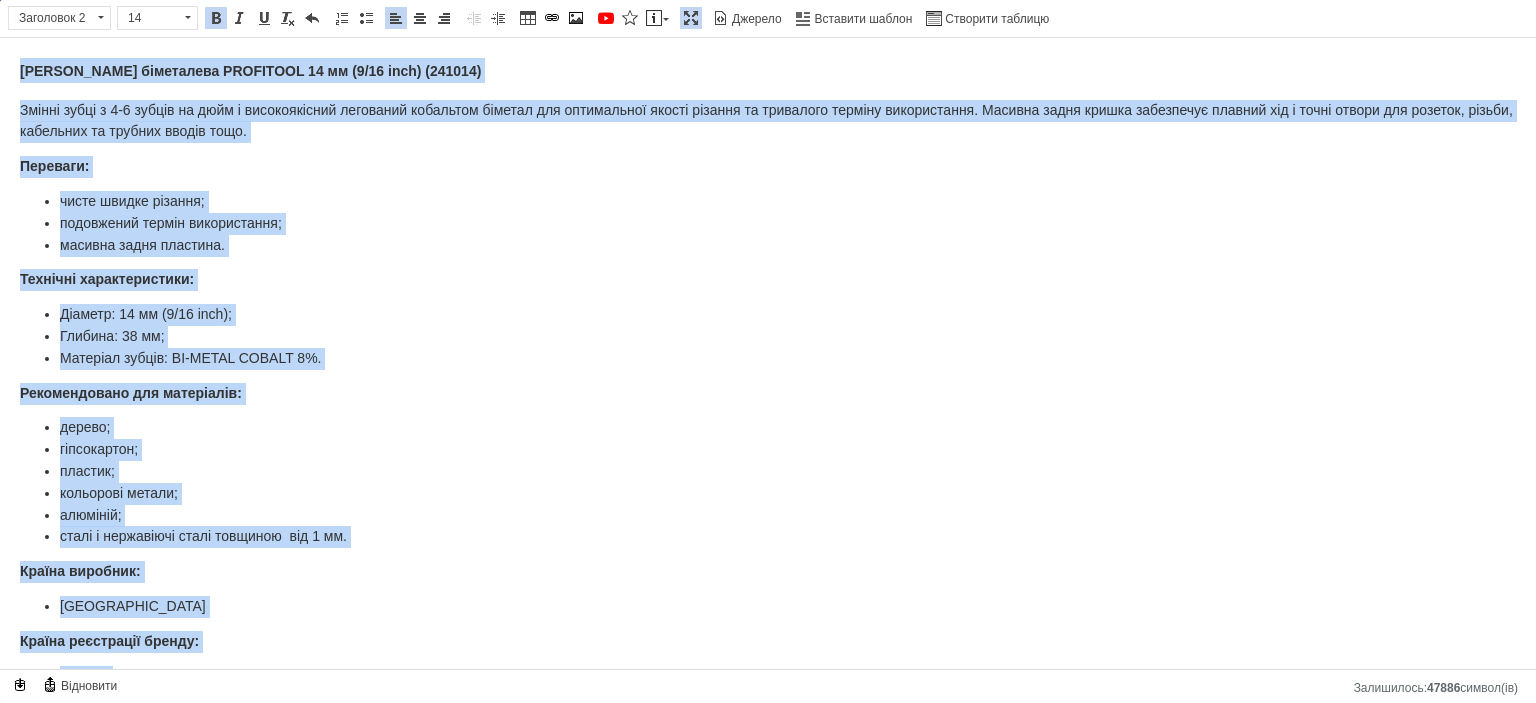 scroll, scrollTop: 0, scrollLeft: 0, axis: both 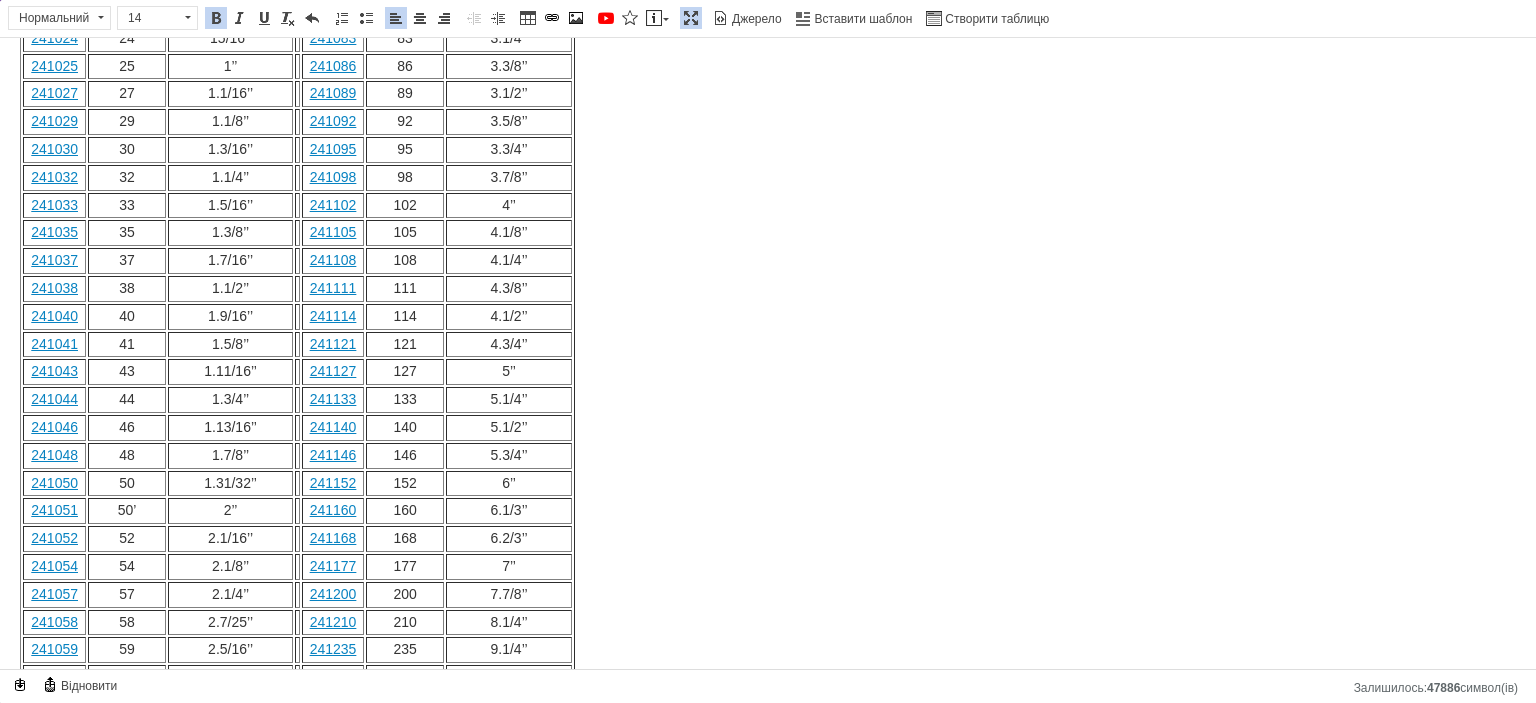 click on "Пила кільцева біметалева PROFITOOL 14 мм (9/16 inch) (241014) Змінні зубці з 4-6 зубців на дюйм і високоякісний легований кобальтом біметал для оптимальної якості різання та тривалого терміну використання. Масивна задня кришка забезпечує плавний хід і точні отвори для розеток, різьби, кабельних та трубних вводів тощо. Переваги: чисте швидке різання; подовжений термін використання; масивна задня пластина. Технічні характеристики: Діаметр: 14 мм (9/16 inch); Глибина: 38 мм; Матеріал зубців: BІ-METAL COBALT 8%. Рекомендовано для матеріалів: дерево; гіпсокартон; пластик; кольорові метали;" at bounding box center (768, -103) 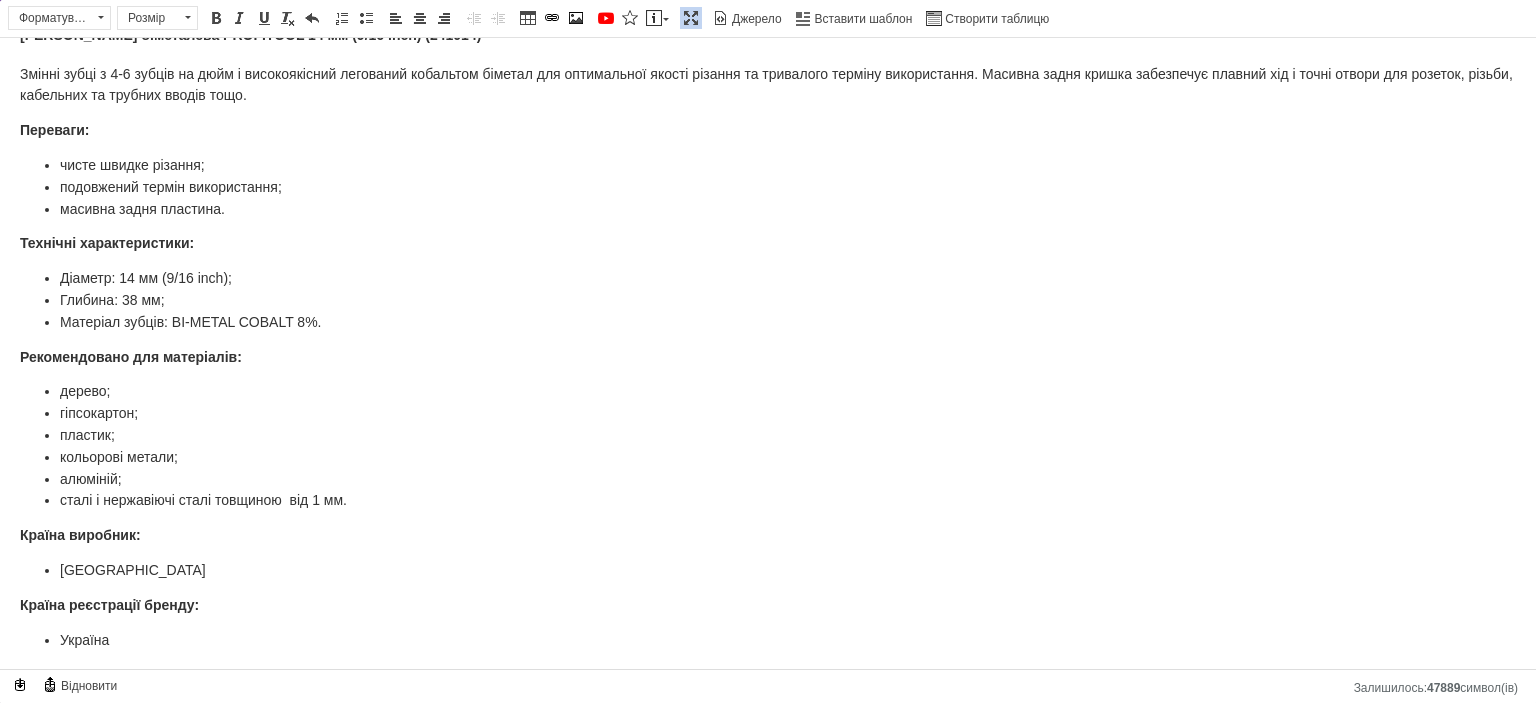 scroll, scrollTop: 0, scrollLeft: 0, axis: both 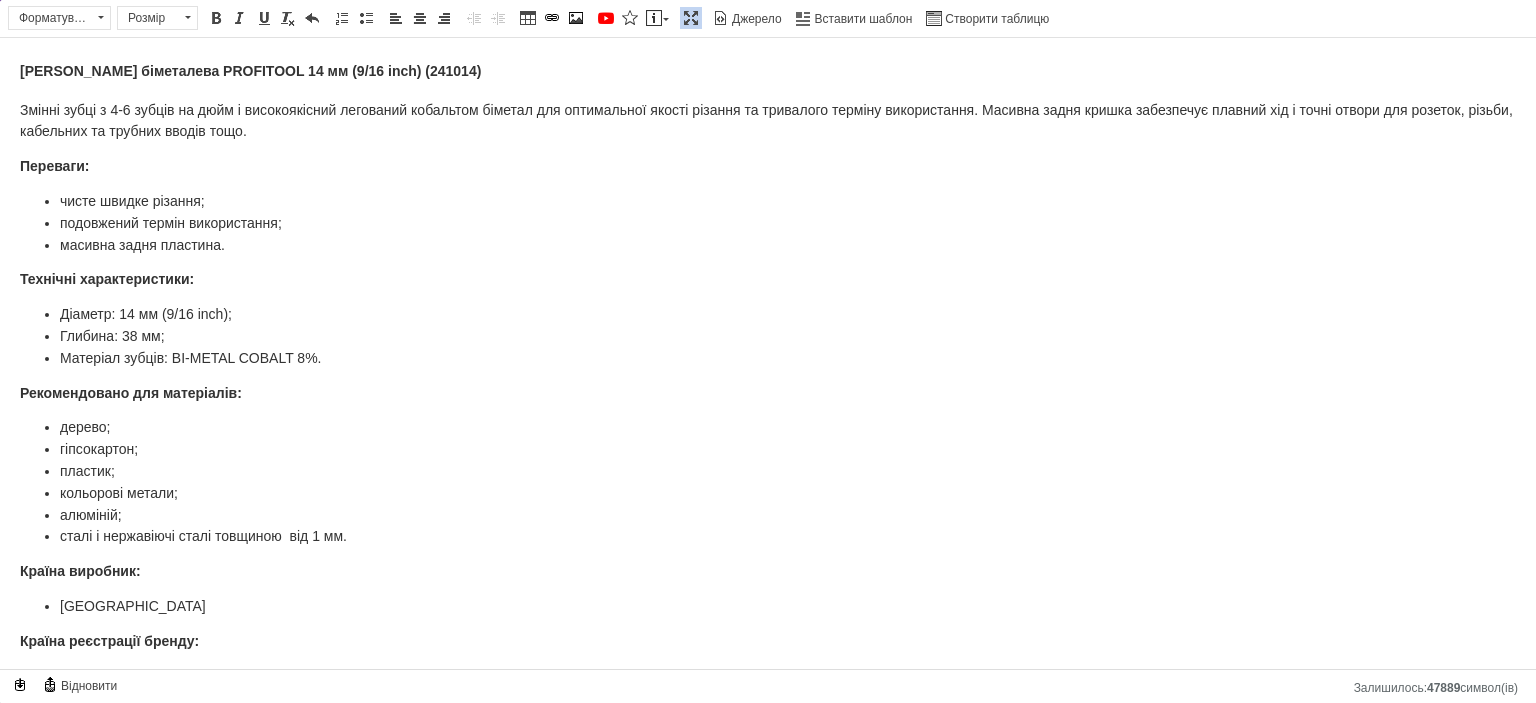 click at bounding box center (691, 18) 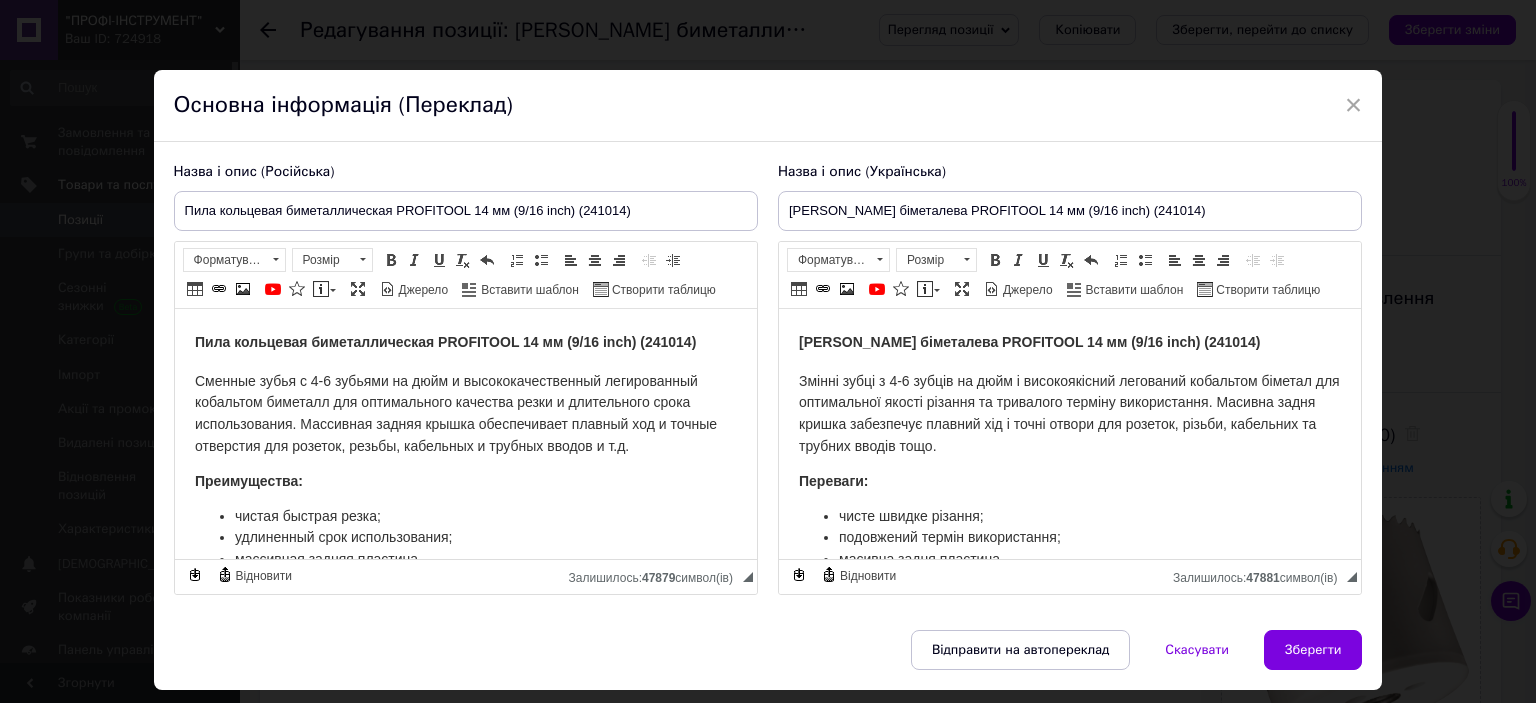 scroll, scrollTop: 253, scrollLeft: 0, axis: vertical 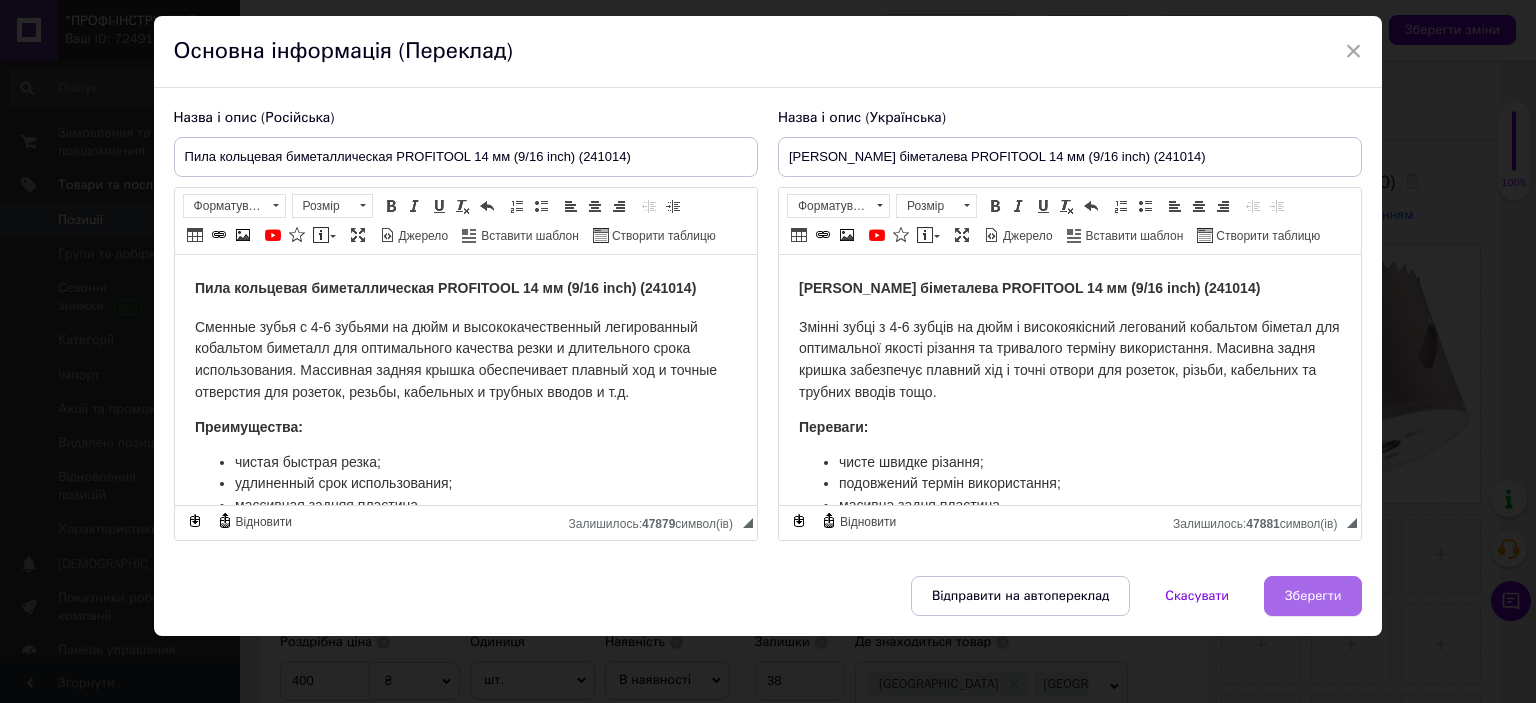 click on "Зберегти" at bounding box center [1313, 596] 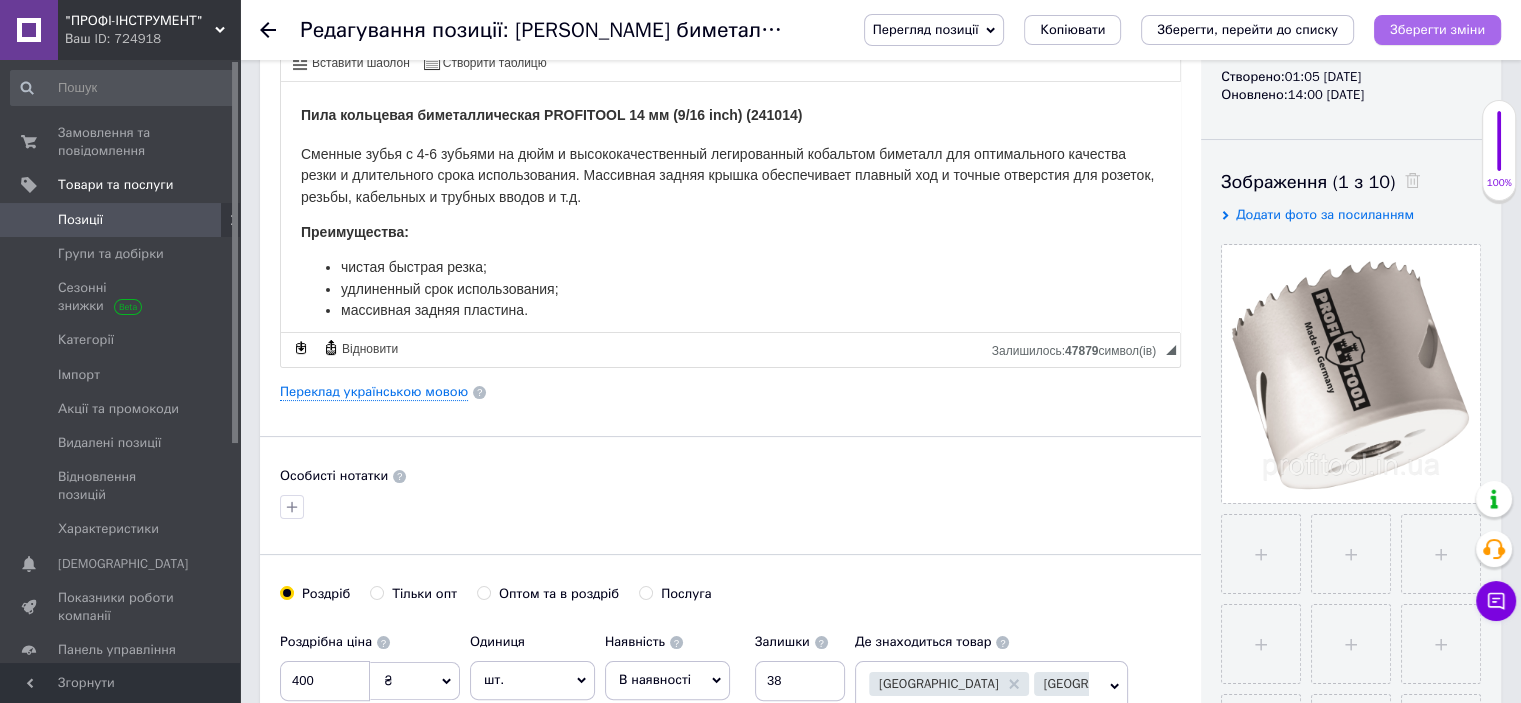 click on "Зберегти зміни" at bounding box center (1437, 29) 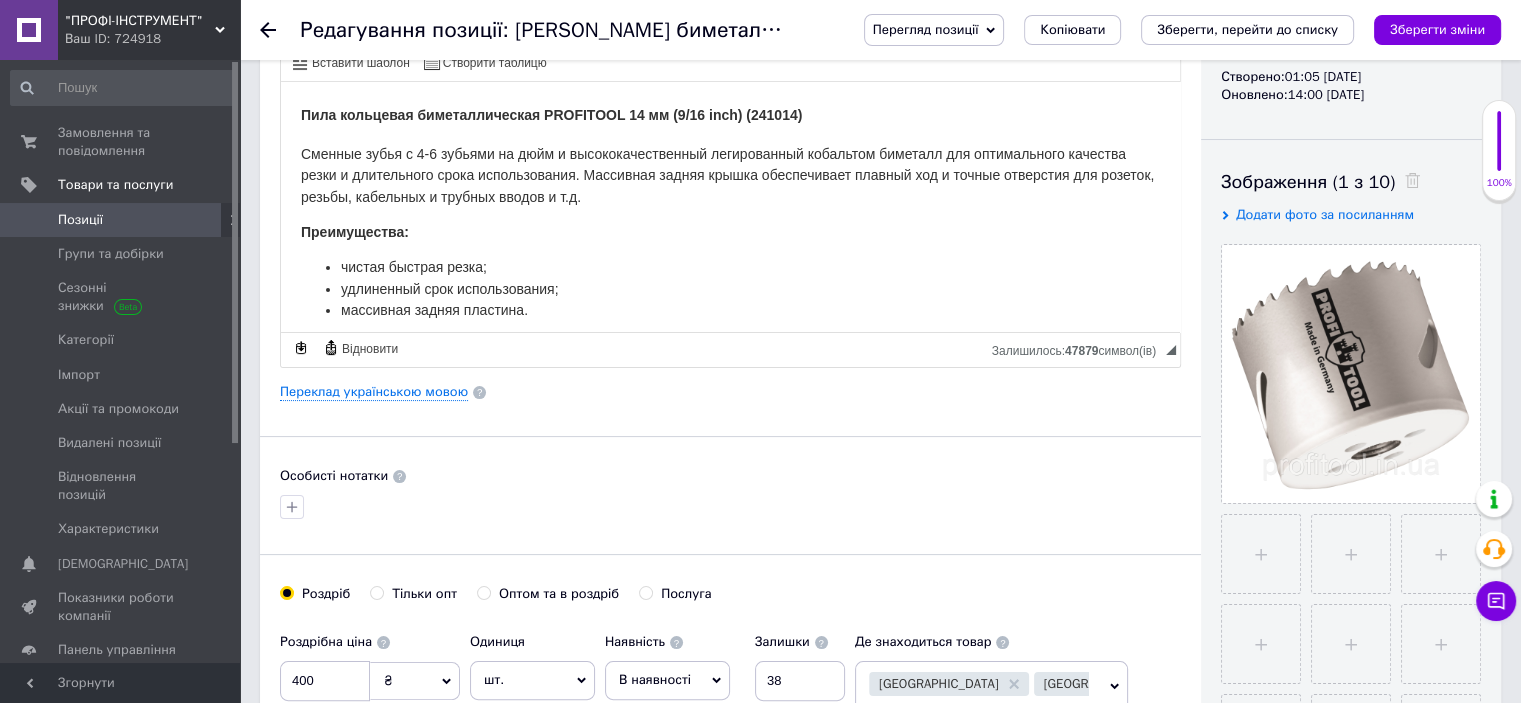 click on "Позиції" at bounding box center [121, 220] 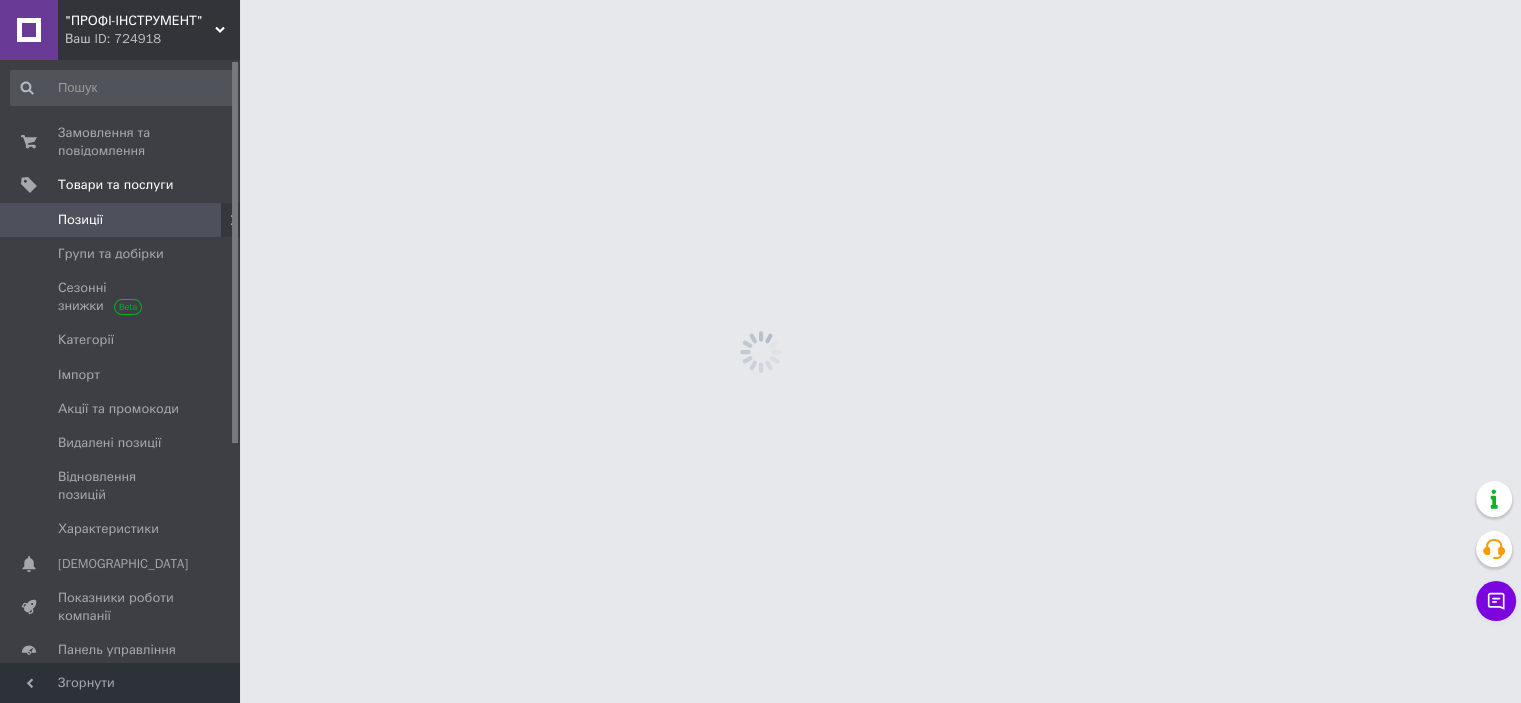 scroll, scrollTop: 0, scrollLeft: 0, axis: both 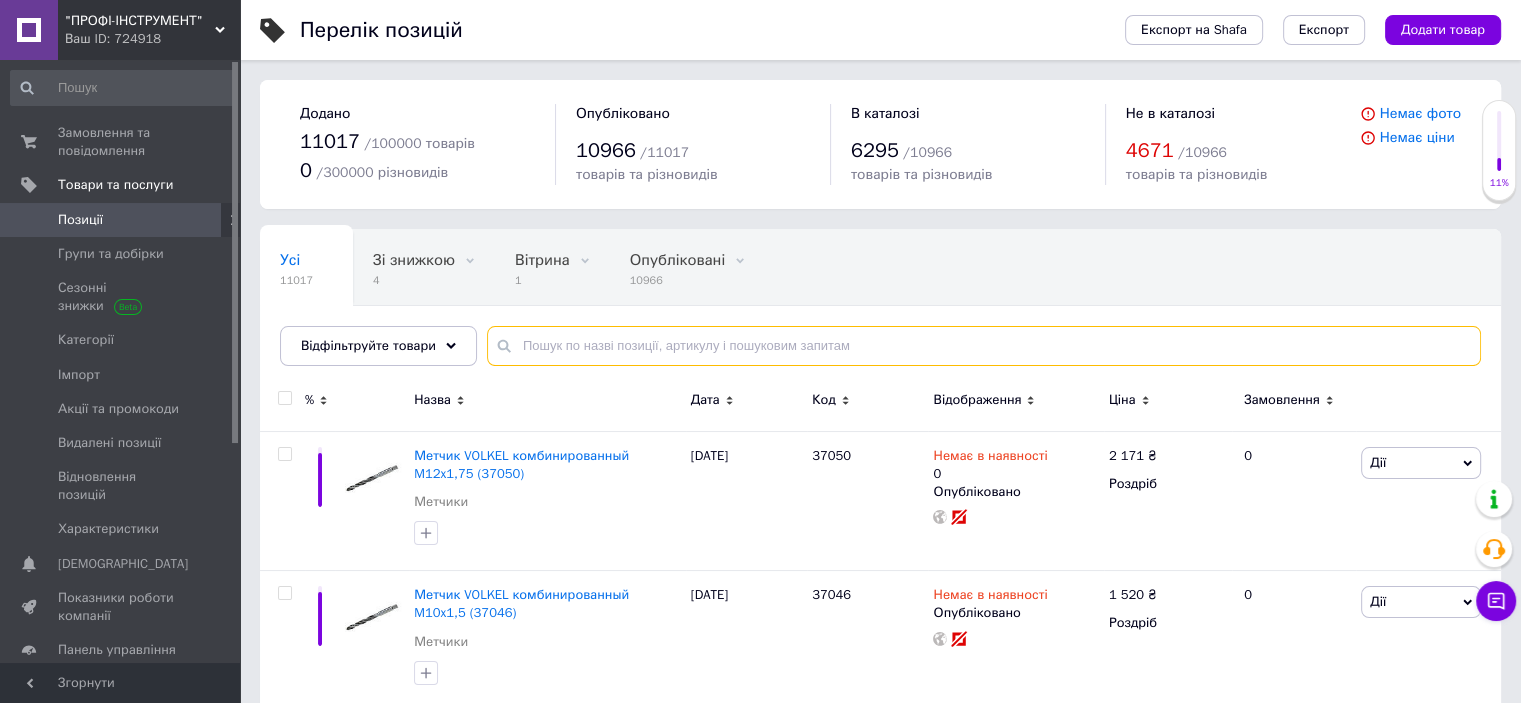click at bounding box center [984, 346] 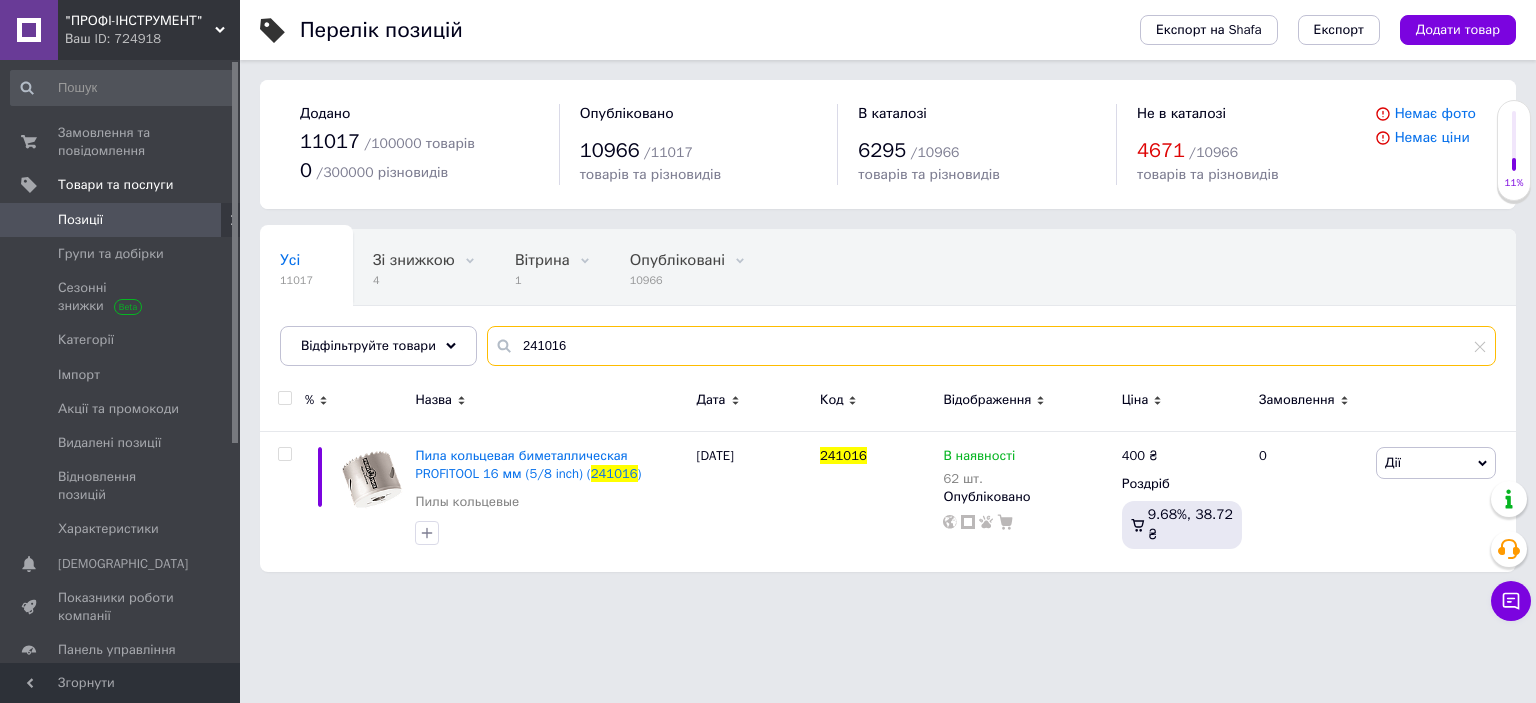 type on "241016" 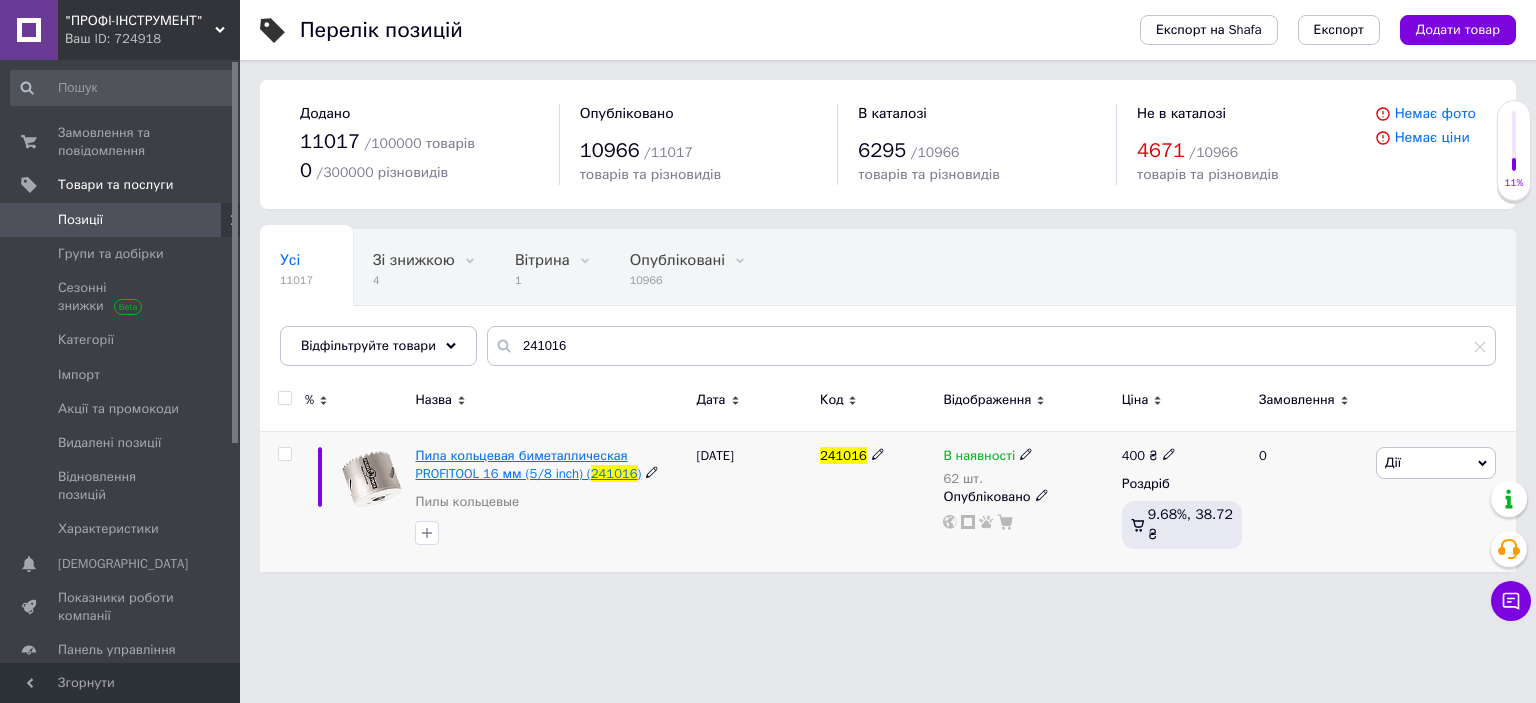 click on "Пила кольцевая биметаллическая PROFITOOL 16 мм (5/8 inch) (" at bounding box center [521, 464] 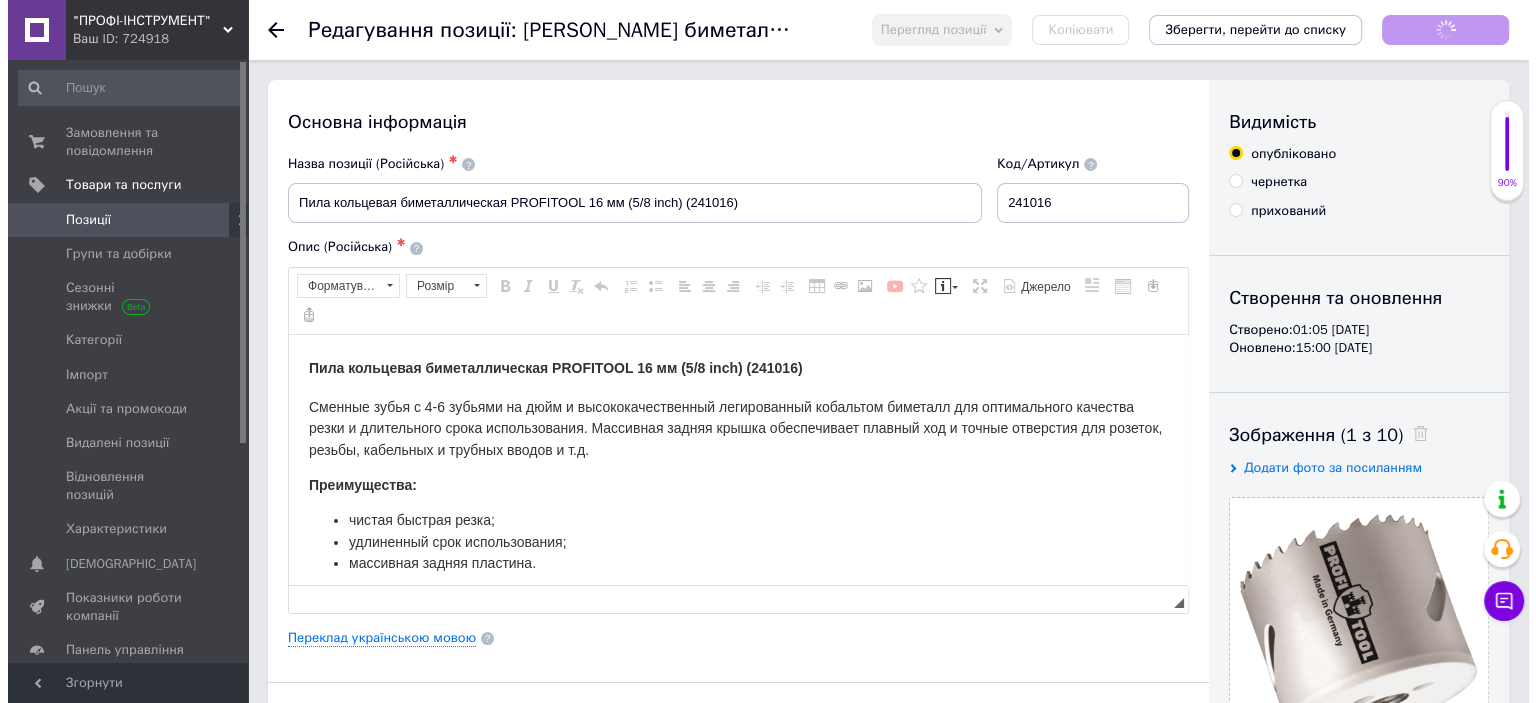 scroll, scrollTop: 0, scrollLeft: 0, axis: both 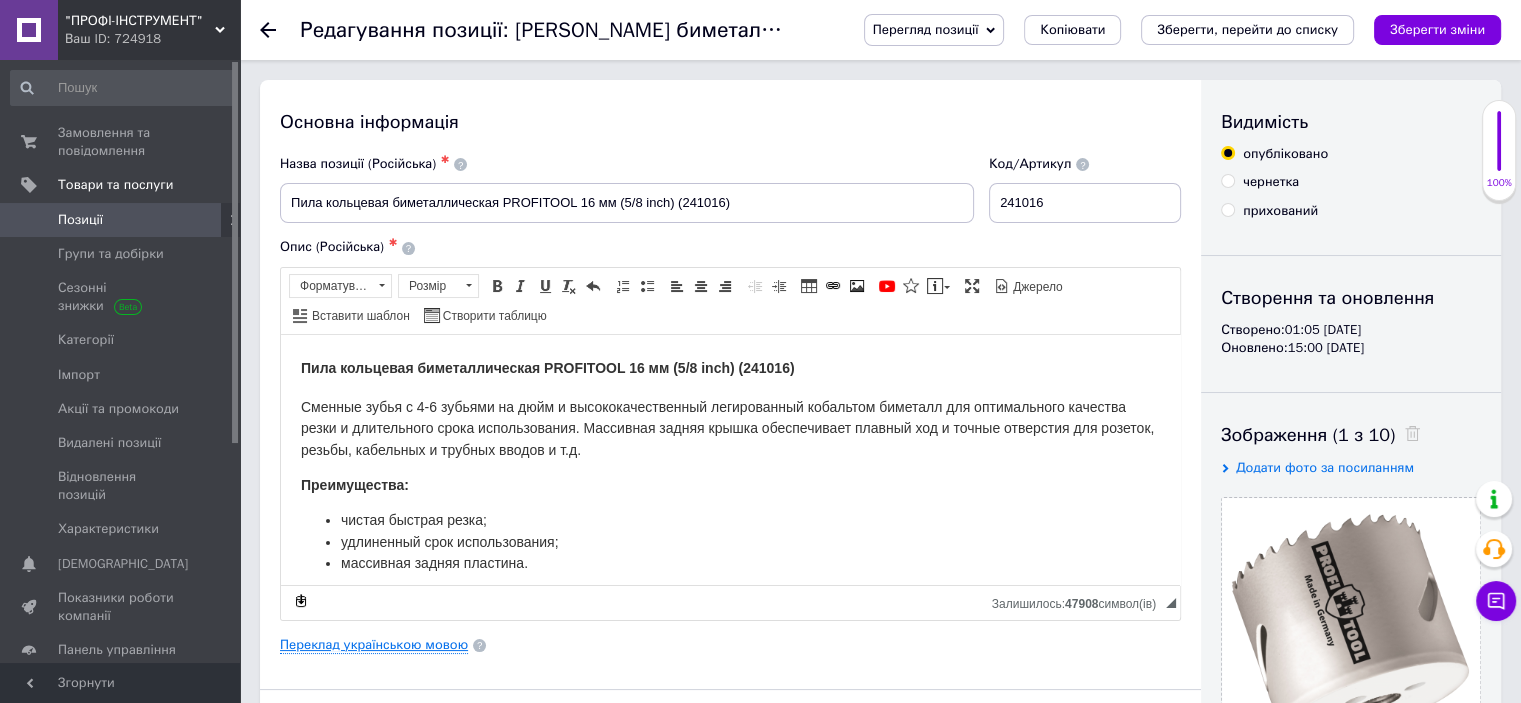 click on "Переклад українською мовою" at bounding box center [374, 645] 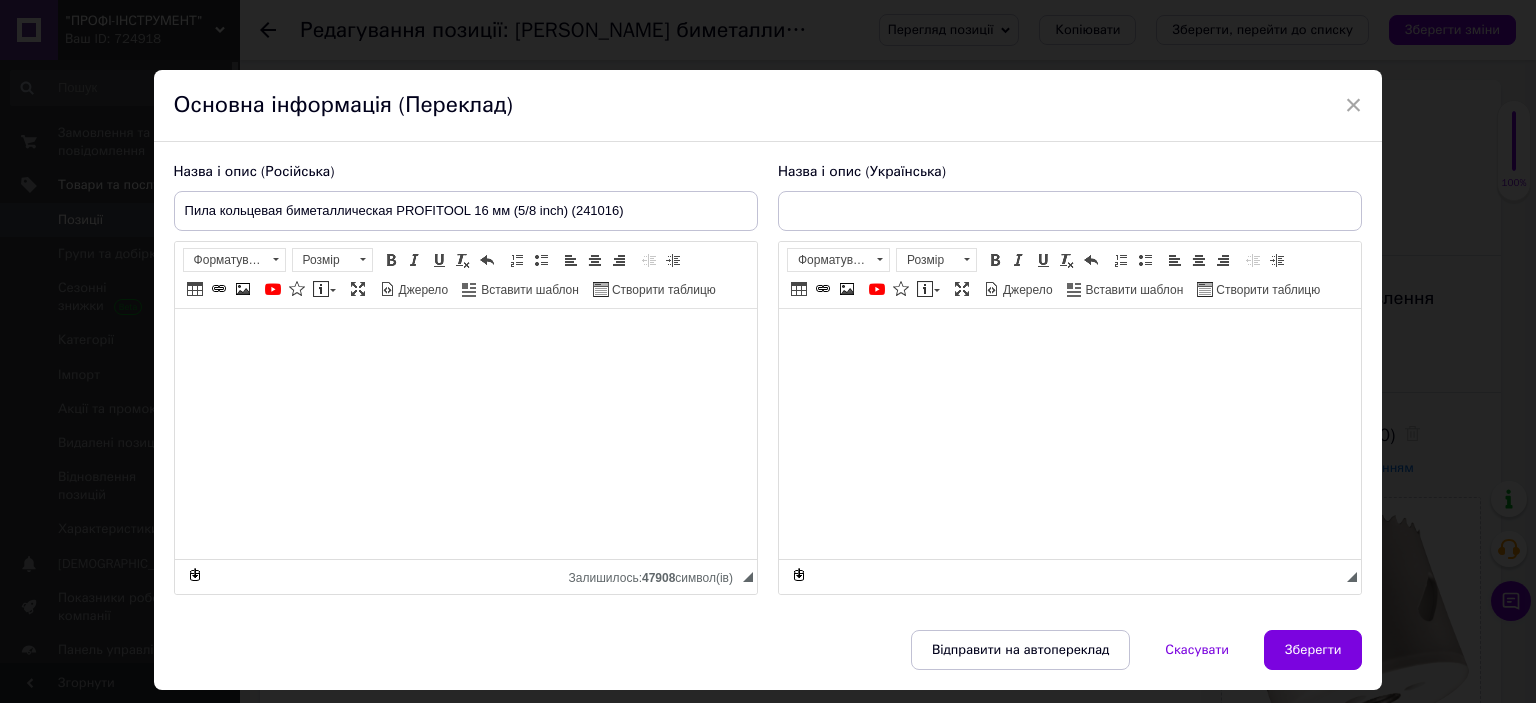 type on "Пила кільцева біметалева PROFITOOL 16 мм (5/8 inch) (241016)" 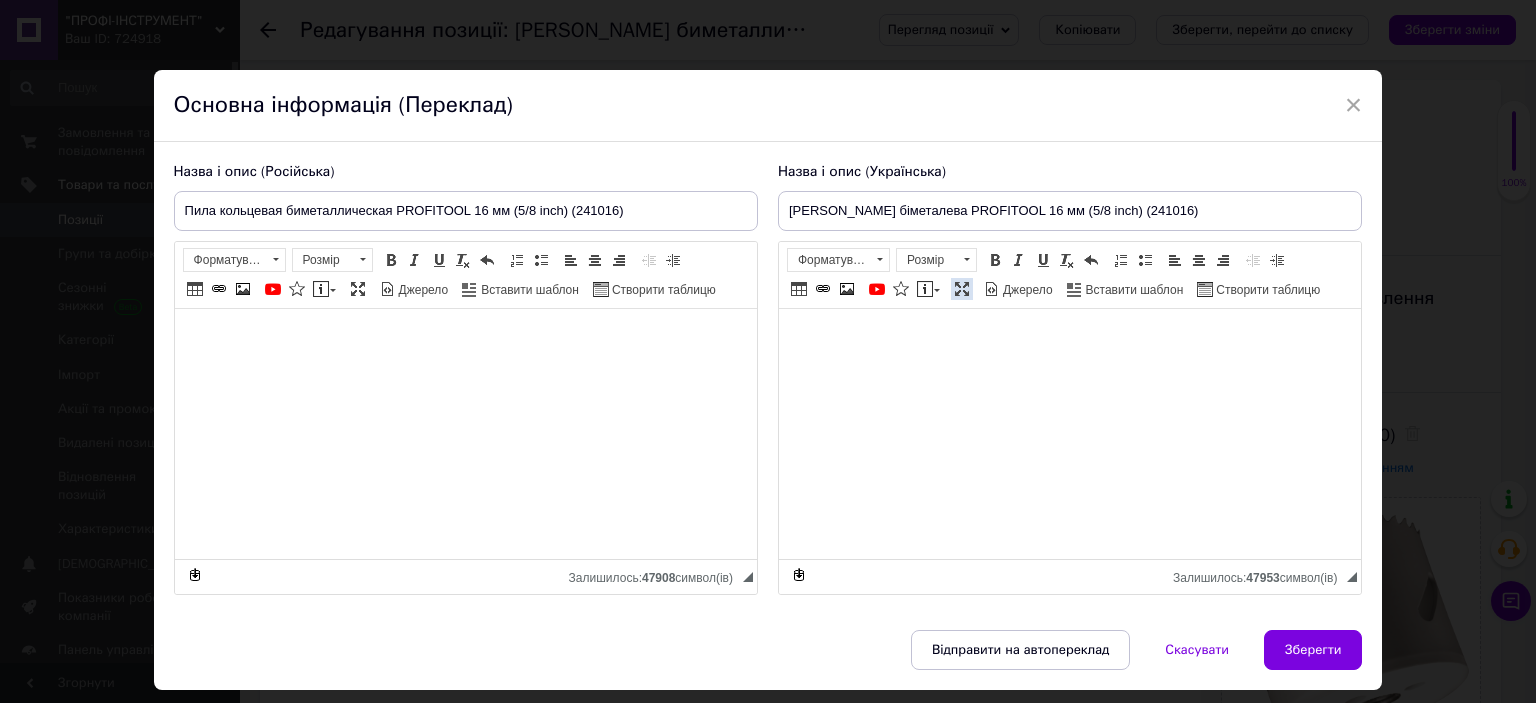 click at bounding box center (962, 289) 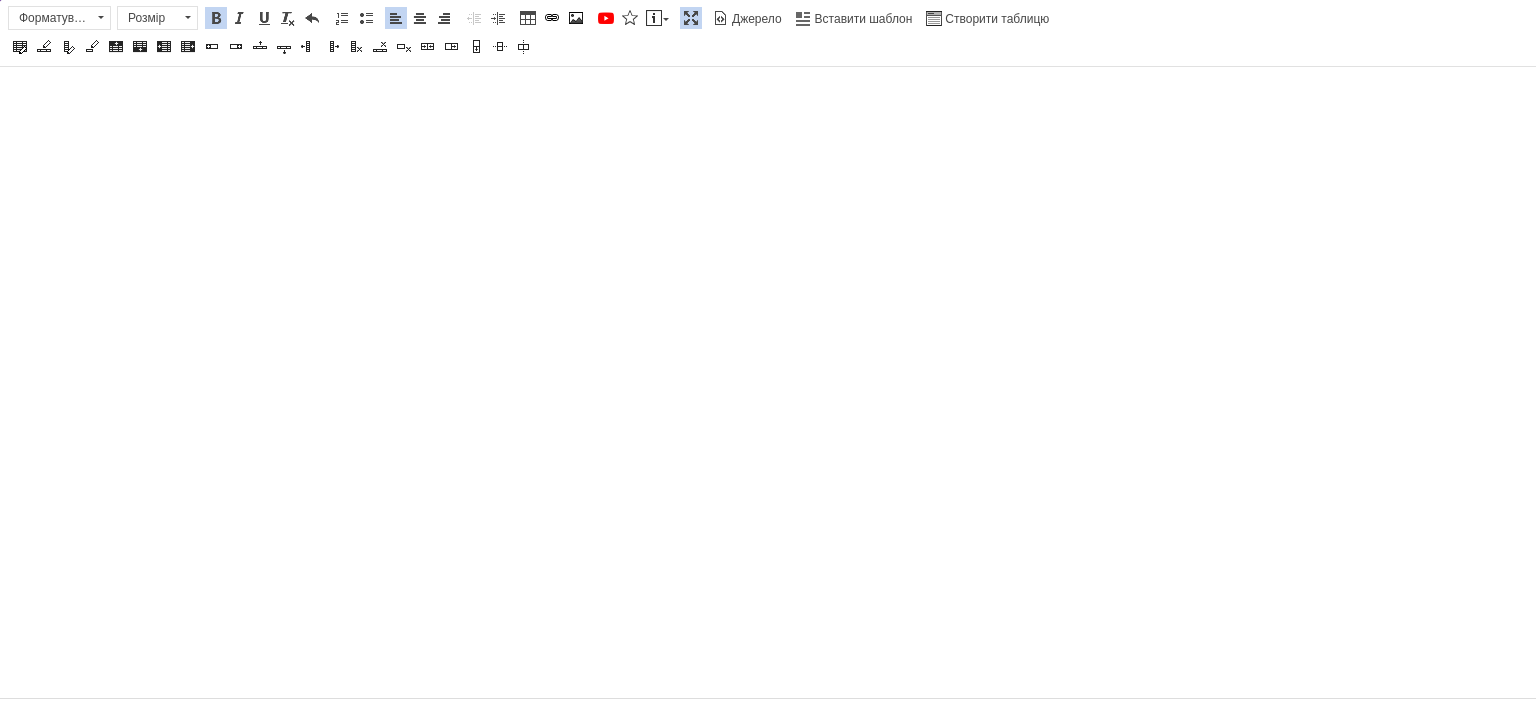 click on "Розмір" at bounding box center (148, 18) 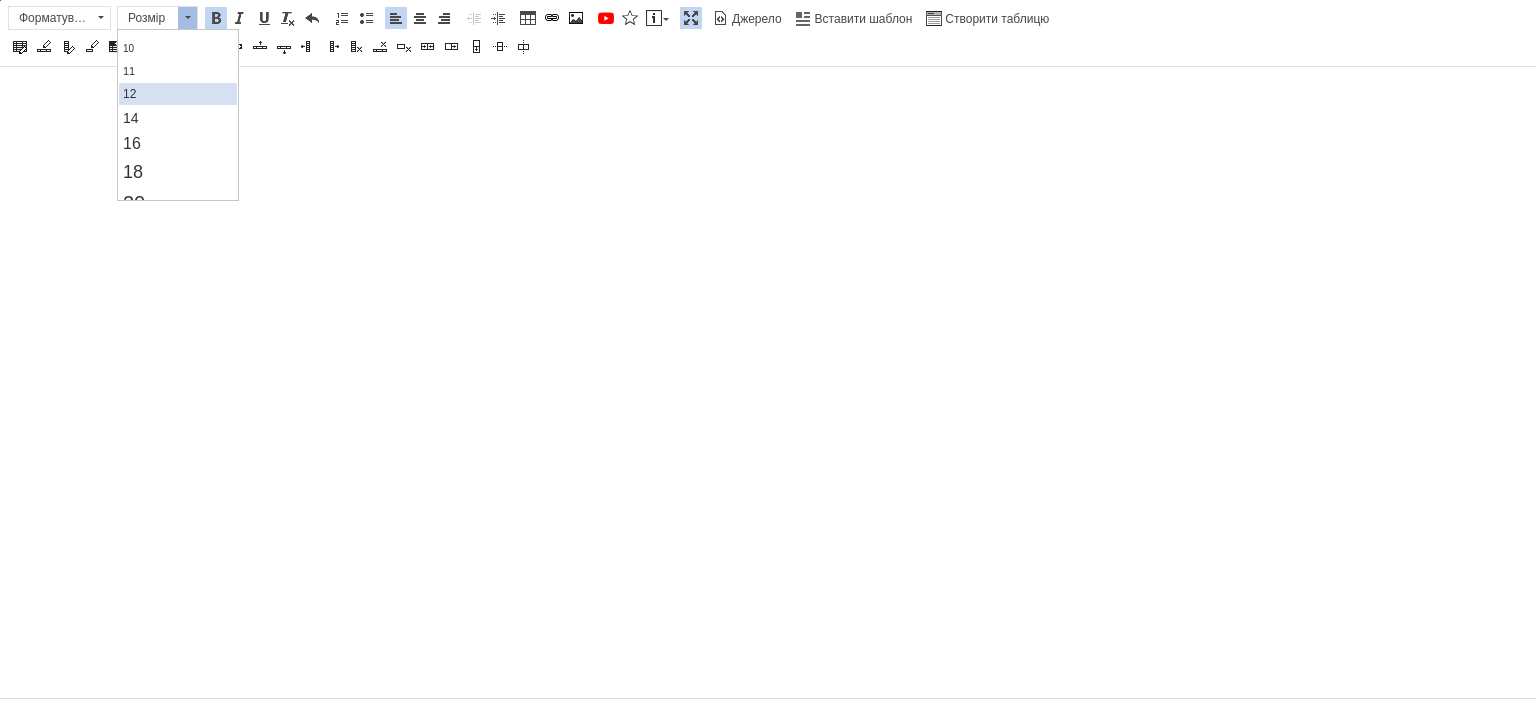 scroll, scrollTop: 100, scrollLeft: 0, axis: vertical 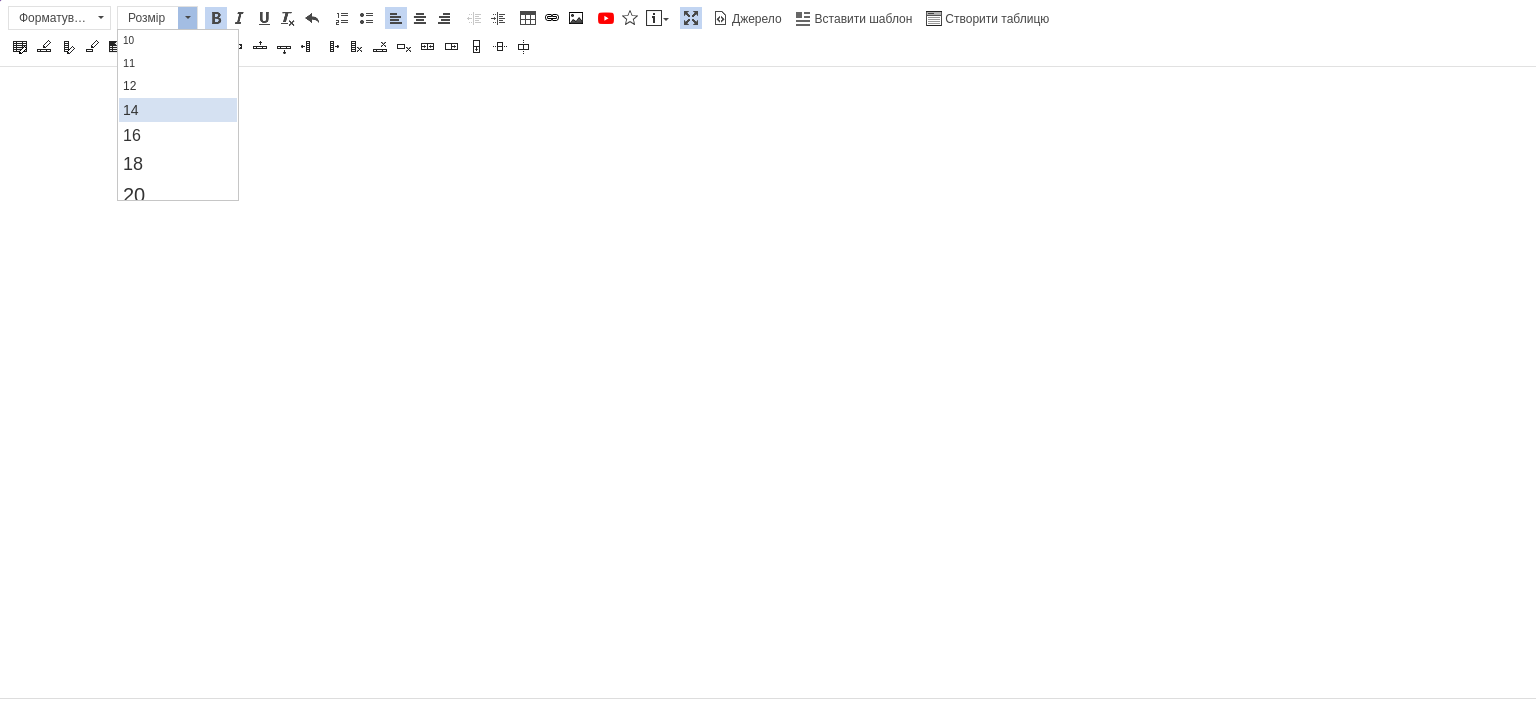 click on "14" at bounding box center (177, 110) 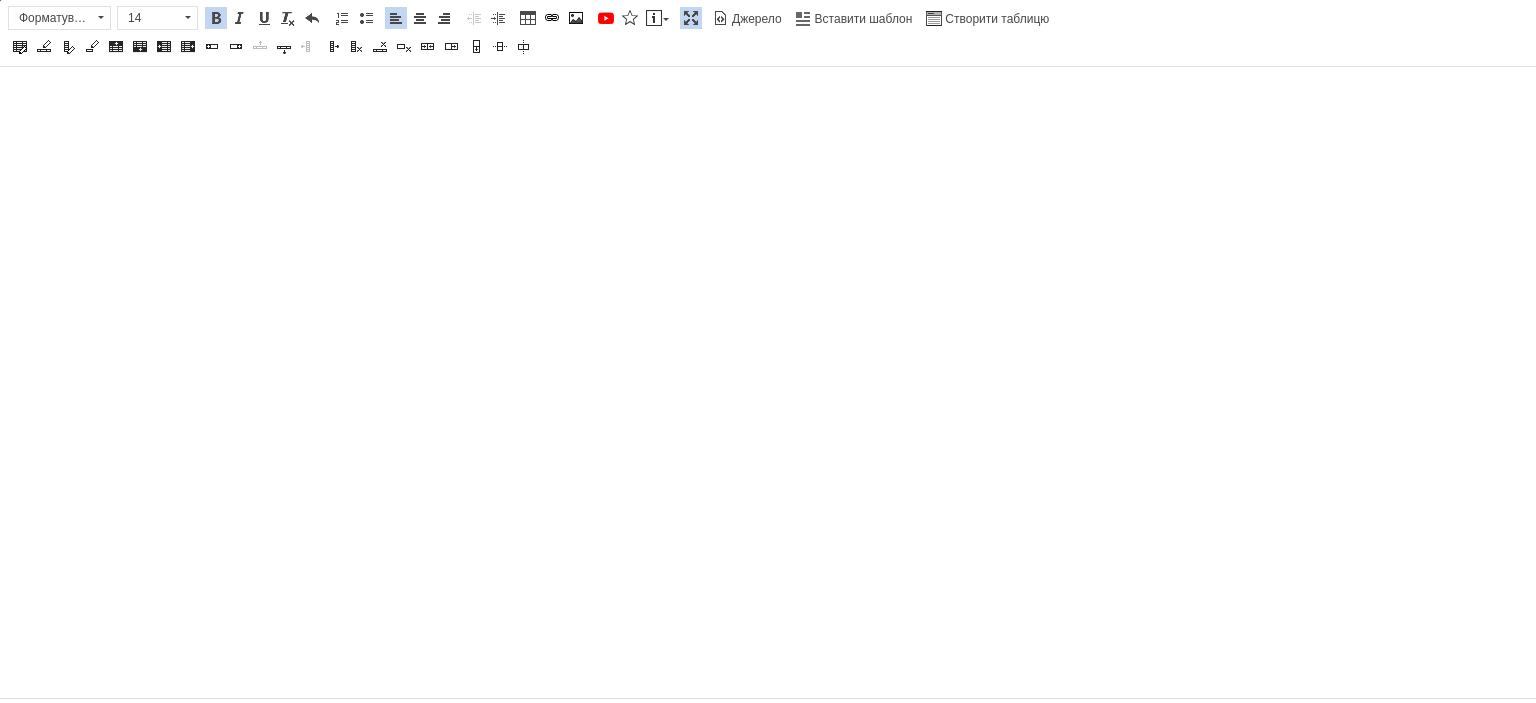 scroll, scrollTop: 0, scrollLeft: 0, axis: both 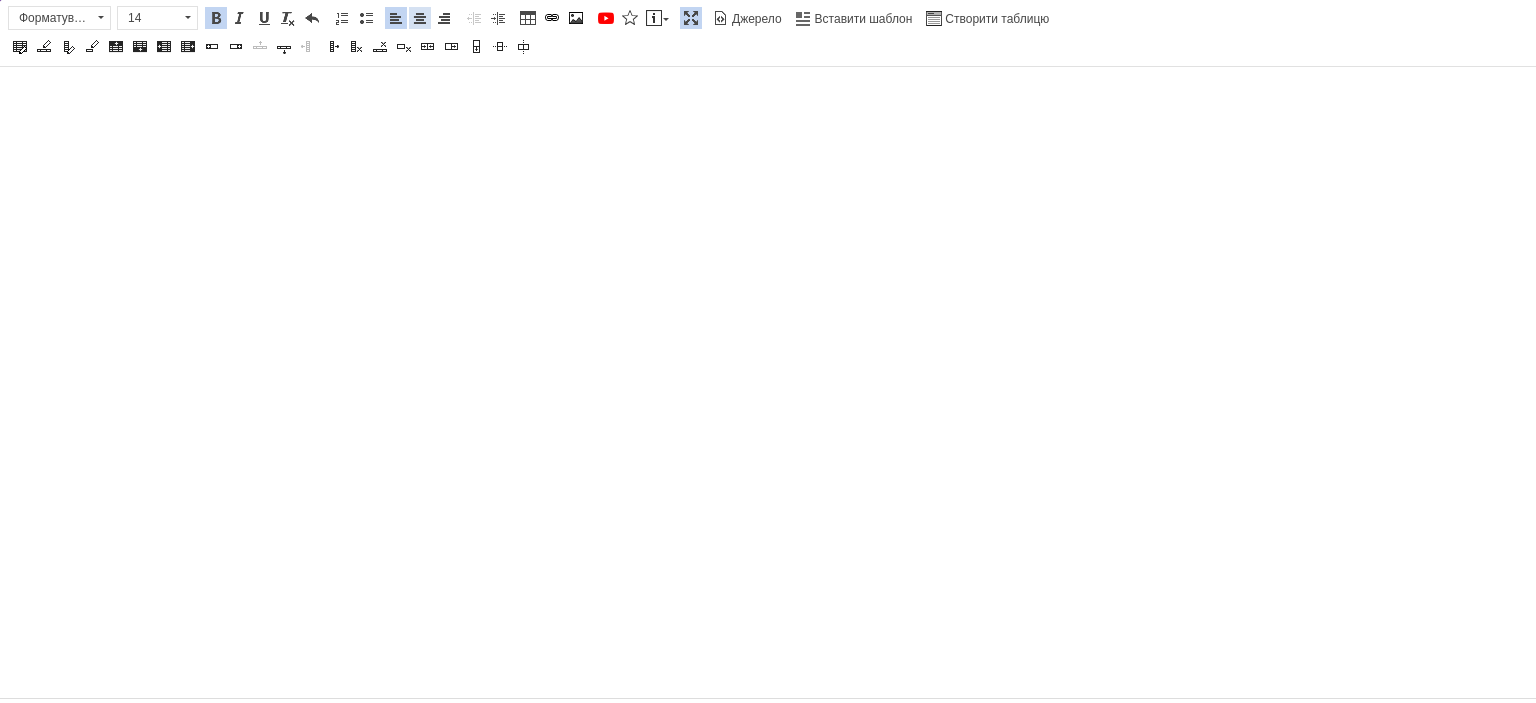 click at bounding box center [420, 18] 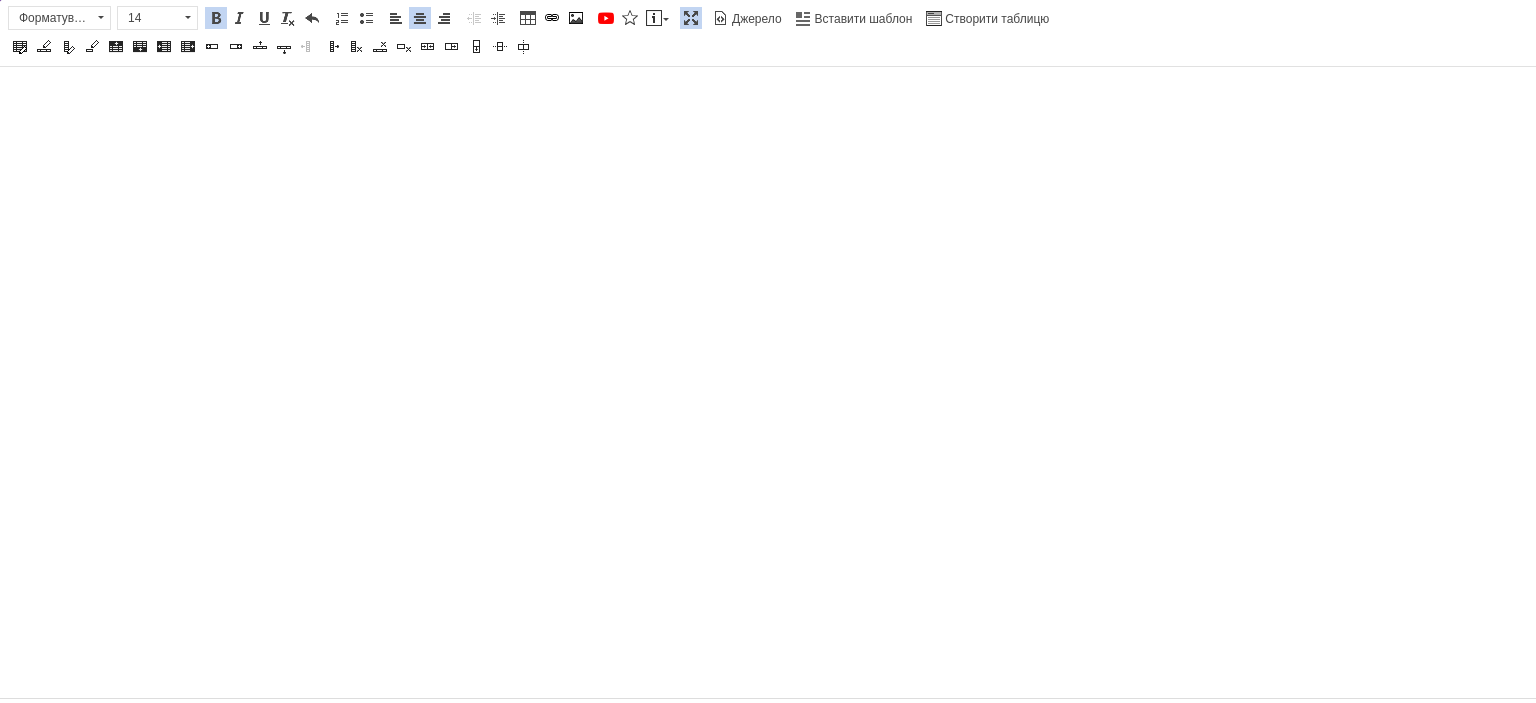 click at bounding box center (216, 18) 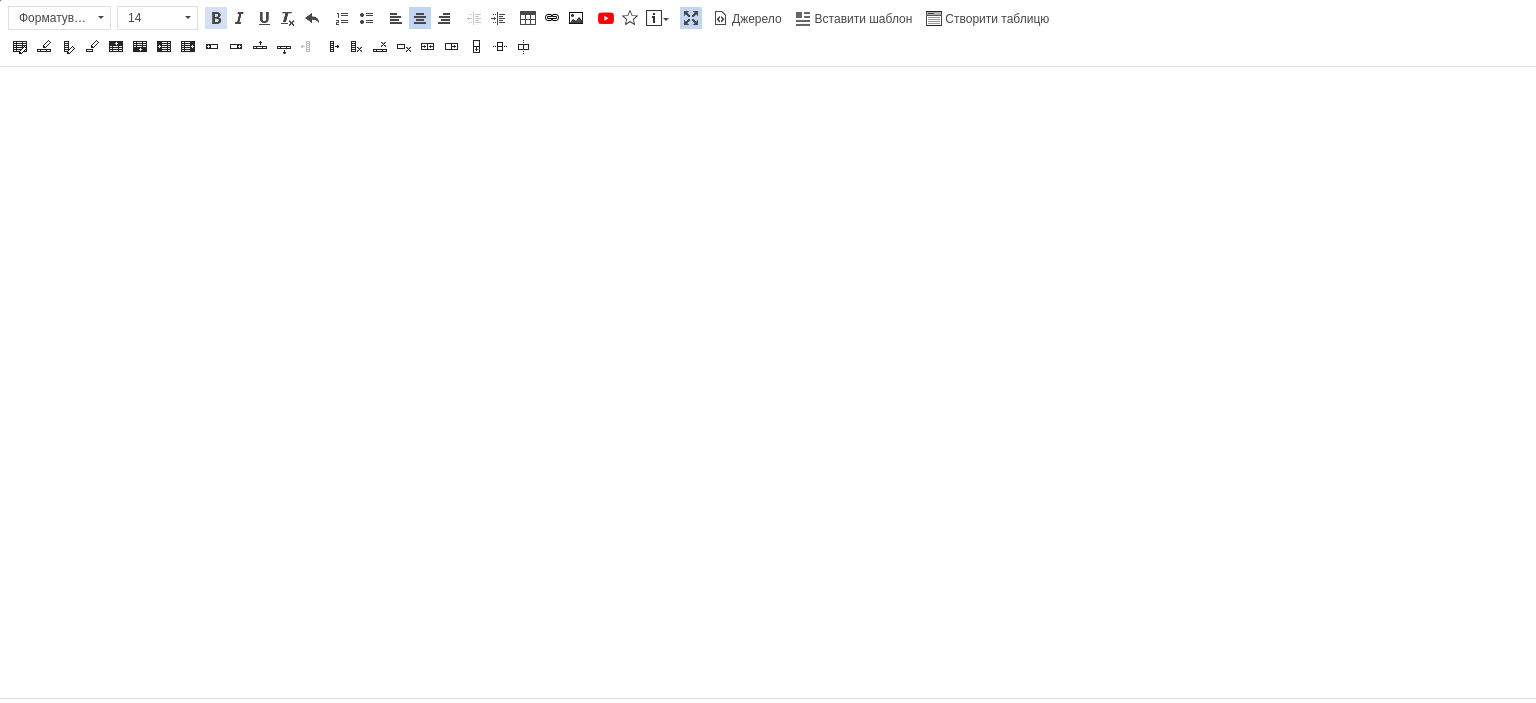 click at bounding box center [216, 18] 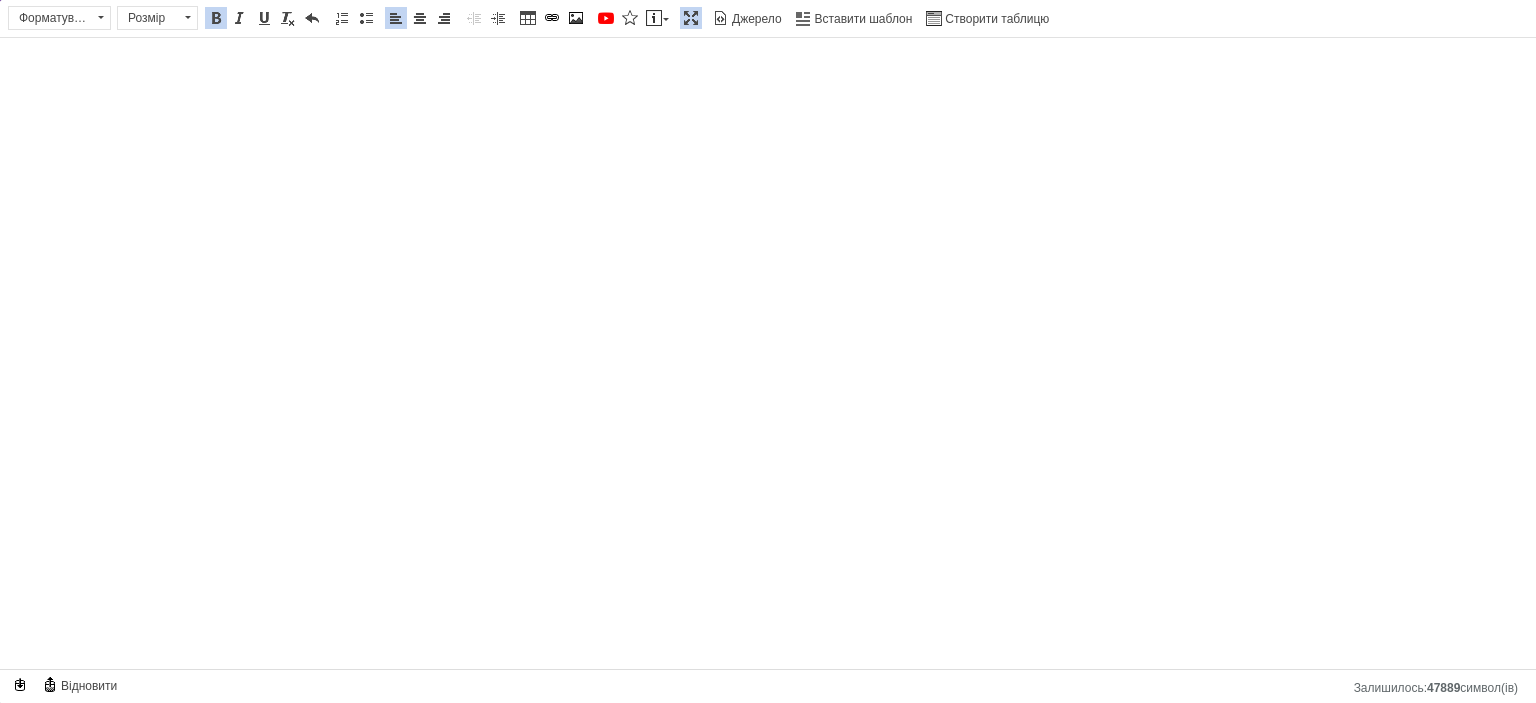 click at bounding box center (691, 18) 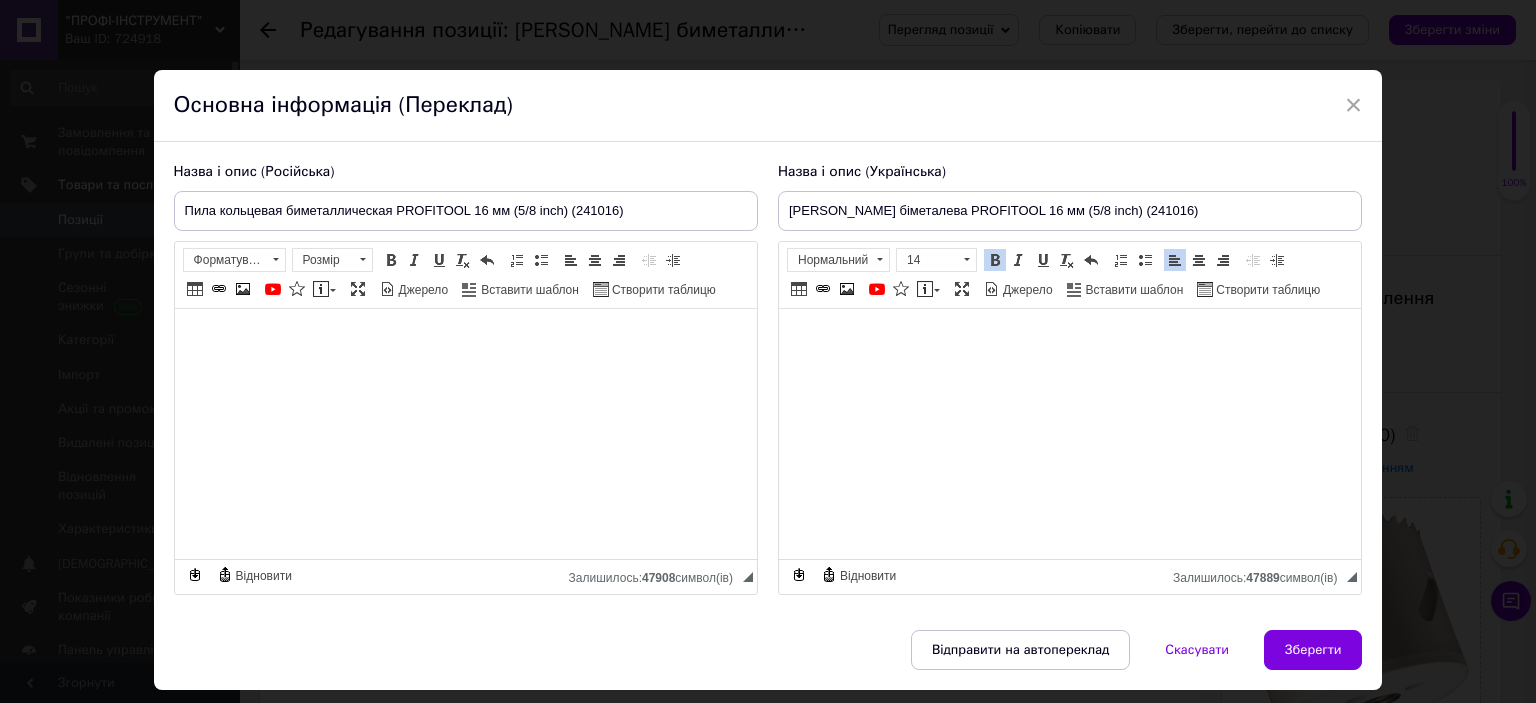 click on "YouTube   {label}   Вставити повідомлення" at bounding box center [303, 291] 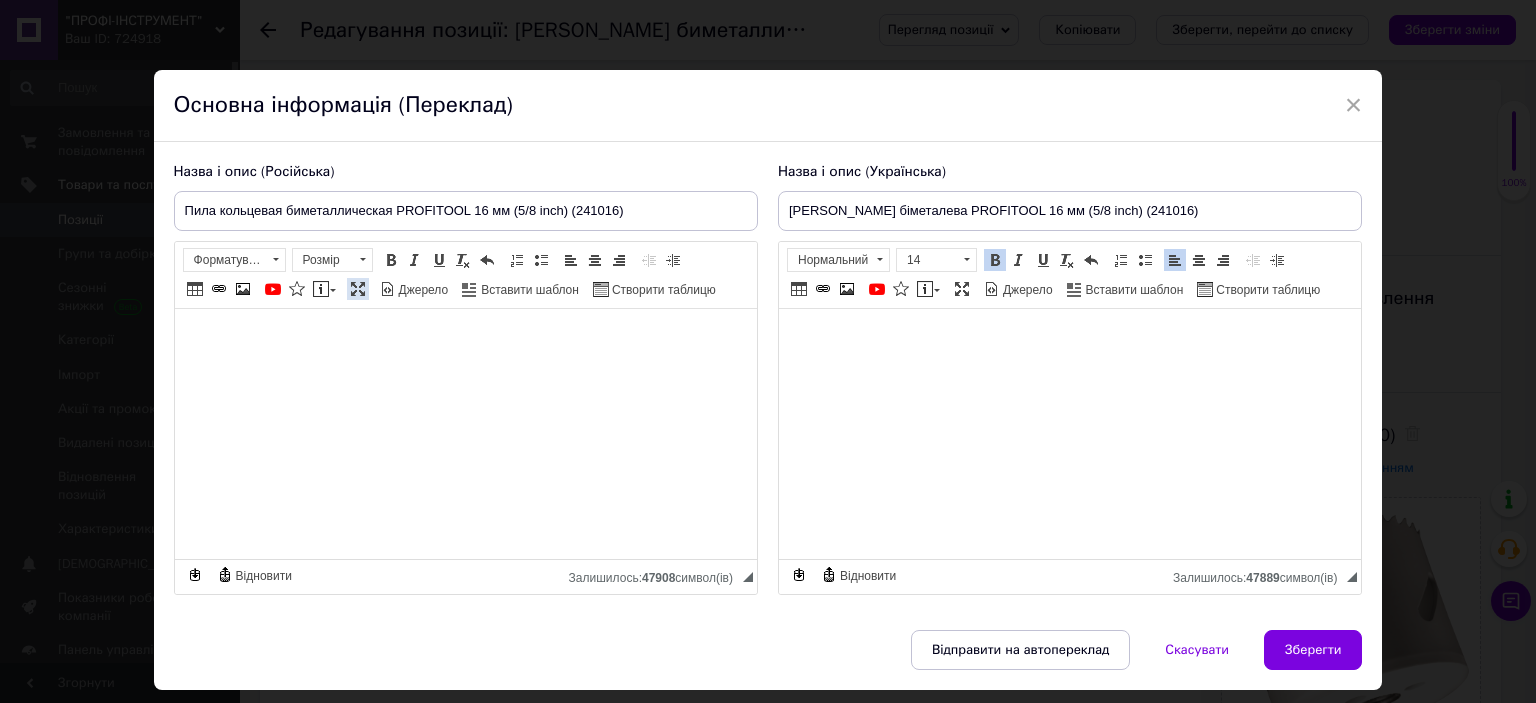 click at bounding box center [358, 289] 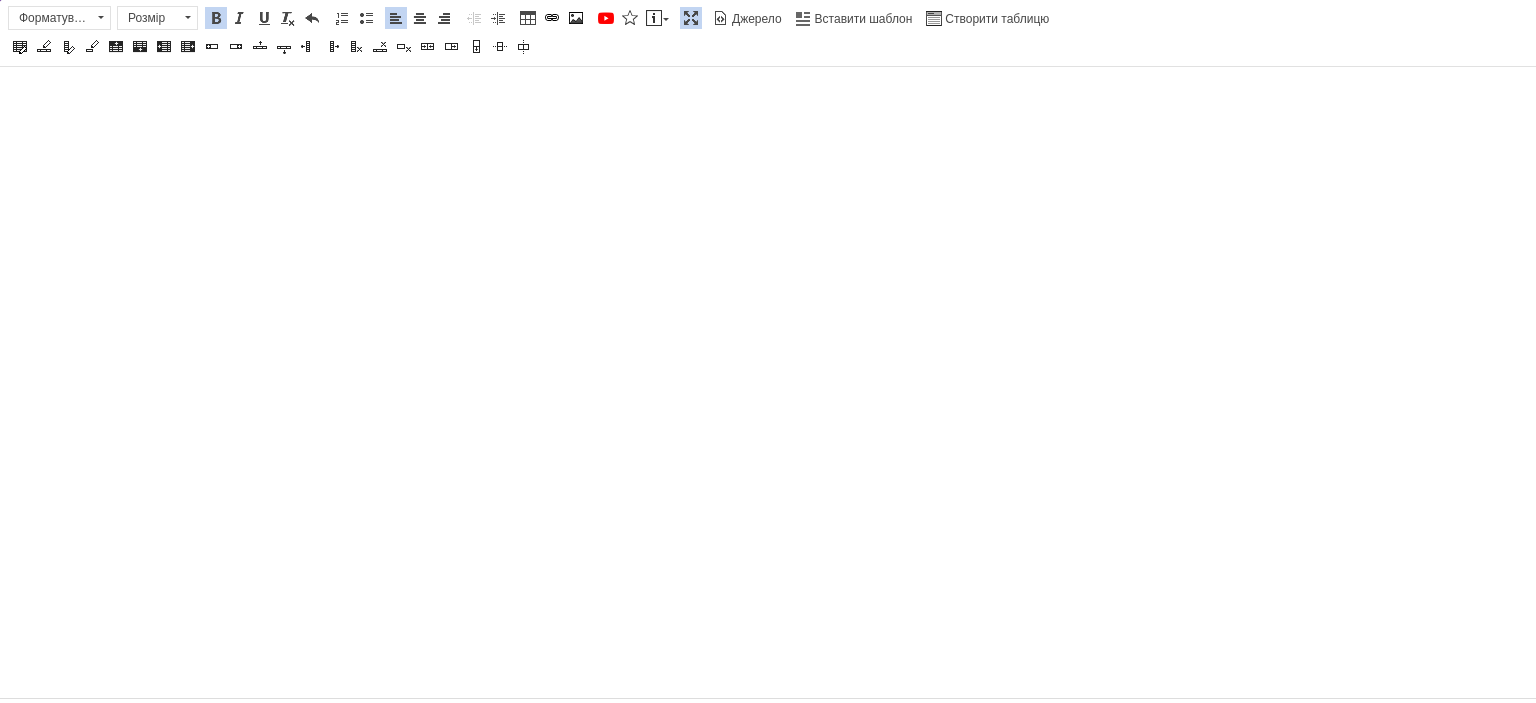 click on "Розмір" at bounding box center [148, 18] 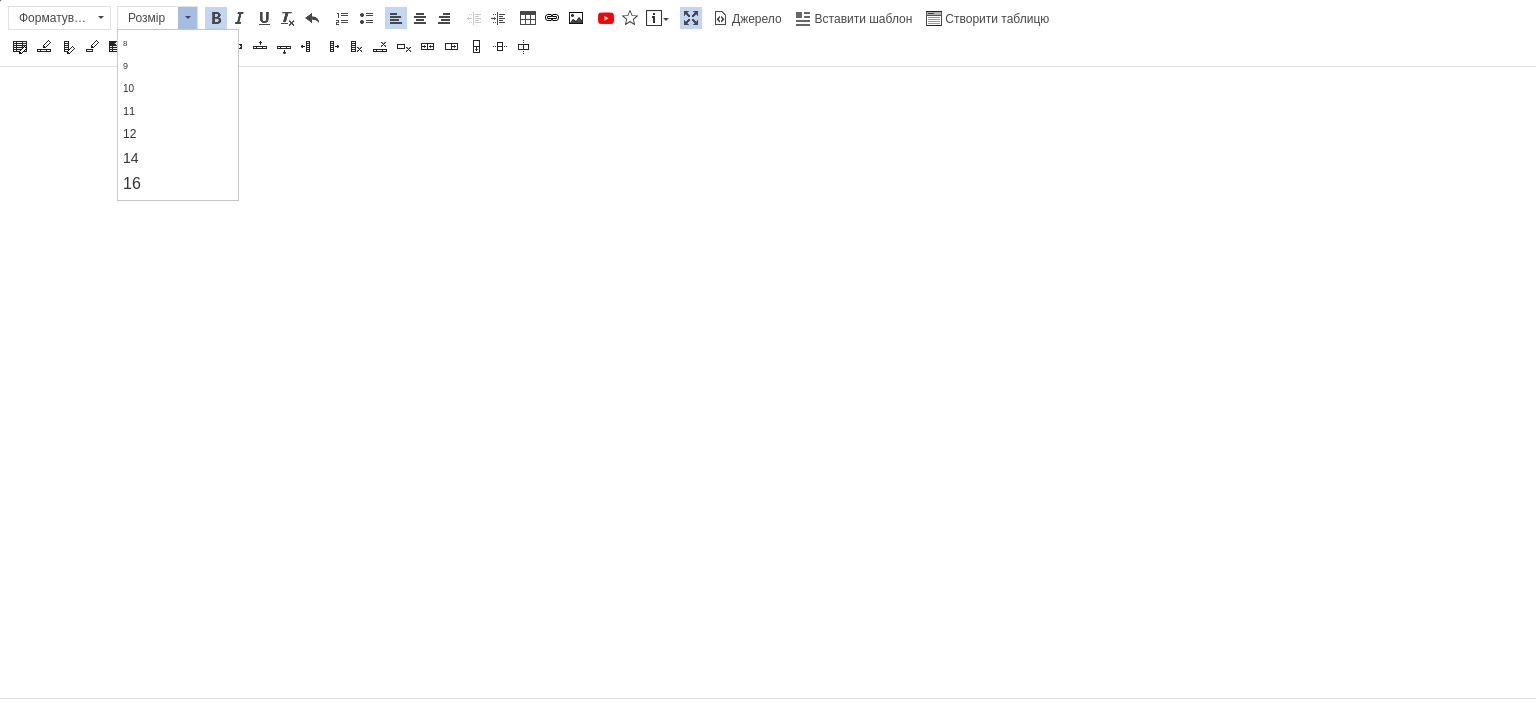 scroll, scrollTop: 100, scrollLeft: 0, axis: vertical 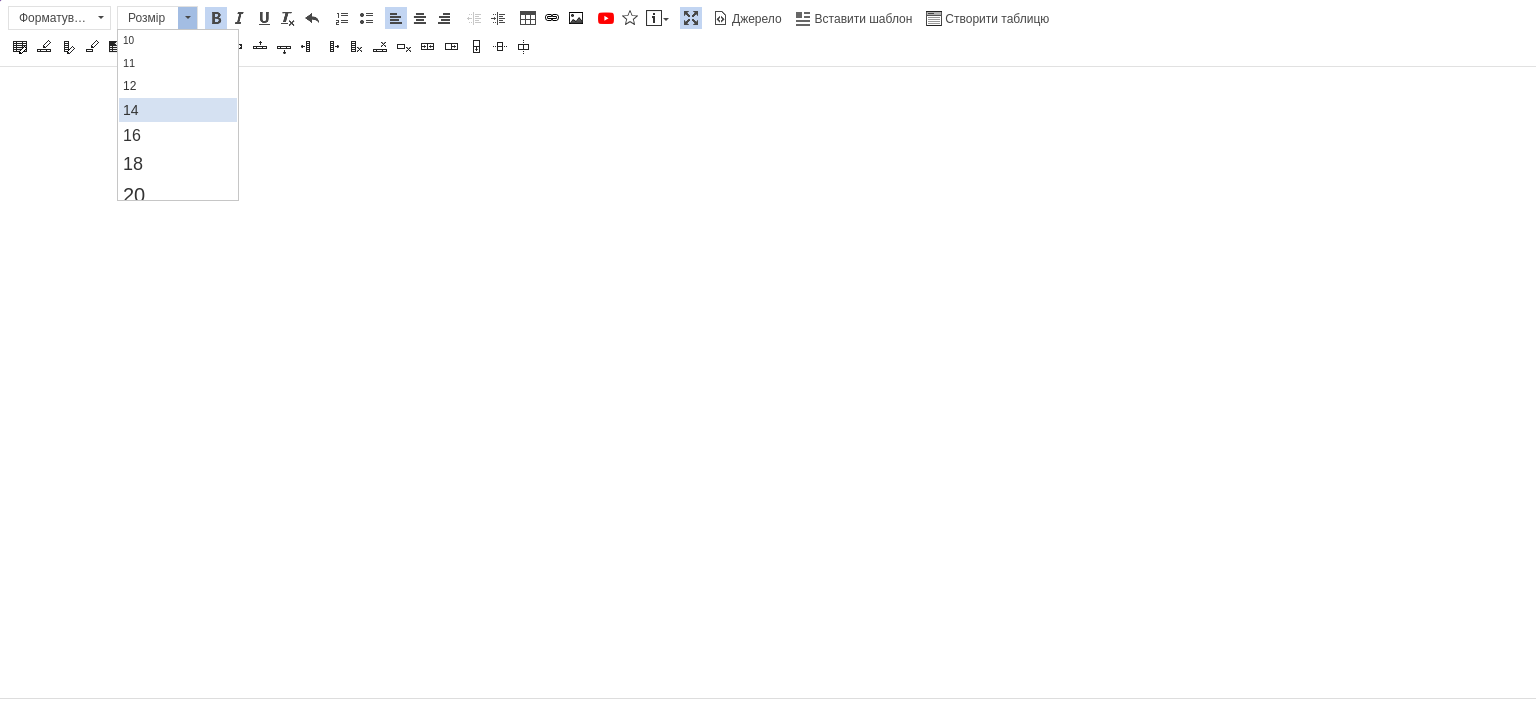 click on "14" at bounding box center [177, 110] 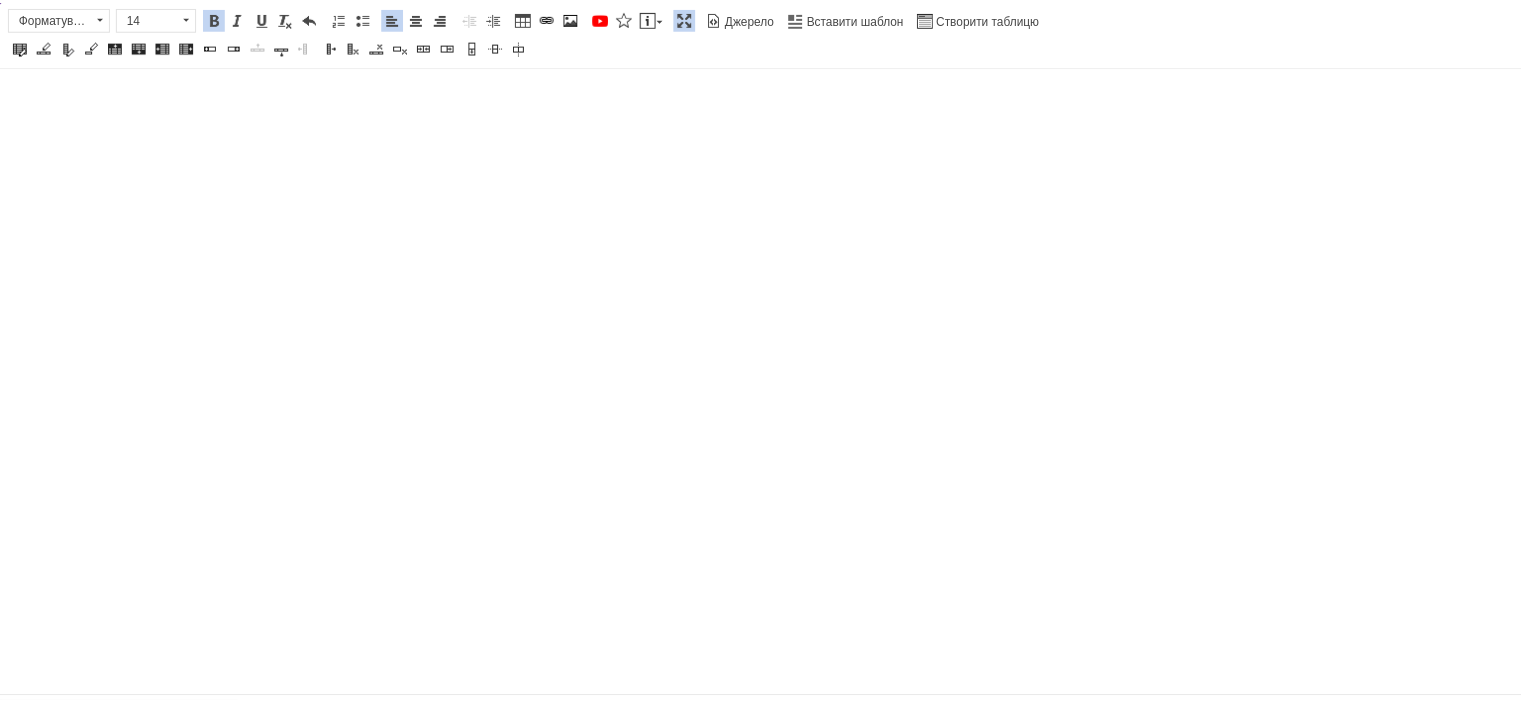 scroll, scrollTop: 0, scrollLeft: 0, axis: both 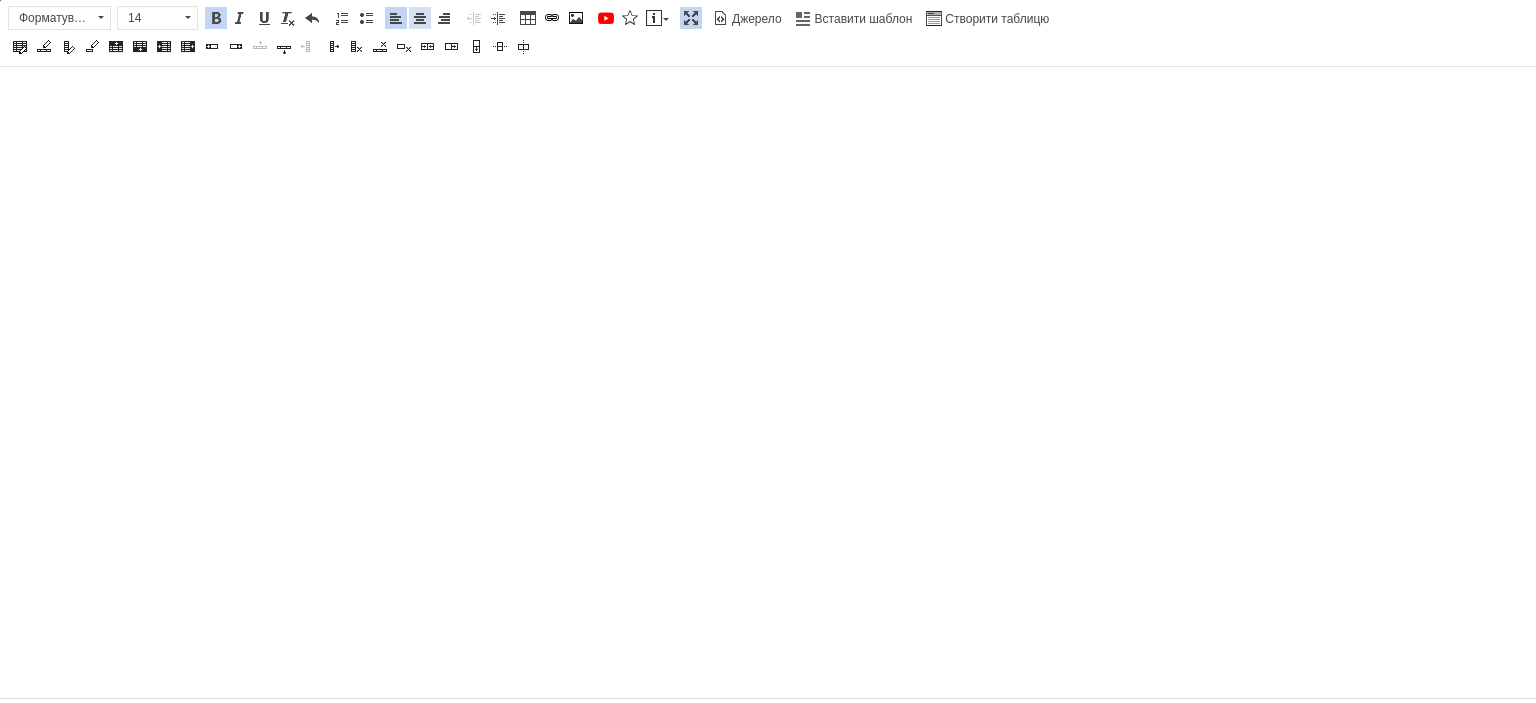 click at bounding box center [420, 18] 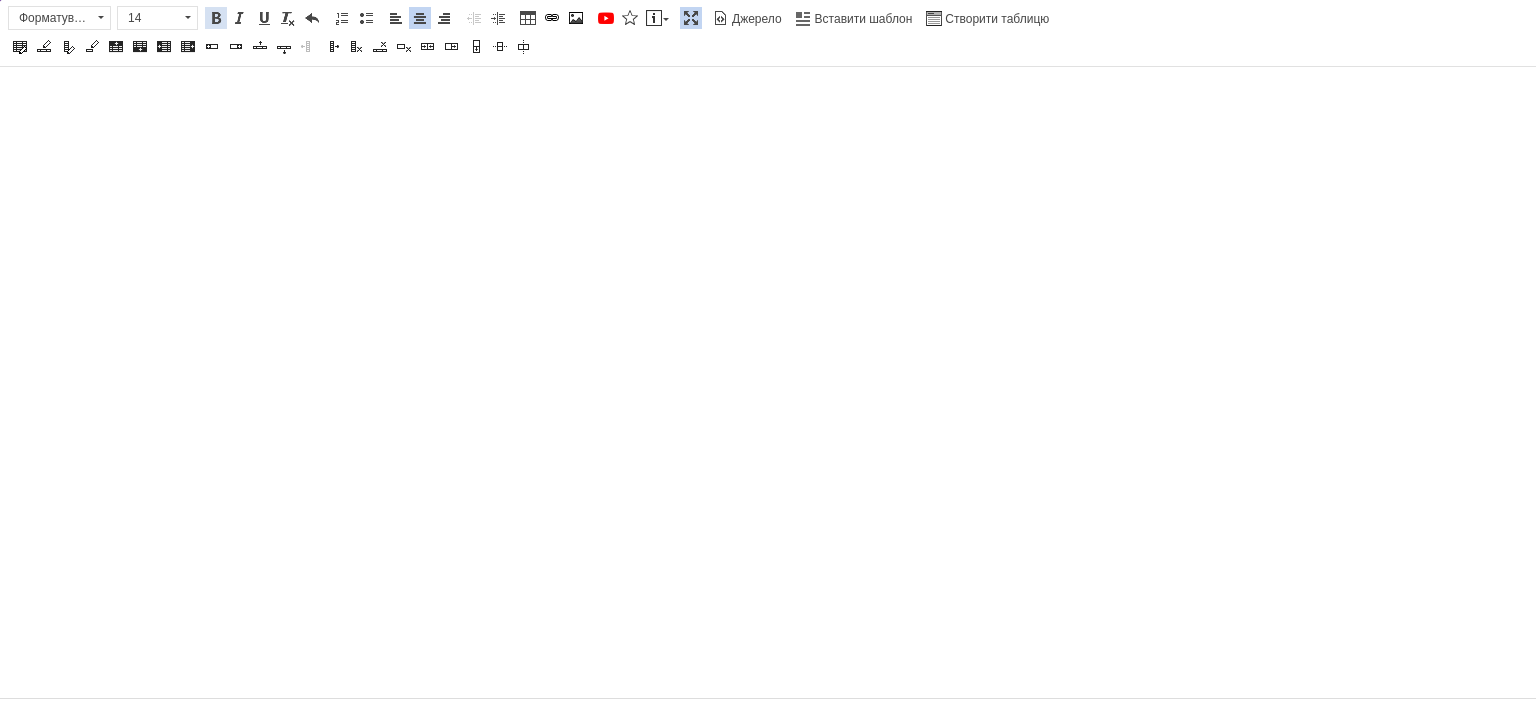 click at bounding box center (216, 18) 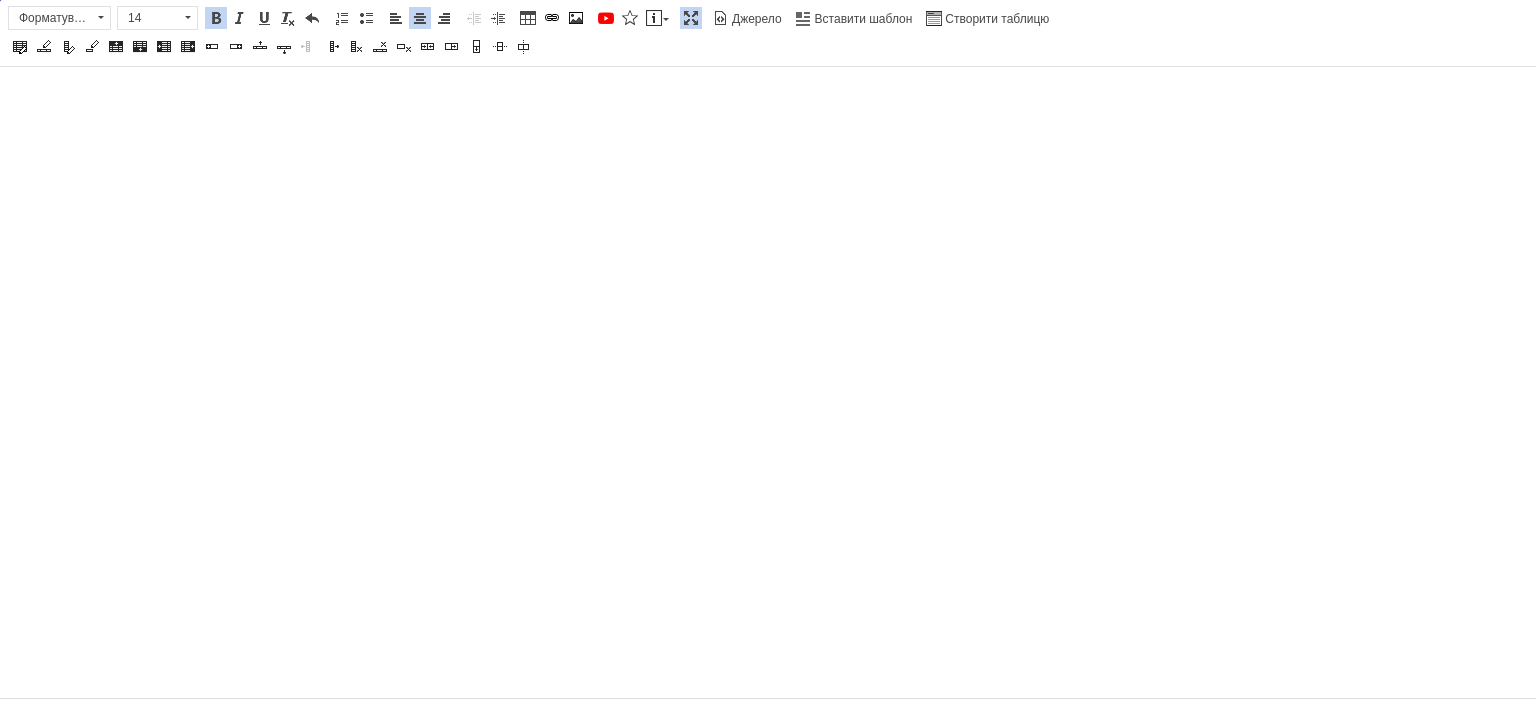 click on "Жирний  Сполучення клавіш Ctrl+B   Курсив  Сполучення клавіш Ctrl+I   Підкреслений  Сполучення клавіш Ctrl+U   Видалити форматування   Повернути  Сполучення клавіш Ctrl+Z" at bounding box center (264, 18) 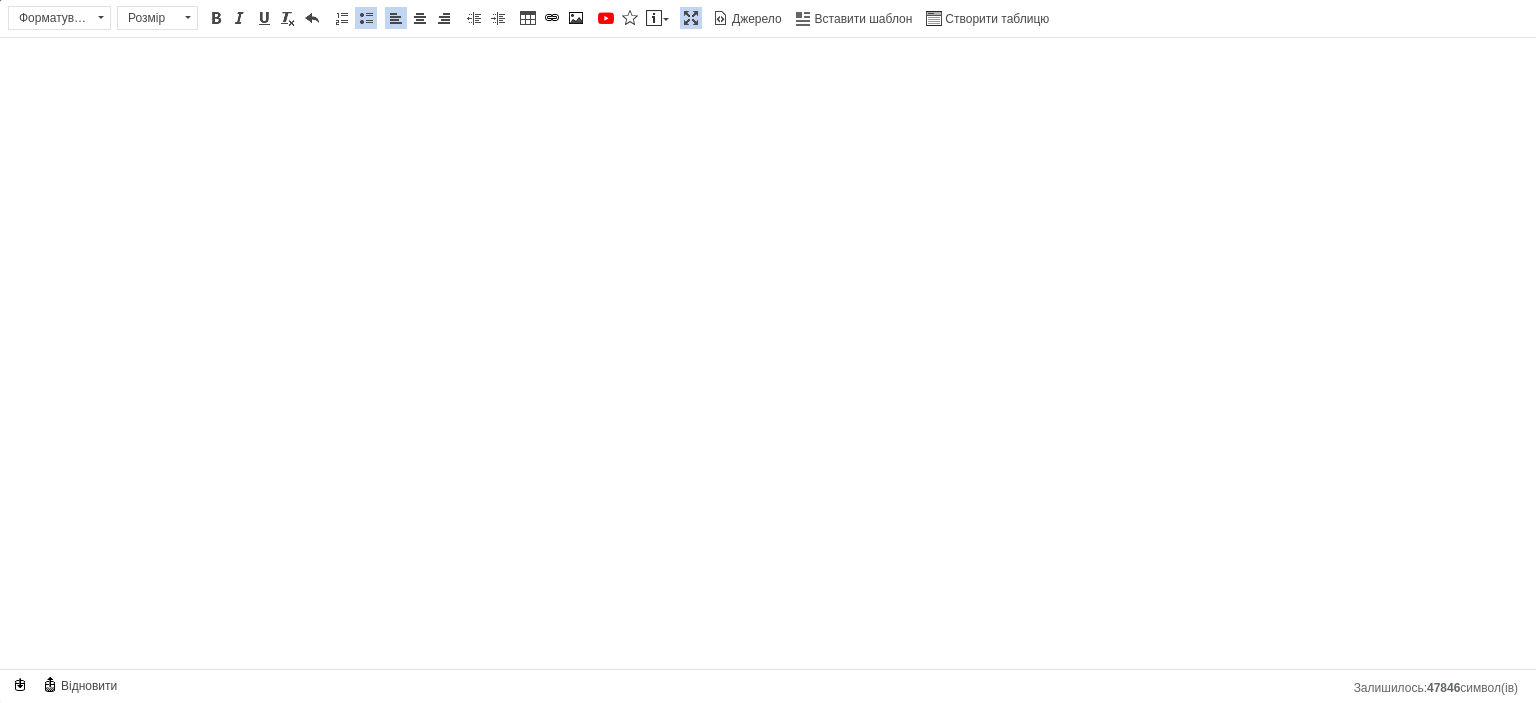 click at bounding box center (691, 18) 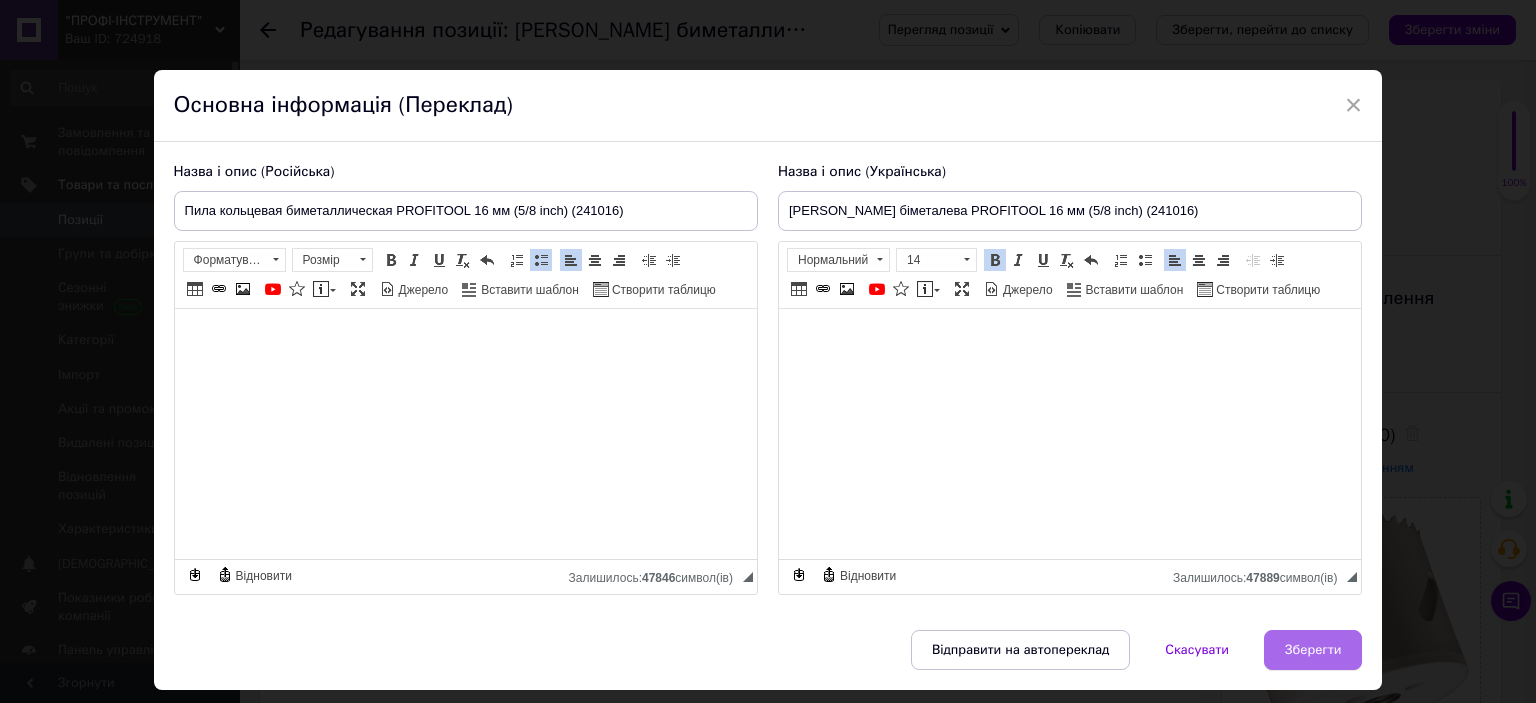 click on "Зберегти" at bounding box center (1313, 650) 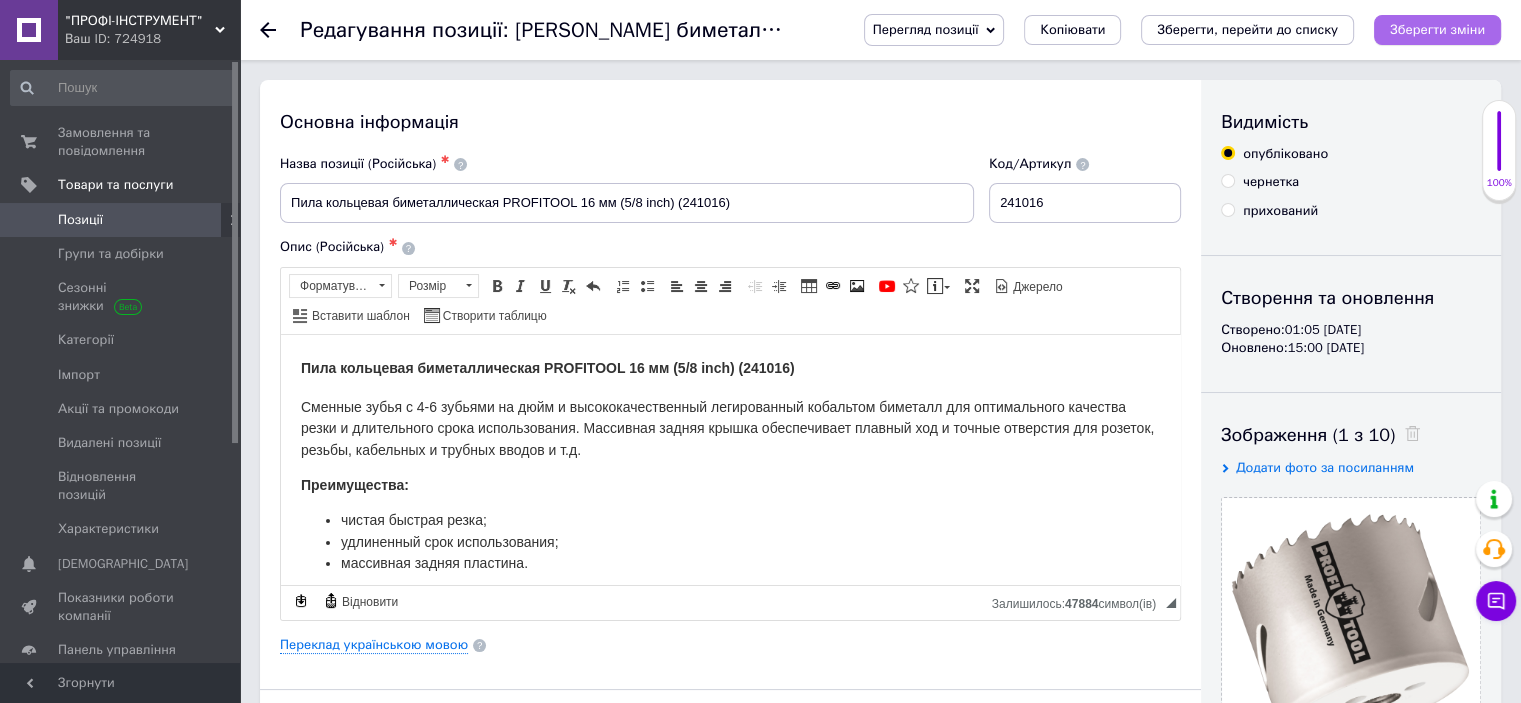 click on "Зберегти зміни" at bounding box center (1437, 29) 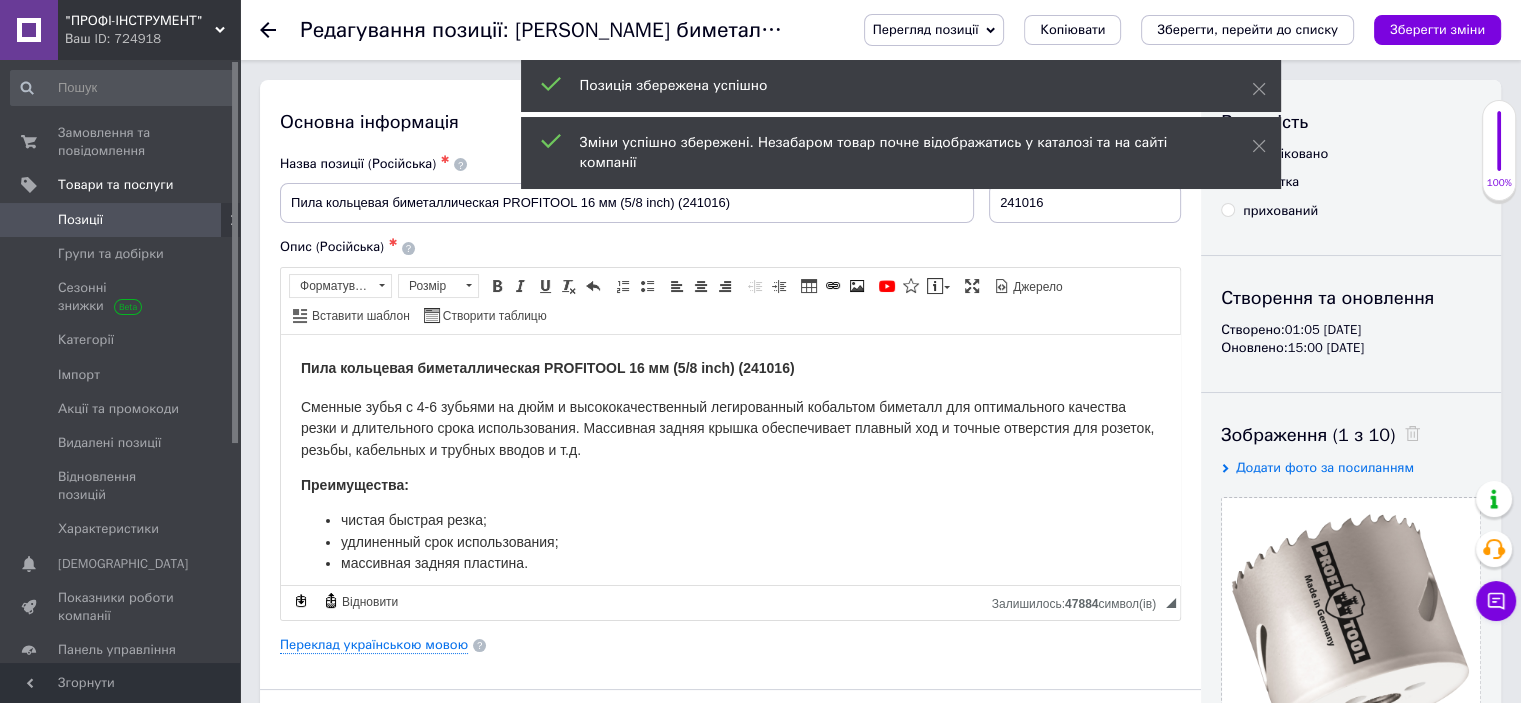 click on "Позиції" at bounding box center [121, 220] 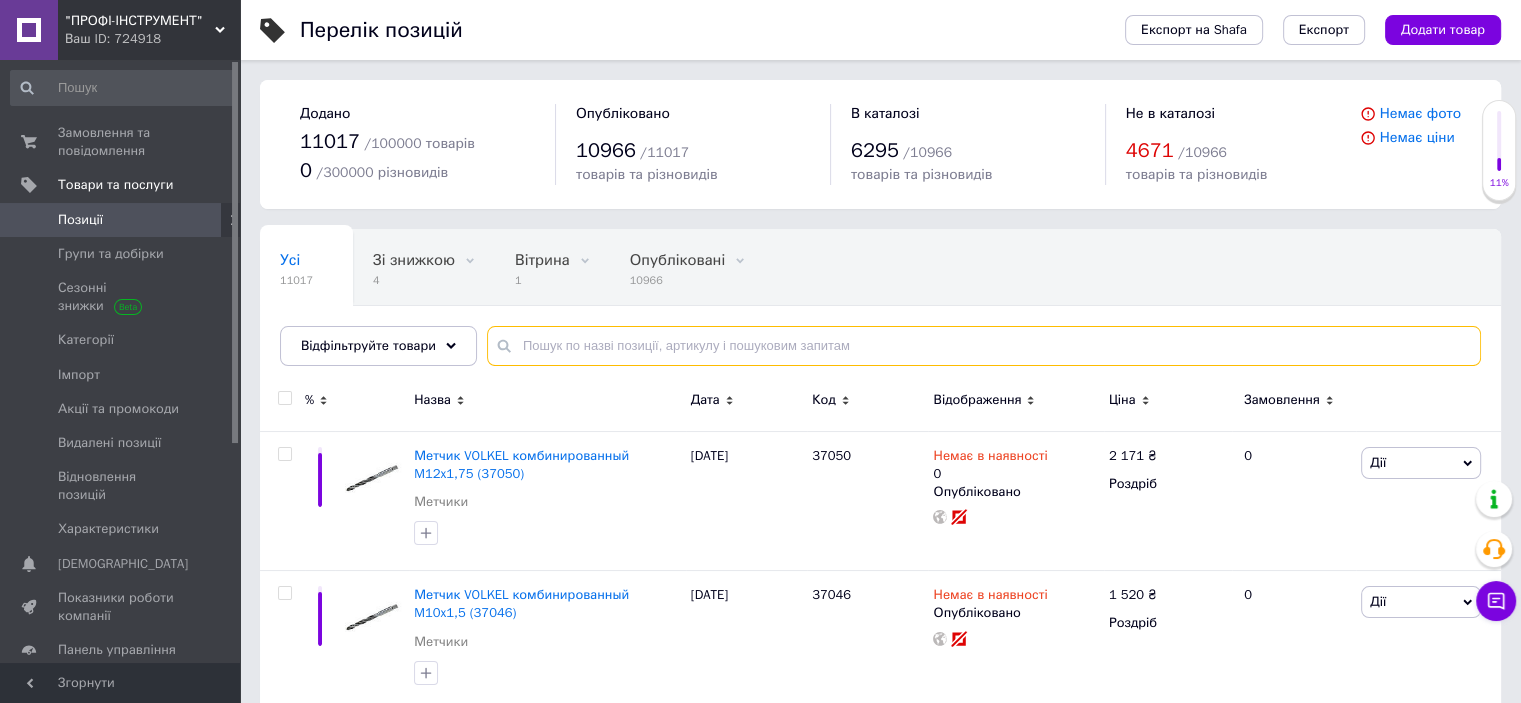 drag, startPoint x: 659, startPoint y: 351, endPoint x: 638, endPoint y: 349, distance: 21.095022 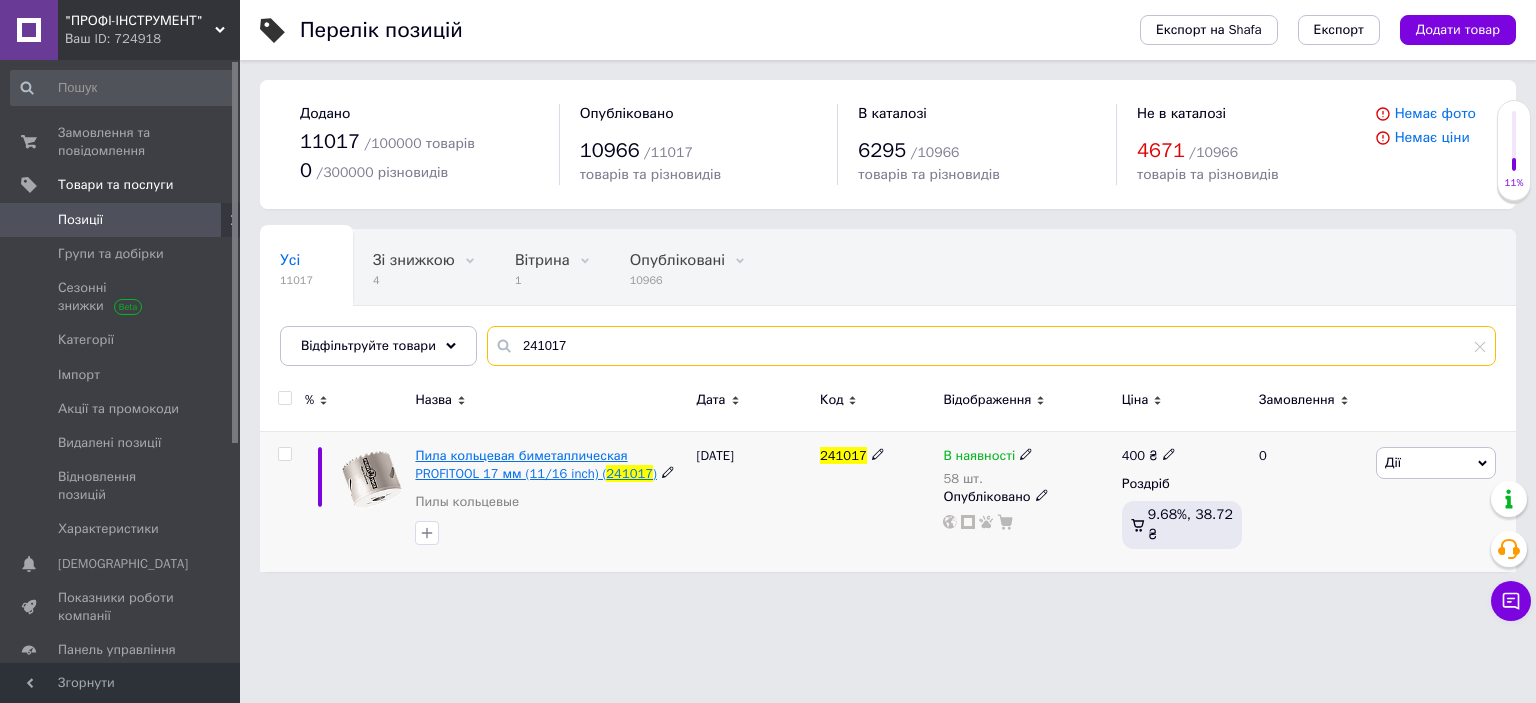 type on "241017" 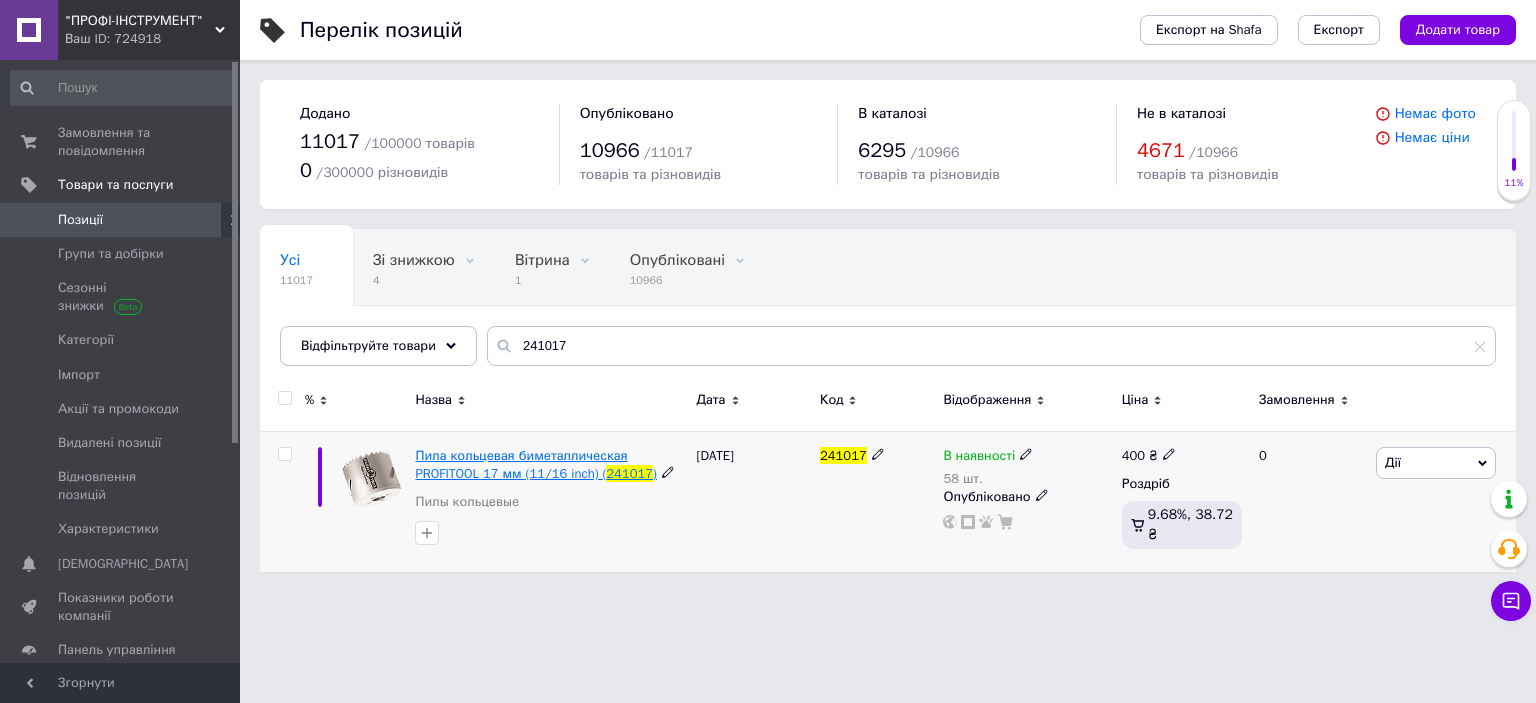 click on "Пила кольцевая биметаллическая PROFITOOL 17 мм (11/16 inch) (" at bounding box center [521, 464] 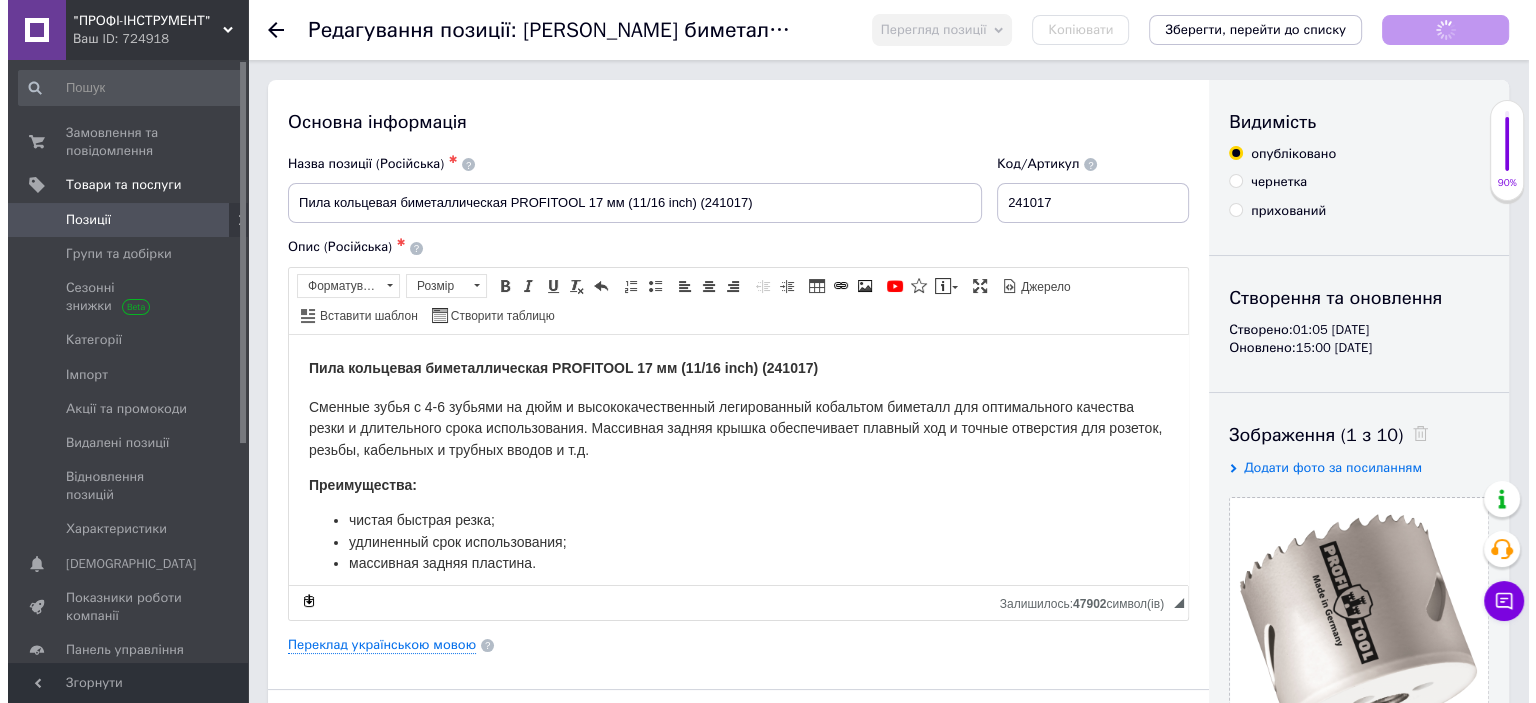 scroll, scrollTop: 0, scrollLeft: 0, axis: both 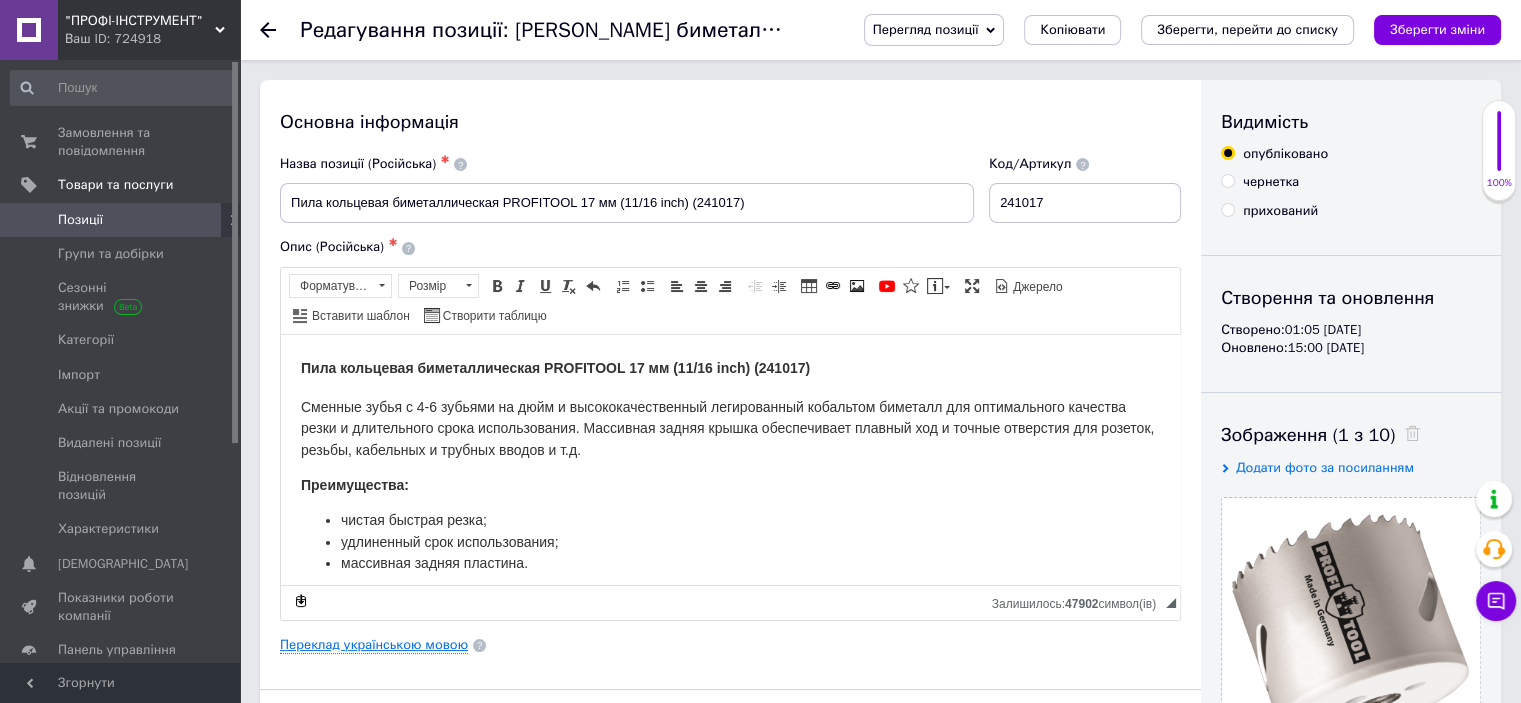 click on "Переклад українською мовою" at bounding box center (374, 645) 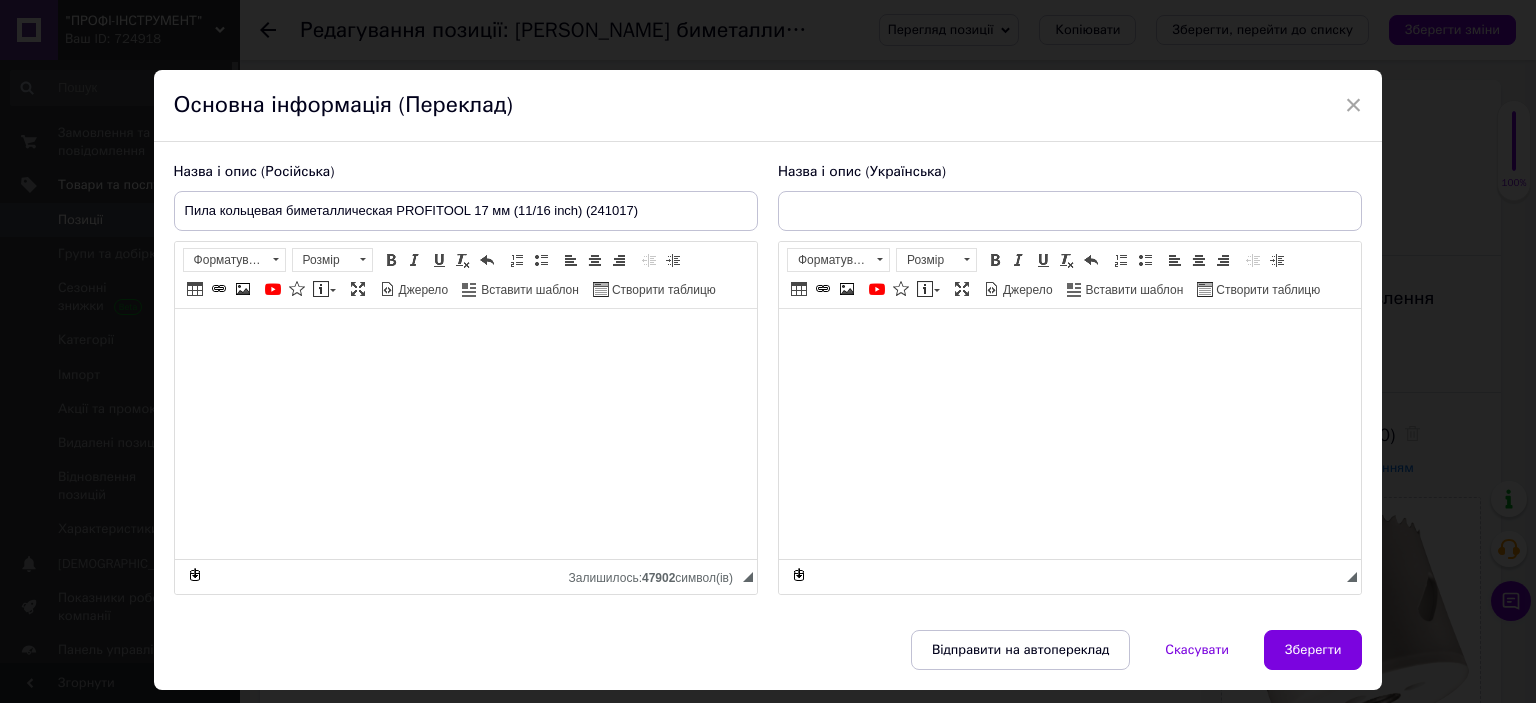 type on "Пила кільцева біметалева PROFITOOL 17 мм (11/16 inch) (241017)" 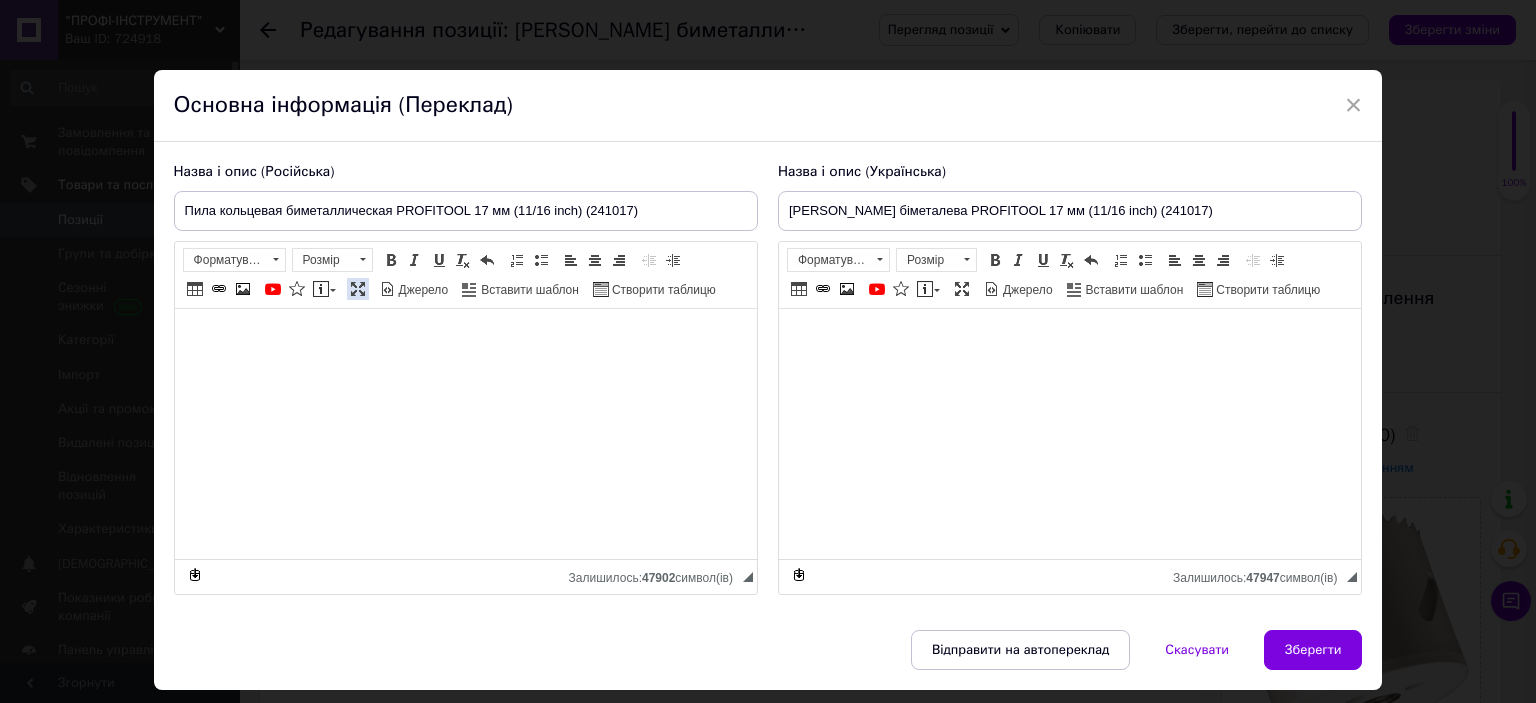 click at bounding box center (358, 289) 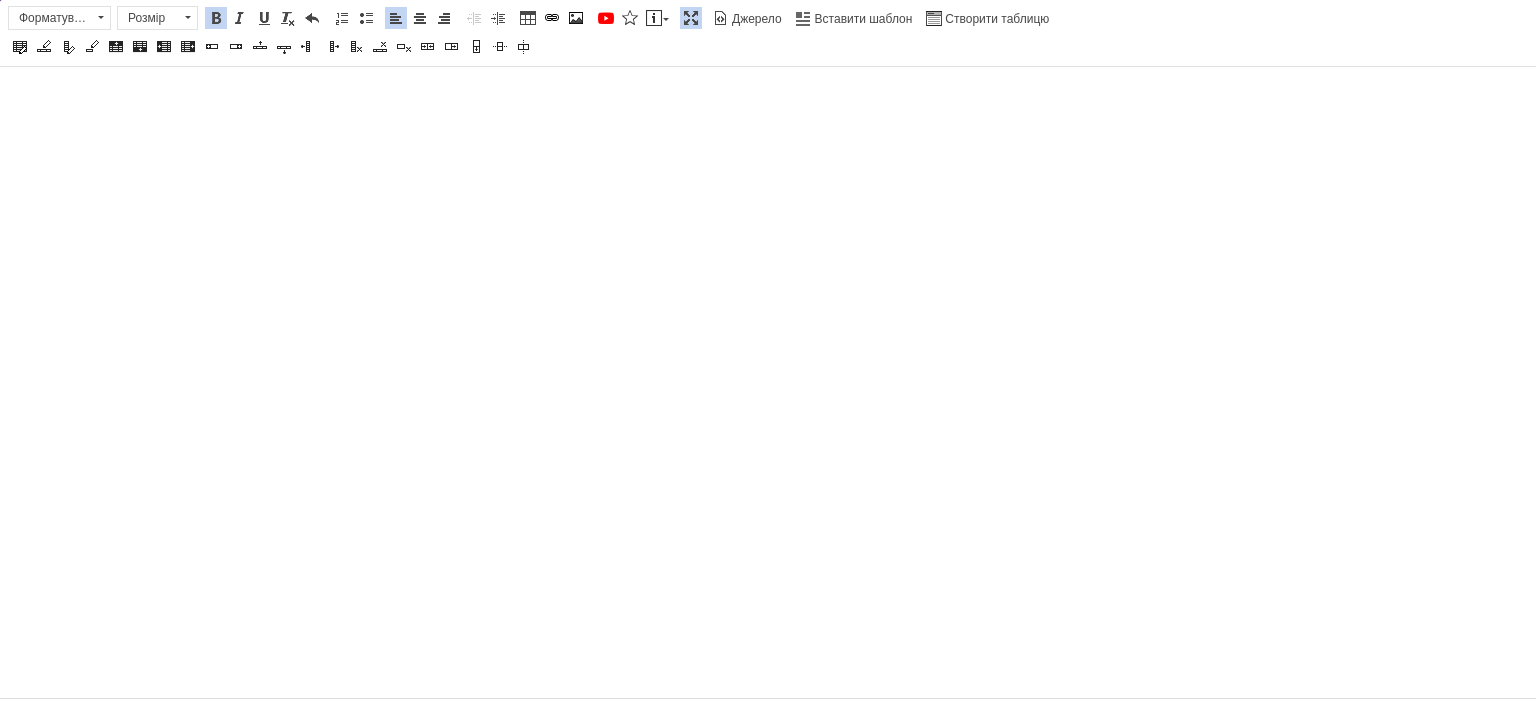 click on "Розмір" at bounding box center (148, 18) 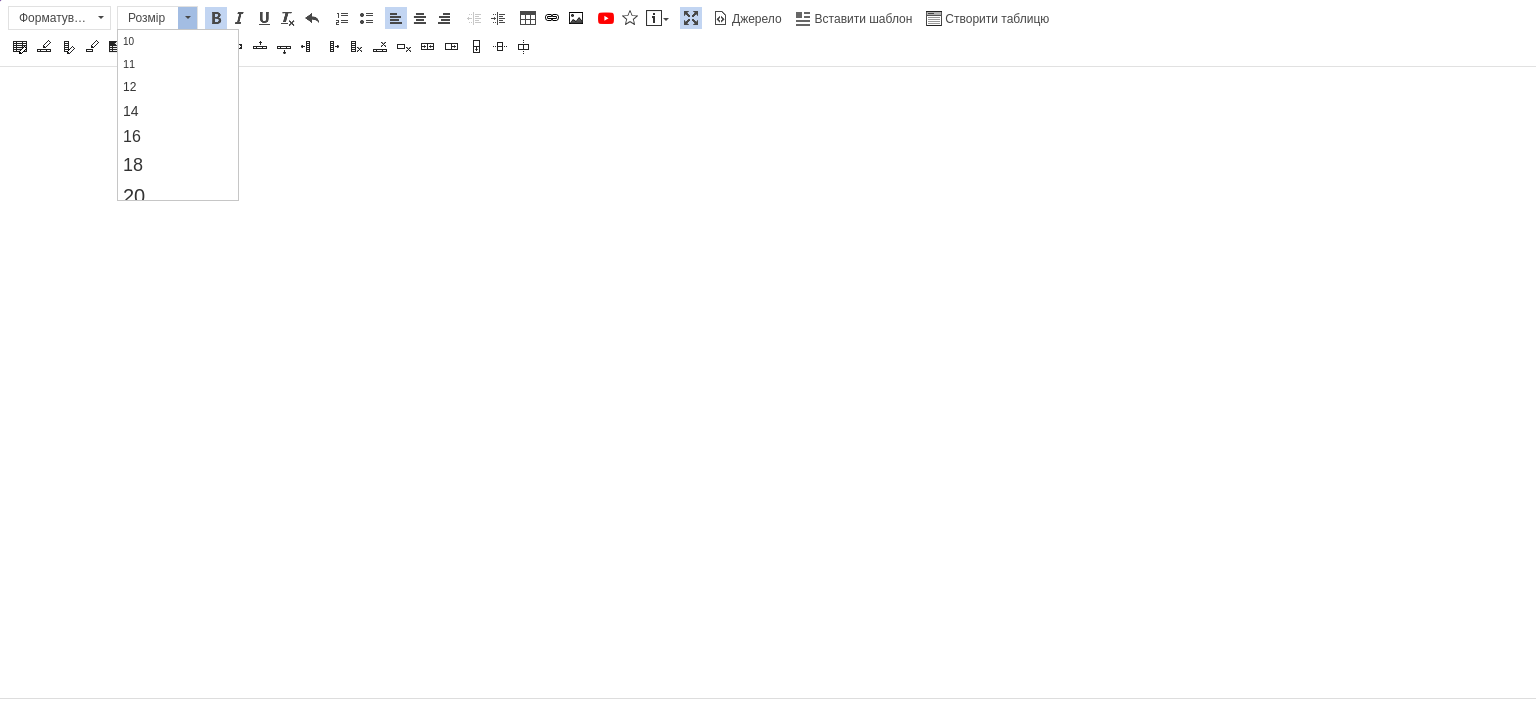 scroll, scrollTop: 100, scrollLeft: 0, axis: vertical 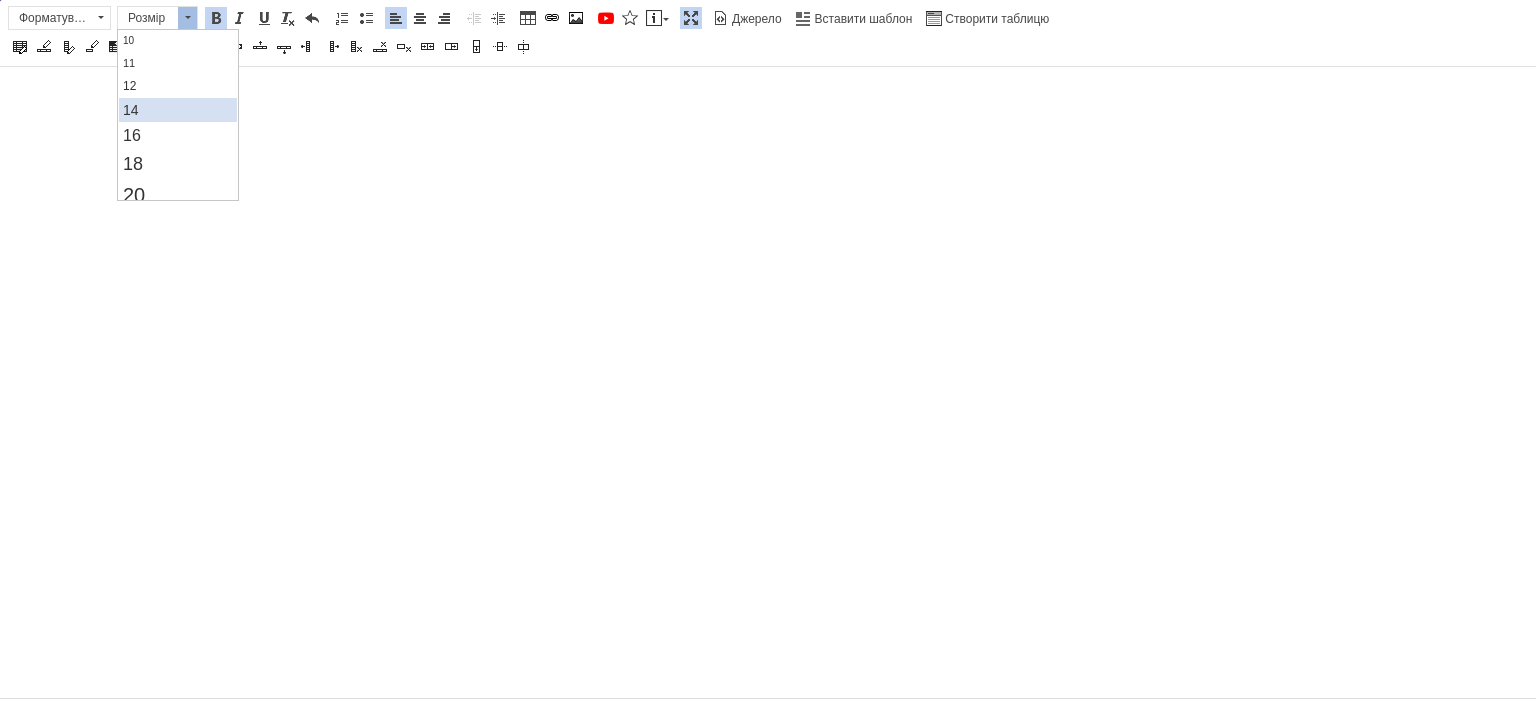 click on "14" at bounding box center [130, 110] 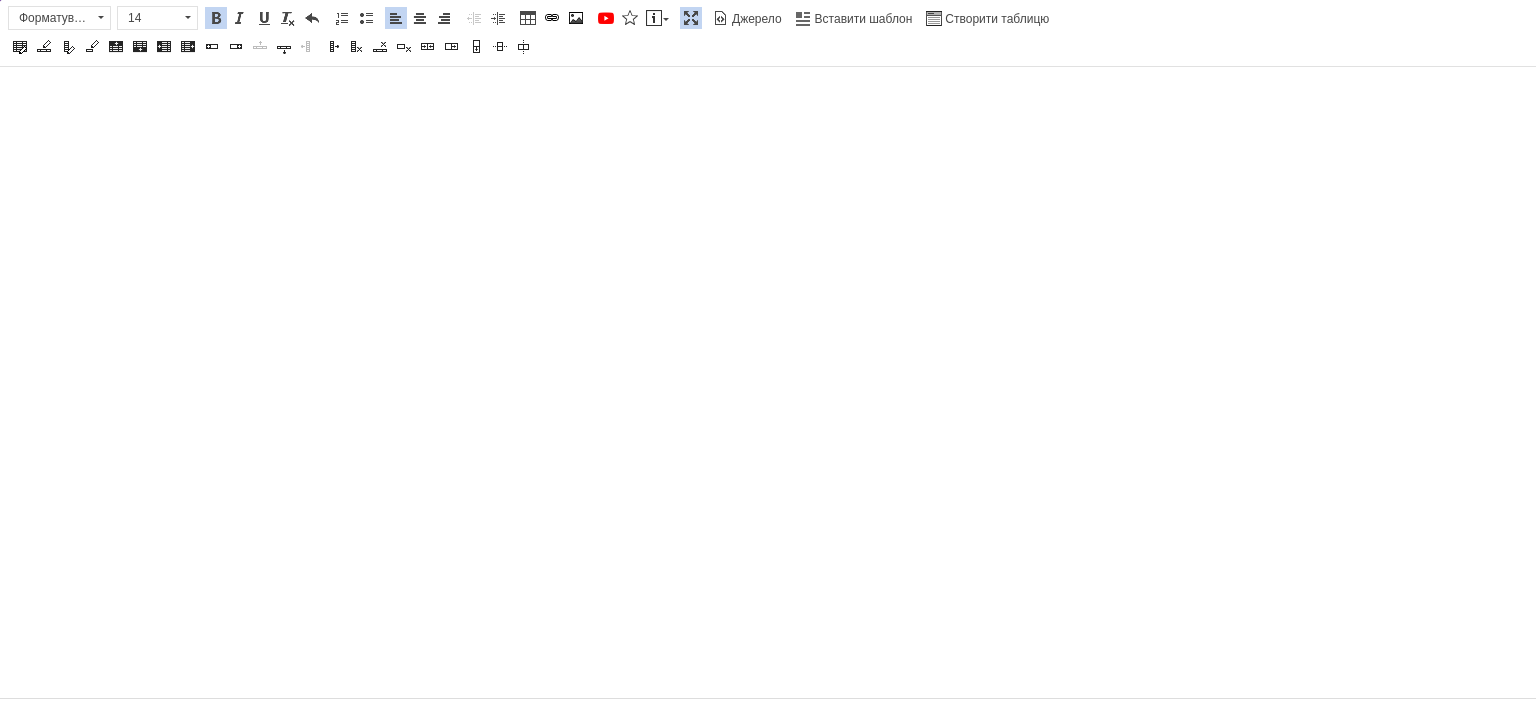 scroll, scrollTop: 0, scrollLeft: 0, axis: both 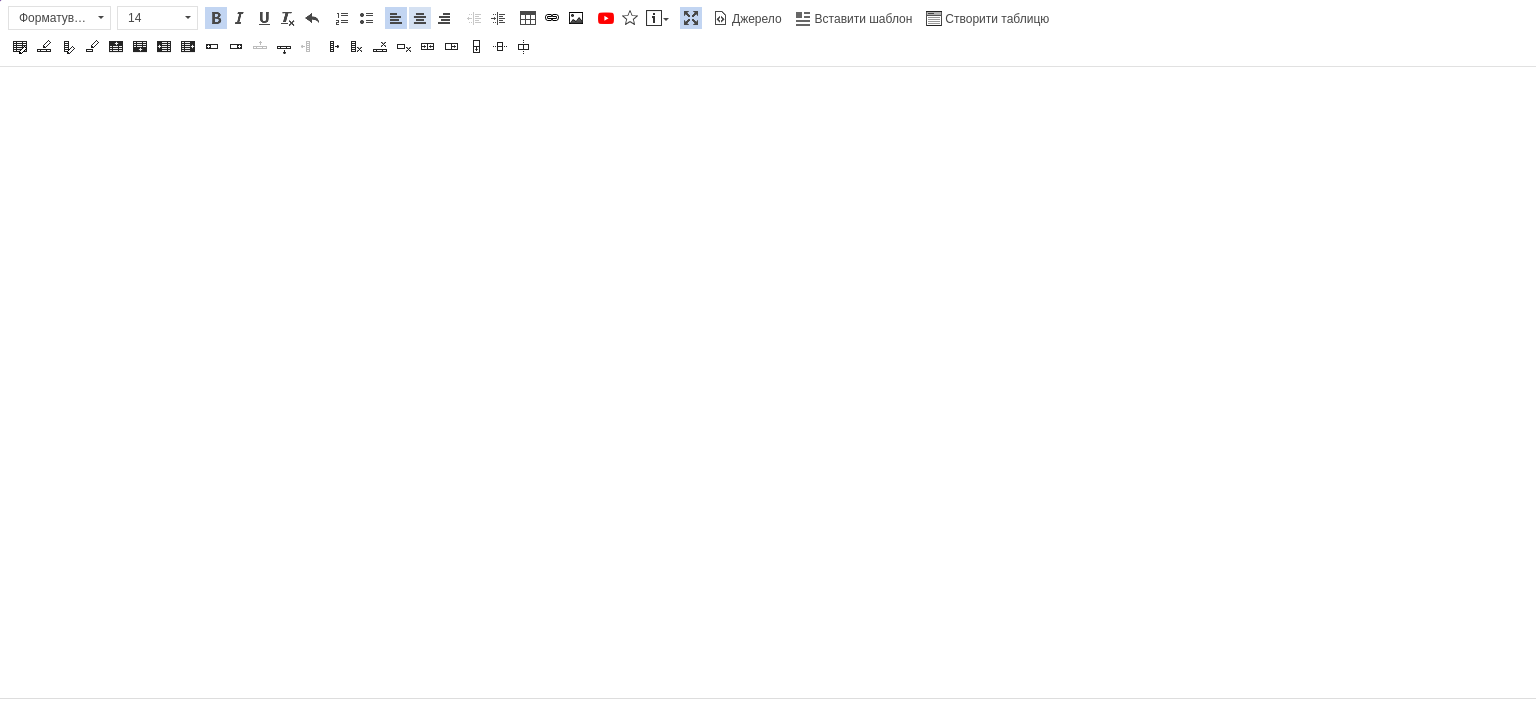 click at bounding box center (420, 18) 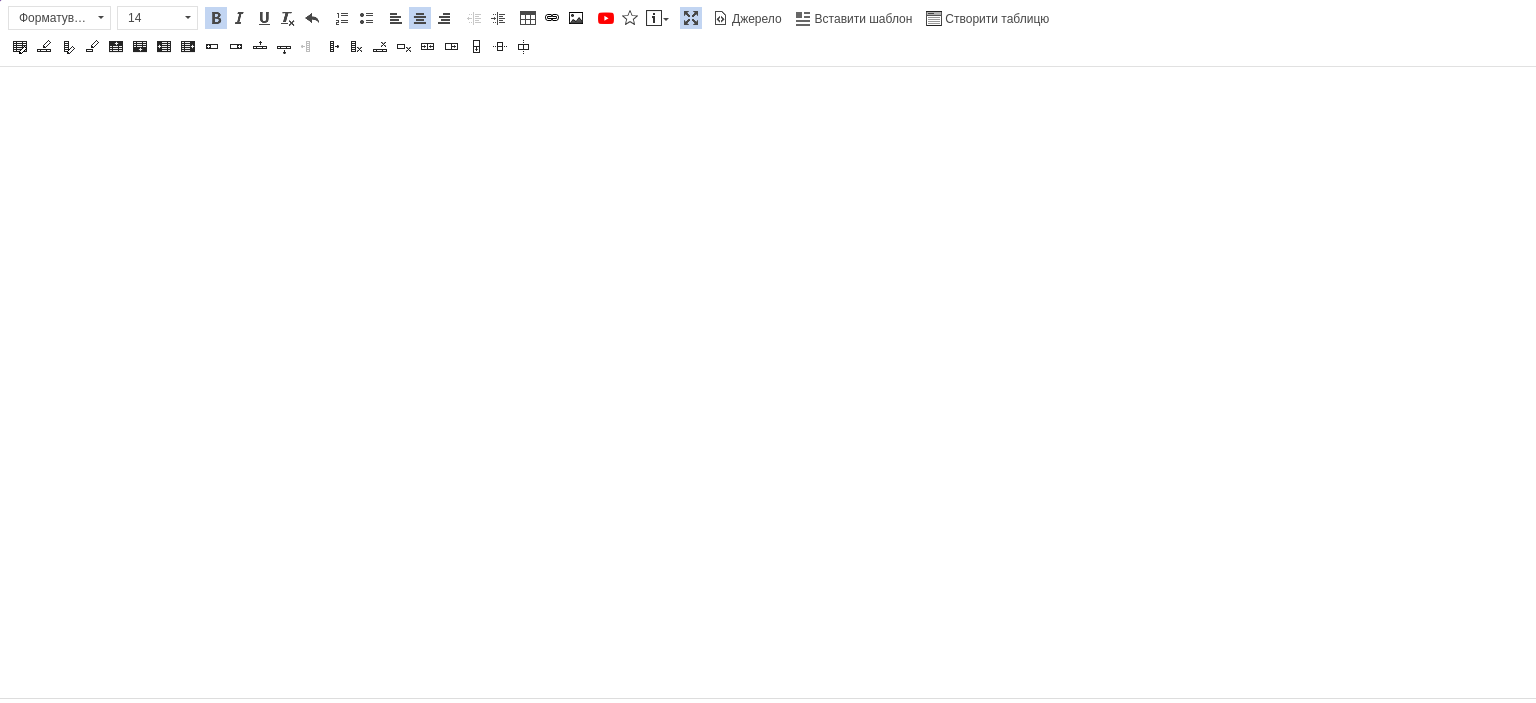 click at bounding box center [216, 18] 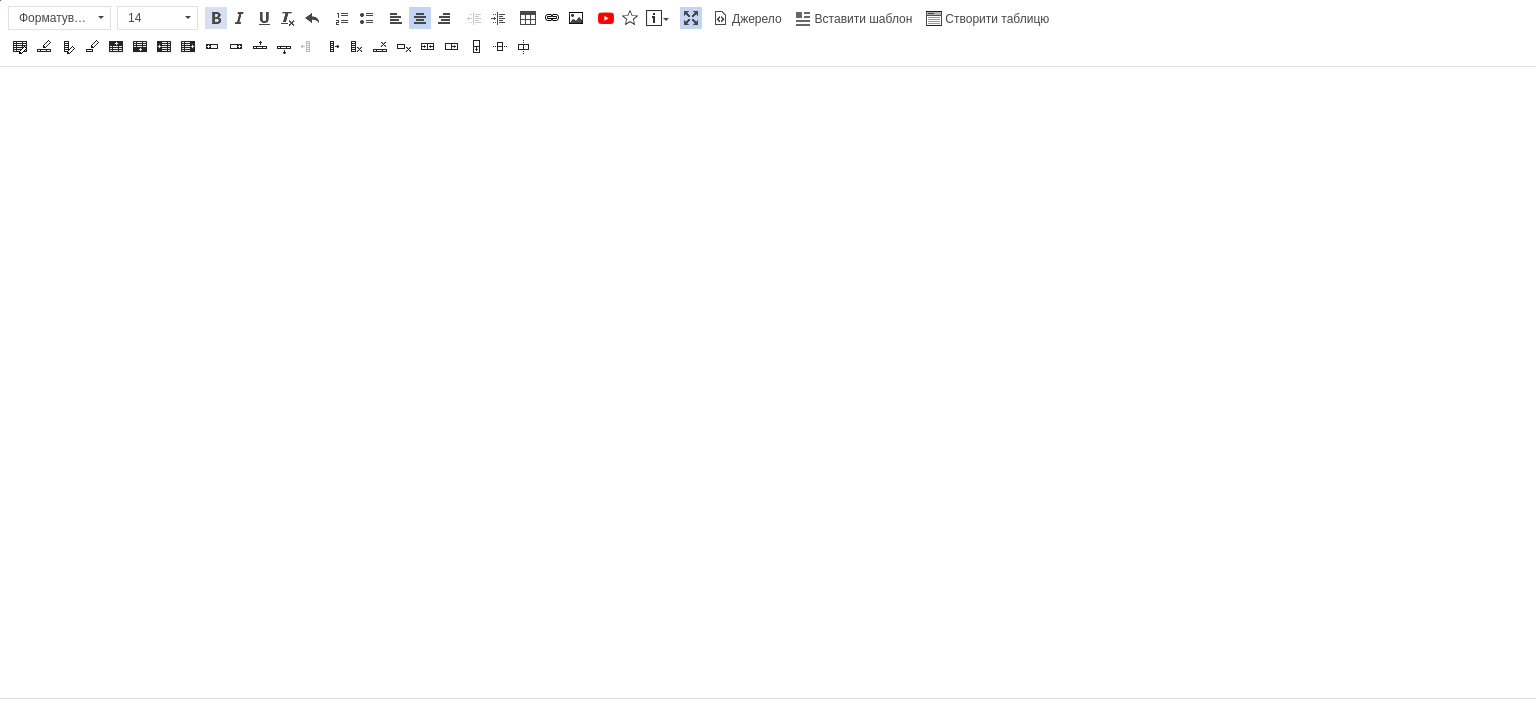 click at bounding box center [216, 18] 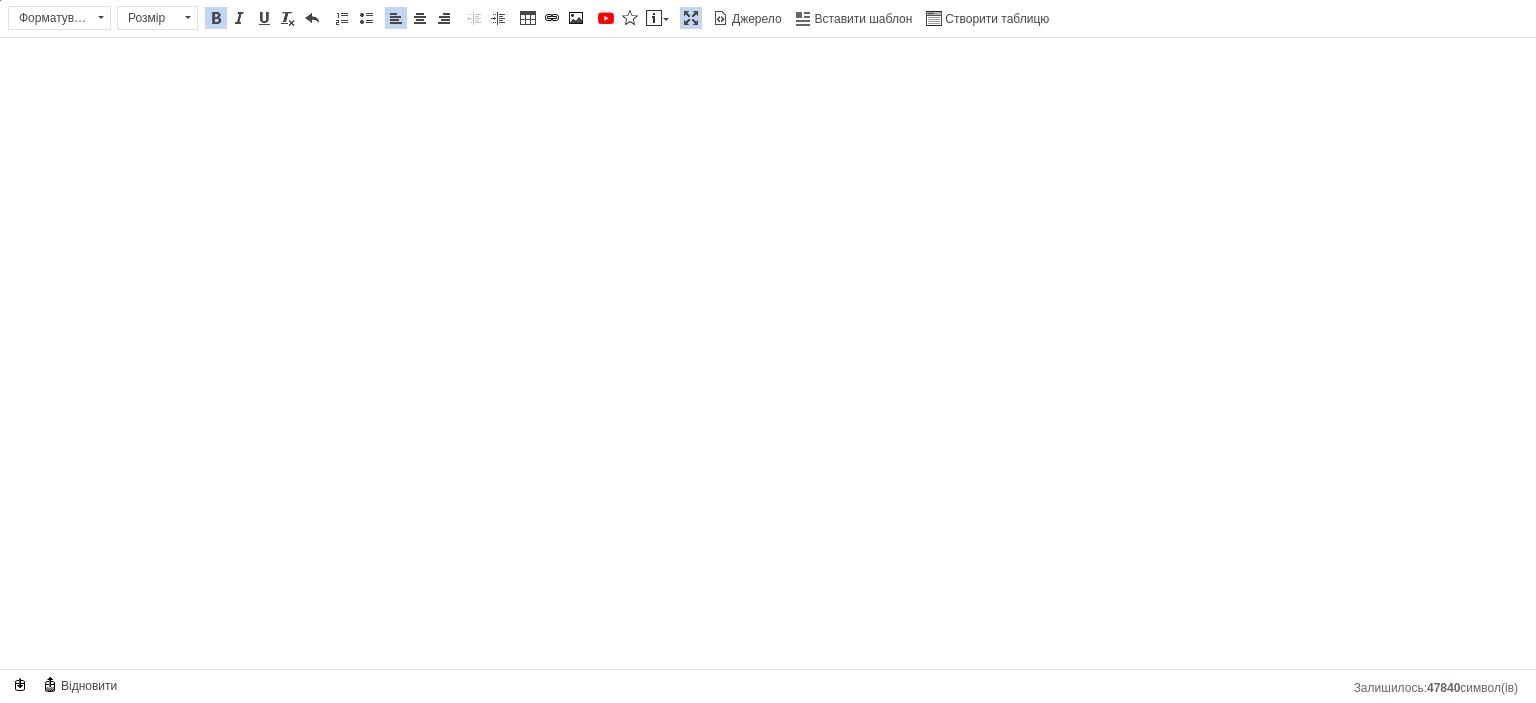 click at bounding box center (691, 18) 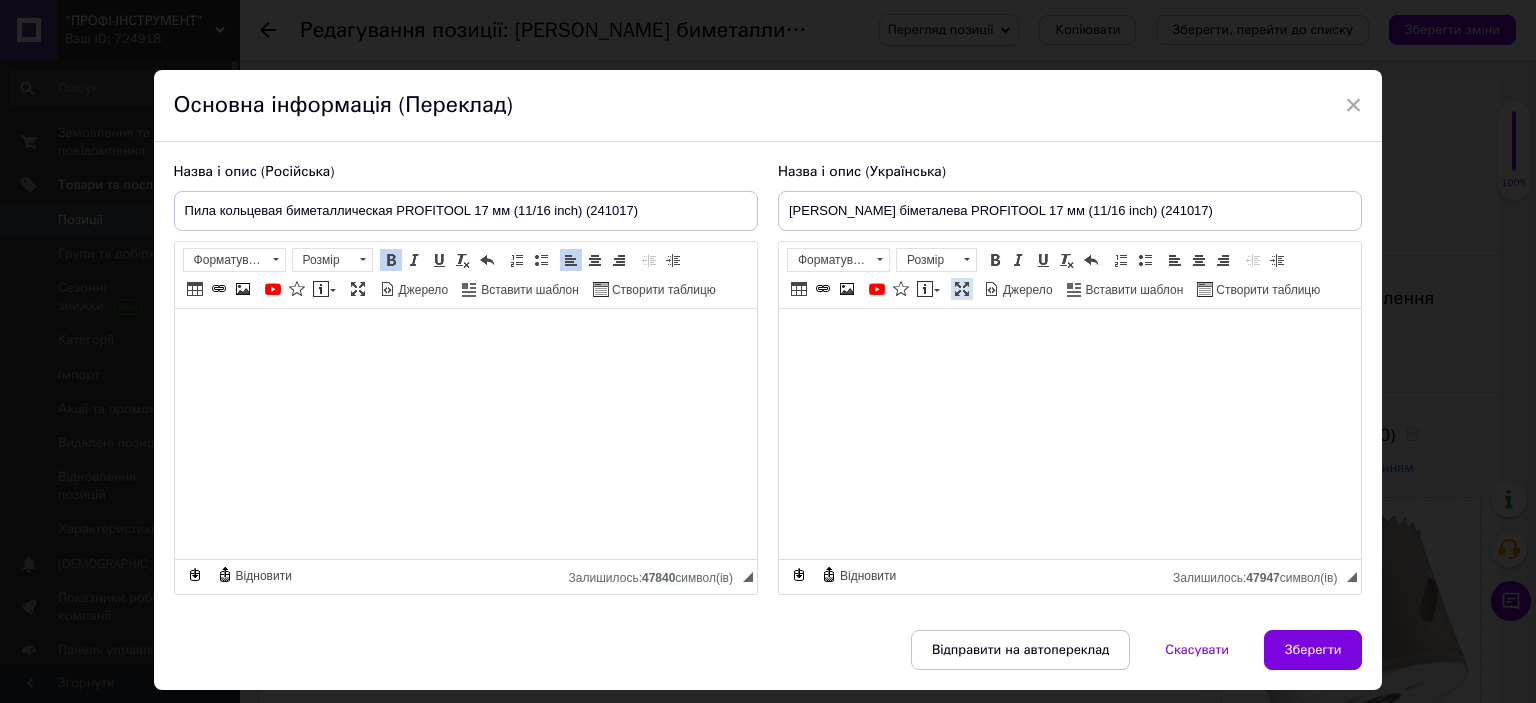 click at bounding box center (962, 289) 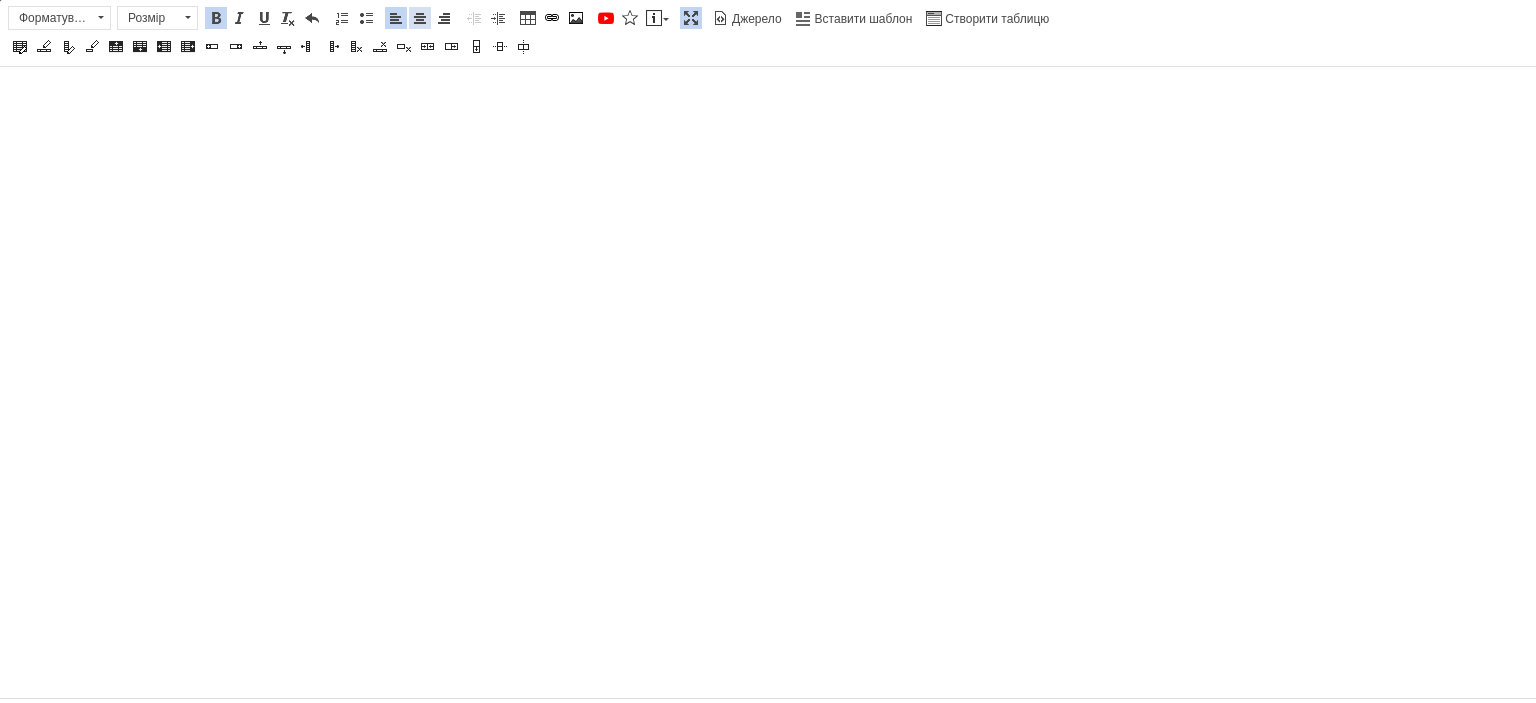 click at bounding box center [420, 18] 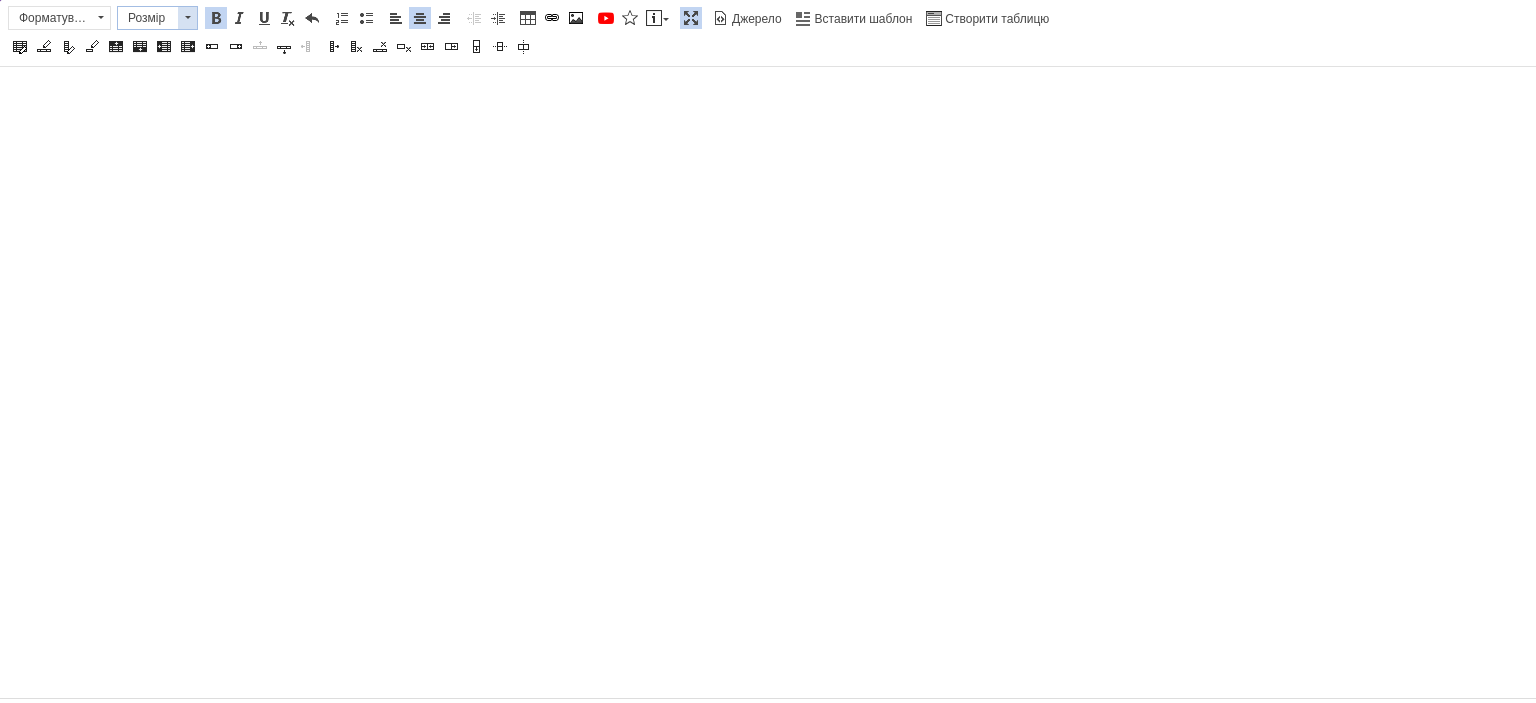 click on "Розмір" at bounding box center (148, 18) 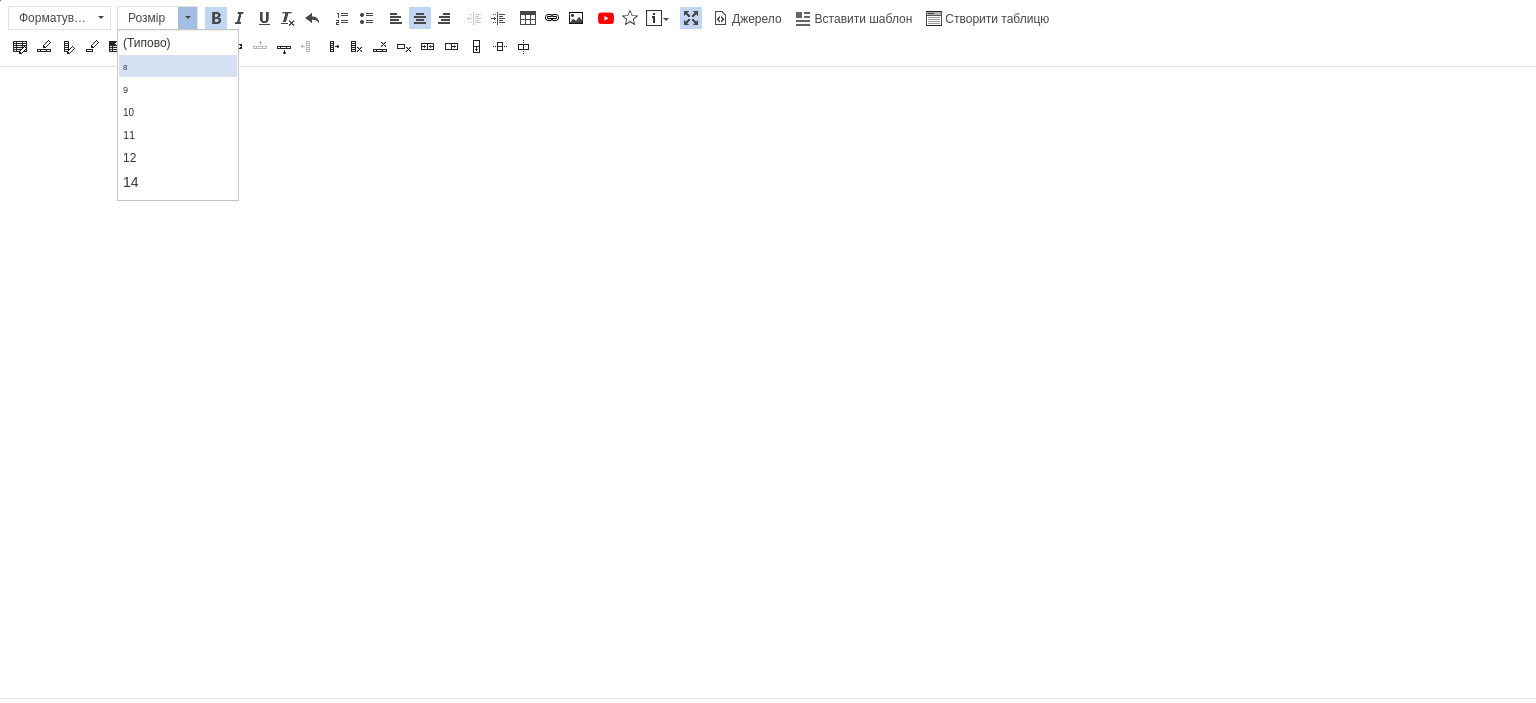 scroll, scrollTop: 100, scrollLeft: 0, axis: vertical 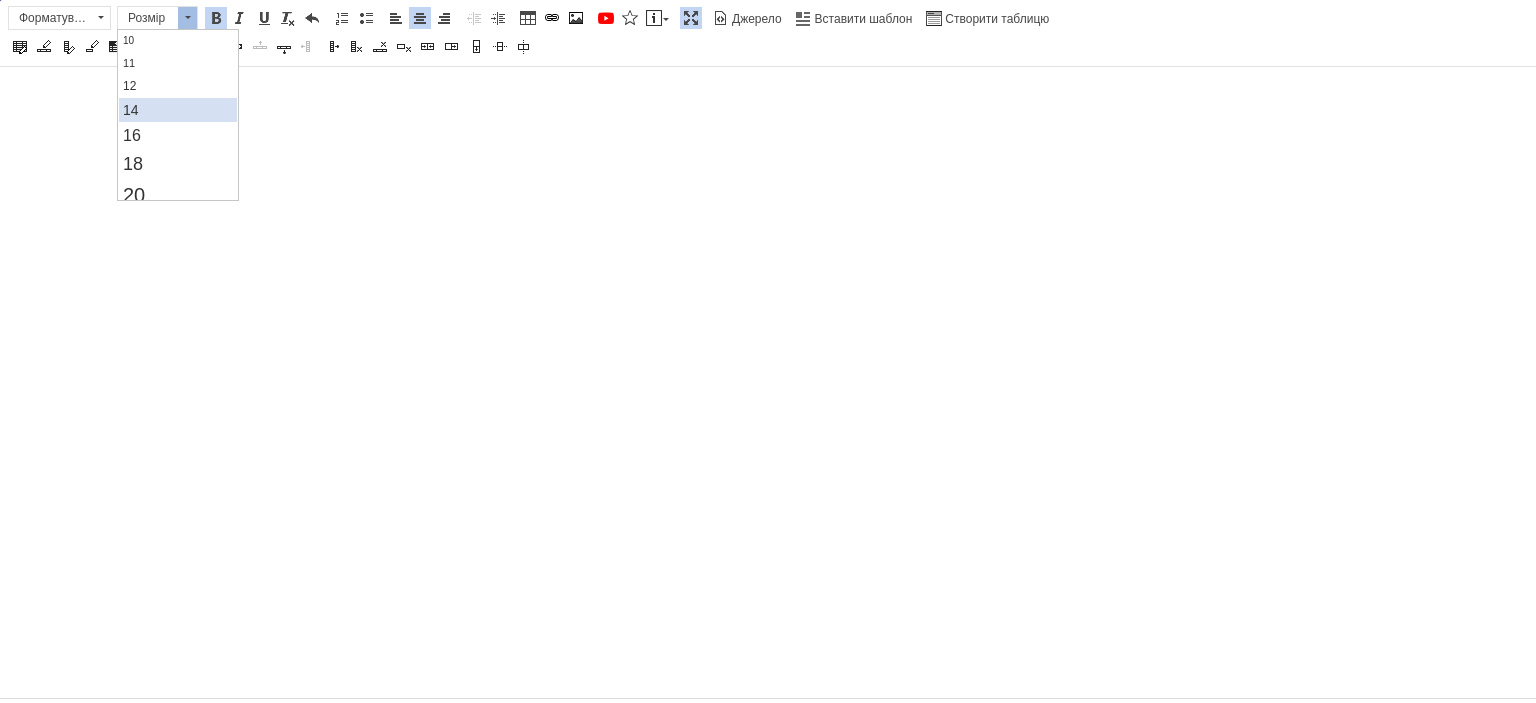 click on "14" at bounding box center [130, 110] 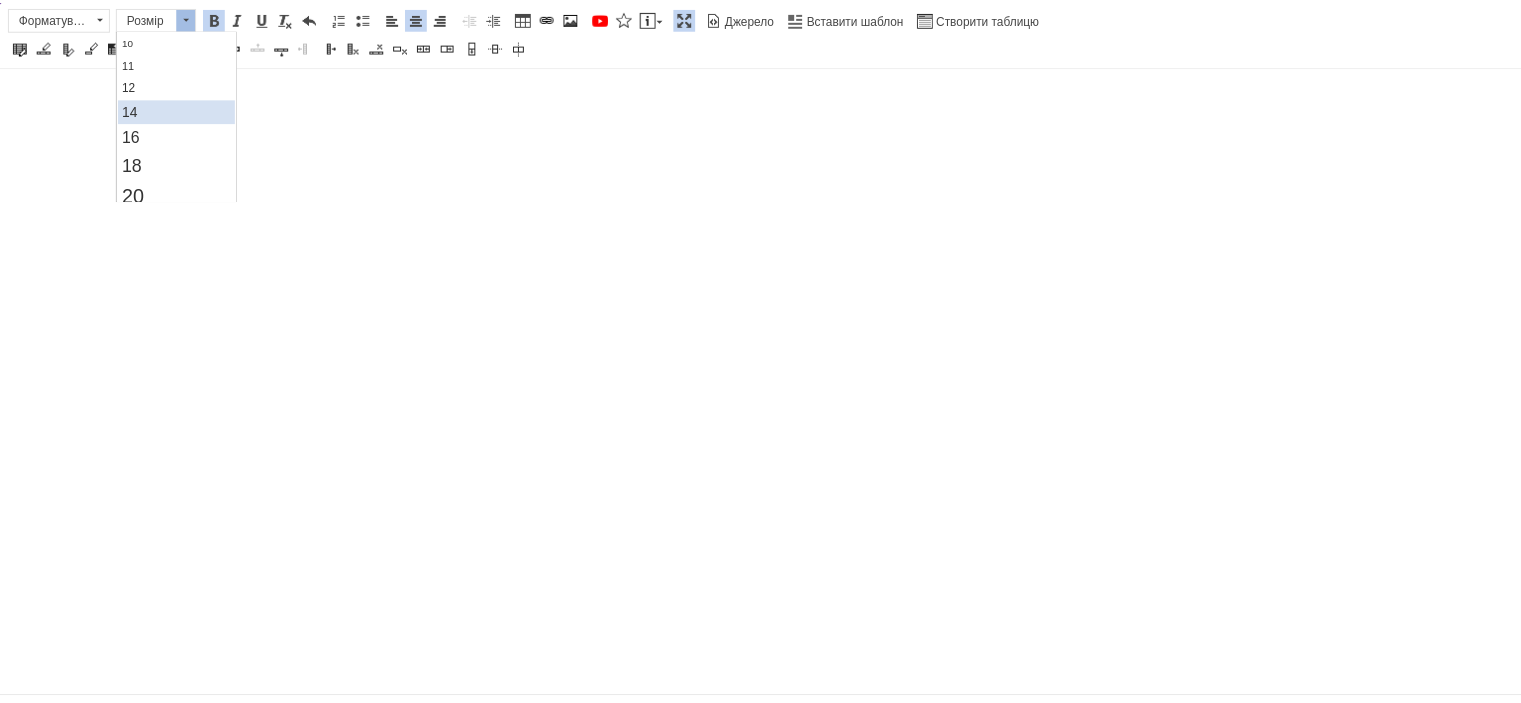 scroll, scrollTop: 0, scrollLeft: 0, axis: both 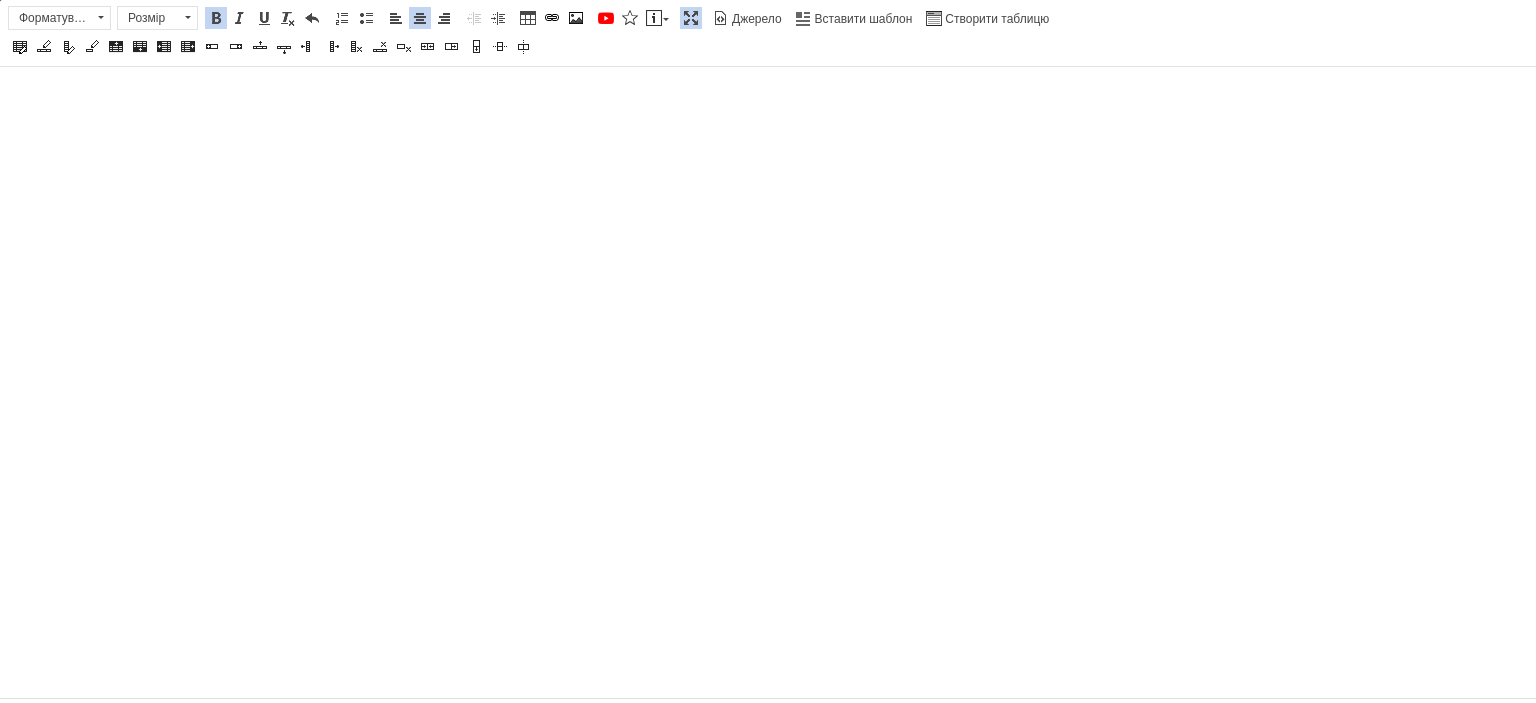 click on "Жирний  Сполучення клавіш Ctrl+B" at bounding box center (216, 18) 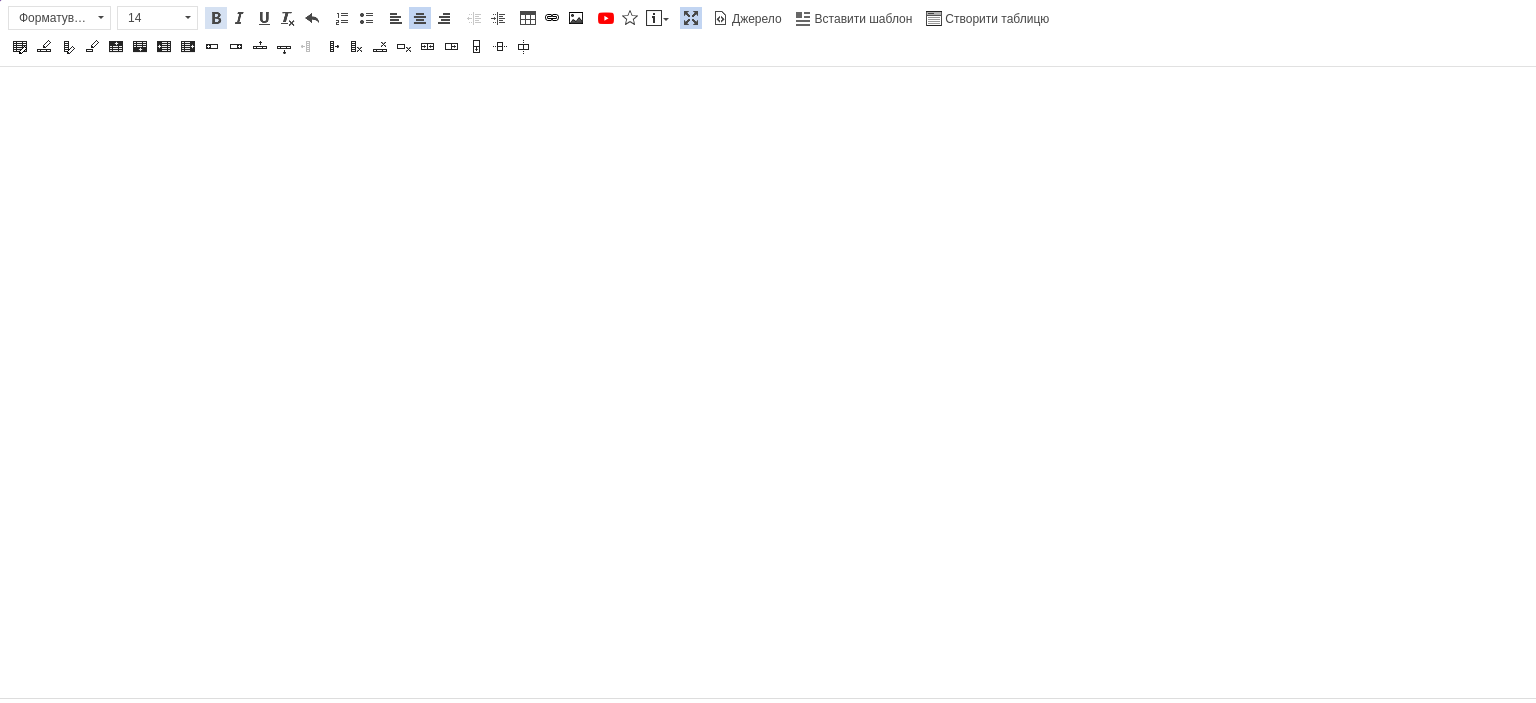 click at bounding box center (216, 18) 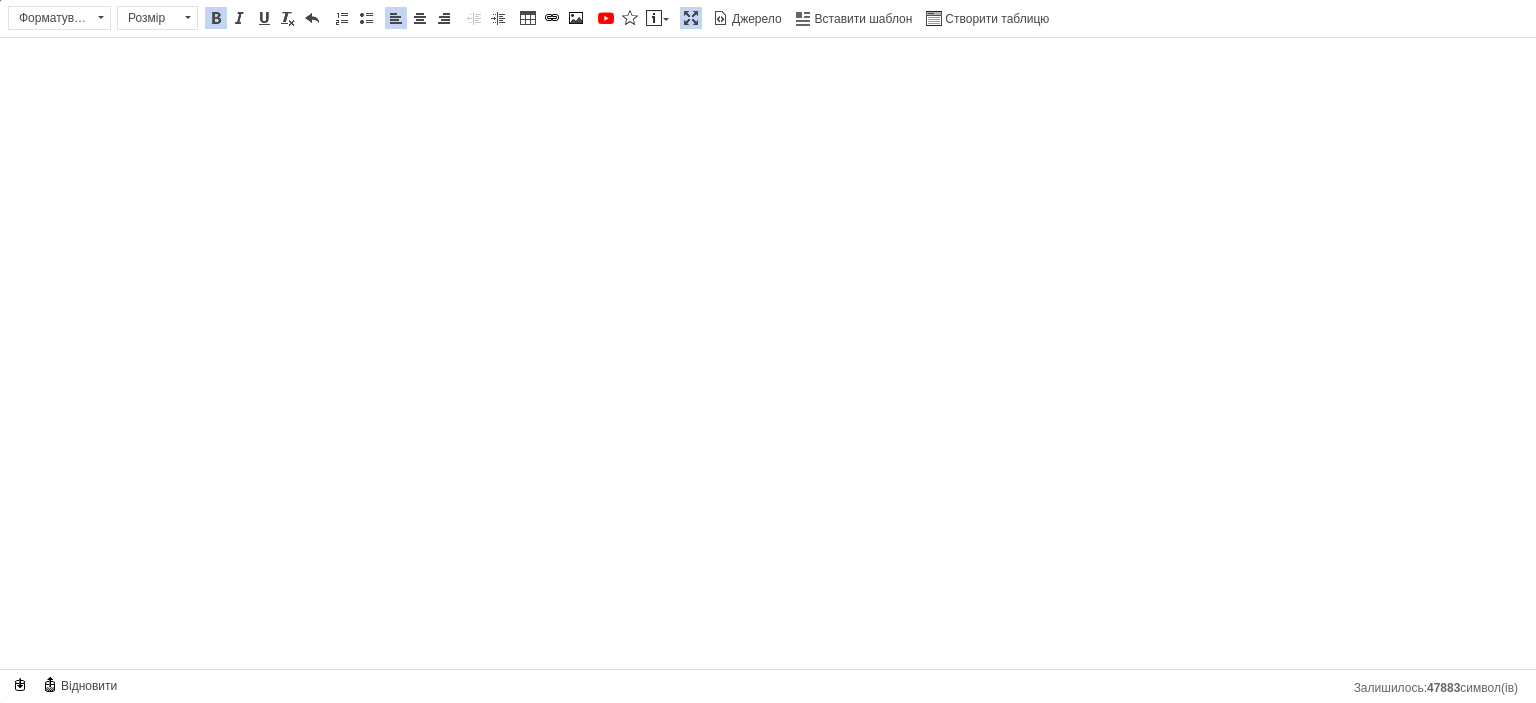 drag, startPoint x: 686, startPoint y: 9, endPoint x: 660, endPoint y: 67, distance: 63.560993 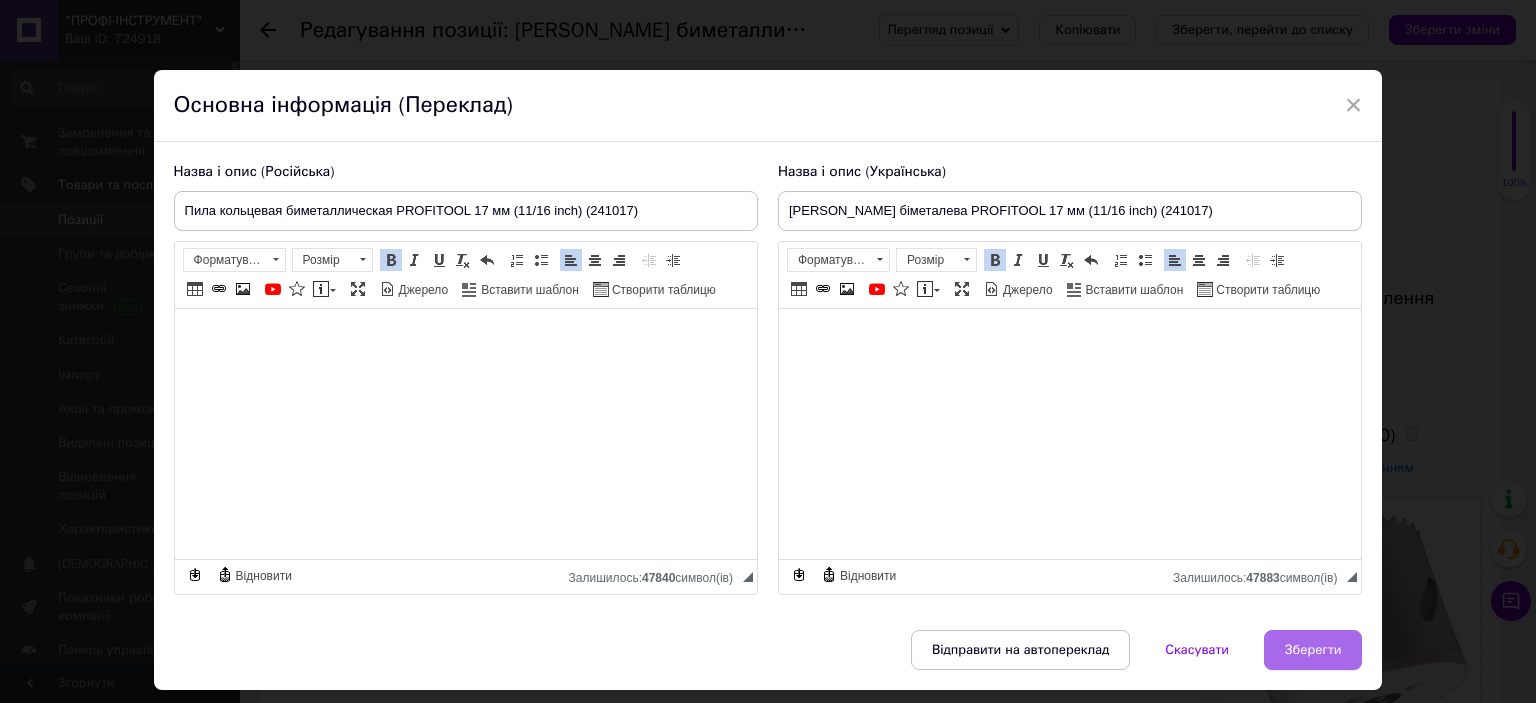 click on "Зберегти" at bounding box center [1313, 650] 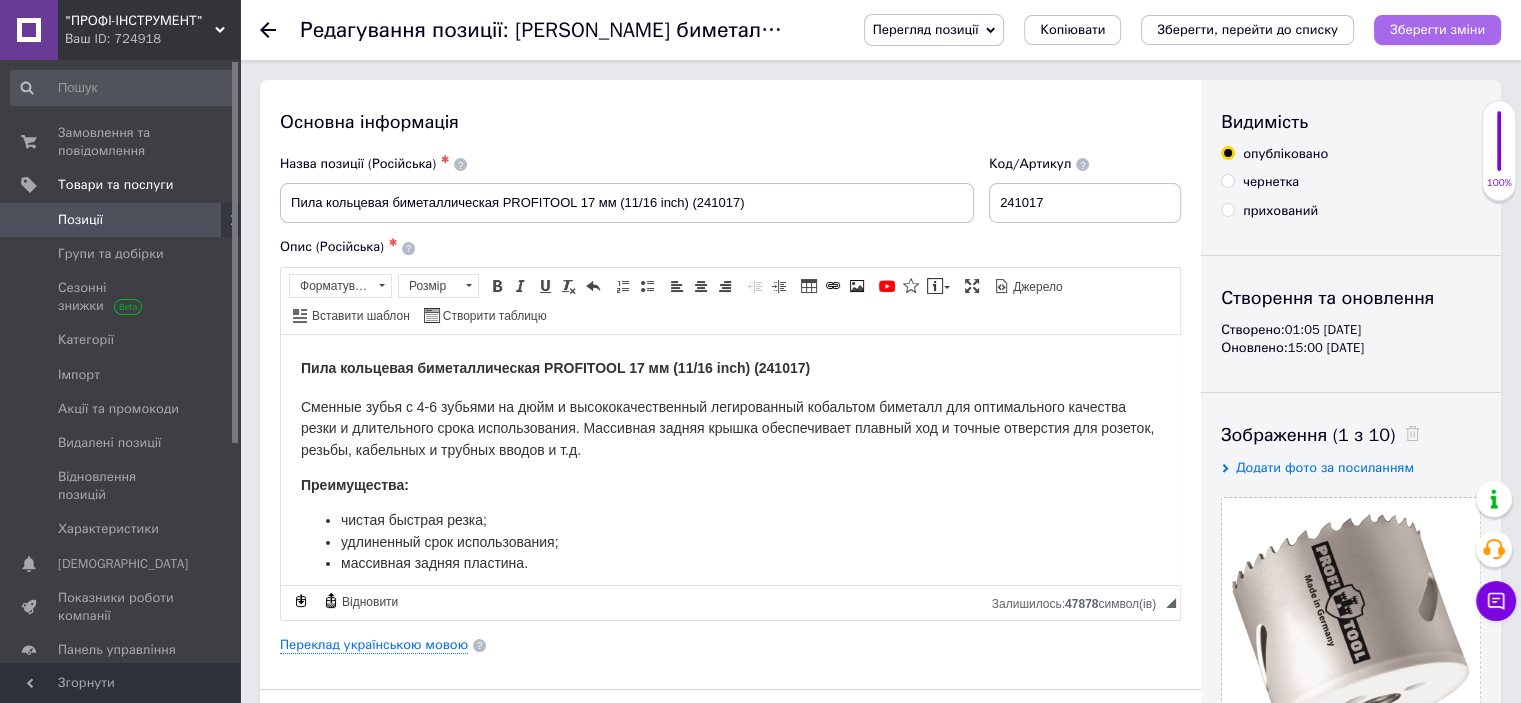 click on "Зберегти зміни" at bounding box center (1437, 29) 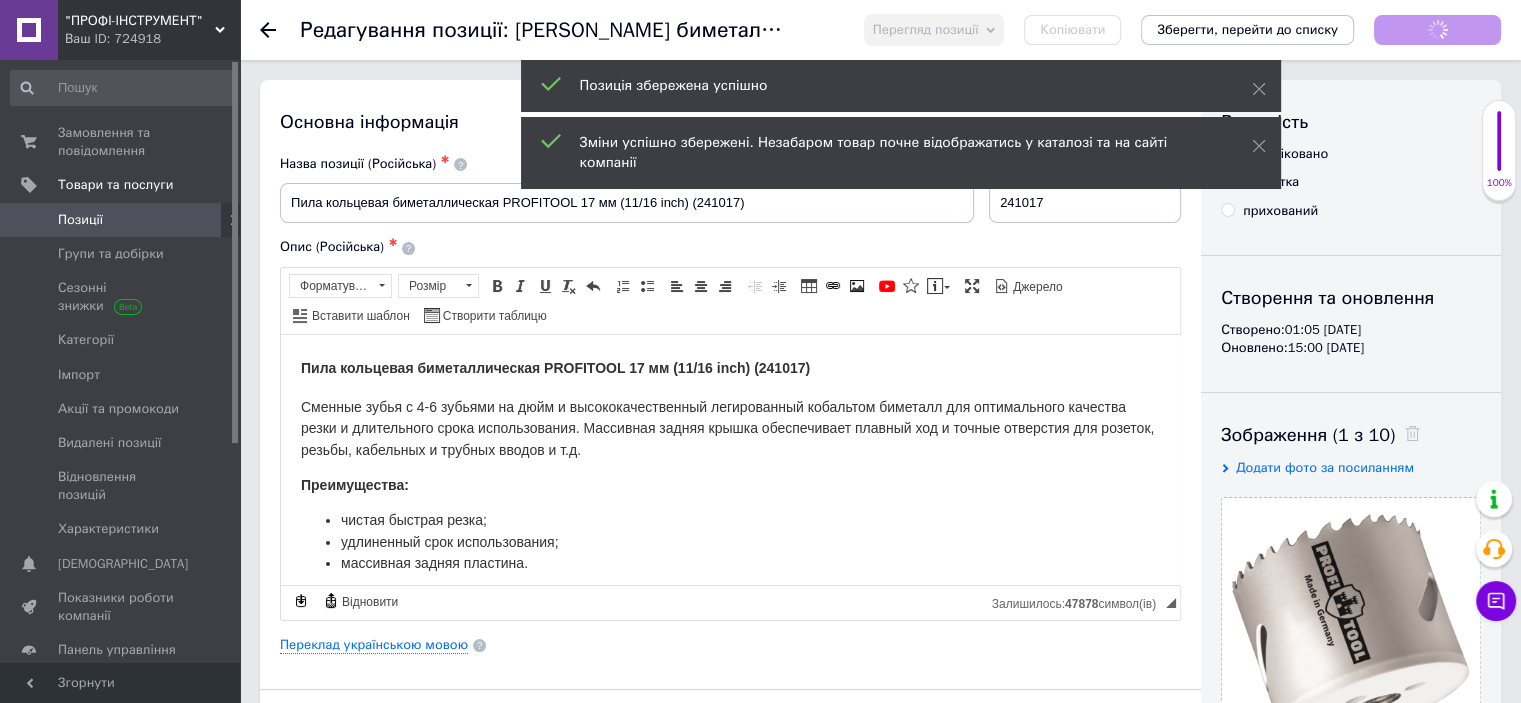 click on "Позиції" at bounding box center (80, 220) 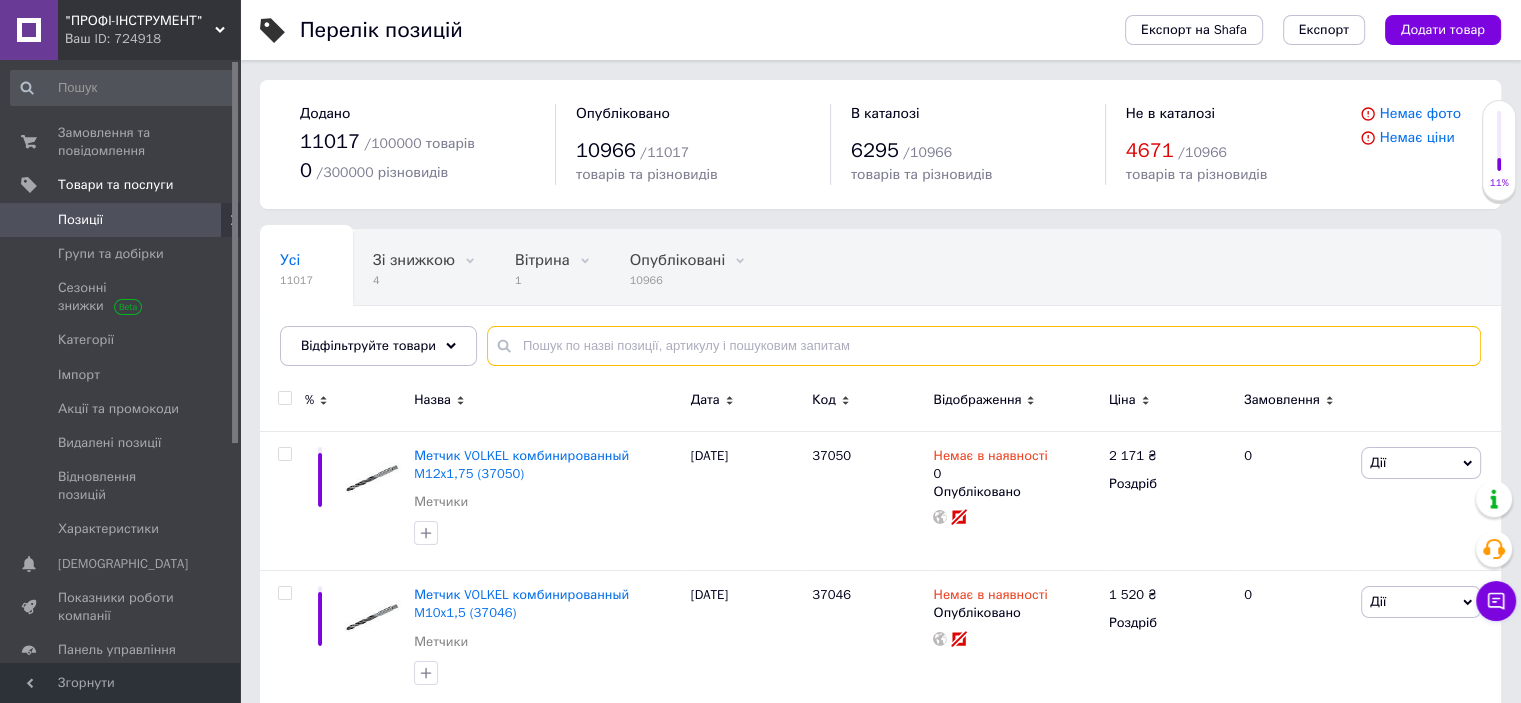 click at bounding box center (984, 346) 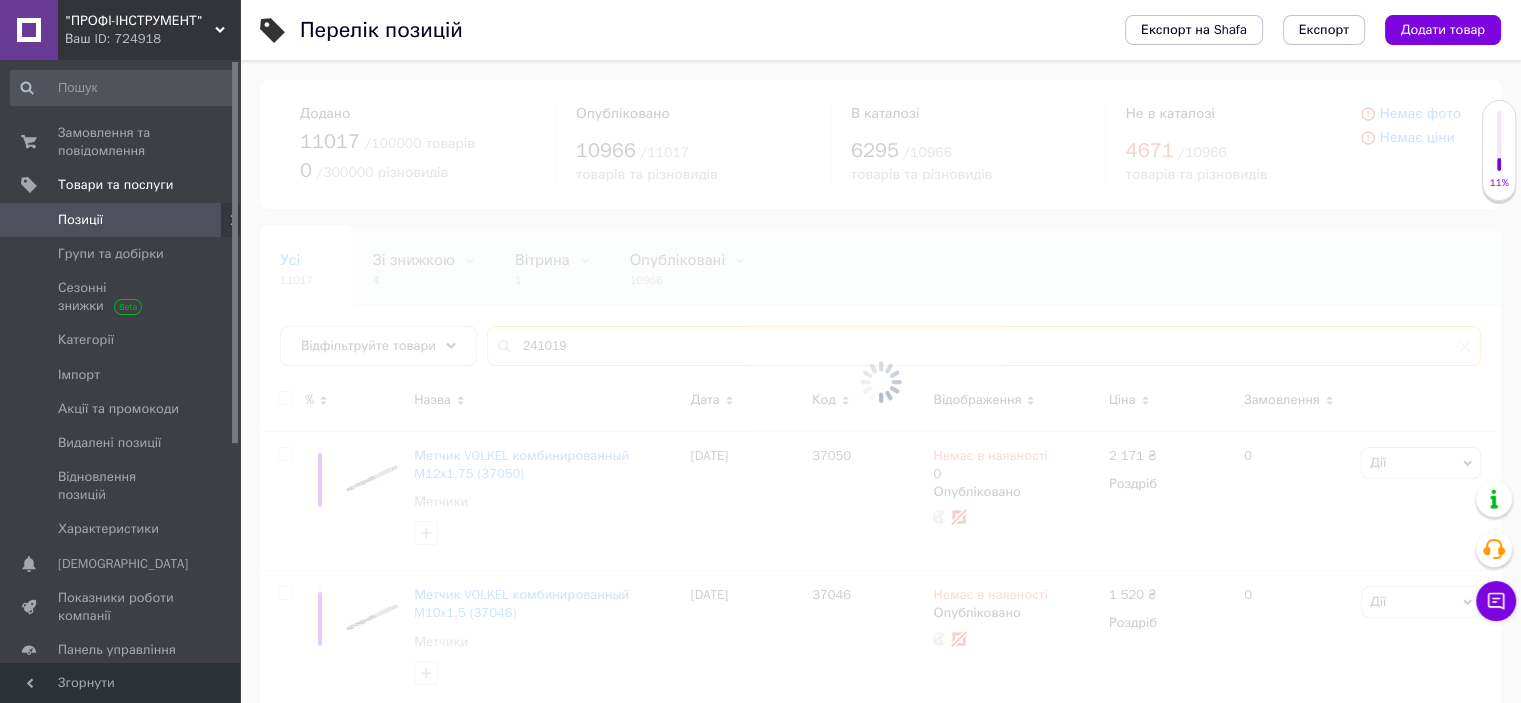 type on "241019" 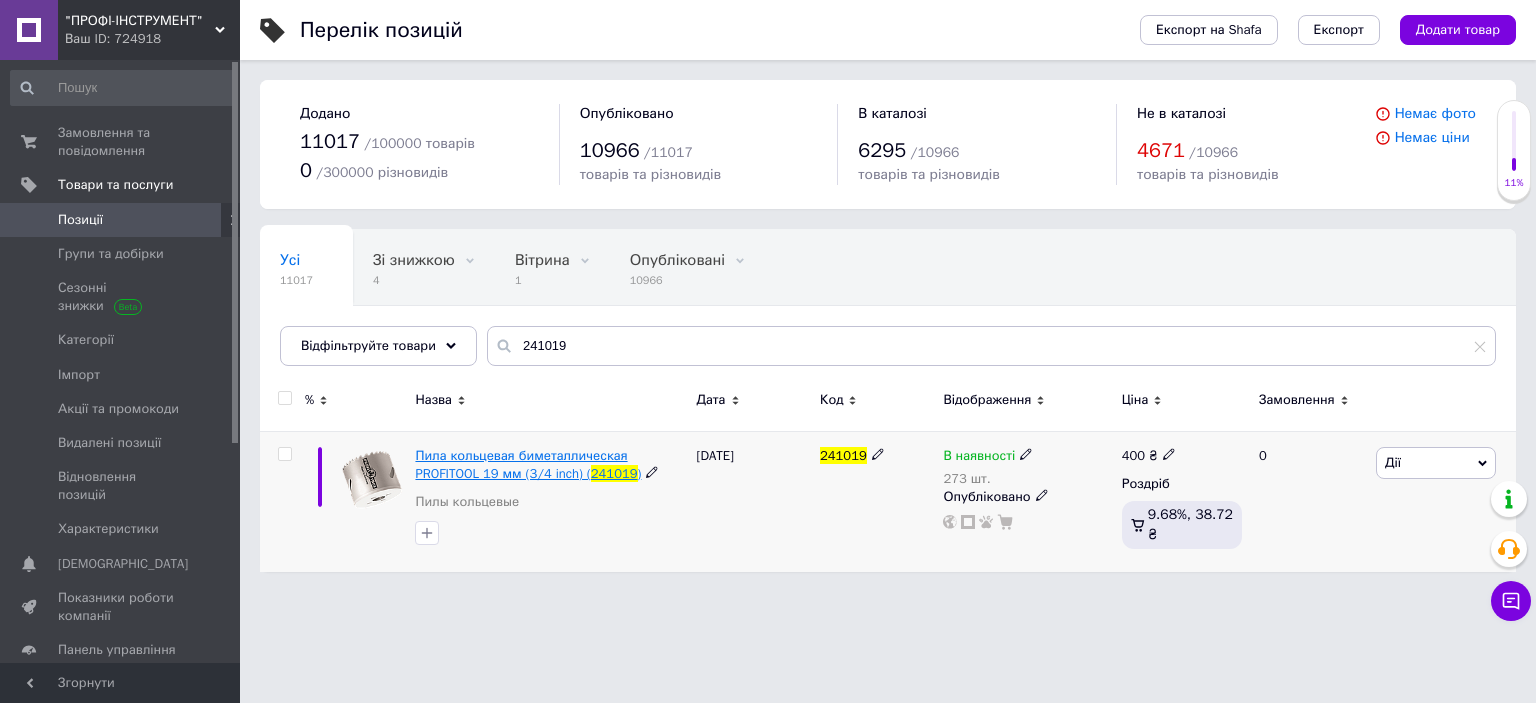 click on "Пила кольцевая биметаллическая PROFITOOL 19 мм (3/4 inch) (" at bounding box center (521, 464) 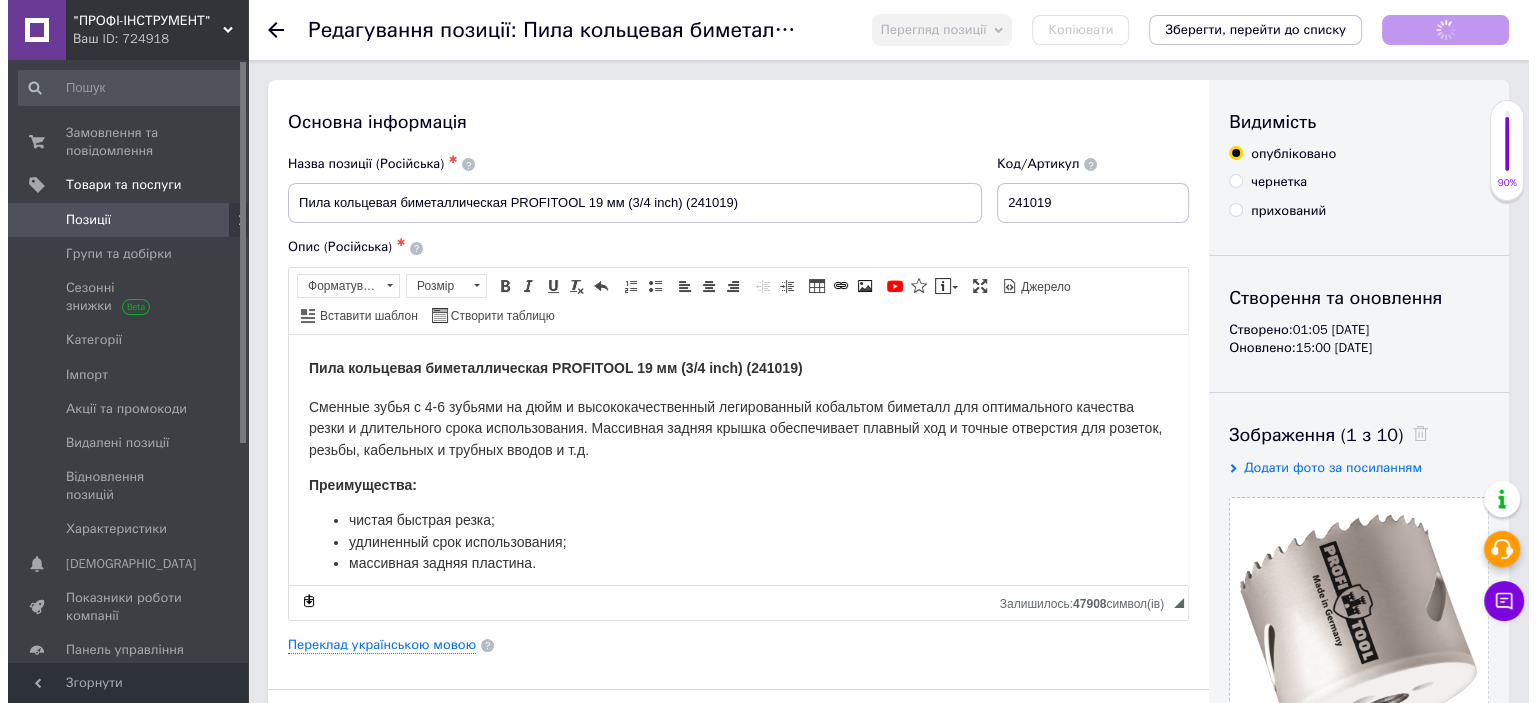scroll, scrollTop: 0, scrollLeft: 0, axis: both 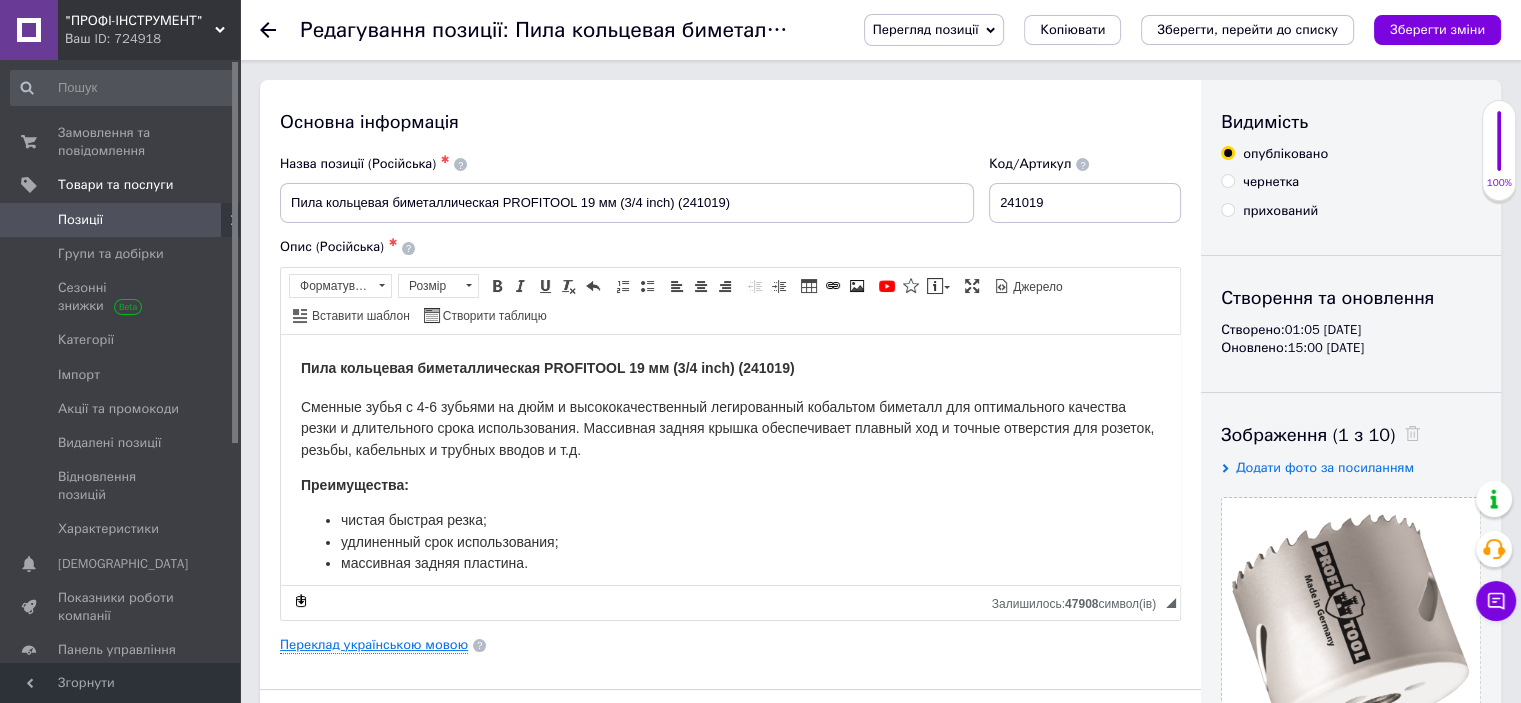 click on "Переклад українською мовою" at bounding box center (374, 645) 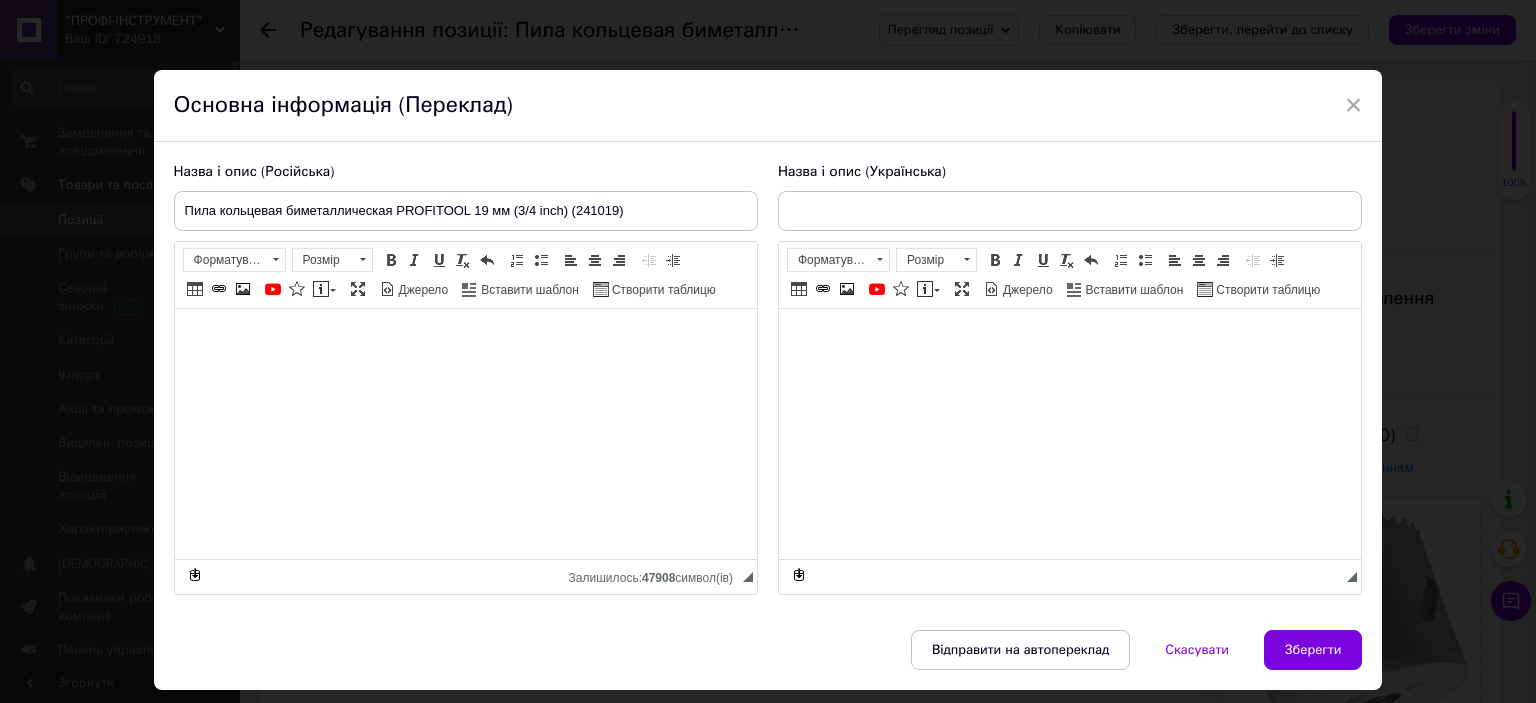 type on "[PERSON_NAME] біметалева PROFITOOL 19 мм (3/4 inch) (241019)" 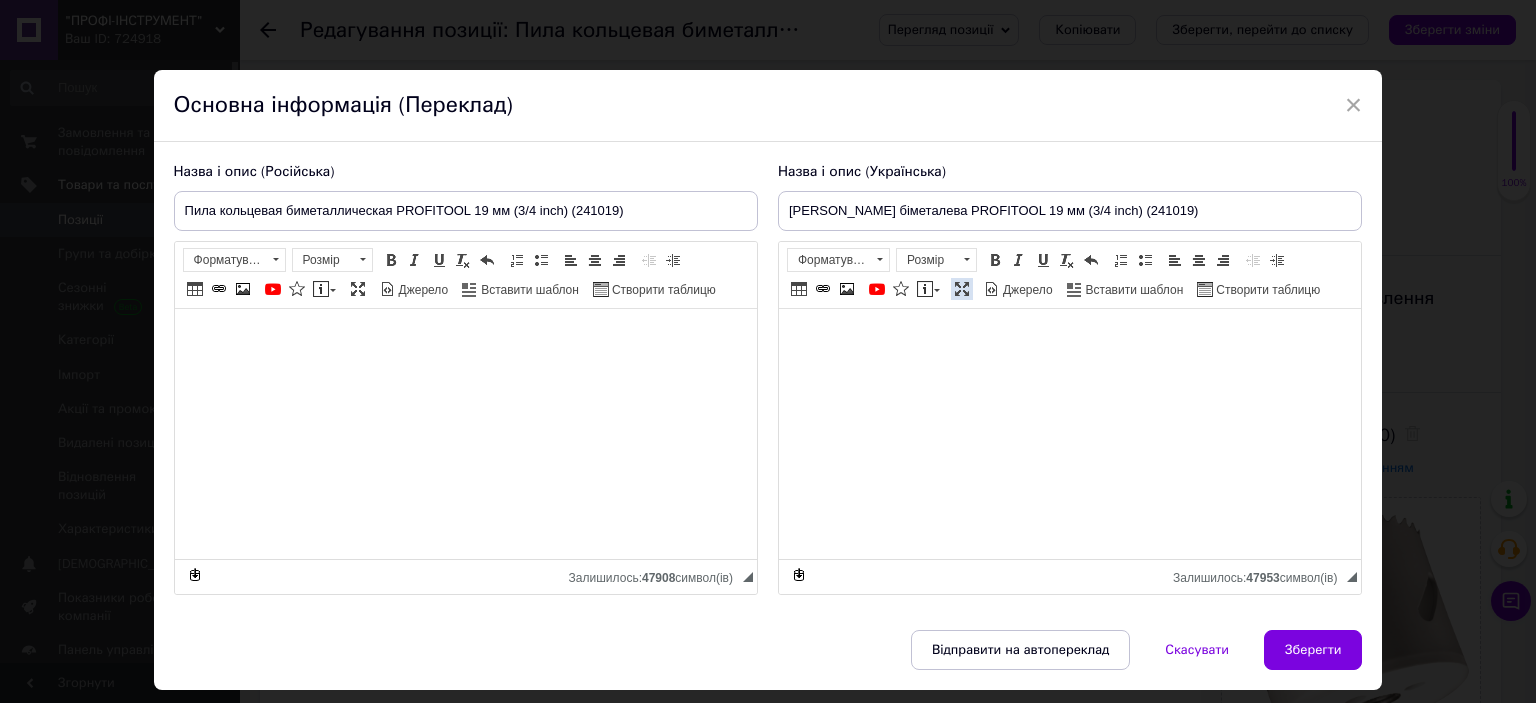 click at bounding box center [962, 289] 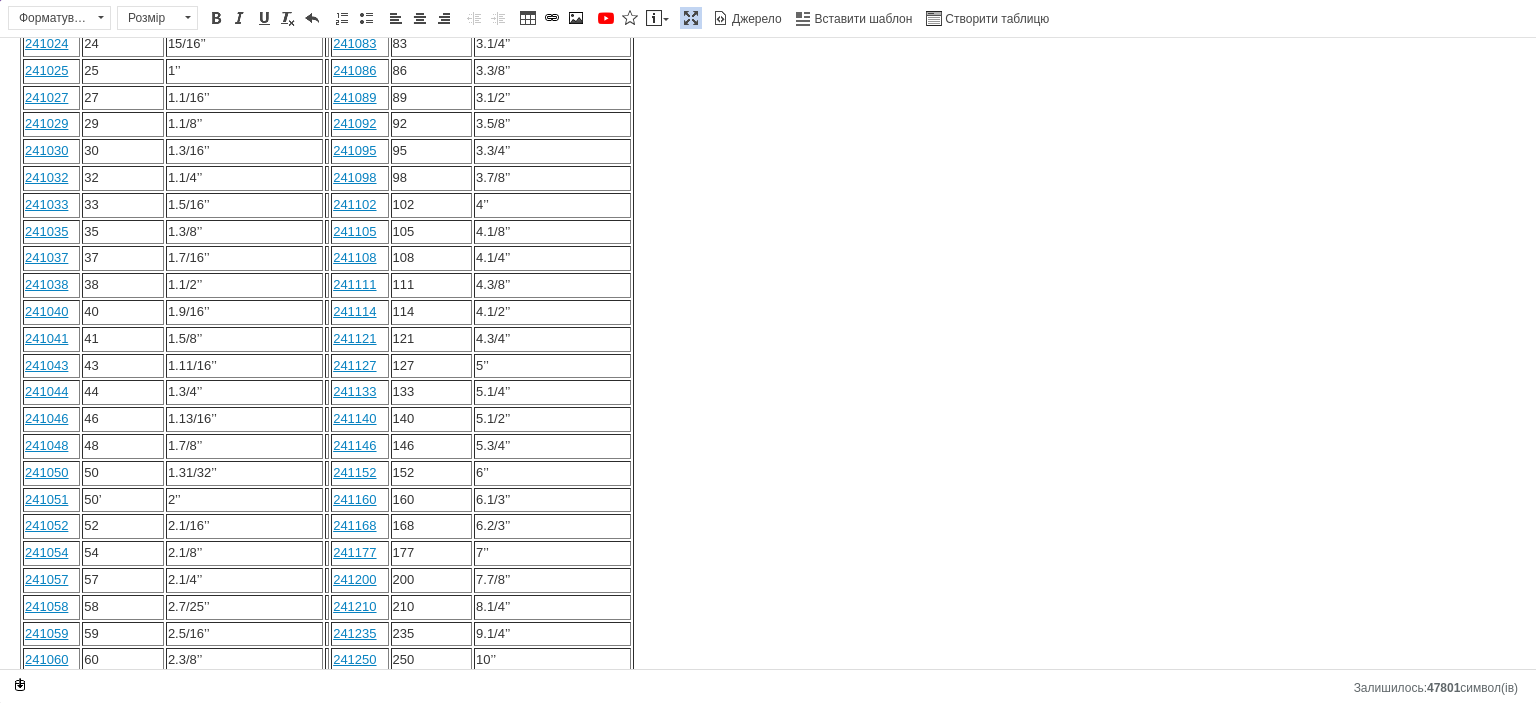 scroll, scrollTop: 0, scrollLeft: 0, axis: both 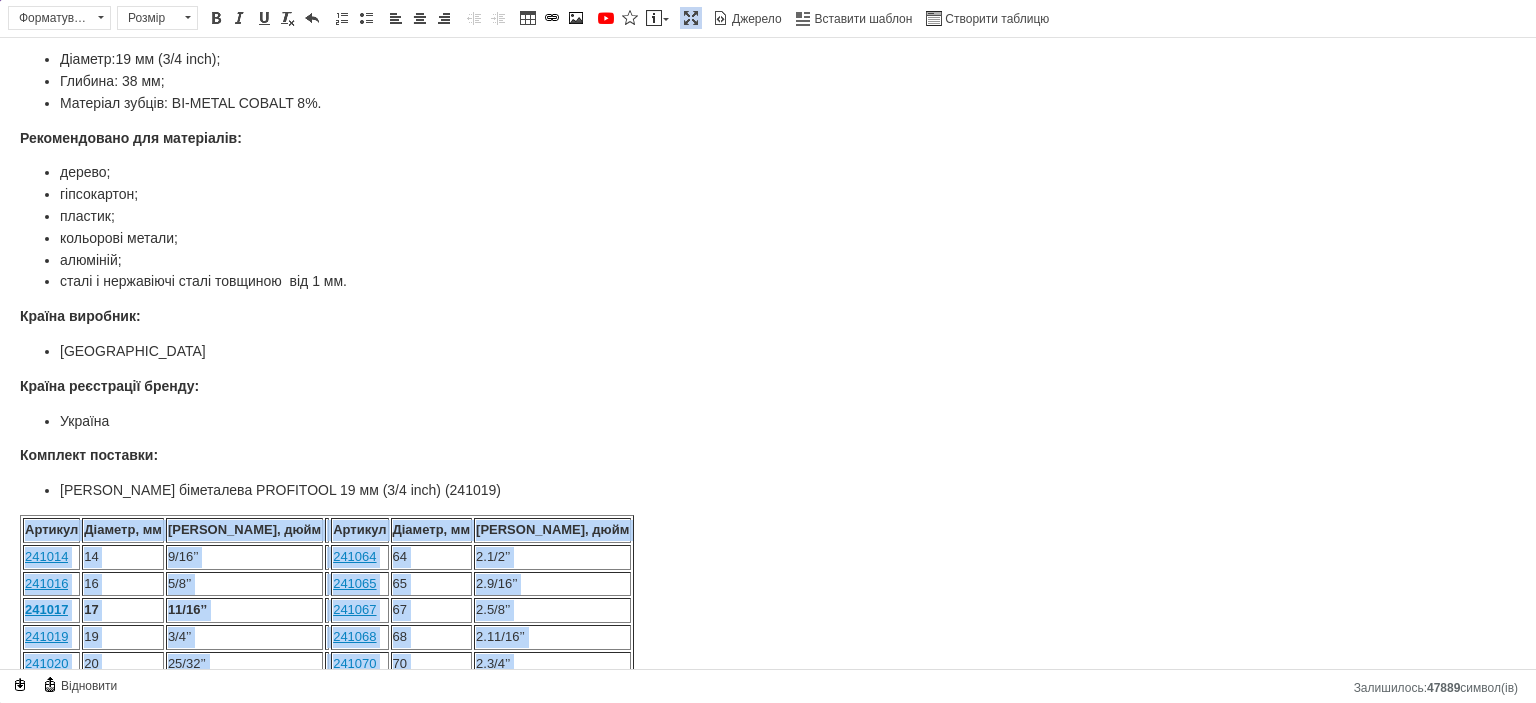 drag, startPoint x: 415, startPoint y: 649, endPoint x: 27, endPoint y: 505, distance: 413.8599 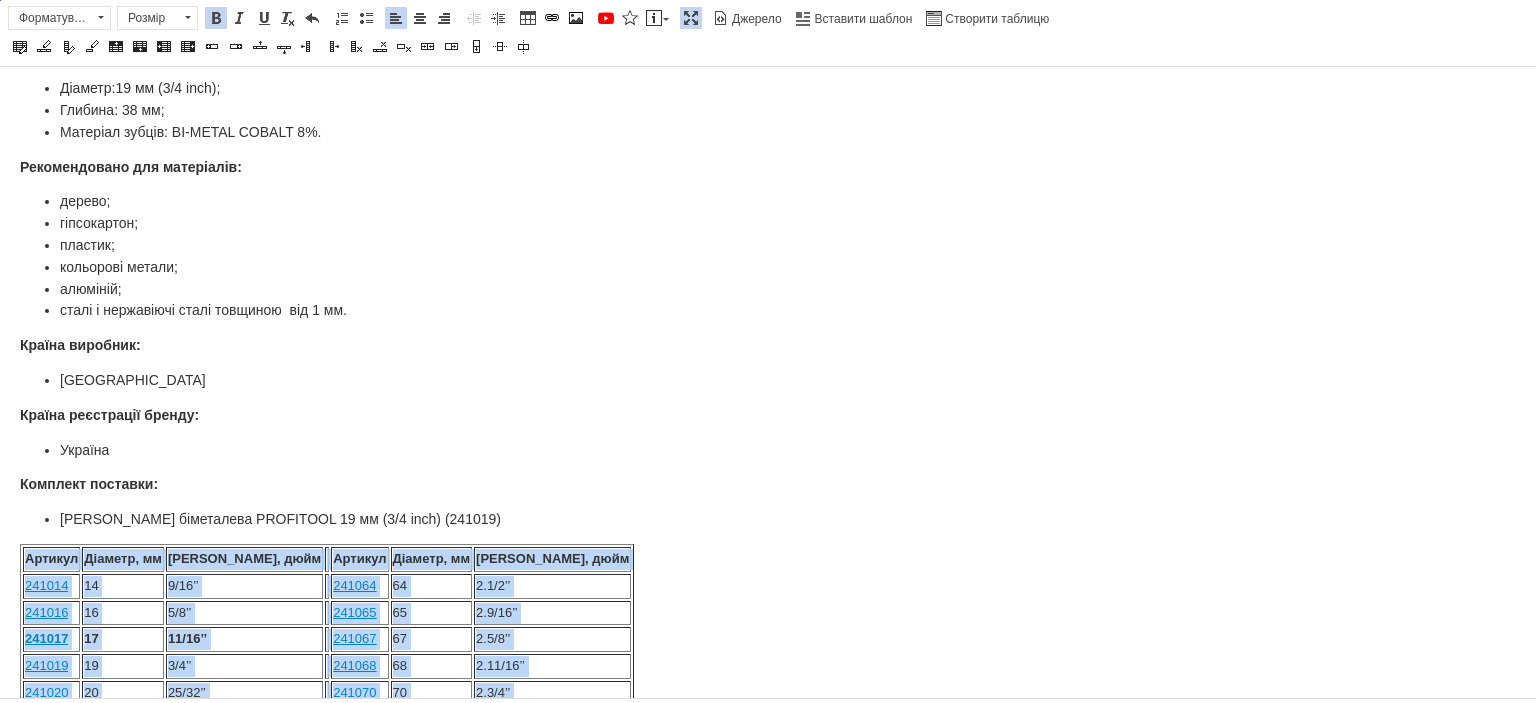 click on "Розмір" at bounding box center [148, 18] 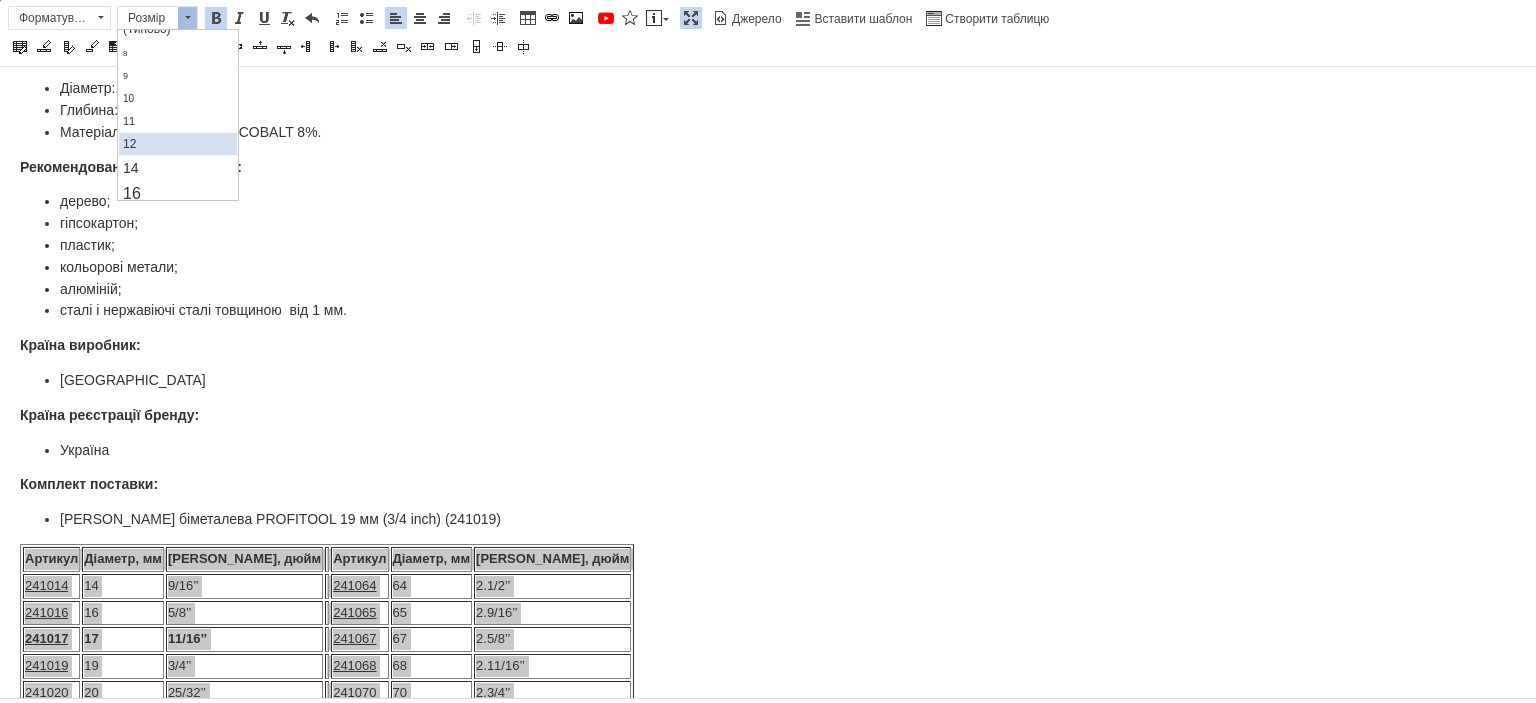 scroll, scrollTop: 100, scrollLeft: 0, axis: vertical 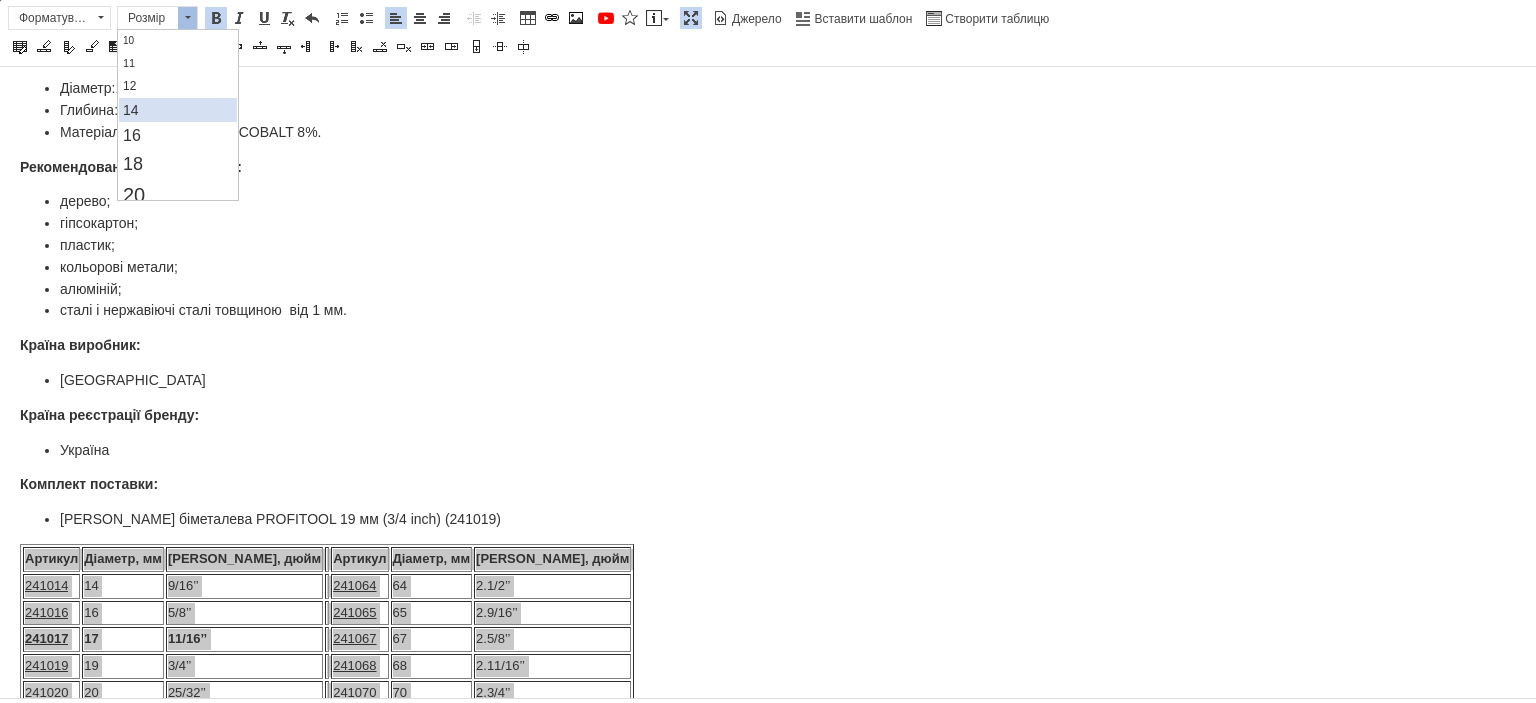 click on "14" at bounding box center (177, 110) 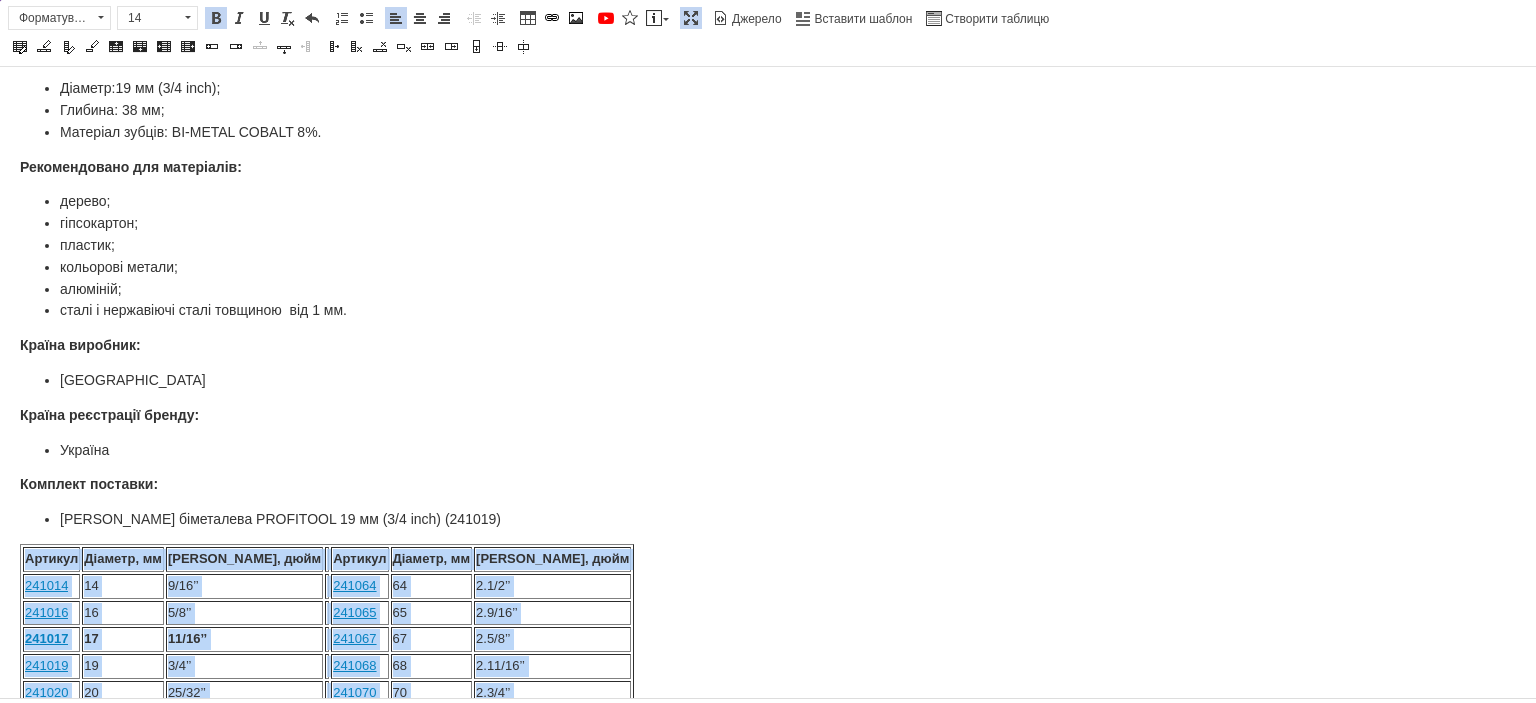 scroll, scrollTop: 0, scrollLeft: 0, axis: both 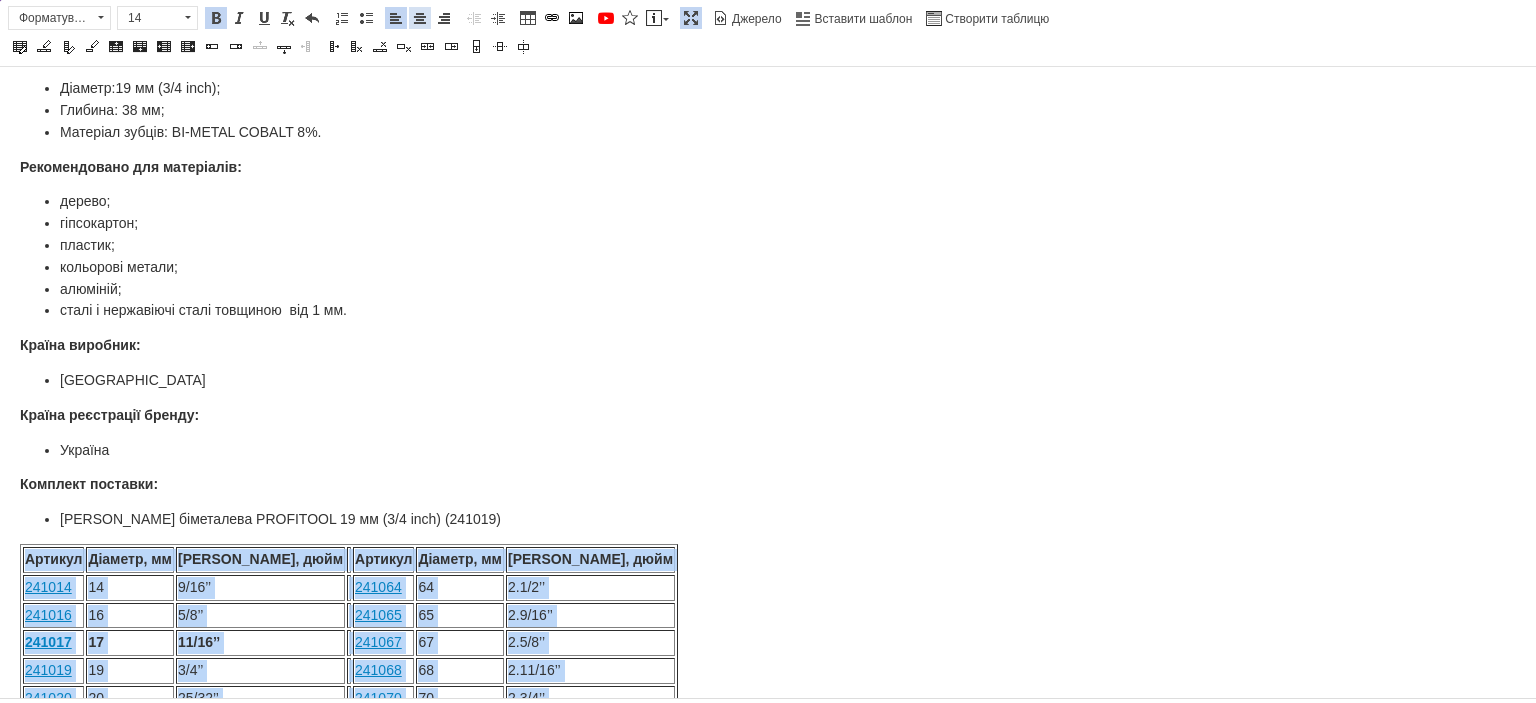 click at bounding box center [420, 18] 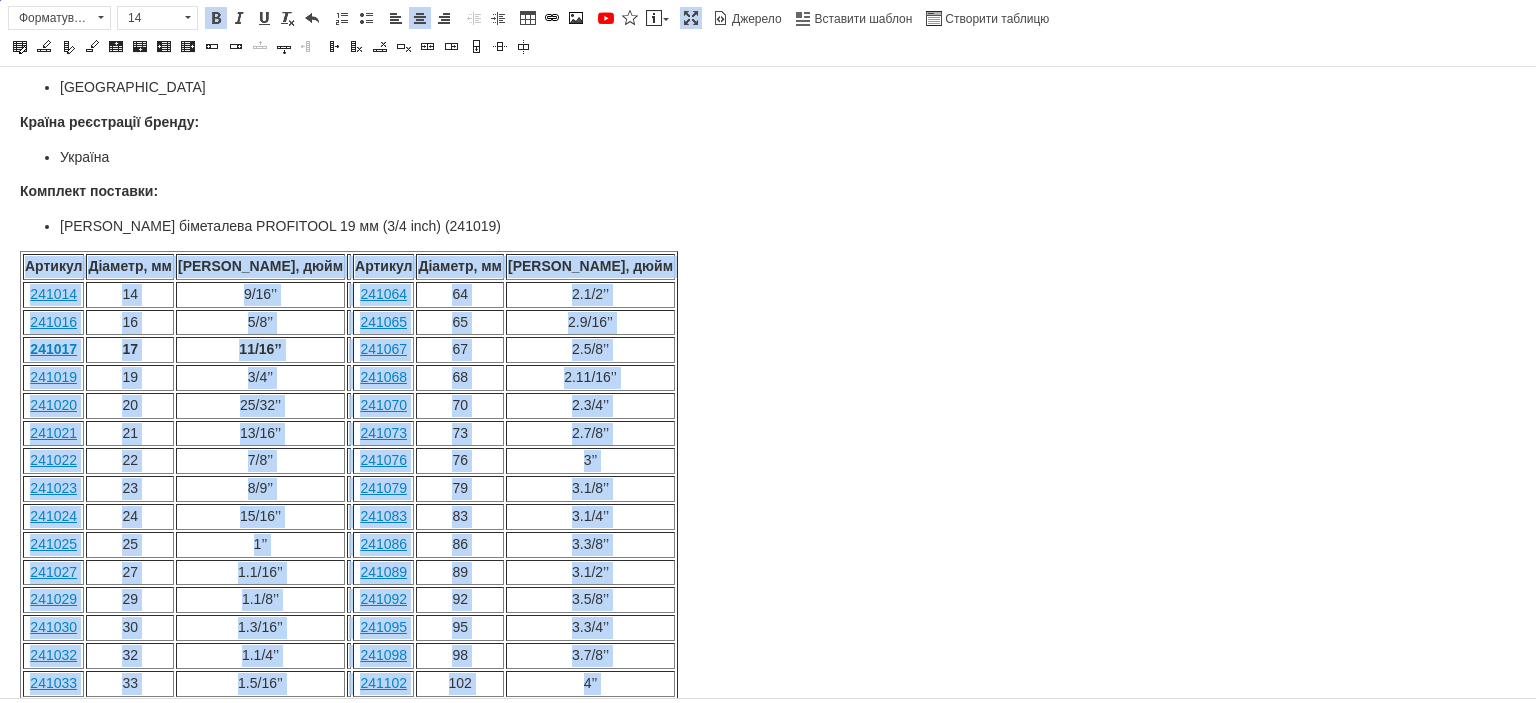 scroll, scrollTop: 555, scrollLeft: 0, axis: vertical 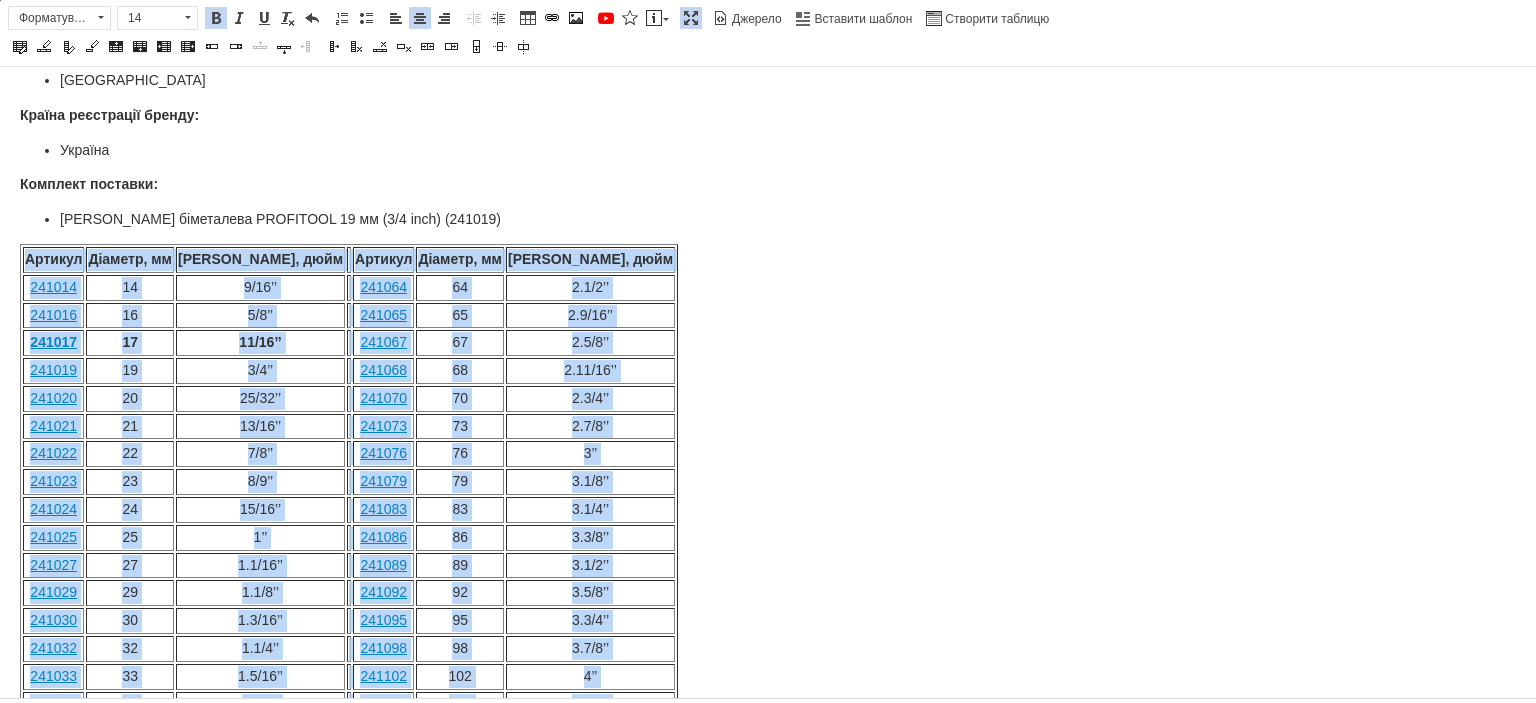 click on "11/16’’" at bounding box center (260, 342) 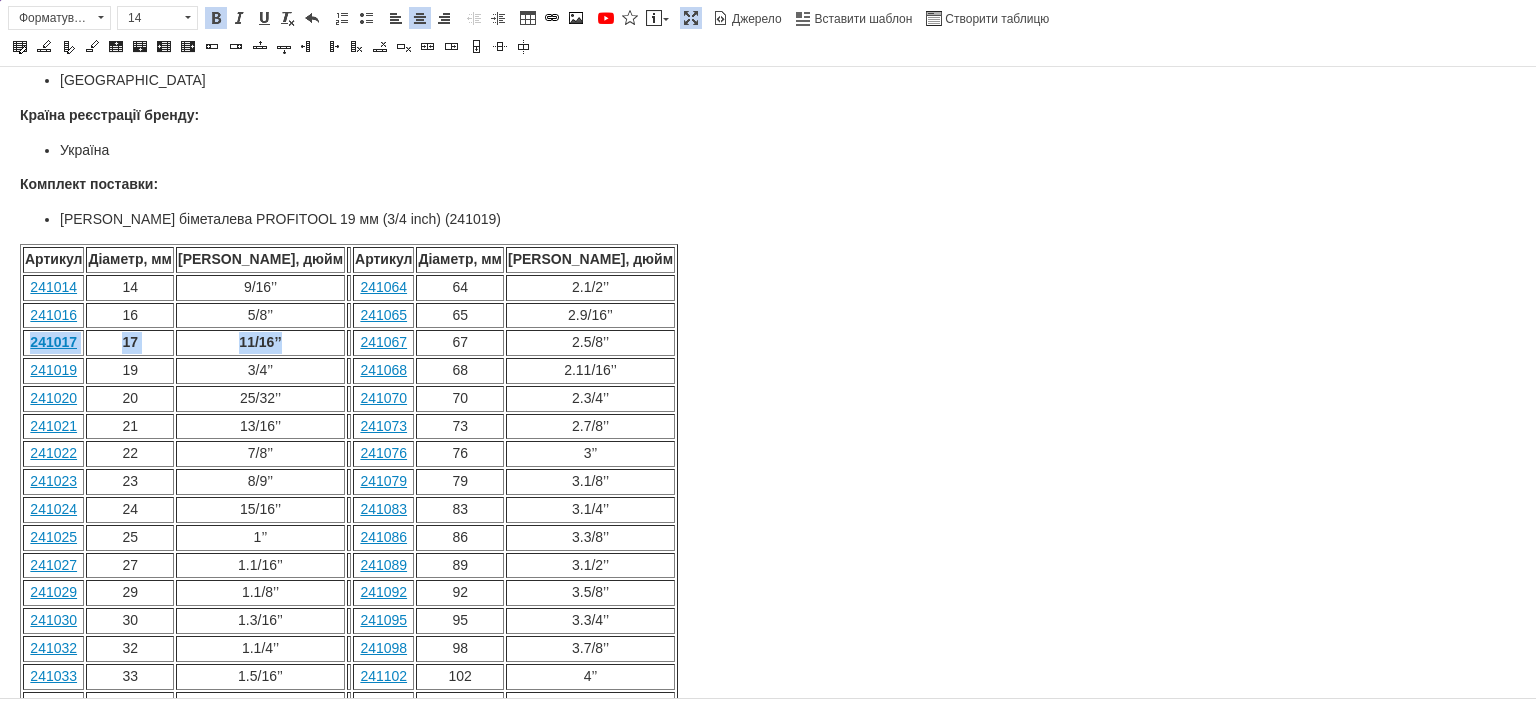 drag, startPoint x: 32, startPoint y: 316, endPoint x: 250, endPoint y: 311, distance: 218.05733 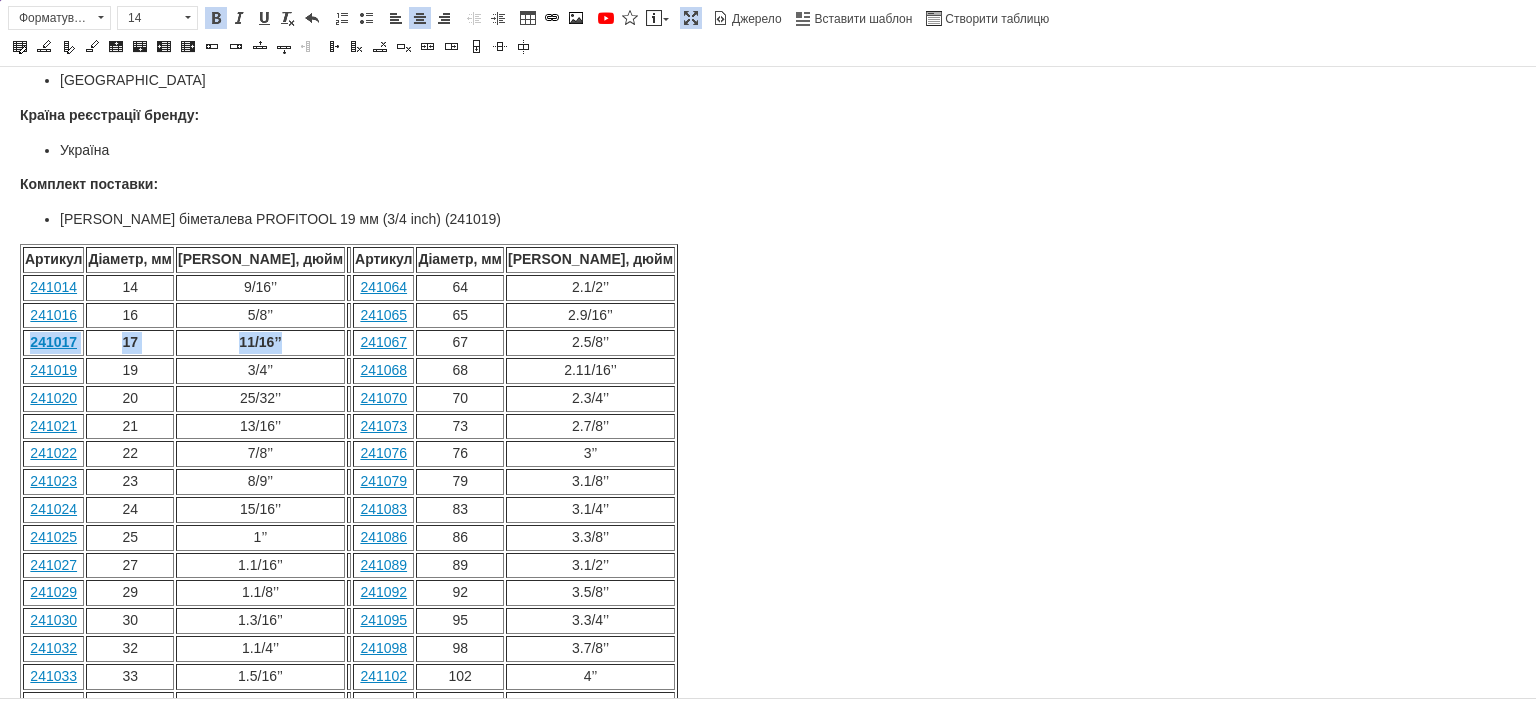 click at bounding box center (216, 18) 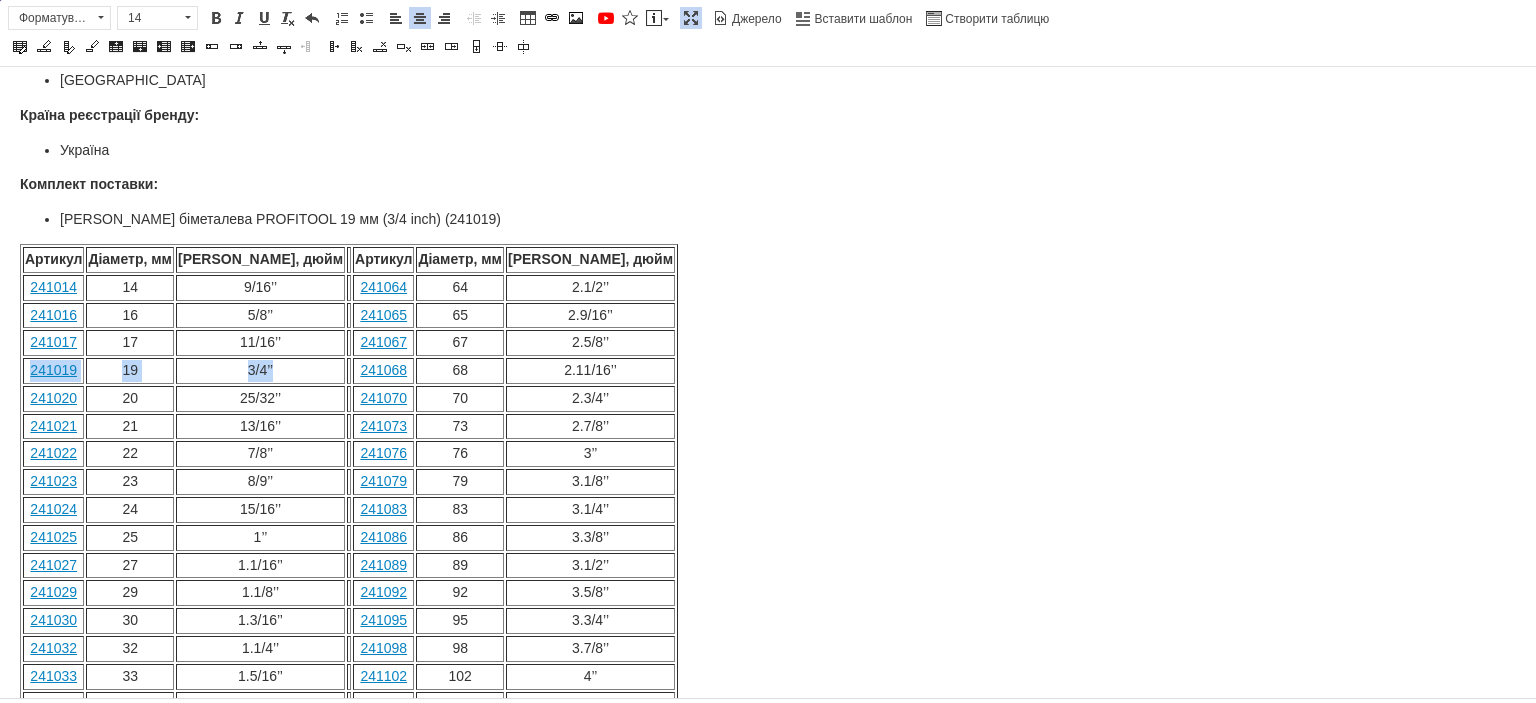 drag, startPoint x: 30, startPoint y: 341, endPoint x: 245, endPoint y: 339, distance: 215.00931 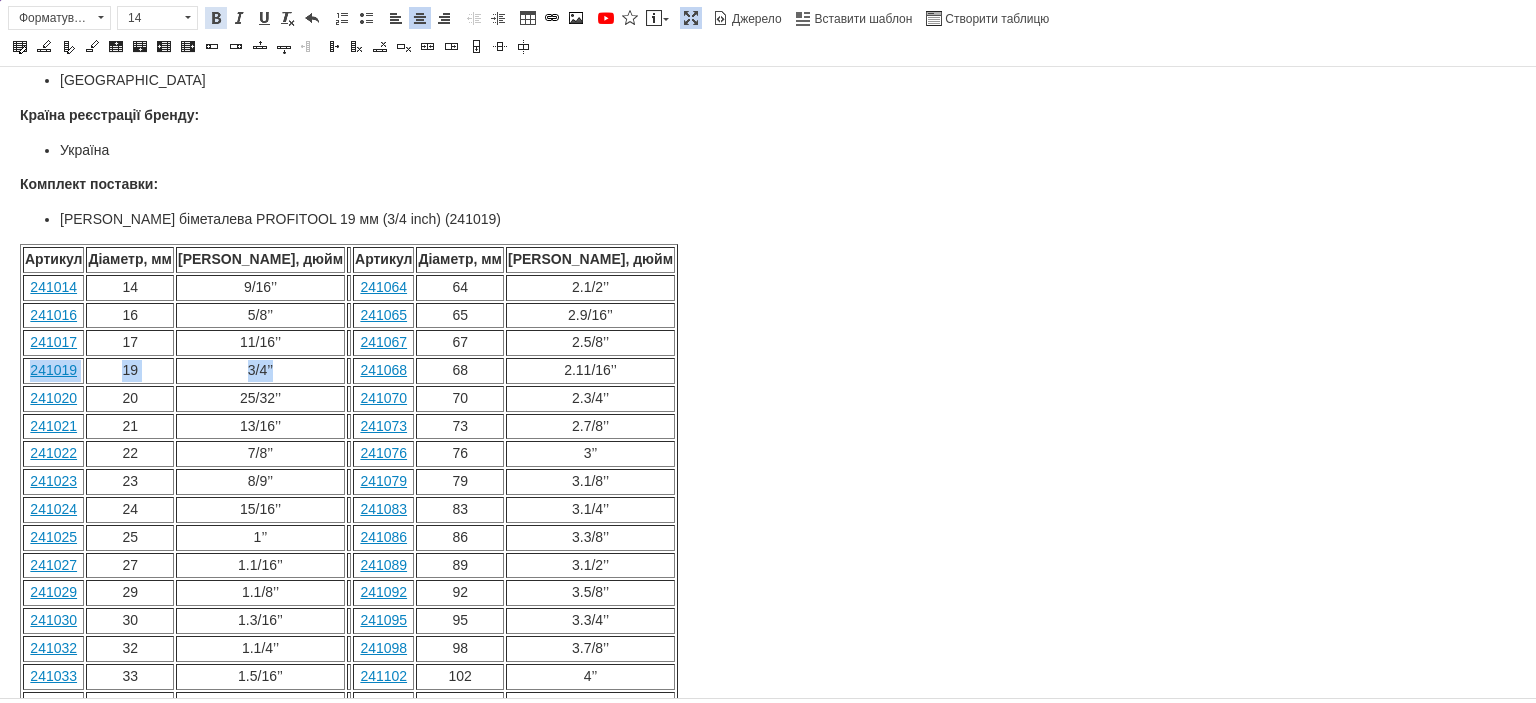 click at bounding box center (216, 18) 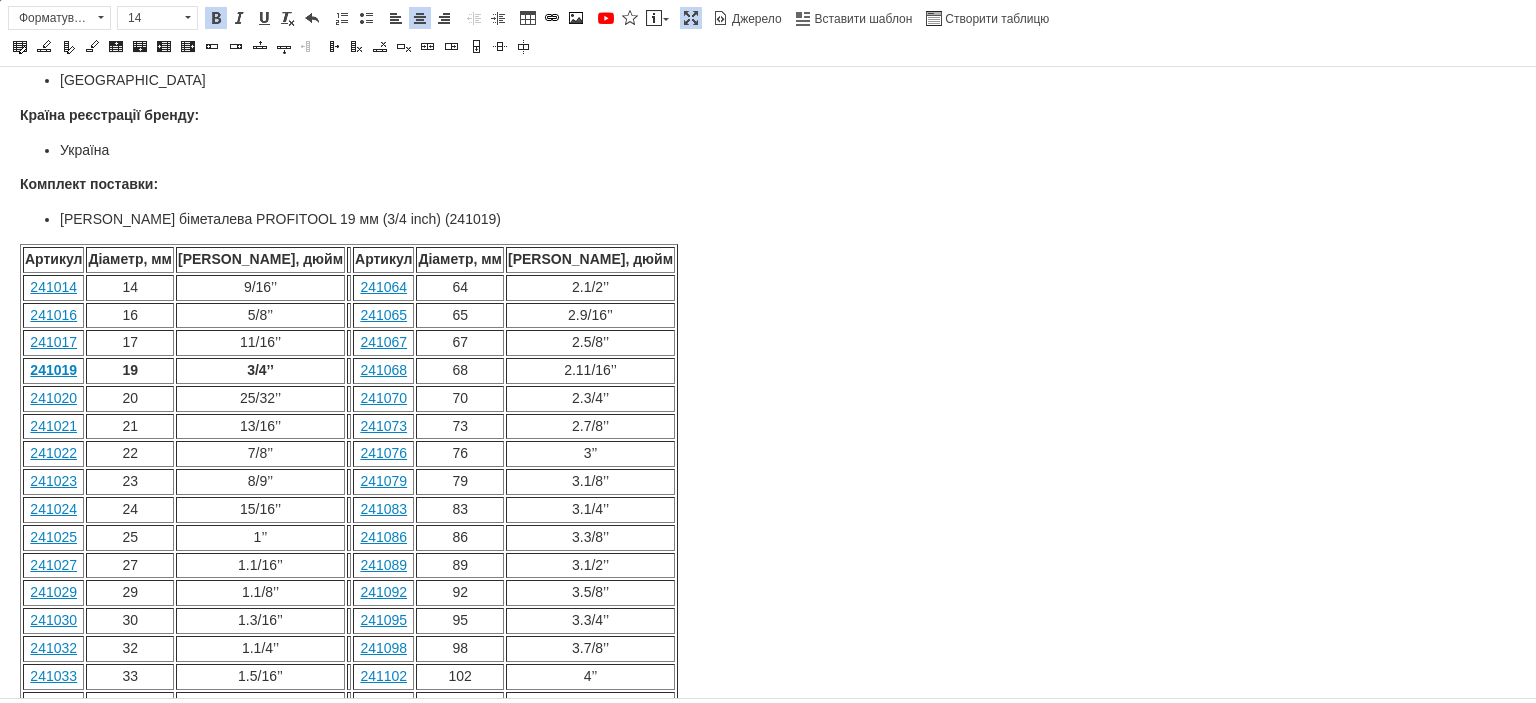 click on "Комплект поставки:" at bounding box center [768, 185] 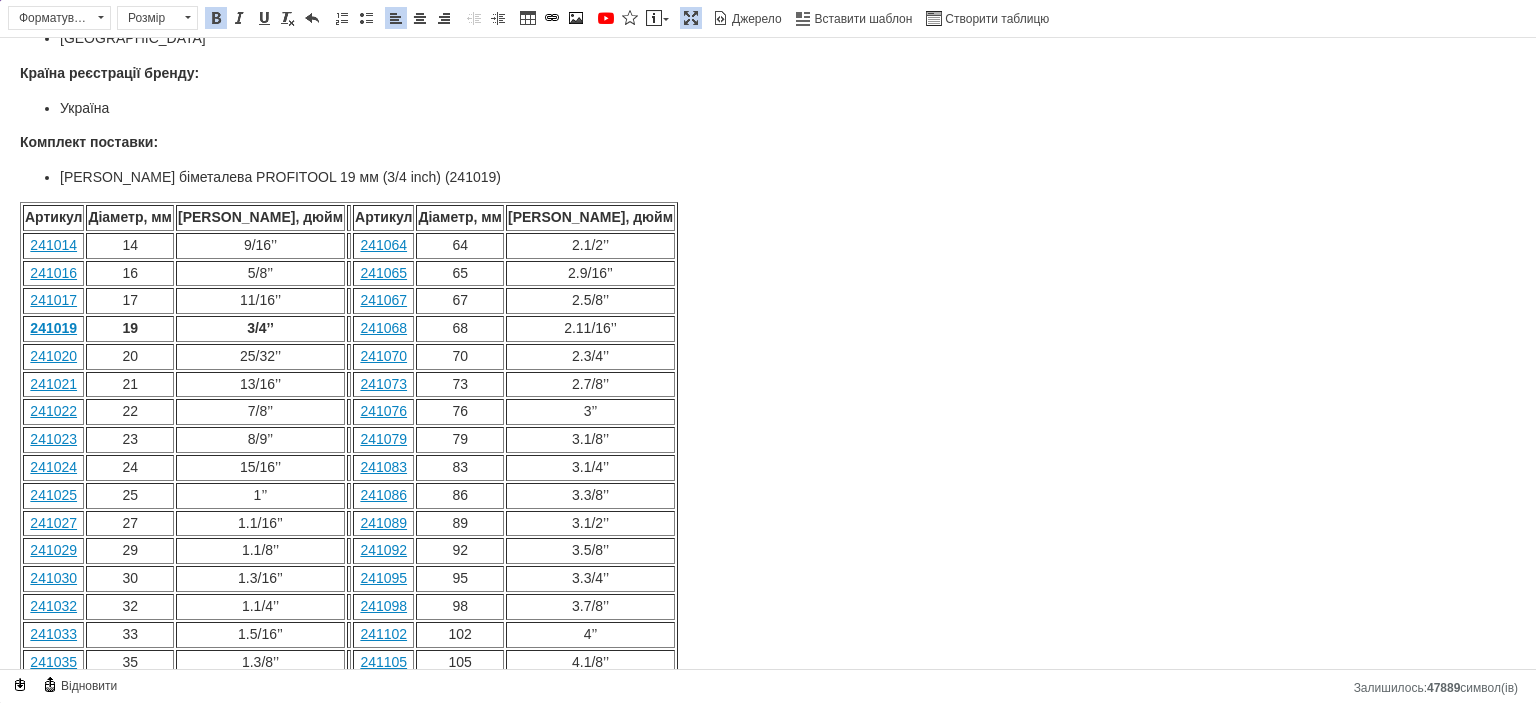 scroll, scrollTop: 506, scrollLeft: 0, axis: vertical 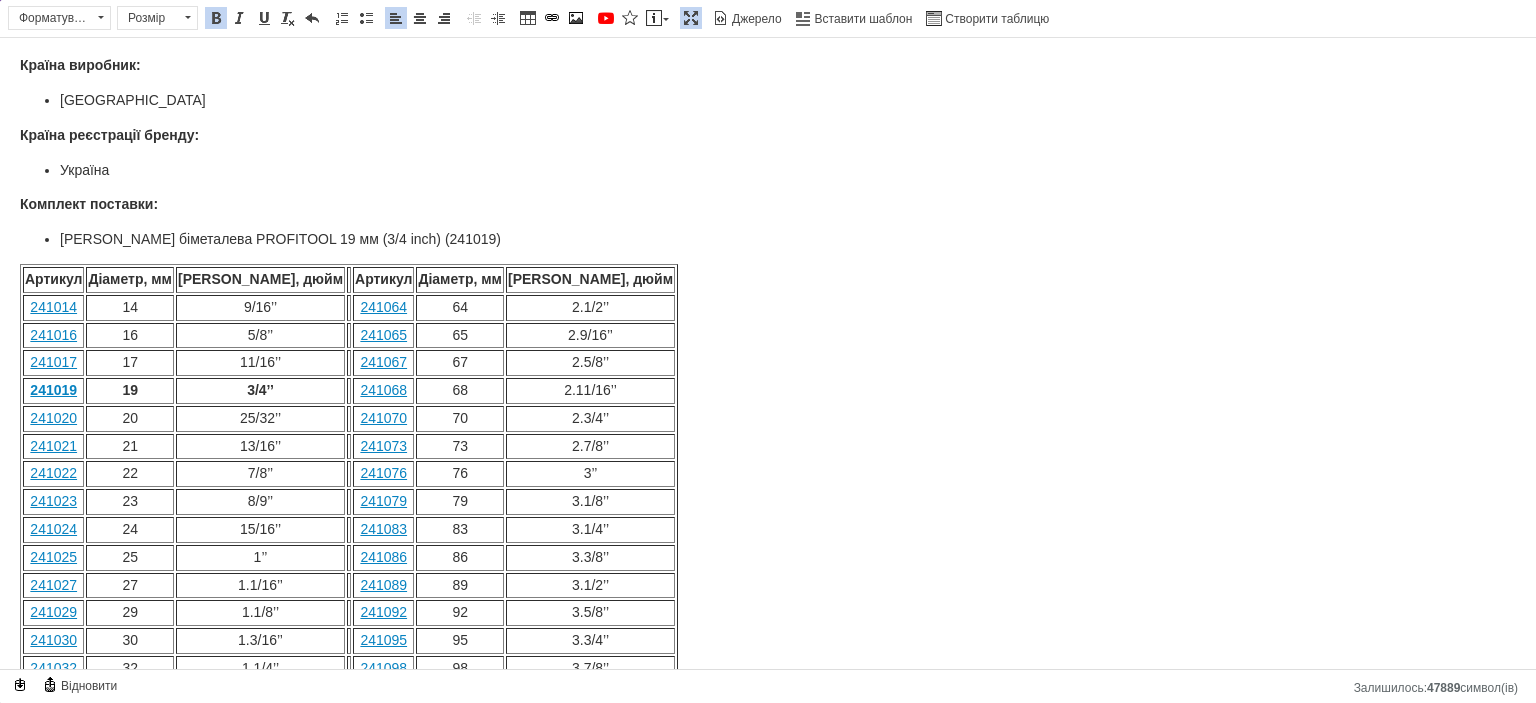 click at bounding box center (691, 18) 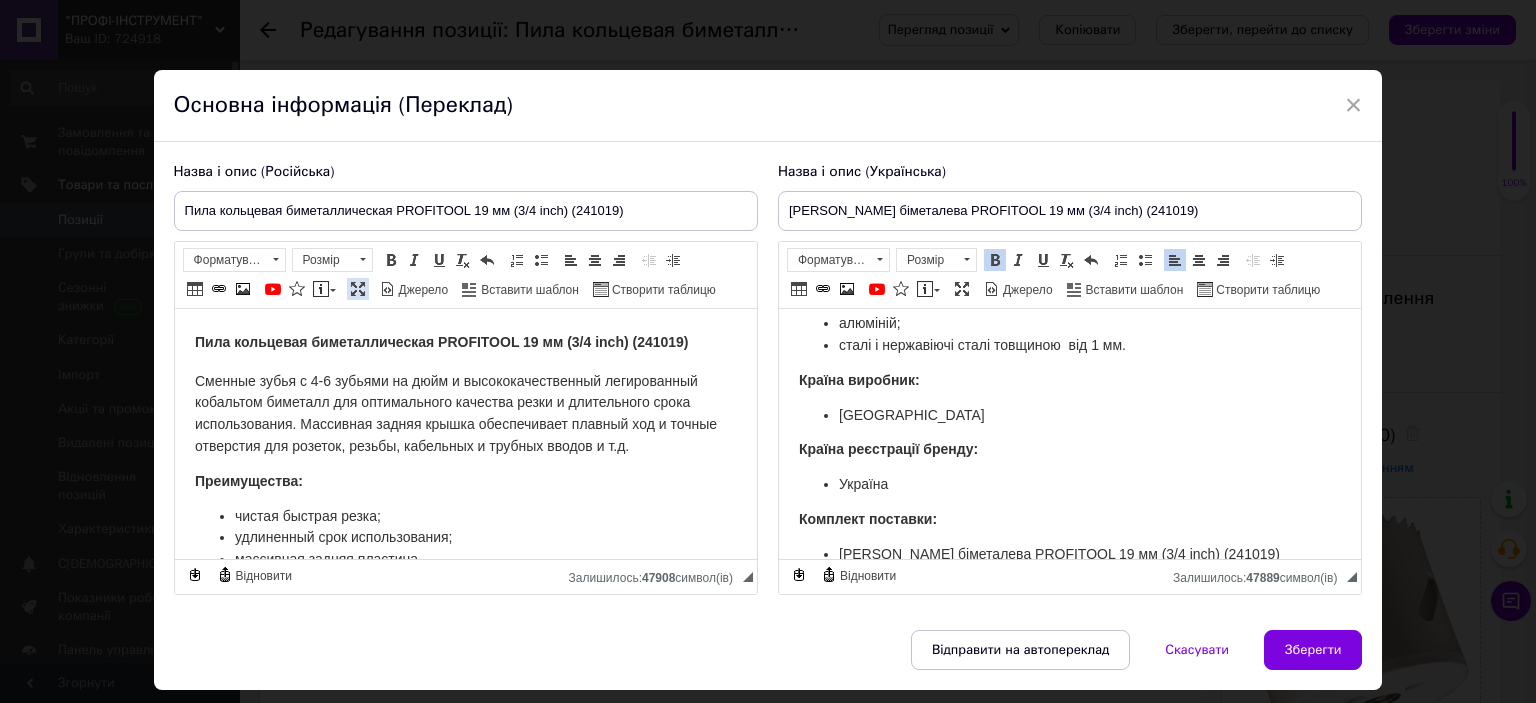 click at bounding box center [358, 289] 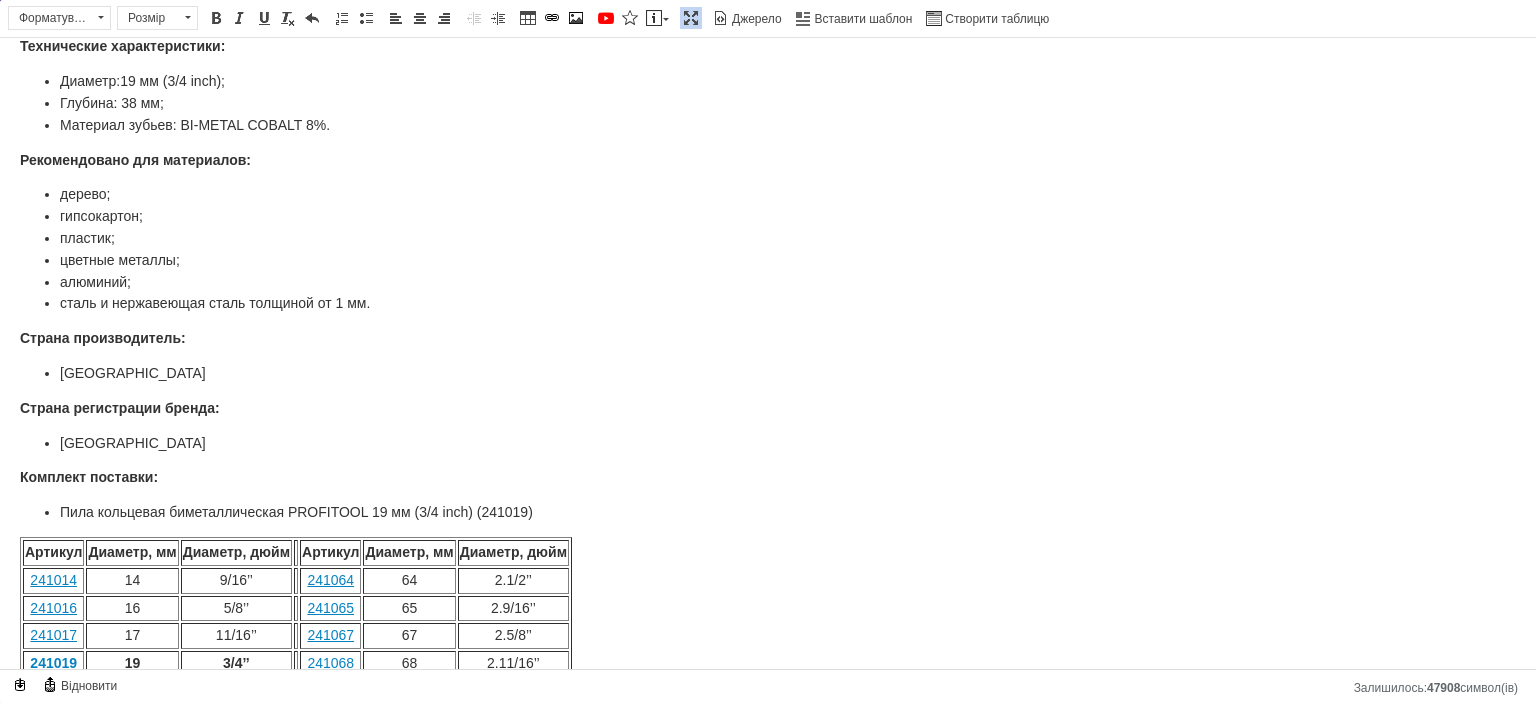 scroll, scrollTop: 300, scrollLeft: 0, axis: vertical 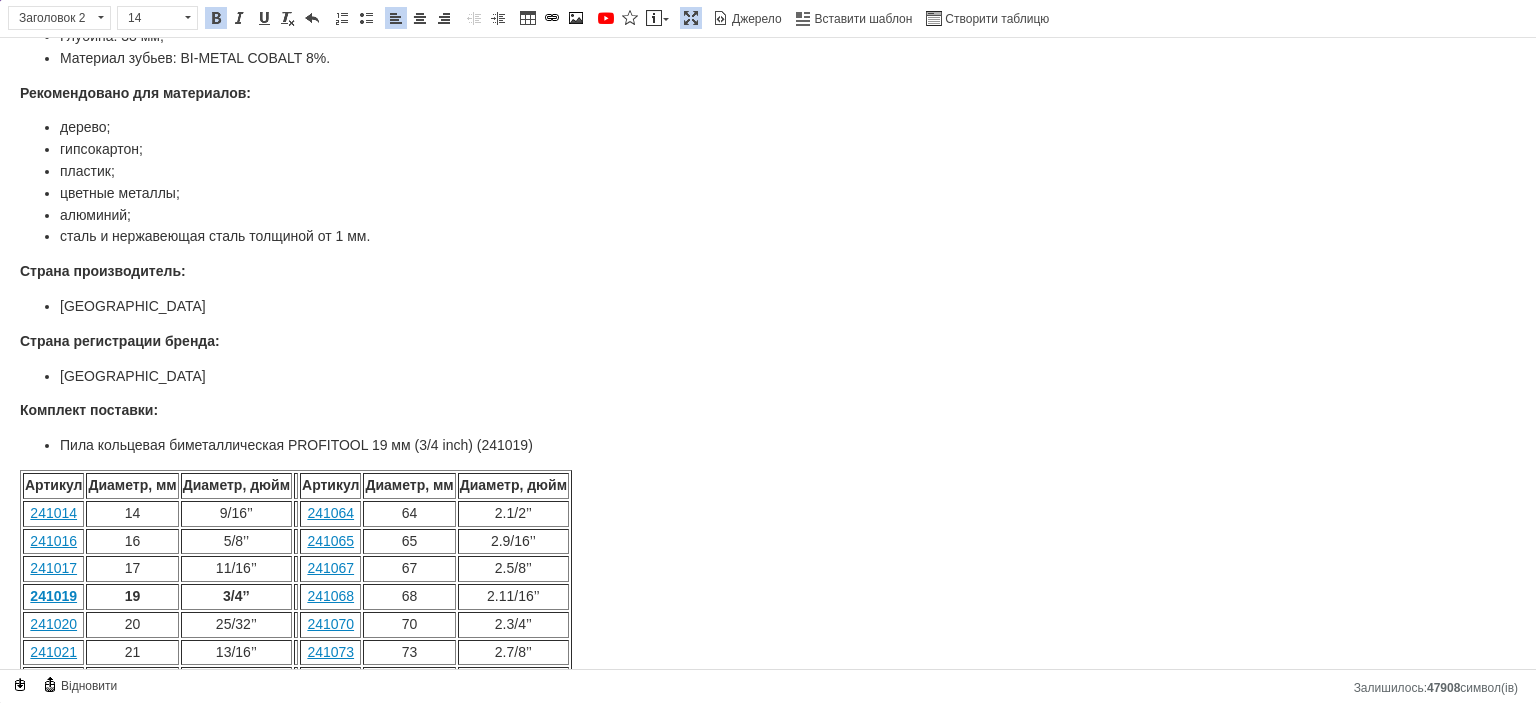 click on "Пила кольцевая биметаллическая PROFITOOL 19 мм (3/4 inch) (241019) Сменные зубья с 4-6 зубьями на дюйм и высококачественный легированный кобальтом биметалл для оптимального качества резки и длительного срока использования. Массивная задняя крышка обеспечивает плавный ход и точные отверстия для розеток, резьбы, кабельных и трубных вводов и т.д. Преимущества: чистая быстрая резка; удлиненный срок использования; массивная задняя пластина. Технические характеристики: Диаметр:  19 мм (3/4 inch) ; Глубина: 38 мм; Материал зубьев: BІ-METAL COBALT 8%. Рекомендовано для материалов: дерево; 14" at bounding box center (768, 574) 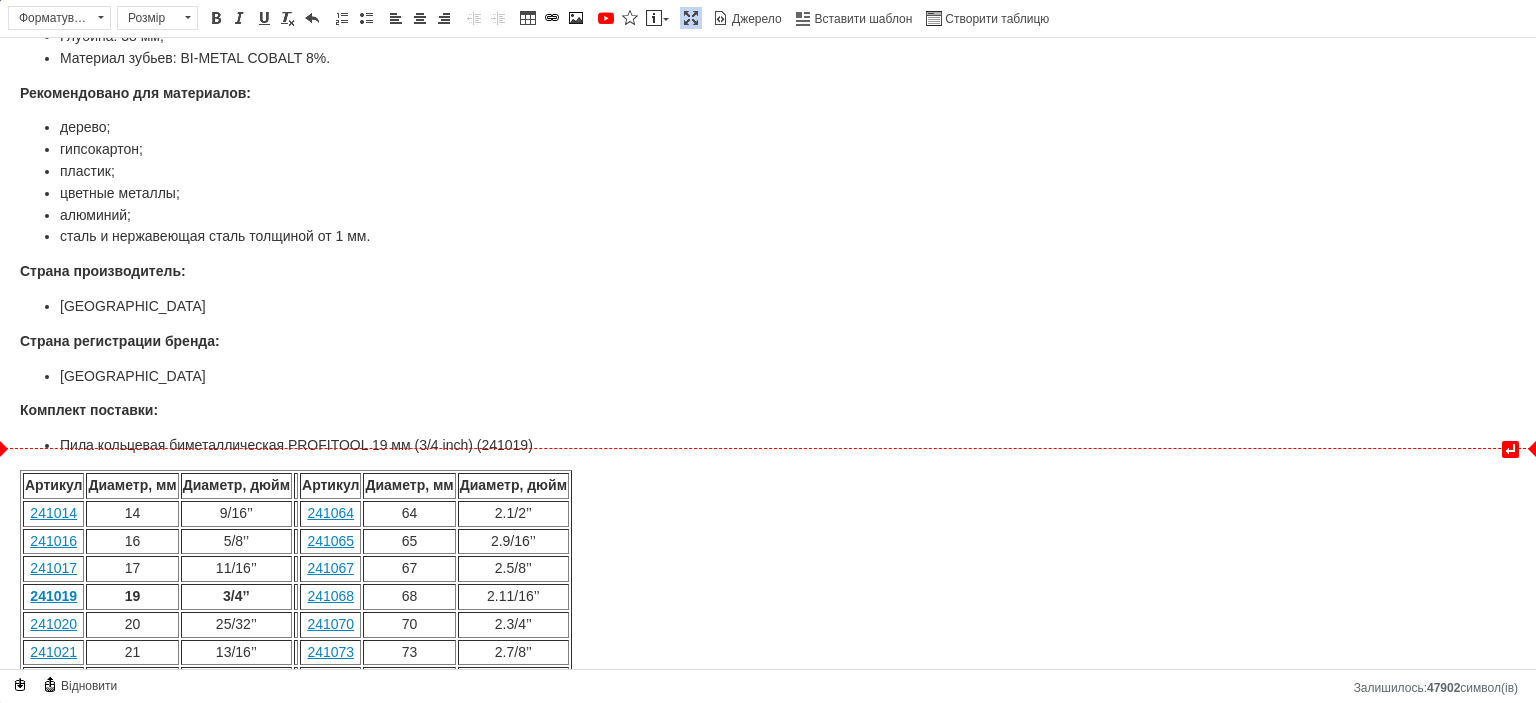 type 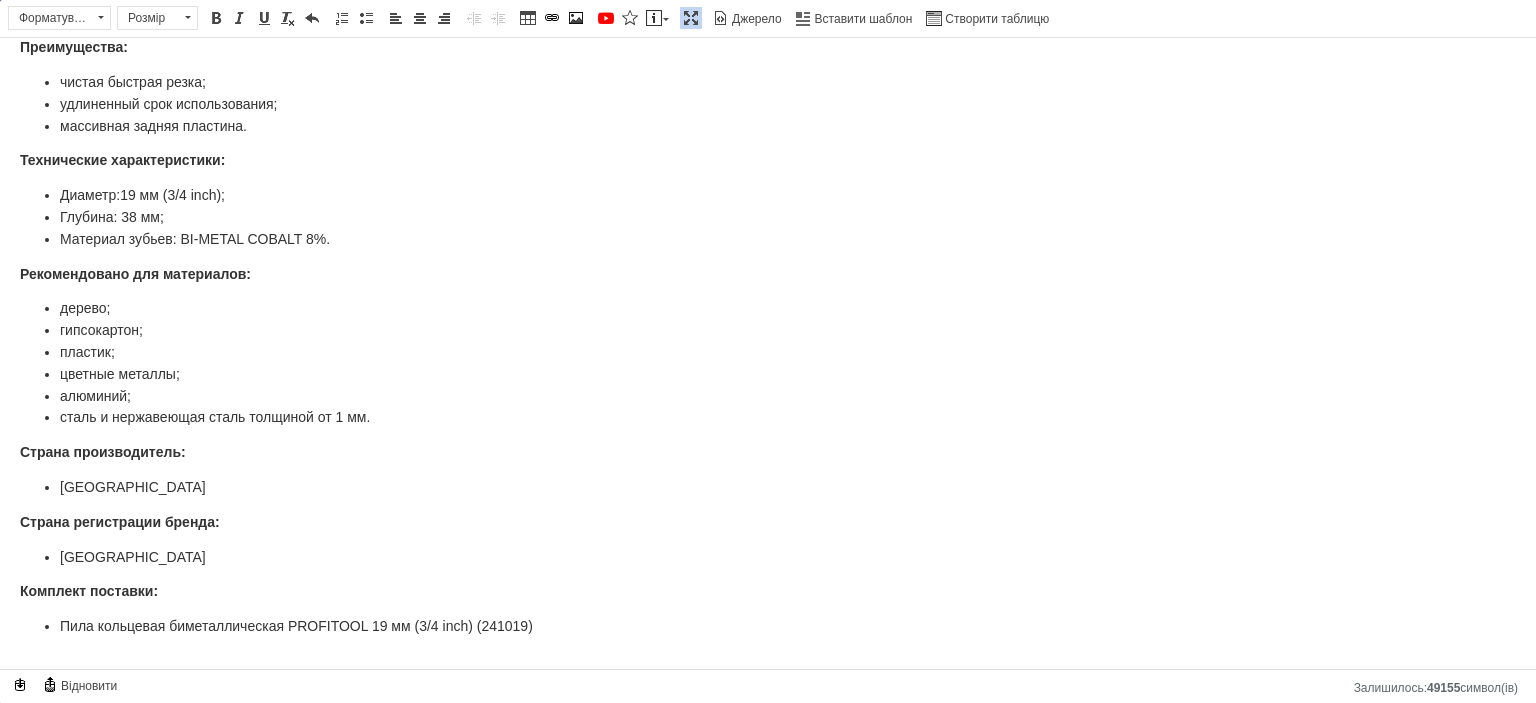click on "Пила кольцевая биметаллическая PROFITOOL 19 мм (3/4 inch) (241019) Сменные зубья с 4-6 зубьями на дюйм и высококачественный легированный кобальтом биметалл для оптимального качества резки и длительного срока использования. Массивная задняя крышка обеспечивает плавный ход и точные отверстия для розеток, резьбы, кабельных и трубных вводов и т.д. Преимущества: чистая быстрая резка; удлиненный срок использования; массивная задняя пластина. Технические характеристики: Диаметр:  19 мм (3/4 inch) ; Глубина: 38 мм; Материал зубьев: BІ-METAL COBALT 8%. Рекомендовано для материалов: дерево;" at bounding box center [768, 305] 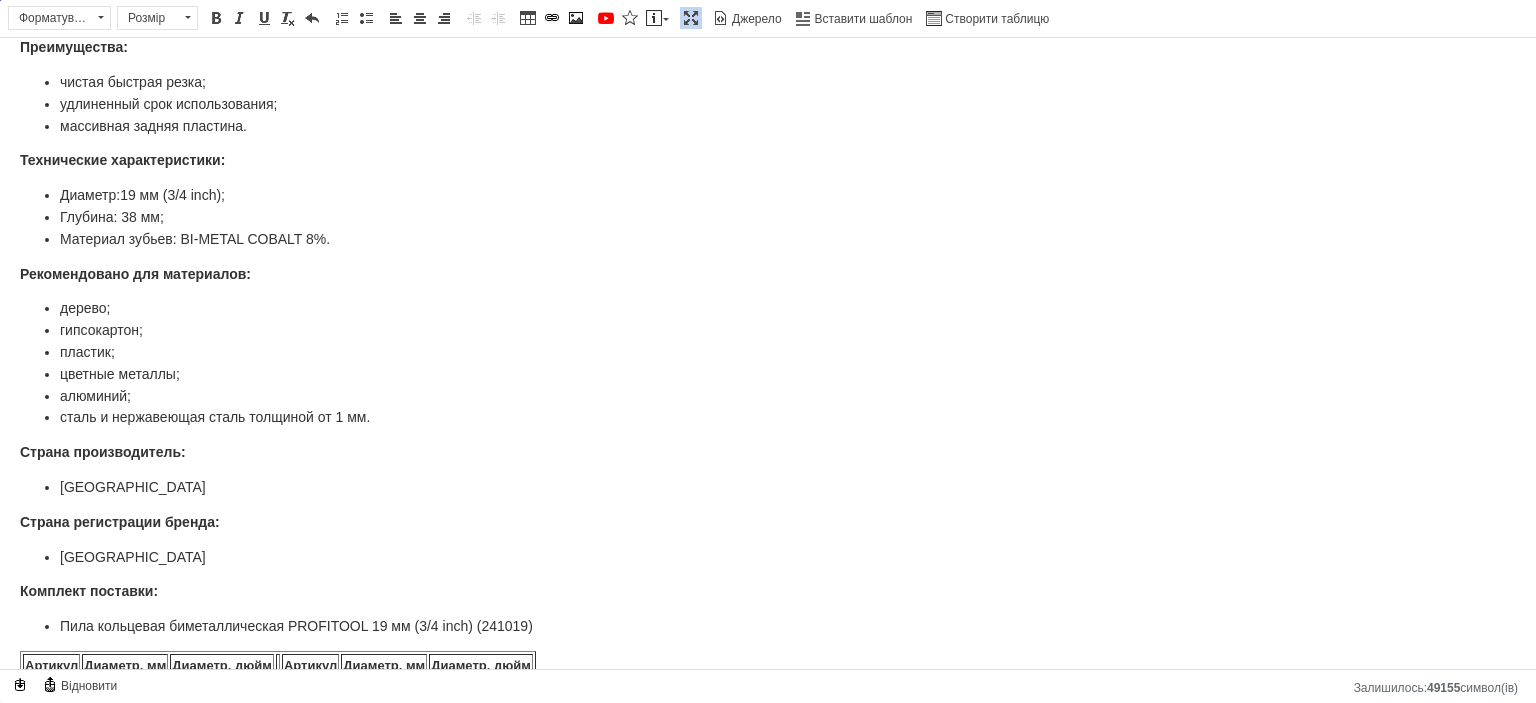 scroll, scrollTop: 982, scrollLeft: 0, axis: vertical 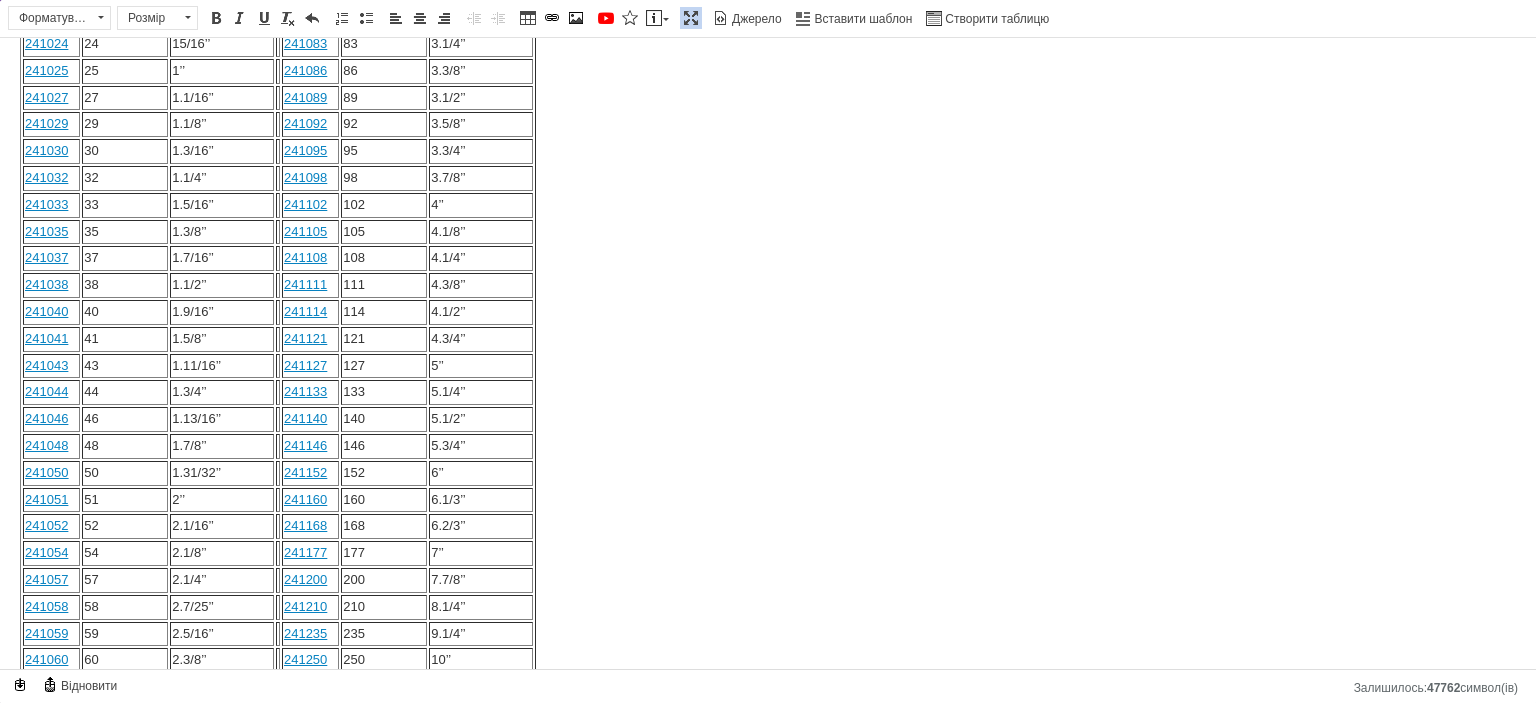 click on "Пила кольцевая биметаллическая PROFITOOL 19 мм (3/4 inch) (241019) Сменные зубья с 4-6 зубьями на дюйм и высококачественный легированный кобальтом биметалл для оптимального качества резки и длительного срока использования. Массивная задняя крышка обеспечивает плавный ход и точные отверстия для розеток, резьбы, кабельных и трубных вводов и т.д. Преимущества: чистая быстрая резка; удлиненный срок использования; массивная задняя пластина. Технические характеристики: Диаметр:  19 мм (3/4 inch) ; Глубина: 38 мм; Материал зубьев: BІ-METAL COBALT 8%. Рекомендовано для материалов: дерево; 14" at bounding box center (768, -100) 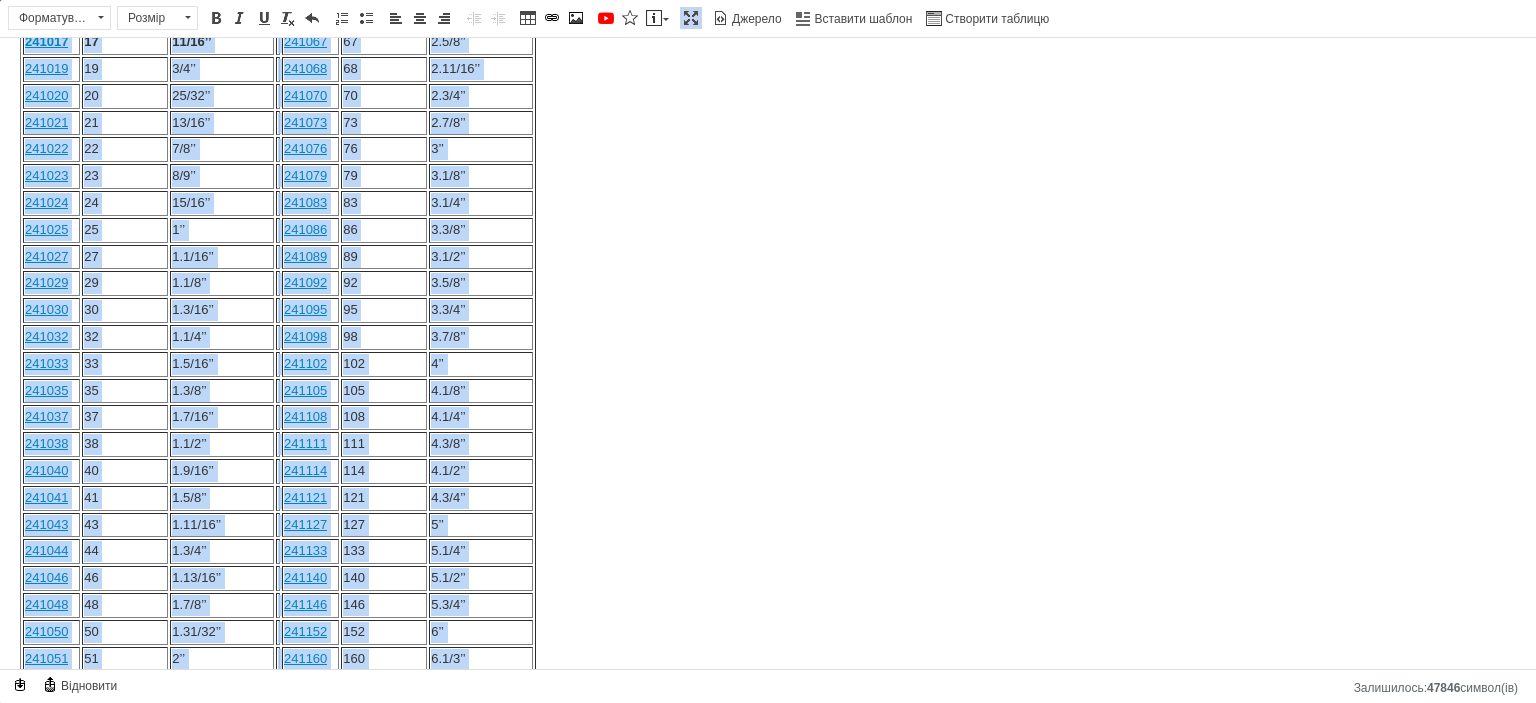 scroll, scrollTop: 556, scrollLeft: 0, axis: vertical 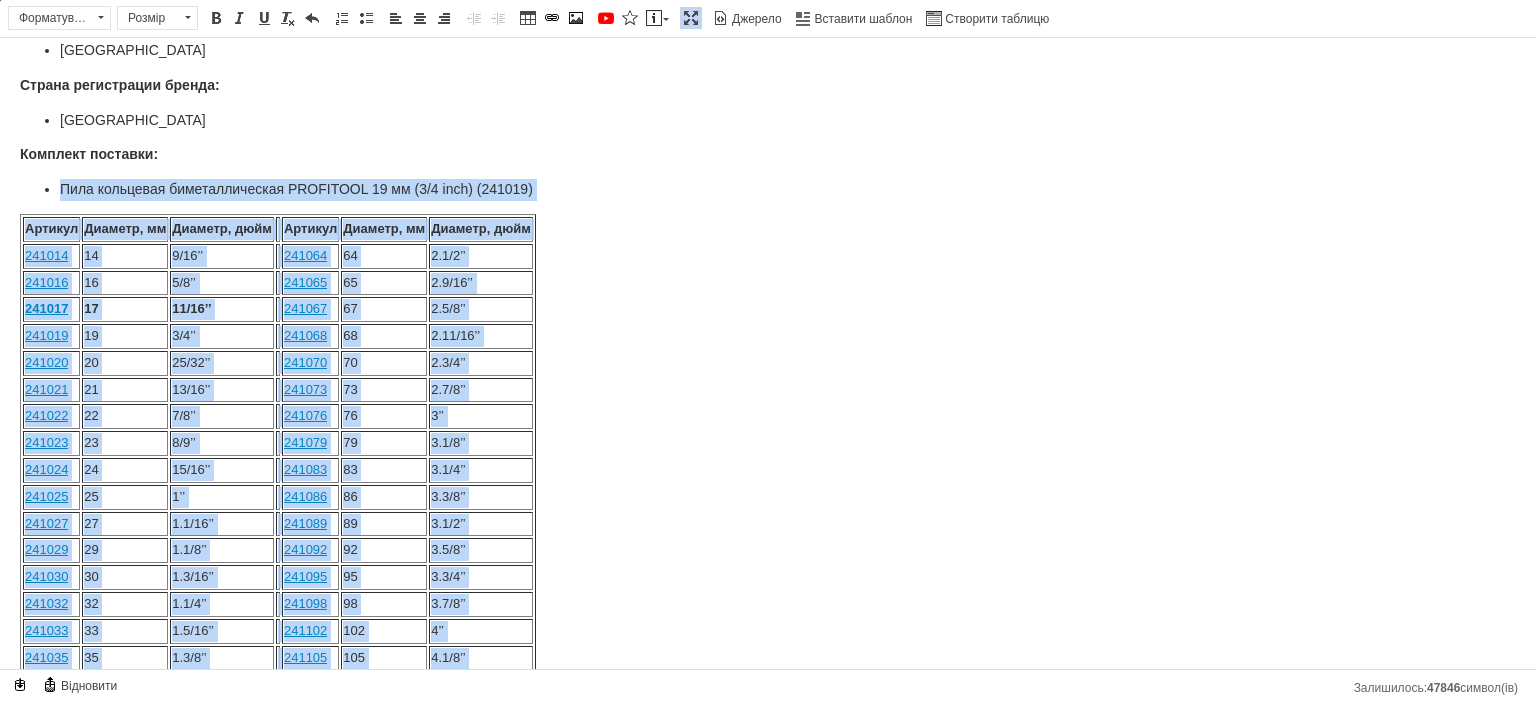 drag, startPoint x: 341, startPoint y: 626, endPoint x: 19, endPoint y: 215, distance: 522.1159 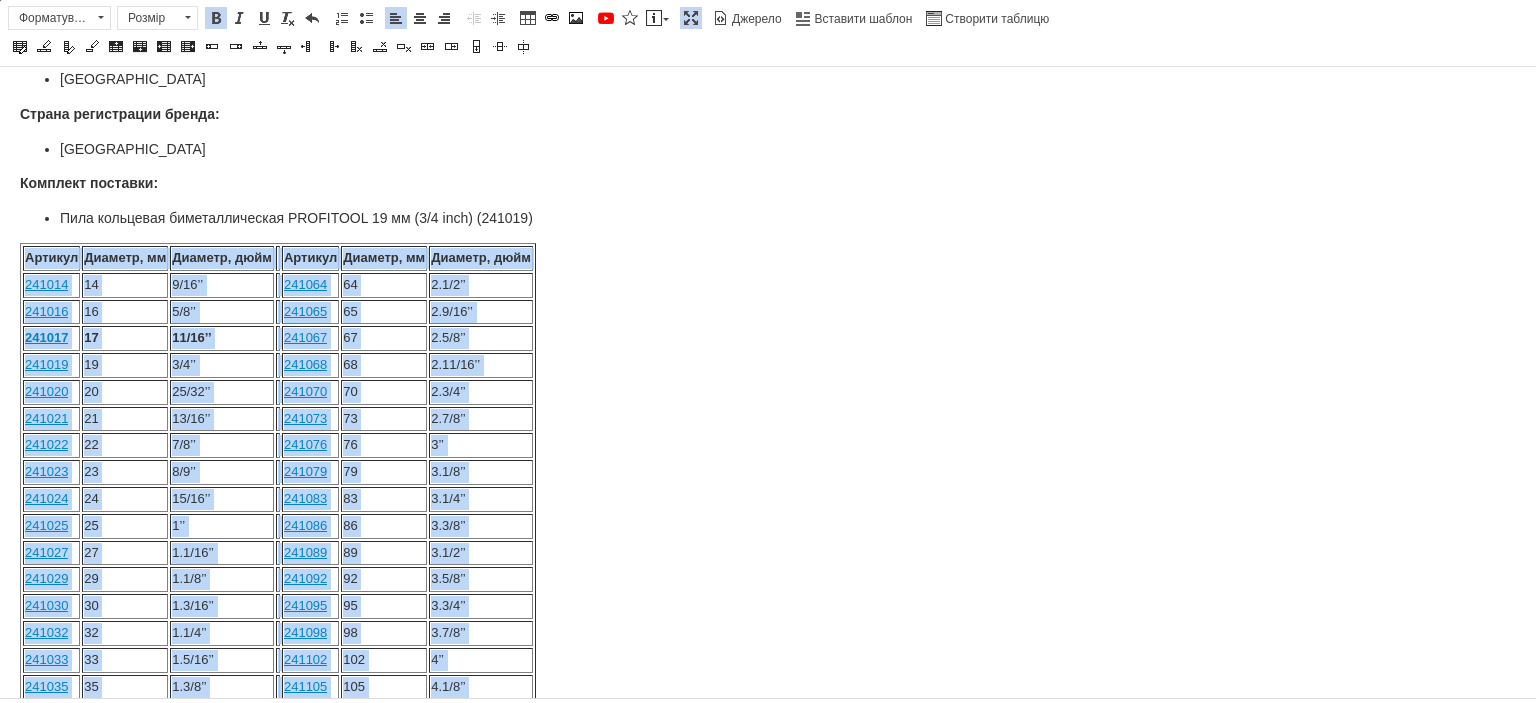 click on "Розмір" at bounding box center [148, 18] 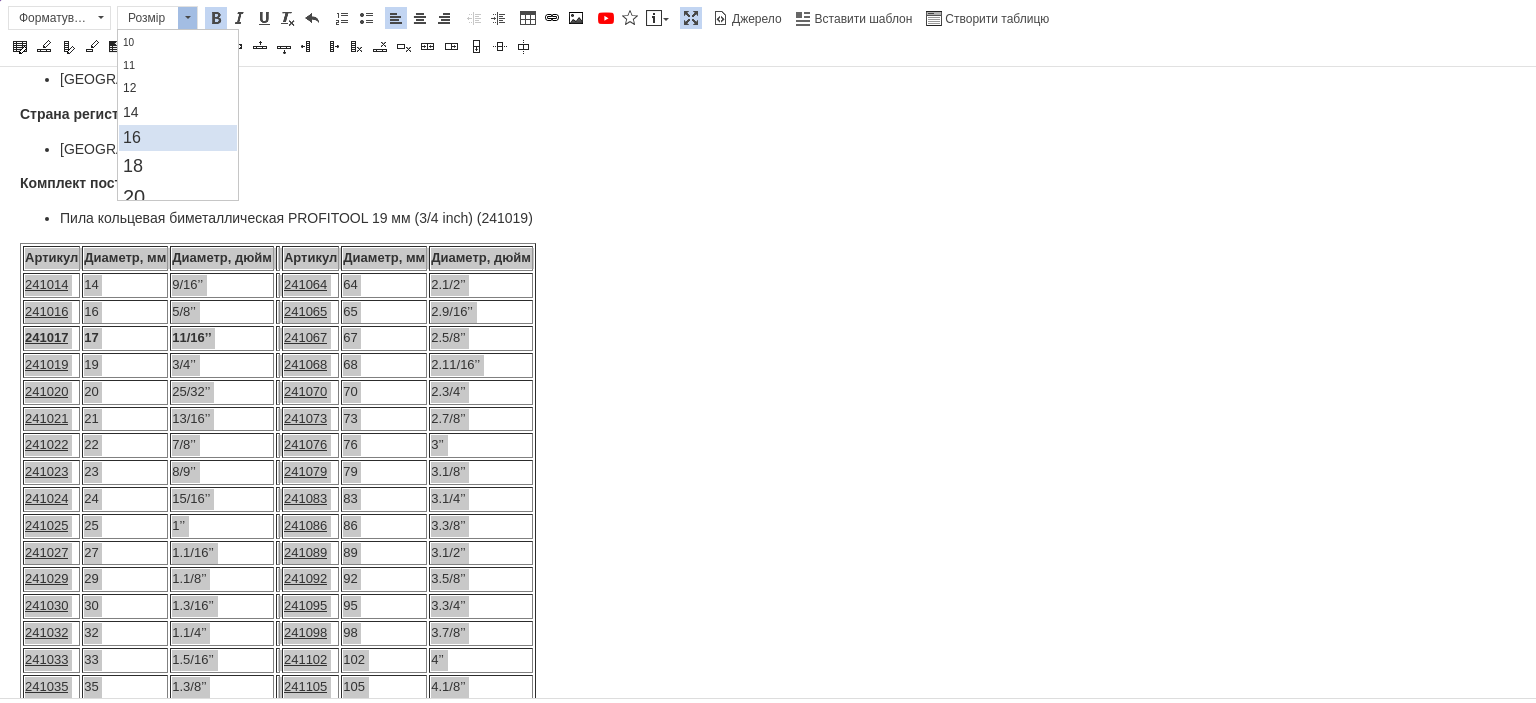 scroll, scrollTop: 100, scrollLeft: 0, axis: vertical 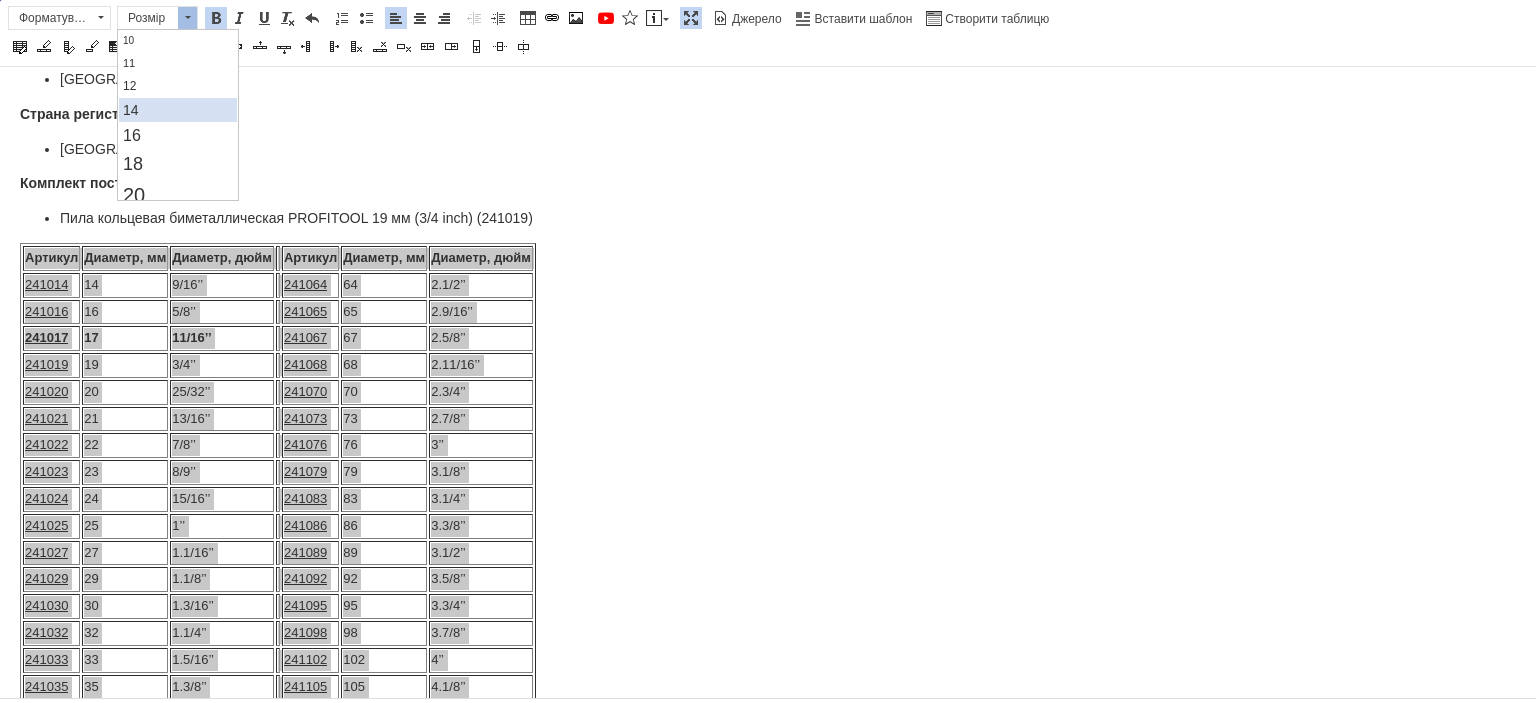 click on "14" at bounding box center [130, 110] 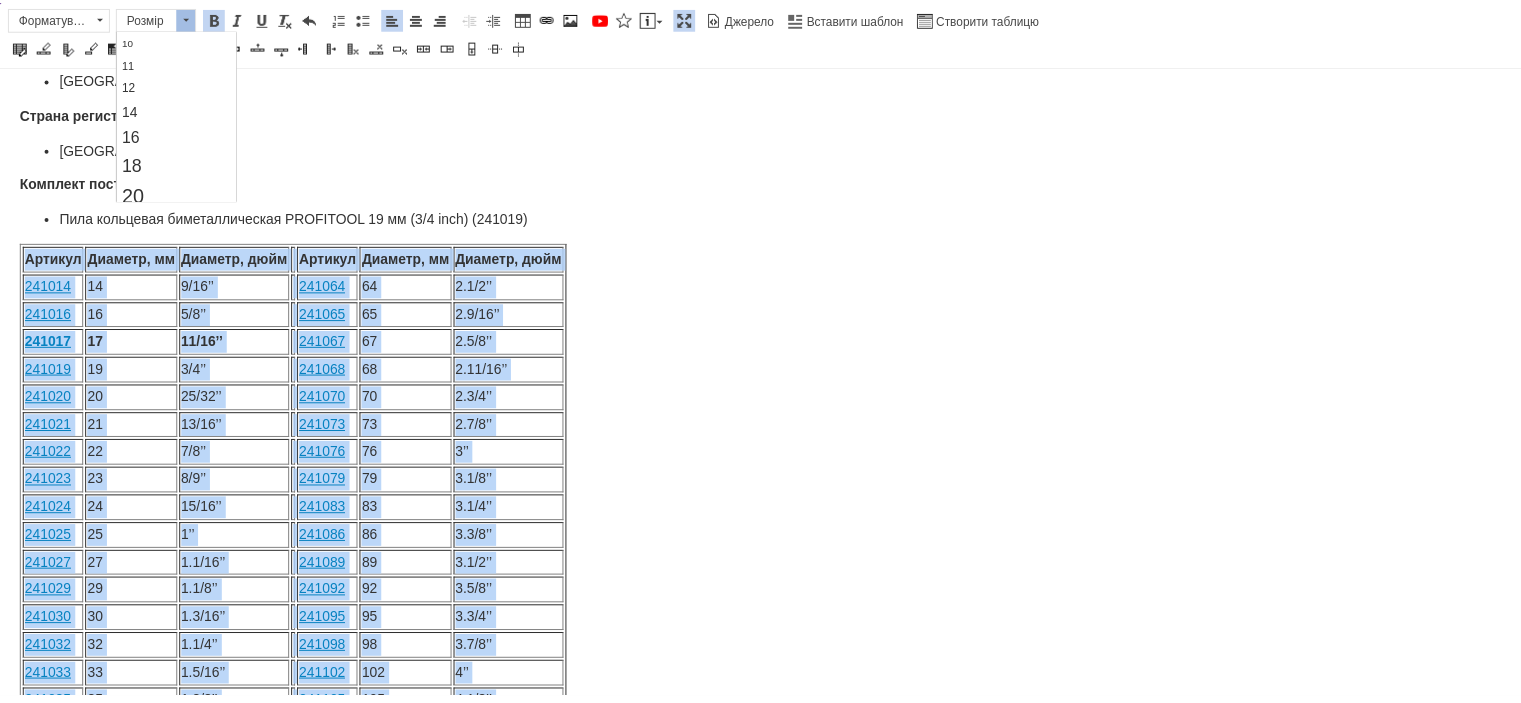 scroll, scrollTop: 0, scrollLeft: 0, axis: both 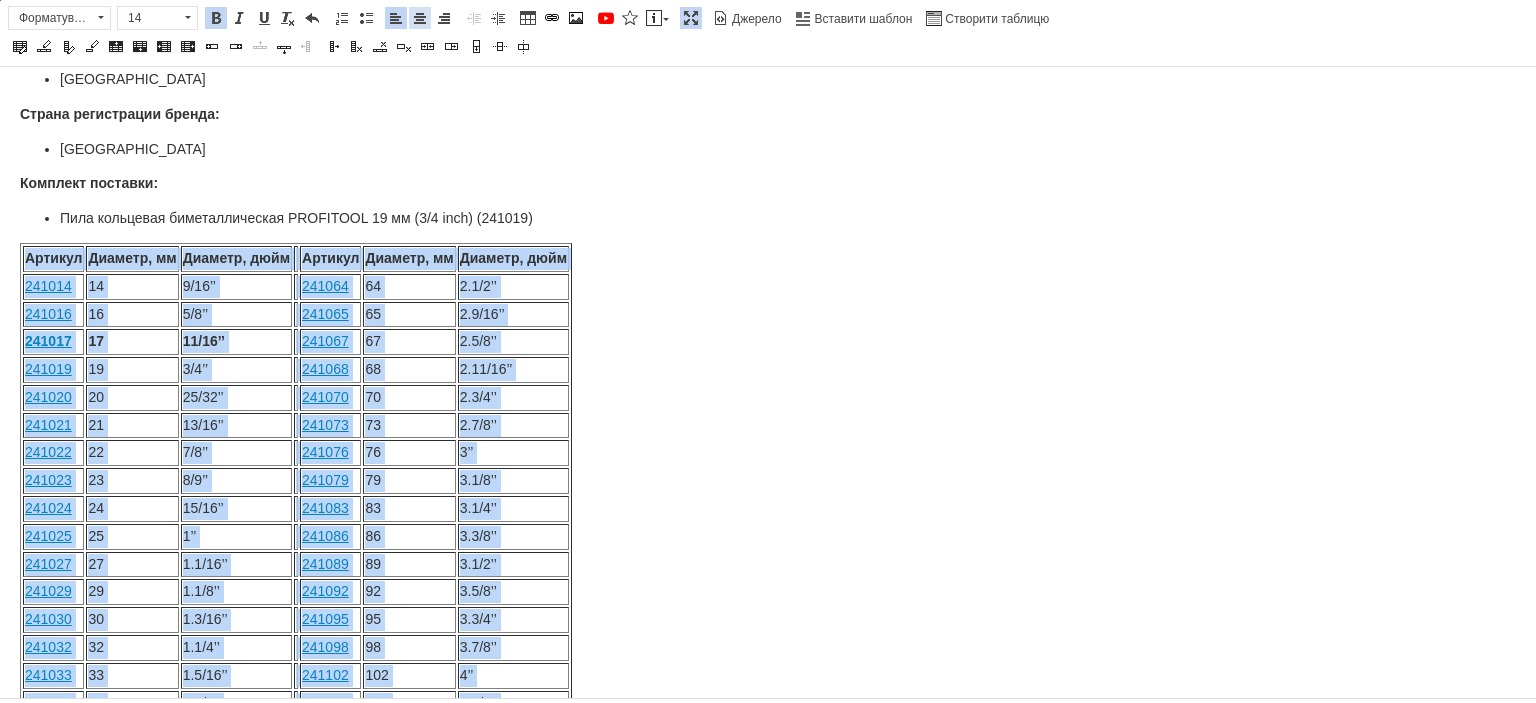 click at bounding box center (420, 18) 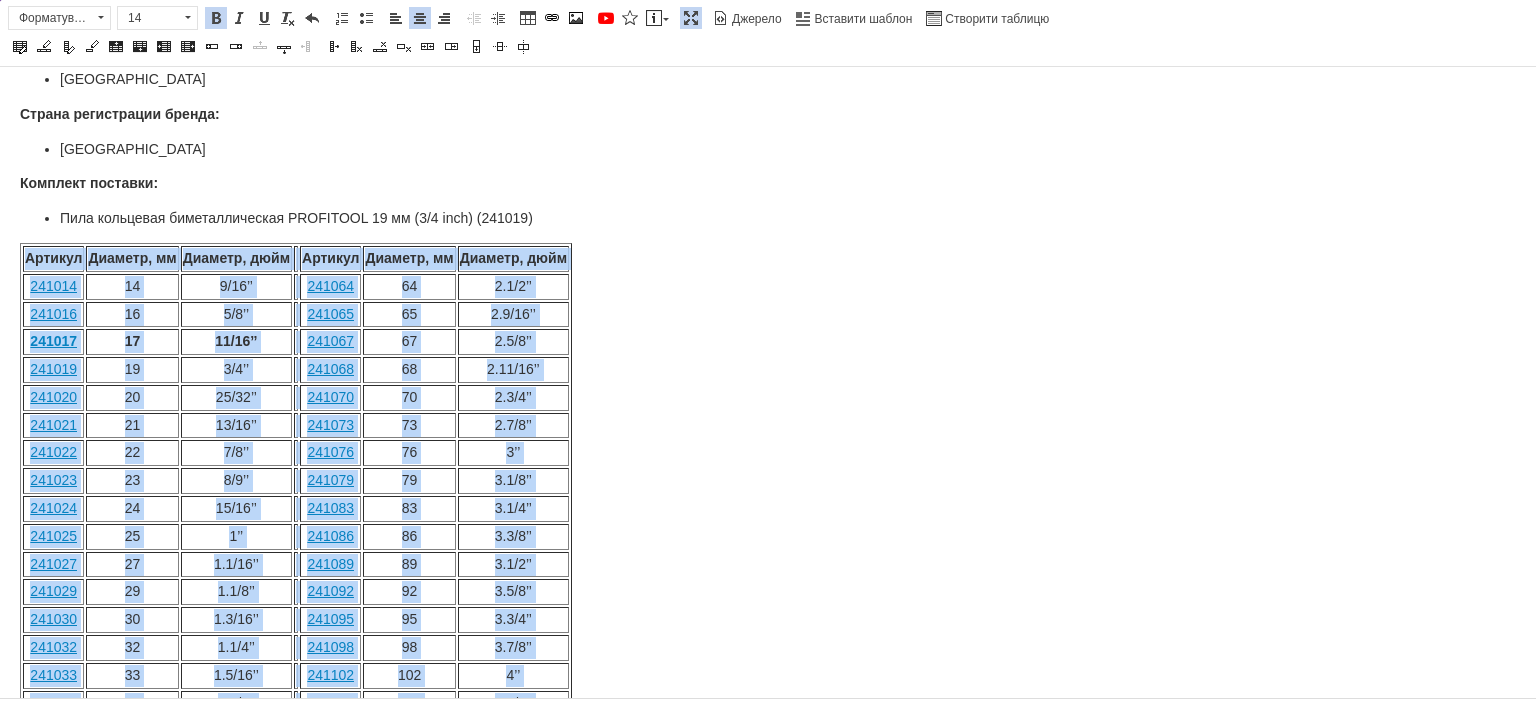 click on "3/4’’" at bounding box center (236, 370) 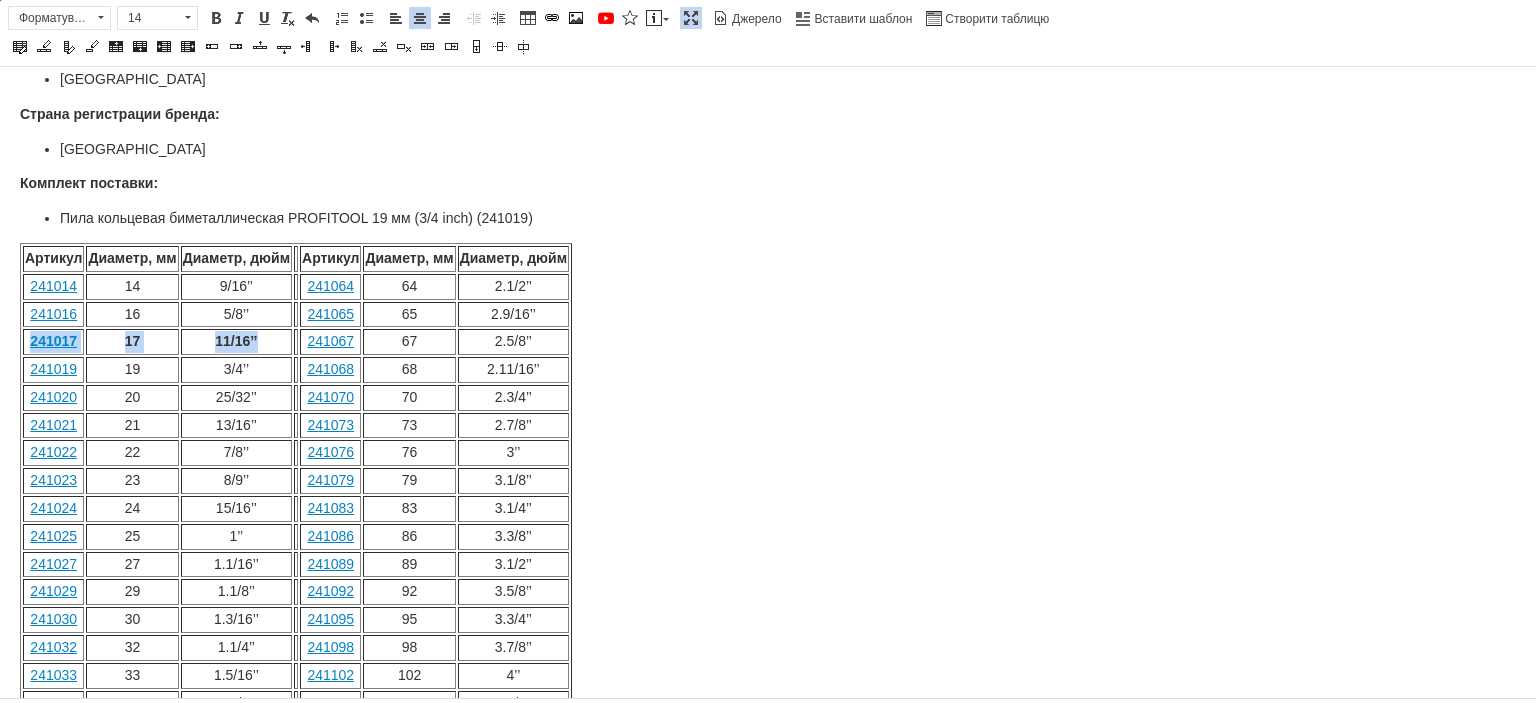drag, startPoint x: 28, startPoint y: 316, endPoint x: 257, endPoint y: 312, distance: 229.03493 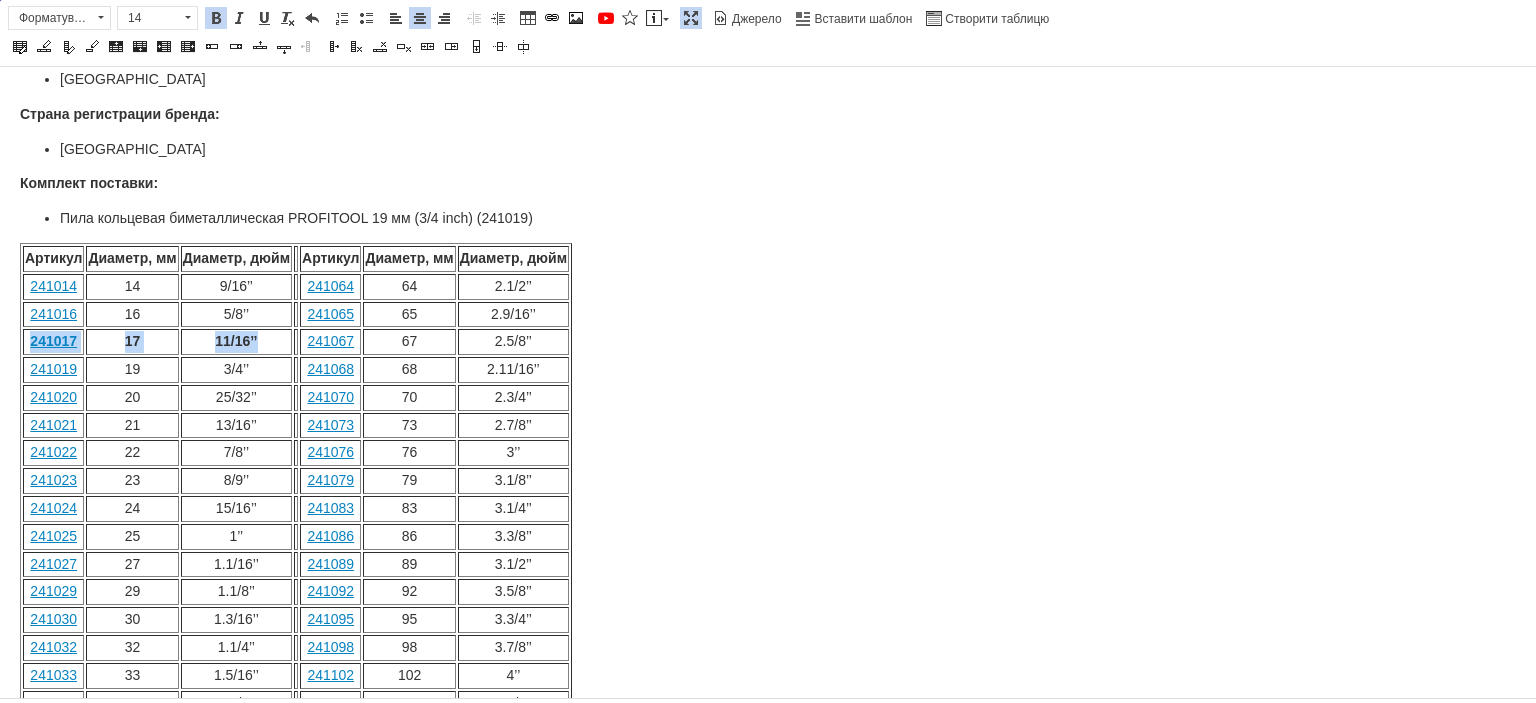 click at bounding box center (216, 18) 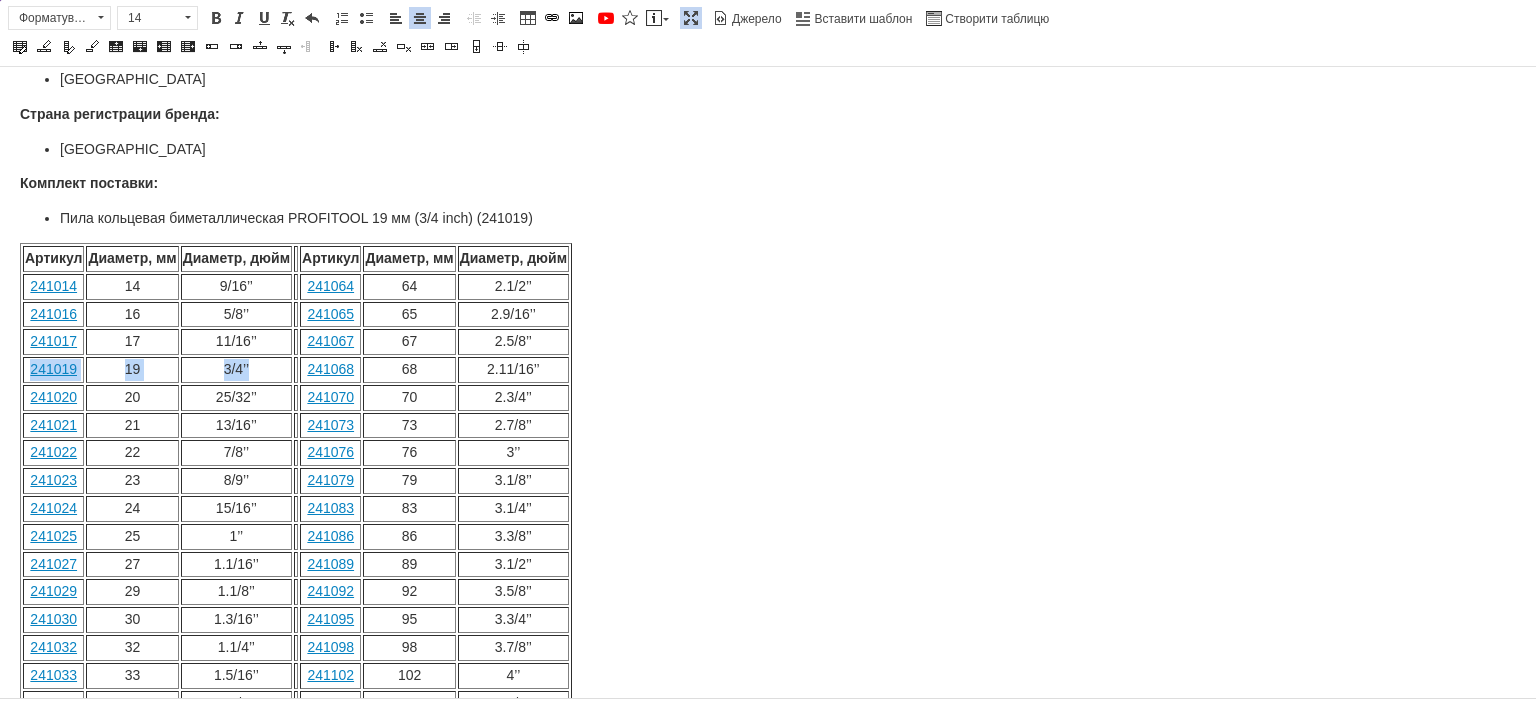 drag, startPoint x: 29, startPoint y: 340, endPoint x: 260, endPoint y: 336, distance: 231.03462 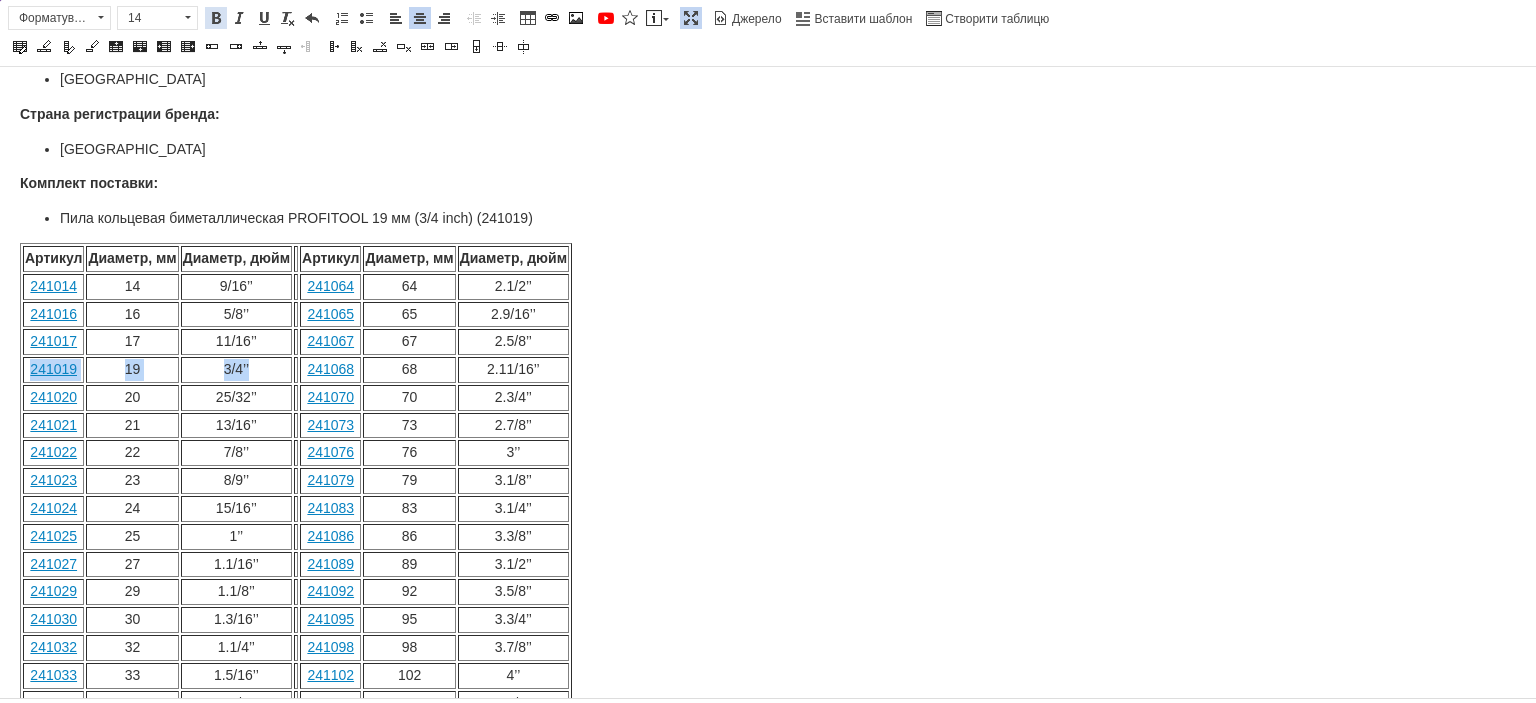 click at bounding box center (216, 18) 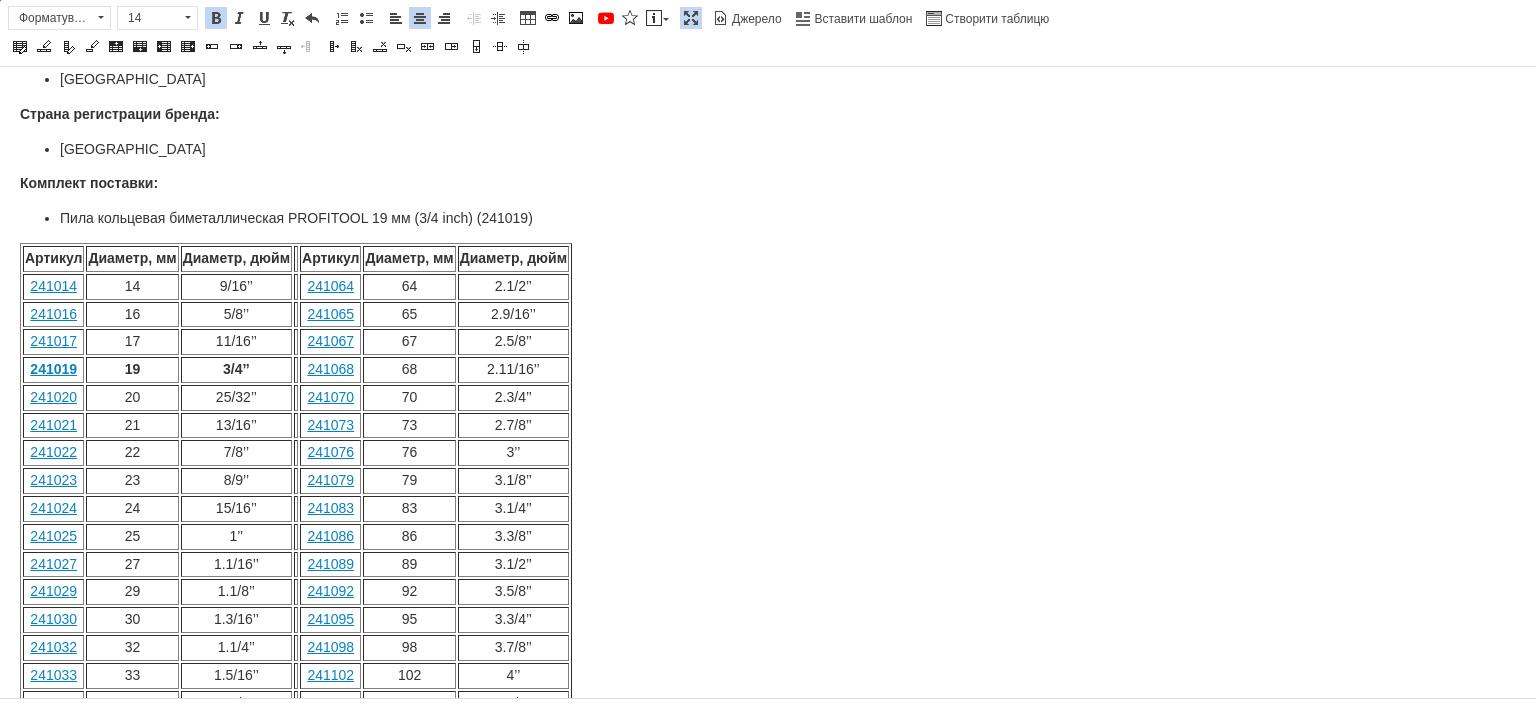 click on "Страна регистрации бренда:" at bounding box center (768, 115) 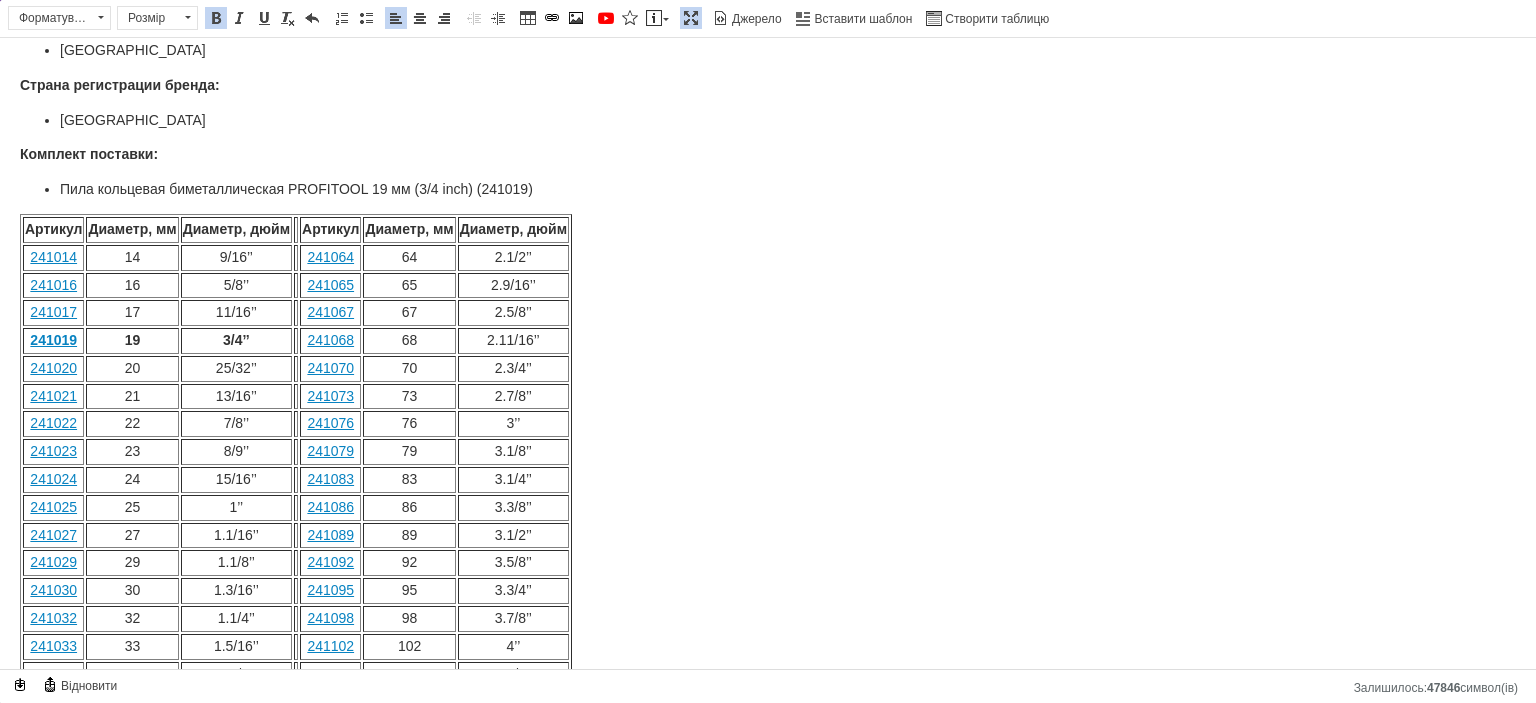 click at bounding box center (691, 18) 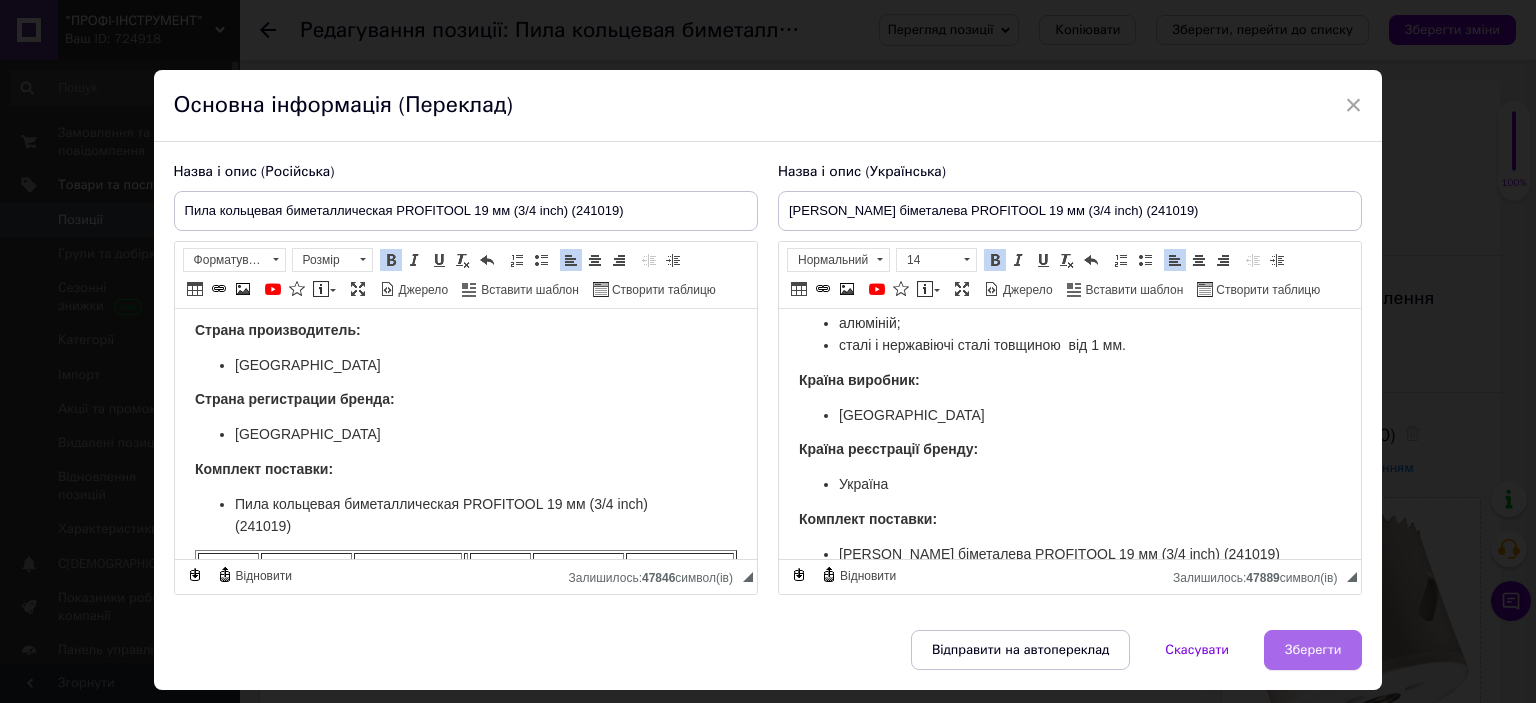 click on "Зберегти" at bounding box center [1313, 650] 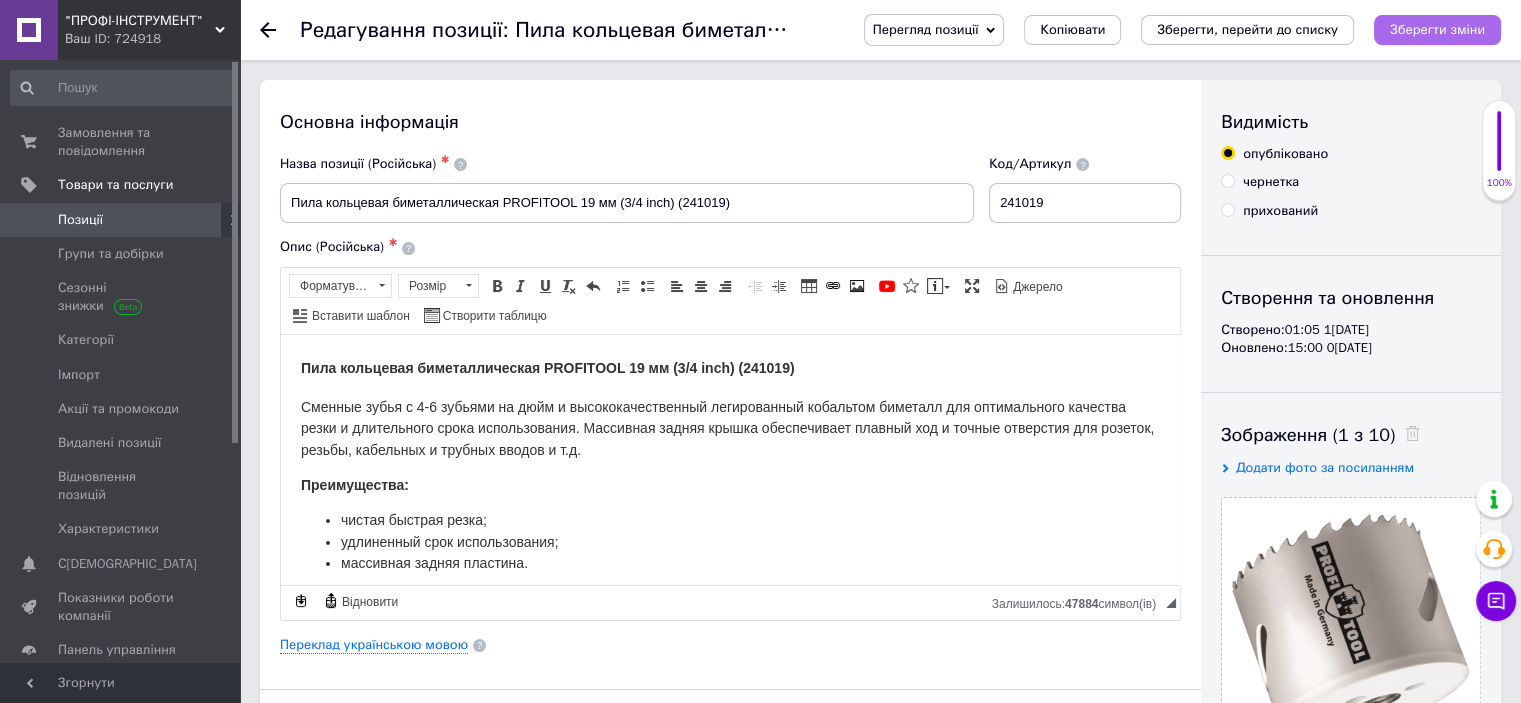 click on "Зберегти зміни" at bounding box center [1437, 29] 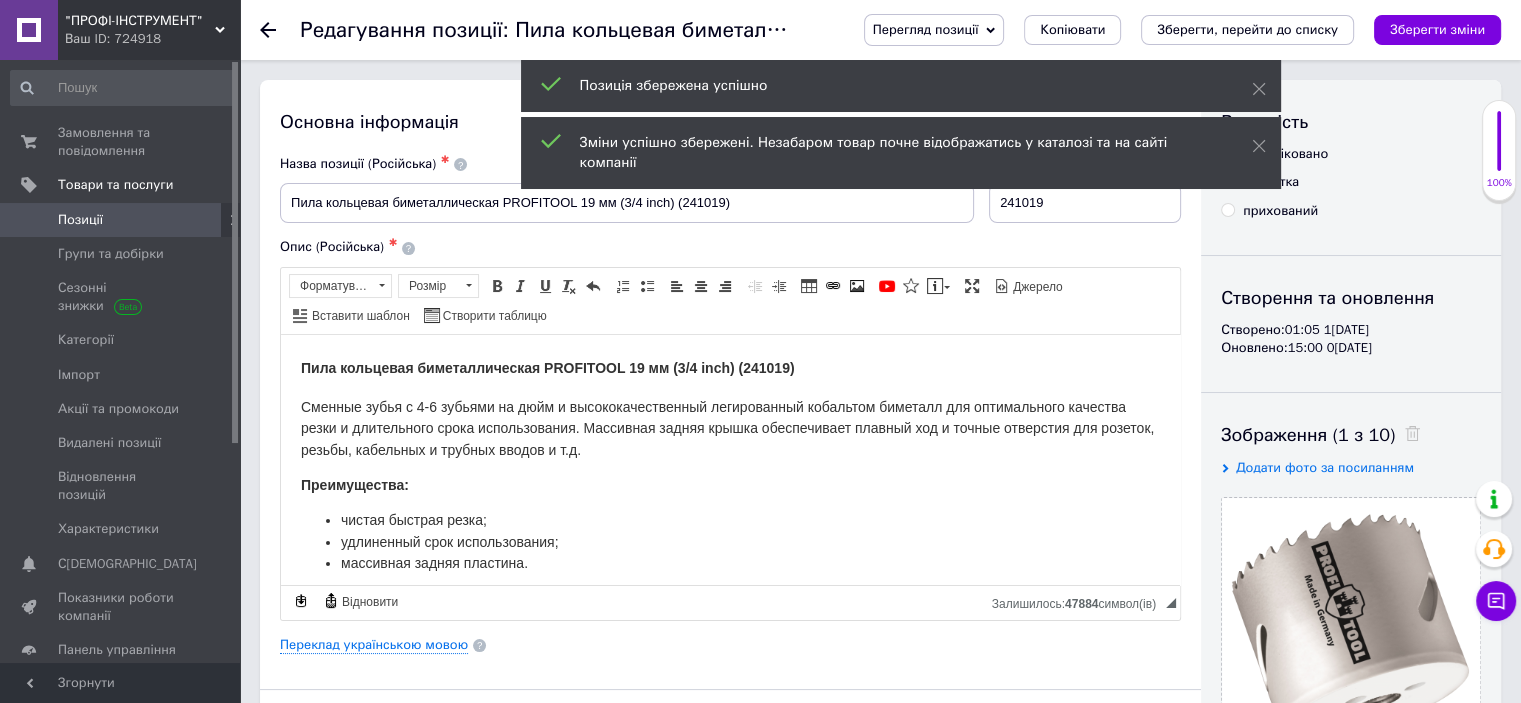 click on "Позиції" at bounding box center (80, 220) 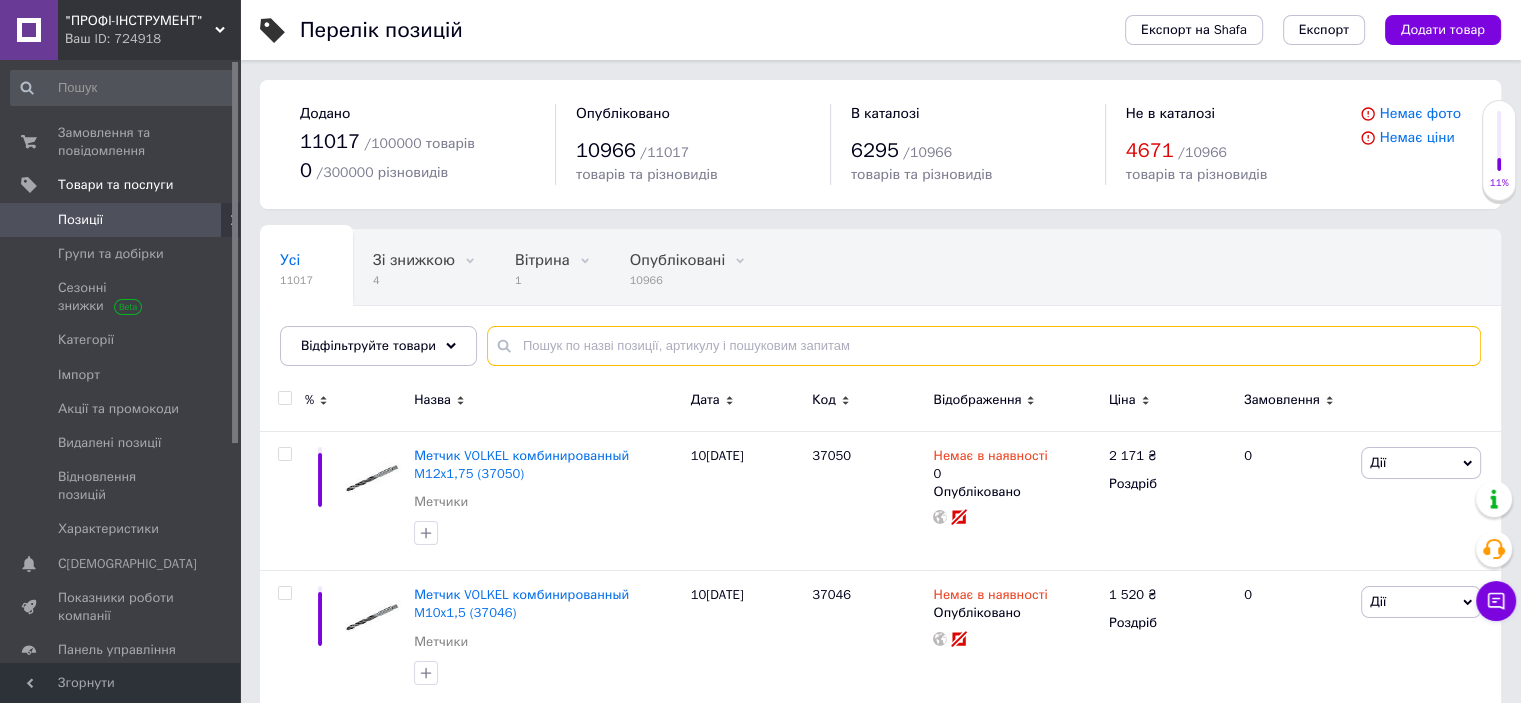 click at bounding box center [984, 346] 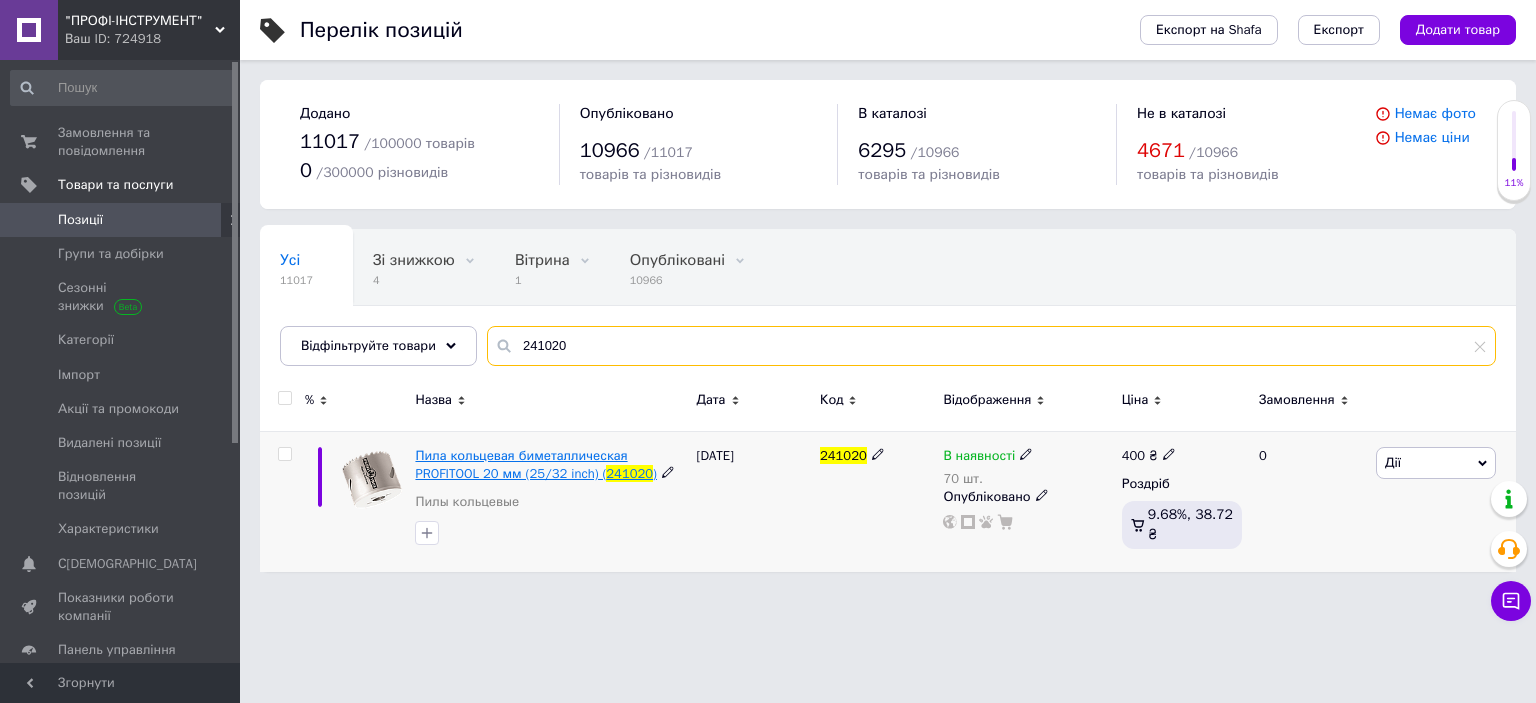 type on "241020" 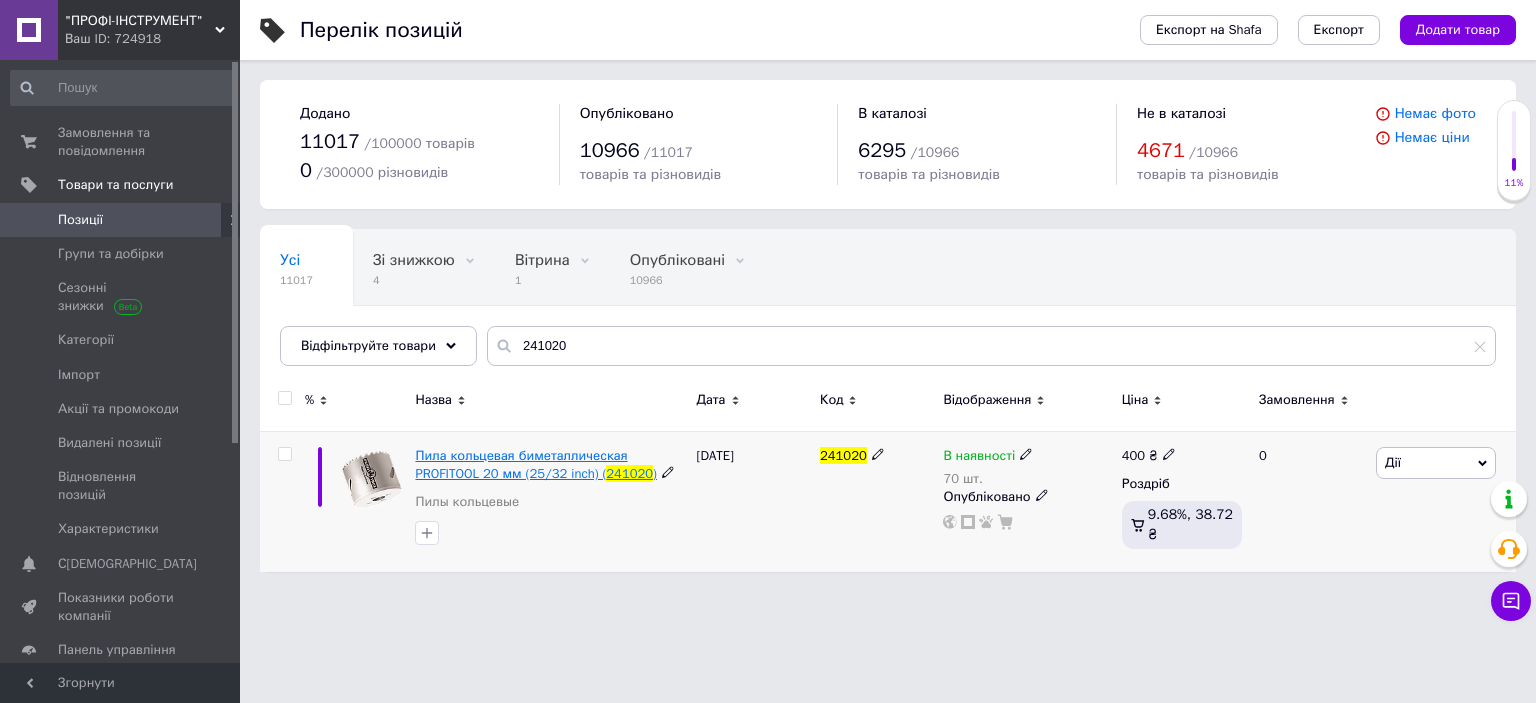click on "Пила кольцевая биметаллическая PROFITOOL 20 мм (25/32 inch) (" at bounding box center [521, 464] 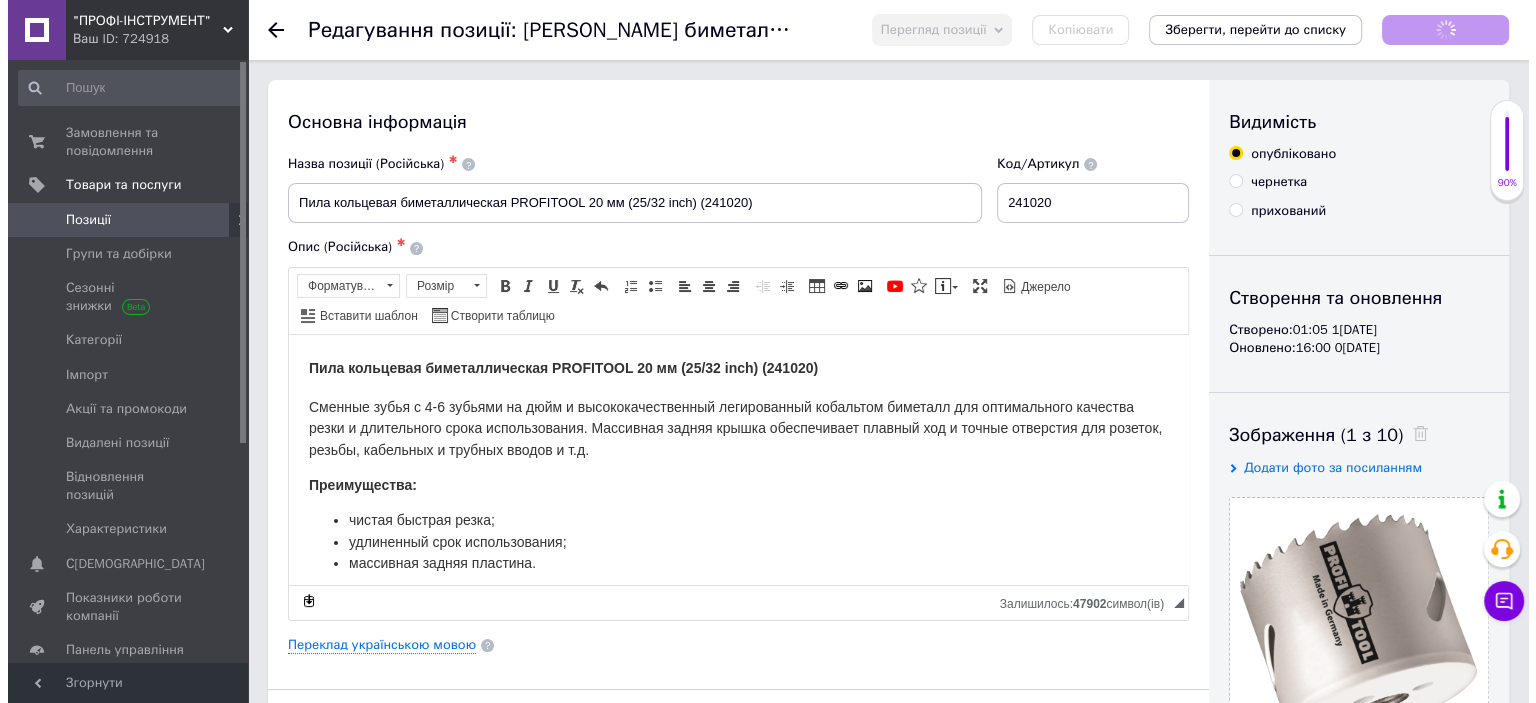 scroll, scrollTop: 0, scrollLeft: 0, axis: both 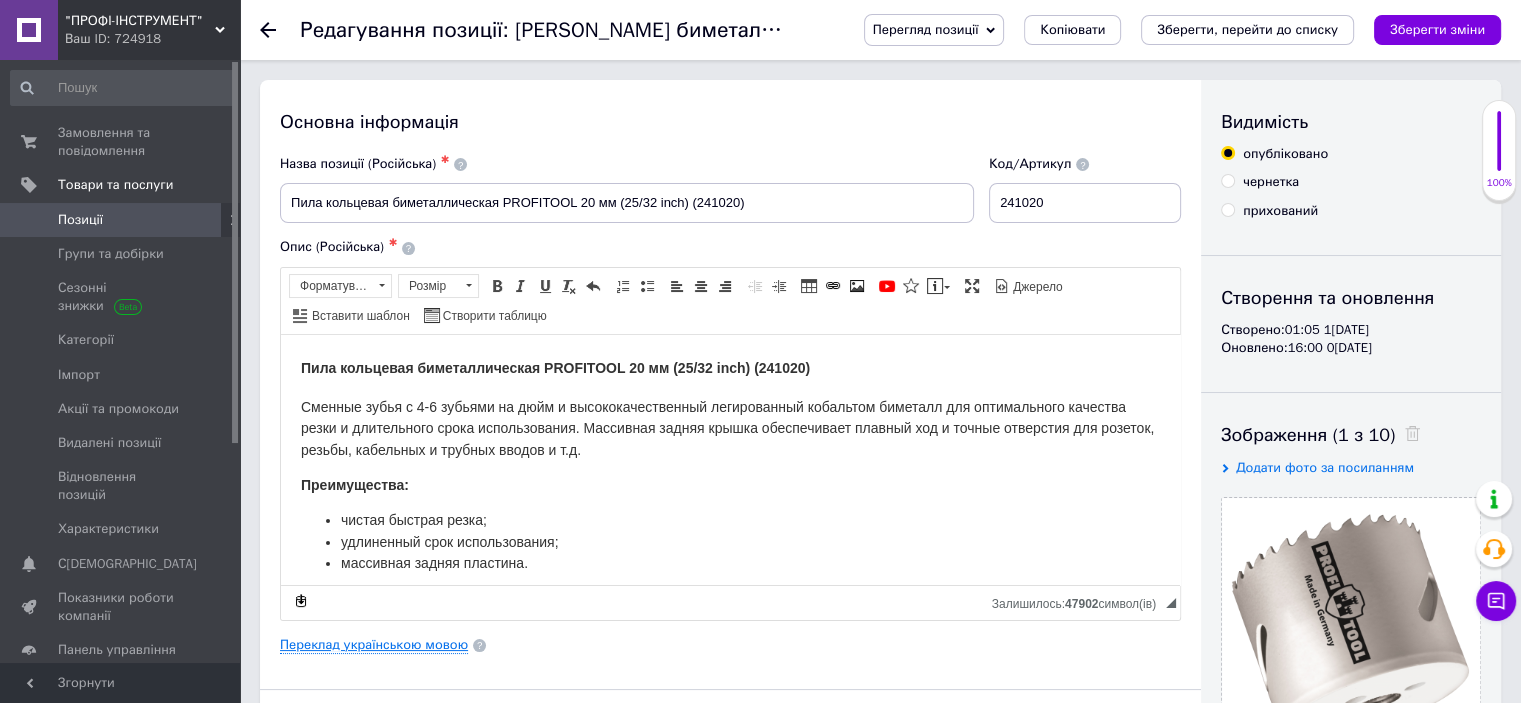 click on "Переклад українською мовою" at bounding box center [374, 645] 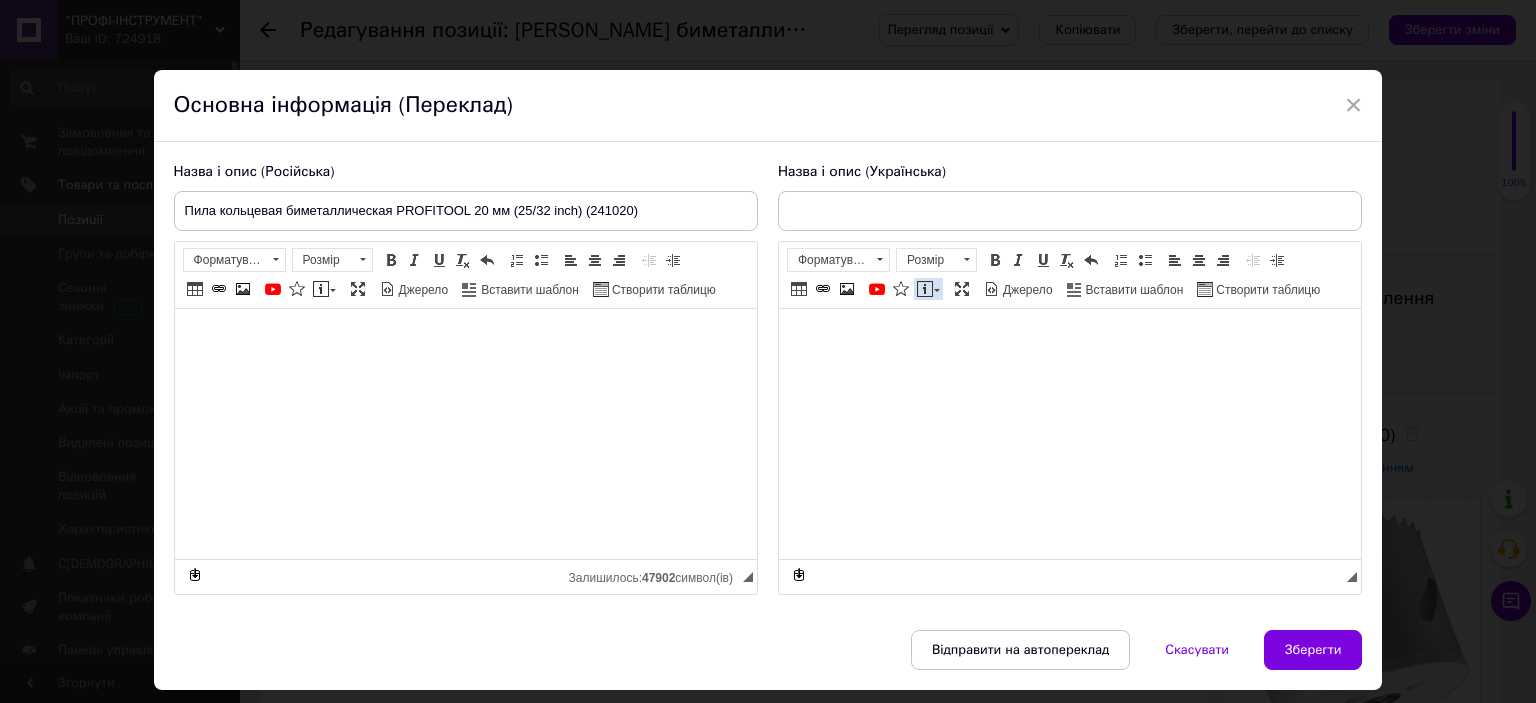 type on "[PERSON_NAME] біметалева PROFITOOL 20 мм (25/32 inch) (241020)" 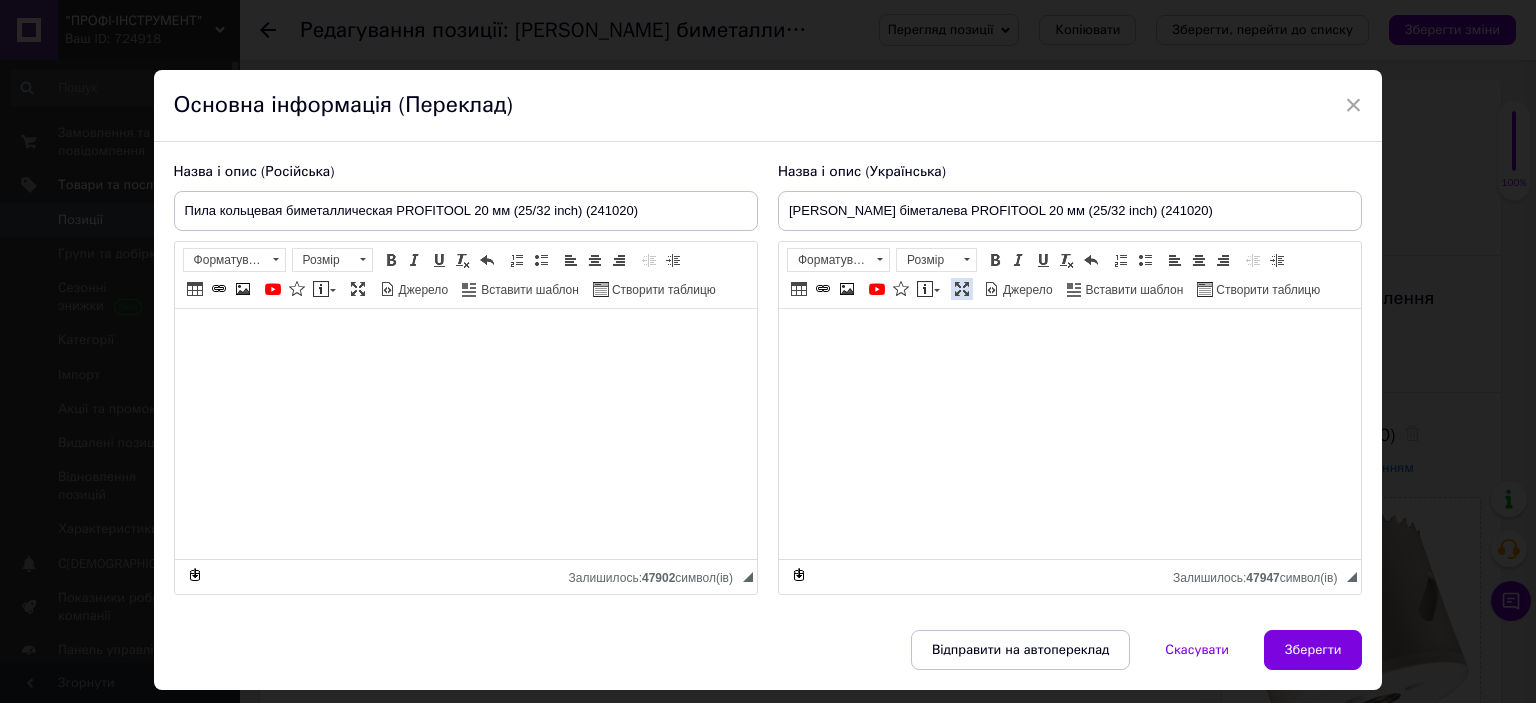 click at bounding box center (962, 289) 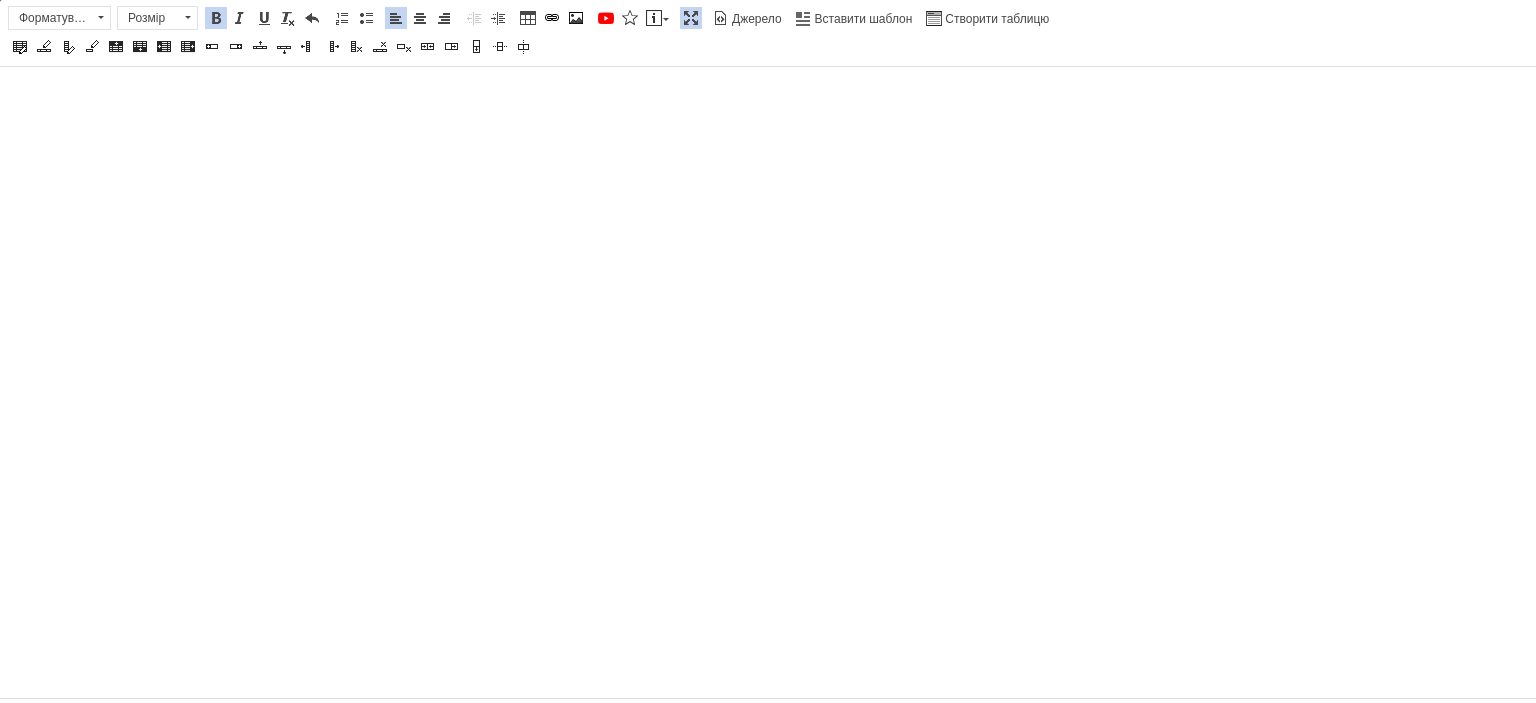 click on "Розмір" at bounding box center [148, 18] 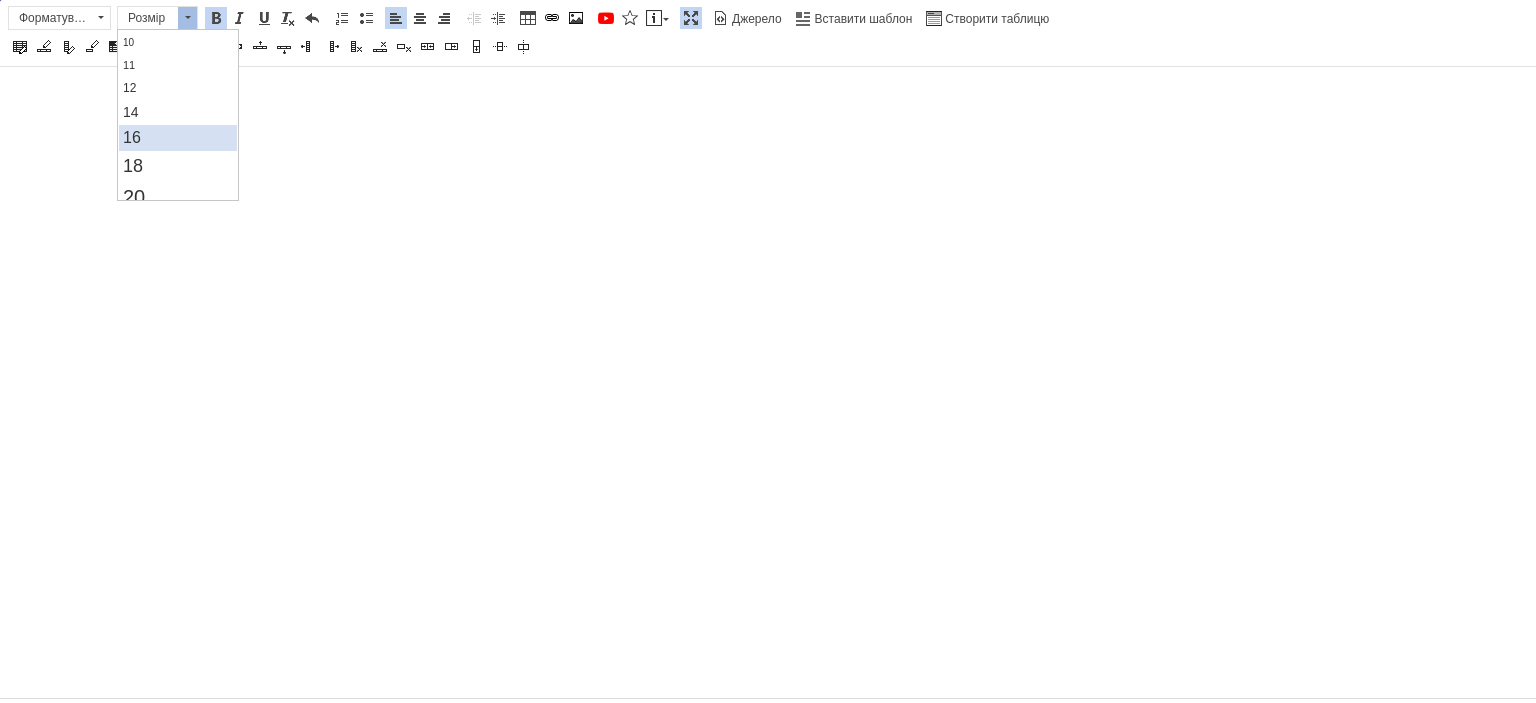 scroll, scrollTop: 100, scrollLeft: 0, axis: vertical 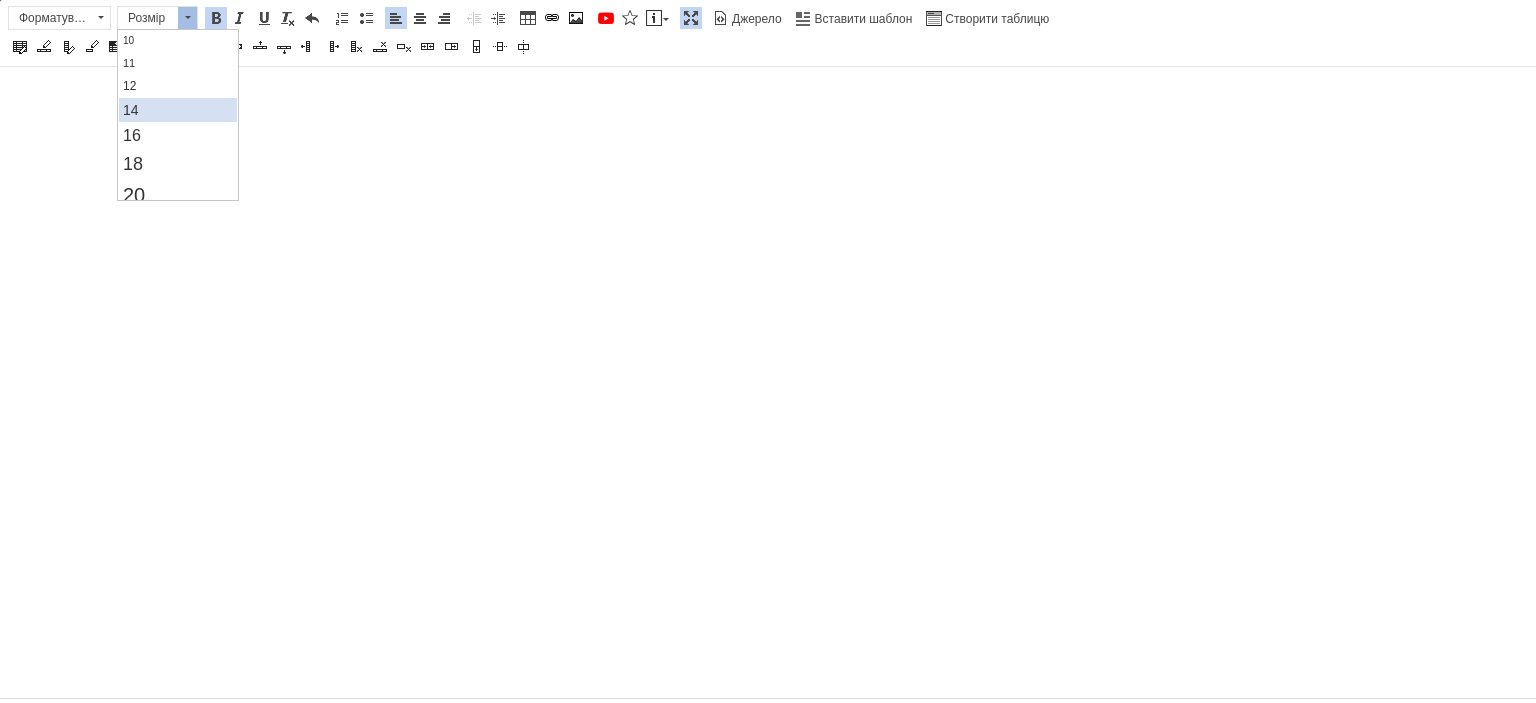 click on "14" at bounding box center [177, 110] 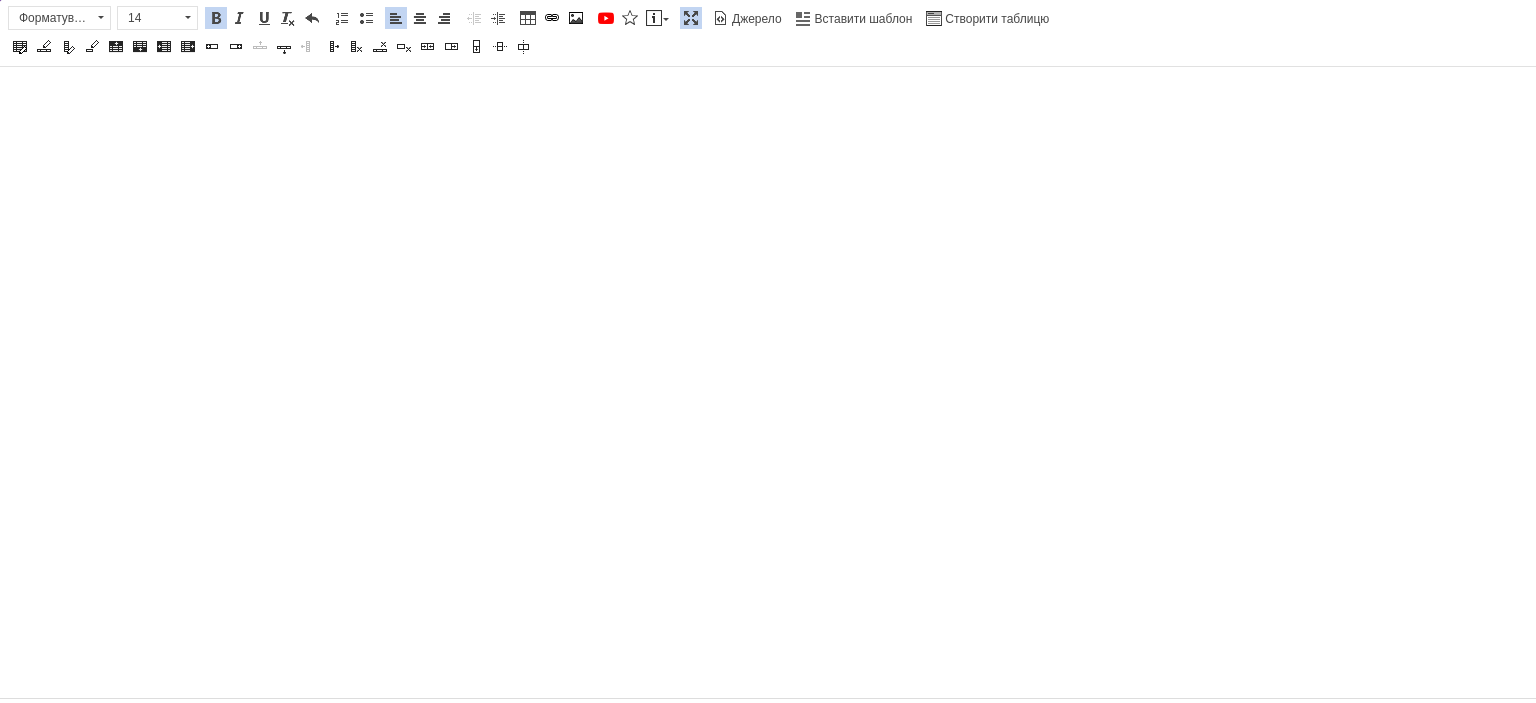 scroll, scrollTop: 0, scrollLeft: 0, axis: both 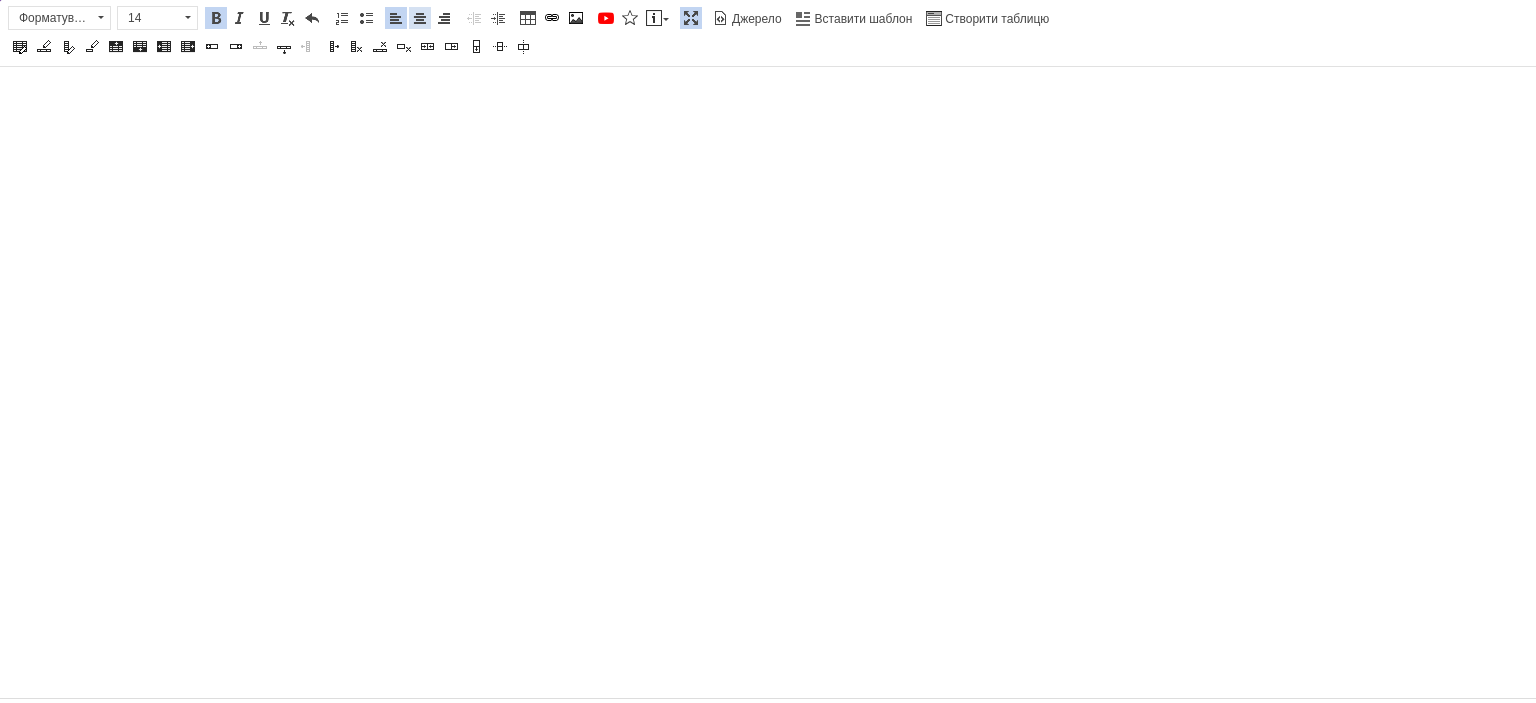 click at bounding box center (420, 18) 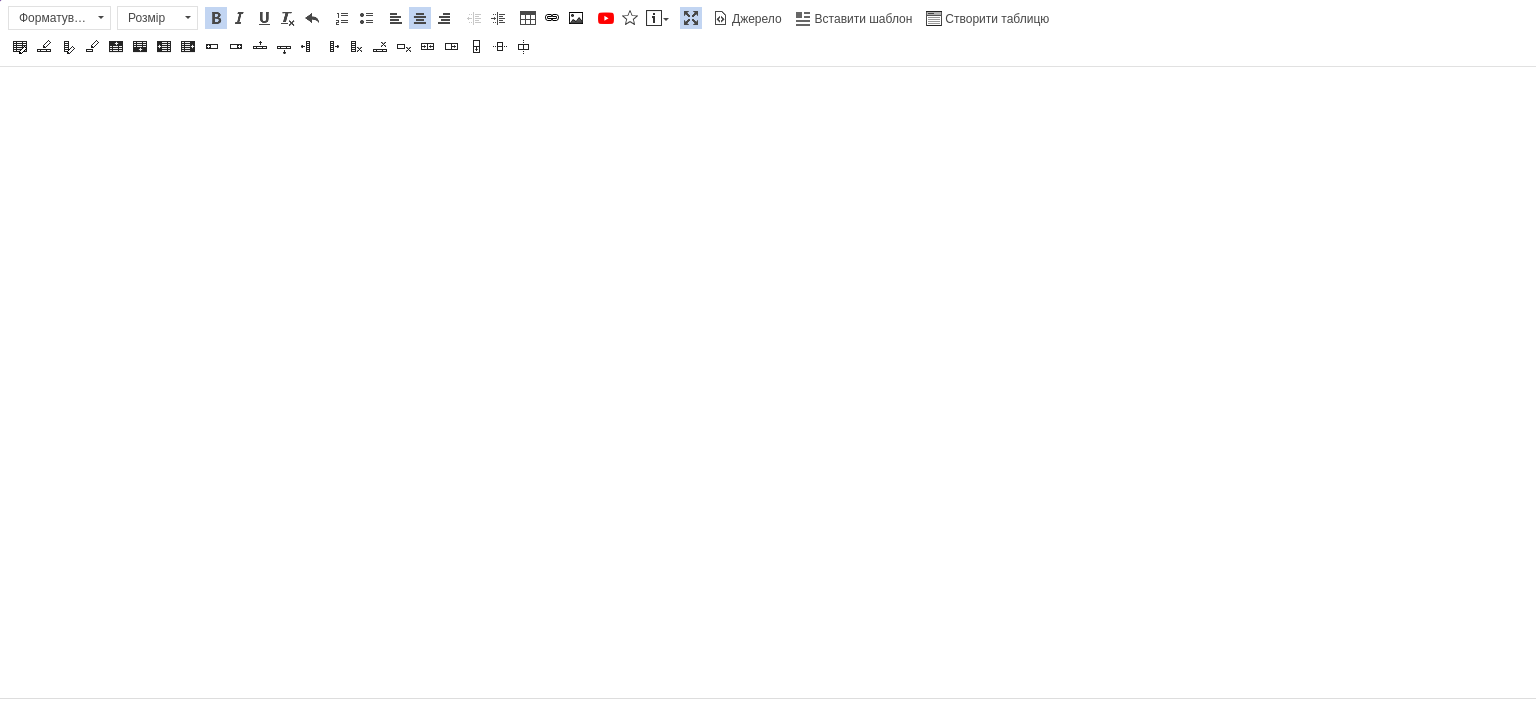 click on "Жирний  Сполучення клавіш Ctrl+B" at bounding box center (216, 18) 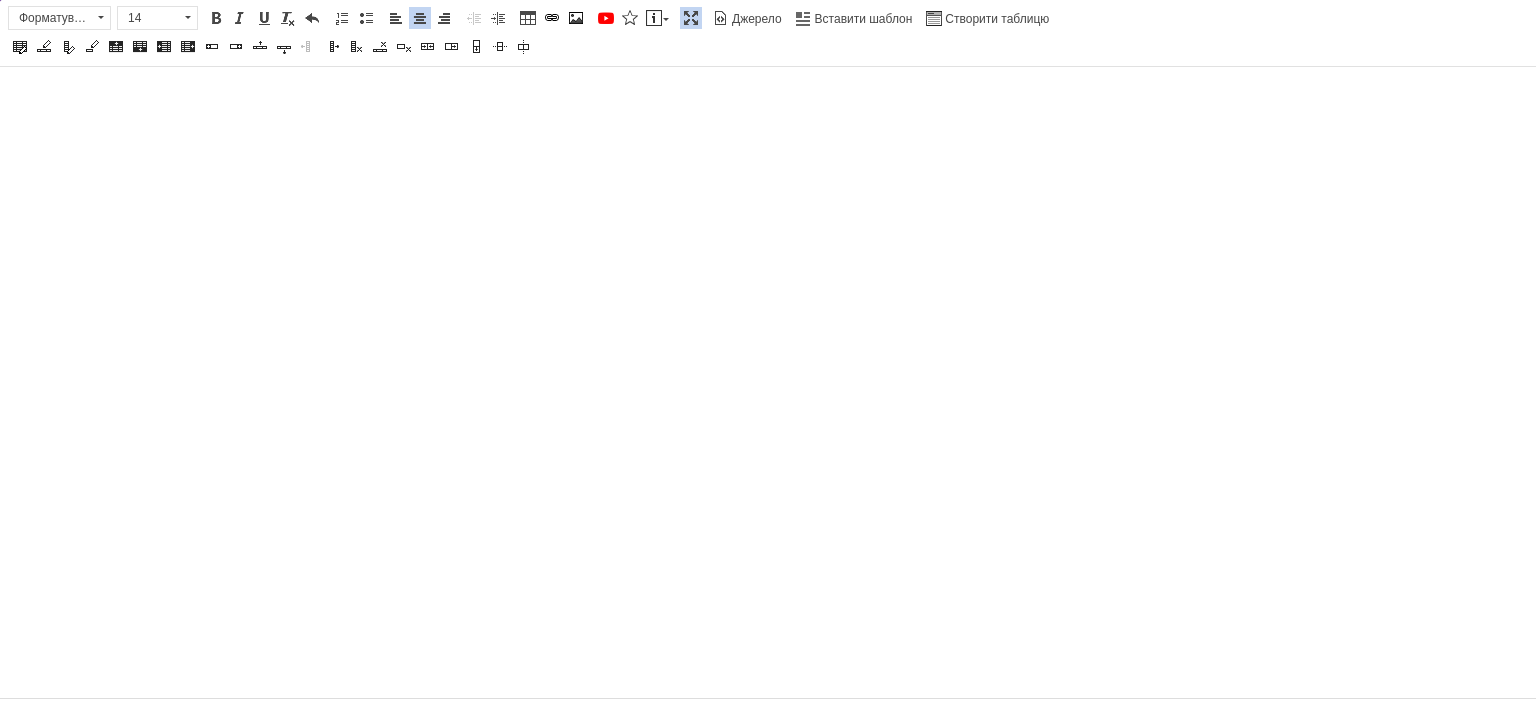 click at bounding box center (216, 18) 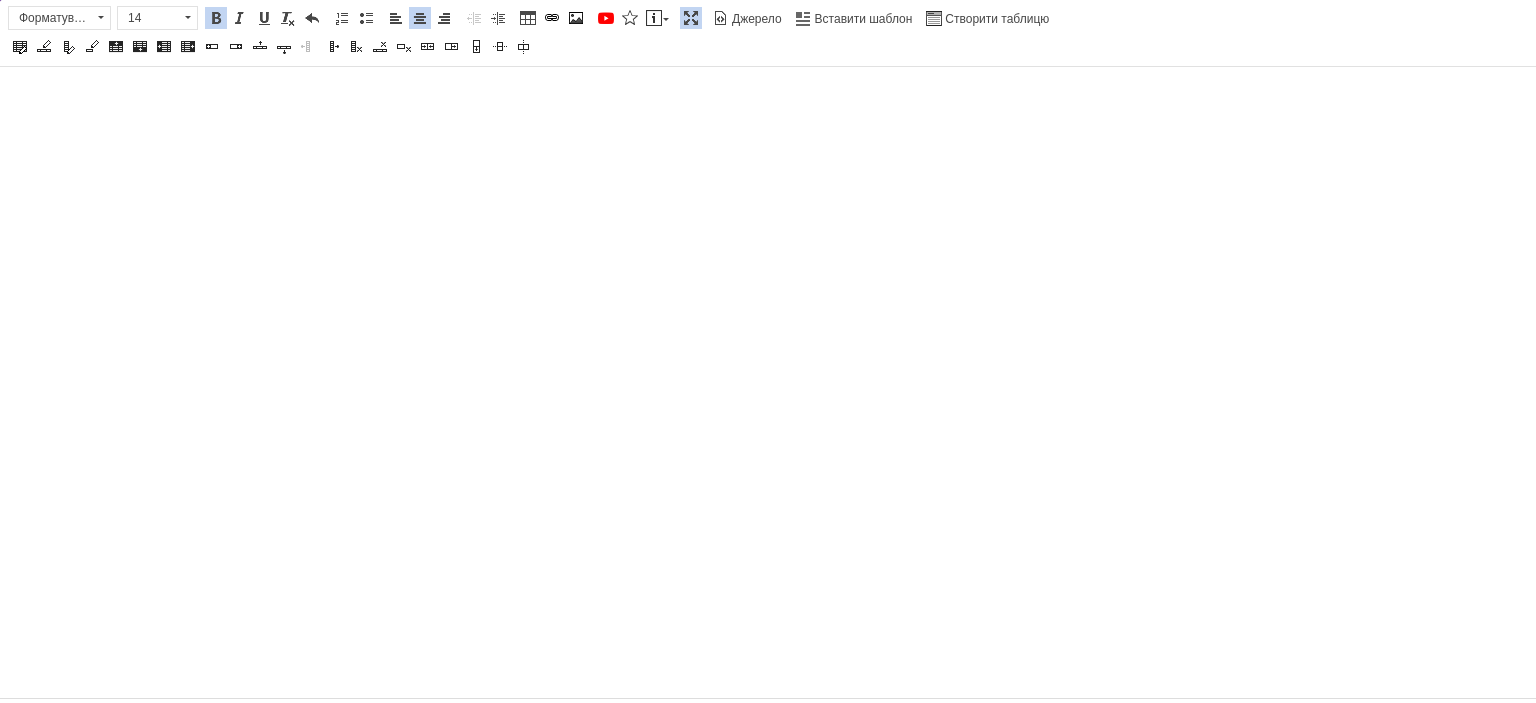 click at bounding box center [691, 18] 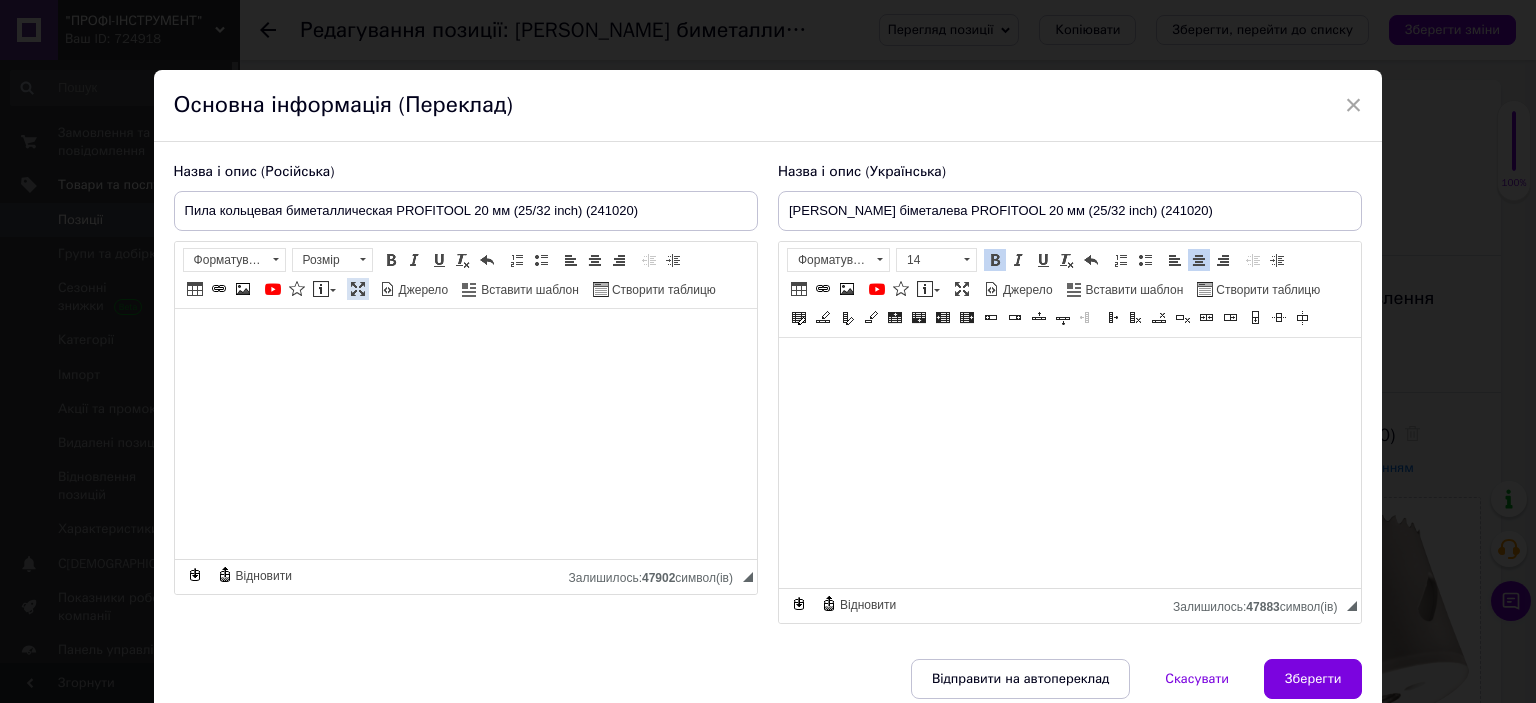 click at bounding box center [358, 289] 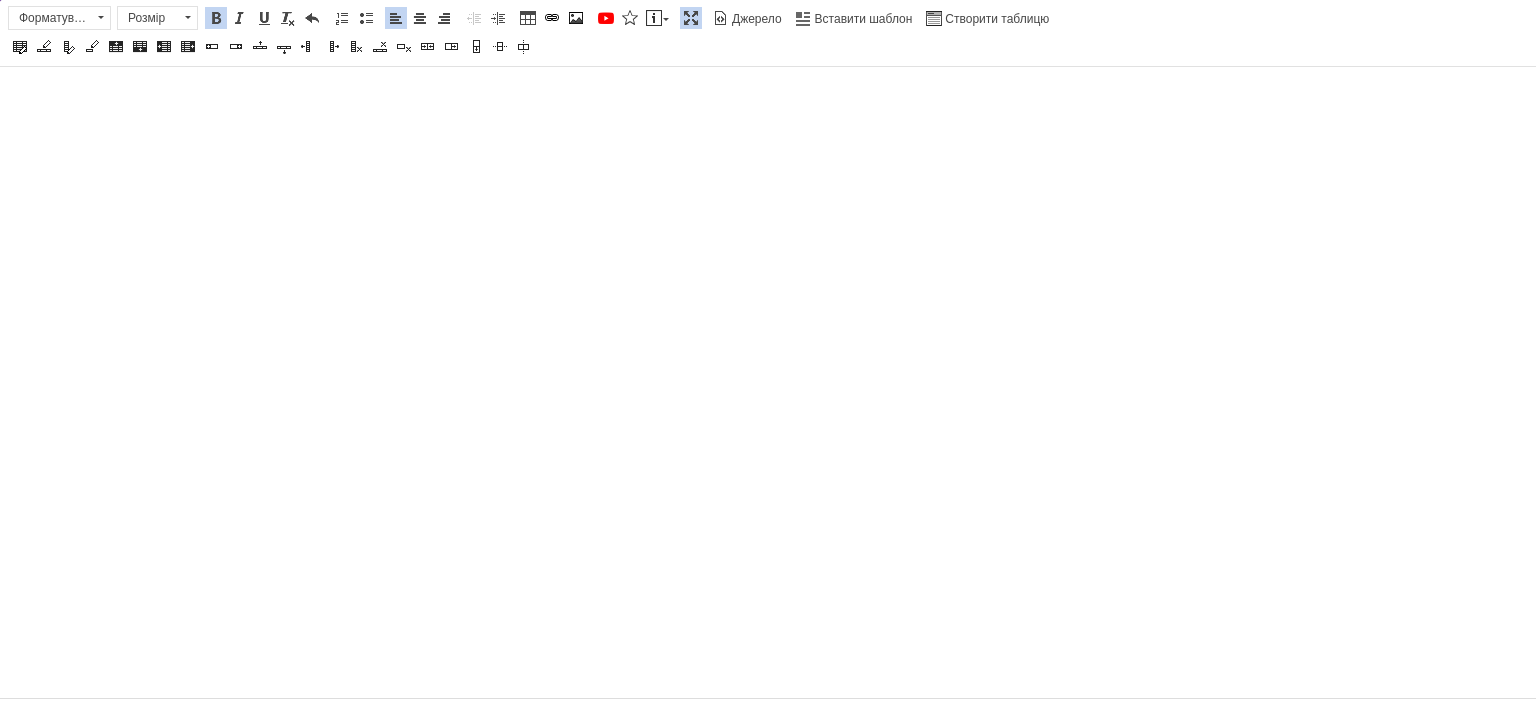 click on "Розмір" at bounding box center (148, 18) 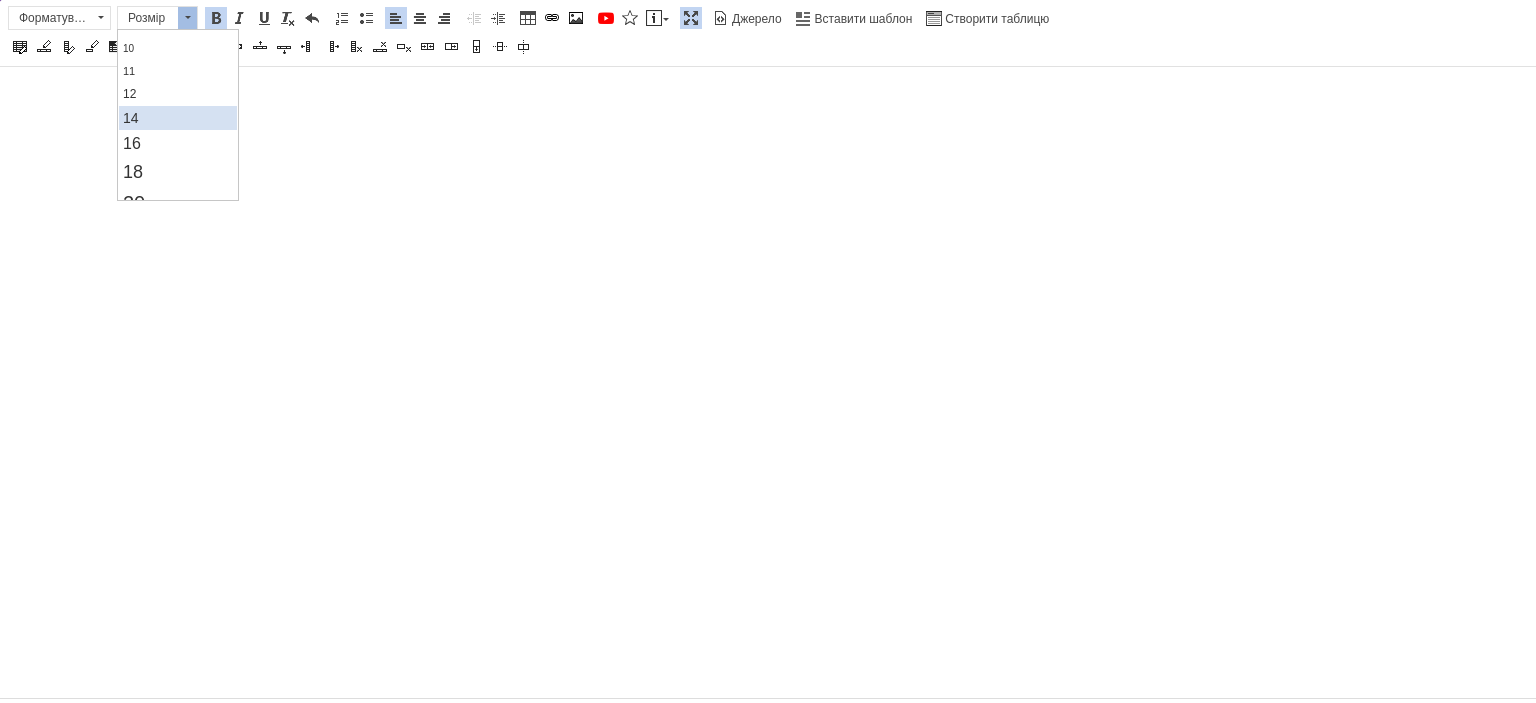 scroll, scrollTop: 100, scrollLeft: 0, axis: vertical 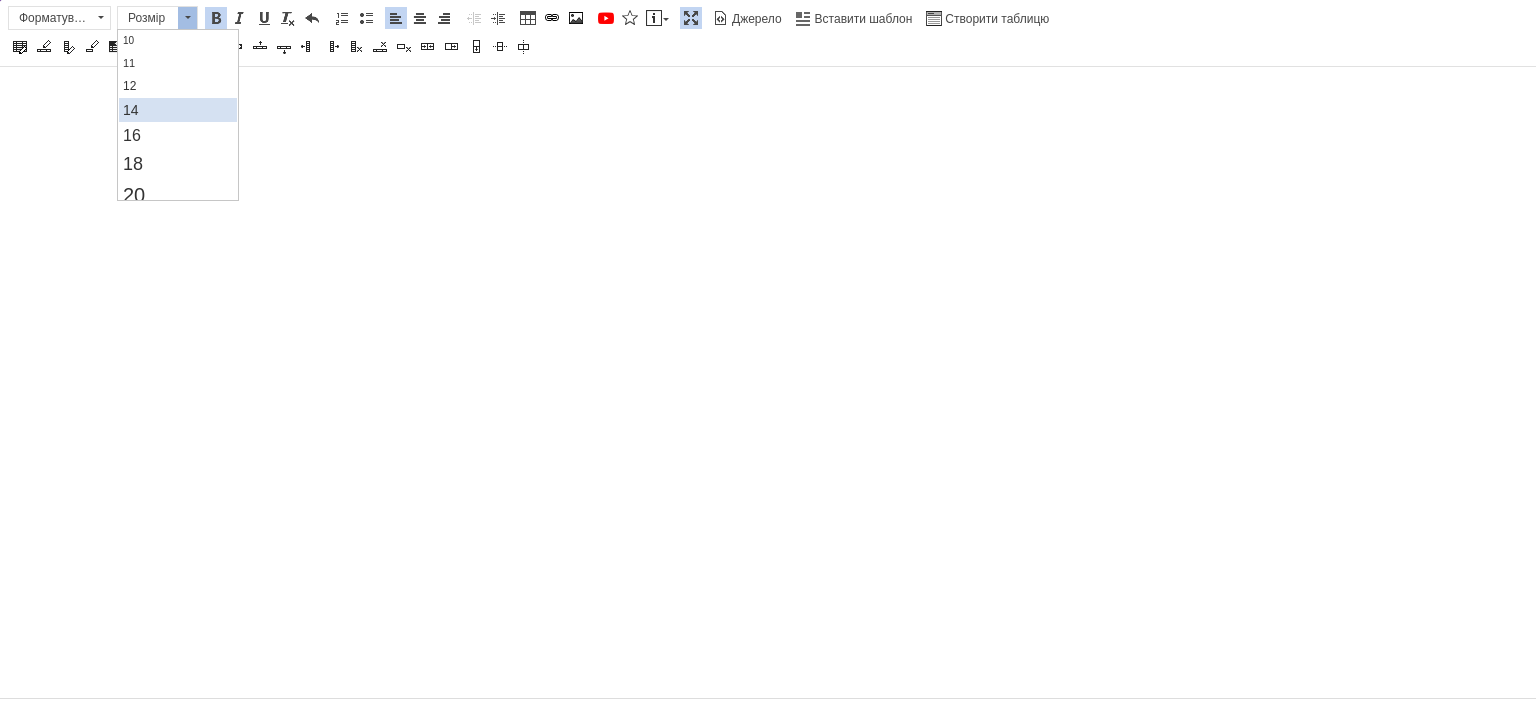 click on "14" at bounding box center [130, 110] 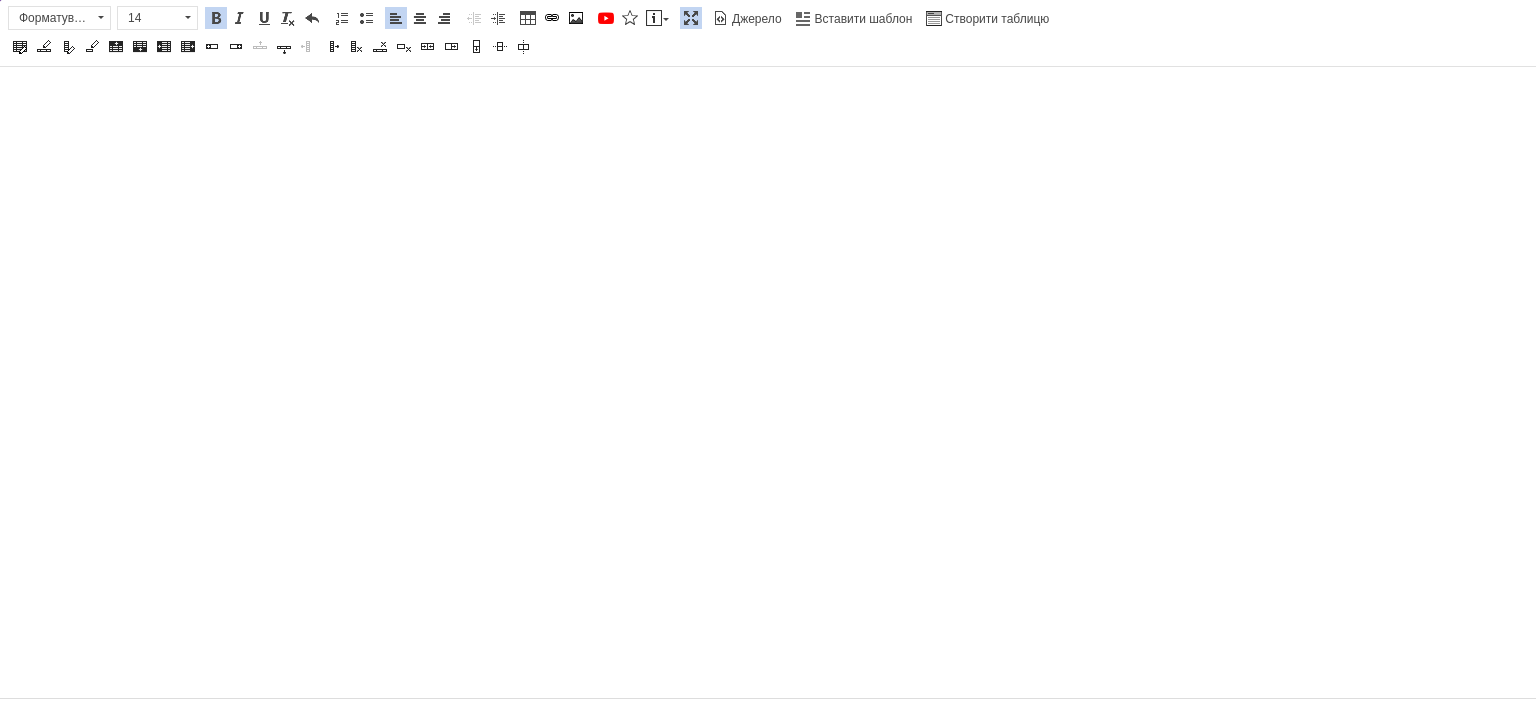 scroll, scrollTop: 0, scrollLeft: 0, axis: both 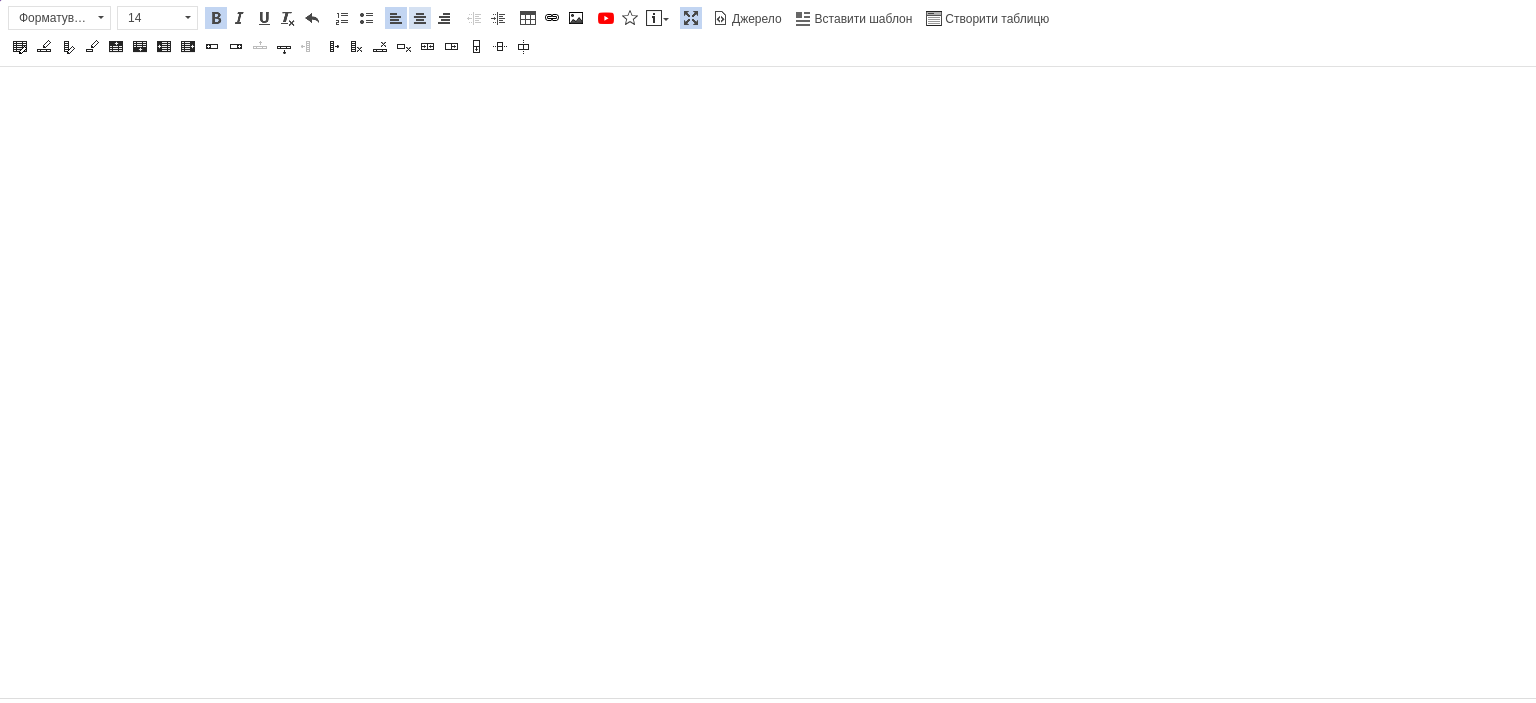 click at bounding box center (420, 18) 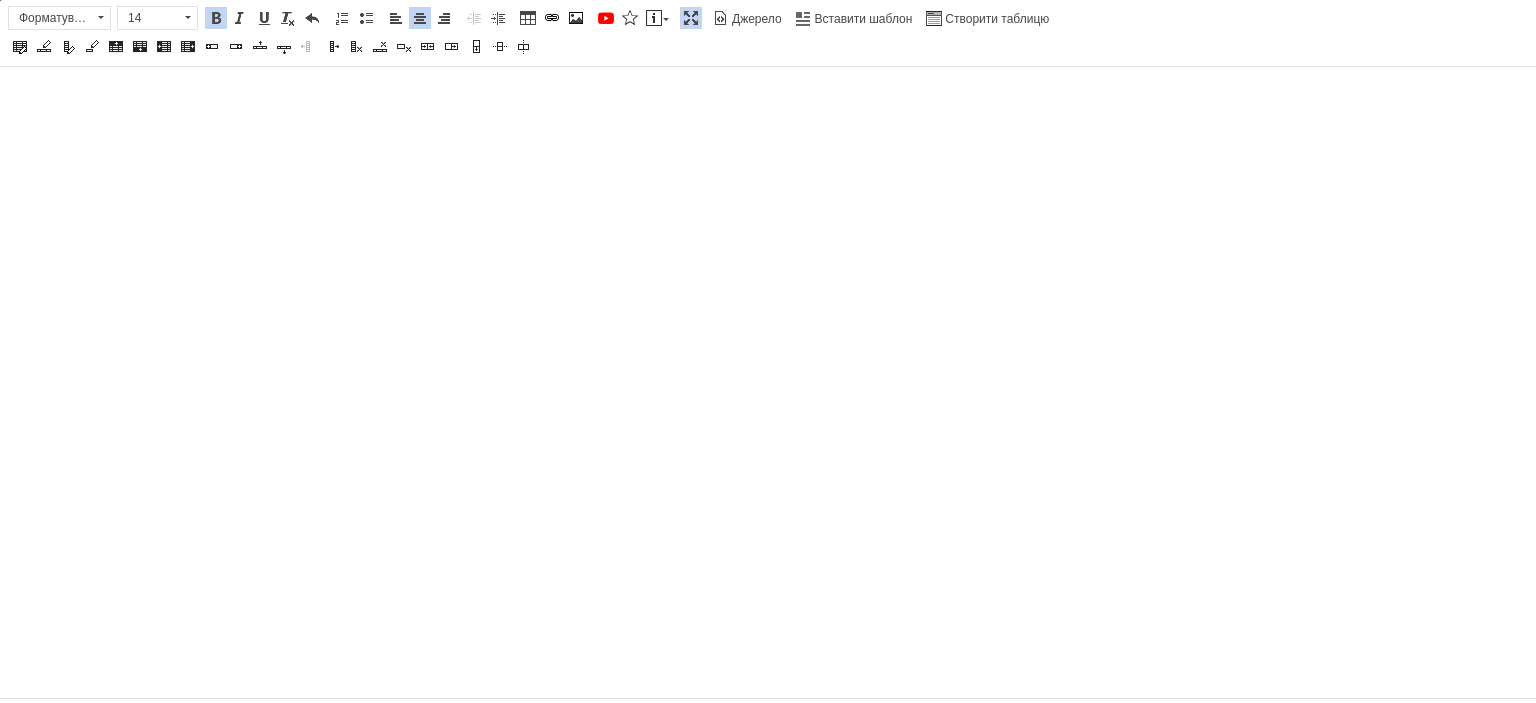 drag, startPoint x: 218, startPoint y: 9, endPoint x: 200, endPoint y: 23, distance: 22.803509 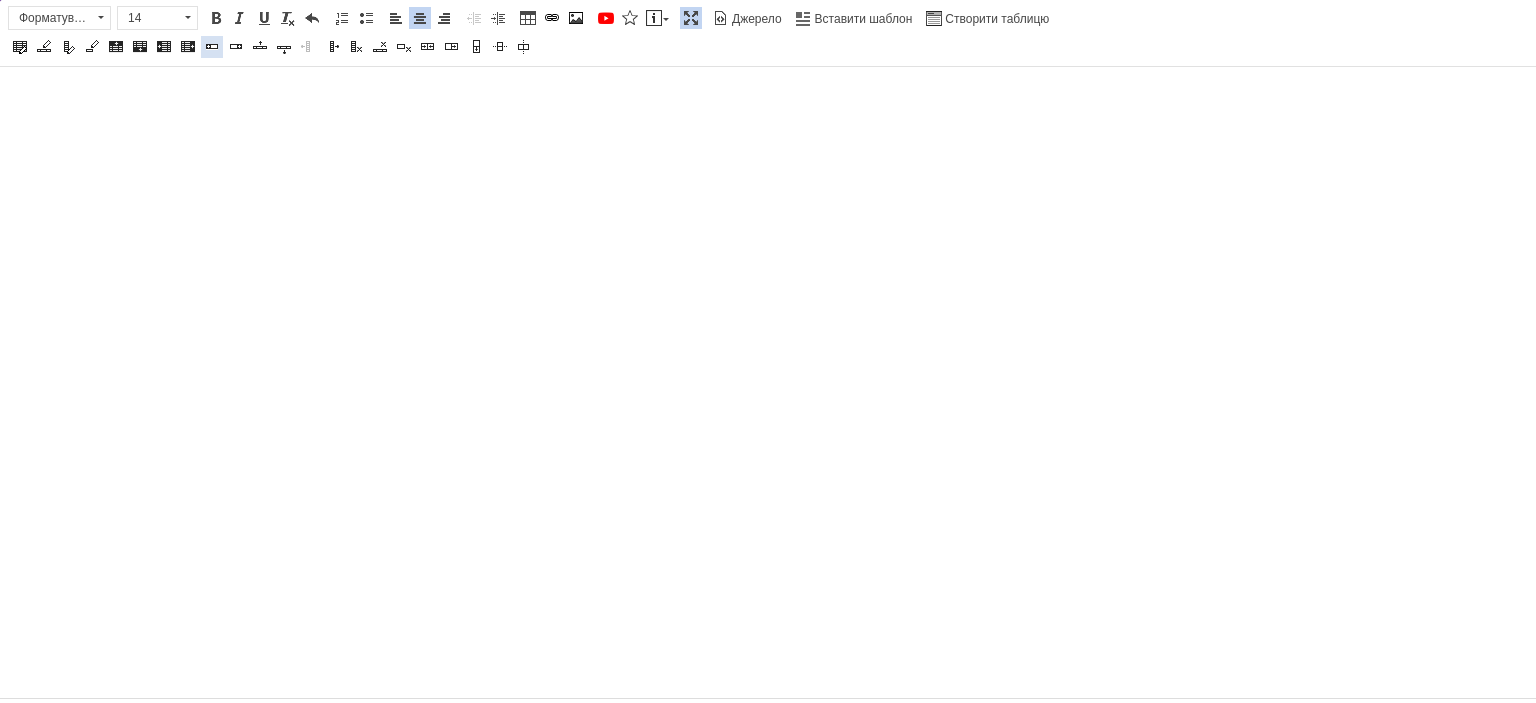 drag, startPoint x: 219, startPoint y: 12, endPoint x: 206, endPoint y: 42, distance: 32.695564 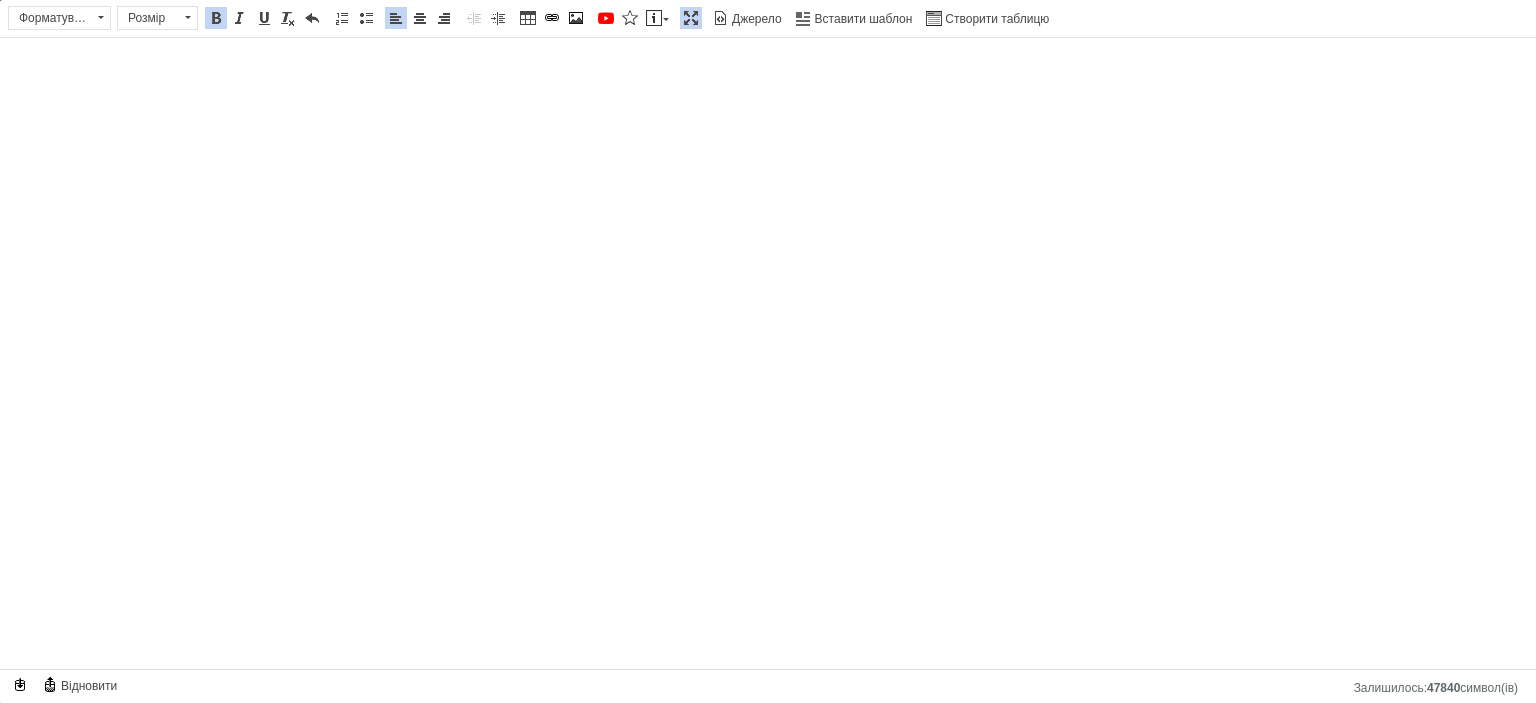click at bounding box center (691, 18) 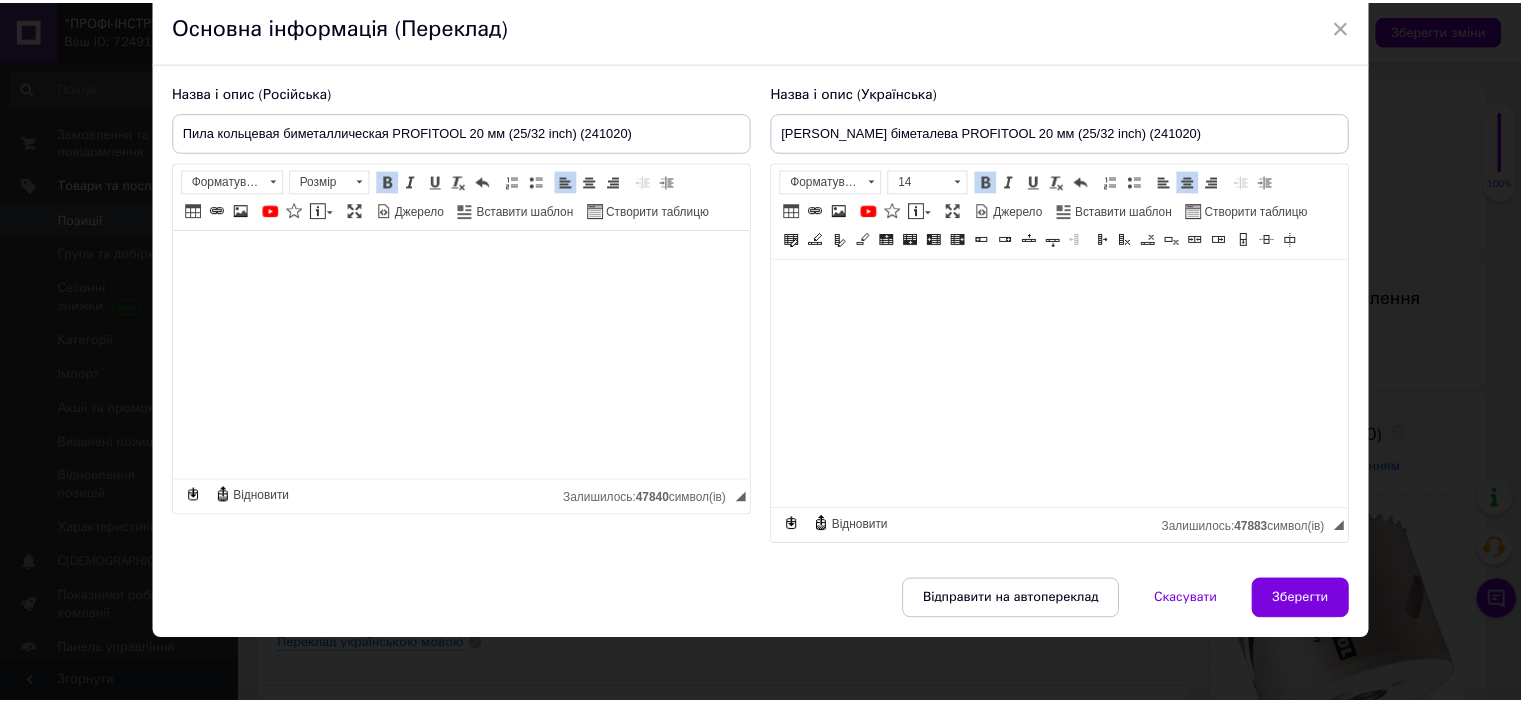 scroll, scrollTop: 83, scrollLeft: 0, axis: vertical 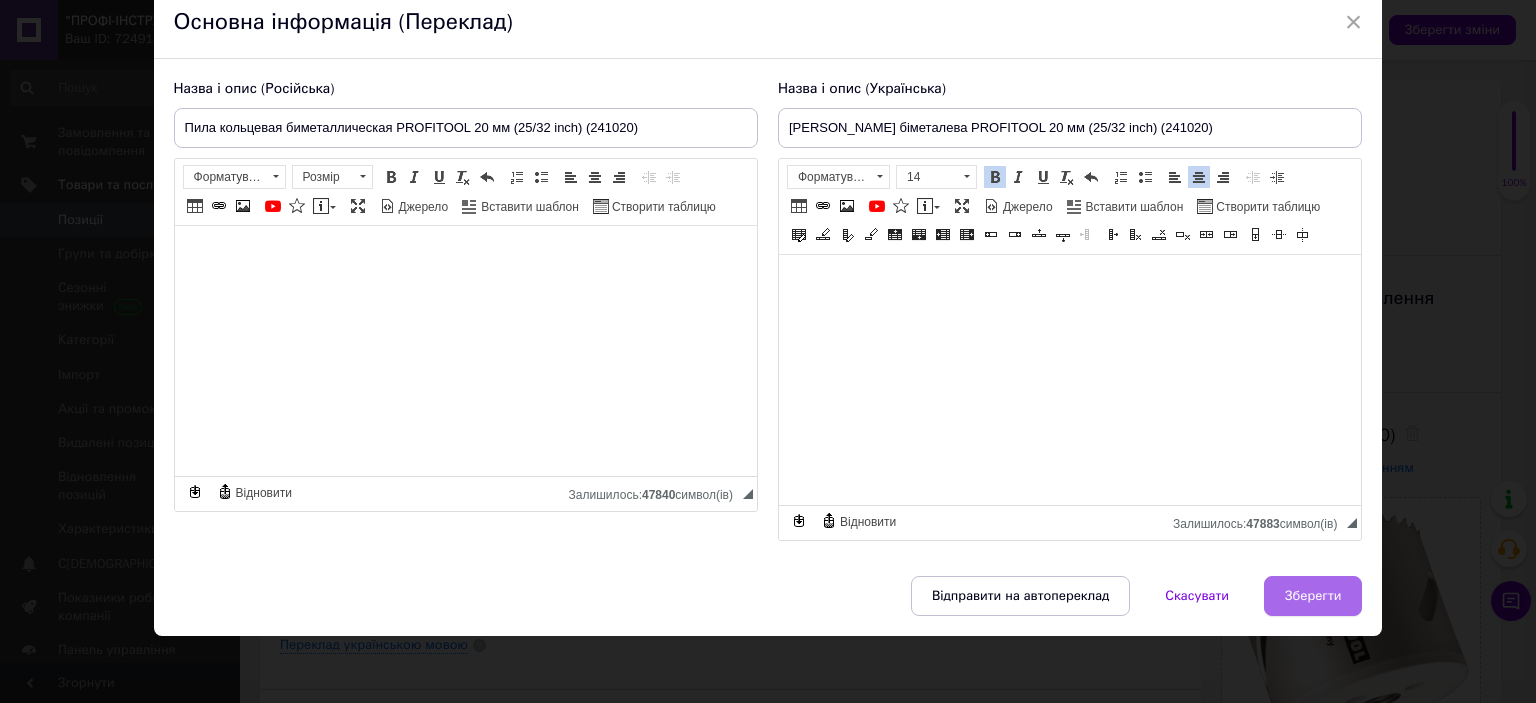 click on "Зберегти" at bounding box center (1313, 596) 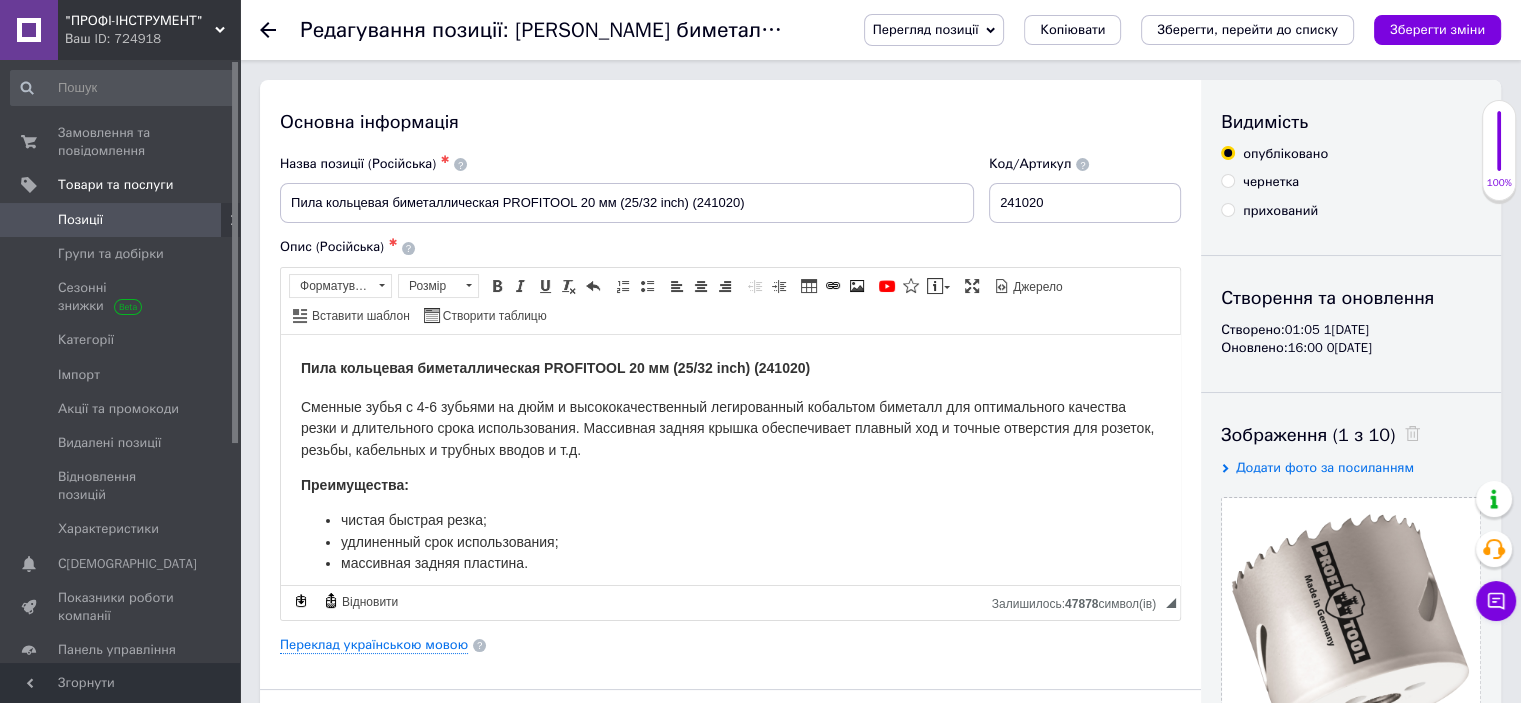 click on "Зберегти зміни" at bounding box center [1437, 29] 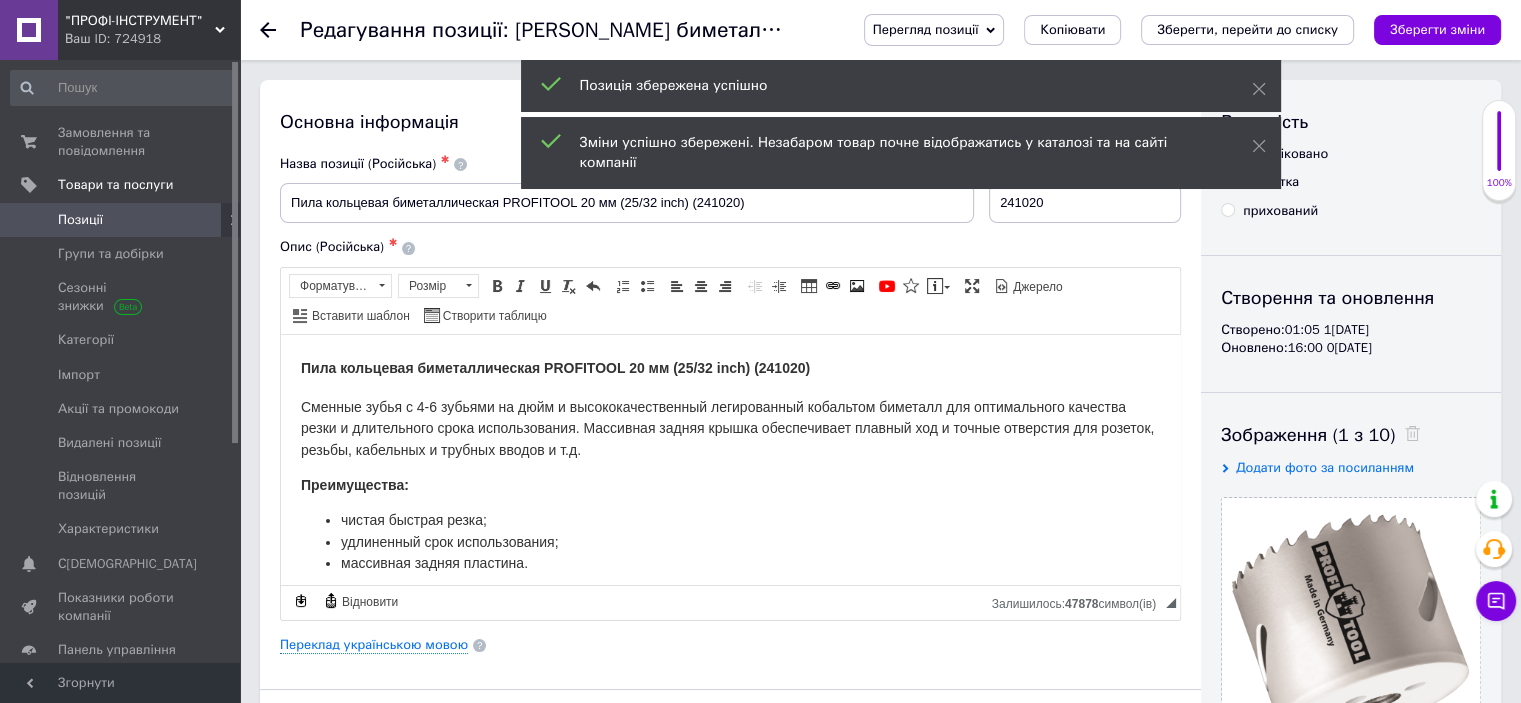 click on "Позиції" at bounding box center (121, 220) 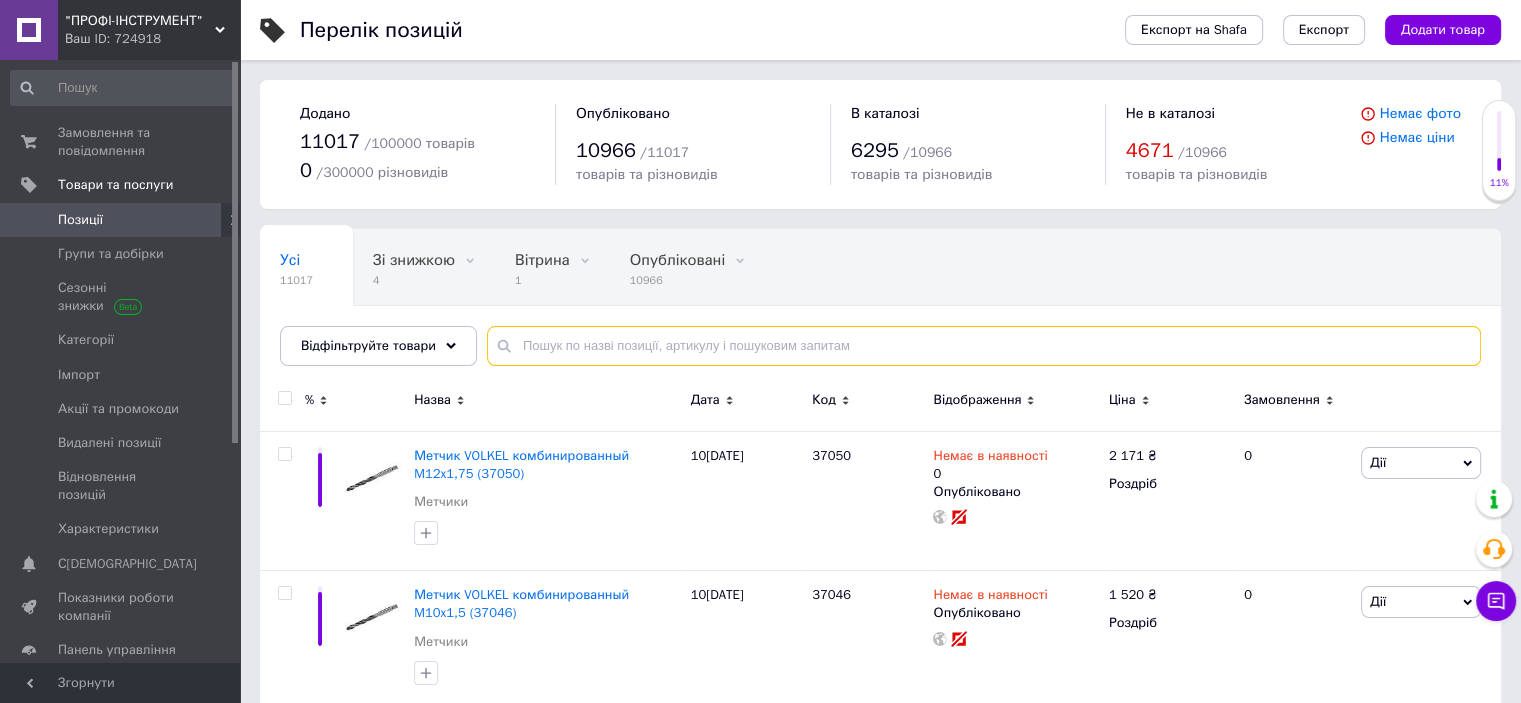 click at bounding box center (984, 346) 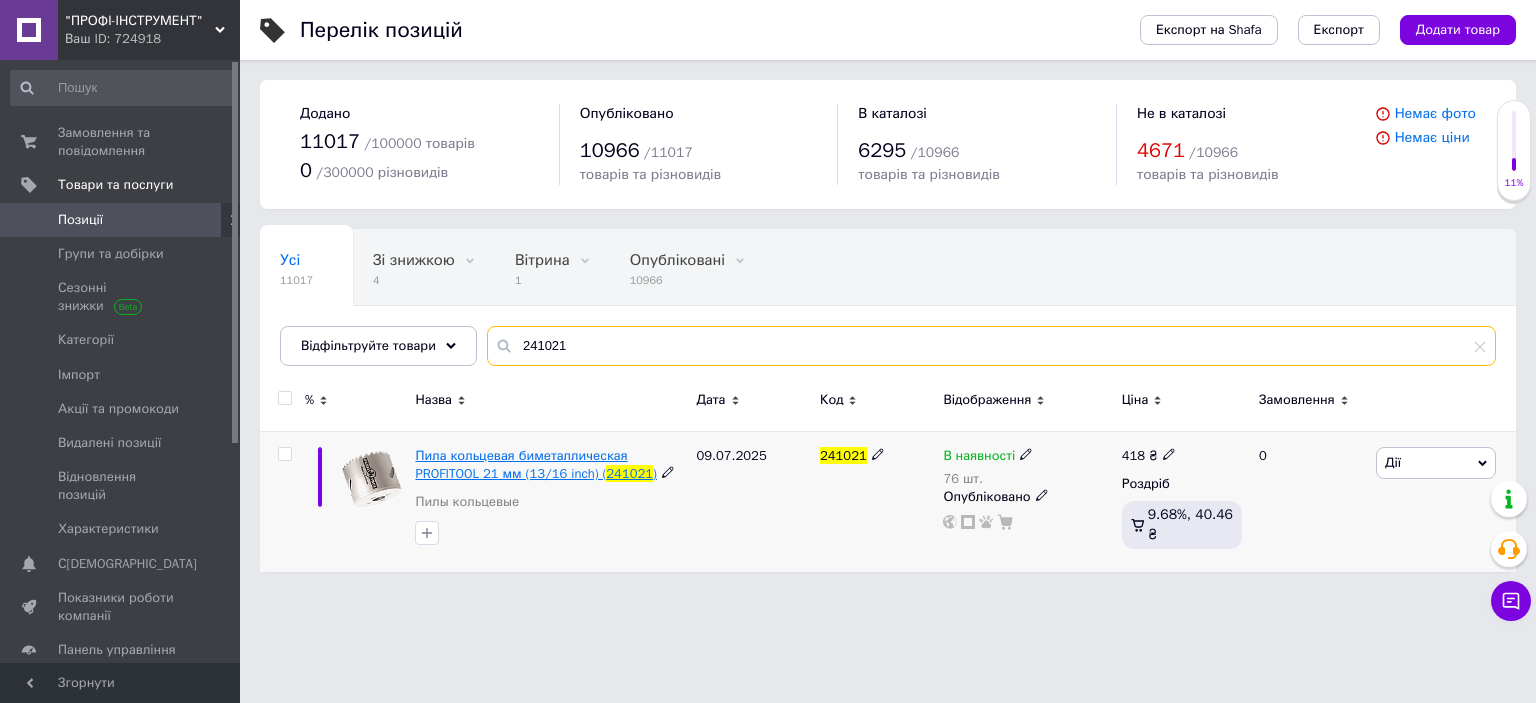 type on "241021" 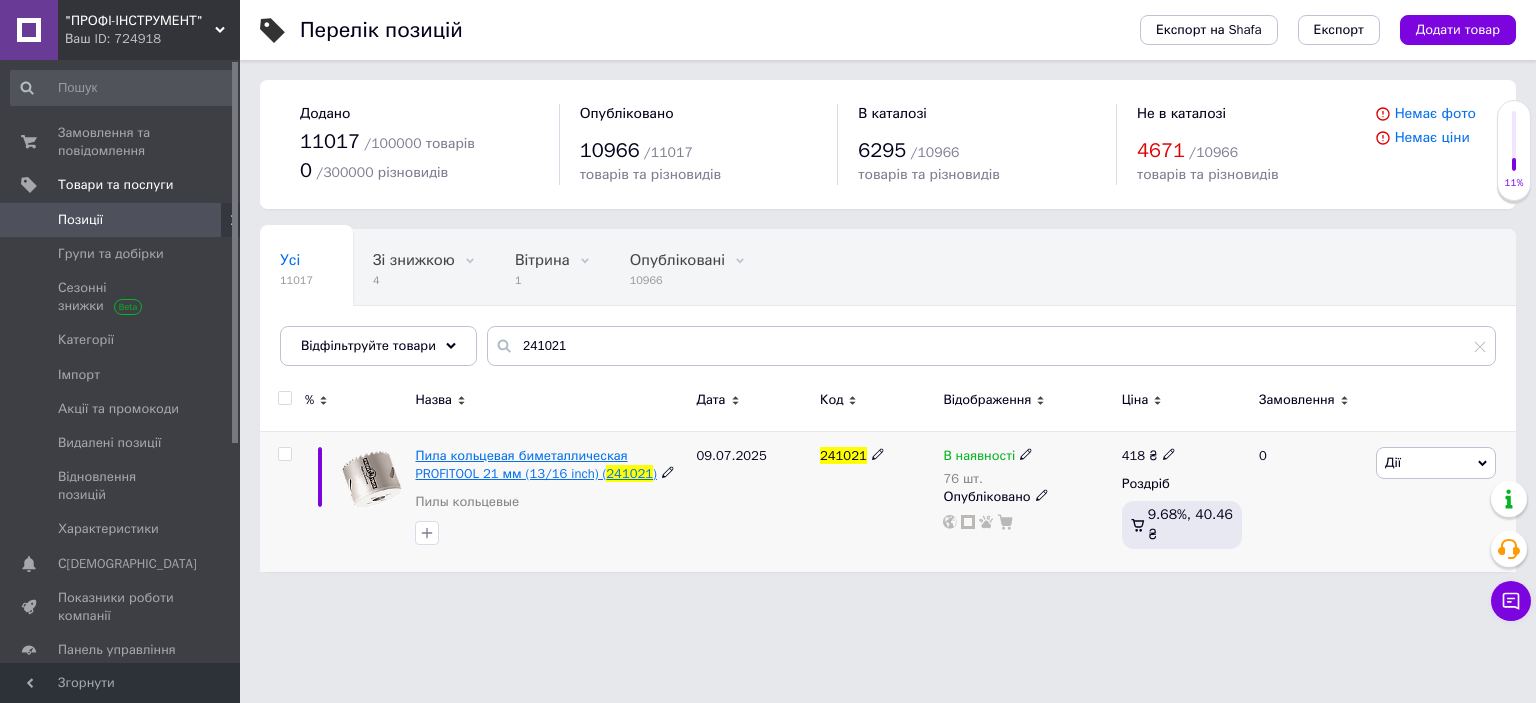 click on "Пила кольцевая биметаллическая PROFITOOL 21 мм (13/16 inch) (" at bounding box center (521, 464) 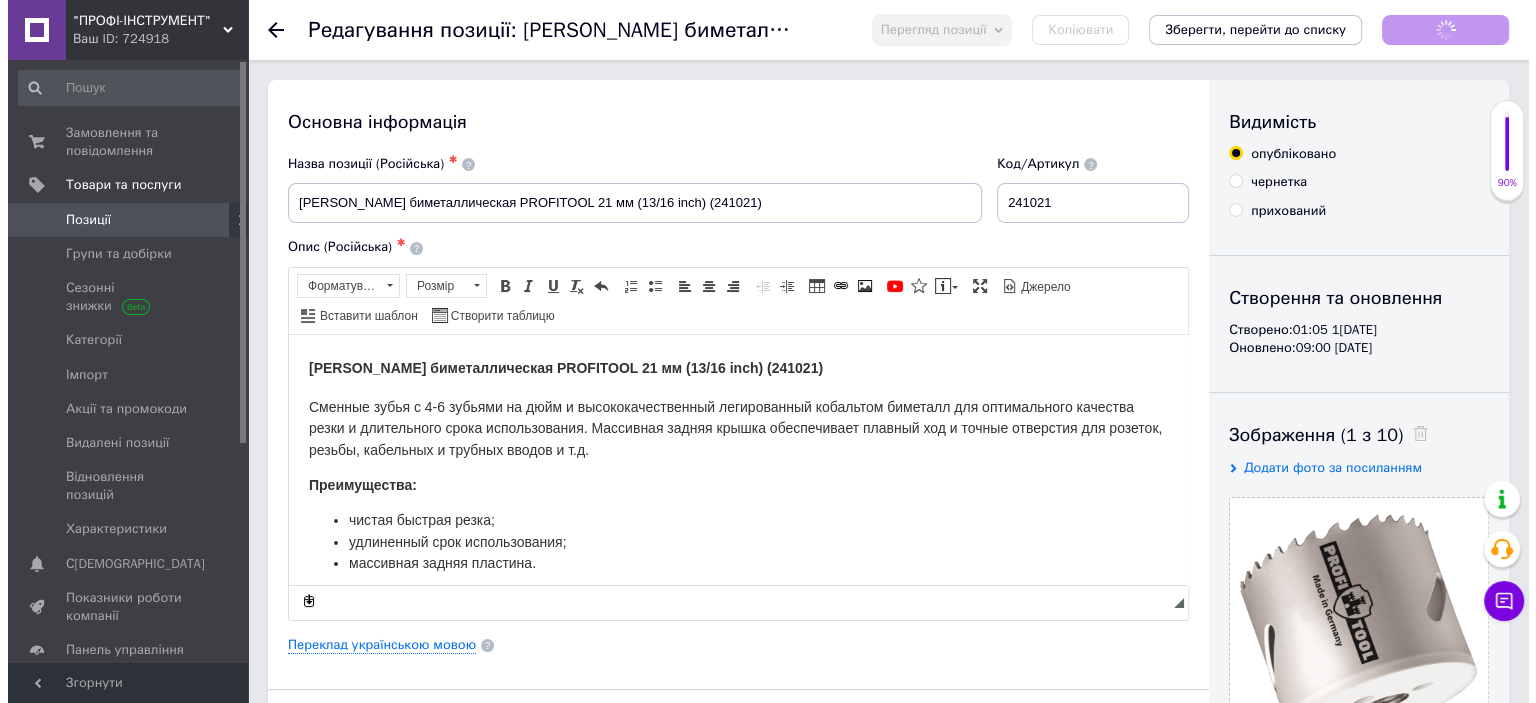 scroll, scrollTop: 0, scrollLeft: 0, axis: both 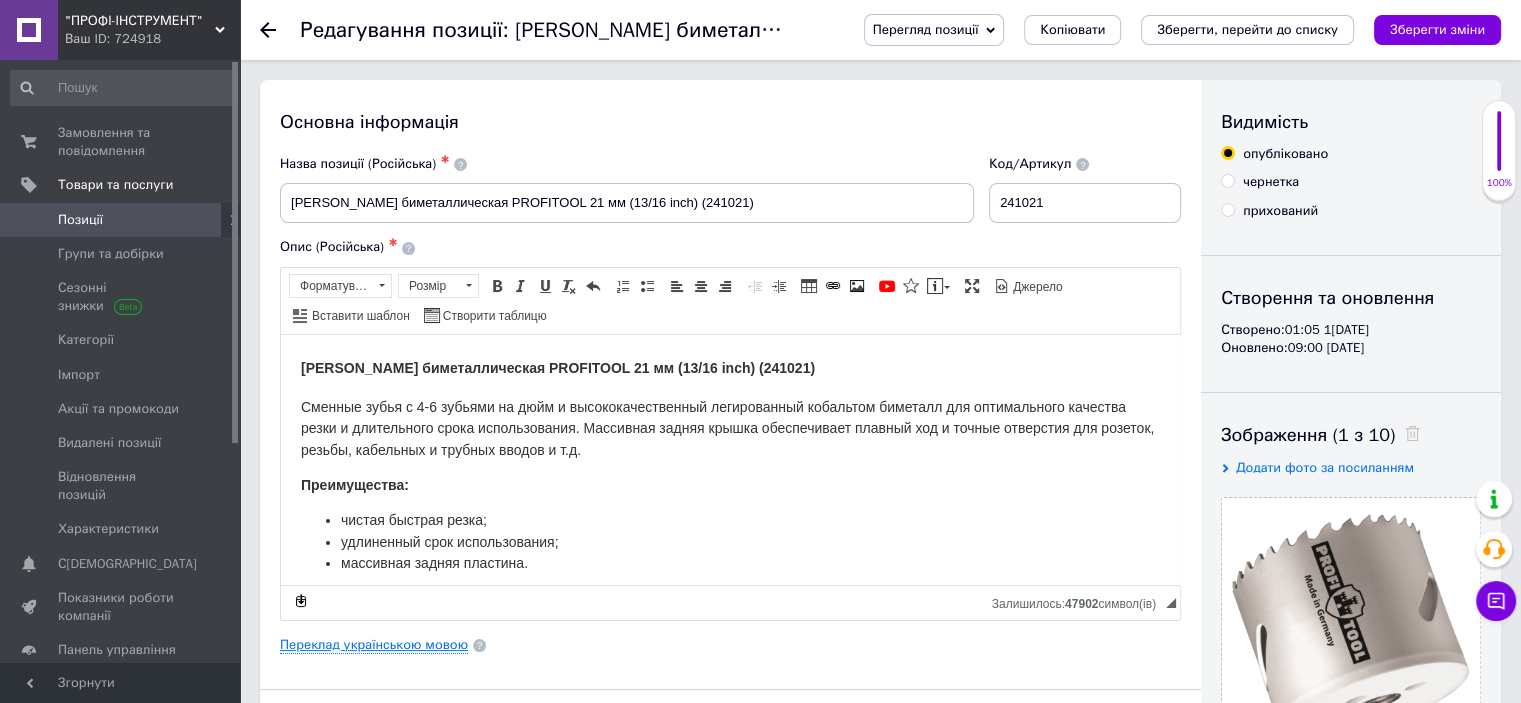 click on "Переклад українською мовою" at bounding box center [374, 645] 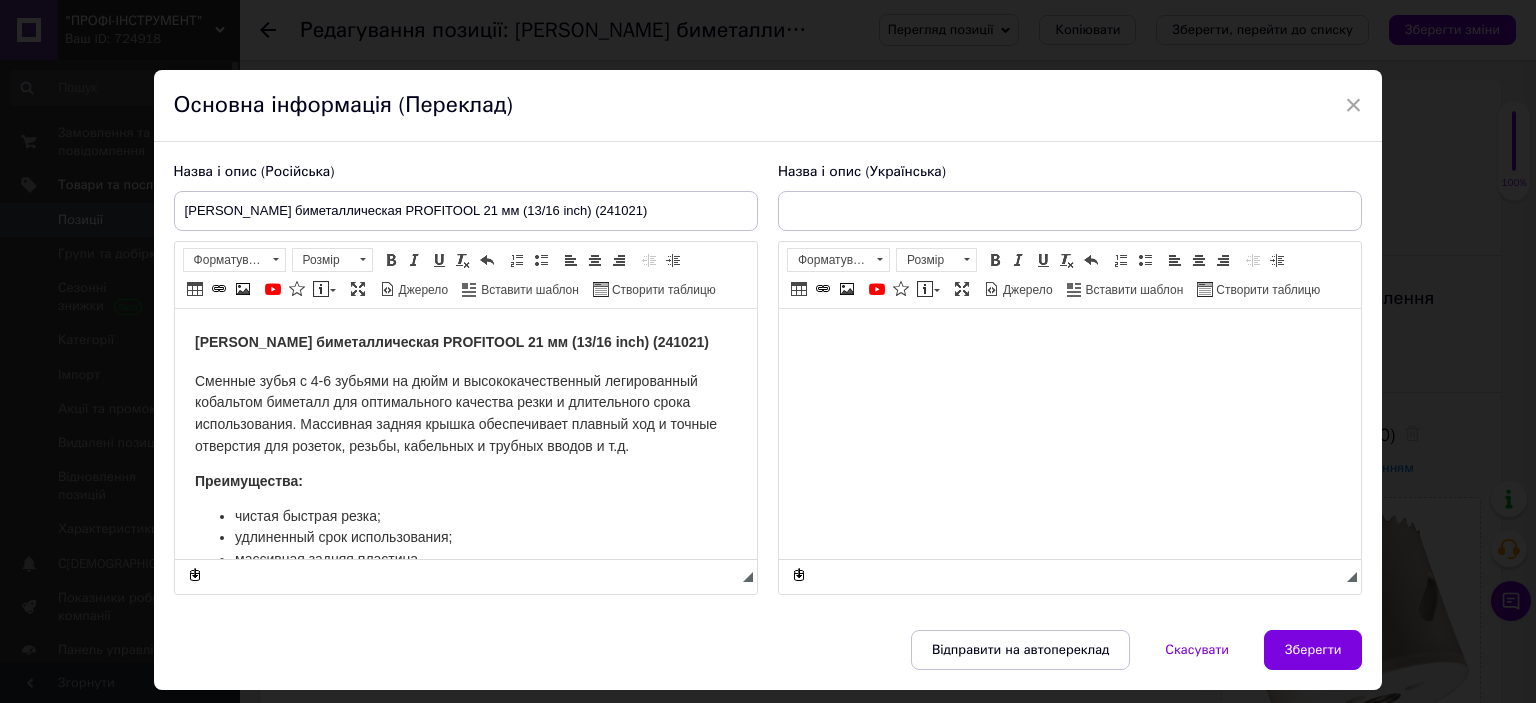 scroll, scrollTop: 0, scrollLeft: 0, axis: both 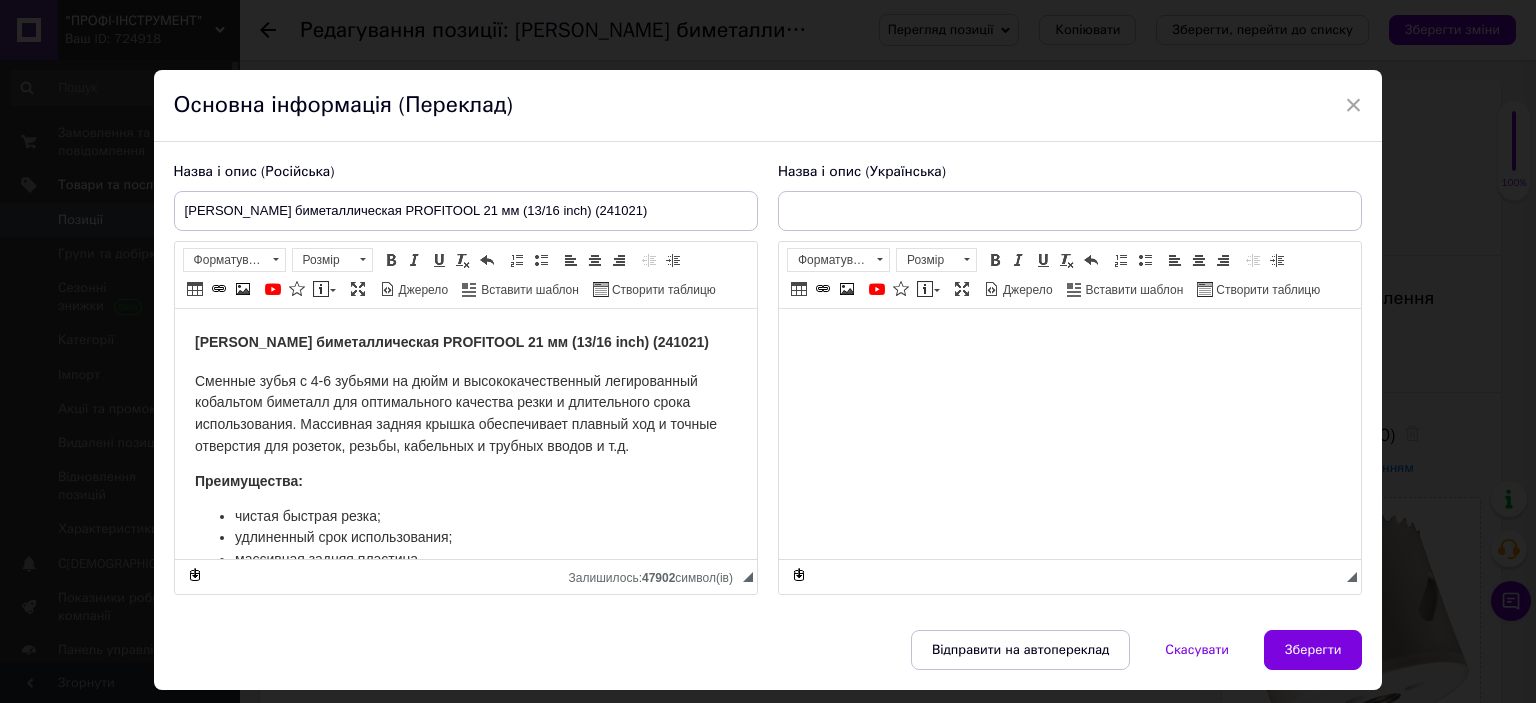 type on "[PERSON_NAME] біметалева PROFITOOL 21 мм (13/16 inch) (241021)" 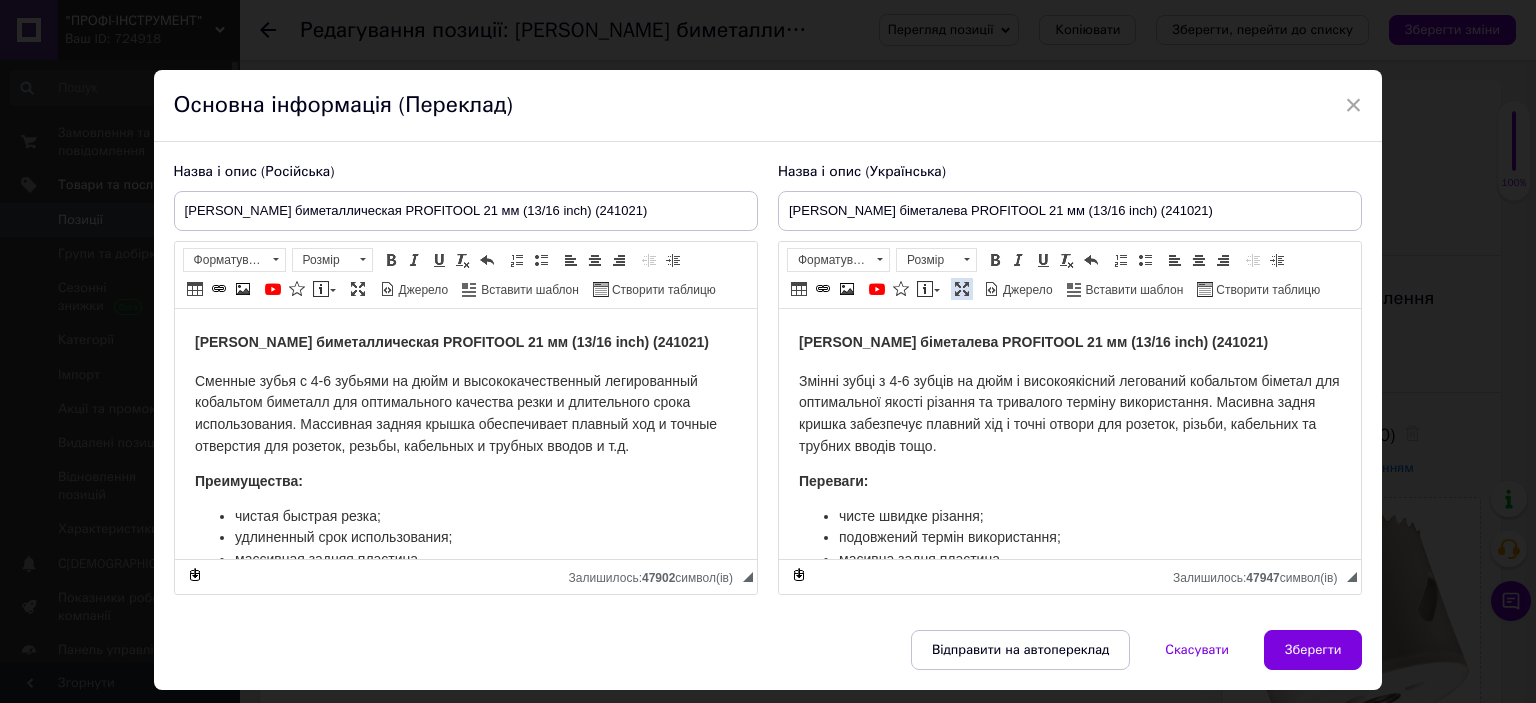drag, startPoint x: 957, startPoint y: 292, endPoint x: 961, endPoint y: 260, distance: 32.24903 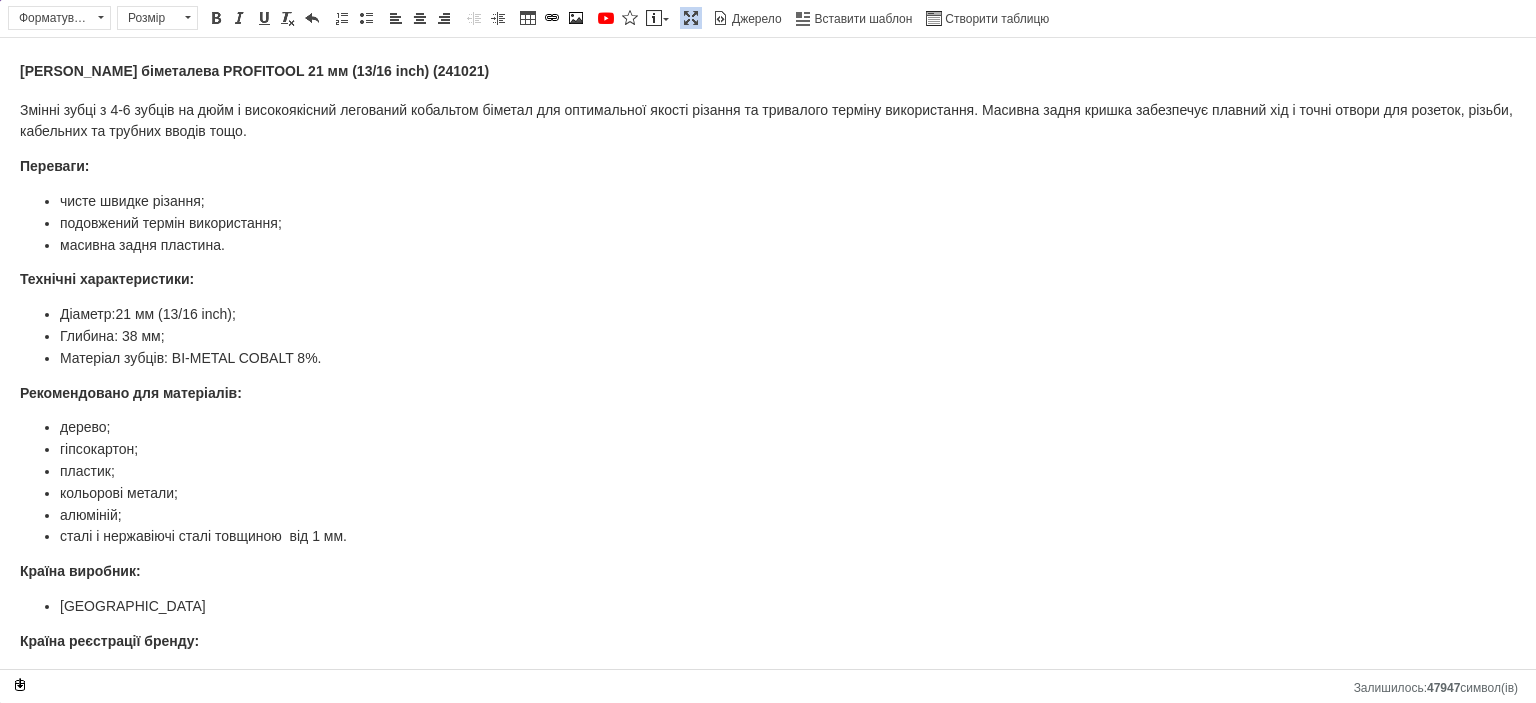 scroll, scrollTop: 500, scrollLeft: 0, axis: vertical 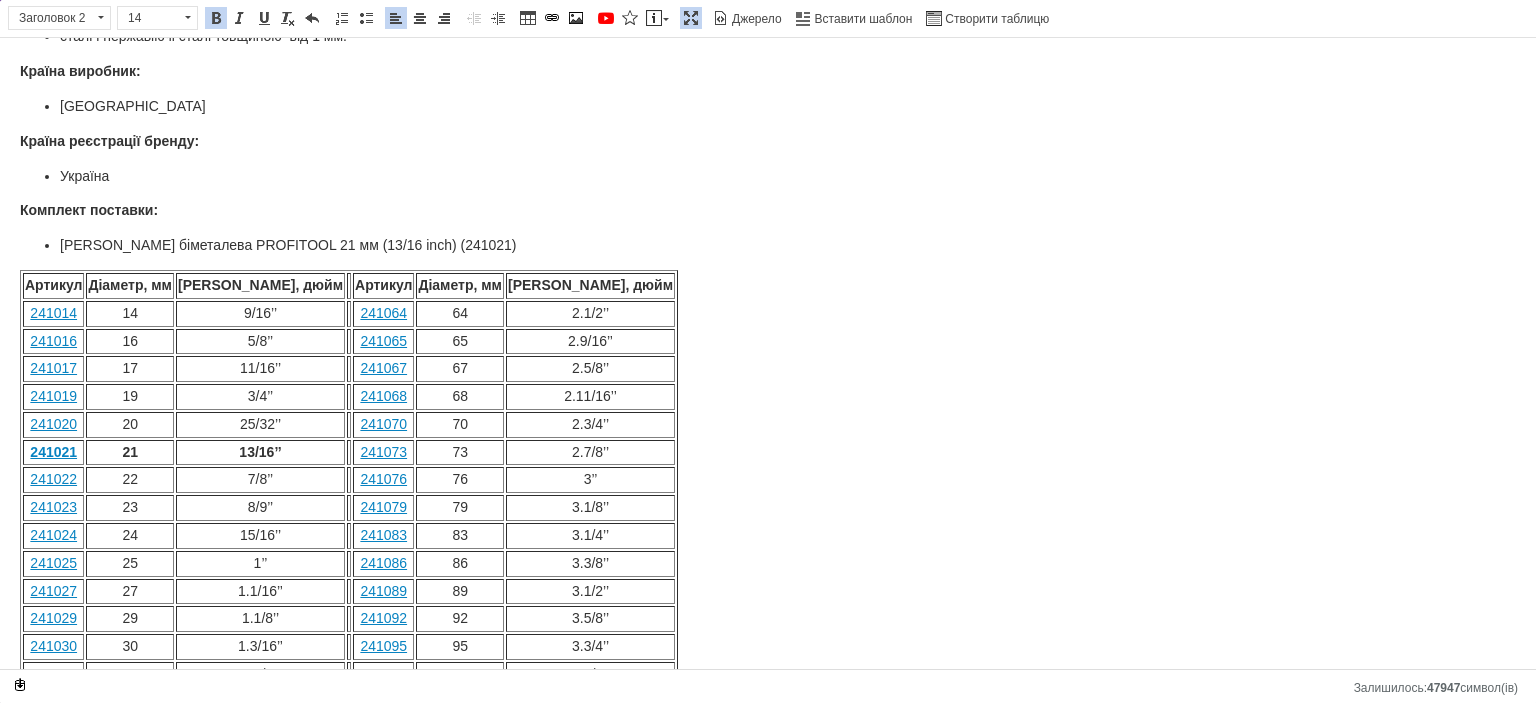 click on "[PERSON_NAME] біметалева PROFITOOL 21 мм (13/16 inch) (241021) Змінні зубці з 4-6 зубців на дюйм і високоякісний легований кобальтом біметал для оптимальної якості різання та тривалого терміну використання. Масивна задня кришка забезпечує плавний хід і точні отвори для розеток, різьби, кабельних та трубних вводів тощо. Переваги: чисте швидке різання; подовжений термін використання; масивна задня пластина. Технічні характеристики: Діаметр:  21 мм (13/16 inch) ; Глибина: 38 мм; Матеріал зубців: BІ-METAL COBALT 8%. Рекомендовано для матеріалів: дерево; гіпсокартон; пластик; алюміній; 241014 14" at bounding box center [768, 374] 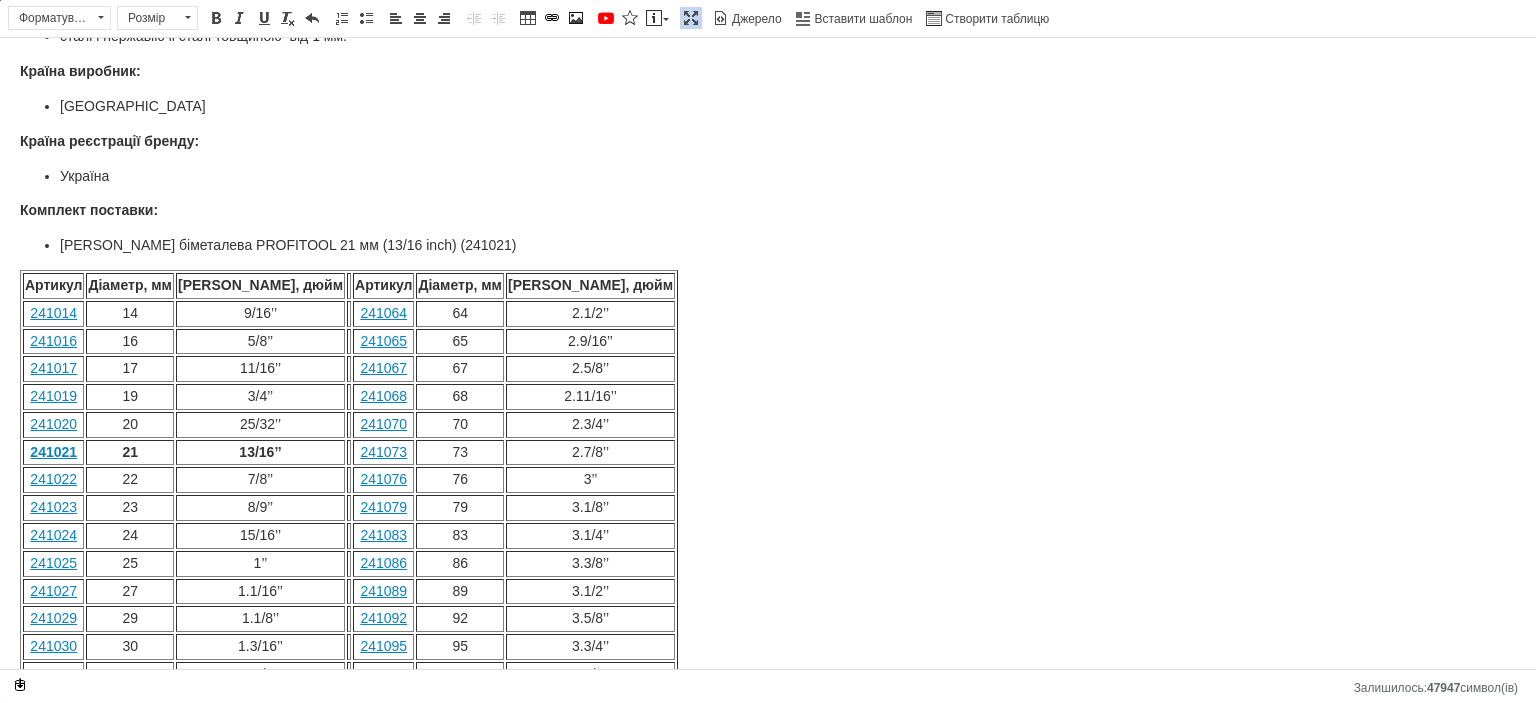 type 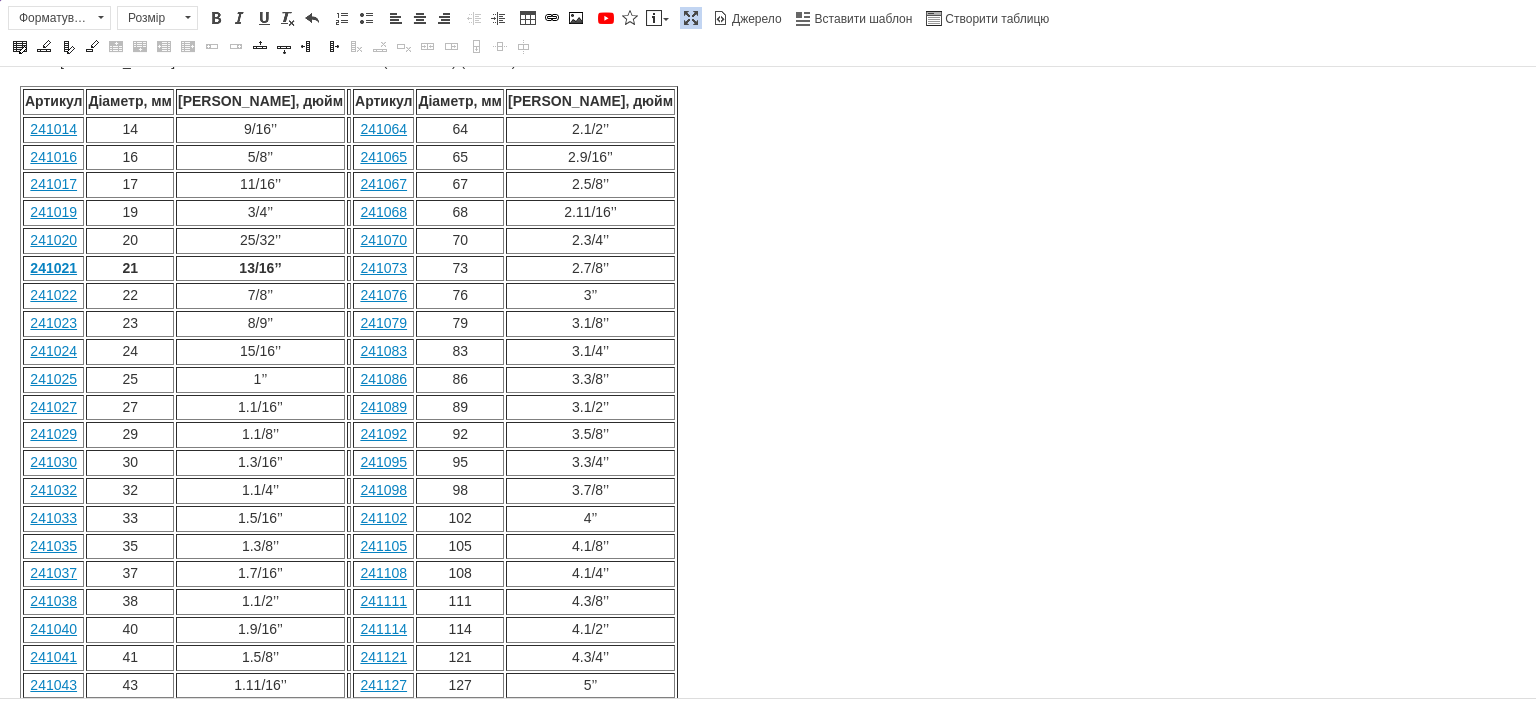 scroll, scrollTop: 119, scrollLeft: 0, axis: vertical 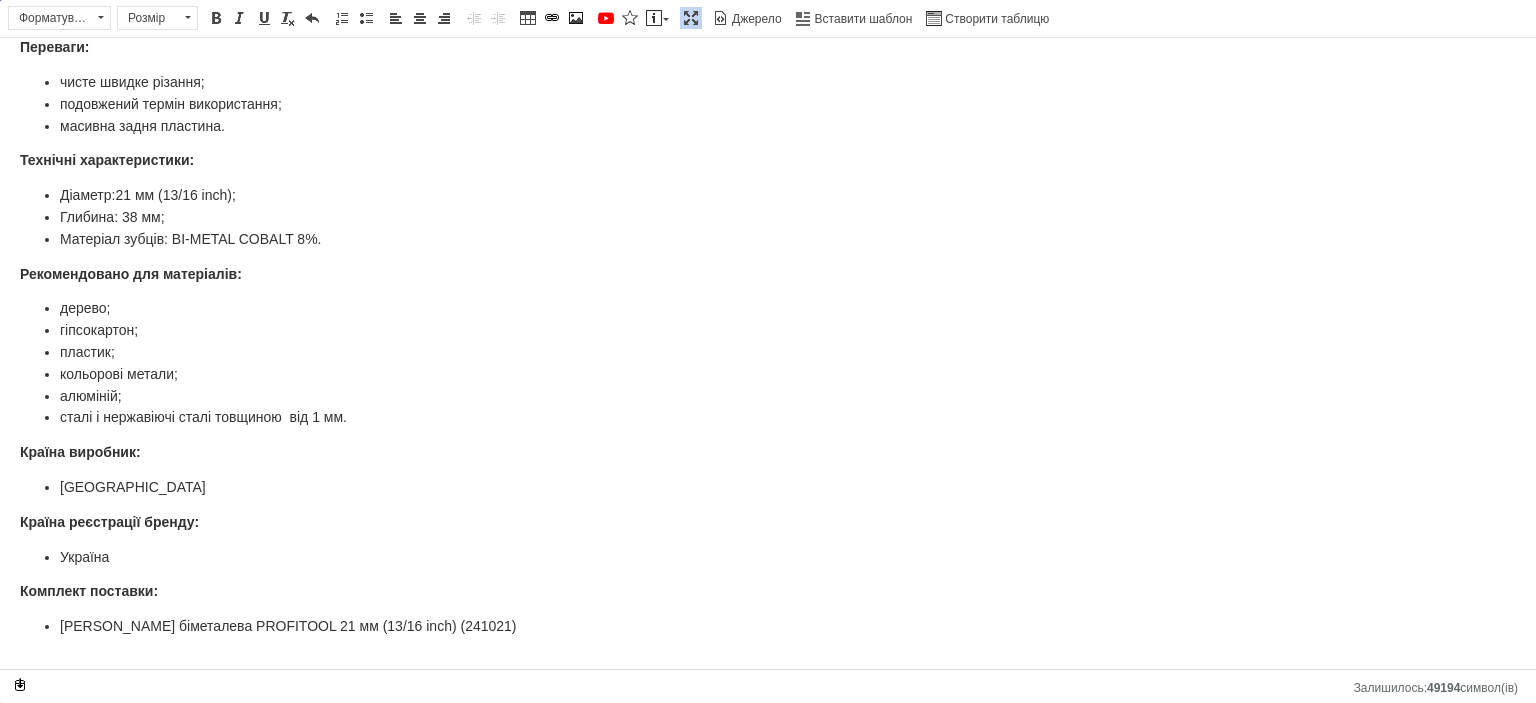 click on "[PERSON_NAME] біметалева PROFITOOL 21 мм (13/16 inch) (241021) Змінні зубці з 4-6 зубців на дюйм і високоякісний легований кобальтом біметал для оптимальної якості різання та тривалого терміну використання. Масивна задня кришка забезпечує плавний хід і точні отвори для розеток, різьби, кабельних та трубних вводів тощо. Переваги: чисте швидке різання; подовжений термін використання; масивна задня пластина. Технічні характеристики: Діаметр:  21 мм (13/16 inch) ; Глибина: 38 мм; Матеріал зубців: BІ-METAL COBALT 8%. Рекомендовано для матеріалів: дерево; гіпсокартон; пластик; алюміній;" at bounding box center [768, 305] 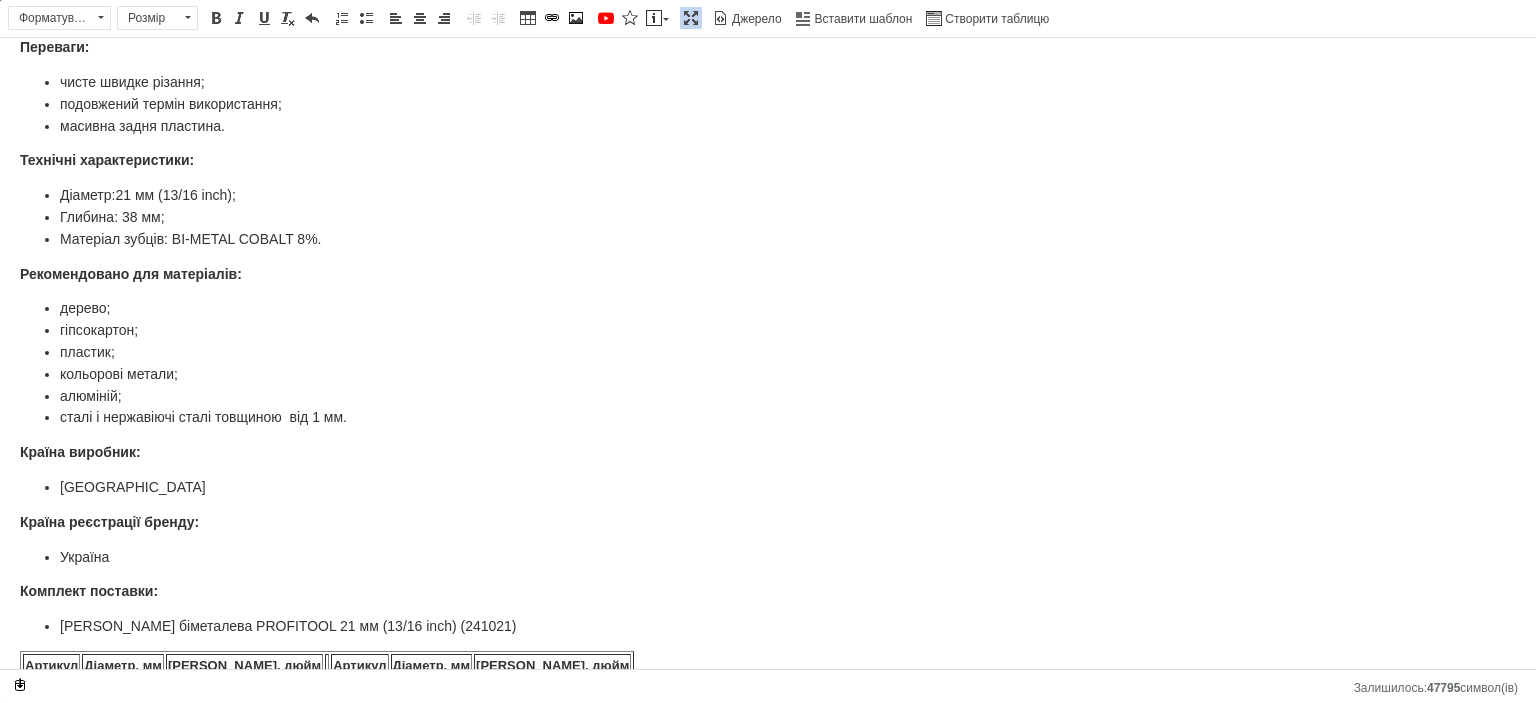 scroll, scrollTop: 982, scrollLeft: 0, axis: vertical 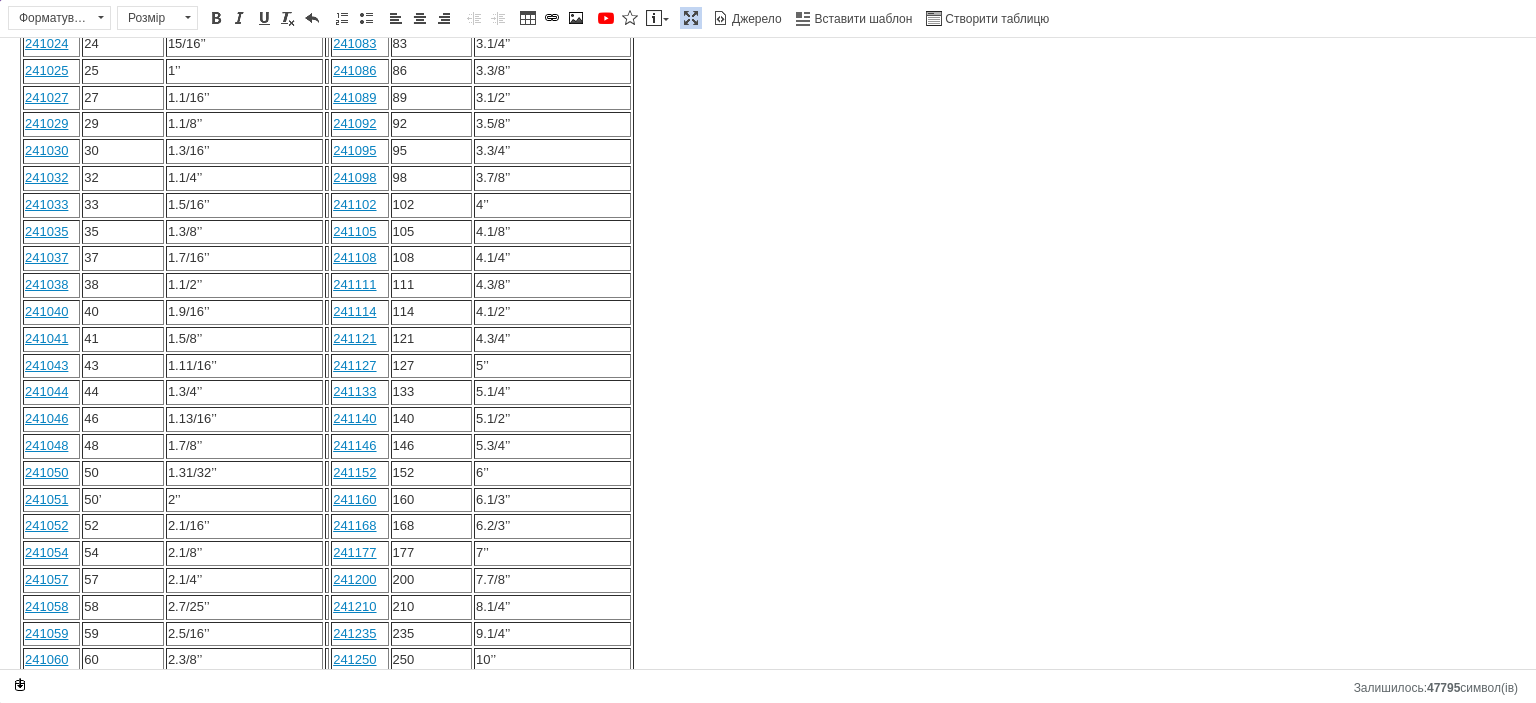 click on "[PERSON_NAME] біметалева PROFITOOL 21 мм (13/16 inch) (241021) Змінні зубці з 4-6 зубців на дюйм і високоякісний легований кобальтом біметал для оптимальної якості різання та тривалого терміну використання. Масивна задня кришка забезпечує плавний хід і точні отвори для розеток, різьби, кабельних та трубних вводів тощо. Переваги: чисте швидке різання; подовжений термін використання; масивна задня пластина. Технічні характеристики: Діаметр:  21 мм (13/16 inch) ; Глибина: 38 мм; Матеріал зубців: BІ-METAL COBALT 8%. Рекомендовано для матеріалів: дерево; гіпсокартон; пластик; алюміній; 241014 14" at bounding box center [768, -100] 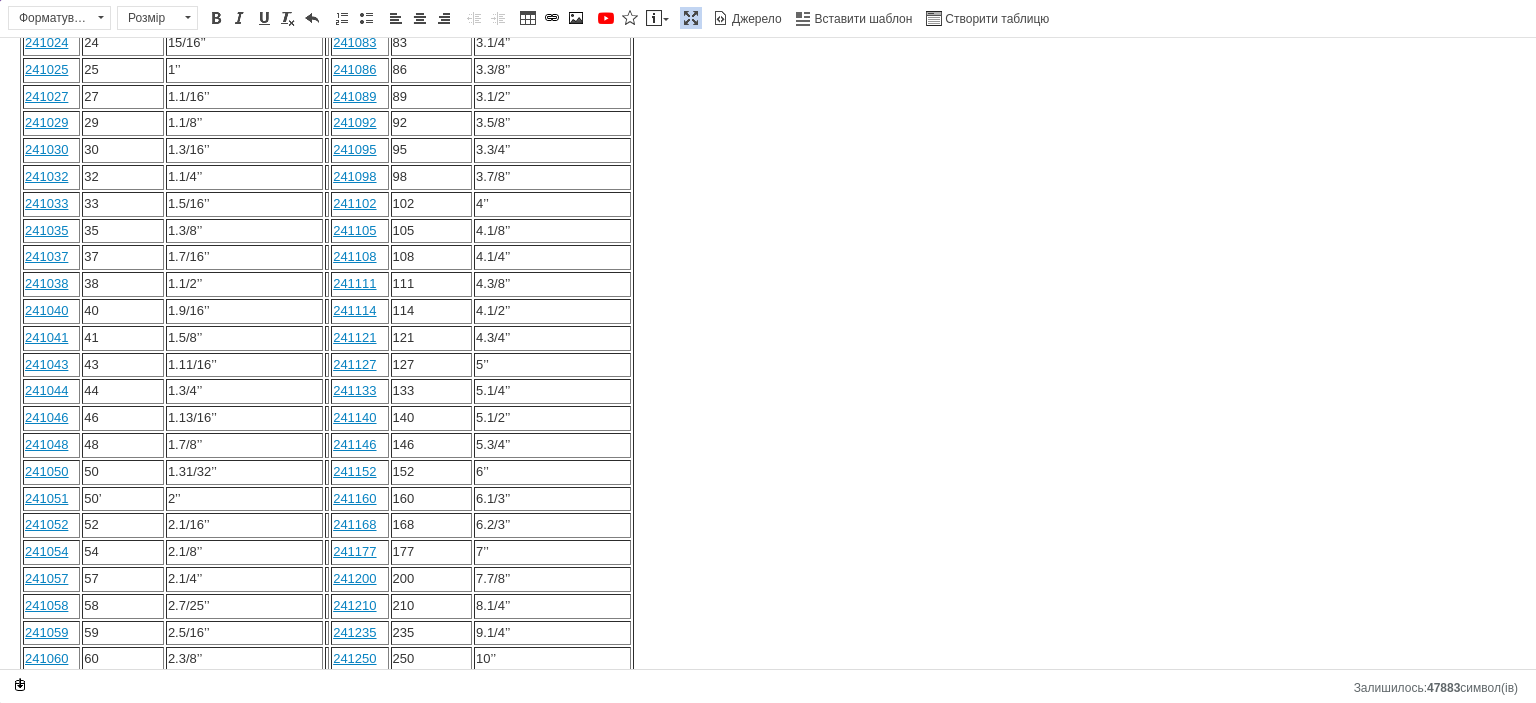 scroll, scrollTop: 965, scrollLeft: 0, axis: vertical 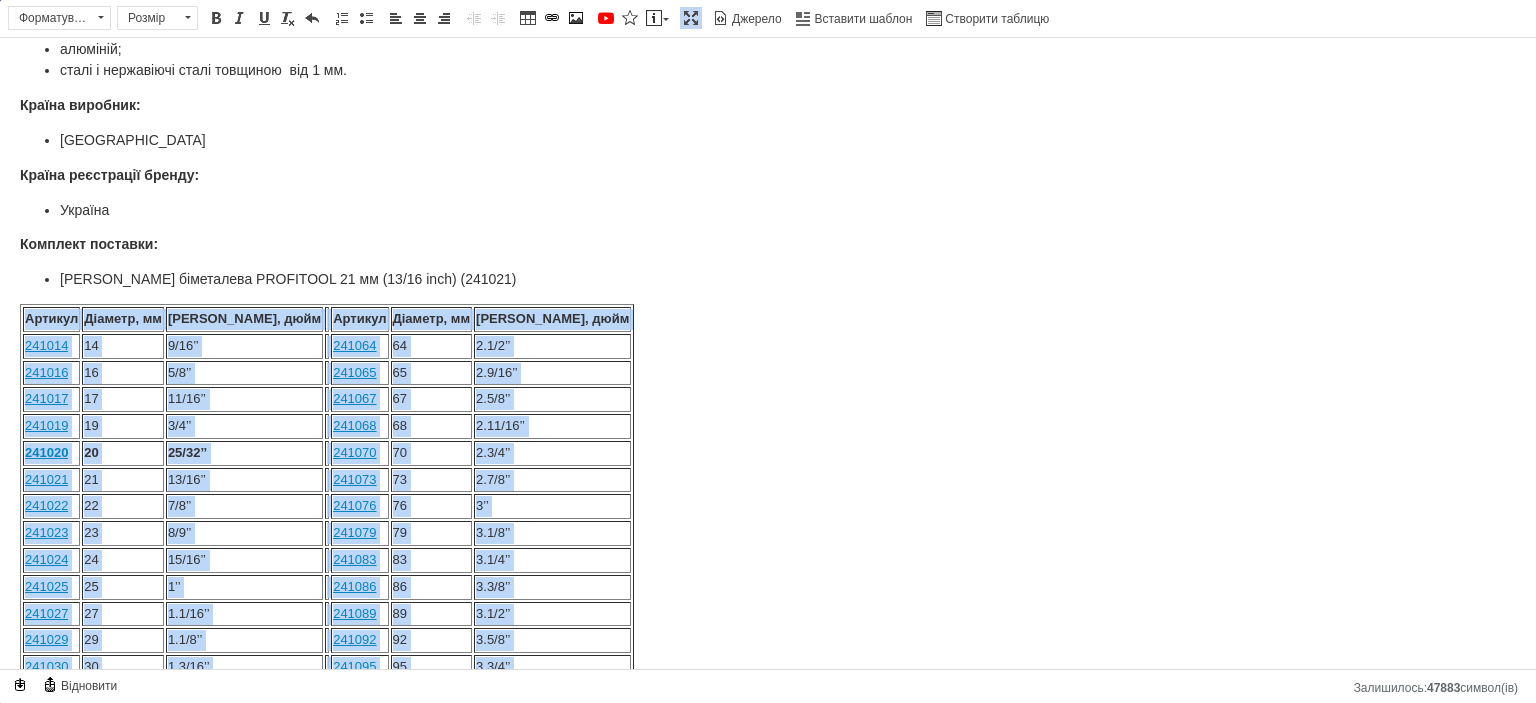 drag, startPoint x: 375, startPoint y: 638, endPoint x: 31, endPoint y: 266, distance: 506.67545 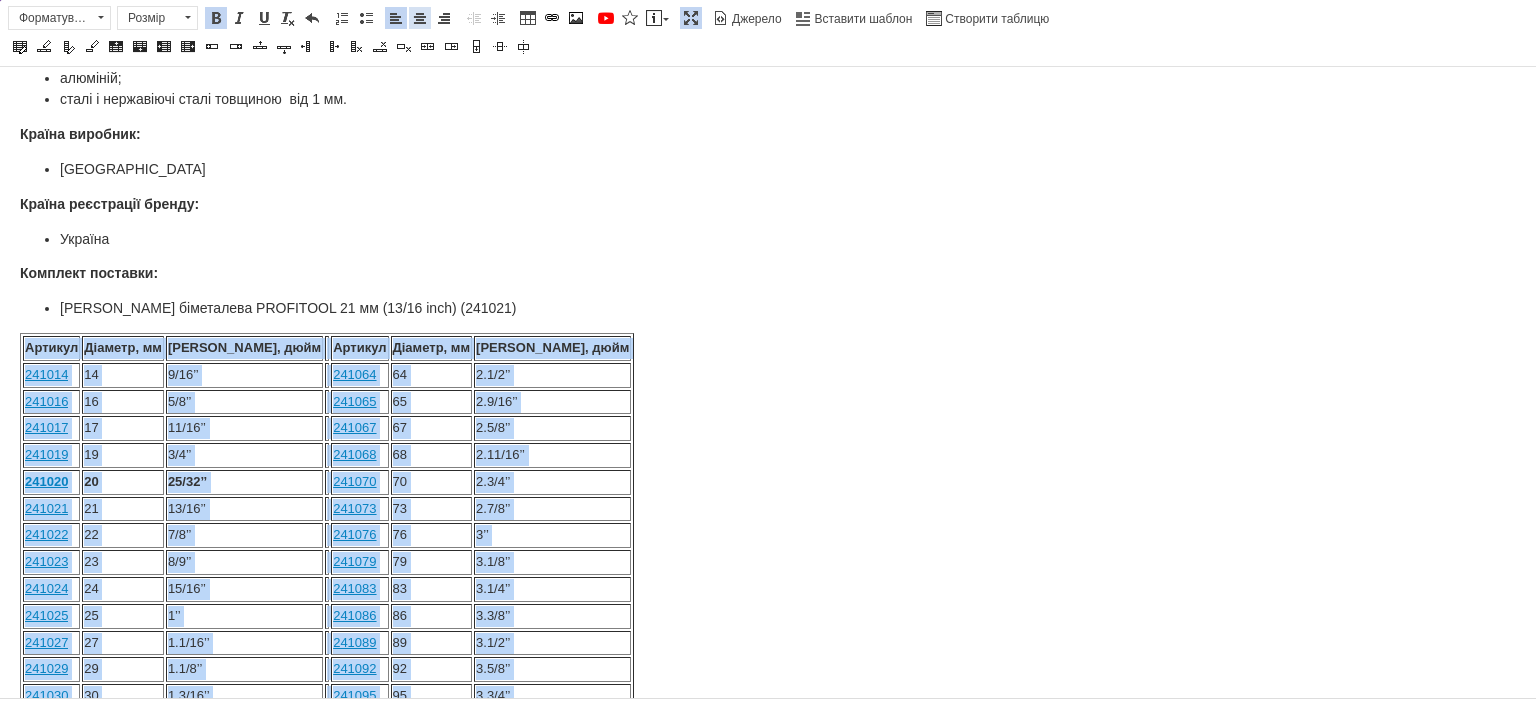 click at bounding box center [420, 18] 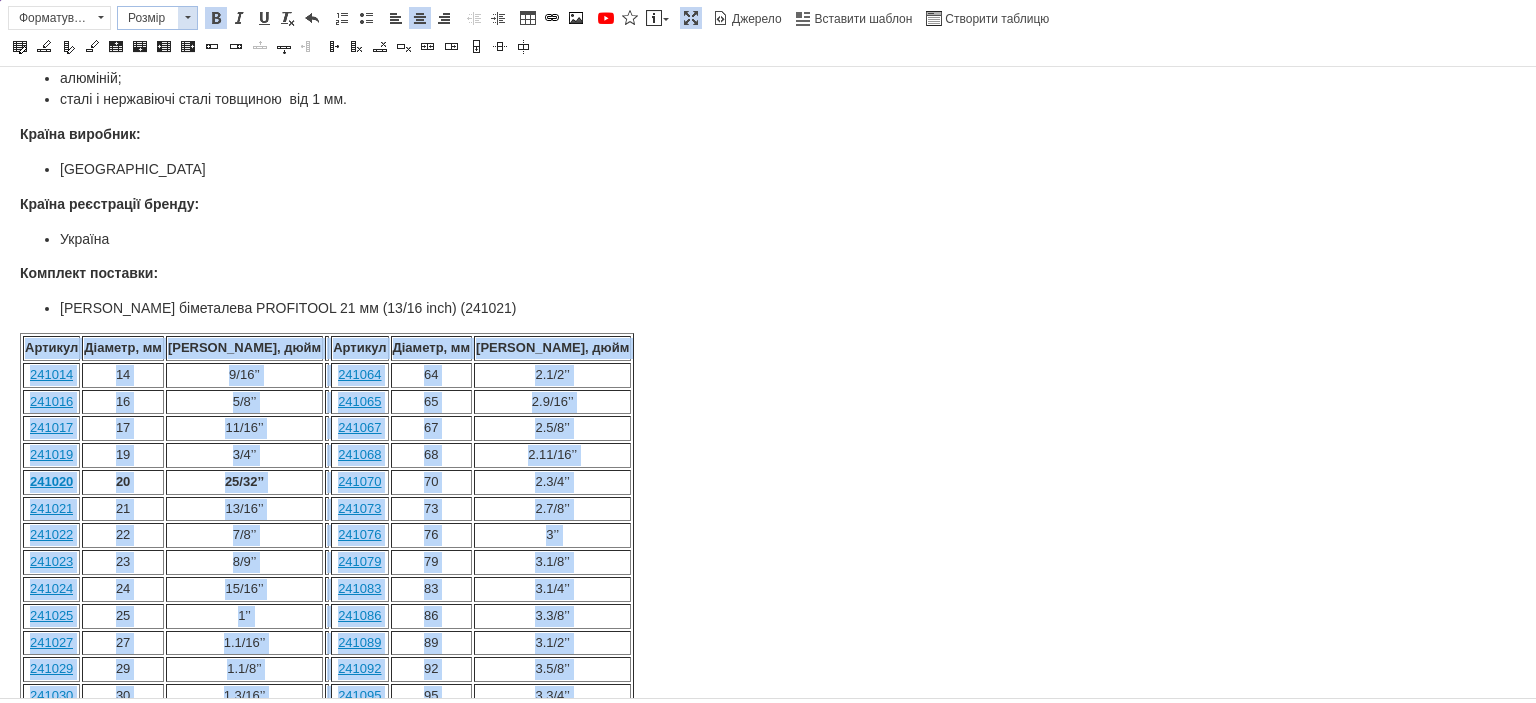 click on "Розмір" at bounding box center (148, 18) 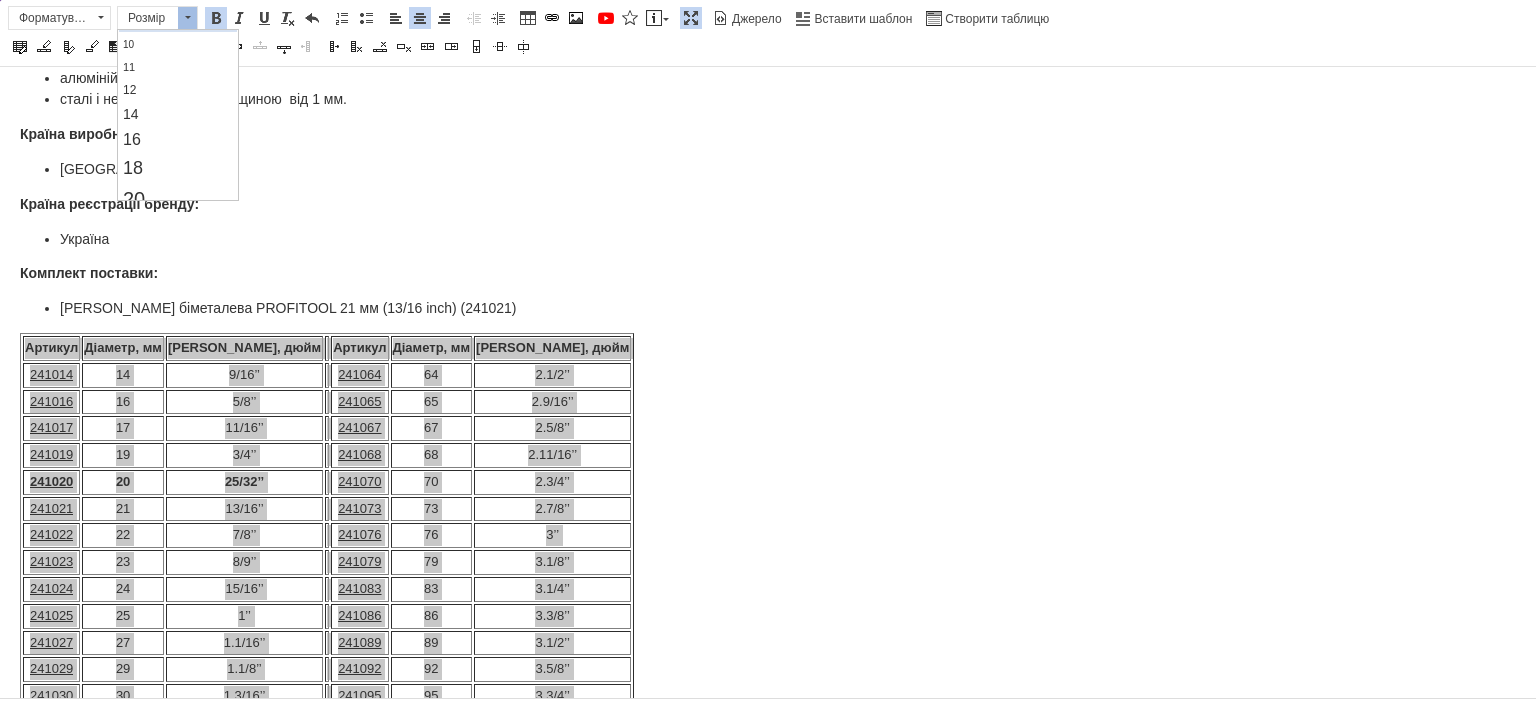 scroll, scrollTop: 100, scrollLeft: 0, axis: vertical 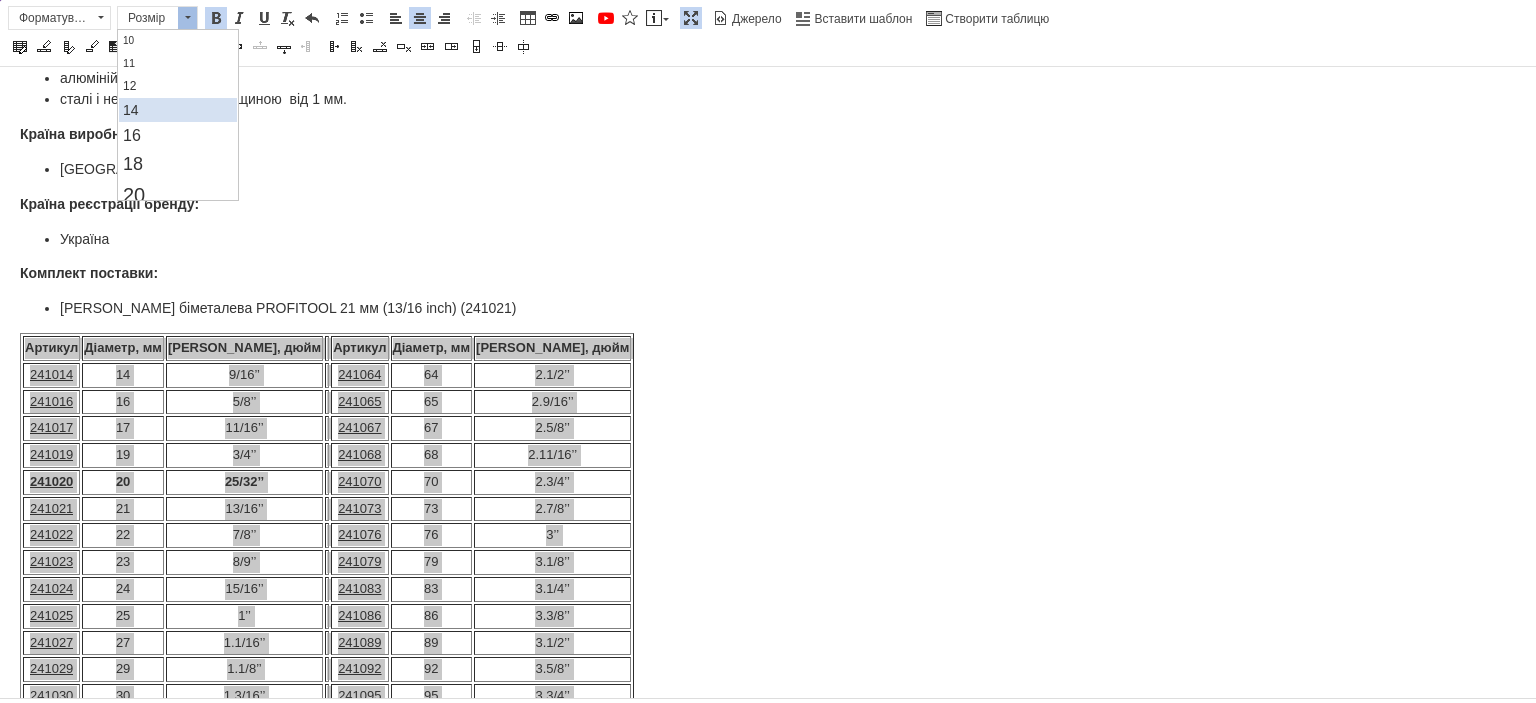click on "14" at bounding box center (177, 110) 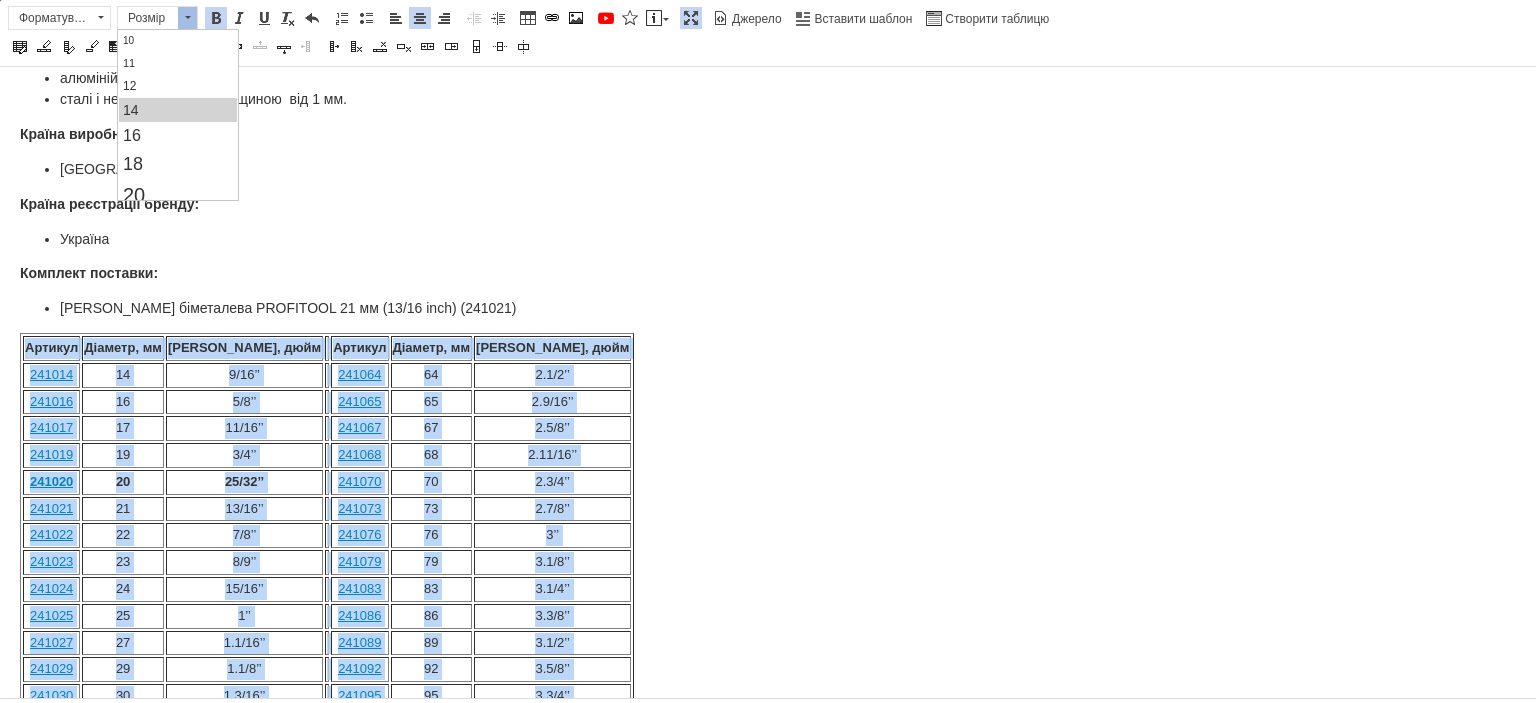 scroll, scrollTop: 0, scrollLeft: 0, axis: both 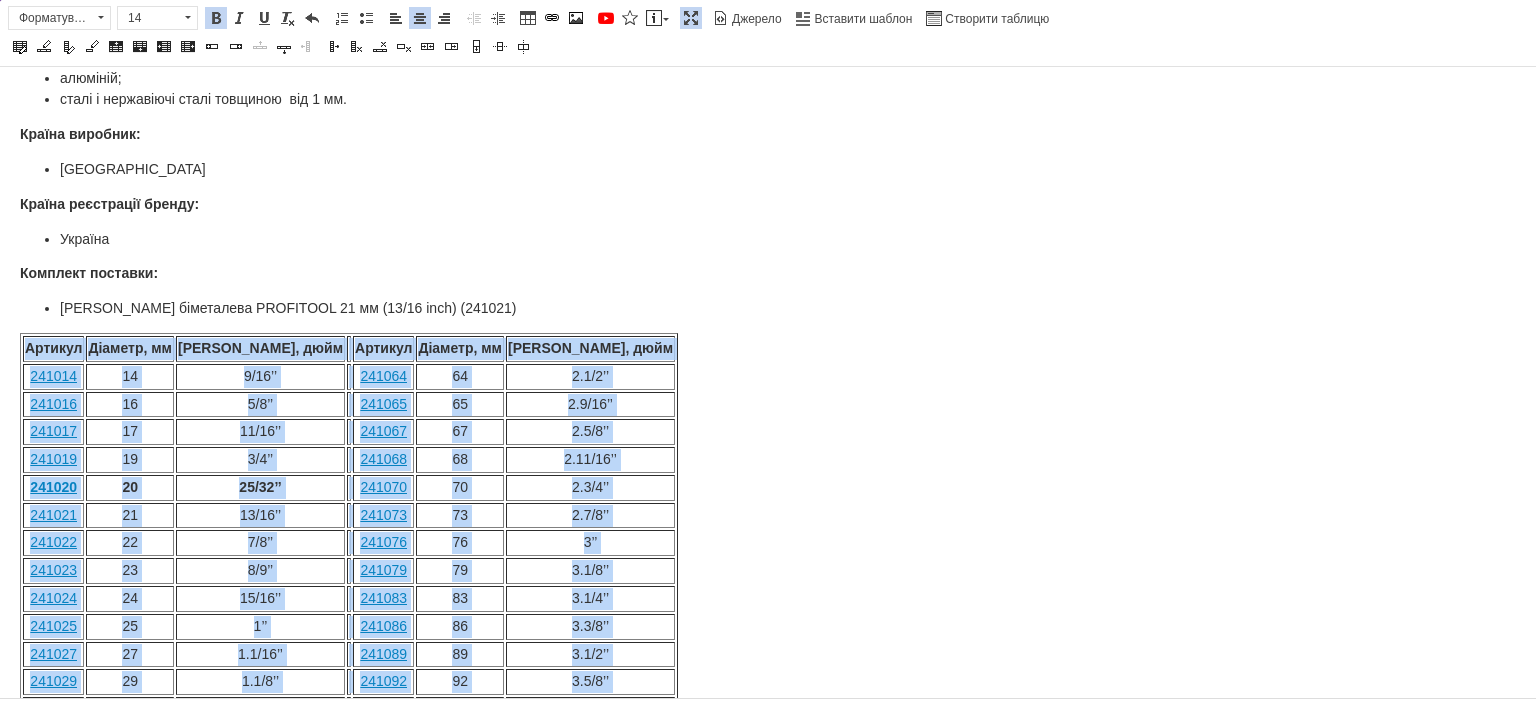 click on "14" at bounding box center (130, 377) 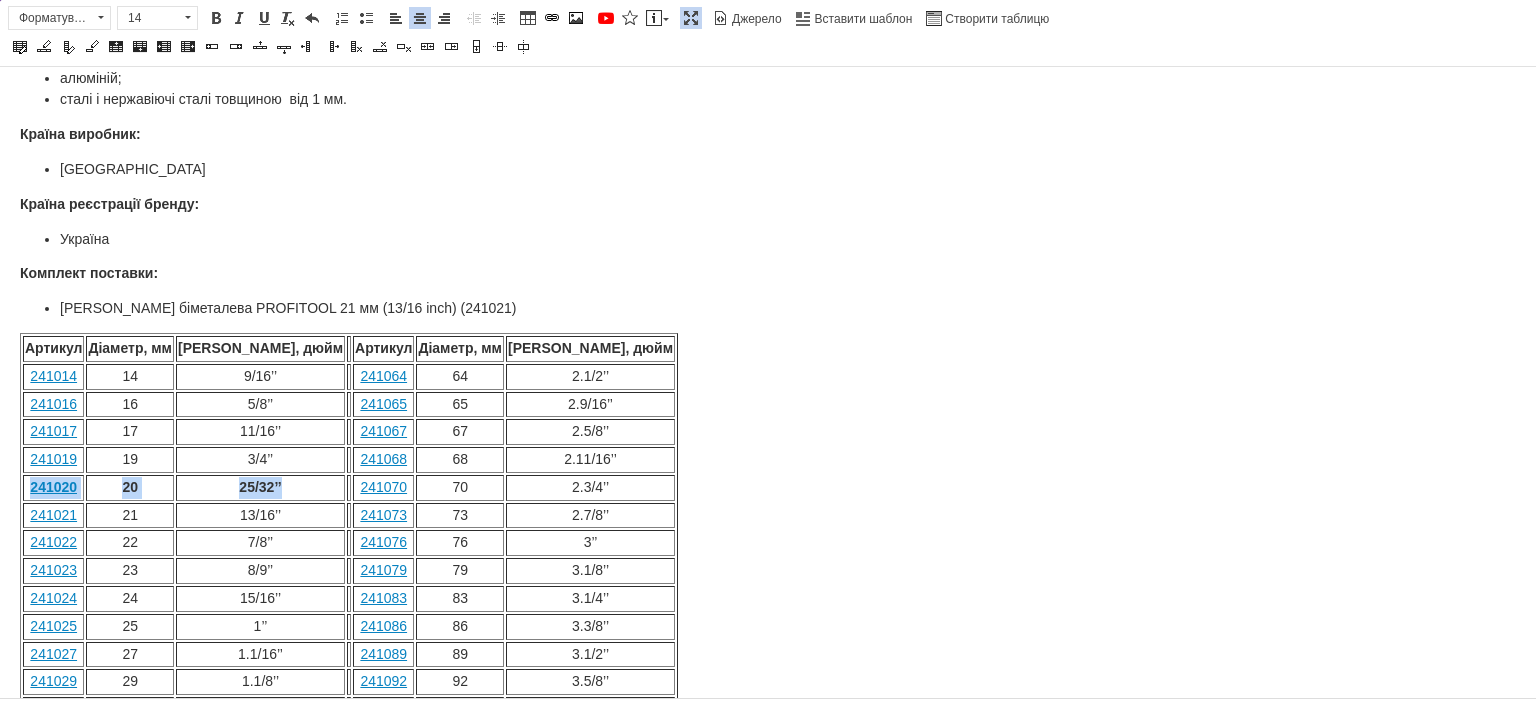 drag, startPoint x: 35, startPoint y: 456, endPoint x: 249, endPoint y: 450, distance: 214.08409 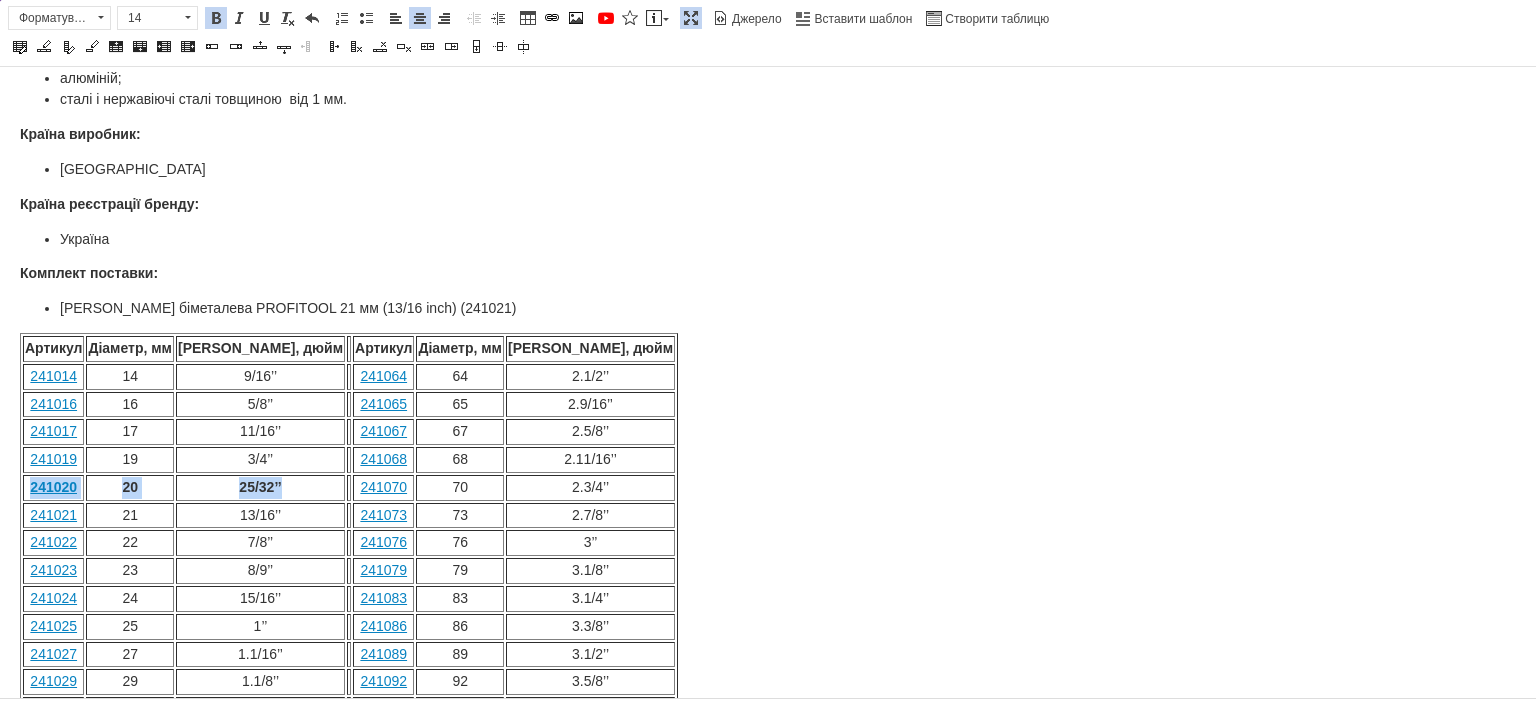 drag, startPoint x: 213, startPoint y: 18, endPoint x: 188, endPoint y: 107, distance: 92.44458 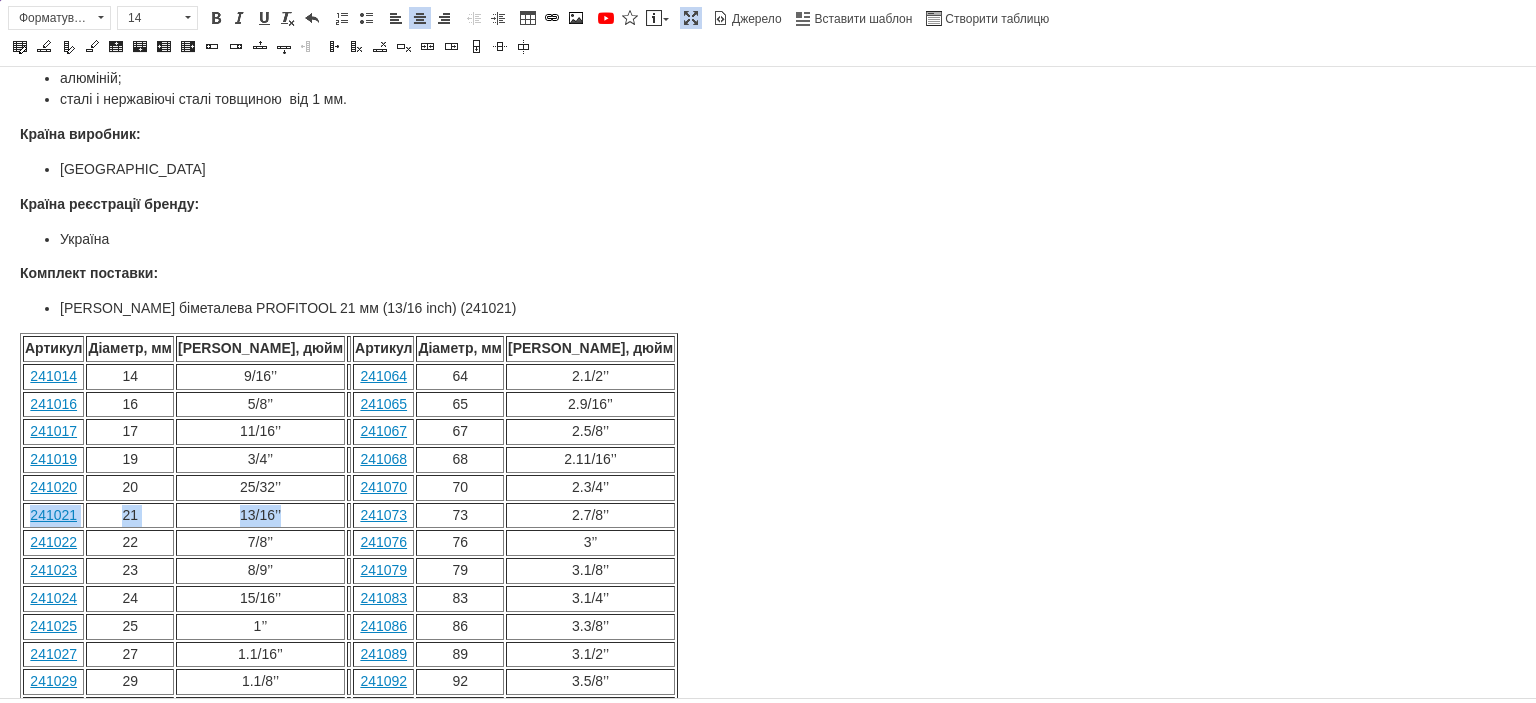 drag, startPoint x: 28, startPoint y: 477, endPoint x: 251, endPoint y: 478, distance: 223.00224 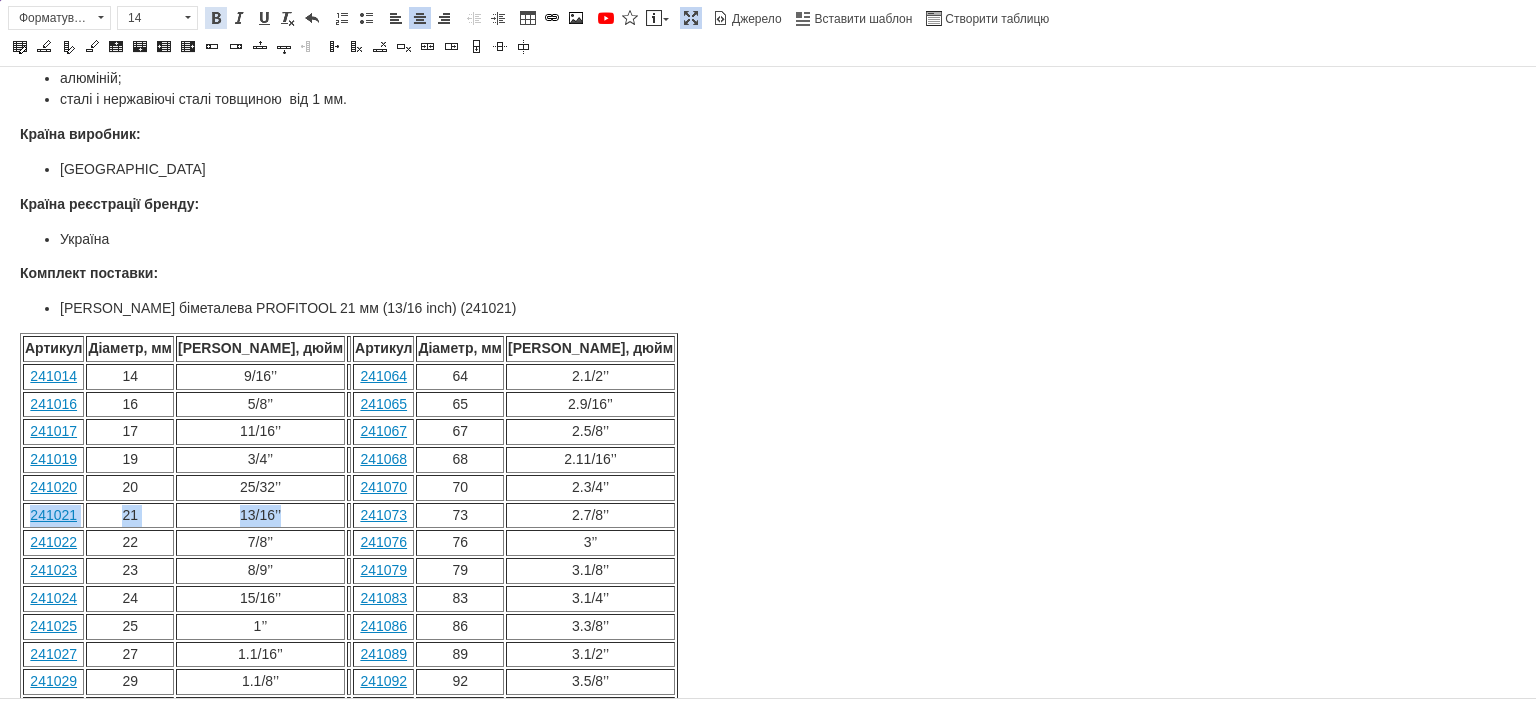 drag, startPoint x: 216, startPoint y: 9, endPoint x: 228, endPoint y: 62, distance: 54.34151 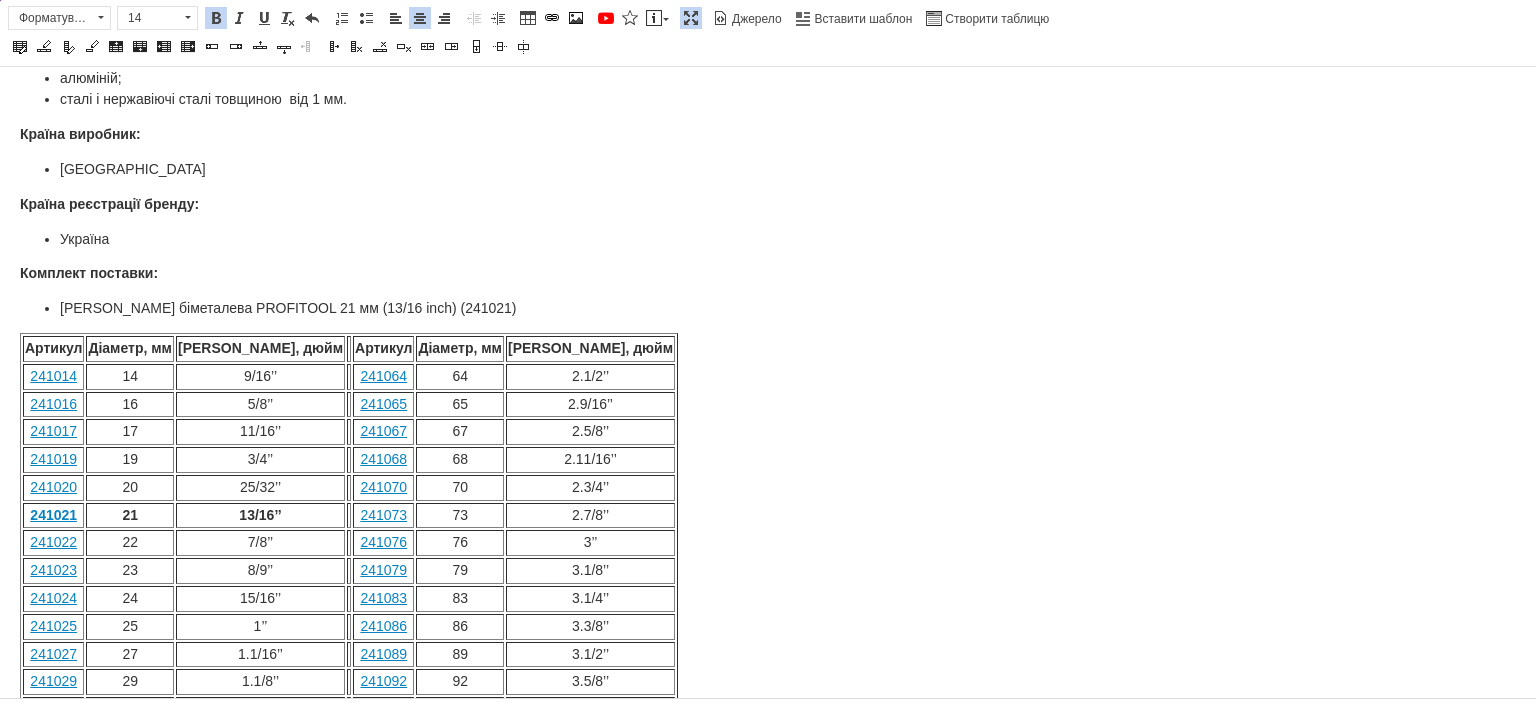 click on "[PERSON_NAME] біметалева PROFITOOL 21 мм (13/16 inch) (241021) Змінні зубці з 4-6 зубців на дюйм і високоякісний легований кобальтом біметал для оптимальної якості різання та тривалого терміну використання. Масивна задня кришка забезпечує плавний хід і точні отвори для розеток, різьби, кабельних та трубних вводів тощо. Переваги: чисте швидке різання; подовжений термін використання; масивна задня пластина. Технічні характеристики: Діаметр:  21 мм (13/16 inch) ; Глибина: 38 мм; Матеріал зубців: BІ-METAL COBALT 8%. Рекомендовано для матеріалів: дерево; гіпсокартон; пластик; алюміній; 241014 14" at bounding box center (768, 462) 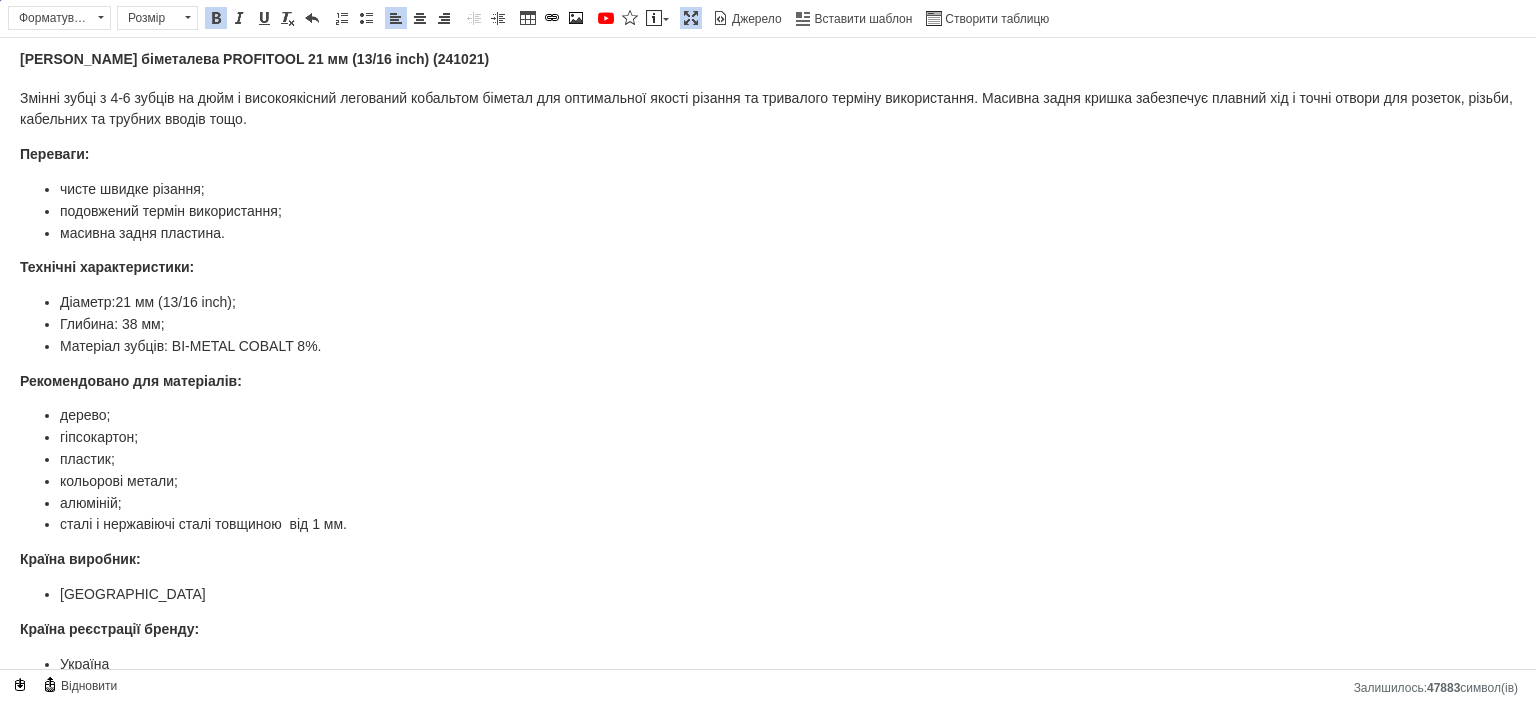 scroll, scrollTop: 0, scrollLeft: 0, axis: both 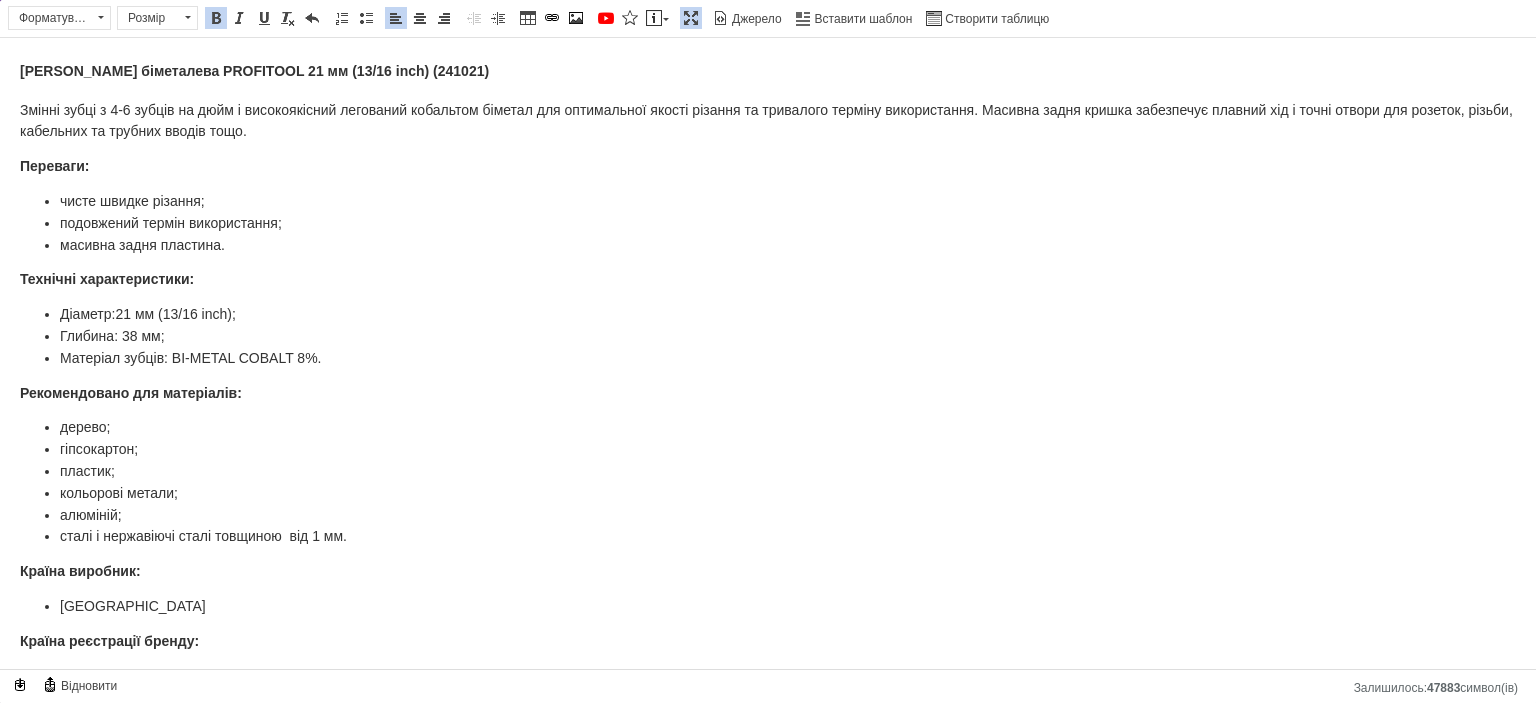 click on "Максимізувати" at bounding box center (691, 18) 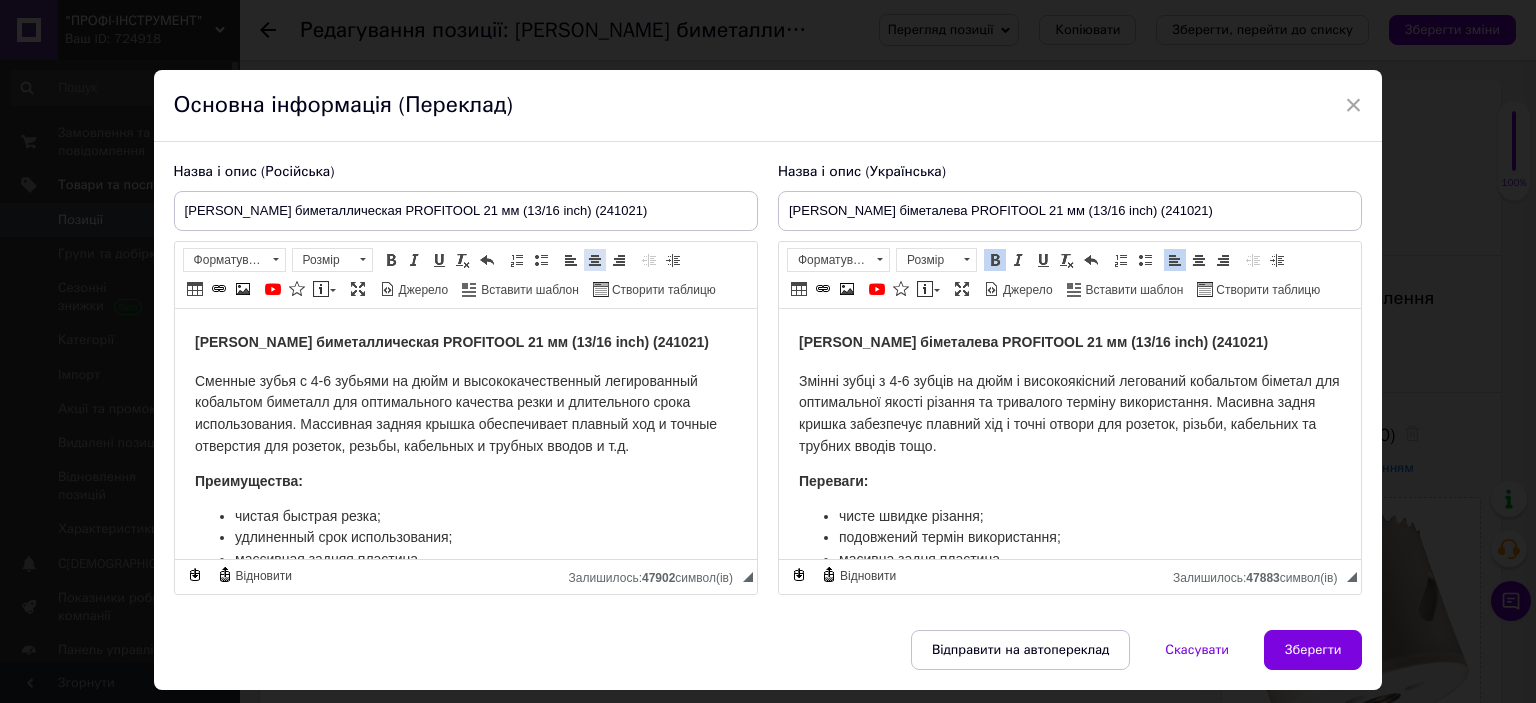 scroll, scrollTop: 618, scrollLeft: 0, axis: vertical 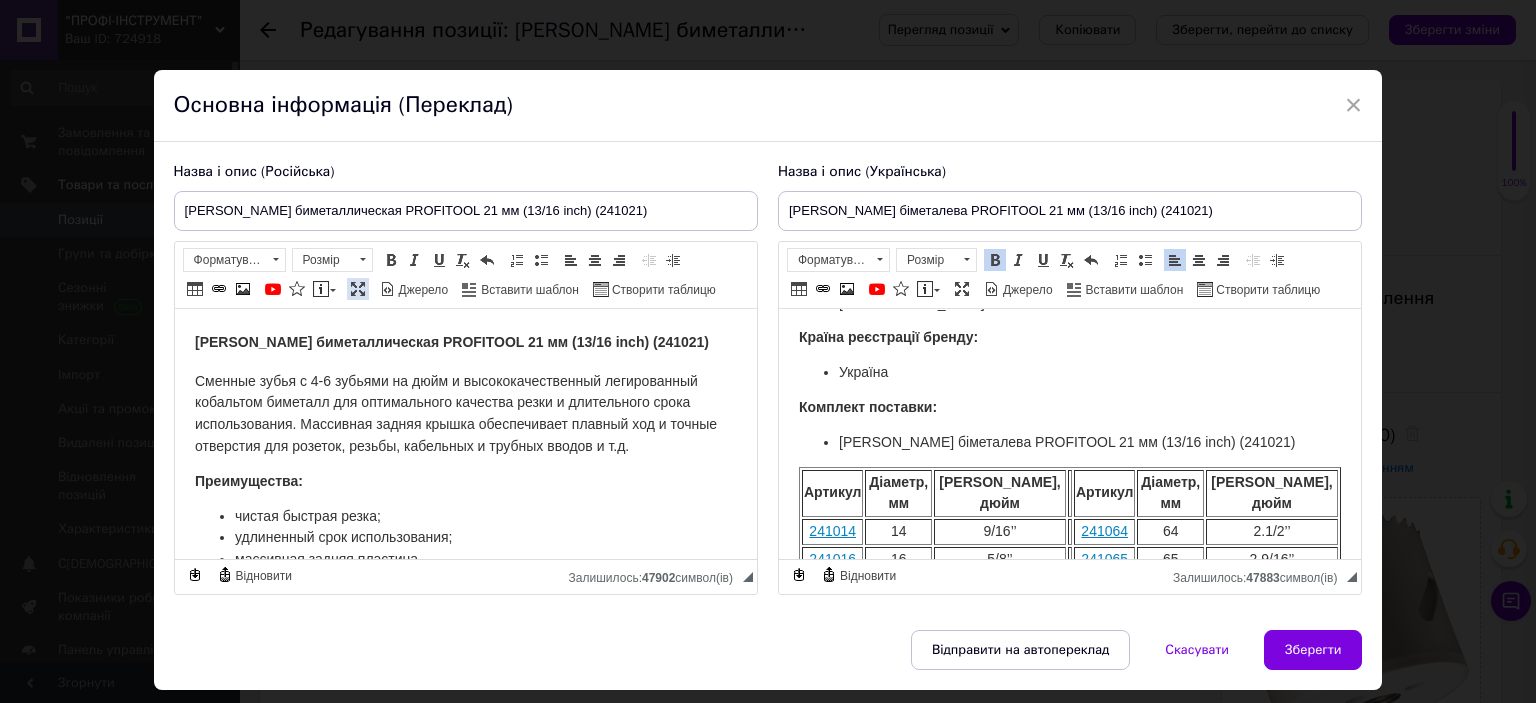 click at bounding box center [358, 289] 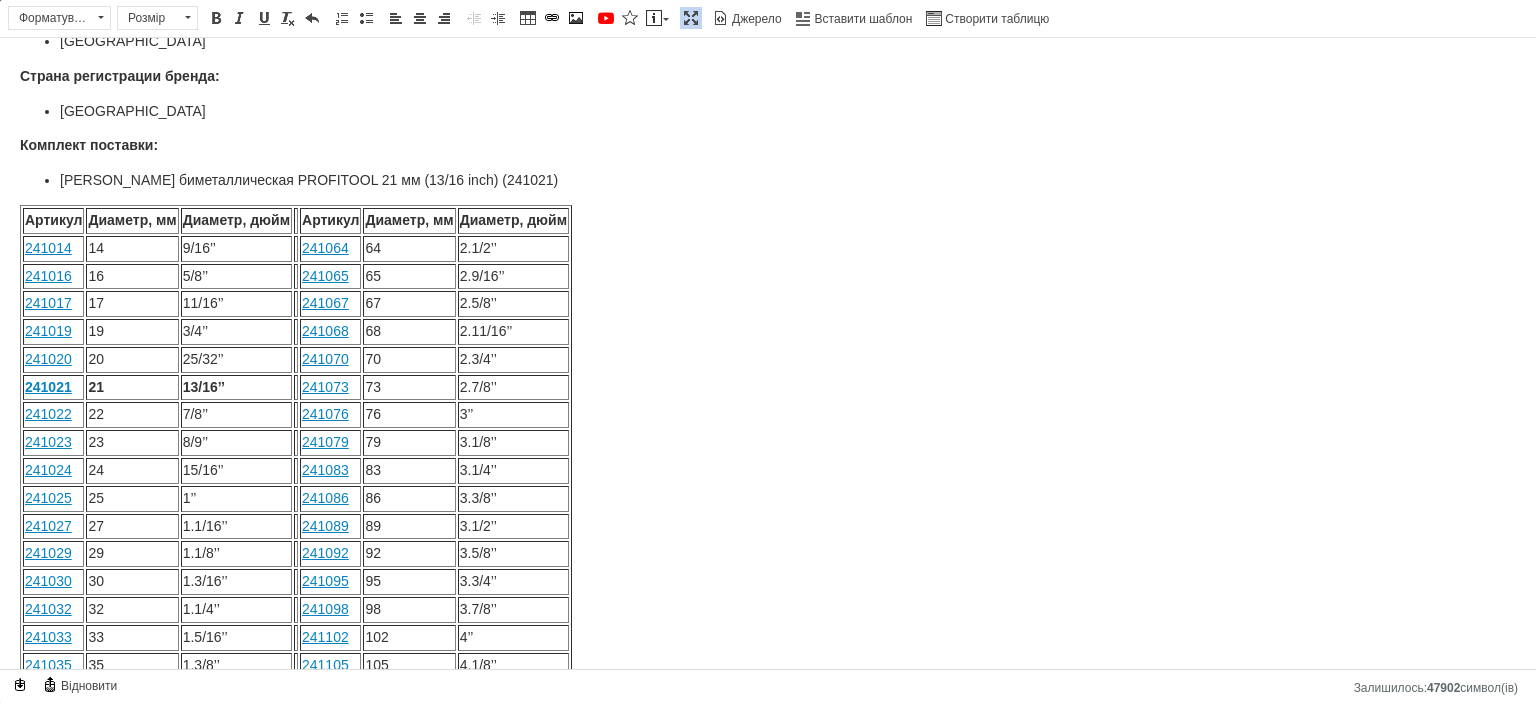scroll, scrollTop: 559, scrollLeft: 0, axis: vertical 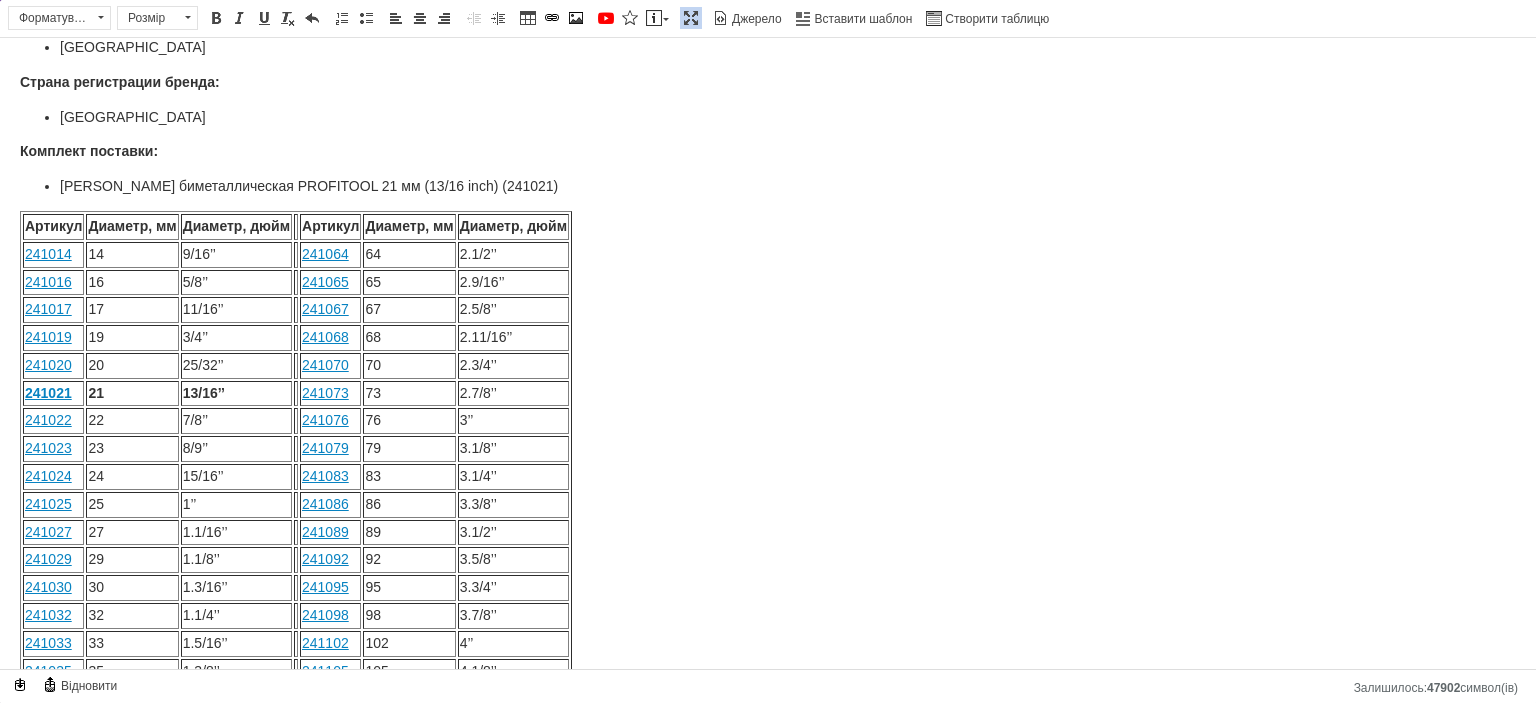 click on "Пила кольцевая биметаллическая PROFITOOL 21 мм (13/16 inch) (241021) Сменные зубья с 4-6 зубьями на дюйм и высококачественный легированный кобальтом биметалл для оптимального качества резки и длительного срока использования. Массивная задняя крышка обеспечивает плавный ход и точные отверстия для розеток, резьбы, кабельных и трубных вводов и т.д. Преимущества: чистая быстрая резка; удлиненный срок использования; массивная задняя пластина. Технические характеристики: Диаметр:  21 мм (13/16 inch) ; Глубина: 38 мм; Материал зубьев: BІ-METAL COBALT 8%. Рекомендовано для материалов: дерево;" at bounding box center (768, 315) 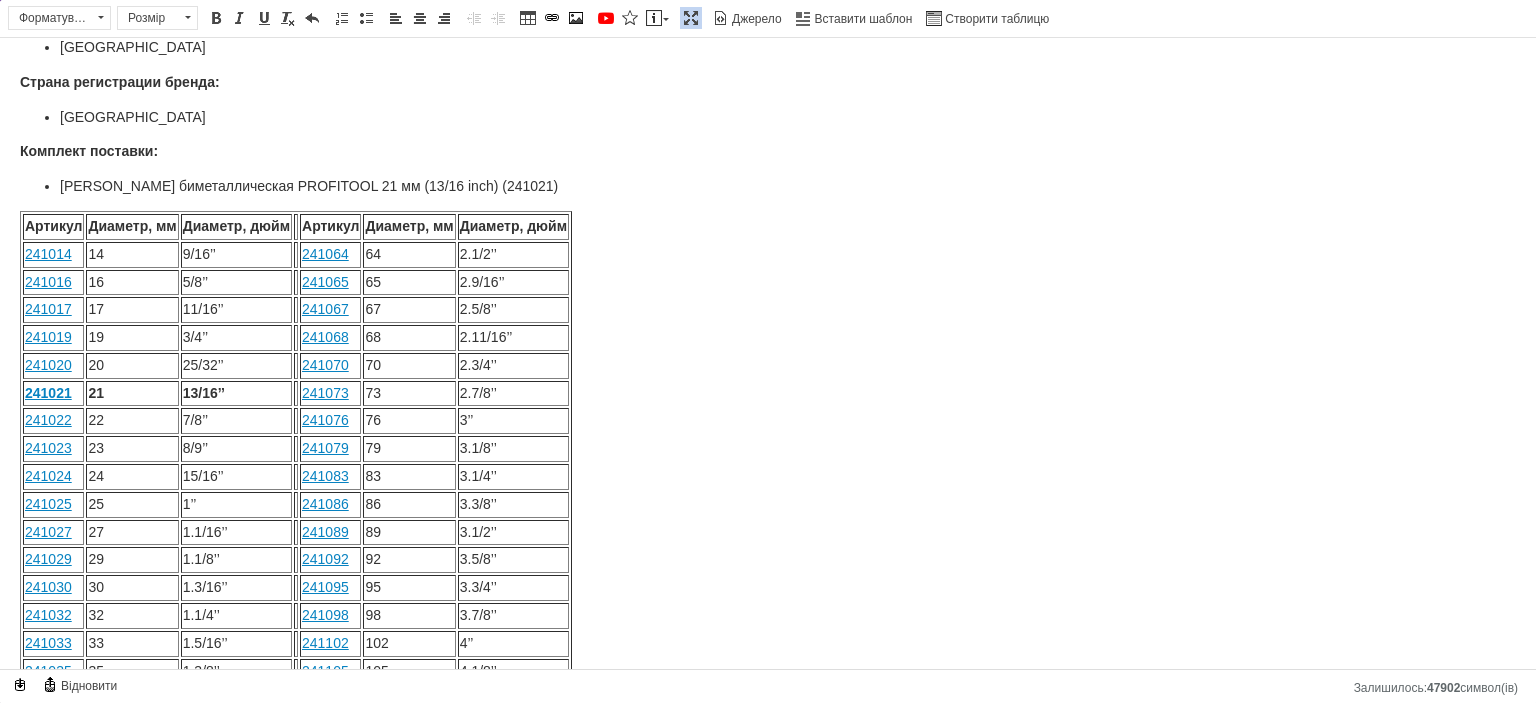 click on "Пила кольцевая биметаллическая PROFITOOL 21 мм (13/16 inch) (241021) Сменные зубья с 4-6 зубьями на дюйм и высококачественный легированный кобальтом биметалл для оптимального качества резки и длительного срока использования. Массивная задняя крышка обеспечивает плавный ход и точные отверстия для розеток, резьбы, кабельных и трубных вводов и т.д. Преимущества: чистая быстрая резка; удлиненный срок использования; массивная задняя пластина. Технические характеристики: Диаметр:  21 мм (13/16 inch) ; Глубина: 38 мм; Материал зубьев: BІ-METAL COBALT 8%. Рекомендовано для материалов: дерево;" at bounding box center (768, 315) 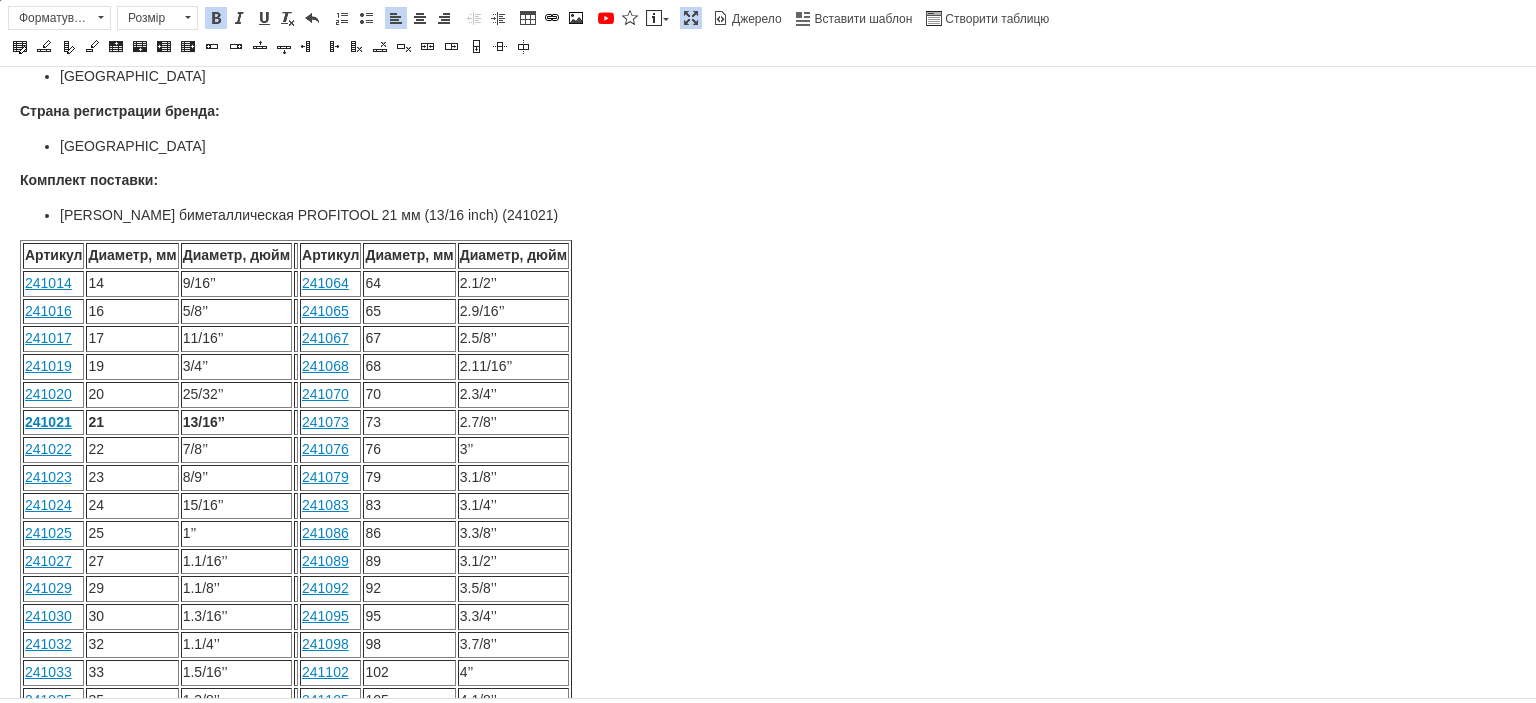 click on "Пила кольцевая биметаллическая PROFITOOL 21 мм (13/16 inch) (241021) Сменные зубья с 4-6 зубьями на дюйм и высококачественный легированный кобальтом биметалл для оптимального качества резки и длительного срока использования. Массивная задняя крышка обеспечивает плавный ход и точные отверстия для розеток, резьбы, кабельных и трубных вводов и т.д. Преимущества: чистая быстрая резка; удлиненный срок использования; массивная задняя пластина. Технические характеристики: Диаметр:  21 мм (13/16 inch) ; Глубина: 38 мм; Материал зубьев: BІ-METAL COBALT 8%. Рекомендовано для материалов: дерево;" at bounding box center (768, 344) 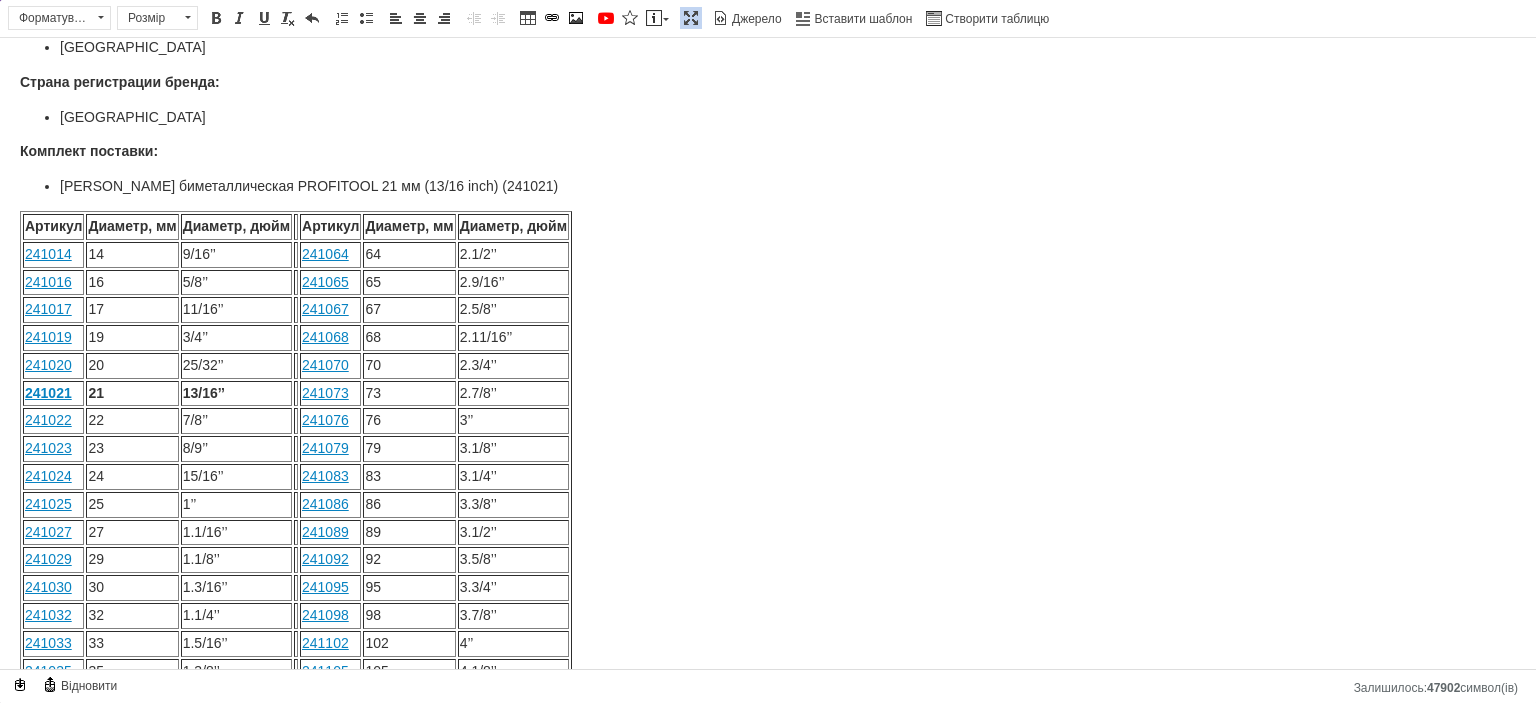 type 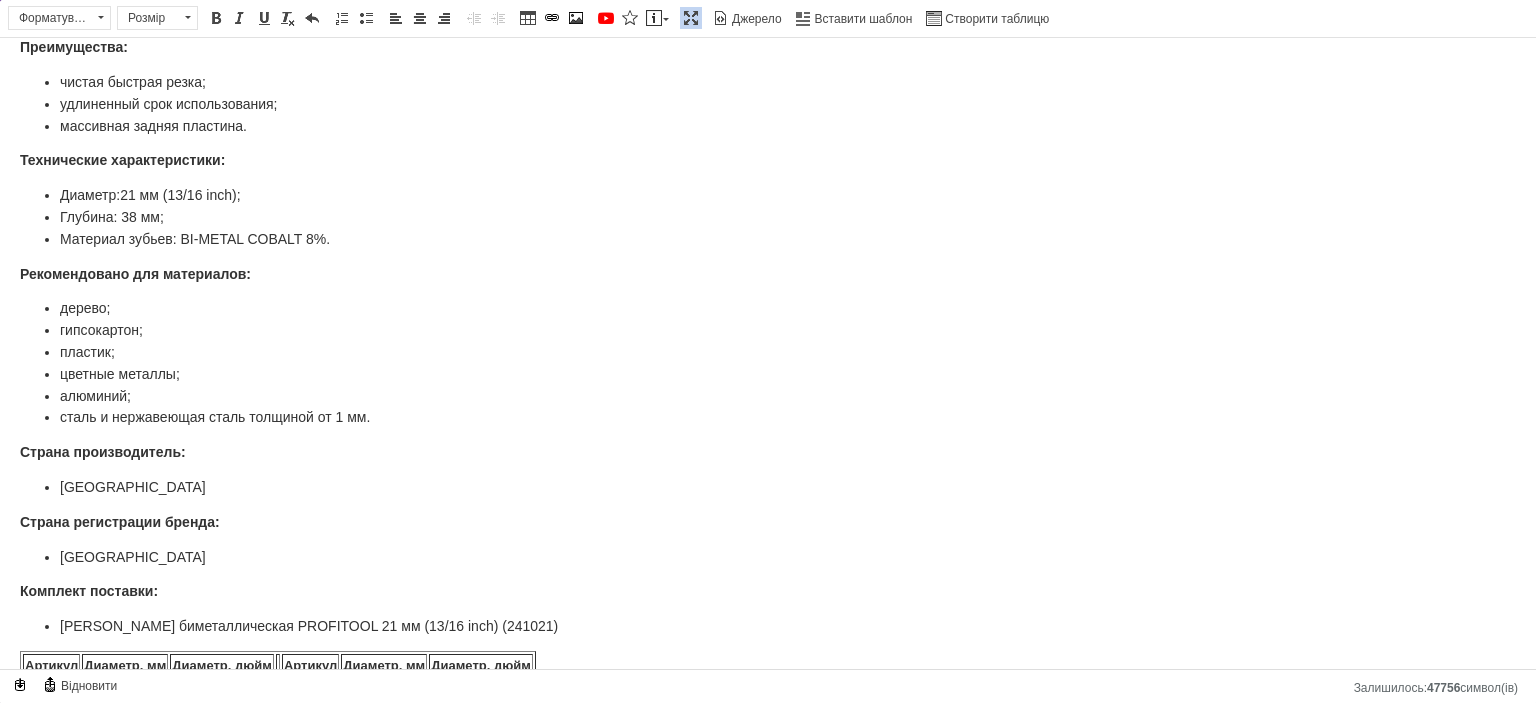 scroll, scrollTop: 982, scrollLeft: 0, axis: vertical 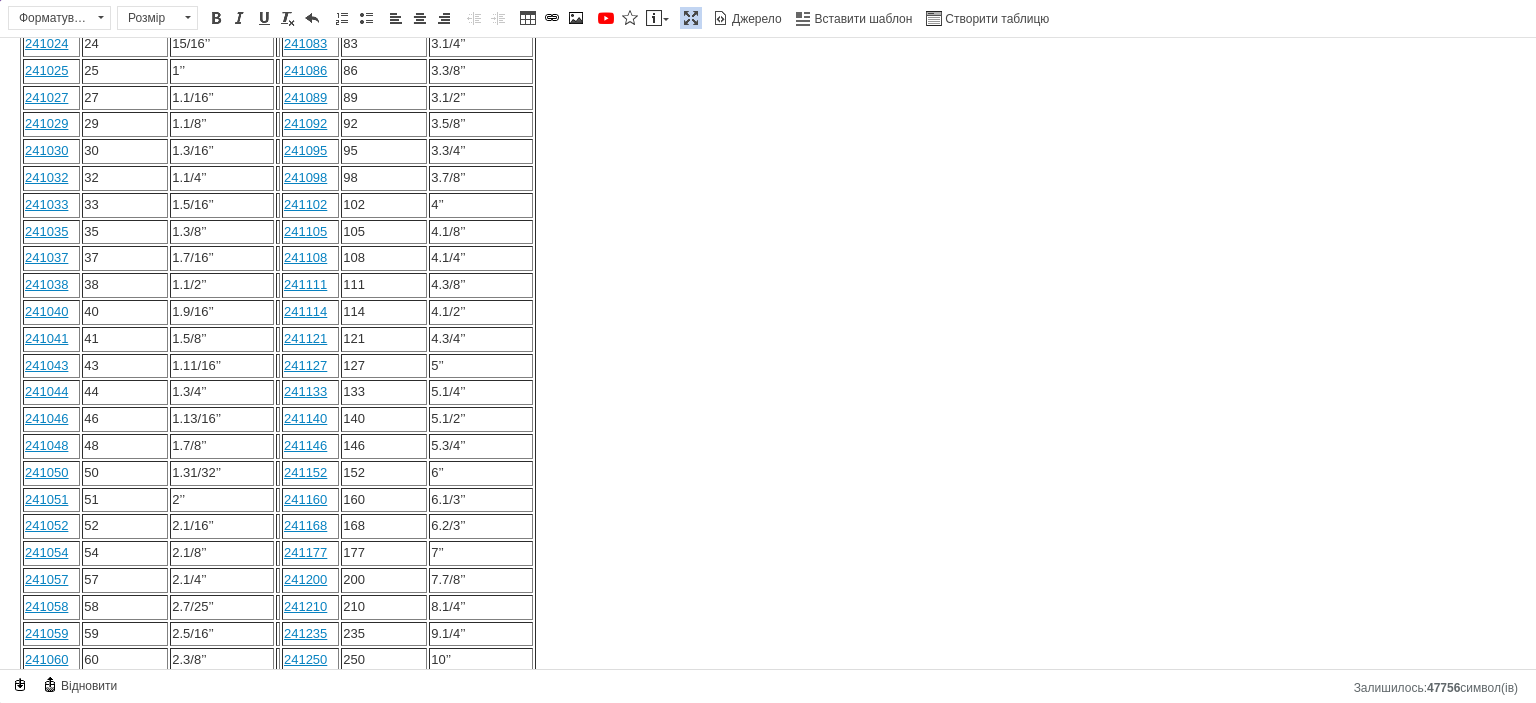 click on "Пила кольцевая биметаллическая PROFITOOL 21 мм (13/16 inch) (241021) Сменные зубья с 4-6 зубьями на дюйм и высококачественный легированный кобальтом биметалл для оптимального качества резки и длительного срока использования. Массивная задняя крышка обеспечивает плавный ход и точные отверстия для розеток, резьбы, кабельных и трубных вводов и т.д. Преимущества: чистая быстрая резка; удлиненный срок использования; массивная задняя пластина. Технические характеристики: Диаметр:  21 мм (13/16 inch) ; Глубина: 38 мм; Материал зубьев: BІ-METAL COBALT 8%. Рекомендовано для материалов: дерево;" at bounding box center (768, -100) 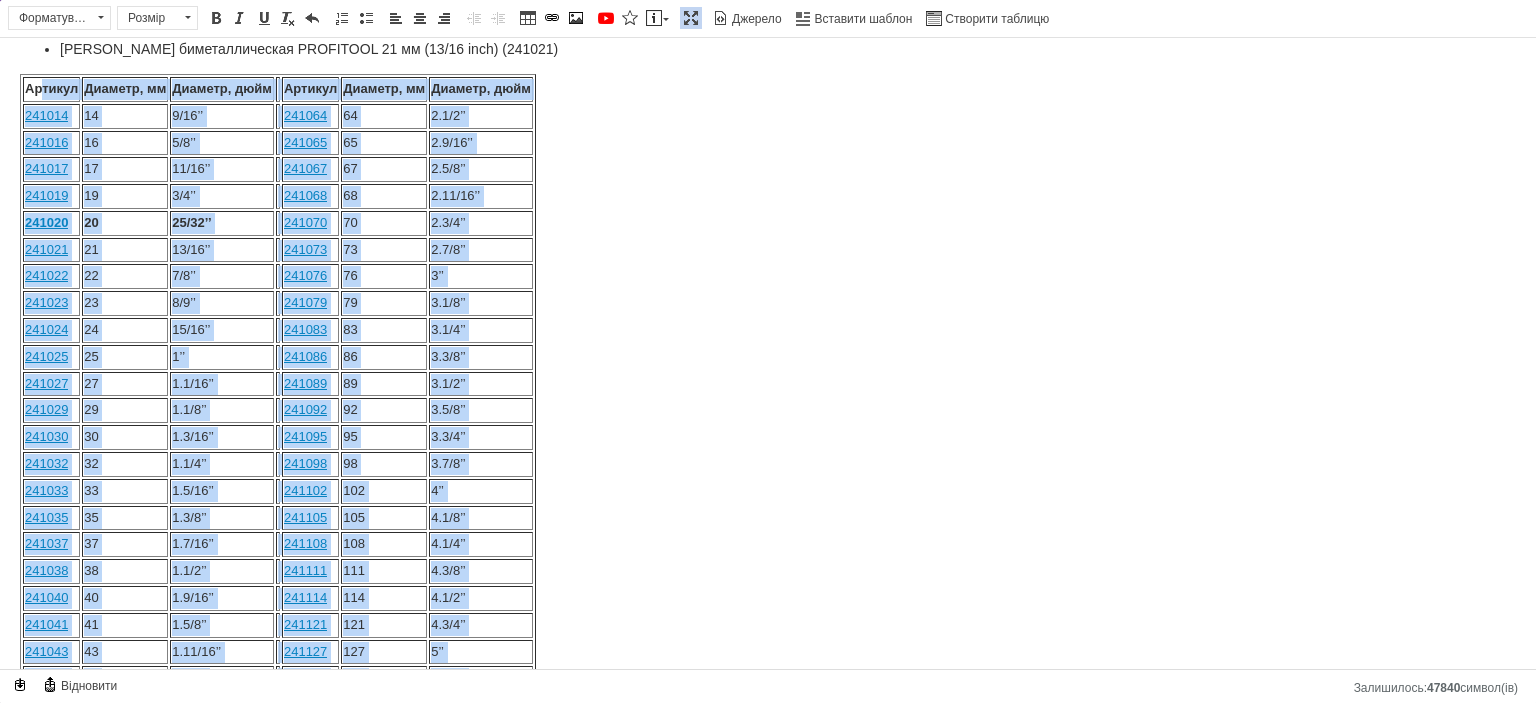 scroll, scrollTop: 690, scrollLeft: 0, axis: vertical 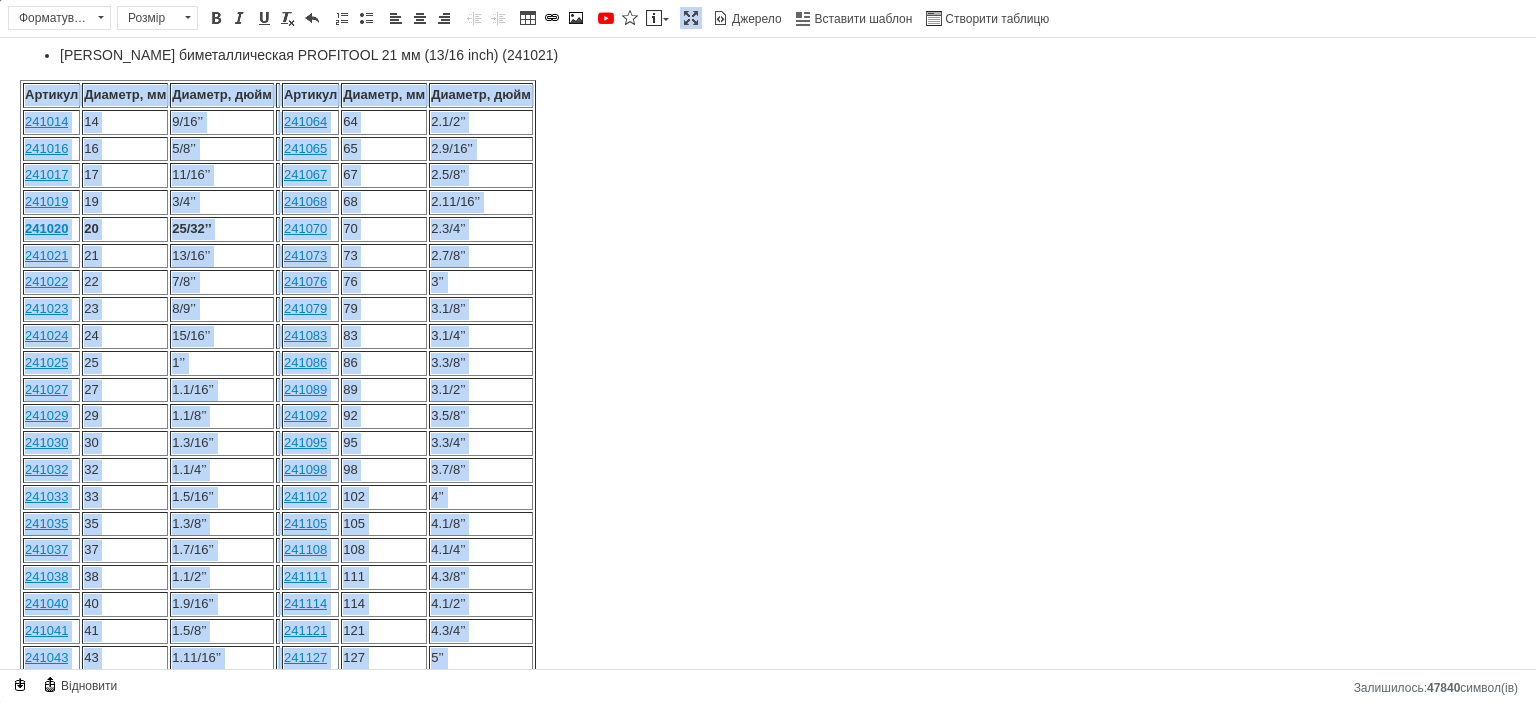 drag, startPoint x: 360, startPoint y: 632, endPoint x: 27, endPoint y: 77, distance: 647.23566 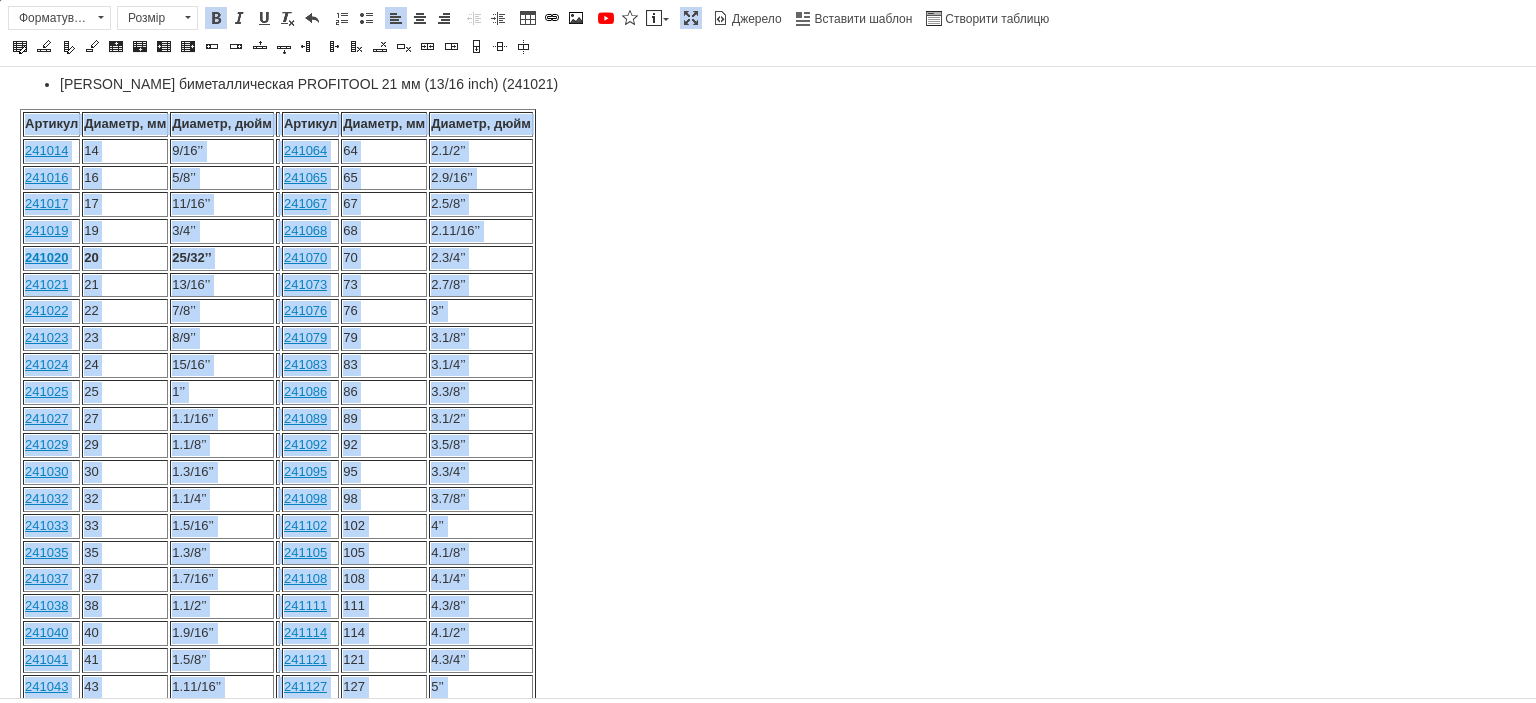 click on "Розмір" at bounding box center [148, 18] 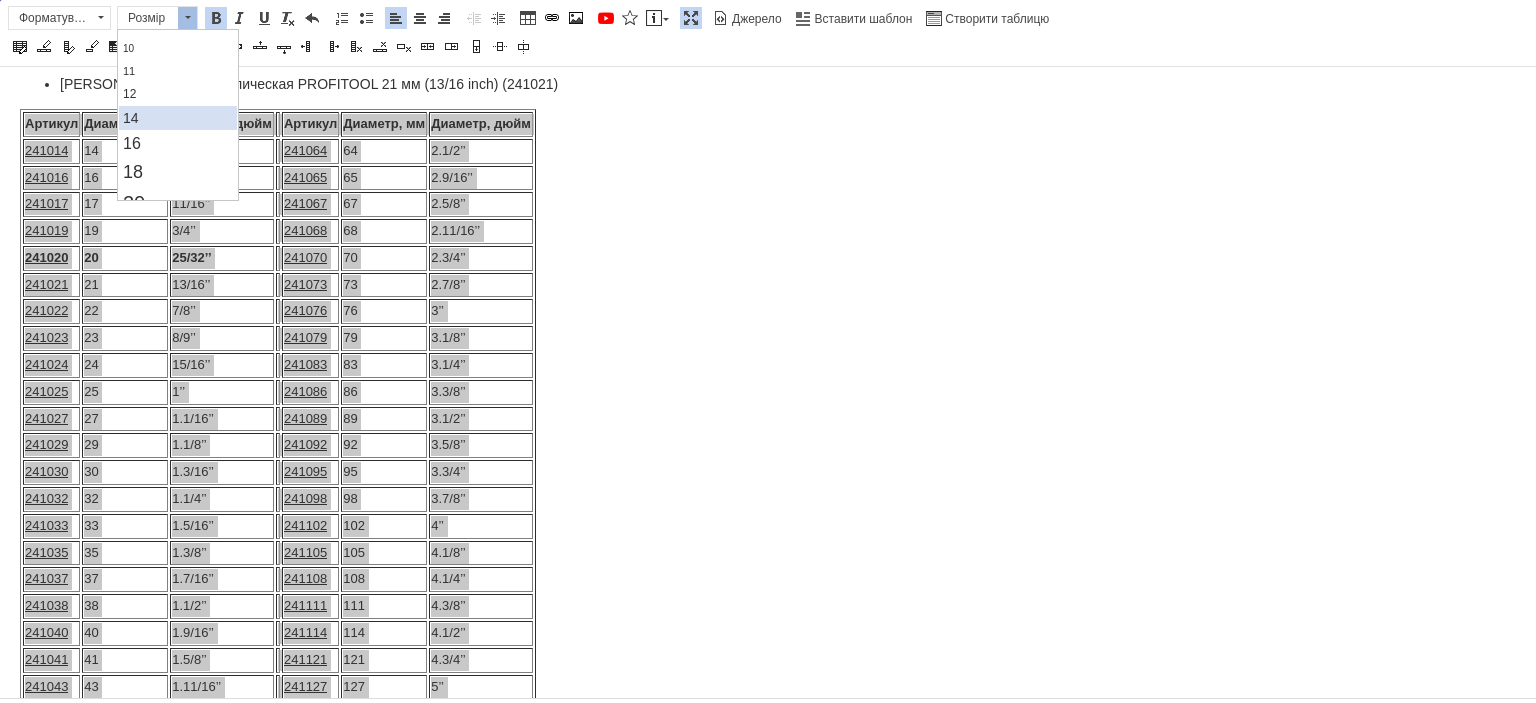 scroll, scrollTop: 100, scrollLeft: 0, axis: vertical 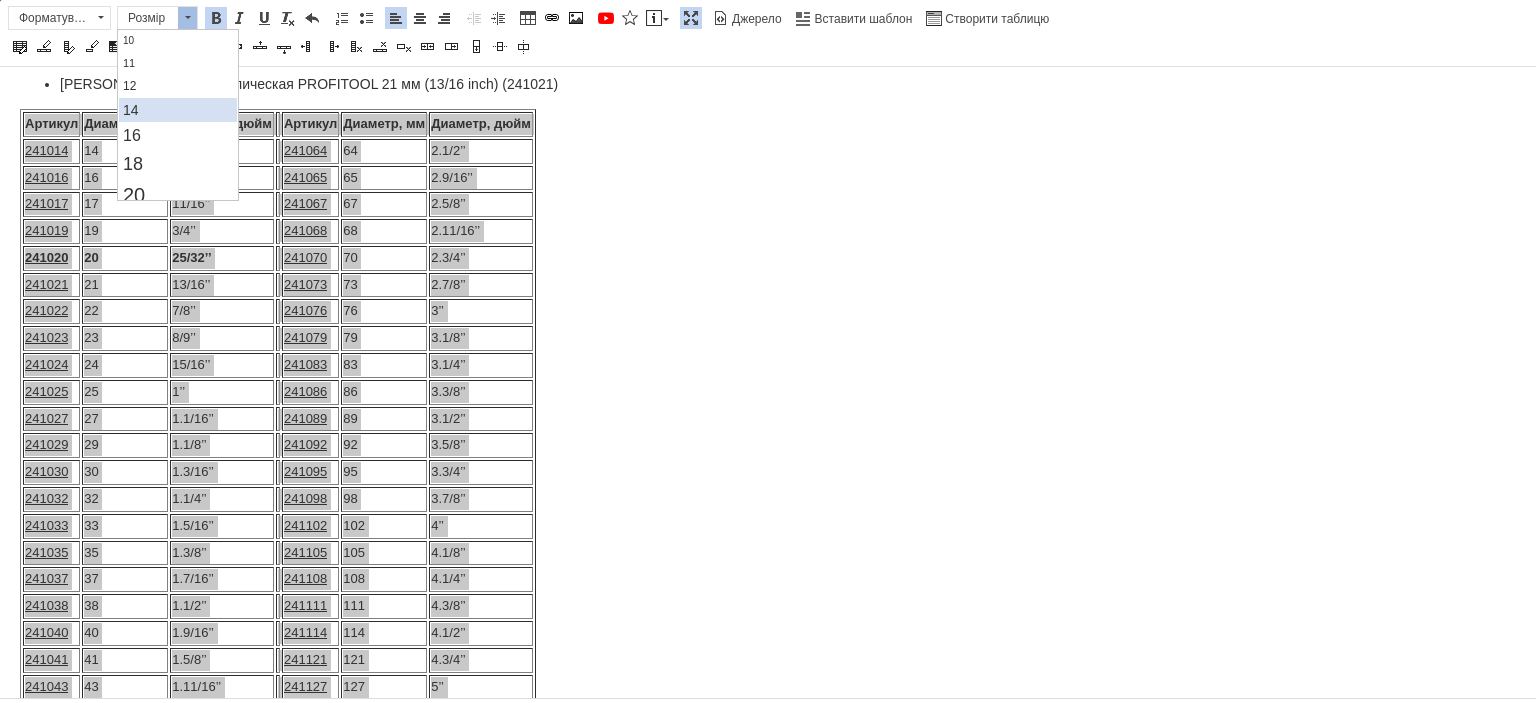 click on "14" at bounding box center [177, 110] 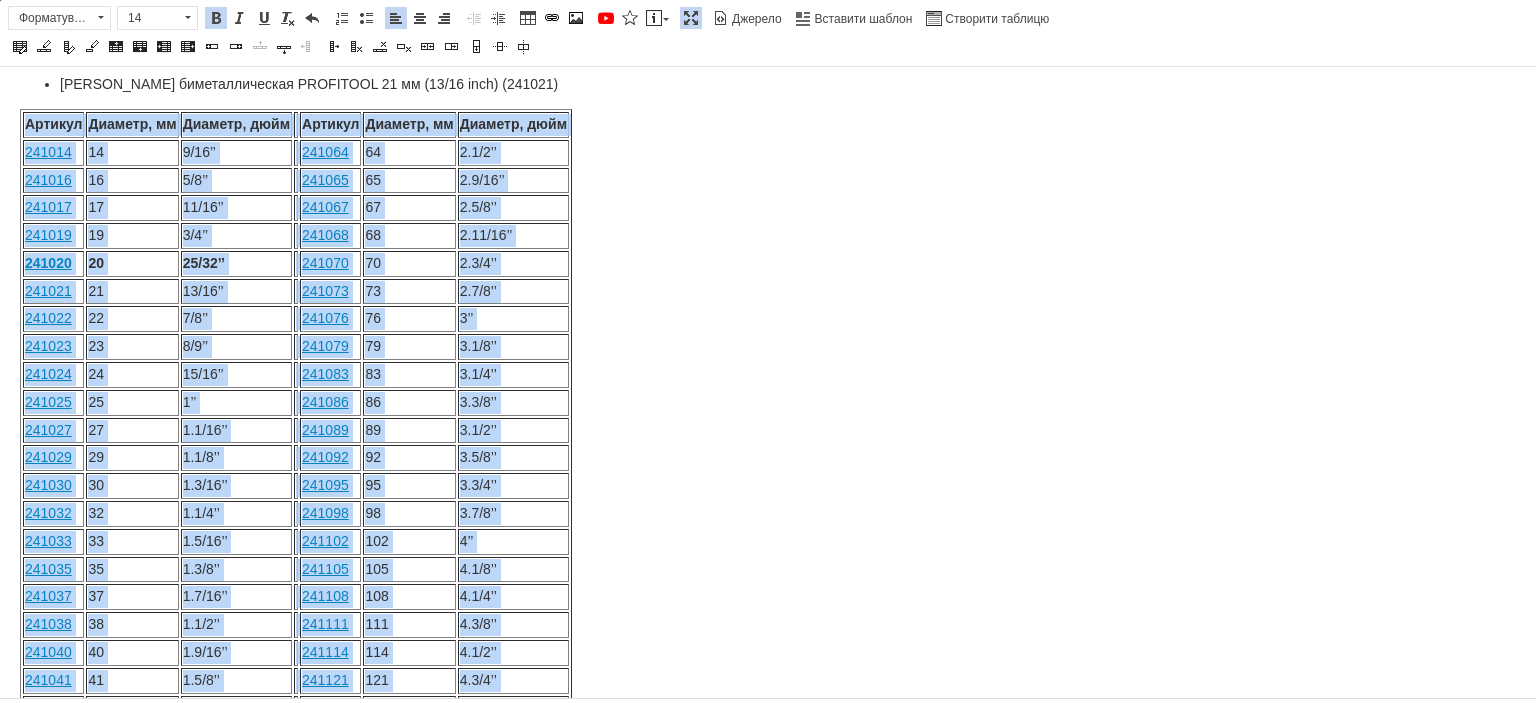 scroll, scrollTop: 0, scrollLeft: 0, axis: both 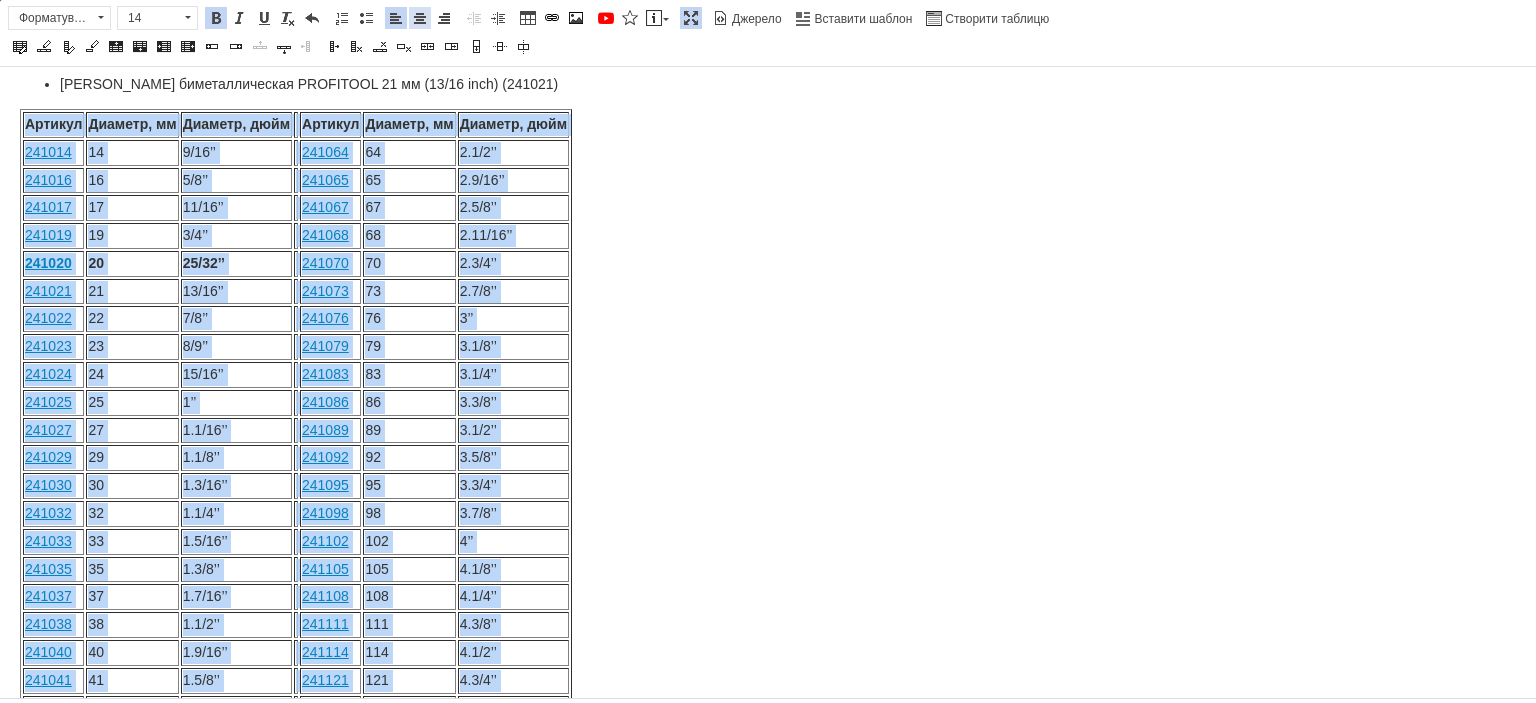 click at bounding box center [420, 18] 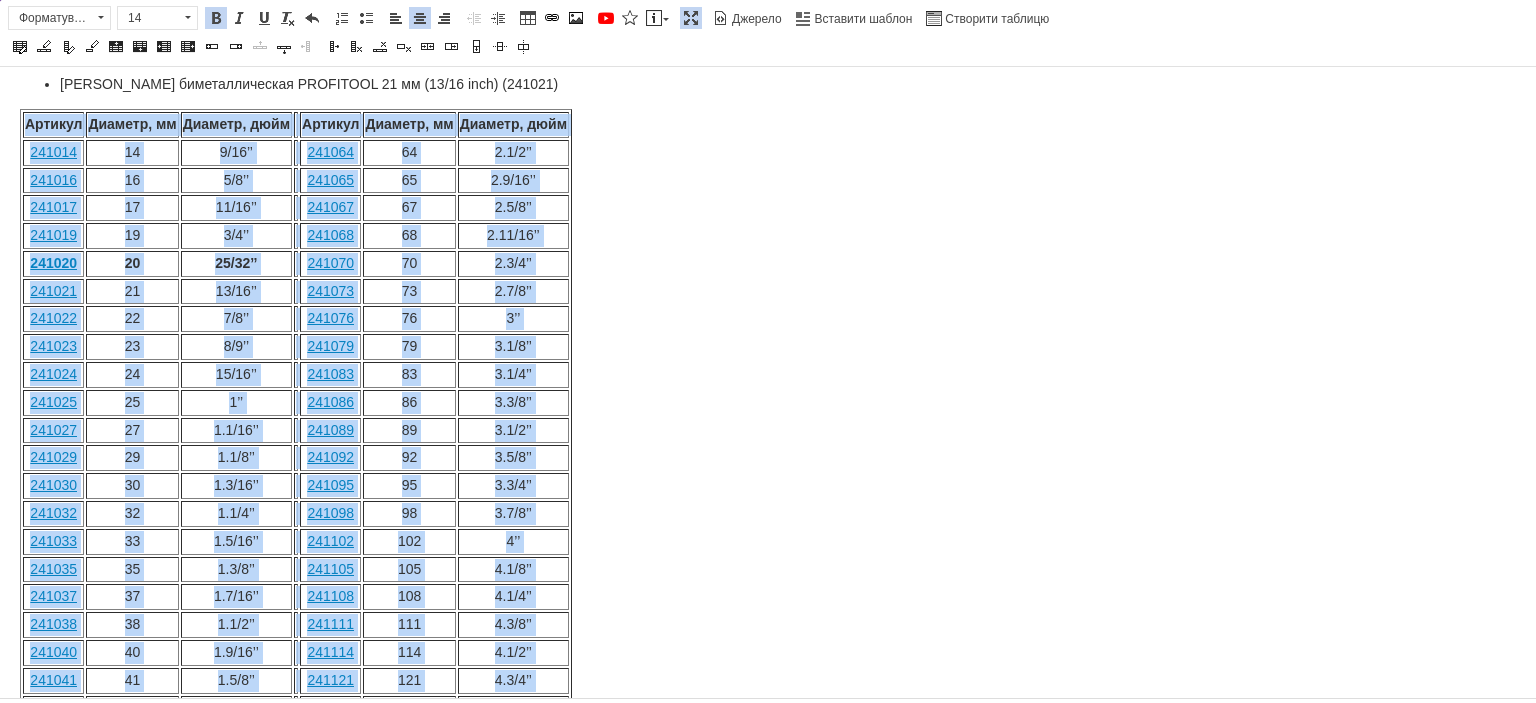 click on "241068" at bounding box center [330, 235] 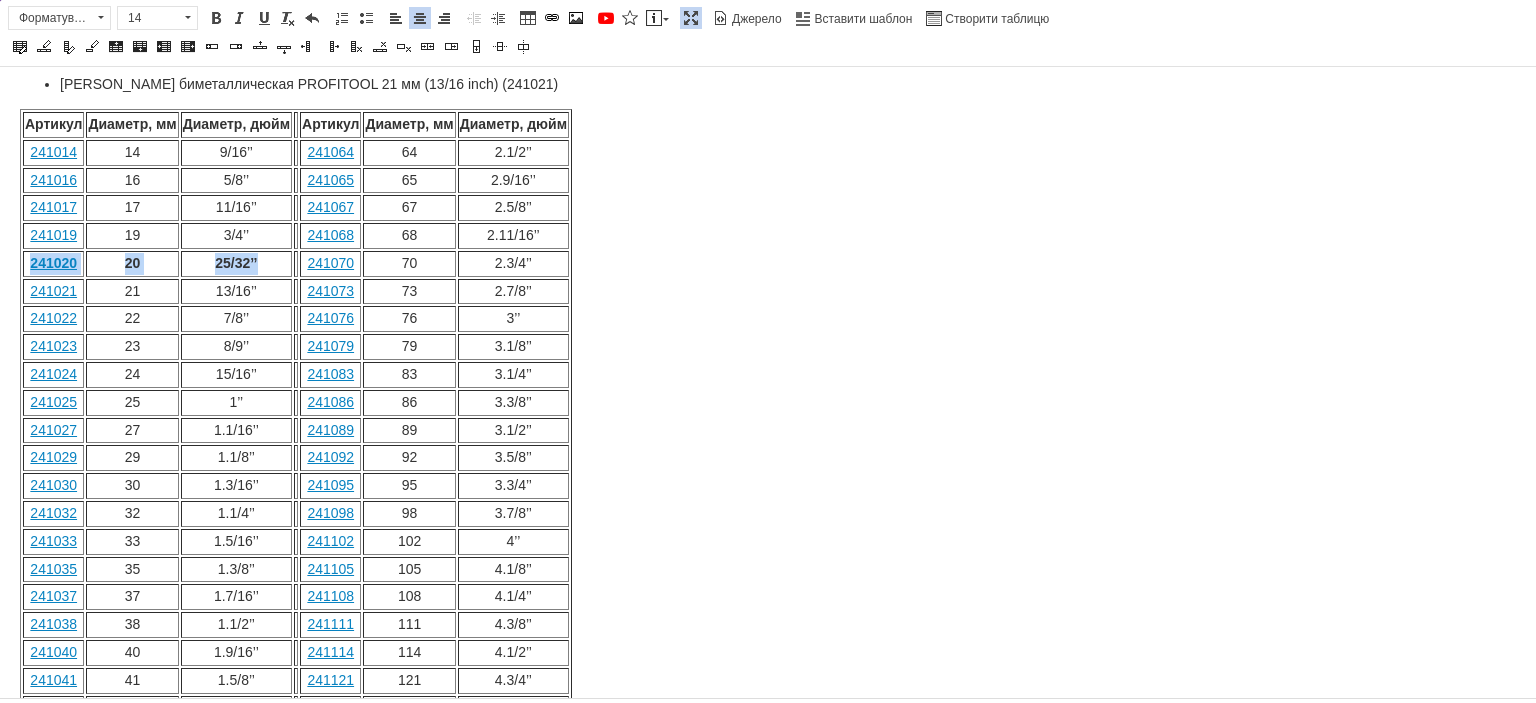 drag, startPoint x: 31, startPoint y: 228, endPoint x: 257, endPoint y: 232, distance: 226.0354 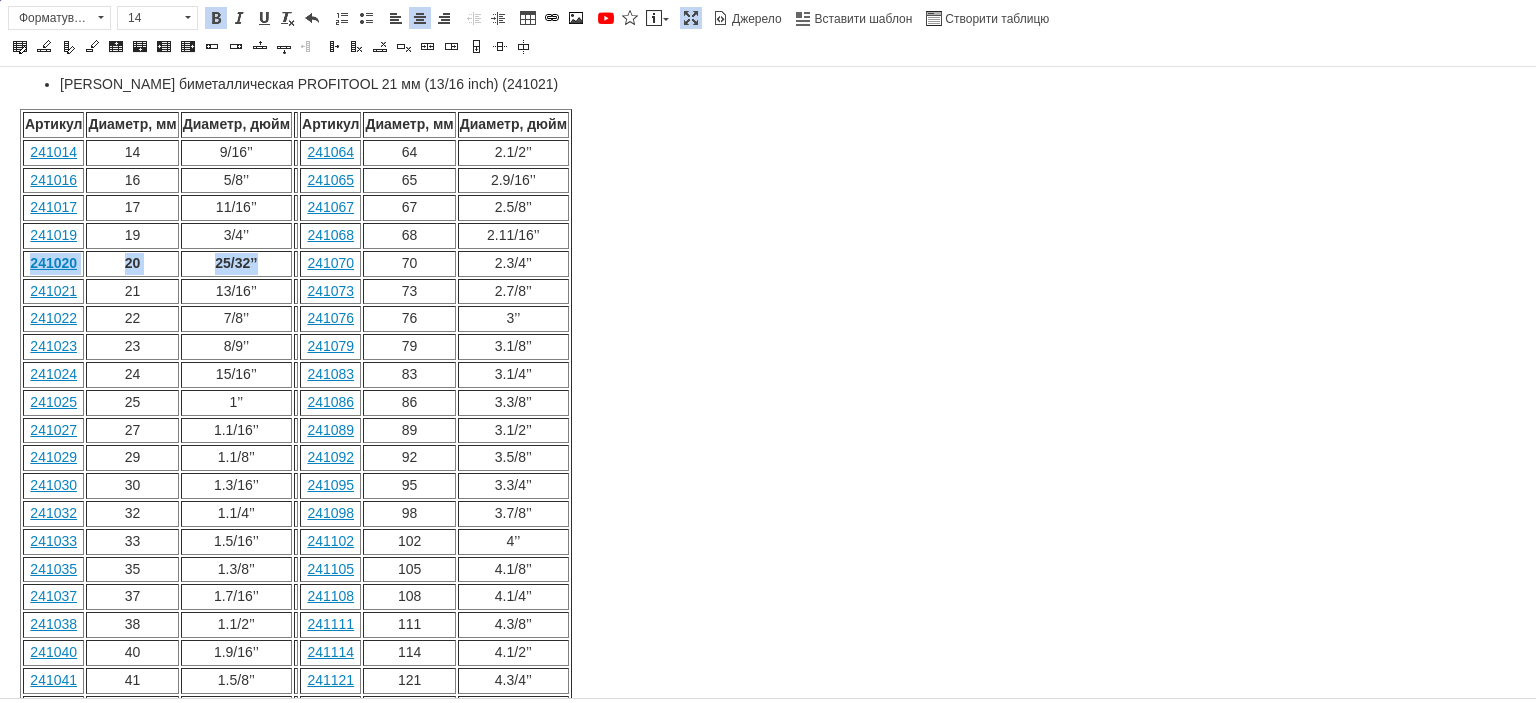 drag, startPoint x: 213, startPoint y: 12, endPoint x: 208, endPoint y: 63, distance: 51.24451 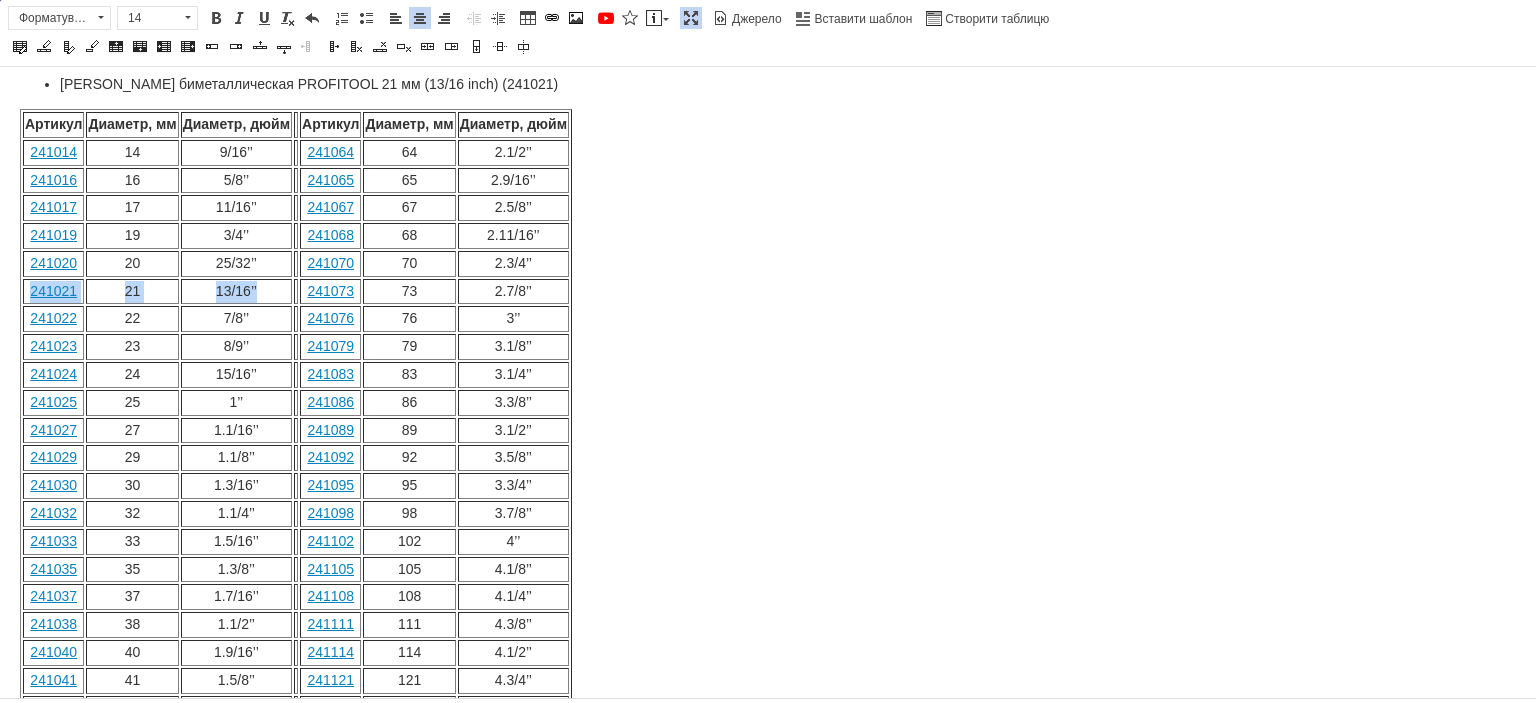 drag, startPoint x: 28, startPoint y: 257, endPoint x: 254, endPoint y: 256, distance: 226.00221 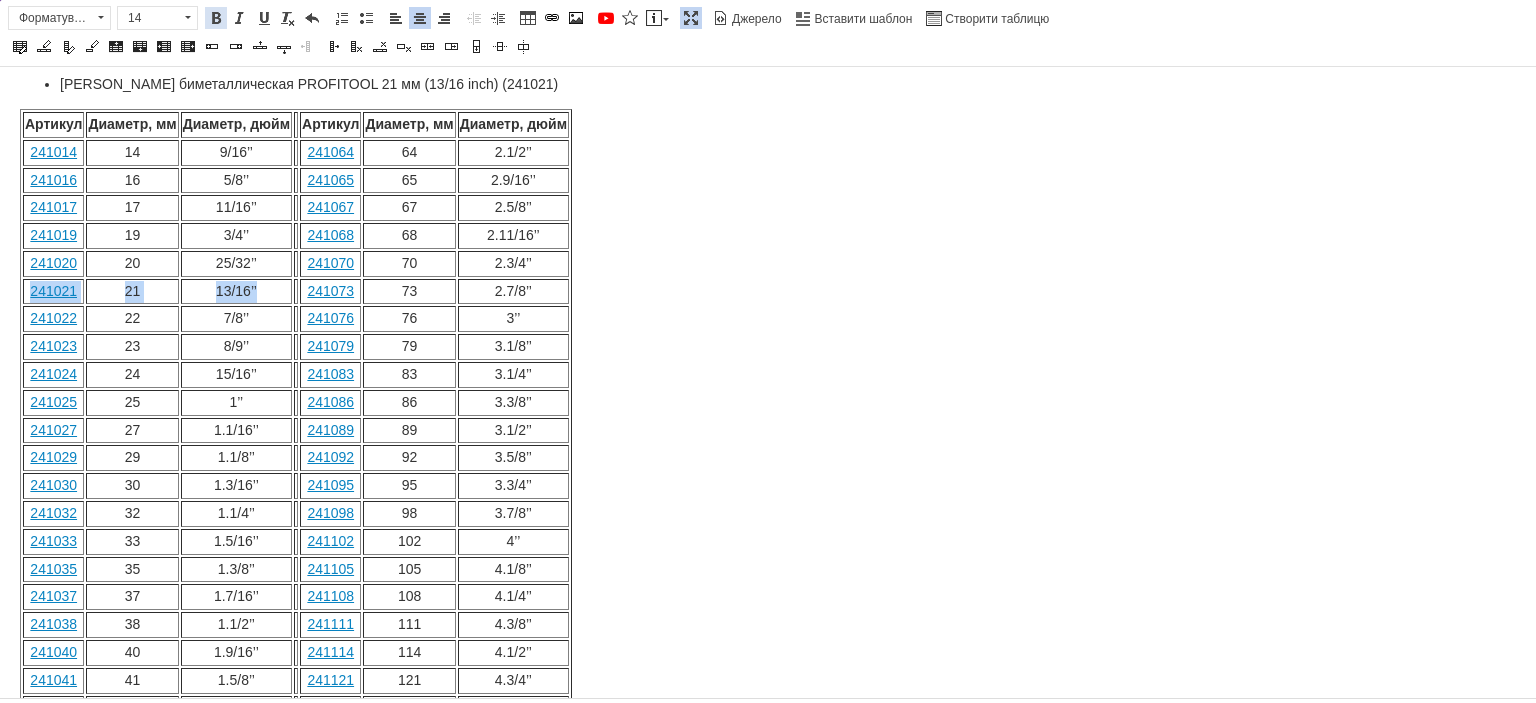 click at bounding box center [216, 18] 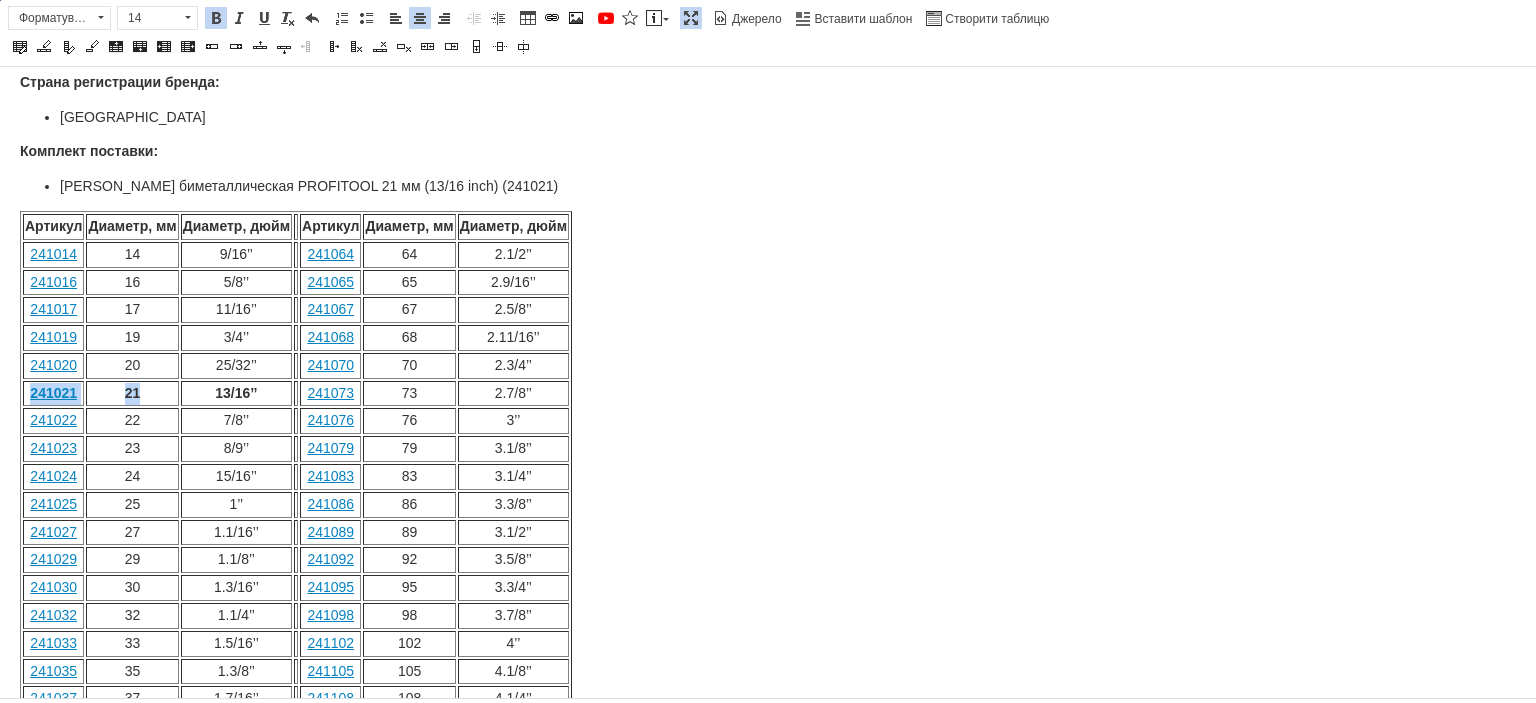scroll, scrollTop: 490, scrollLeft: 0, axis: vertical 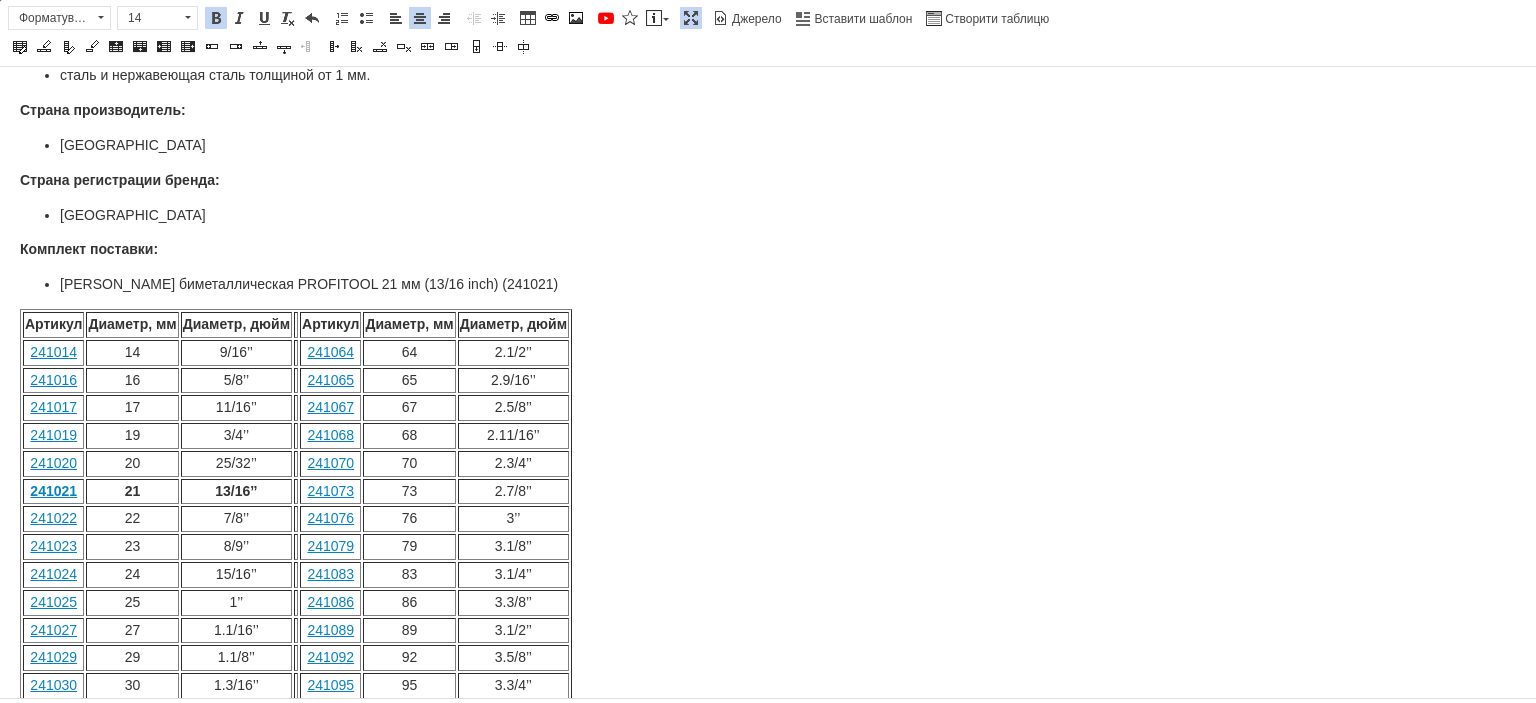 click on "[GEOGRAPHIC_DATA]" at bounding box center [768, 216] 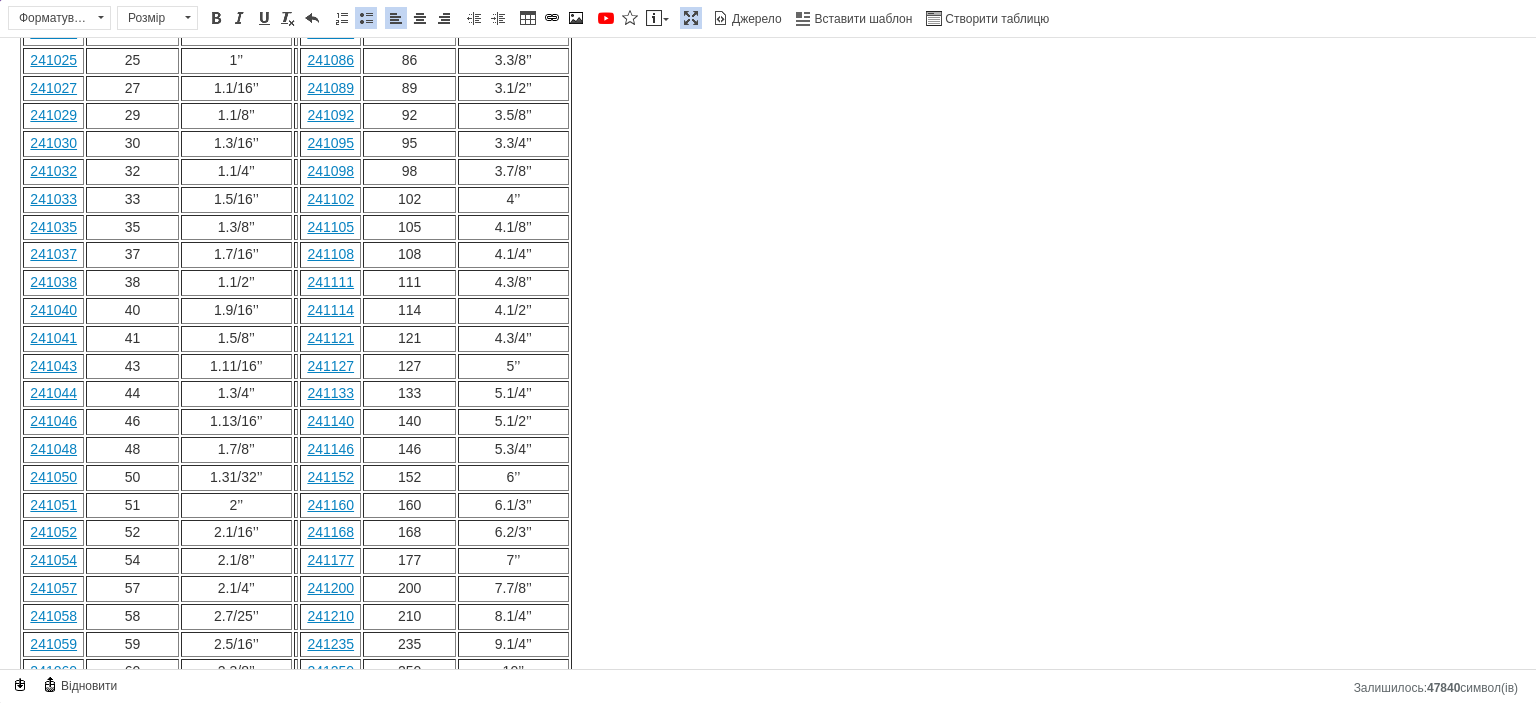 scroll, scrollTop: 1006, scrollLeft: 0, axis: vertical 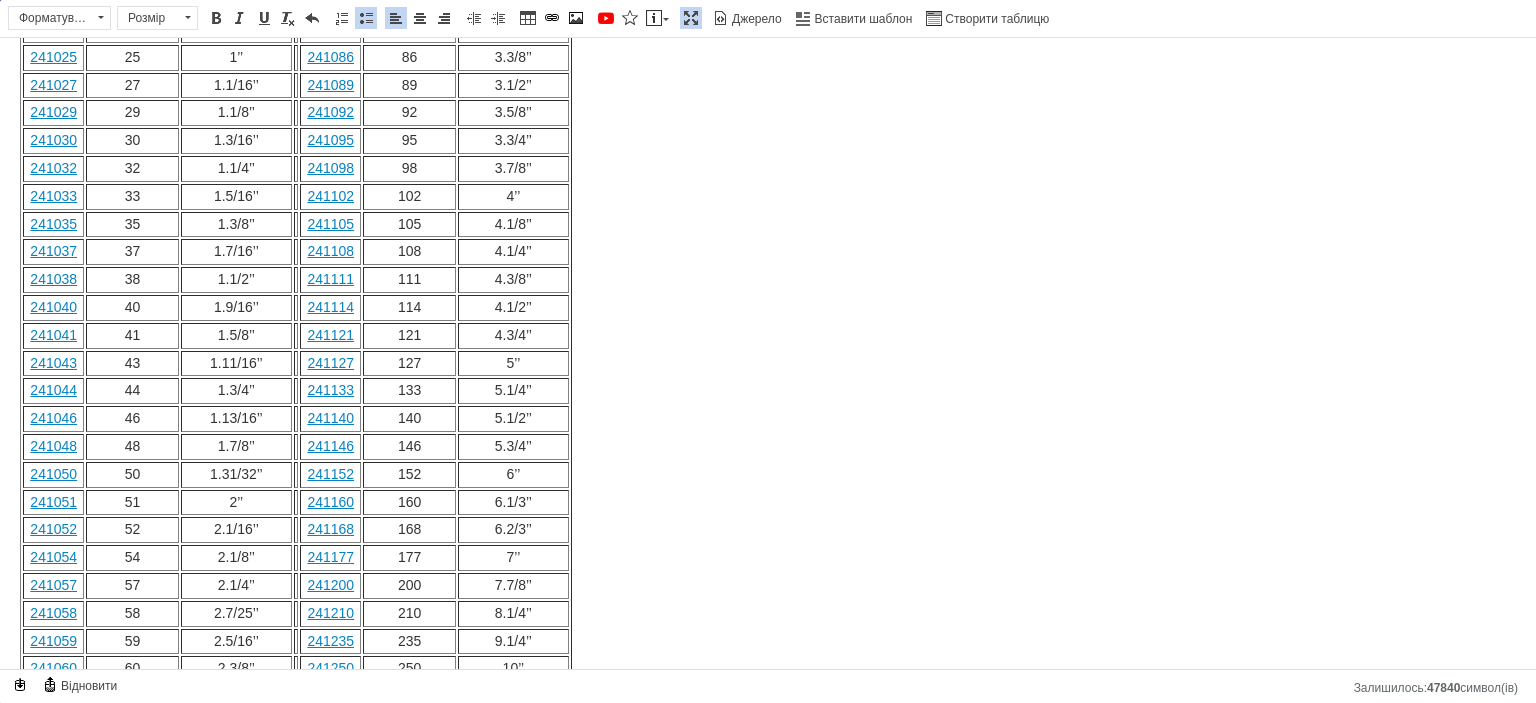 click on "Пила кольцевая биметаллическая PROFITOOL 21 мм (13/16 inch) (241021) Сменные зубья с 4-6 зубьями на дюйм и высококачественный легированный кобальтом биметалл для оптимального качества резки и длительного срока использования. Массивная задняя крышка обеспечивает плавный ход и точные отверстия для розеток, резьбы, кабельных и трубных вводов и т.д. Преимущества: чистая быстрая резка; удлиненный срок использования; массивная задняя пластина. Технические характеристики: Диаметр:  21 мм (13/16 inch) ; Глубина: 38 мм; Материал зубьев: BІ-METAL COBALT 8%. Рекомендовано для материалов: дерево;" at bounding box center (768, -107) 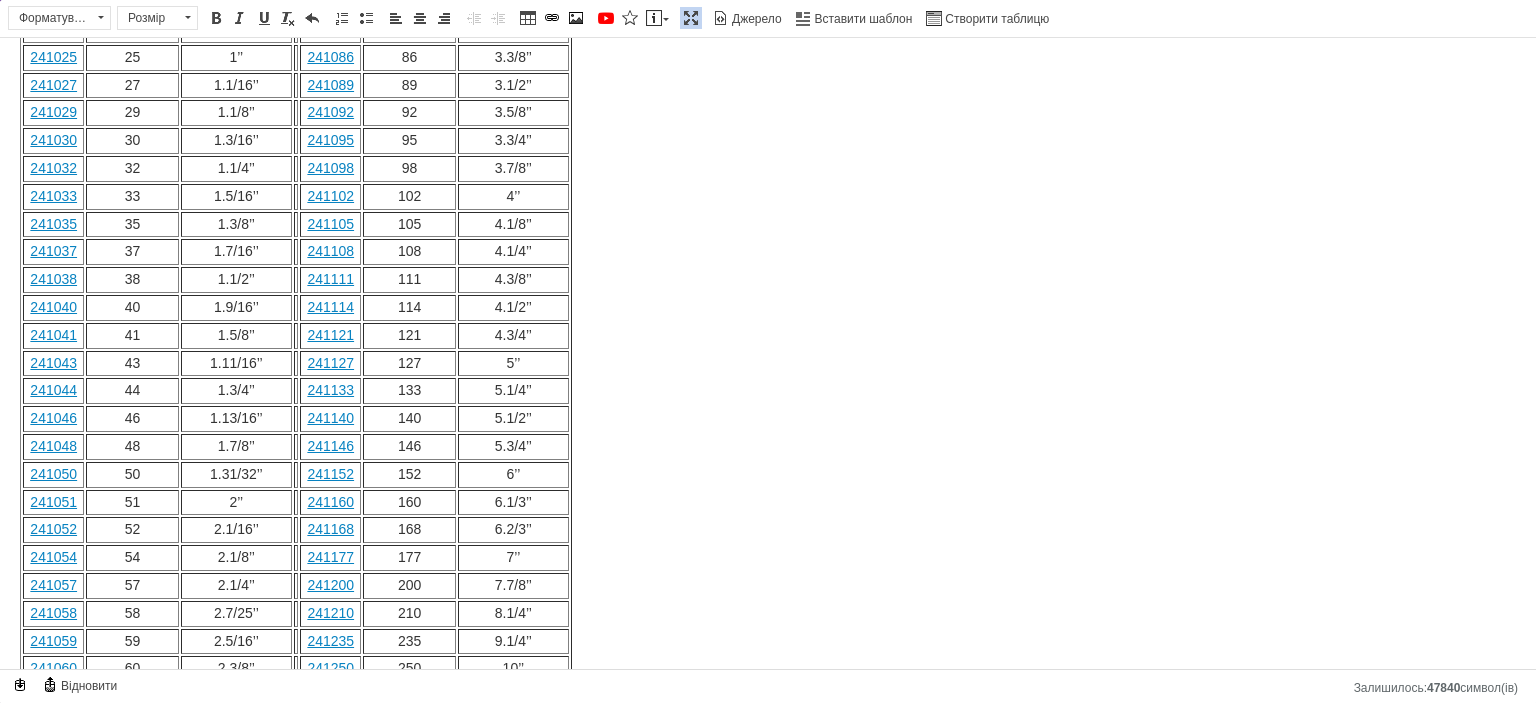 scroll, scrollTop: 965, scrollLeft: 0, axis: vertical 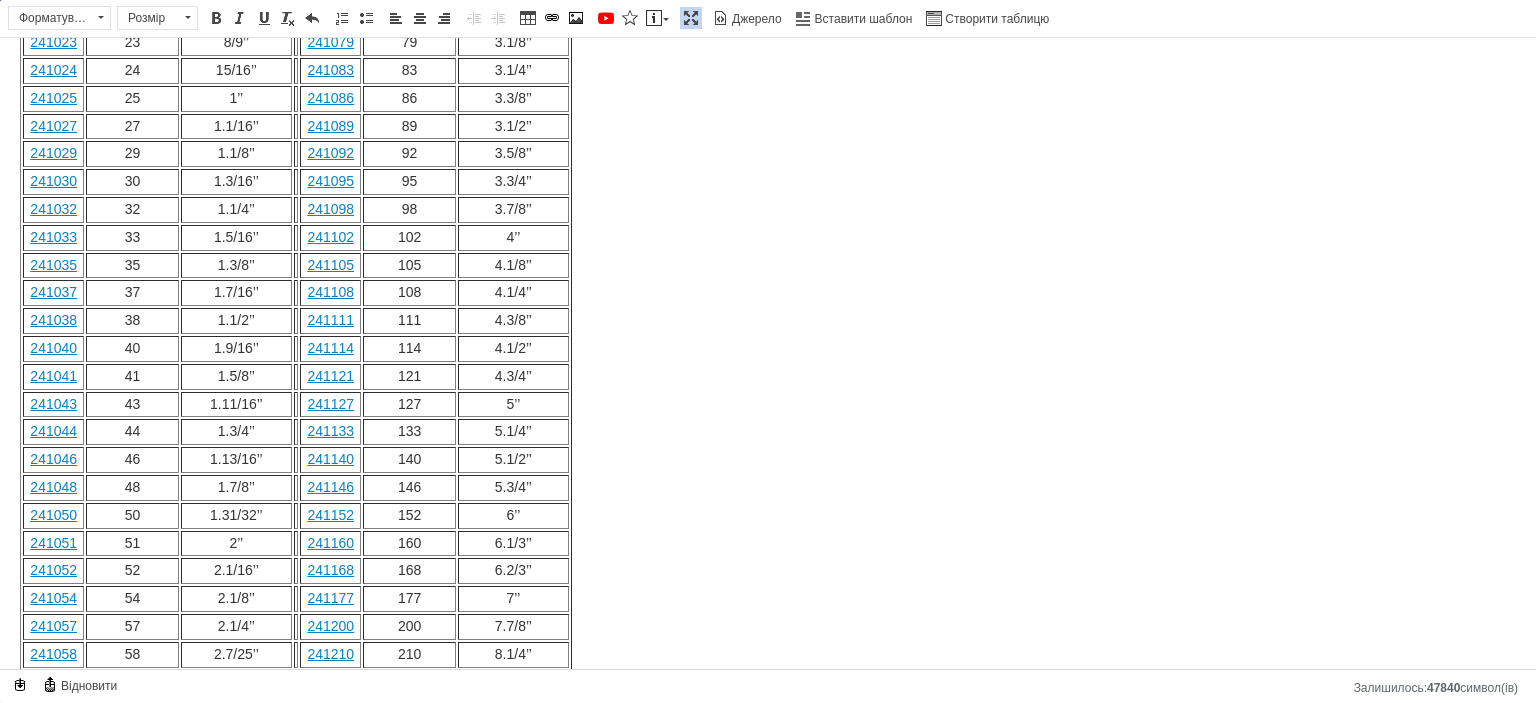 click at bounding box center (691, 18) 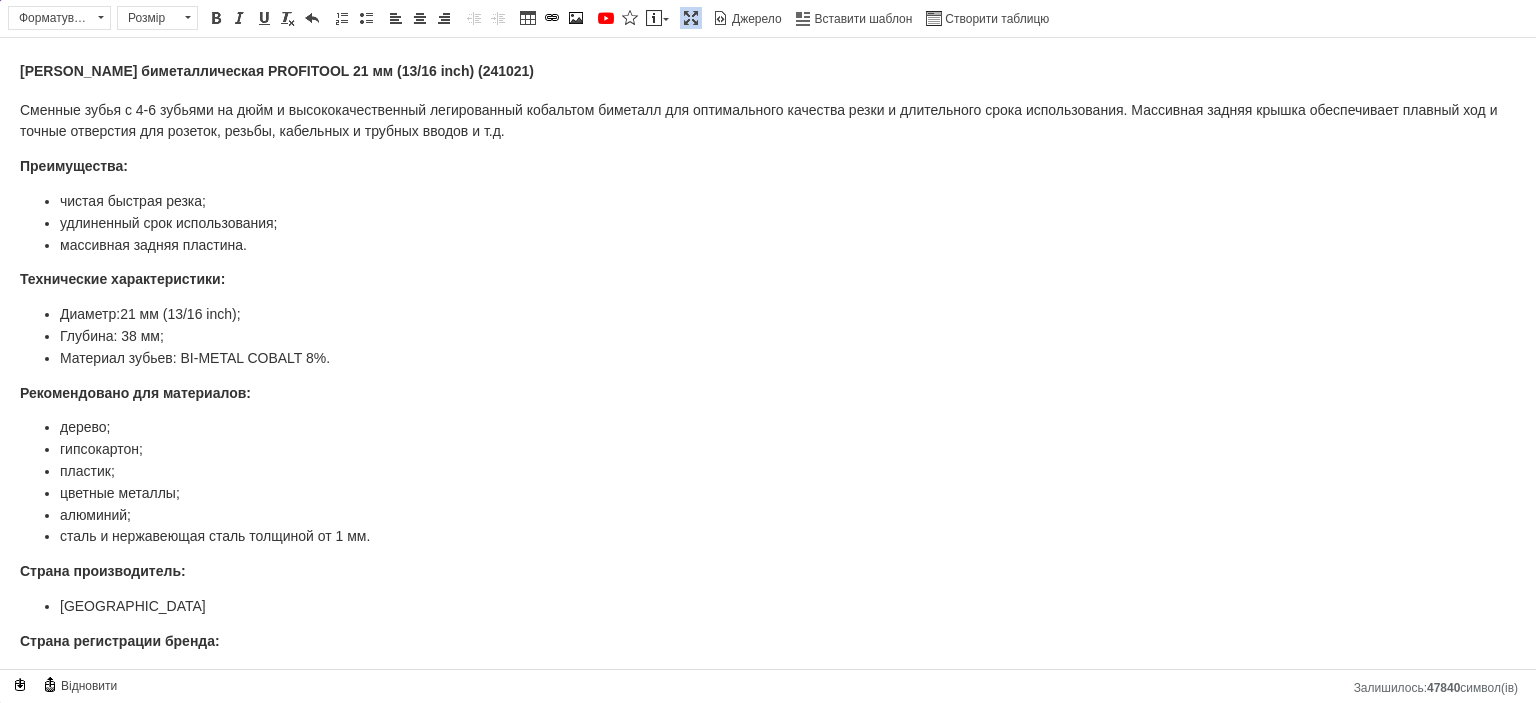 scroll, scrollTop: 54, scrollLeft: 0, axis: vertical 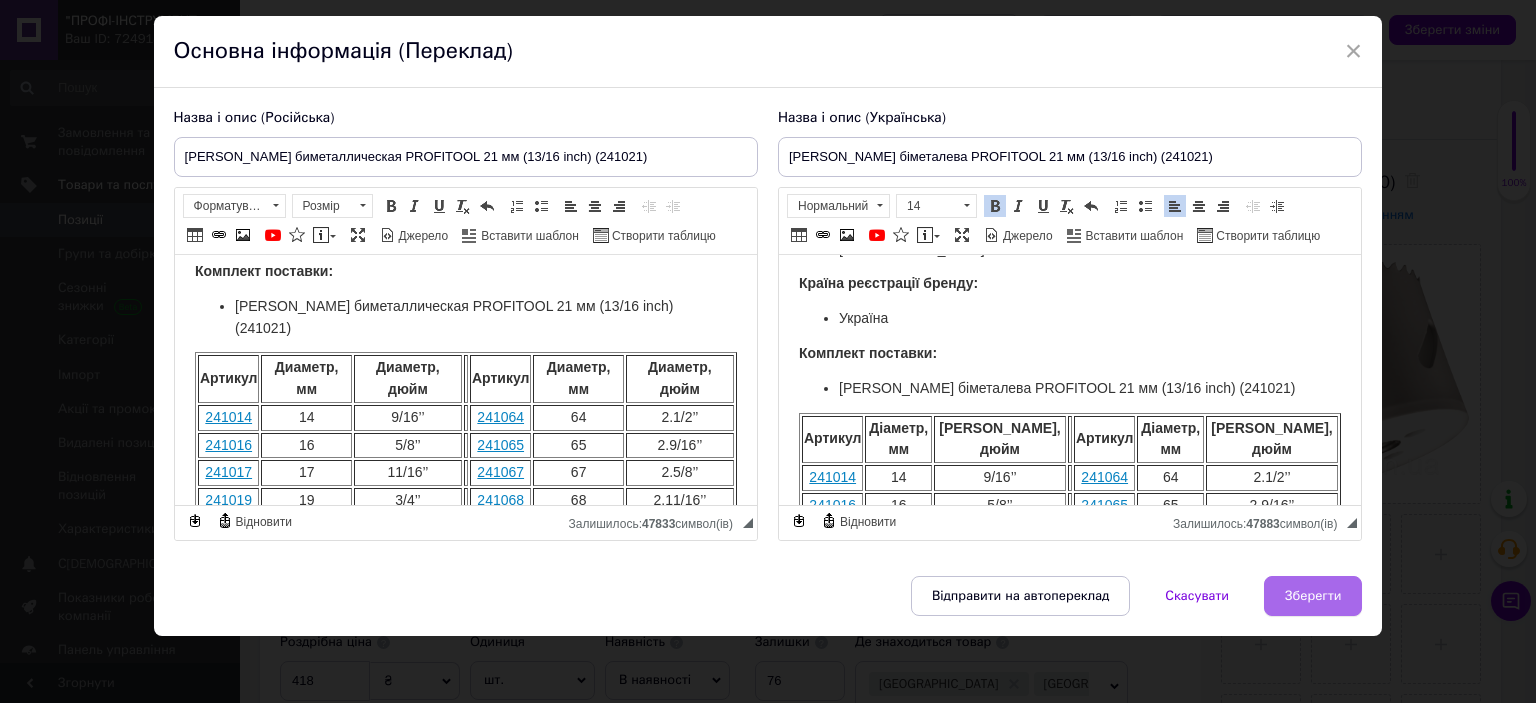 click on "Зберегти" at bounding box center (1313, 596) 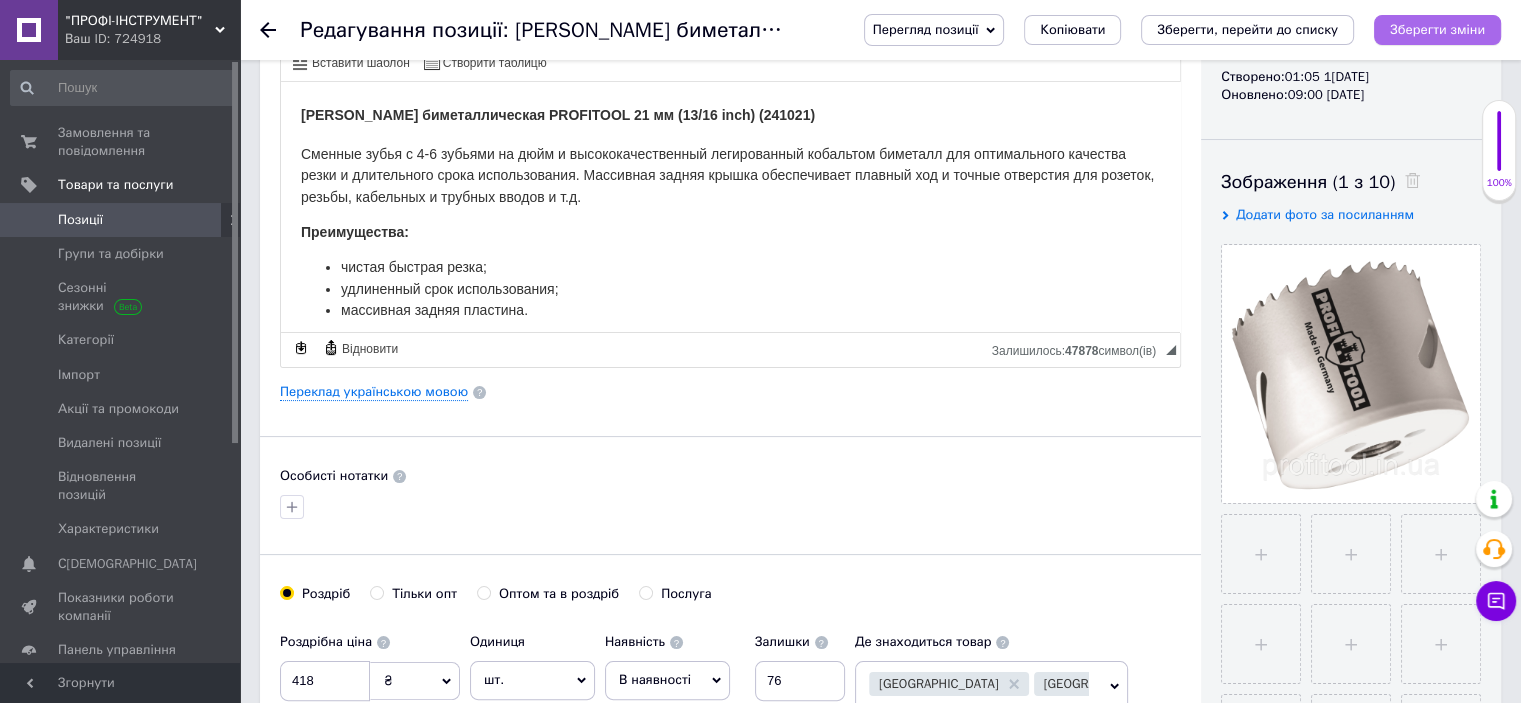 click on "Зберегти зміни" at bounding box center [1437, 29] 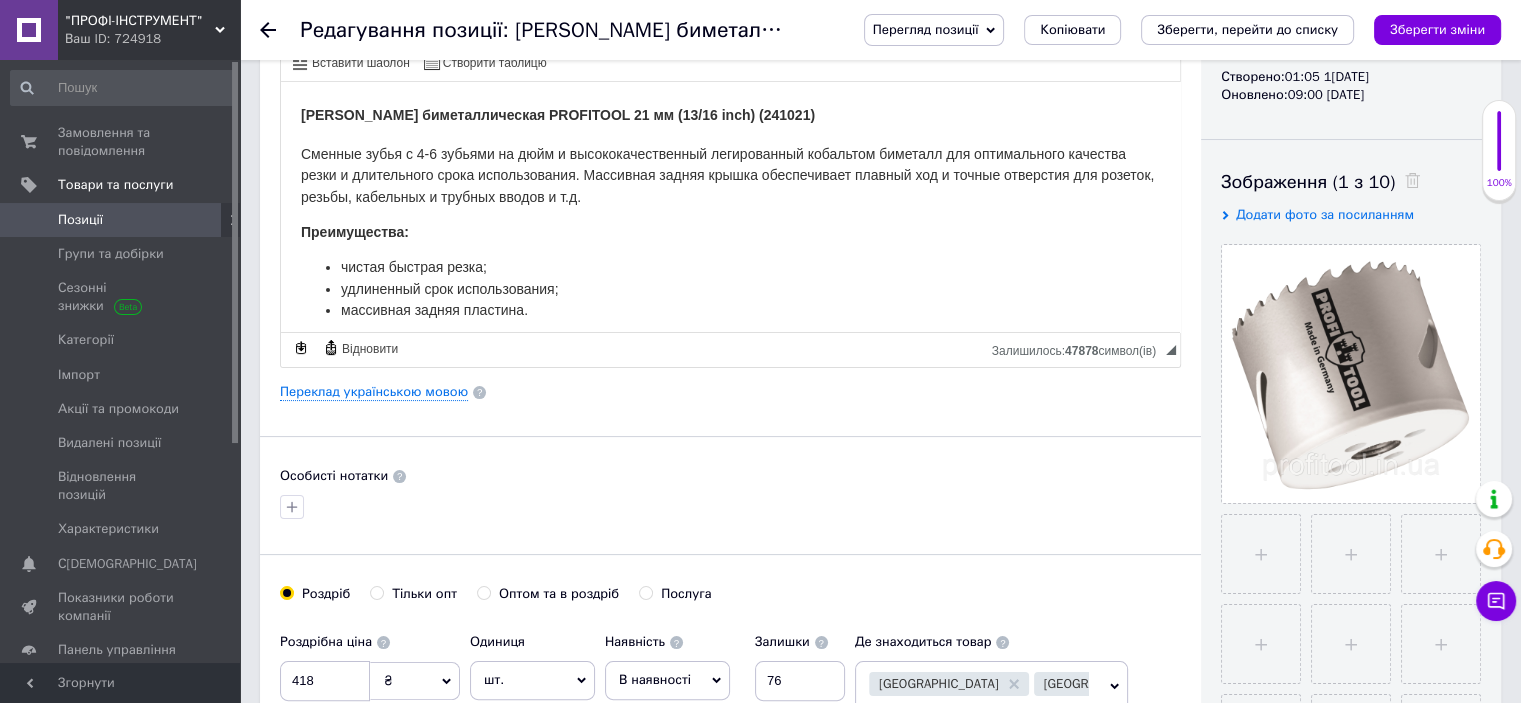 click on "Позиції" at bounding box center (121, 220) 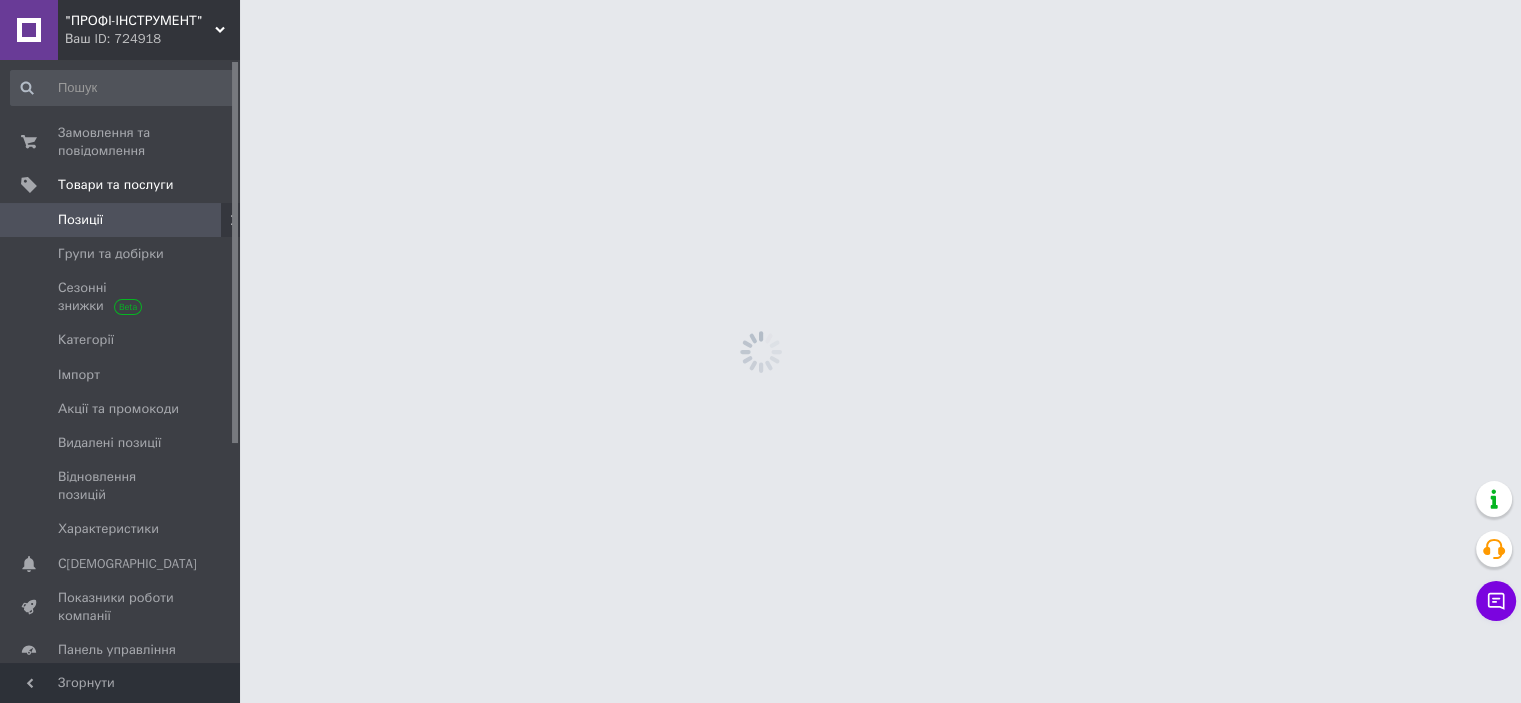 scroll, scrollTop: 0, scrollLeft: 0, axis: both 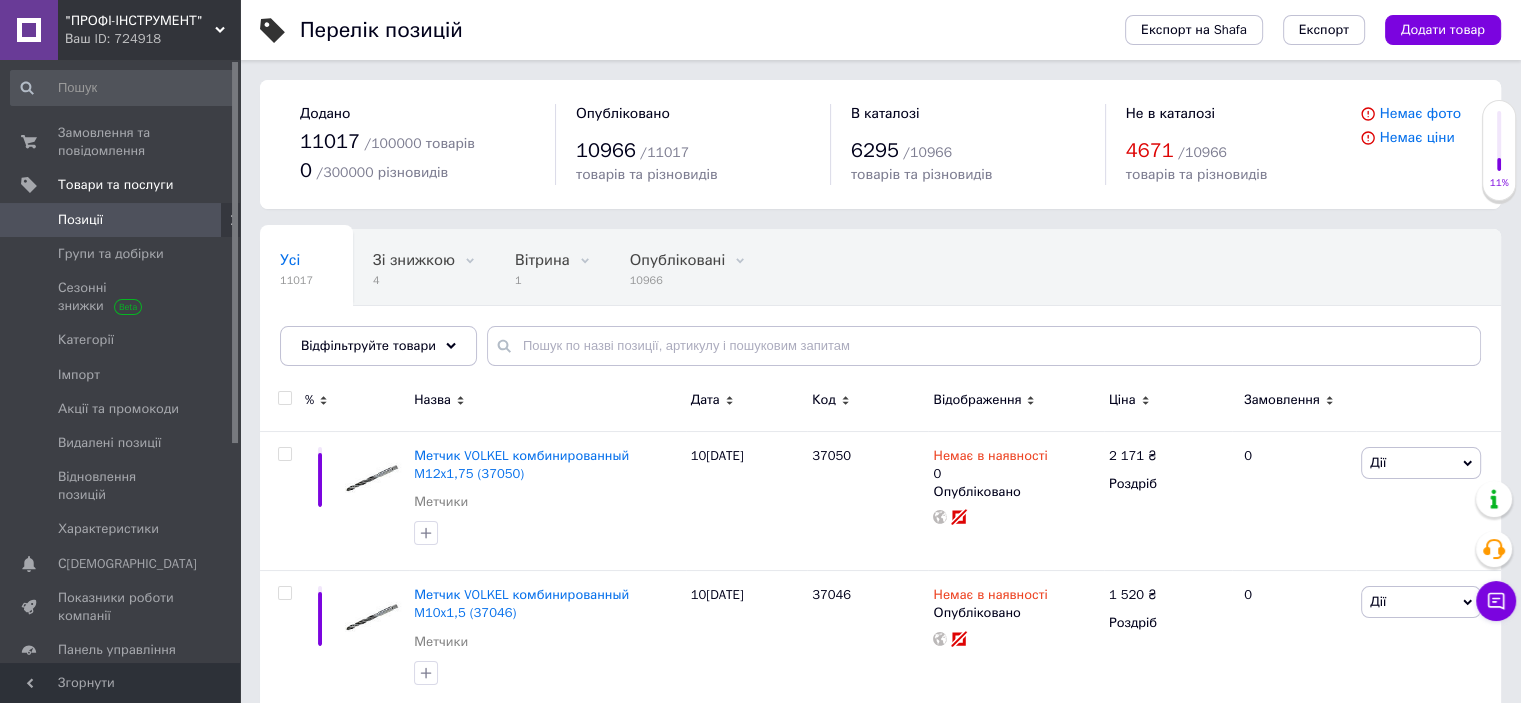 click on "Усі 11017 Зі знижкою 4 Видалити Редагувати Вітрина 1 Видалити Редагувати Опубліковані 10966 Видалити Редагувати Приховані 51 Видалити Редагувати Ok Відфільтровано...  Зберегти" at bounding box center (880, 307) 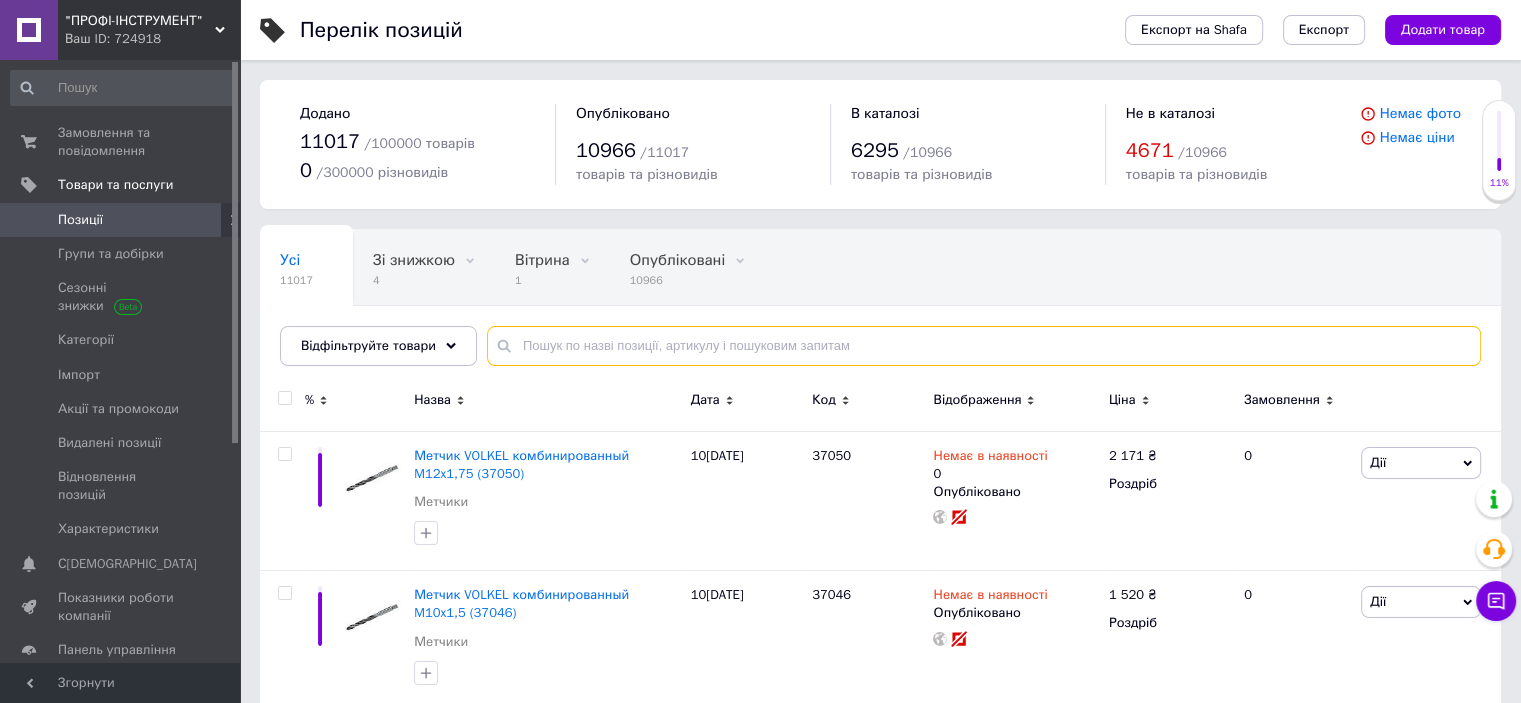 click at bounding box center (984, 346) 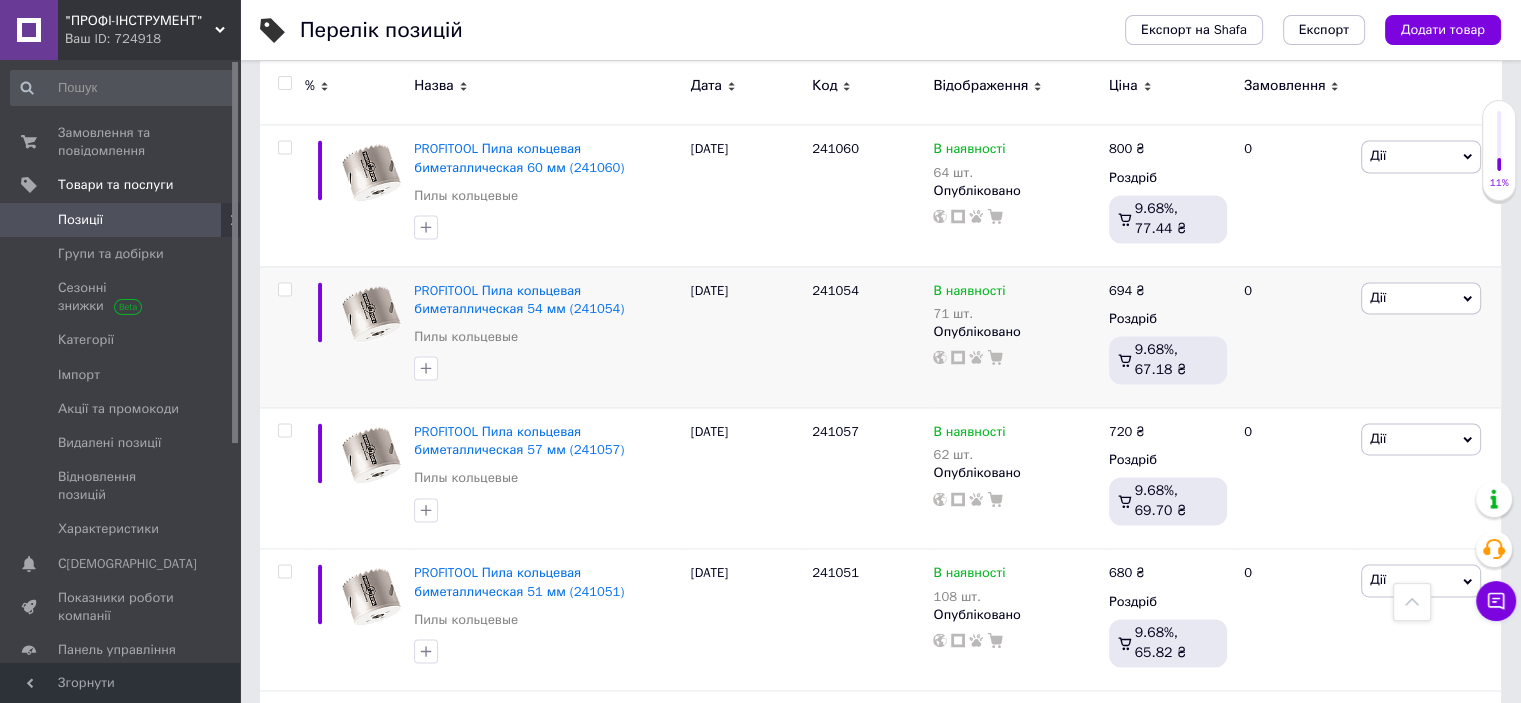 scroll, scrollTop: 3400, scrollLeft: 0, axis: vertical 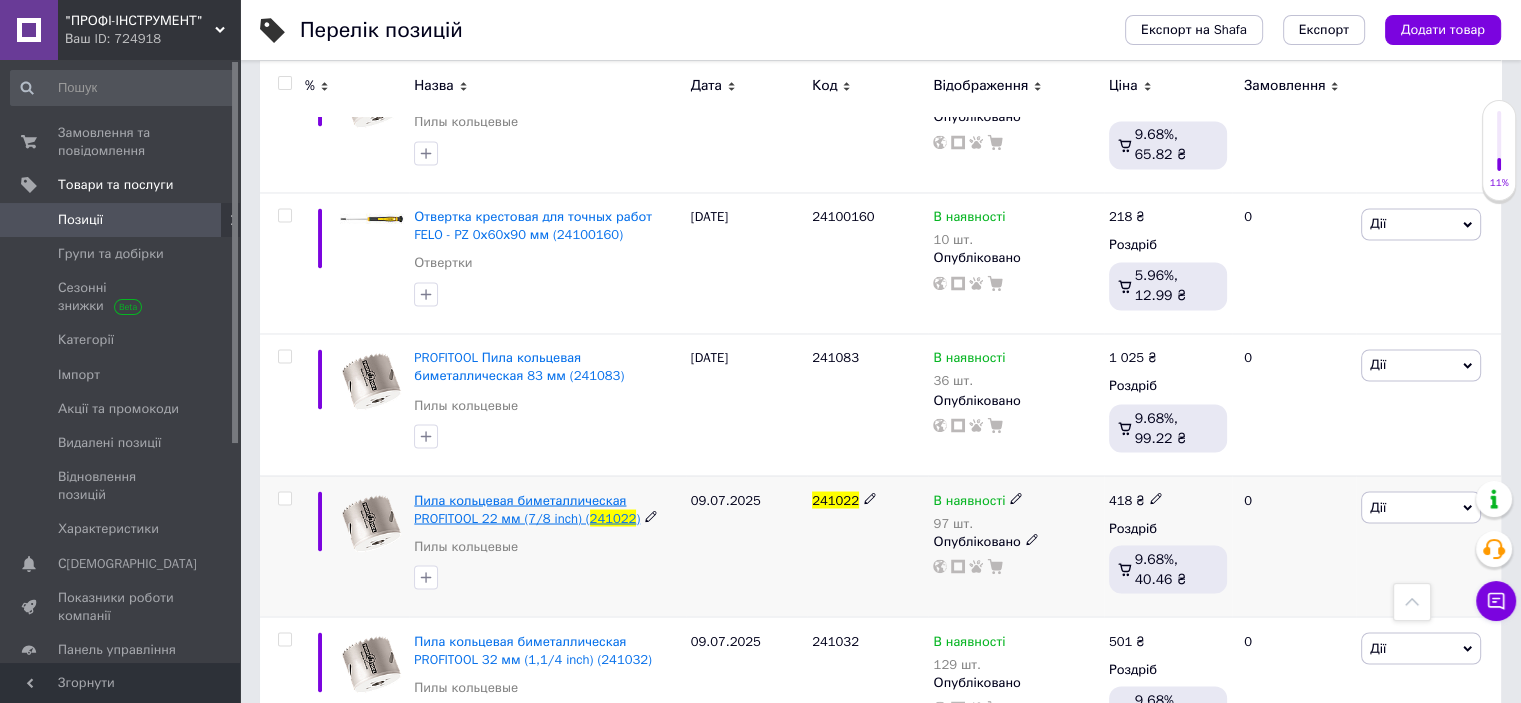 type on "241022" 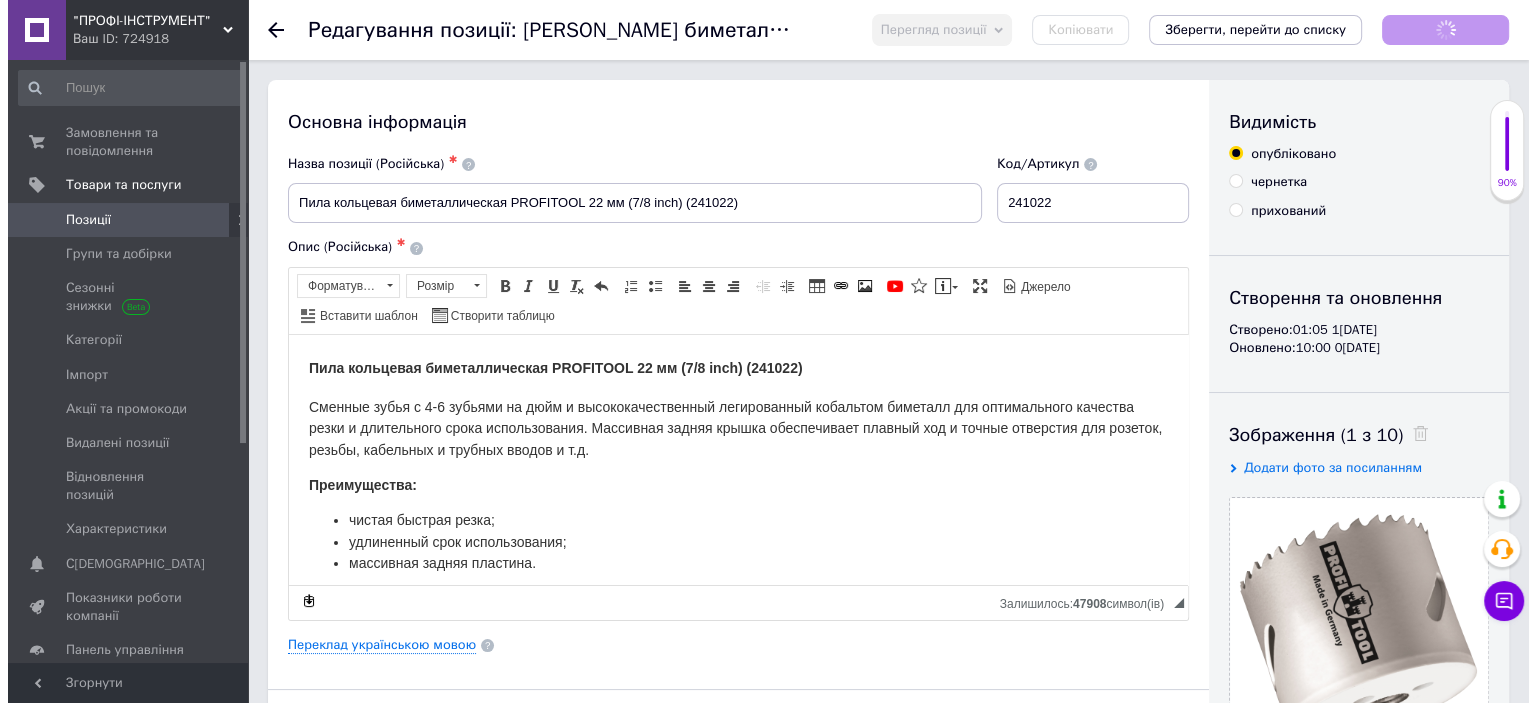 scroll, scrollTop: 0, scrollLeft: 0, axis: both 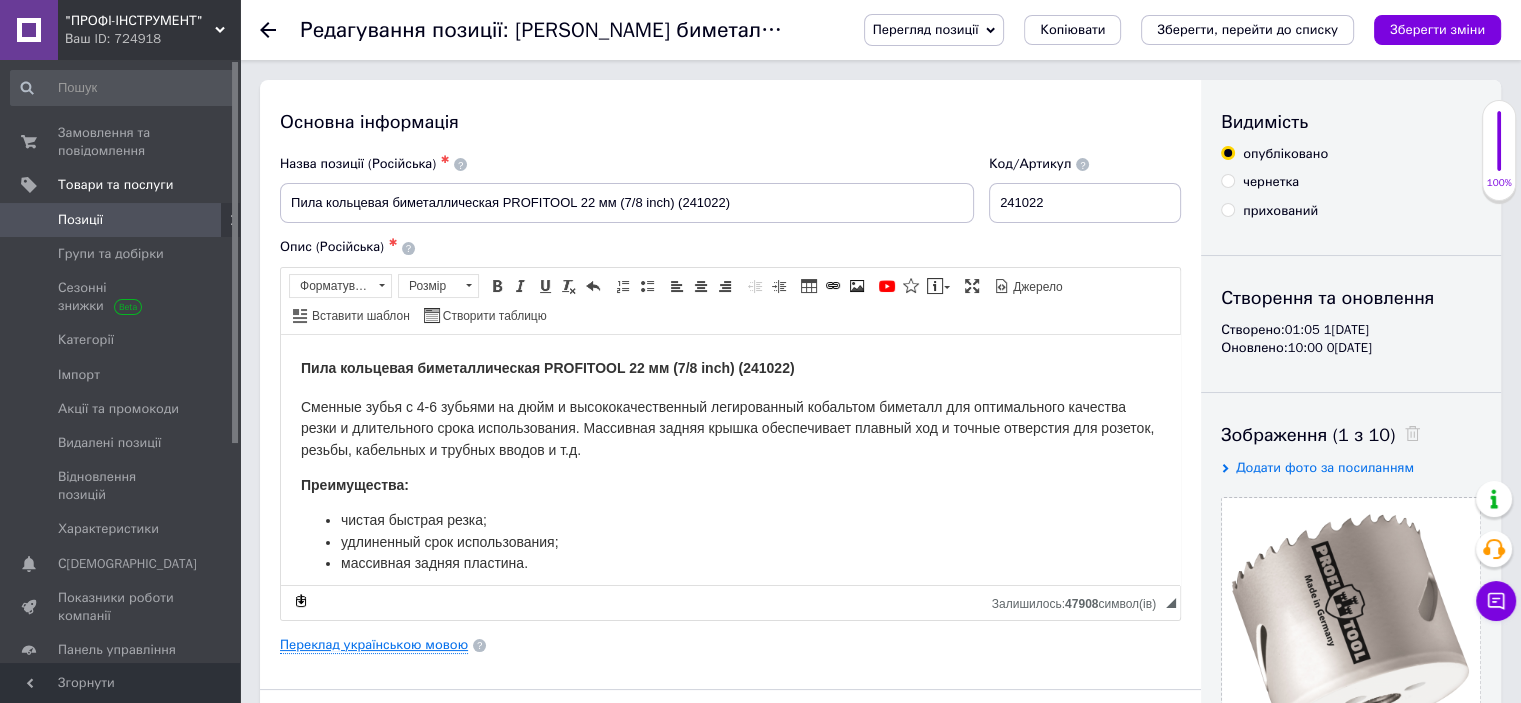 click on "Переклад українською мовою" at bounding box center (374, 645) 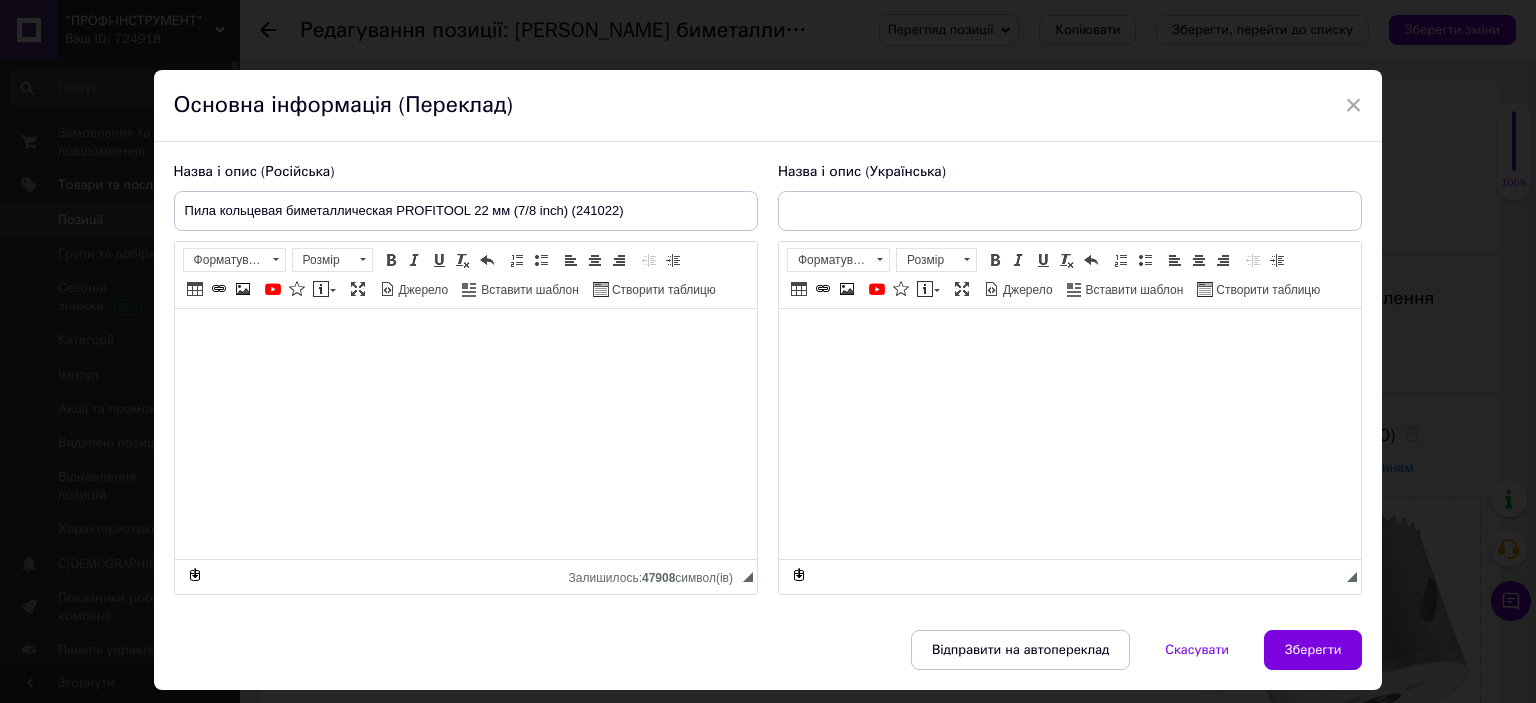 type on "[PERSON_NAME] біметалева PROFITOOL 22 мм (7/8 inch) (241022)" 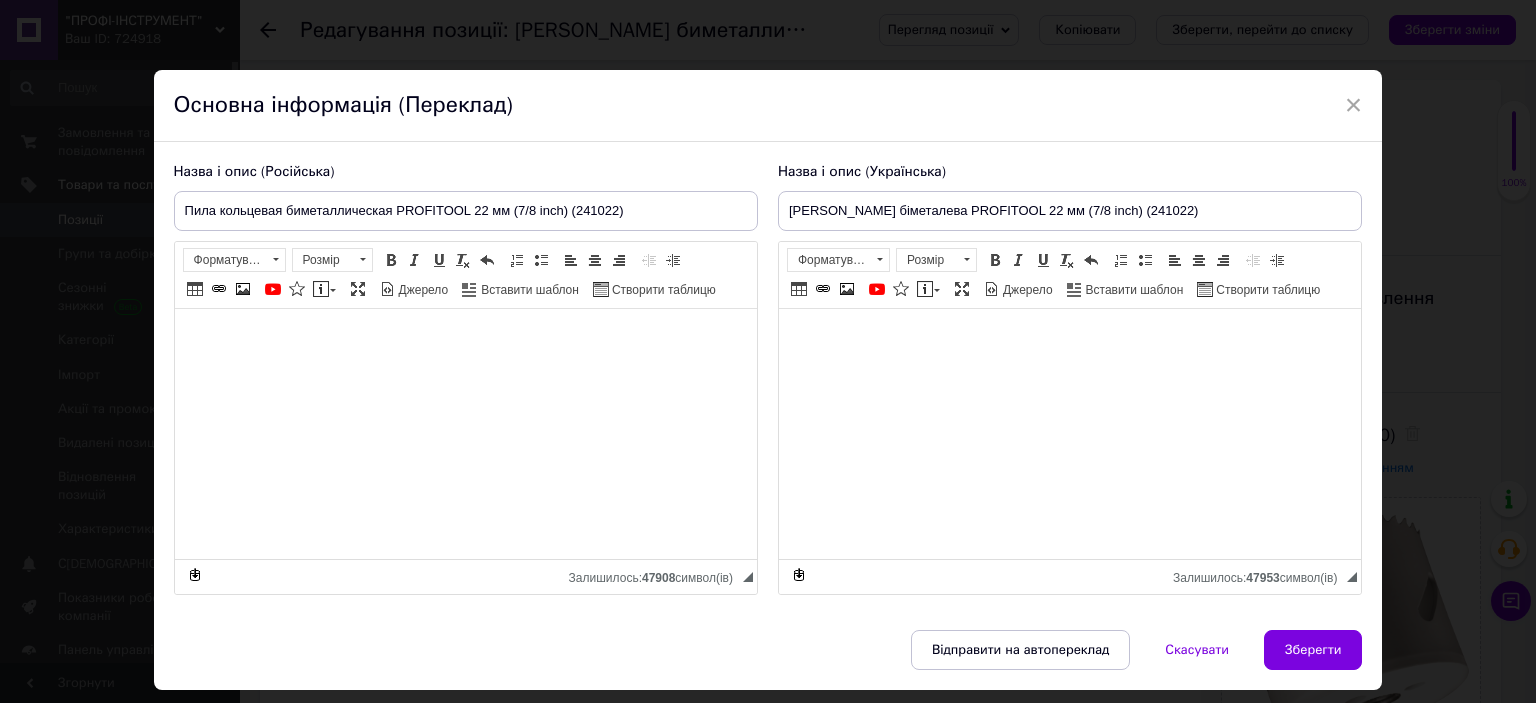 drag, startPoint x: 952, startPoint y: 290, endPoint x: 856, endPoint y: 301, distance: 96.62815 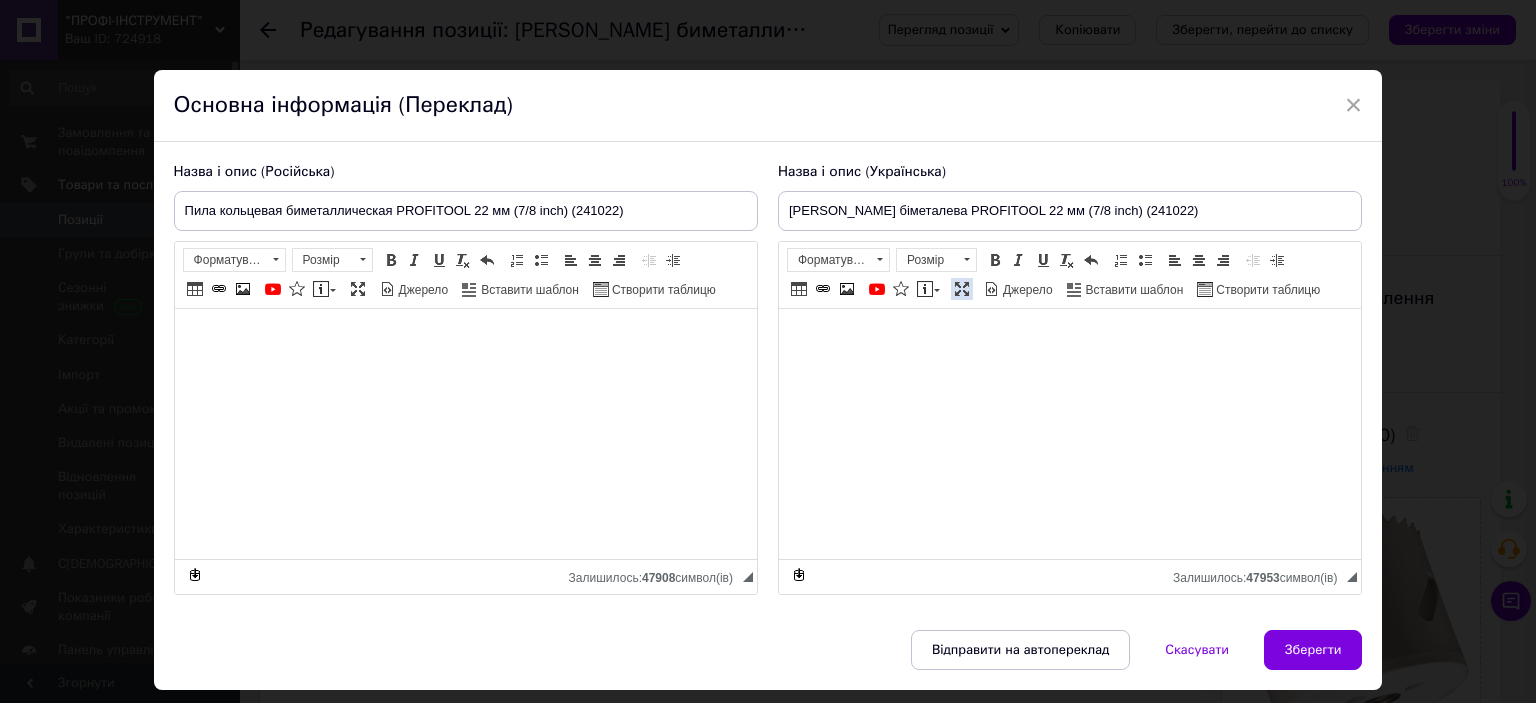 click at bounding box center (962, 289) 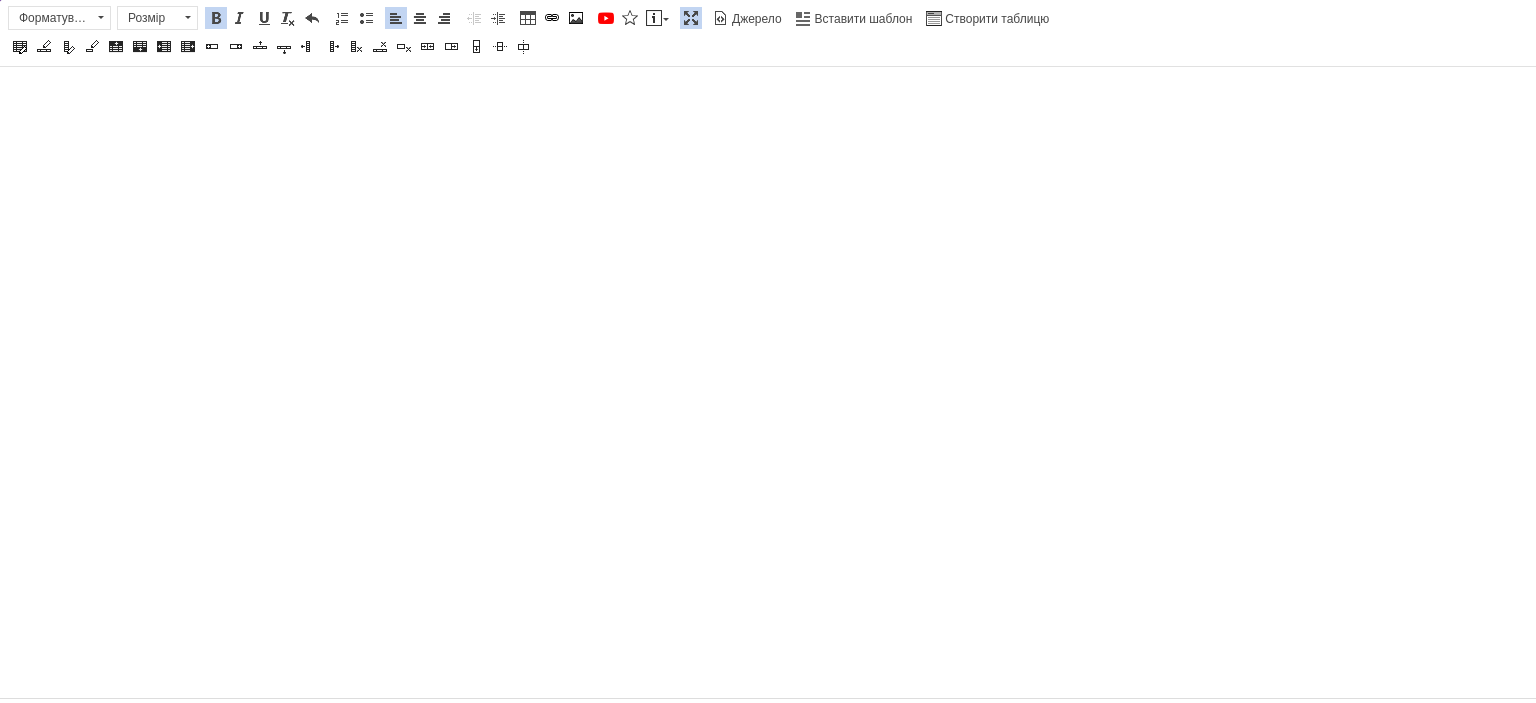 click on "Розмір" at bounding box center (148, 18) 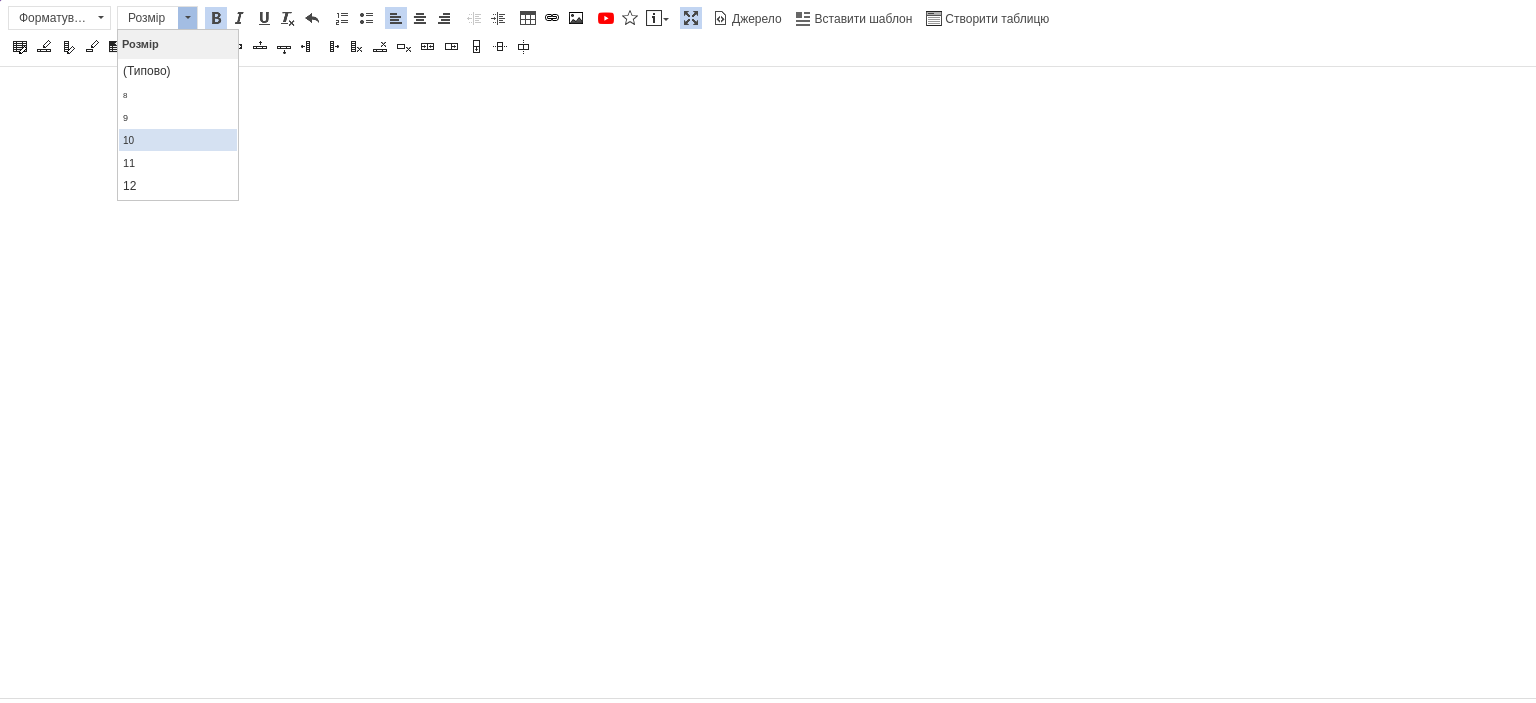 scroll, scrollTop: 100, scrollLeft: 0, axis: vertical 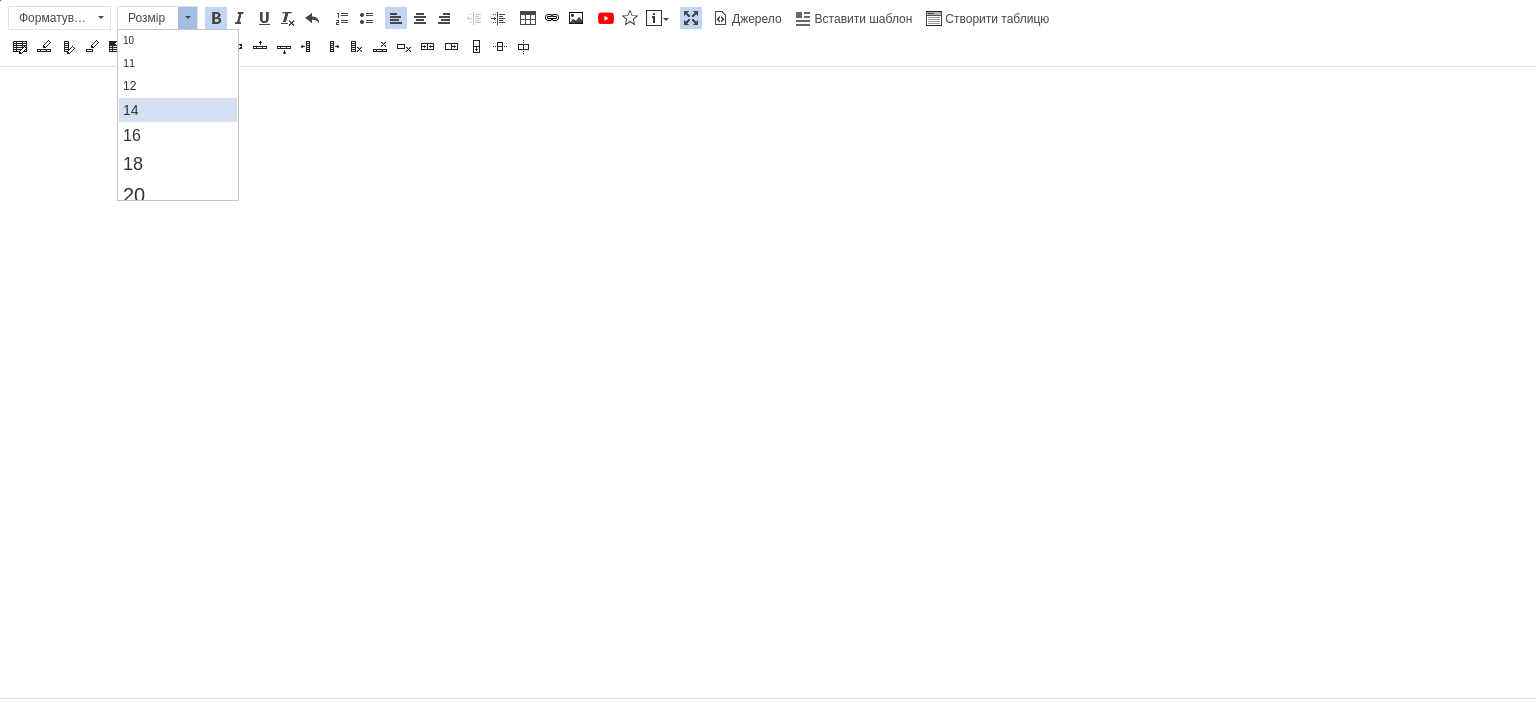 click on "14" at bounding box center (177, 110) 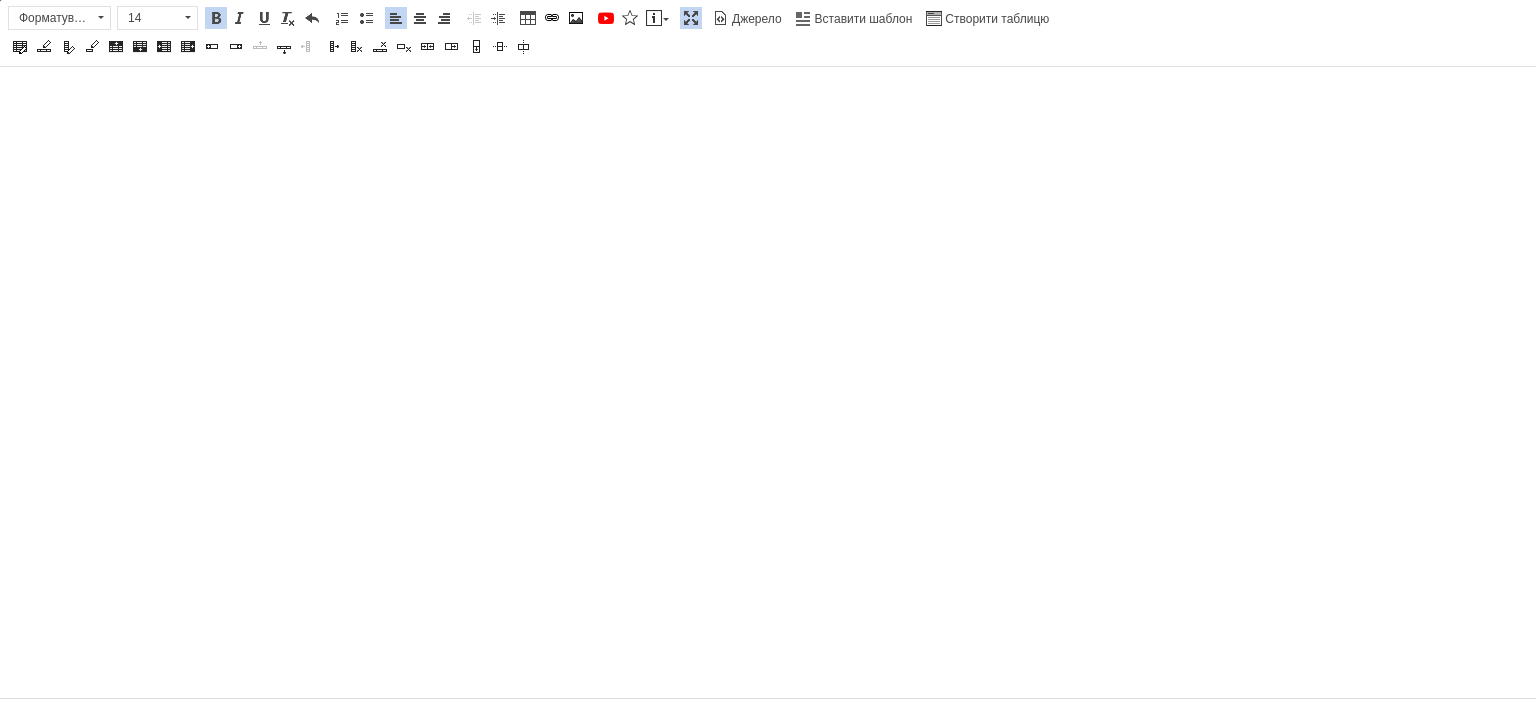 scroll, scrollTop: 0, scrollLeft: 0, axis: both 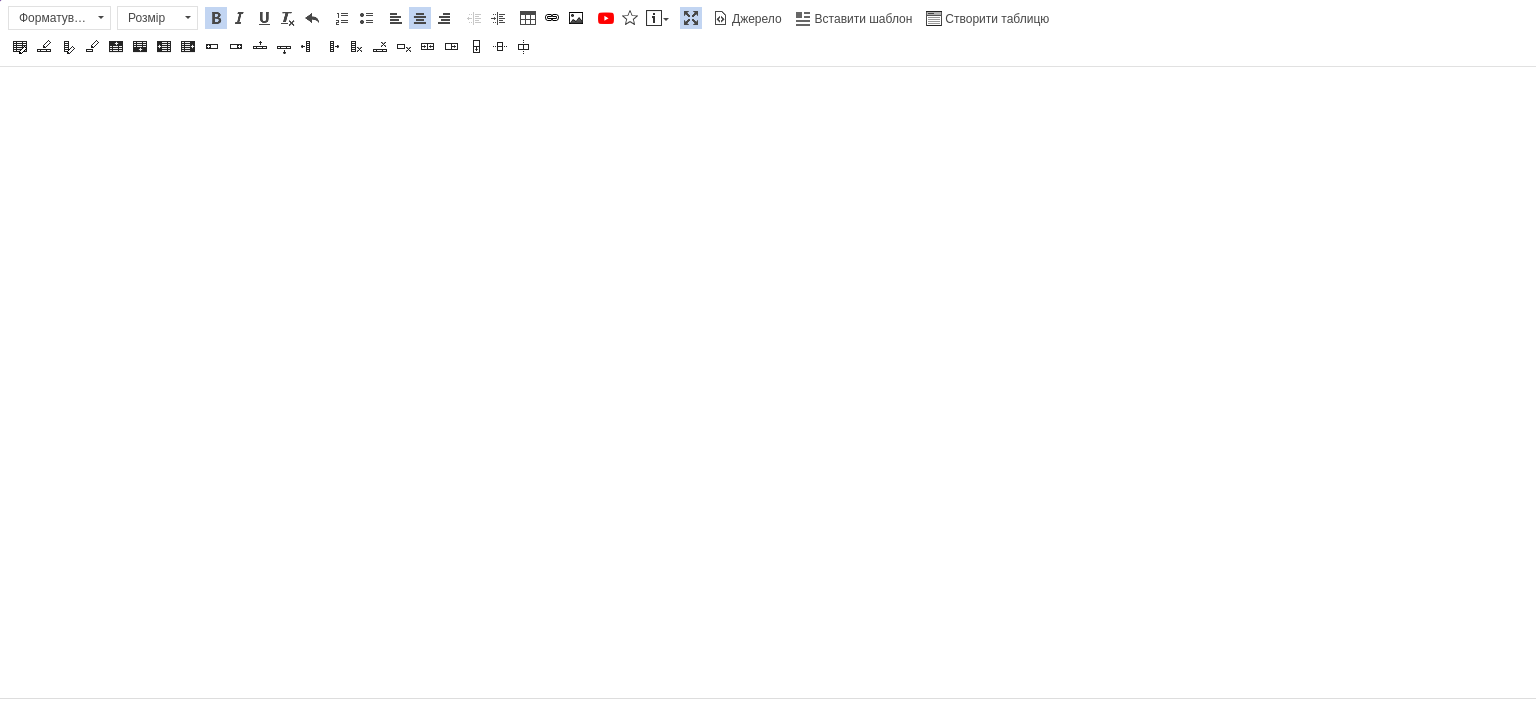 click at bounding box center [216, 18] 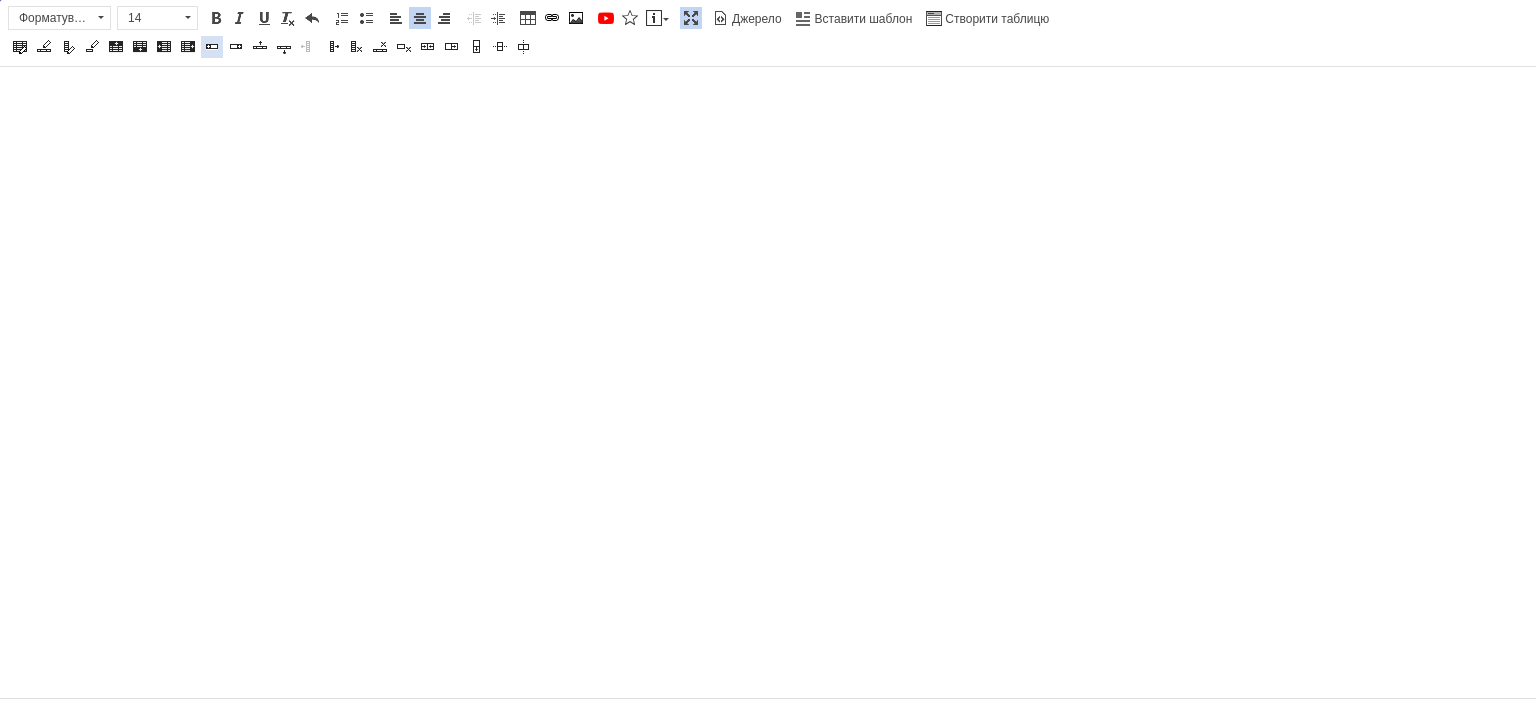 click at bounding box center [216, 18] 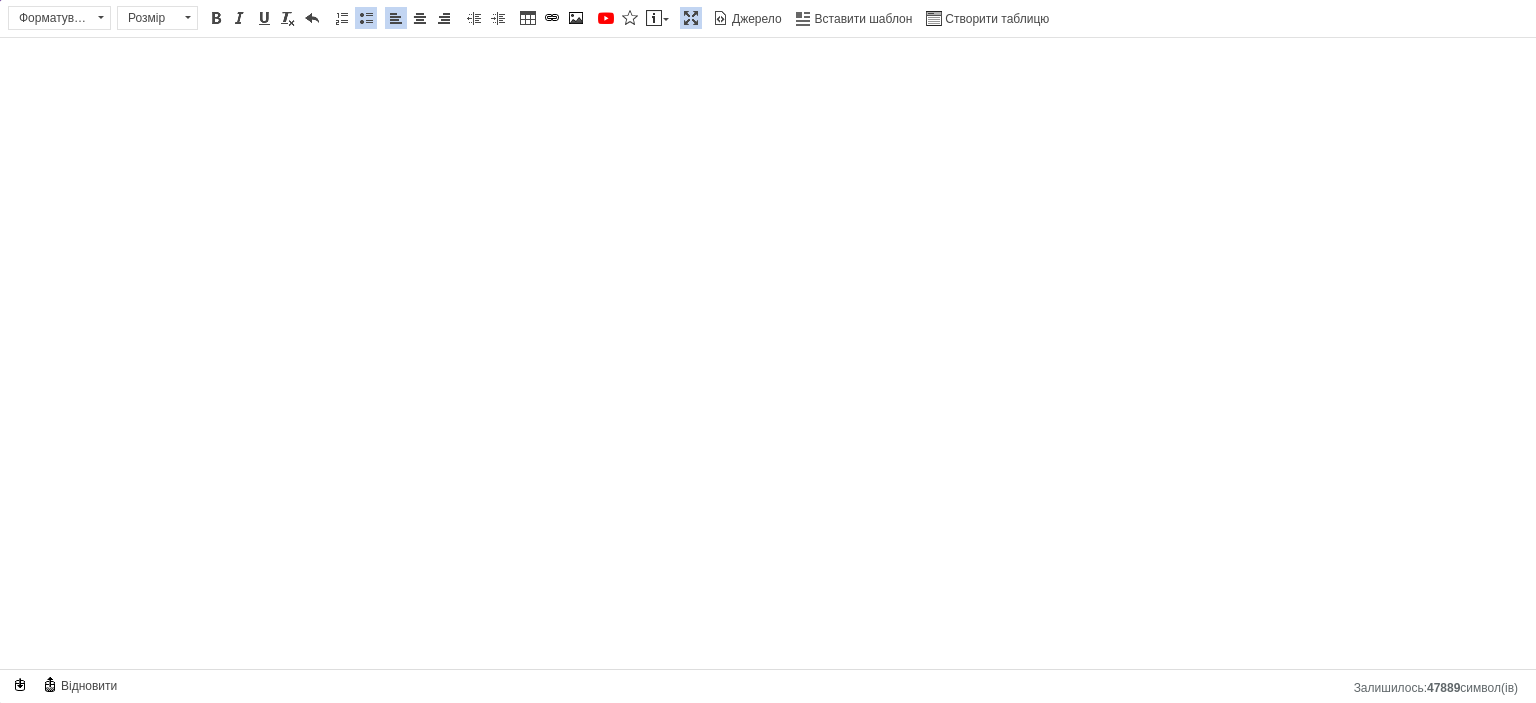 click at bounding box center [691, 18] 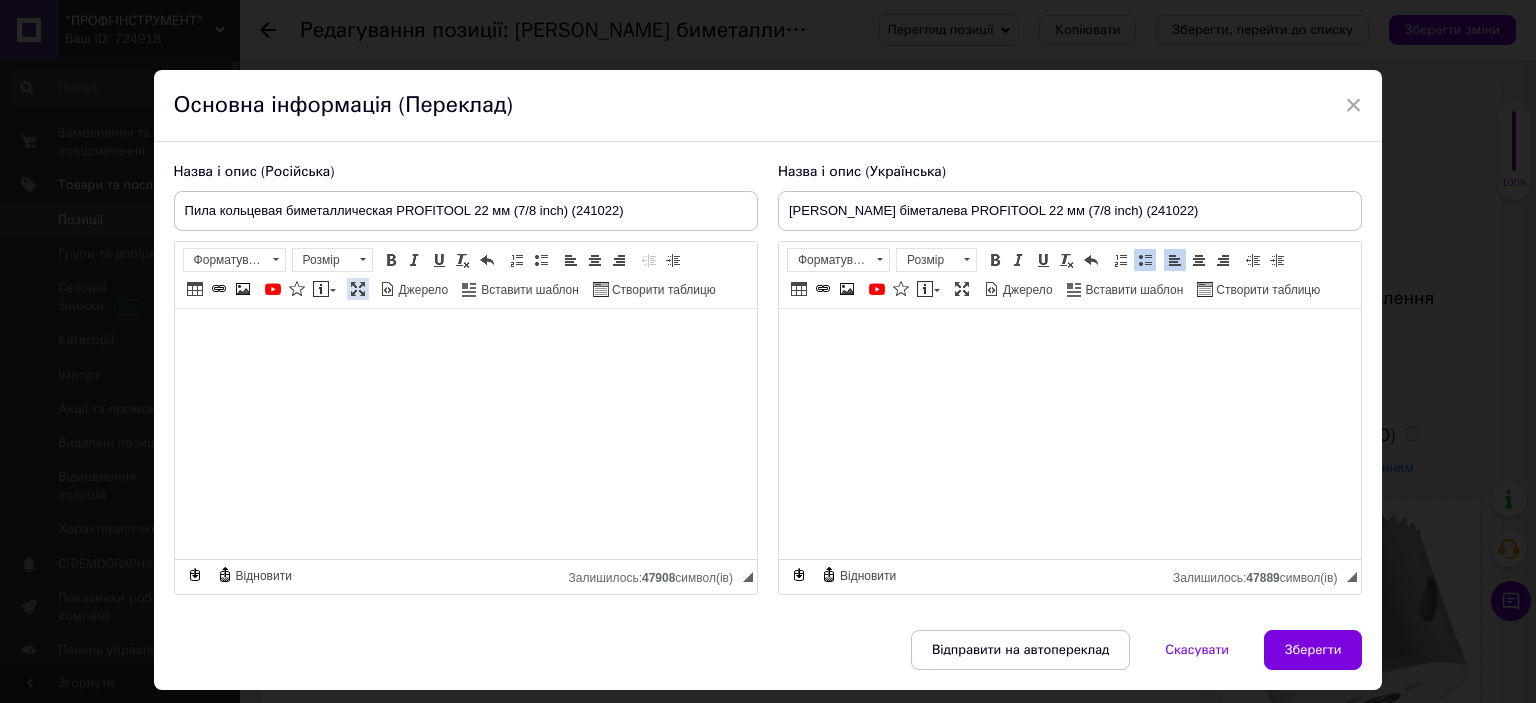 click at bounding box center [358, 289] 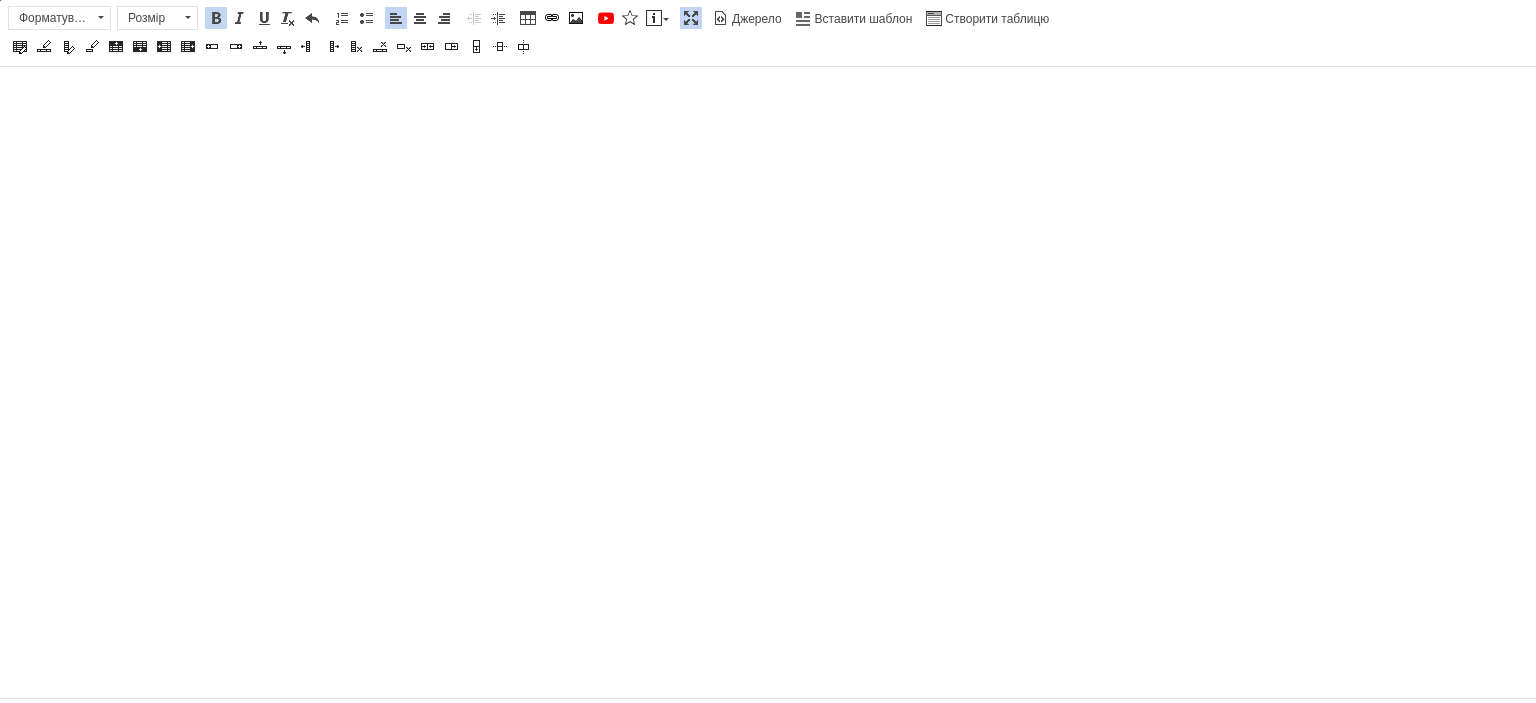 click on "Розмір" at bounding box center [148, 18] 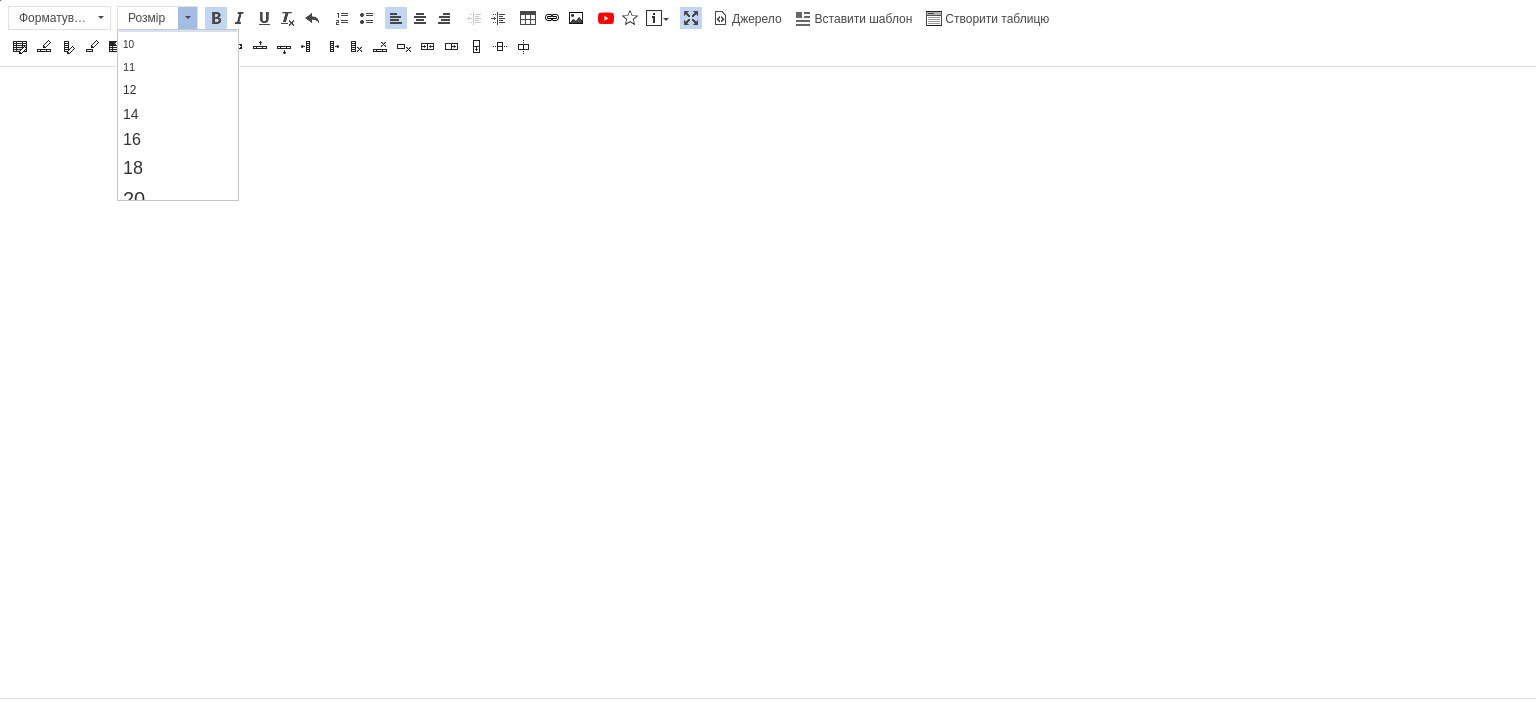 scroll, scrollTop: 100, scrollLeft: 0, axis: vertical 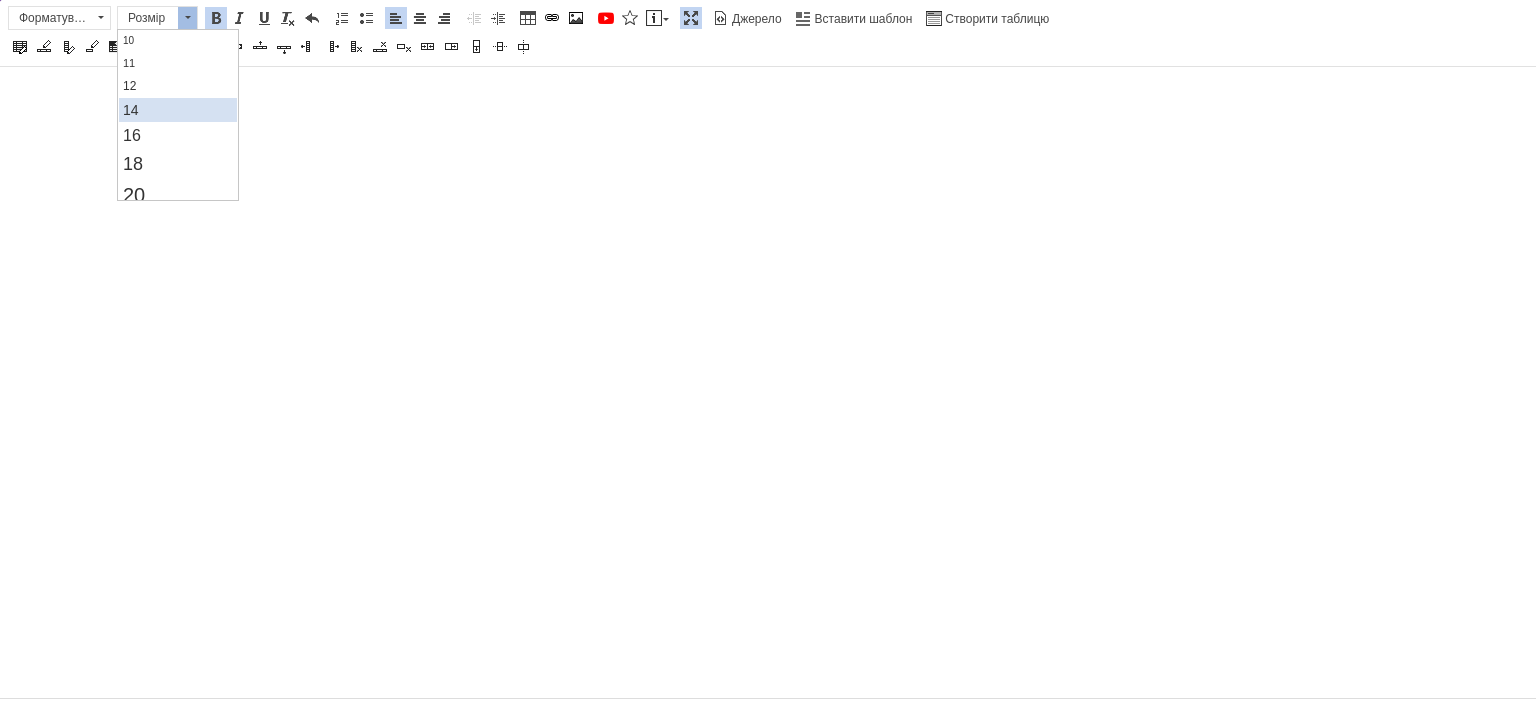 click on "14" at bounding box center (177, 110) 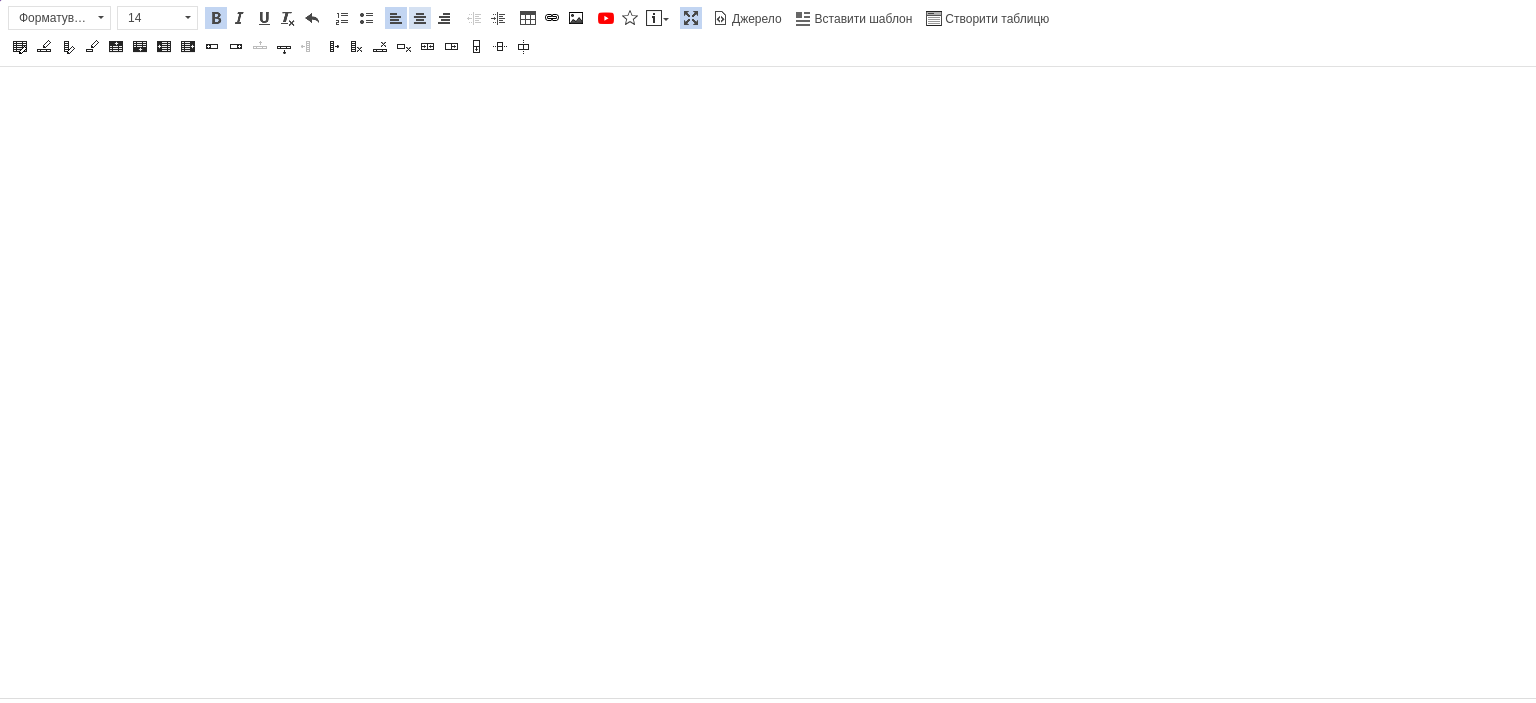 click at bounding box center [420, 18] 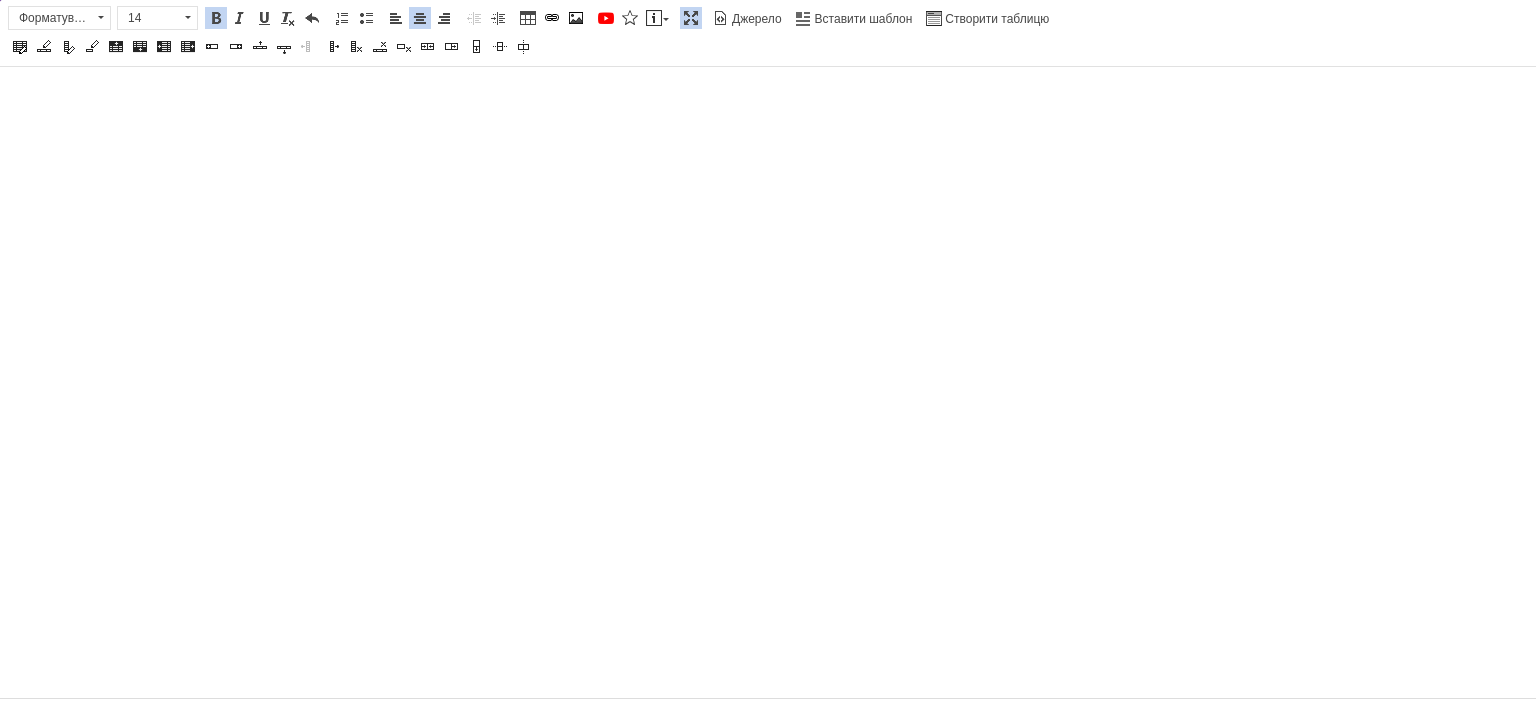 click at bounding box center (216, 18) 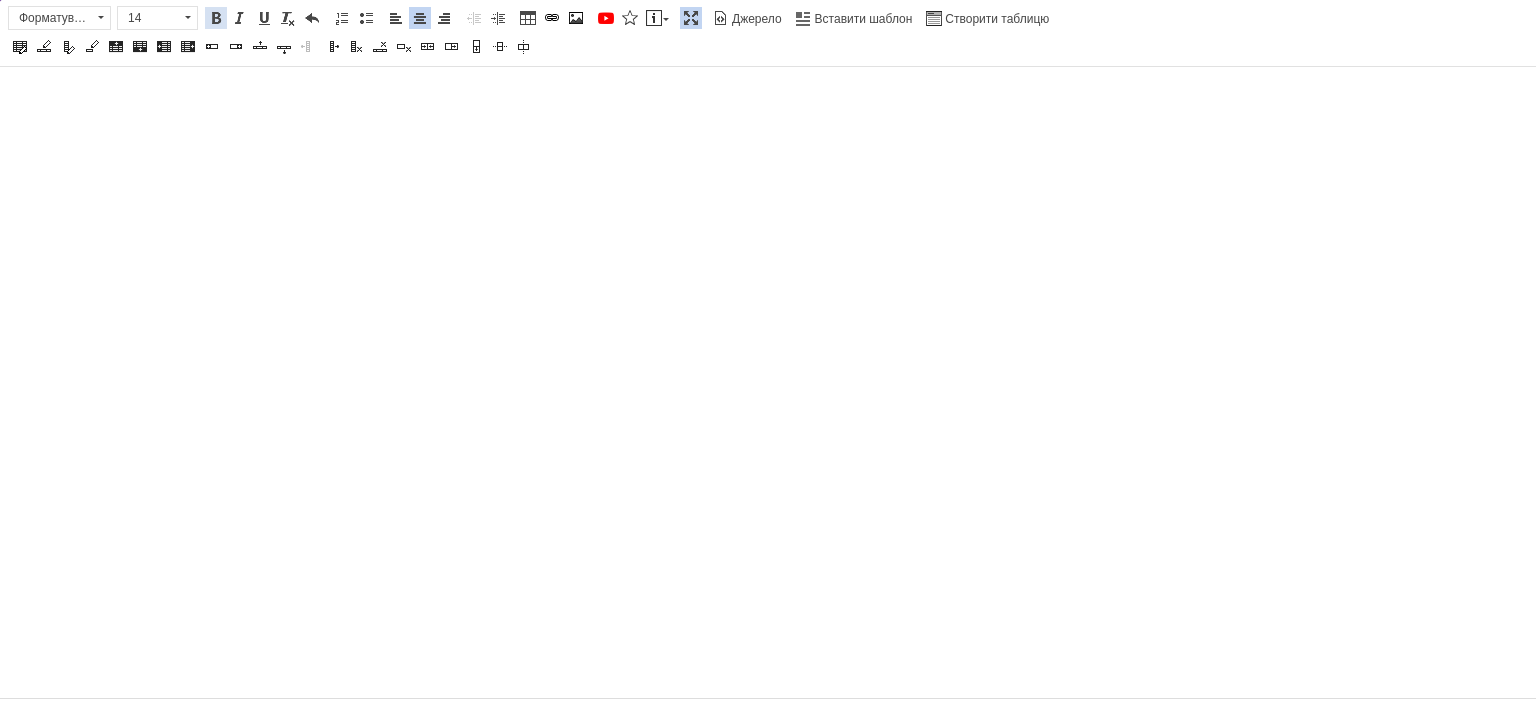click on "Жирний  Сполучення клавіш Ctrl+B   Курсив  Сполучення клавіш Ctrl+I   Підкреслений  Сполучення клавіш Ctrl+U   Видалити форматування   Повернути  Сполучення клавіш Ctrl+Z" at bounding box center (264, 18) 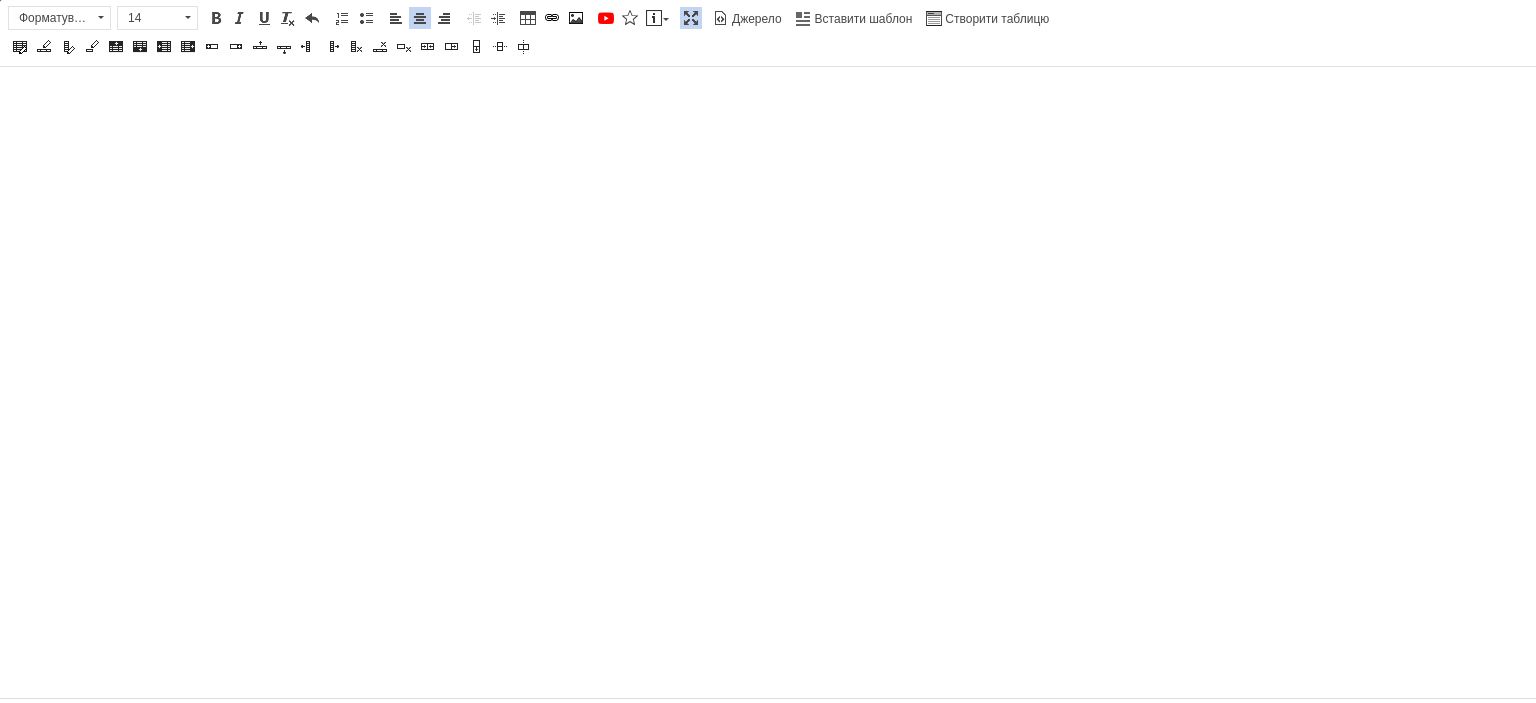 click at bounding box center [691, 18] 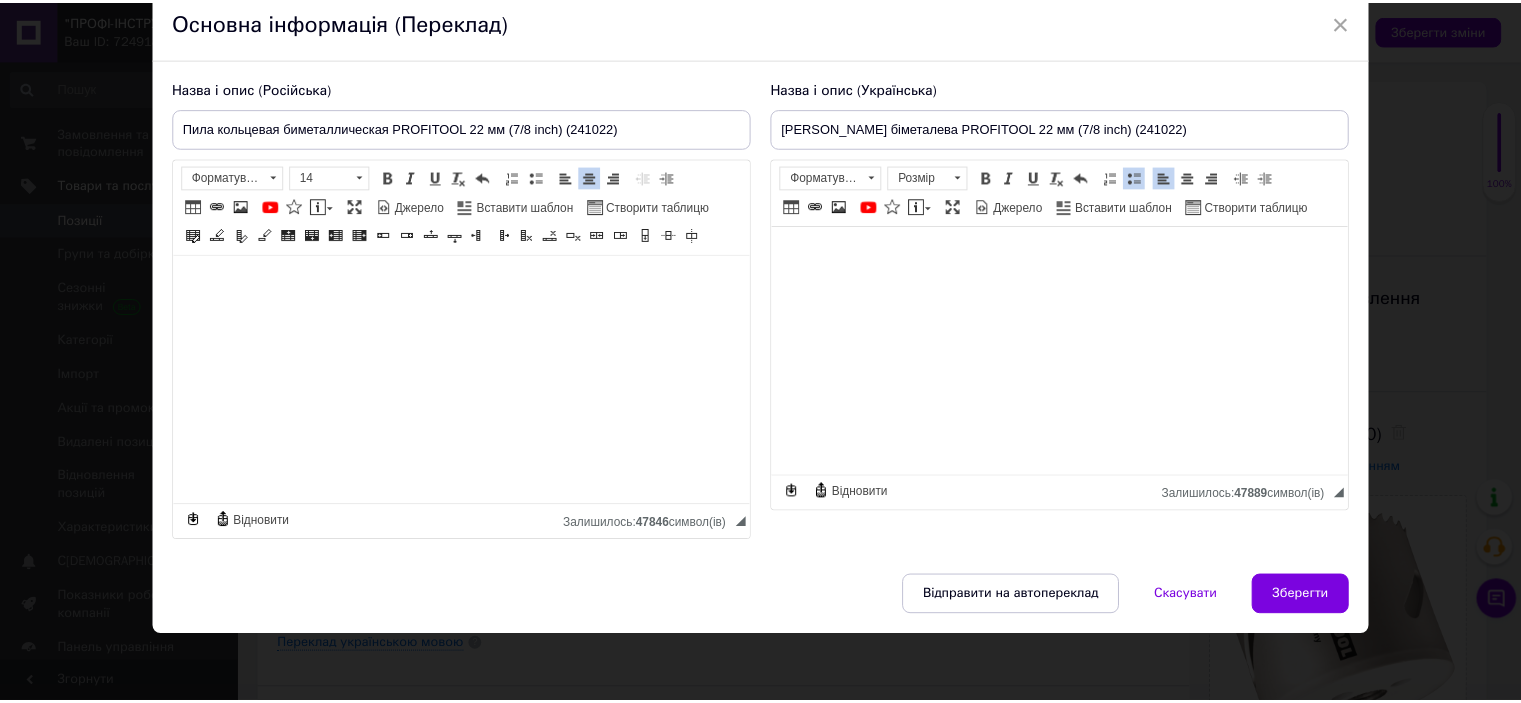scroll, scrollTop: 54, scrollLeft: 0, axis: vertical 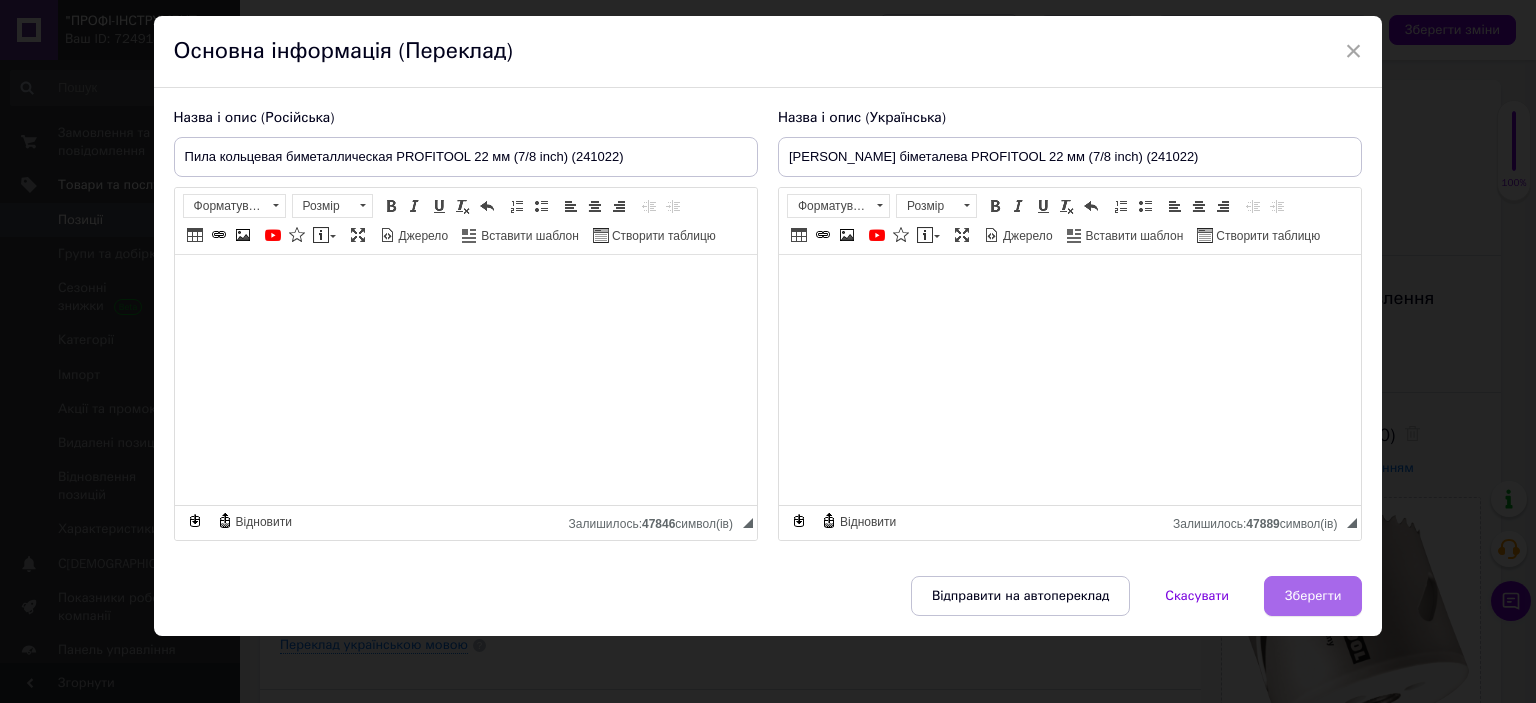 click on "Зберегти" at bounding box center (1313, 596) 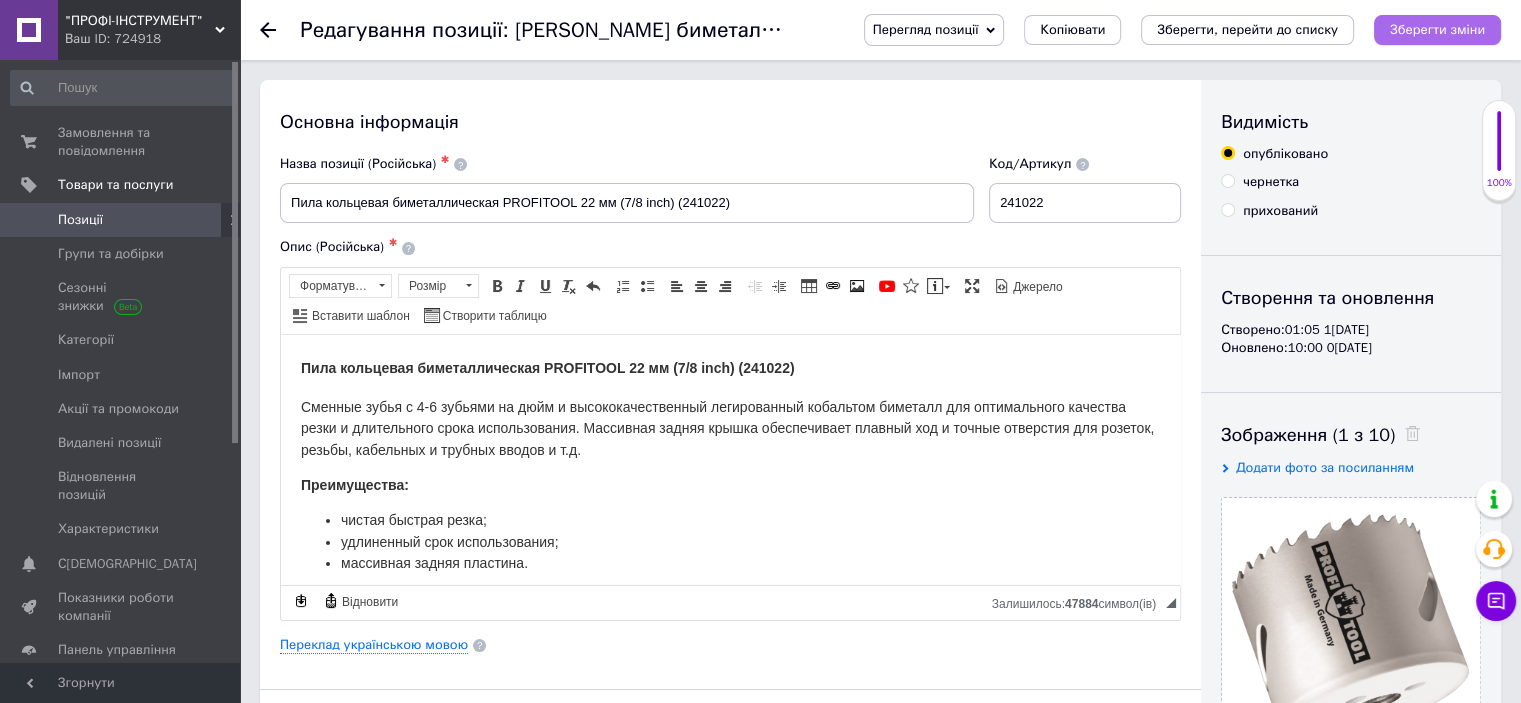 click on "Зберегти зміни" at bounding box center (1437, 29) 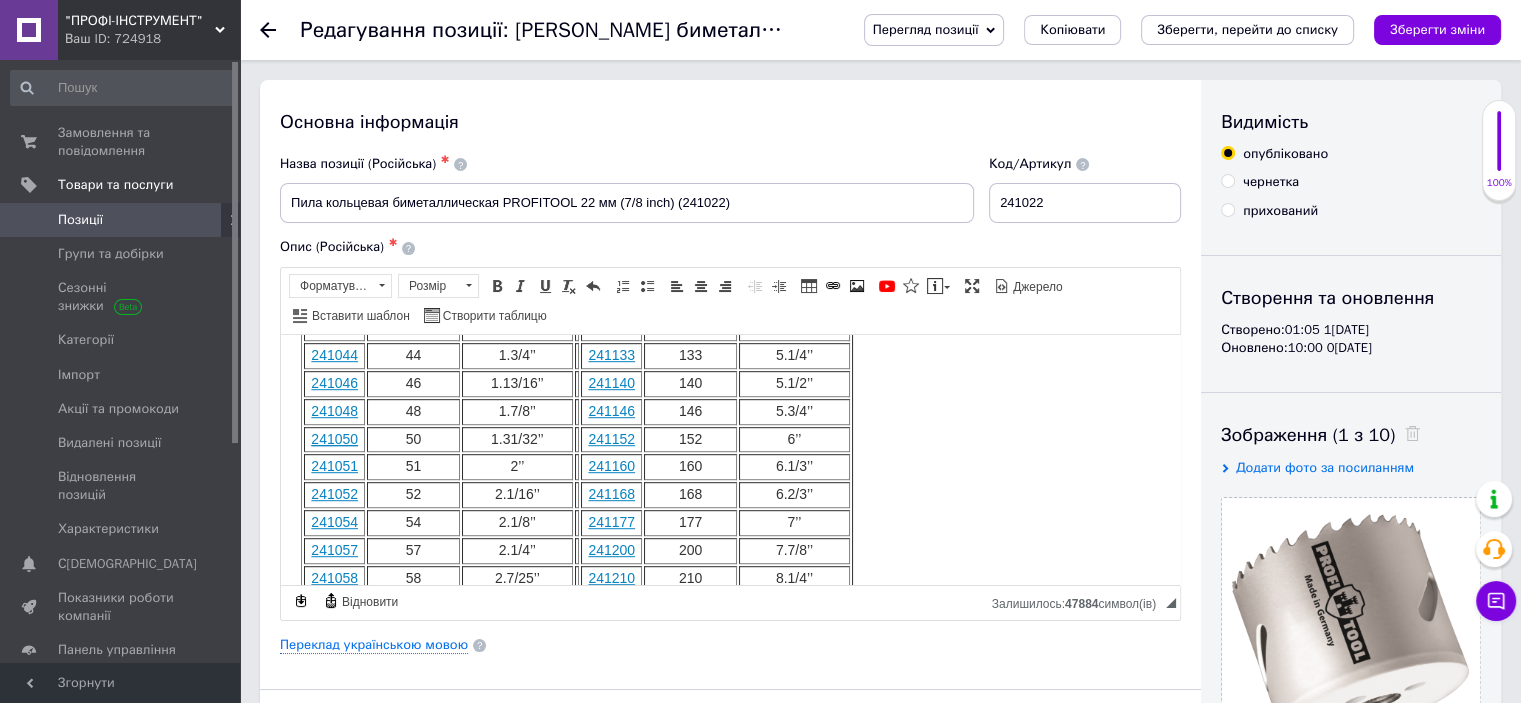 scroll, scrollTop: 1387, scrollLeft: 0, axis: vertical 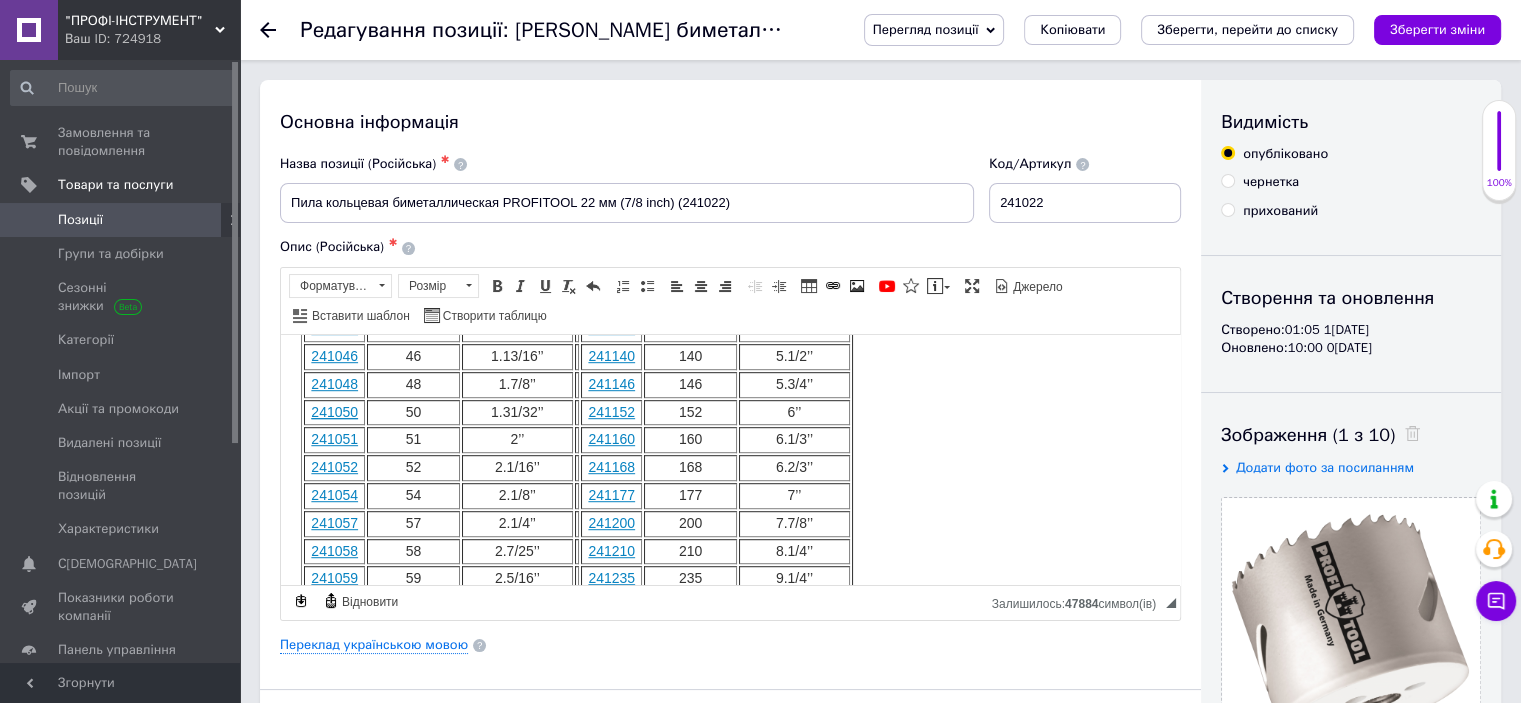 click on "Позиції" at bounding box center [80, 220] 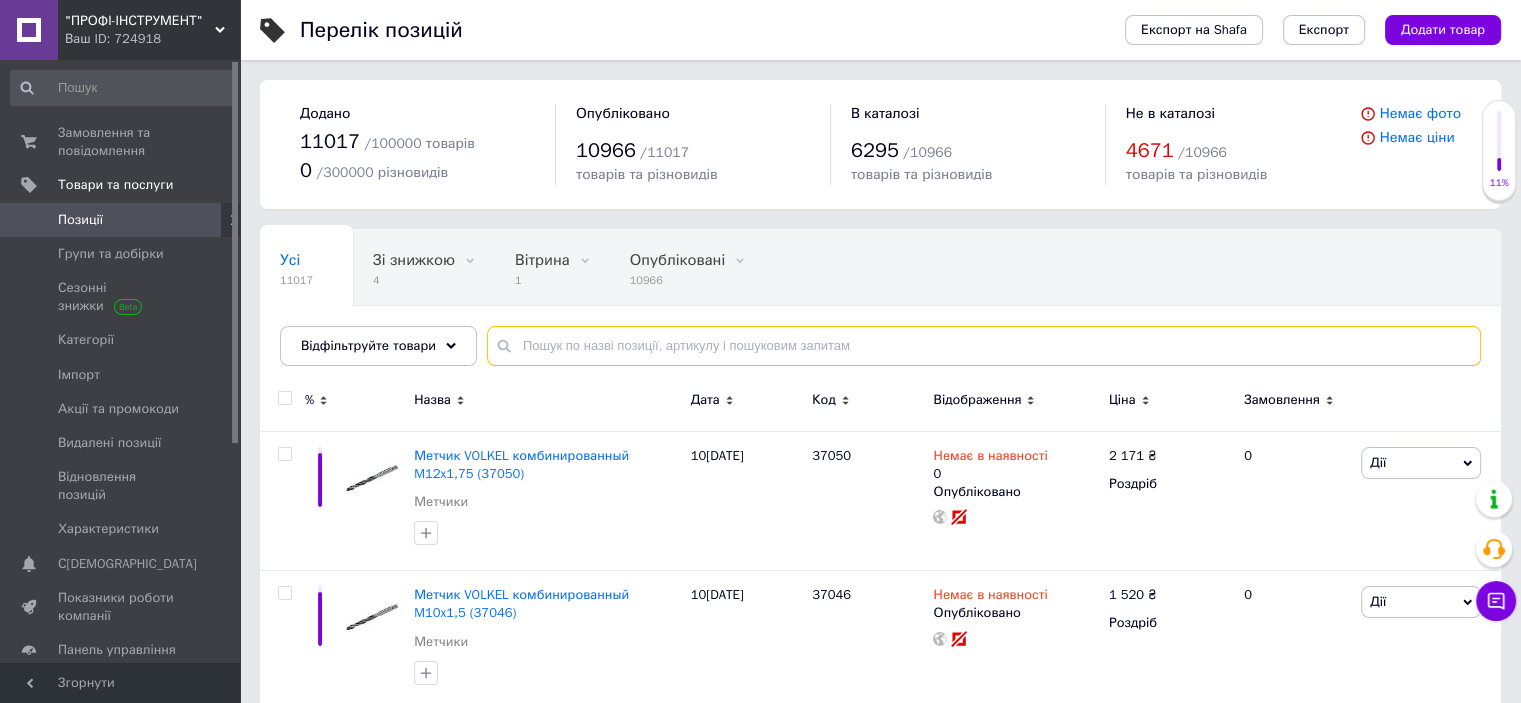 click at bounding box center (984, 346) 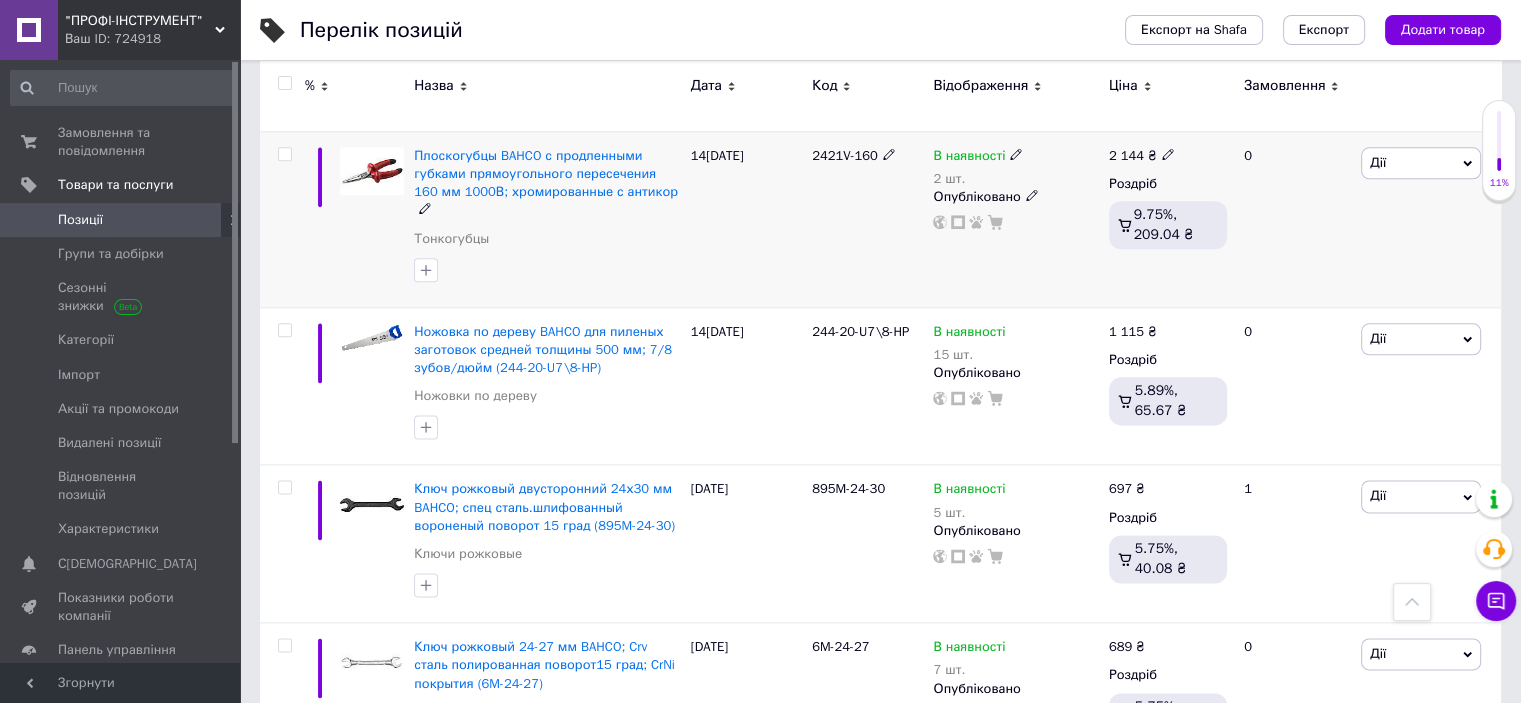 scroll, scrollTop: 2481, scrollLeft: 0, axis: vertical 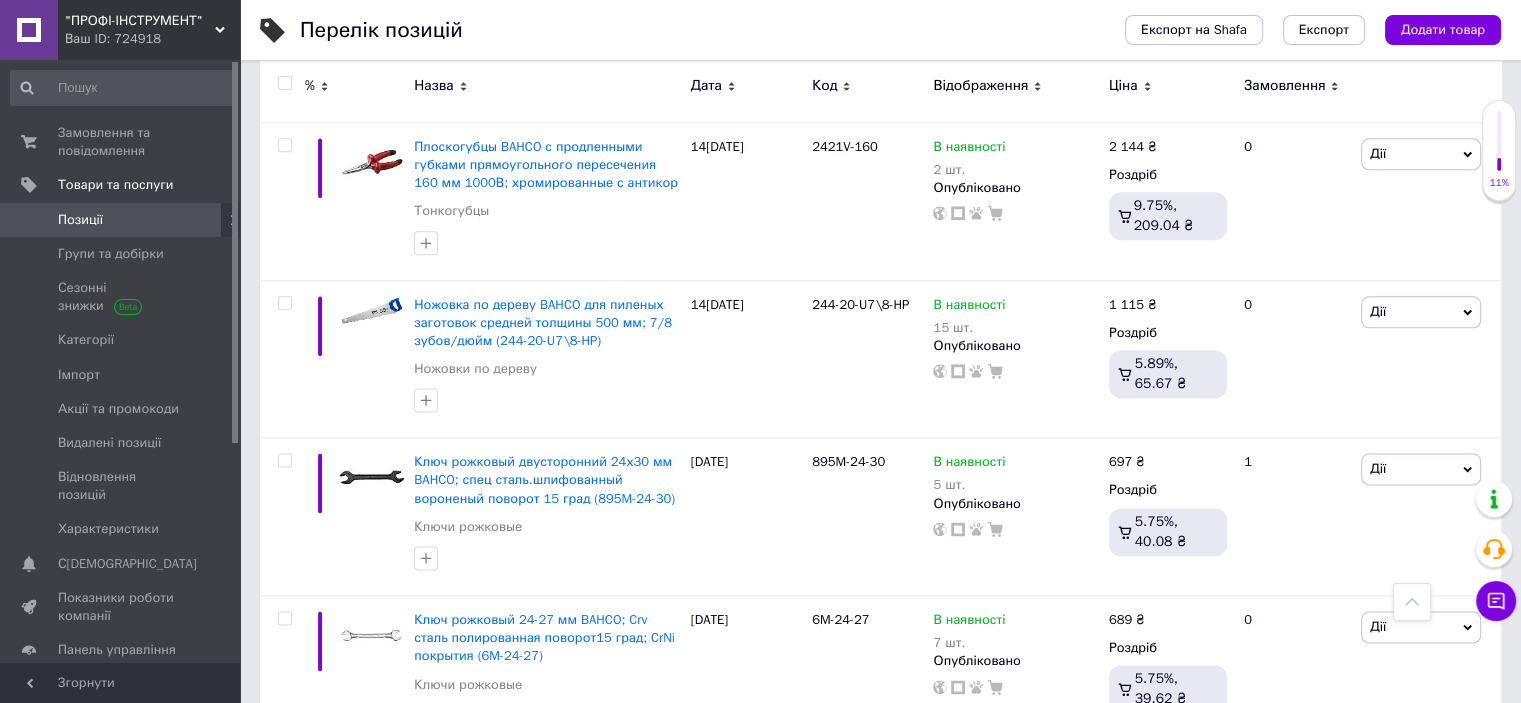 click at bounding box center (1412, 602) 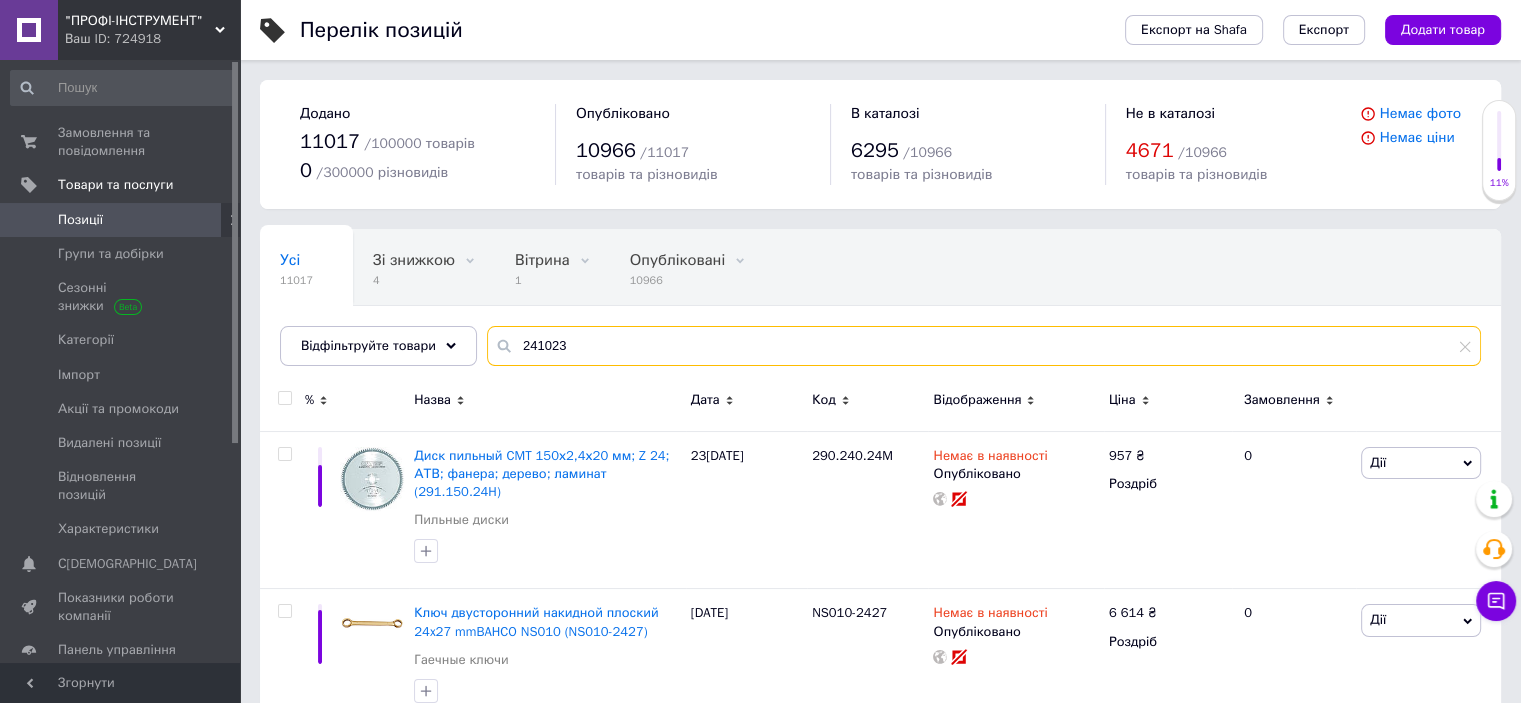 drag, startPoint x: 663, startPoint y: 347, endPoint x: 652, endPoint y: 345, distance: 11.18034 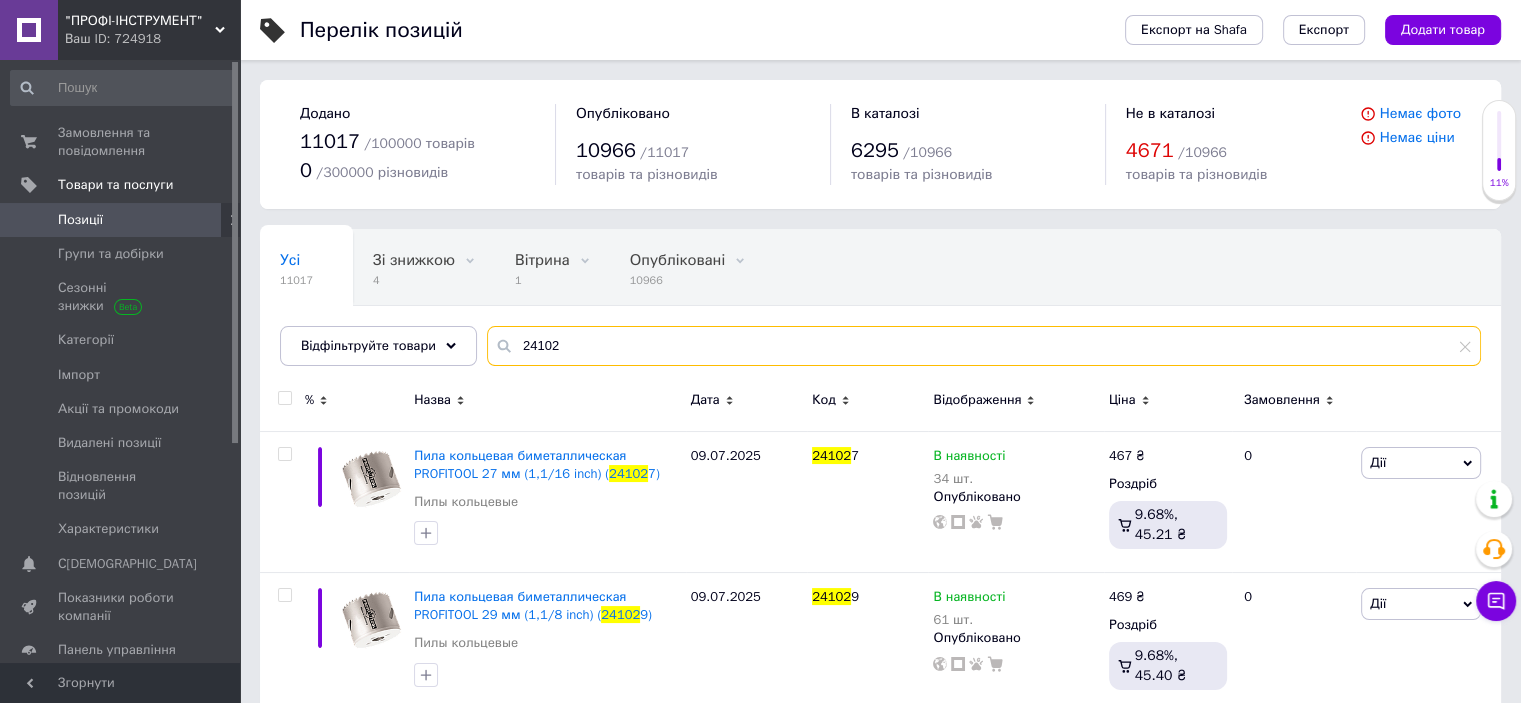 type on "241023" 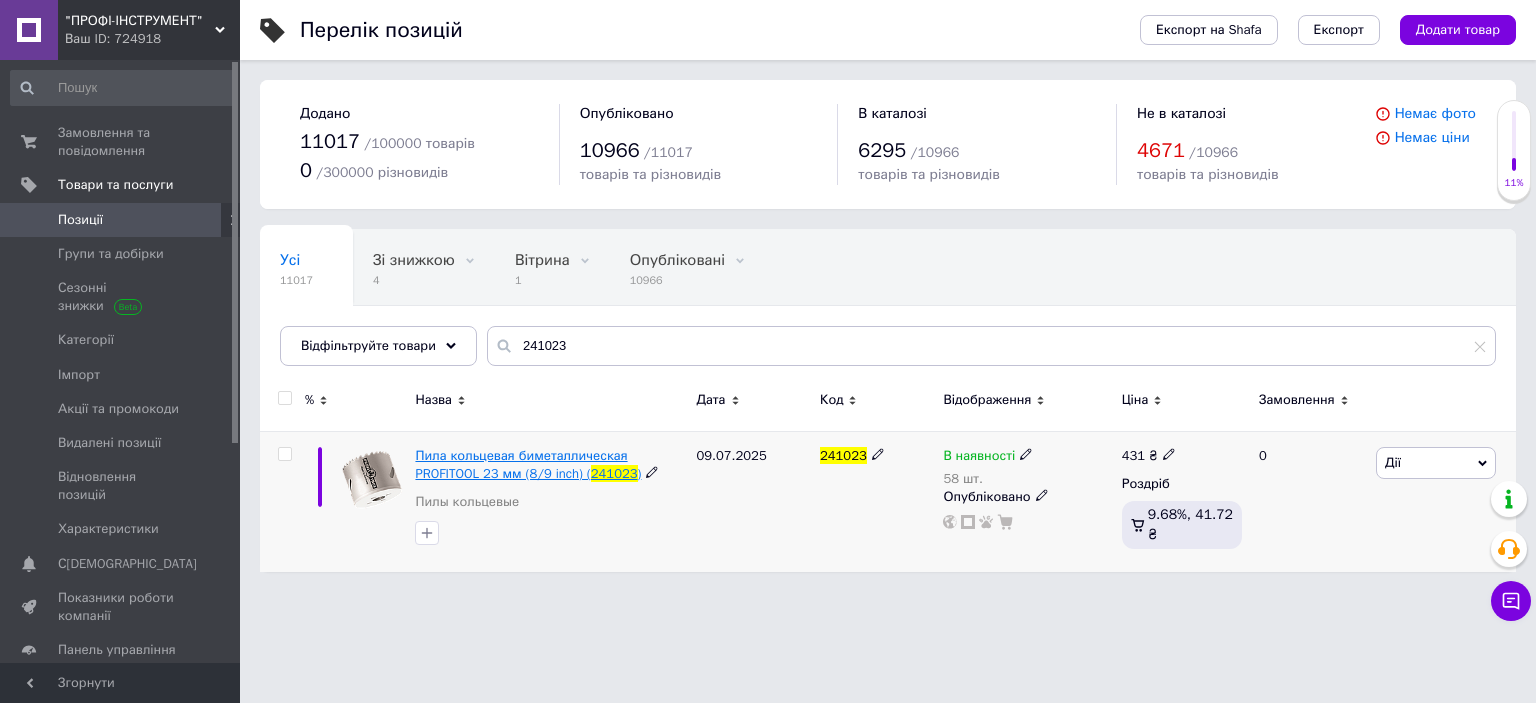 click on "Пила кольцевая биметаллическая PROFITOOL 23 мм (8/9 inch) (" at bounding box center (521, 464) 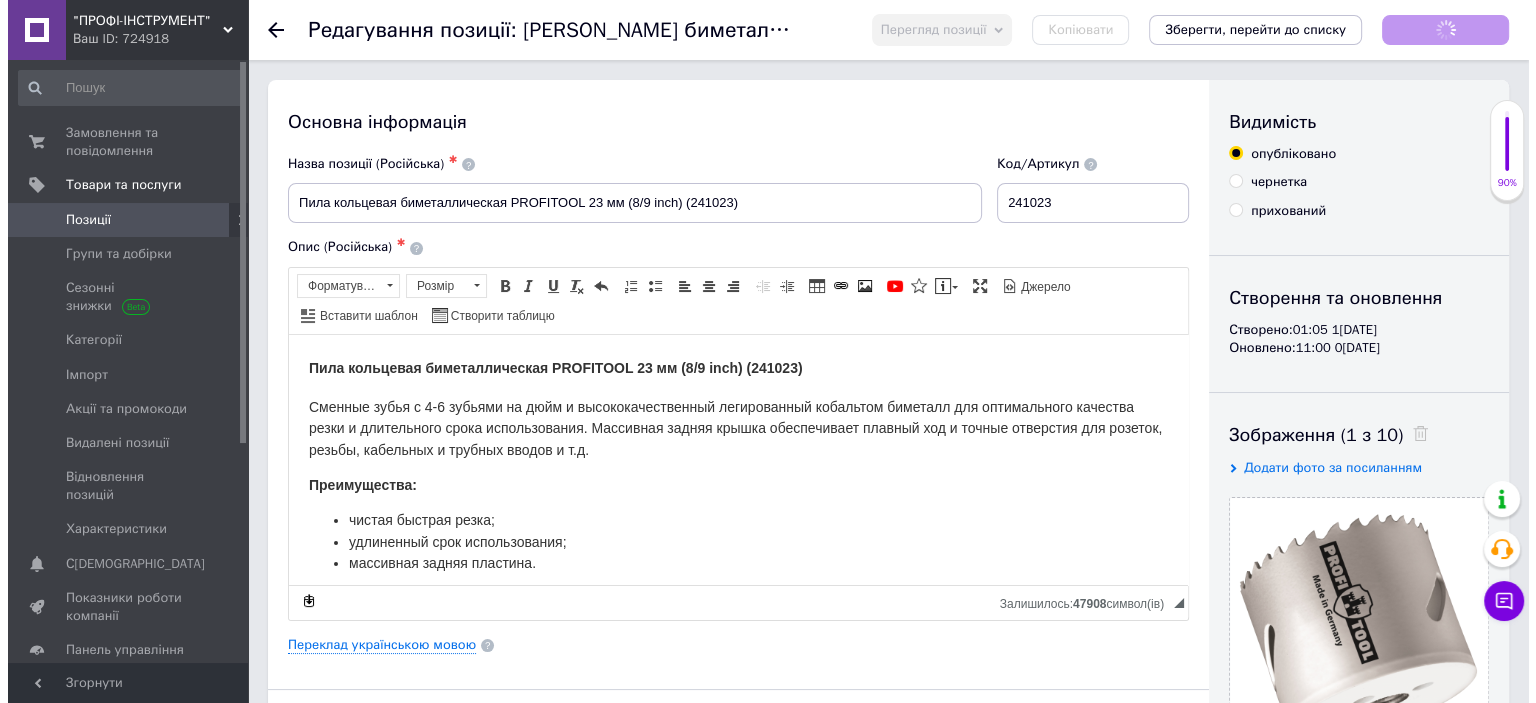 scroll, scrollTop: 0, scrollLeft: 0, axis: both 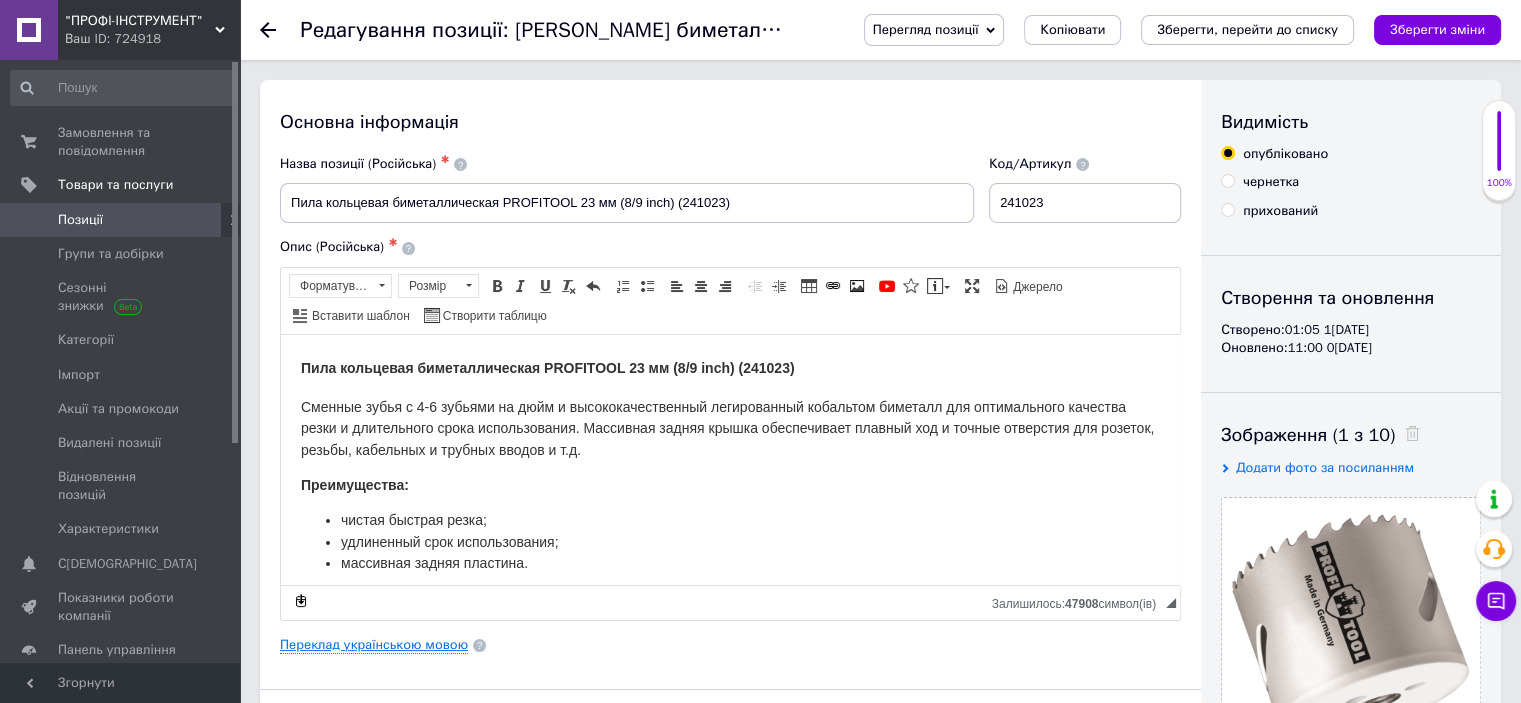click on "Переклад українською мовою" at bounding box center (374, 645) 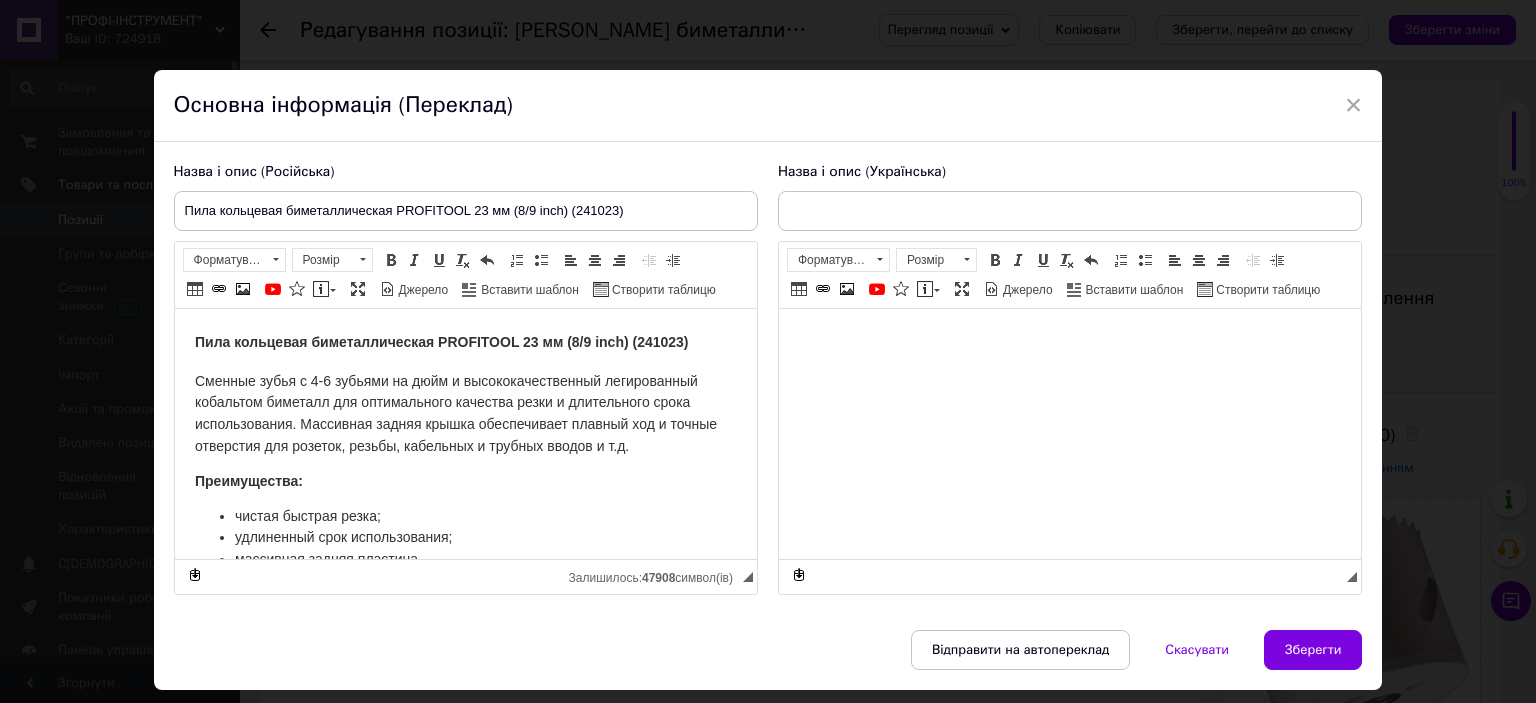 scroll, scrollTop: 0, scrollLeft: 0, axis: both 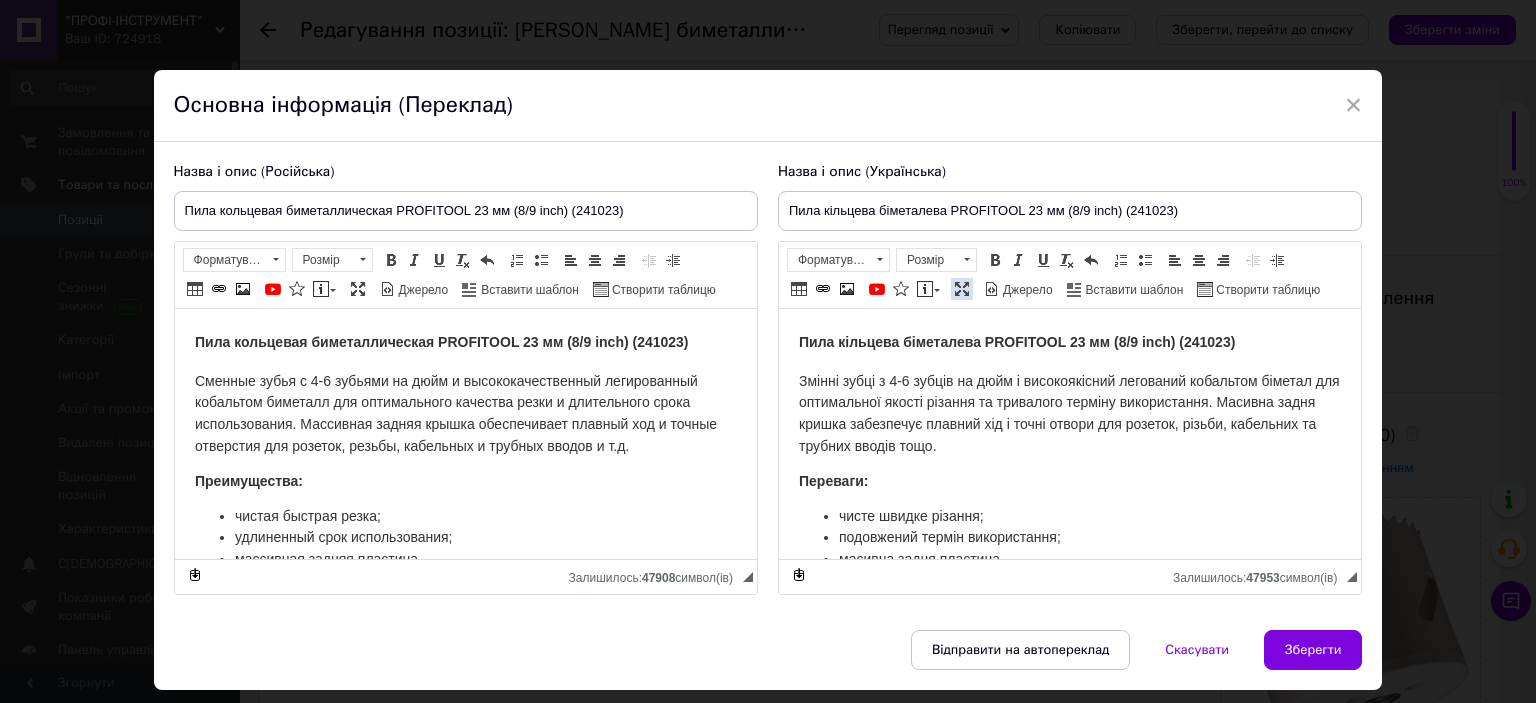 click at bounding box center [962, 289] 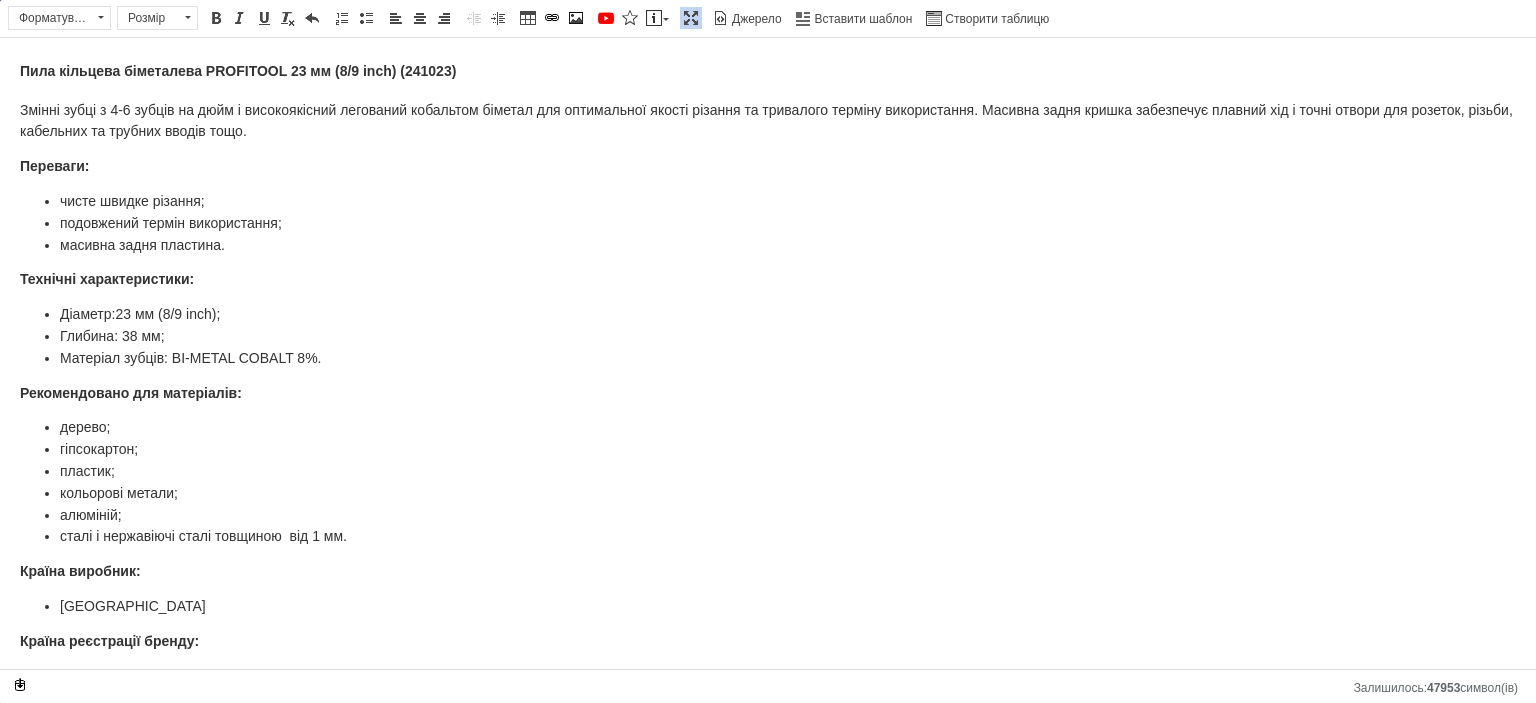 scroll, scrollTop: 700, scrollLeft: 0, axis: vertical 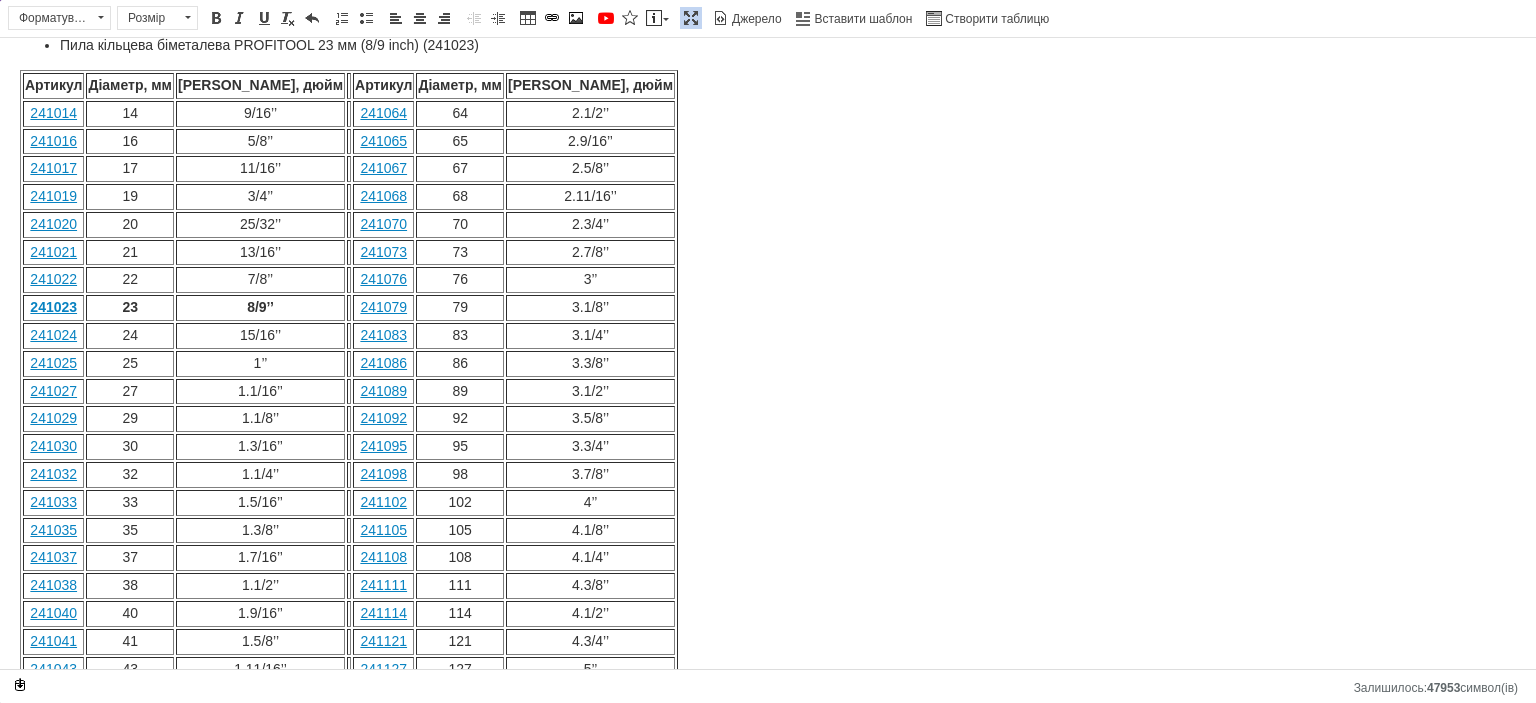 click on "[PERSON_NAME] біметалева PROFITOOL 23 мм (8/9 inch) (241023) Змінні зубці з 4-6 зубців на дюйм і високоякісний легований кобальтом біметал для оптимальної якості різання та тривалого терміну використання. Масивна задня кришка забезпечує плавний хід і точні отвори для розеток, різьби, кабельних та трубних вводів тощо. Переваги: чисте швидке різання; подовжений термін використання; масивна задня пластина. Технічні характеристики: Діаметр:  23 мм (8/9 inch) ; Глибина: 38 мм; Матеріал зубців: BІ-METAL COBALT 8%. Рекомендовано для матеріалів: дерево; гіпсокартон; пластик; кольорові метали;" at bounding box center (768, 174) 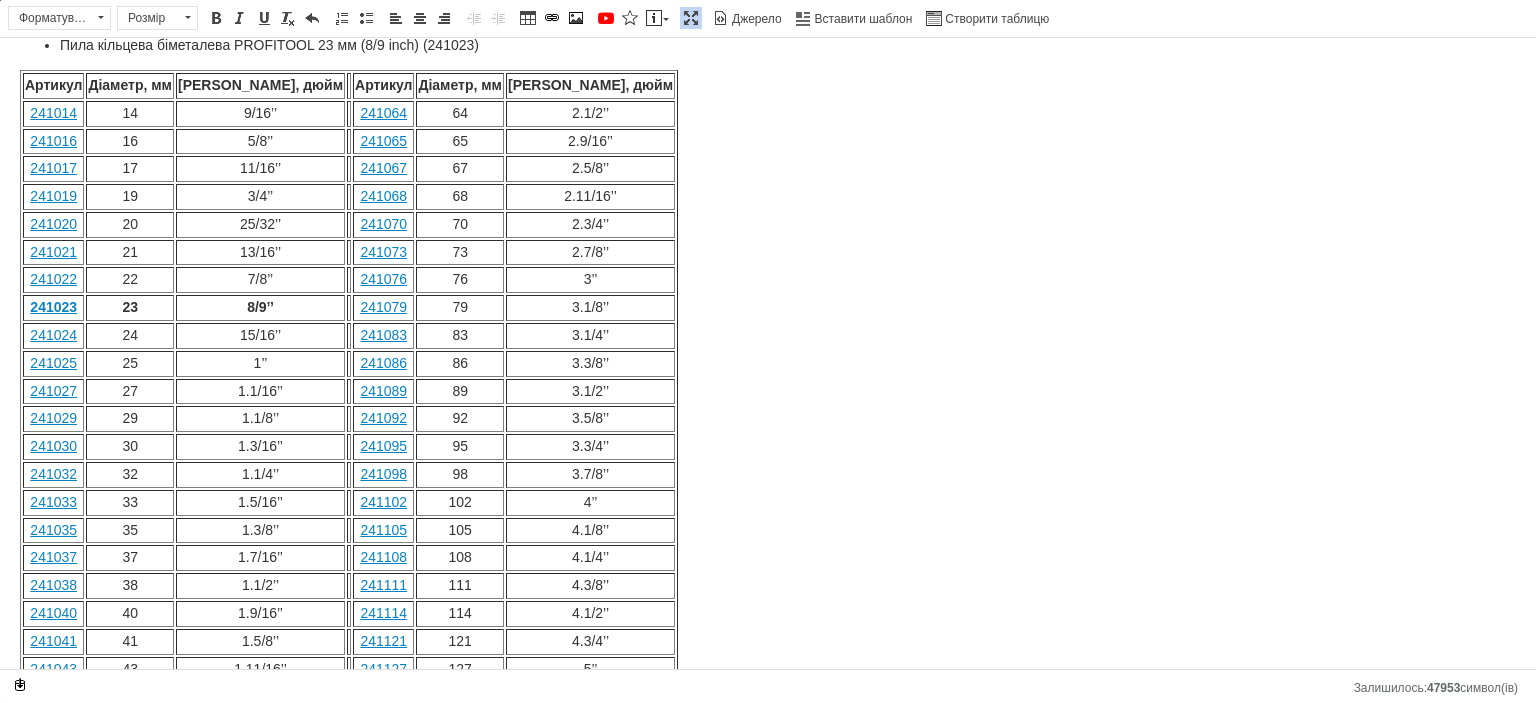 click on "[PERSON_NAME] біметалева PROFITOOL 23 мм (8/9 inch) (241023) Змінні зубці з 4-6 зубців на дюйм і високоякісний легований кобальтом біметал для оптимальної якості різання та тривалого терміну використання. Масивна задня кришка забезпечує плавний хід і точні отвори для розеток, різьби, кабельних та трубних вводів тощо. Переваги: чисте швидке різання; подовжений термін використання; масивна задня пластина. Технічні характеристики: Діаметр:  23 мм (8/9 inch) ; Глибина: 38 мм; Матеріал зубців: BІ-METAL COBALT 8%. Рекомендовано для матеріалів: дерево; гіпсокартон; пластик; кольорові метали;" at bounding box center (768, 174) 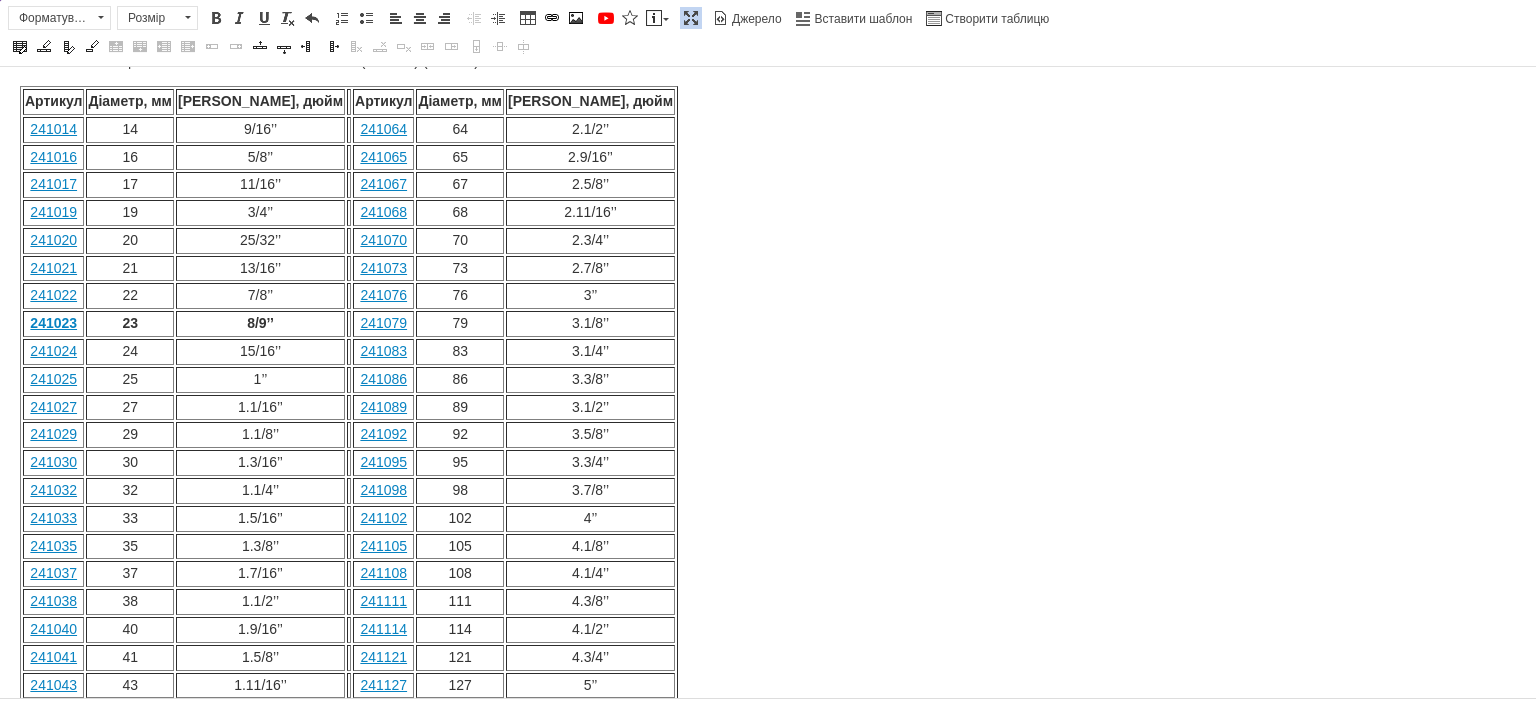 scroll, scrollTop: 119, scrollLeft: 0, axis: vertical 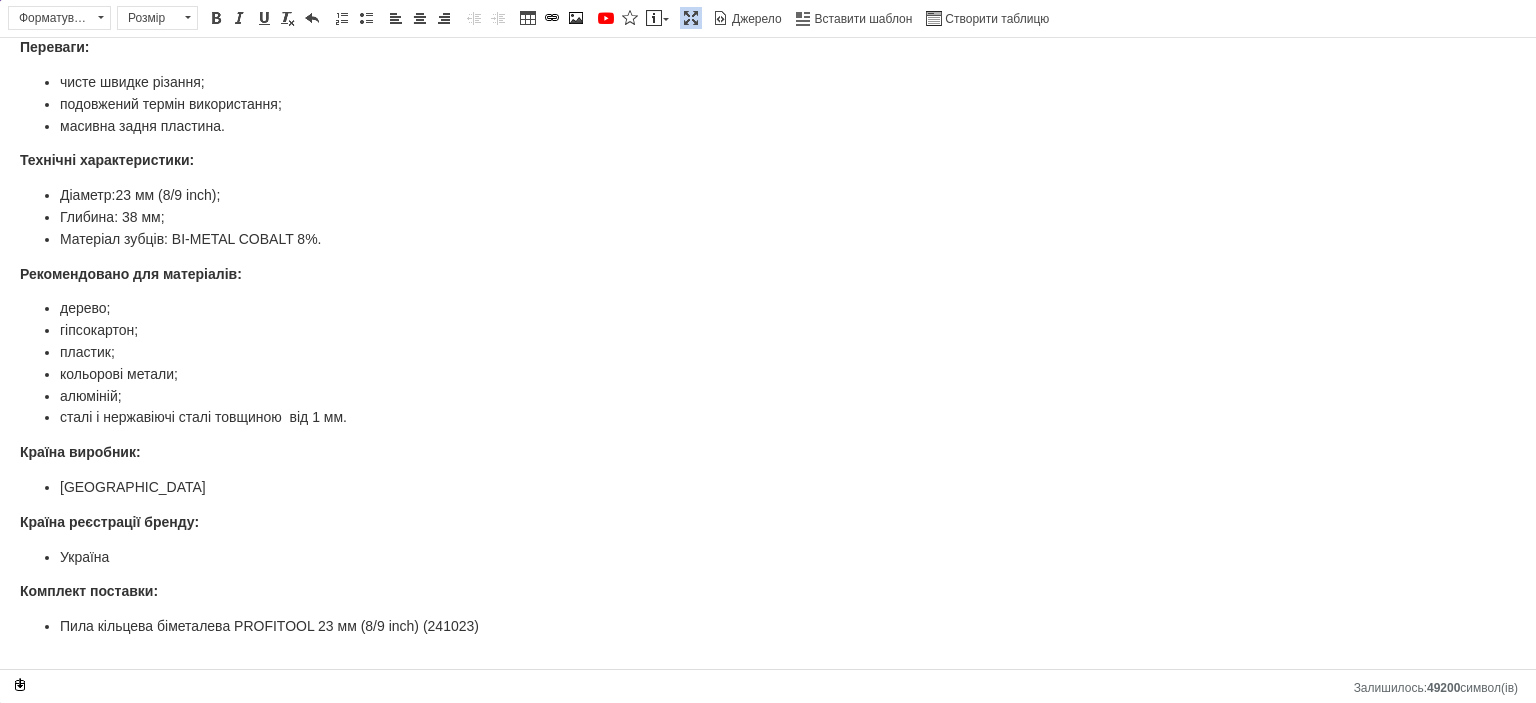 click on "[PERSON_NAME] біметалева PROFITOOL 23 мм (8/9 inch) (241023) Змінні зубці з 4-6 зубців на дюйм і високоякісний легований кобальтом біметал для оптимальної якості різання та тривалого терміну використання. Масивна задня кришка забезпечує плавний хід і точні отвори для розеток, різьби, кабельних та трубних вводів тощо. Переваги: чисте швидке різання; подовжений термін використання; масивна задня пластина. Технічні характеристики: Діаметр:  23 мм (8/9 inch) ; Глибина: 38 мм; Матеріал зубців: BІ-METAL COBALT 8%. Рекомендовано для матеріалів: дерево; гіпсокартон; пластик; кольорові метали;" at bounding box center [768, 305] 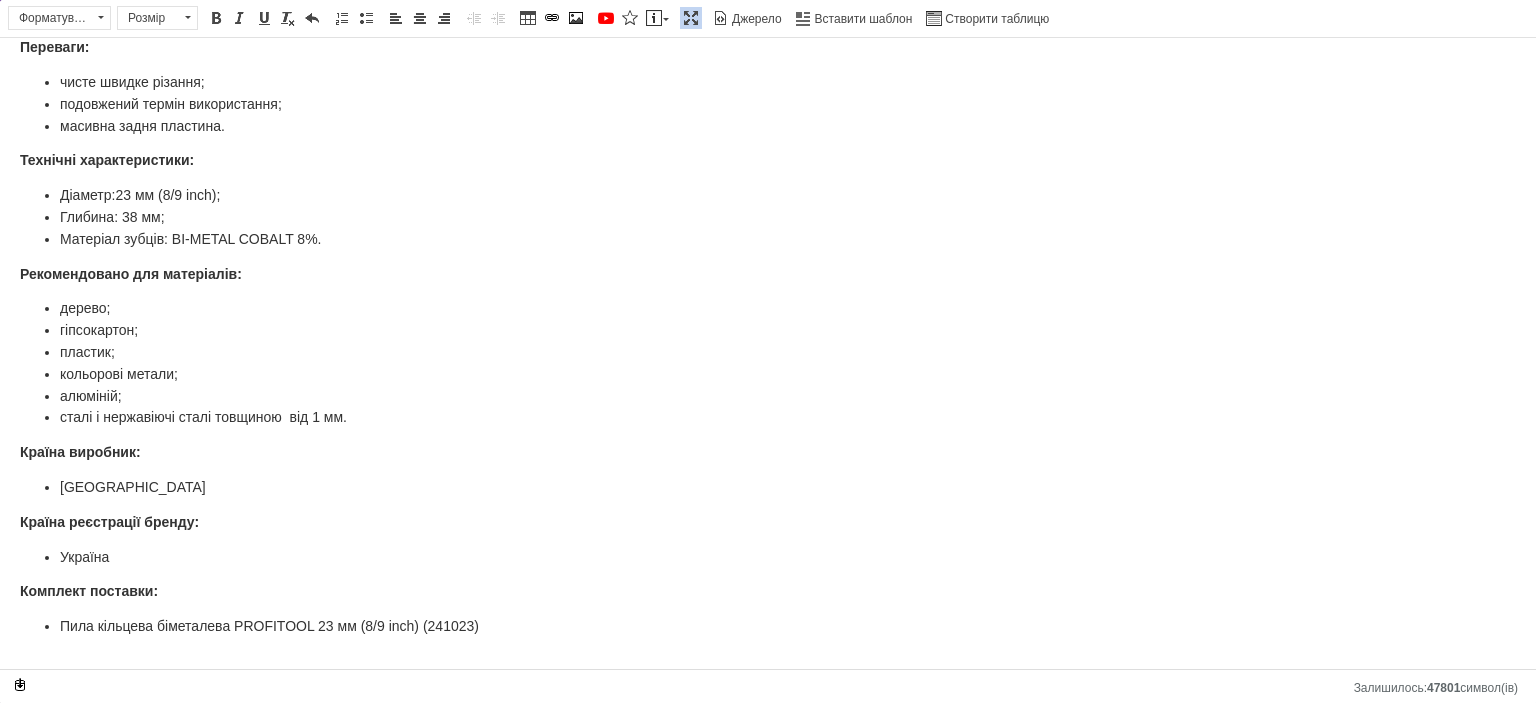 scroll, scrollTop: 982, scrollLeft: 0, axis: vertical 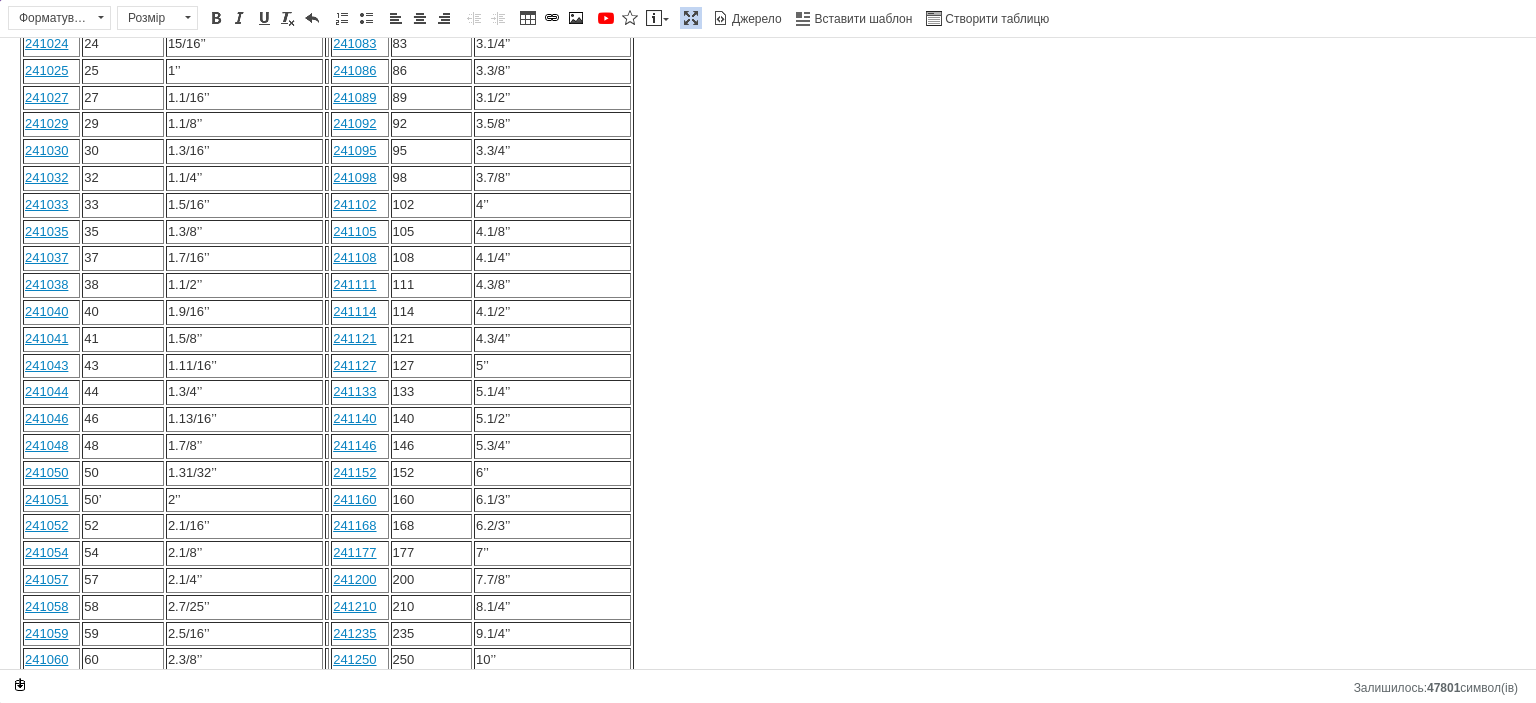 click on "[PERSON_NAME] біметалева PROFITOOL 23 мм (8/9 inch) (241023) Змінні зубці з 4-6 зубців на дюйм і високоякісний легований кобальтом біметал для оптимальної якості різання та тривалого терміну використання. Масивна задня кришка забезпечує плавний хід і точні отвори для розеток, різьби, кабельних та трубних вводів тощо. Переваги: чисте швидке різання; подовжений термін використання; масивна задня пластина. Технічні характеристики: Діаметр:  23 мм (8/9 inch) ; Глибина: 38 мм; Матеріал зубців: BІ-METAL COBALT 8%. Рекомендовано для матеріалів: дерево; гіпсокартон; пластик; кольорові метали;" at bounding box center (768, -100) 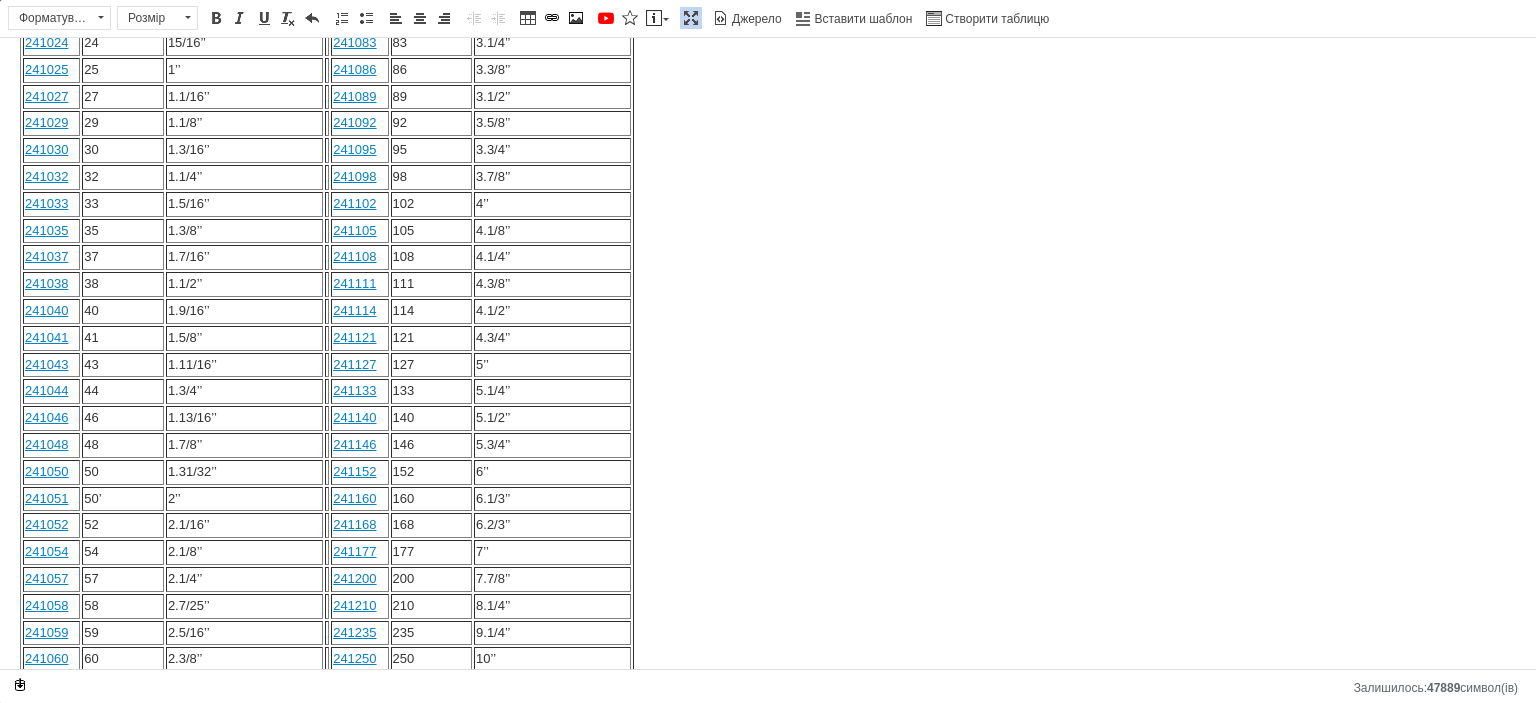 scroll, scrollTop: 965, scrollLeft: 0, axis: vertical 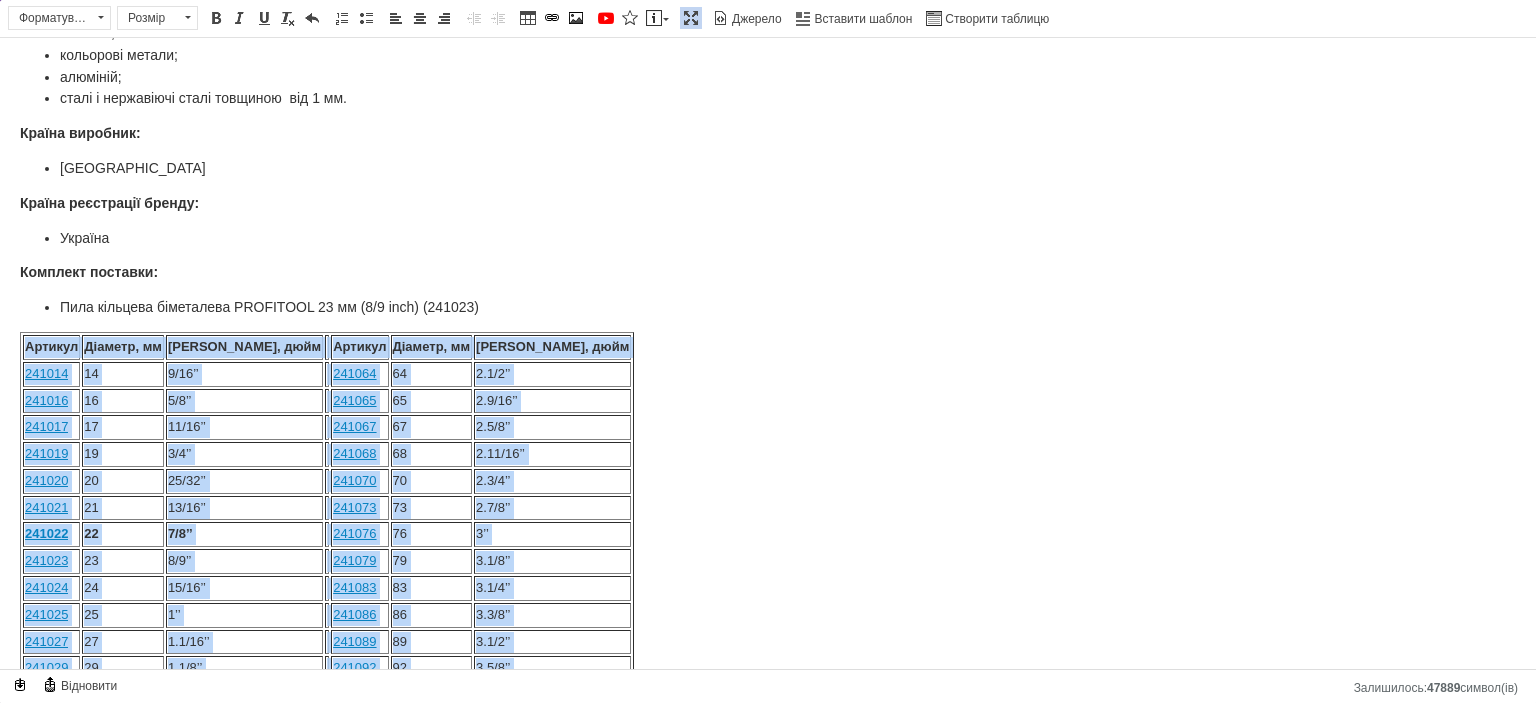 drag, startPoint x: 442, startPoint y: 655, endPoint x: 26, endPoint y: 320, distance: 534.117 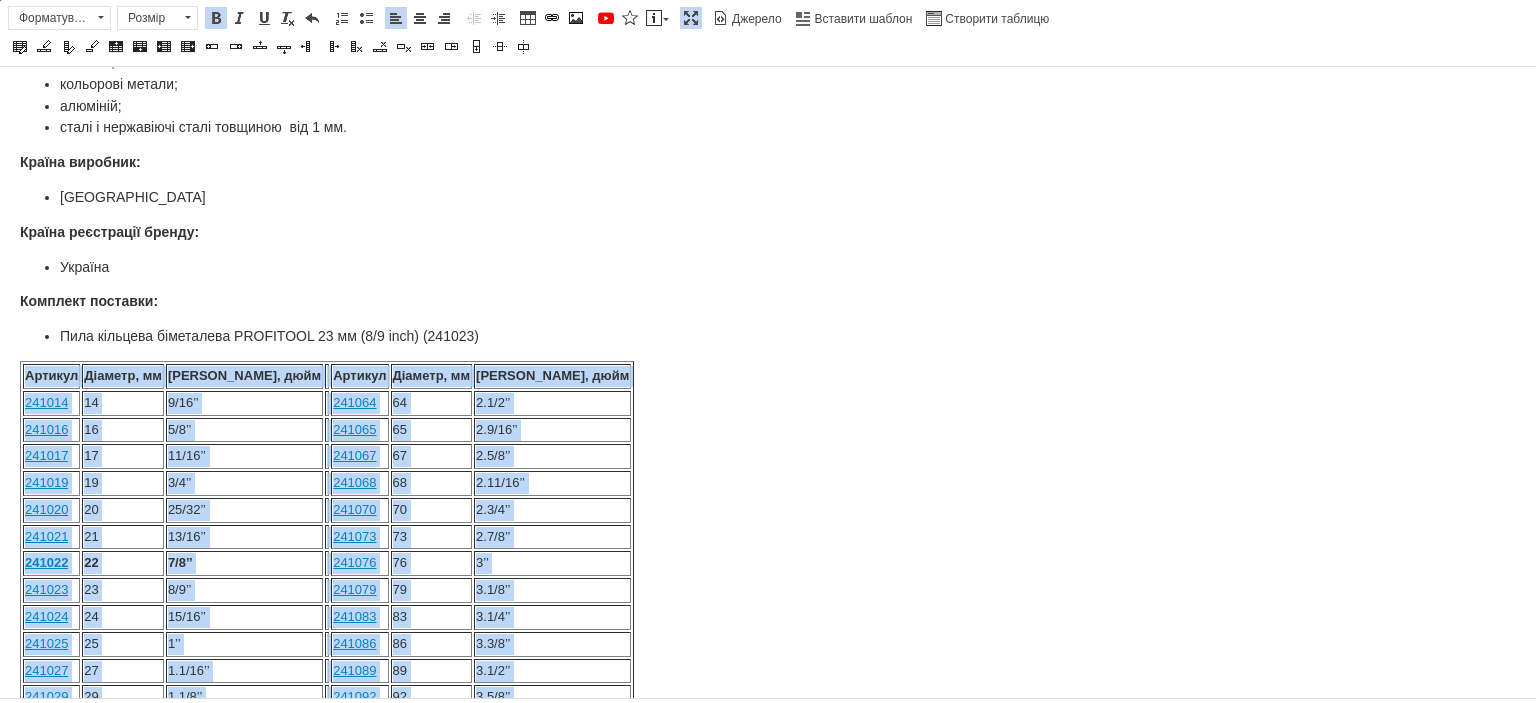 drag, startPoint x: 216, startPoint y: 81, endPoint x: 415, endPoint y: 121, distance: 202.9803 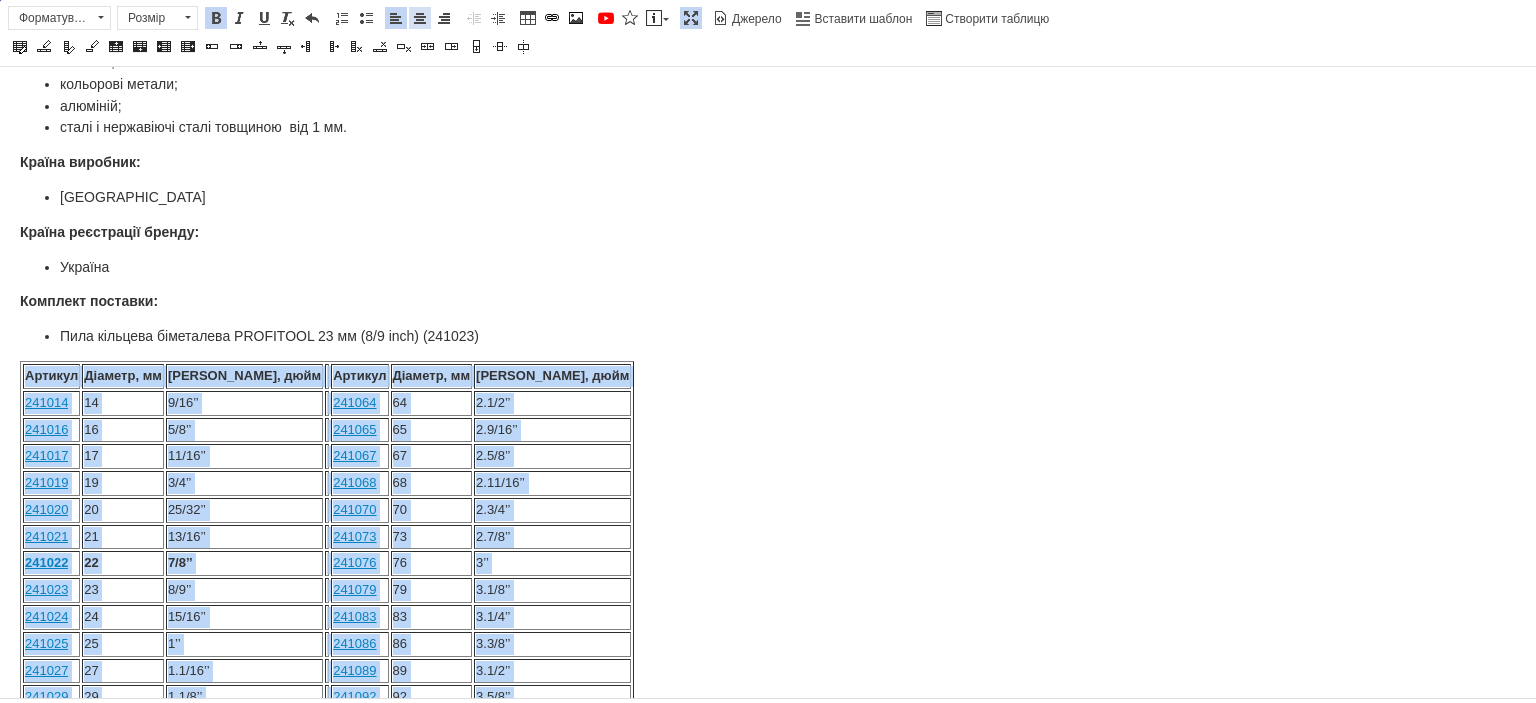 click at bounding box center [420, 18] 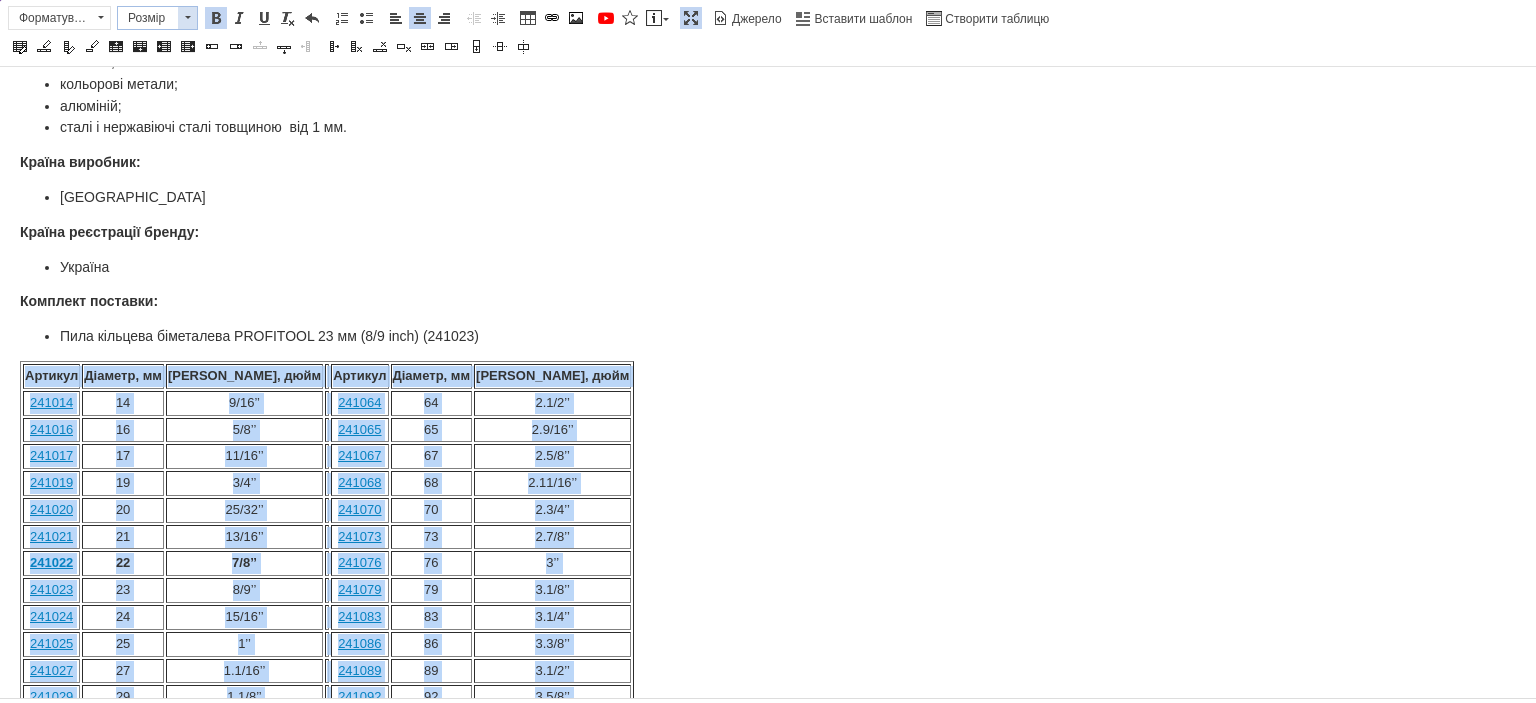 click on "Розмір" at bounding box center [148, 18] 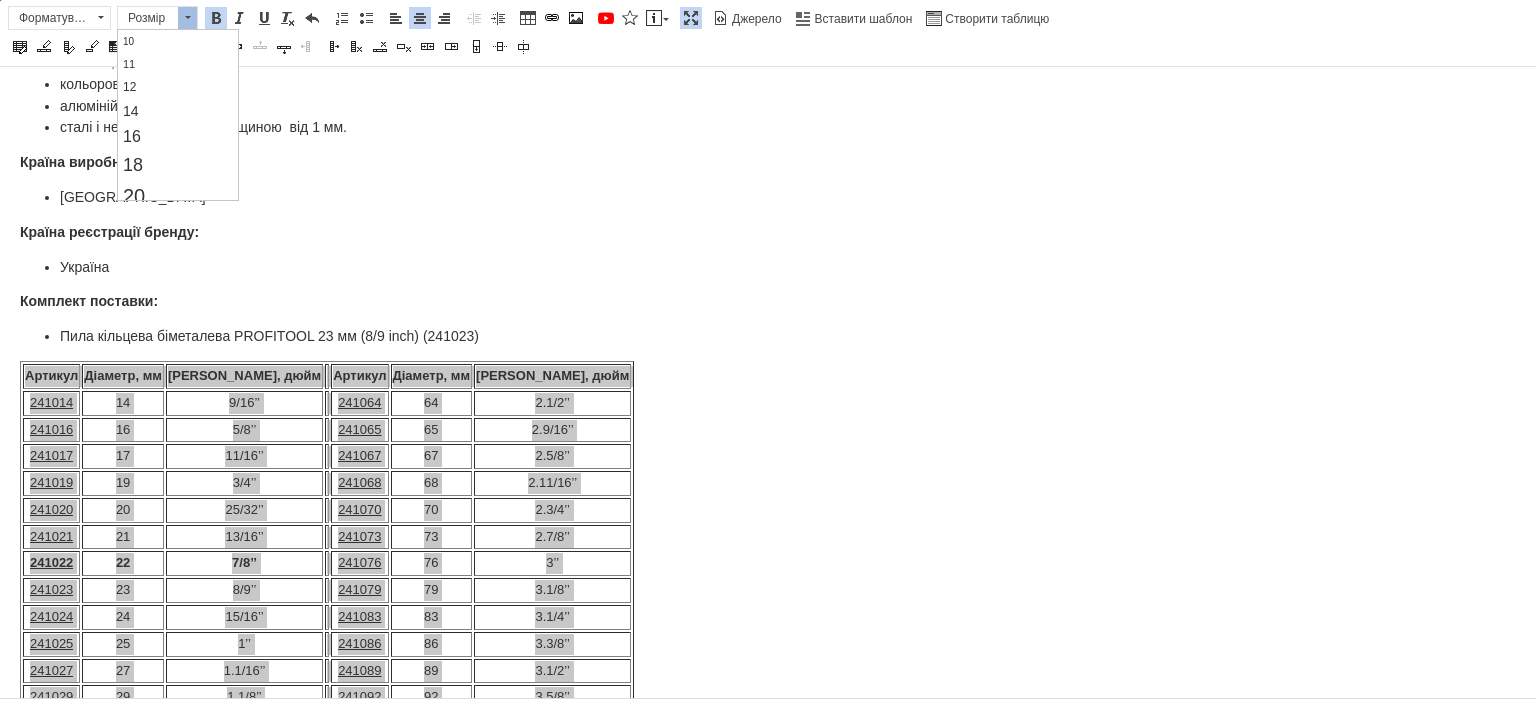 scroll, scrollTop: 100, scrollLeft: 0, axis: vertical 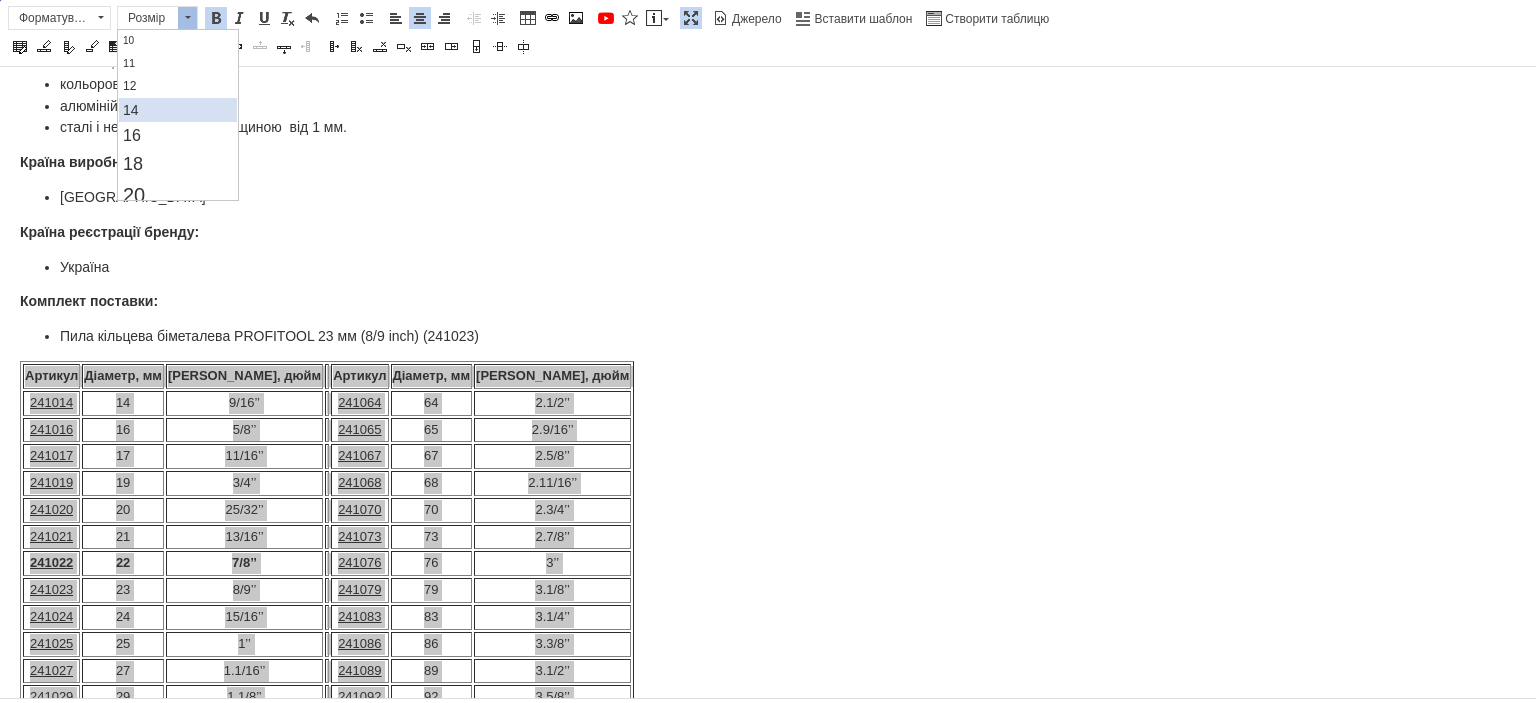 click on "14" at bounding box center (177, 110) 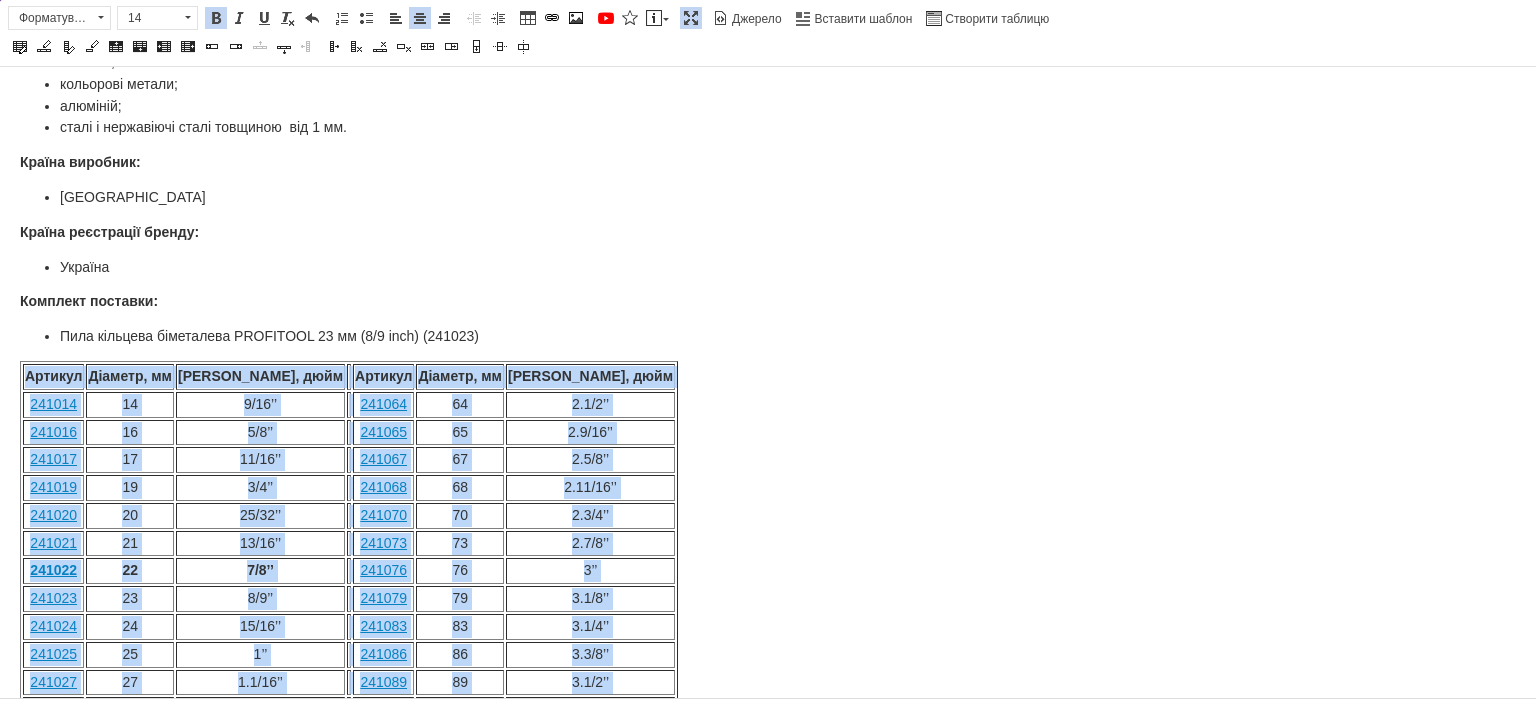 scroll, scrollTop: 0, scrollLeft: 0, axis: both 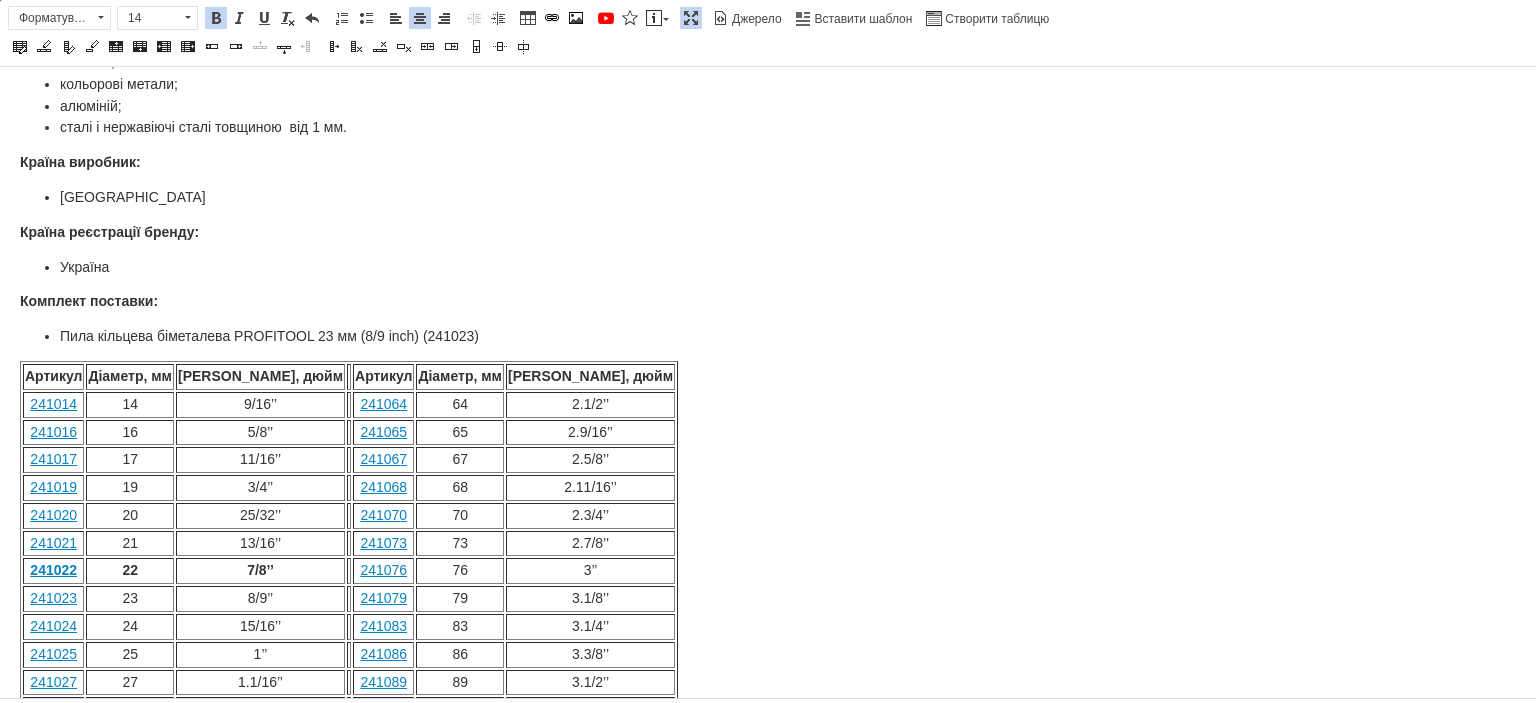 click on "[PERSON_NAME] біметалева PROFITOOL 23 мм (8/9 inch) (241023) Змінні зубці з 4-6 зубців на дюйм і високоякісний легований кобальтом біметал для оптимальної якості різання та тривалого терміну використання. Масивна задня кришка забезпечує плавний хід і точні отвори для розеток, різьби, кабельних та трубних вводів тощо. Переваги: чисте швидке різання; подовжений термін використання; масивна задня пластина. Технічні характеристики: Діаметр:  23 мм (8/9 inch) ; Глибина: 38 мм; Матеріал зубців: BІ-METAL COBALT 8%. Рекомендовано для матеріалів: дерево; гіпсокартон; пластик; кольорові метали;" at bounding box center [768, 490] 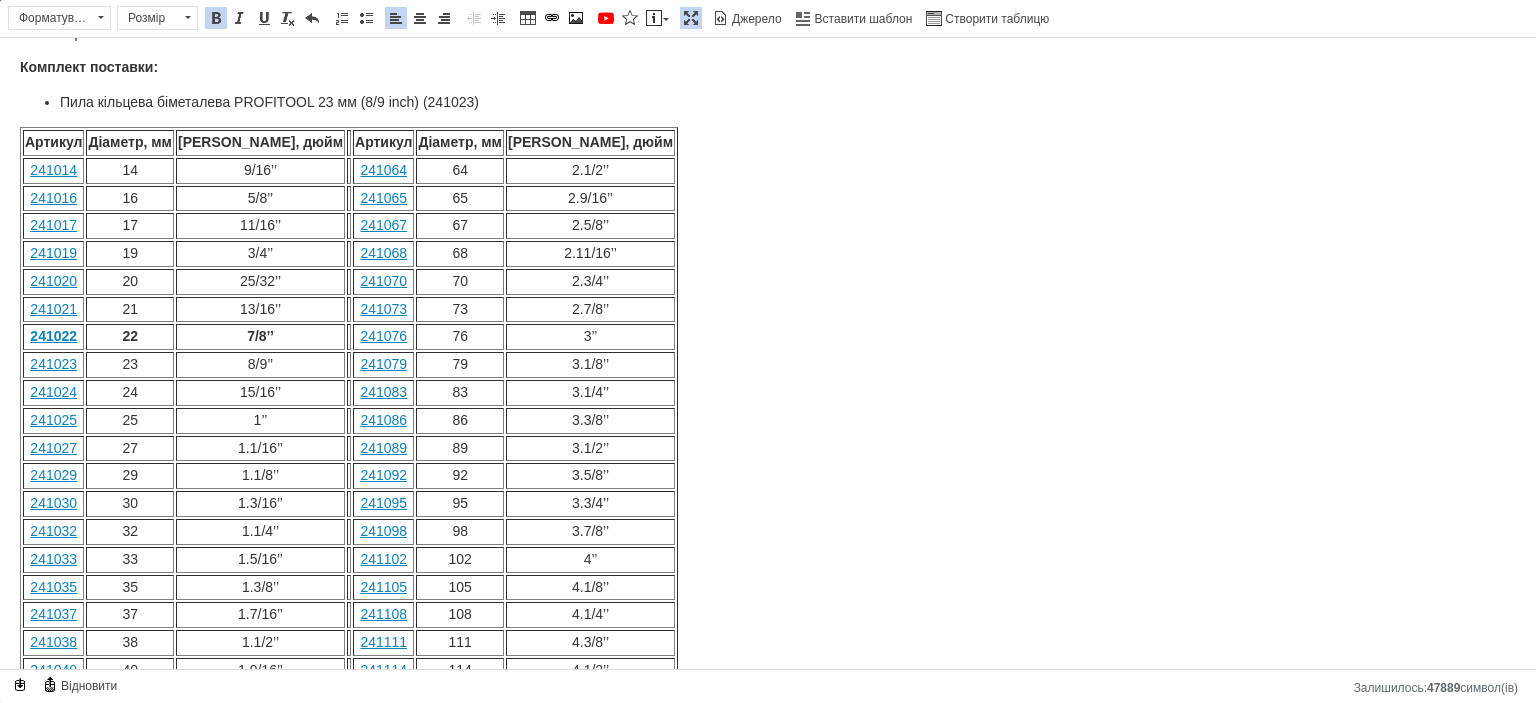 scroll, scrollTop: 638, scrollLeft: 0, axis: vertical 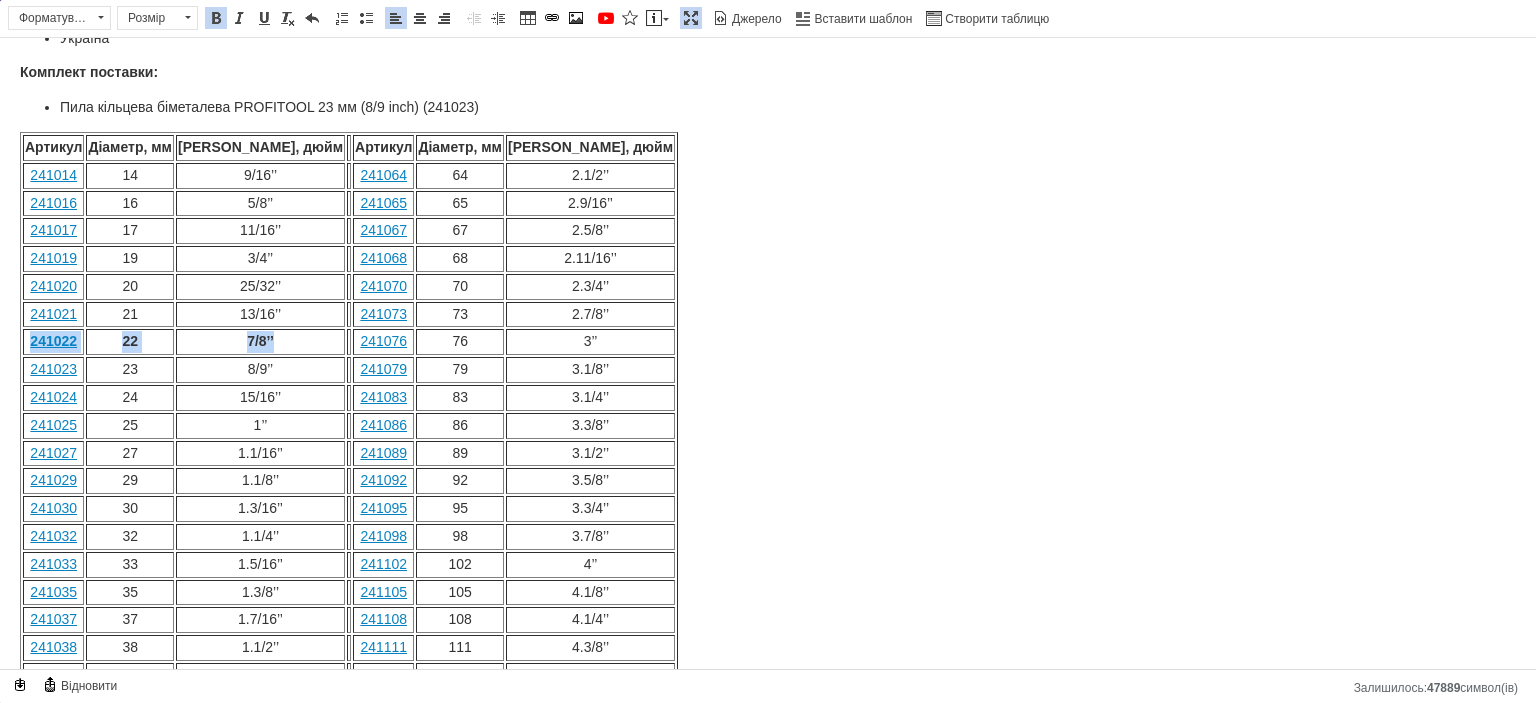drag, startPoint x: 28, startPoint y: 306, endPoint x: 240, endPoint y: 310, distance: 212.03773 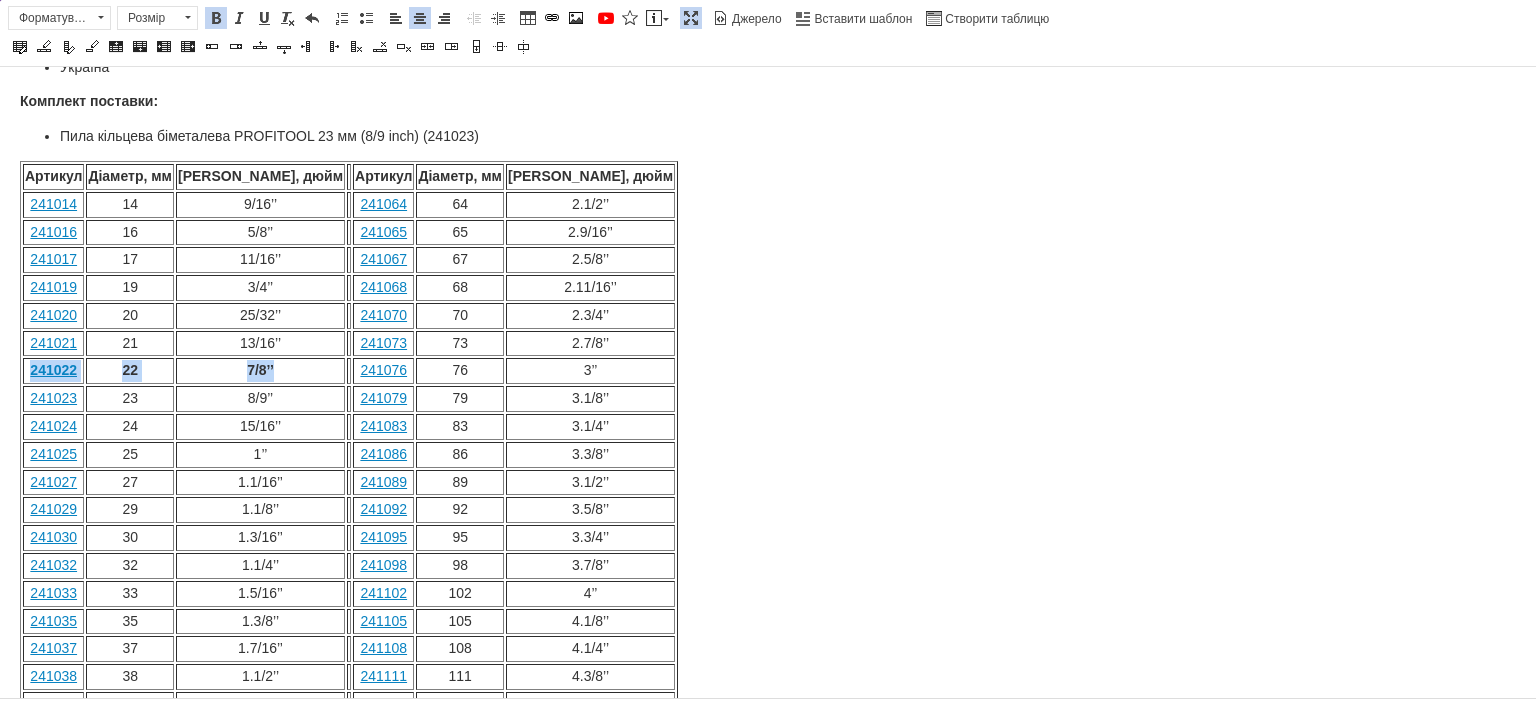 click on "Жирний  Сполучення клавіш Ctrl+B   Курсив  Сполучення клавіш Ctrl+I   Підкреслений  Сполучення клавіш Ctrl+U   Видалити форматування   Повернути  Сполучення клавіш Ctrl+Z" at bounding box center [264, 18] 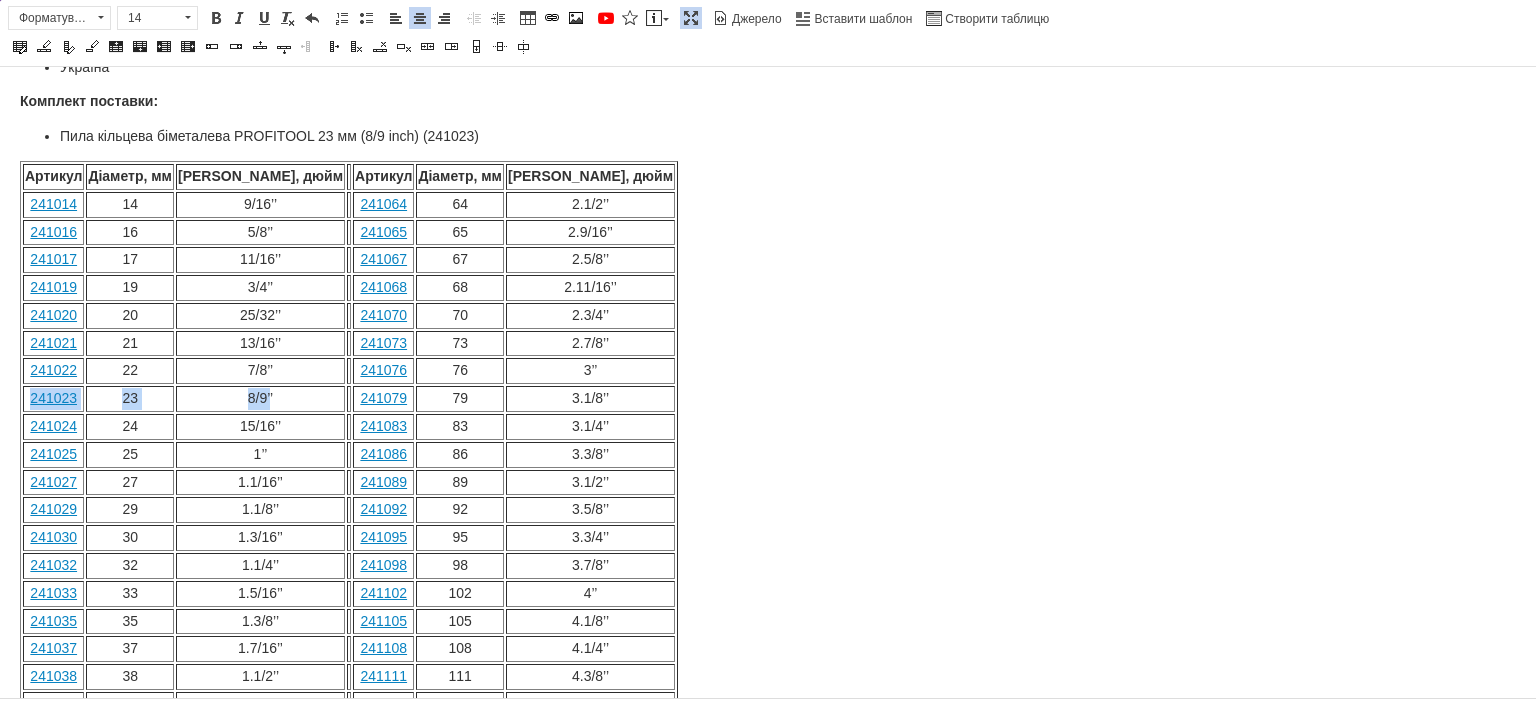 drag, startPoint x: 30, startPoint y: 357, endPoint x: 236, endPoint y: 357, distance: 206 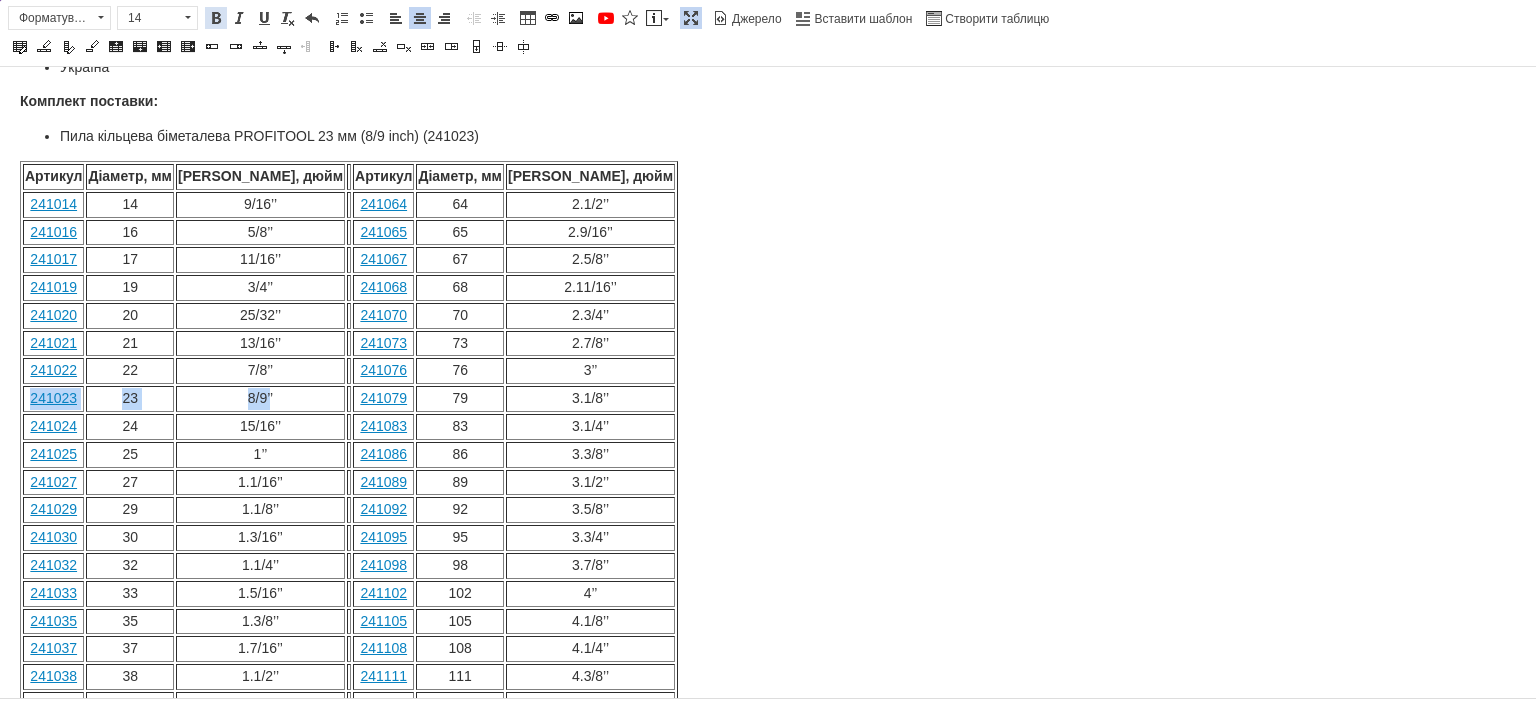 click at bounding box center (216, 18) 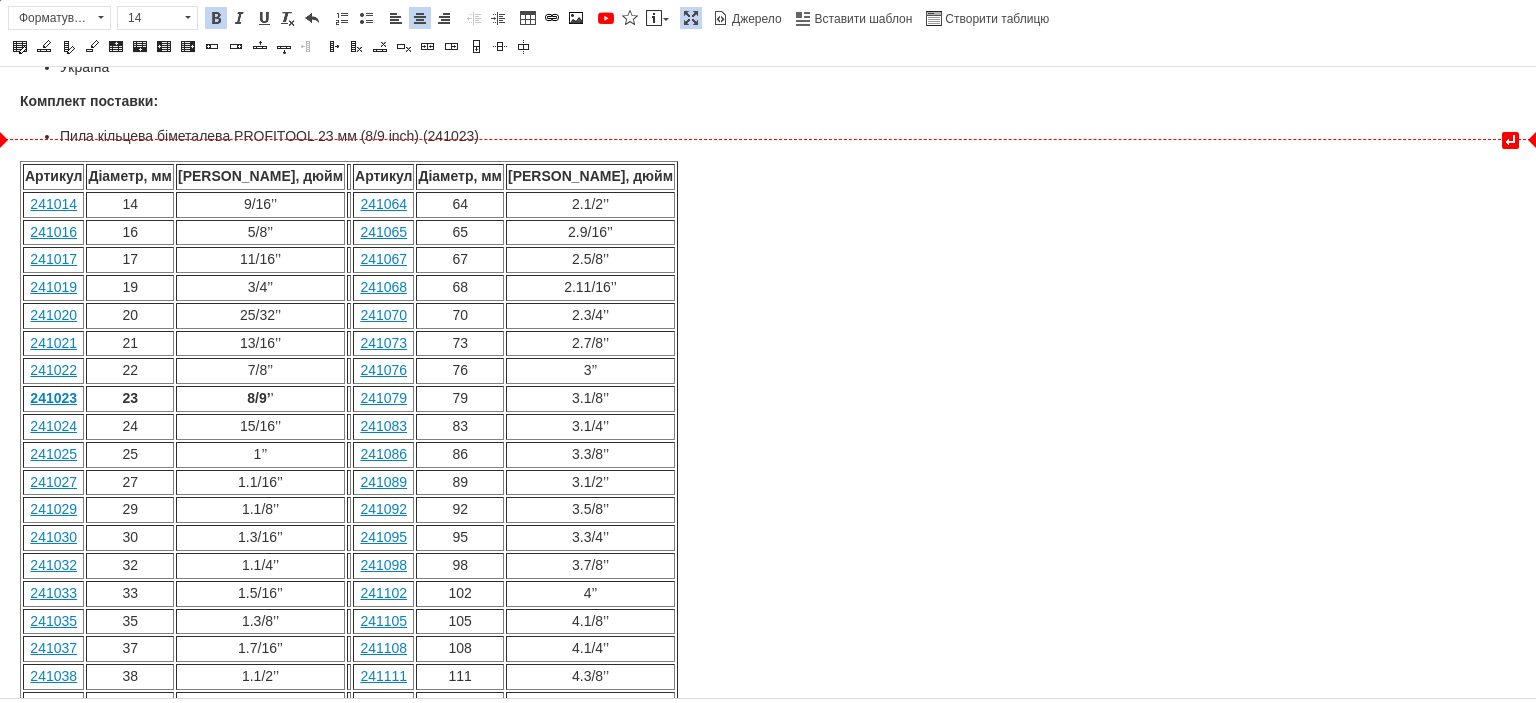 click on "↵ [PERSON_NAME] біметалева PROFITOOL 23 мм (8/9 inch) (241023) Змінні зубці з 4-6 зубців на дюйм і високоякісний легований кобальтом біметал для оптимальної якості різання та тривалого терміну використання. Масивна задня кришка забезпечує плавний хід і точні отвори для розеток, різьби, кабельних та трубних вводів тощо. Переваги: чисте швидке різання; подовжений термін використання; масивна задня пластина. Технічні характеристики: Діаметр:  23 мм (8/9 inch) ; Глибина: 38 мм; Матеріал зубців: BІ-METAL COBALT 8%. Рекомендовано для матеріалів: дерево; гіпсокартон; пластик; алюміній; 14 64" at bounding box center [768, 290] 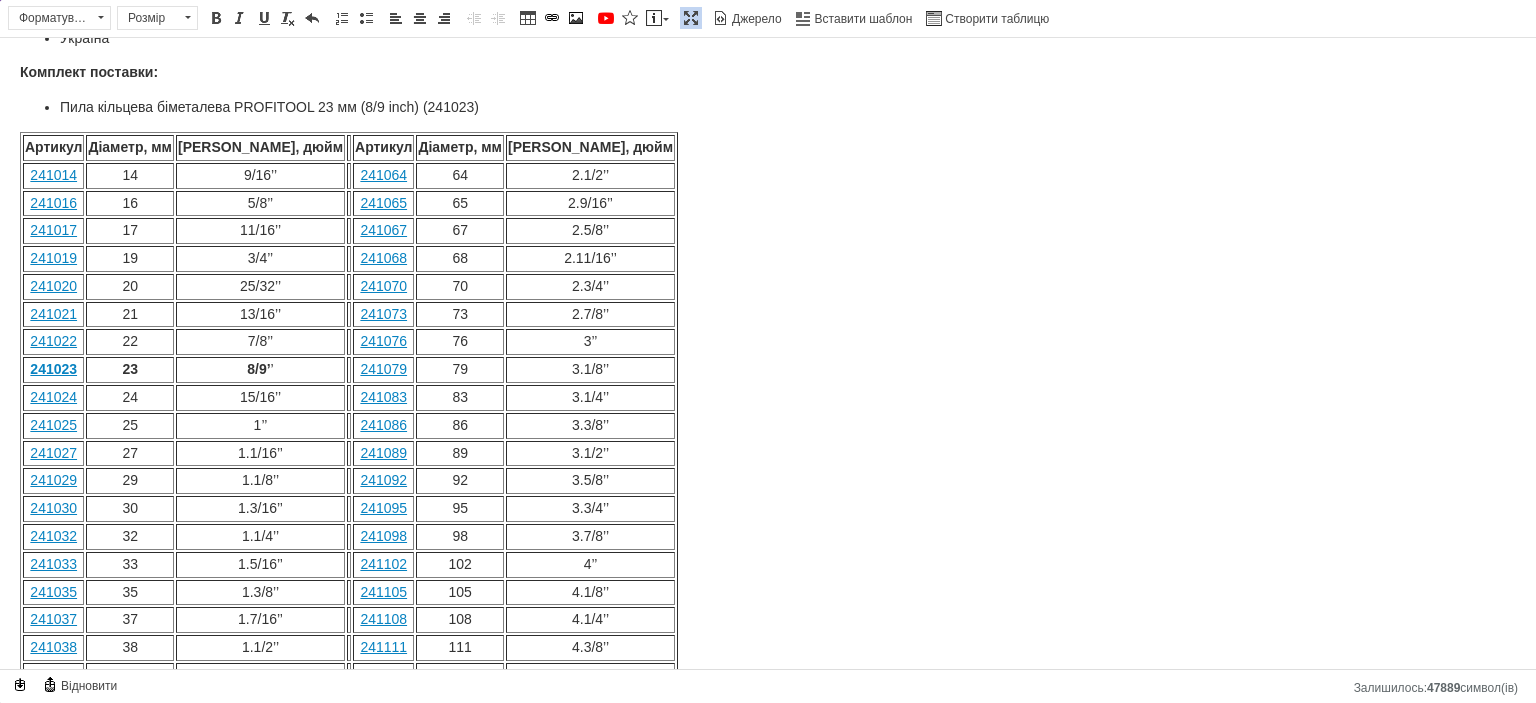 scroll, scrollTop: 1006, scrollLeft: 0, axis: vertical 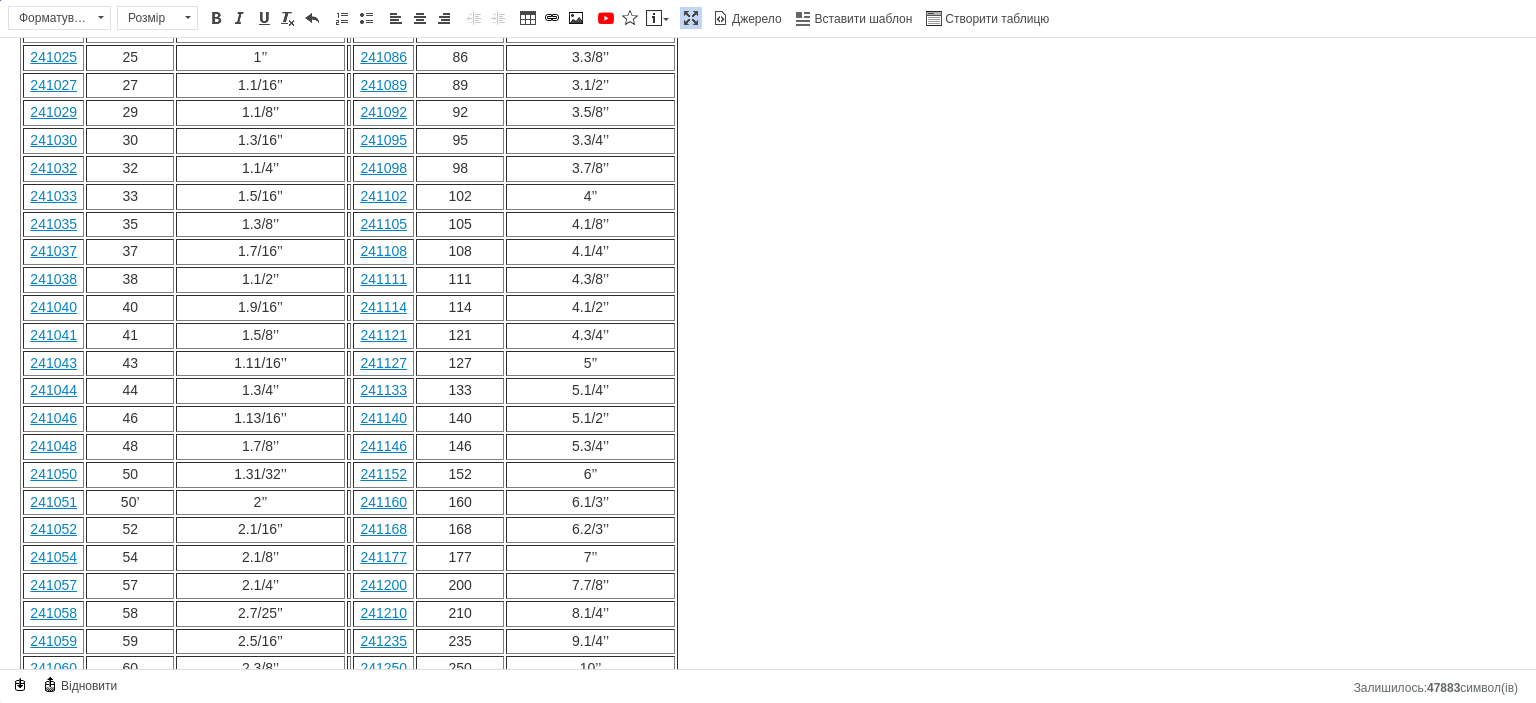 click on "[PERSON_NAME] біметалева PROFITOOL 23 мм (8/9 inch) (241023) Змінні зубці з 4-6 зубців на дюйм і високоякісний легований кобальтом біметал для оптимальної якості різання та тривалого терміну використання. Масивна задня кришка забезпечує плавний хід і точні отвори для розеток, різьби, кабельних та трубних вводів тощо. Переваги: чисте швидке різання; подовжений термін використання; масивна задня пластина. Технічні характеристики: Діаметр:  23 мм (8/9 inch) ; Глибина: 38 мм; Матеріал зубців: BІ-METAL COBALT 8%. Рекомендовано для матеріалів: дерево; гіпсокартон; пластик; кольорові метали;" at bounding box center (768, -107) 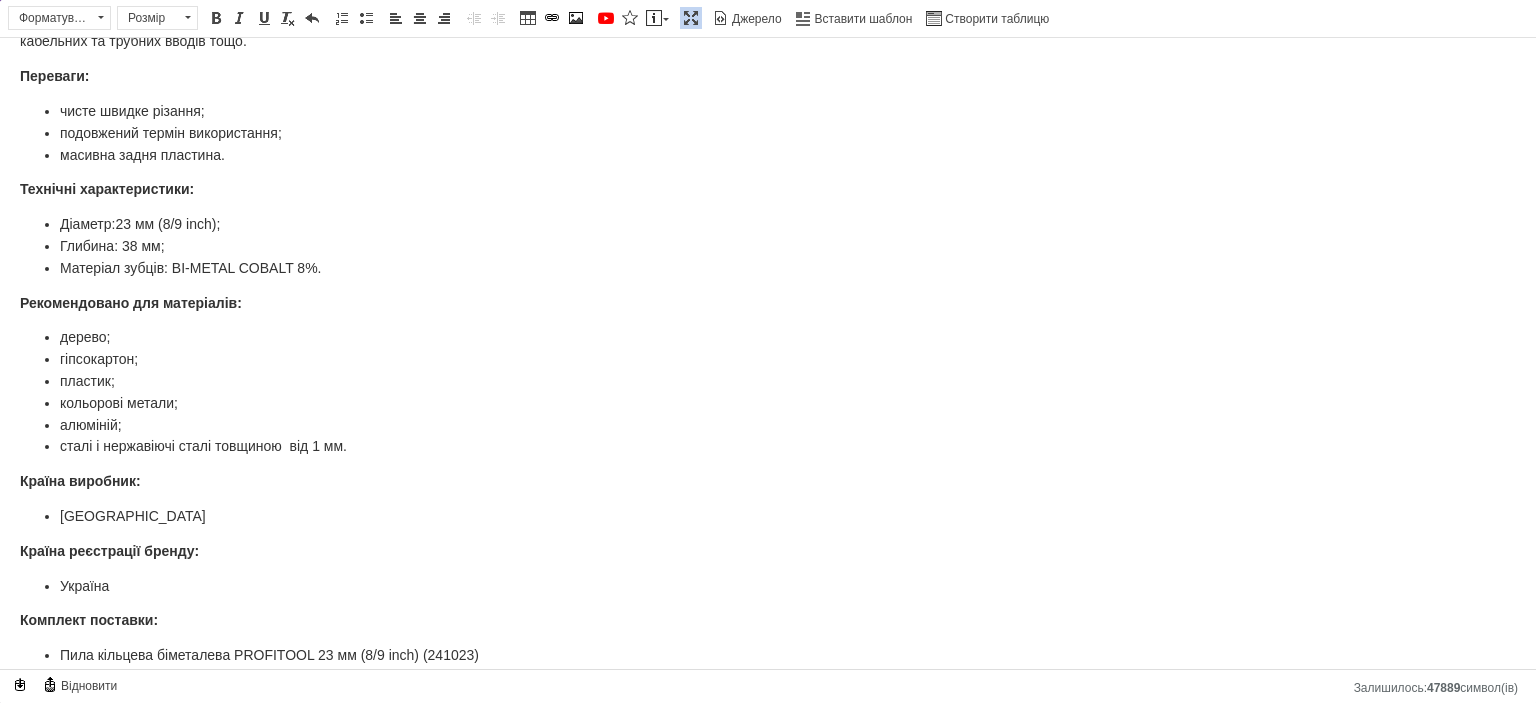 scroll, scrollTop: 0, scrollLeft: 0, axis: both 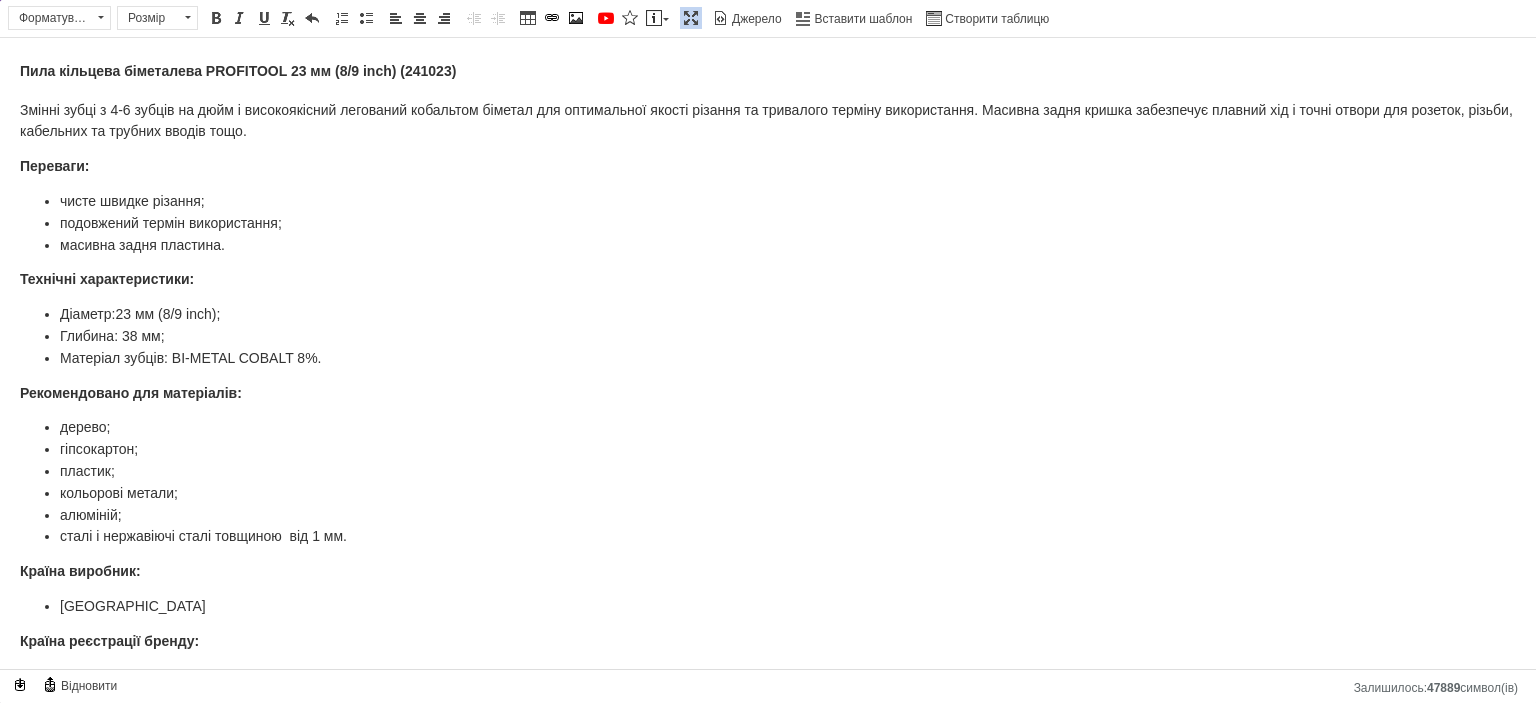 click on "Максимізувати" at bounding box center [691, 18] 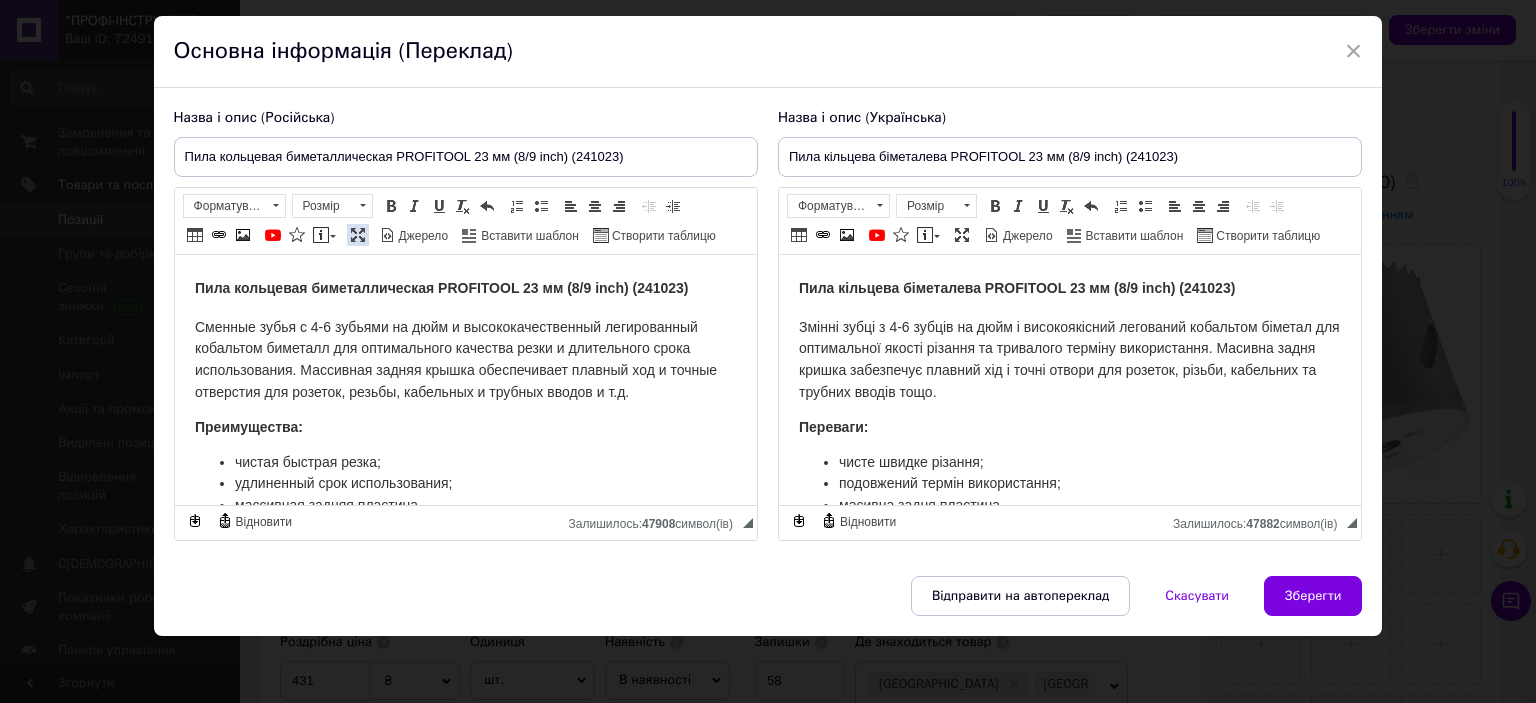 click at bounding box center (358, 235) 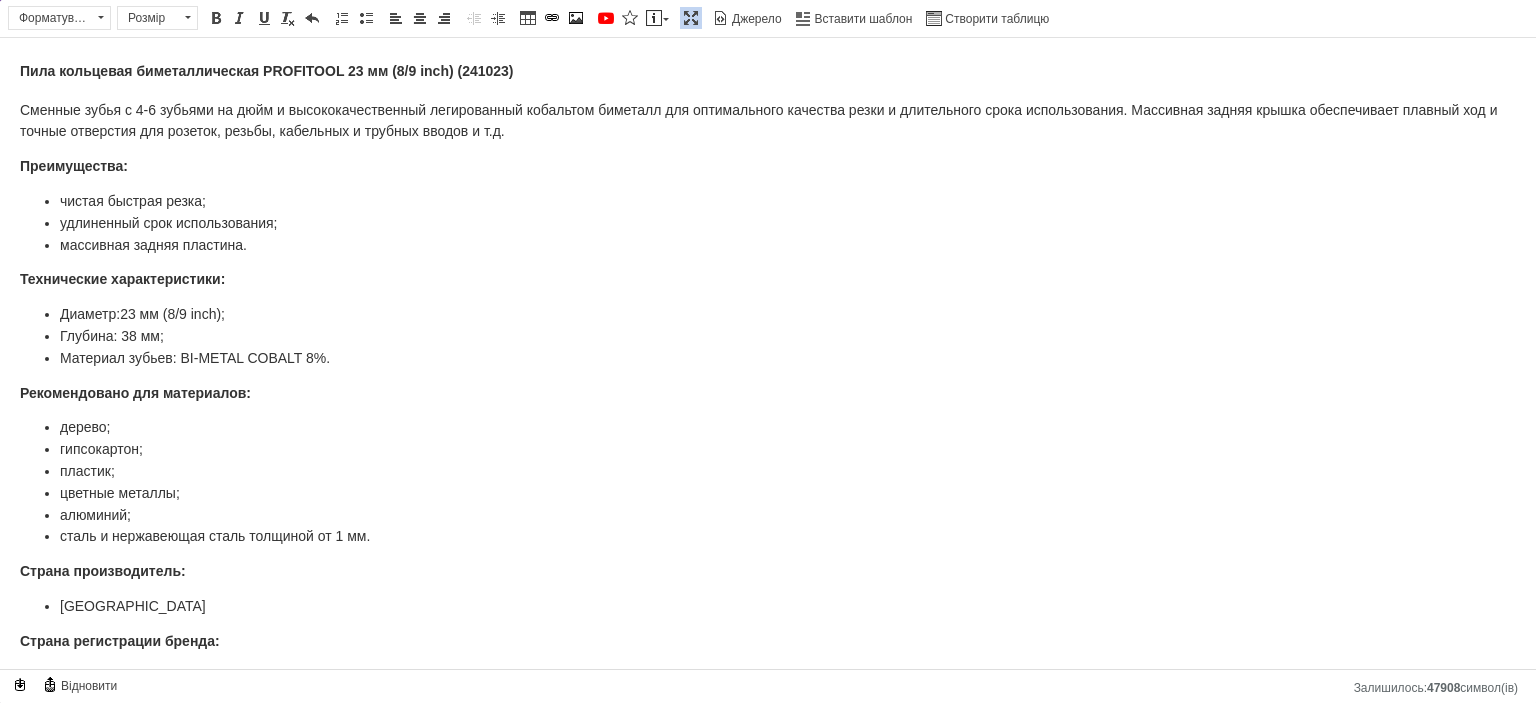 scroll, scrollTop: 700, scrollLeft: 0, axis: vertical 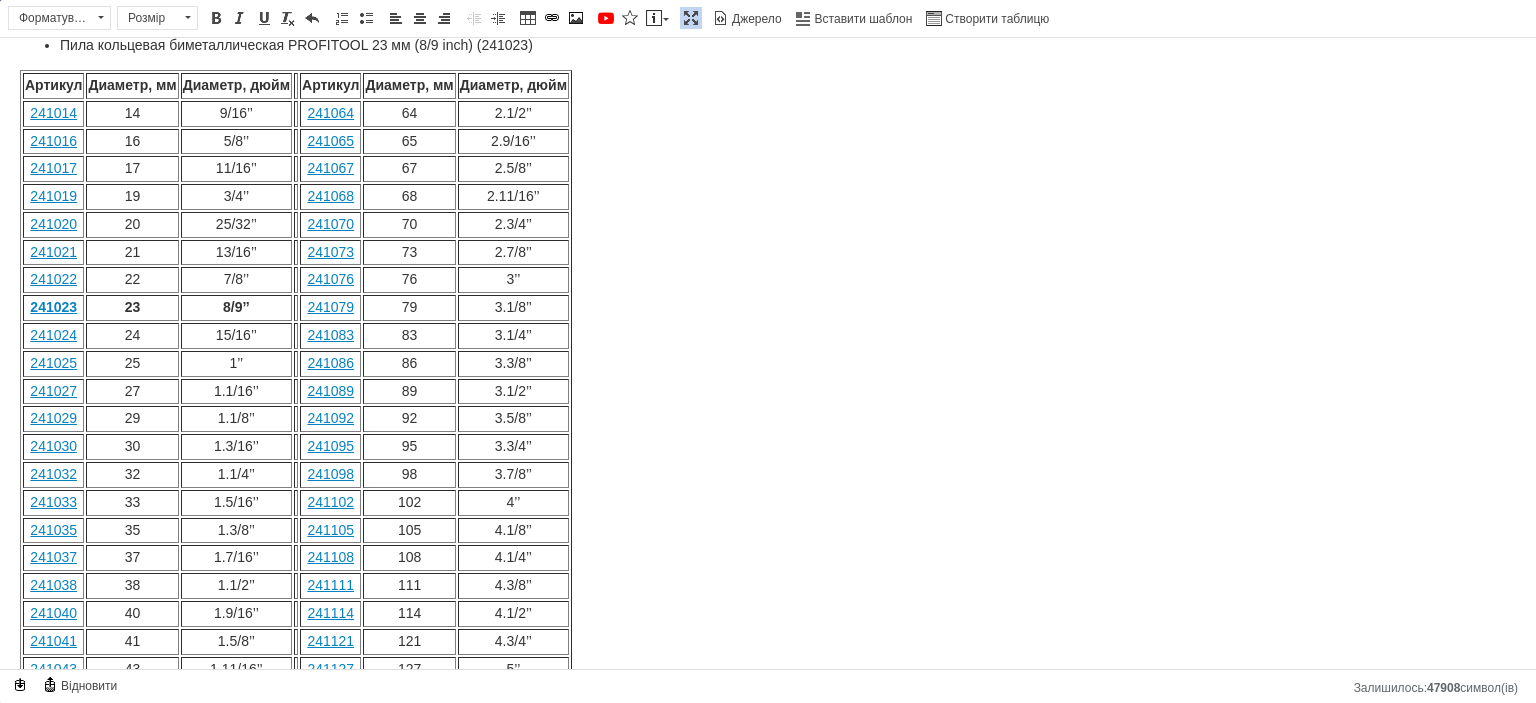 click on "Пила кольцевая биметаллическая PROFITOOL 23 мм (8/9 inch) (241023) Сменные зубья с 4-6 зубьями на дюйм и высококачественный легированный кобальтом биметалл для оптимального качества резки и длительного срока использования. Массивная задняя крышка обеспечивает плавный ход и точные отверстия для розеток, резьбы, кабельных и трубных вводов и т.д. Преимущества: чистая быстрая резка; удлиненный срок использования; массивная задняя пластина. Технические характеристики: Диаметр:  23 мм (8/9 inch) ; Глубина: 38 мм; Материал зубьев: BІ-METAL COBALT 8%. Рекомендовано для материалов: дерево; 14" at bounding box center (768, 174) 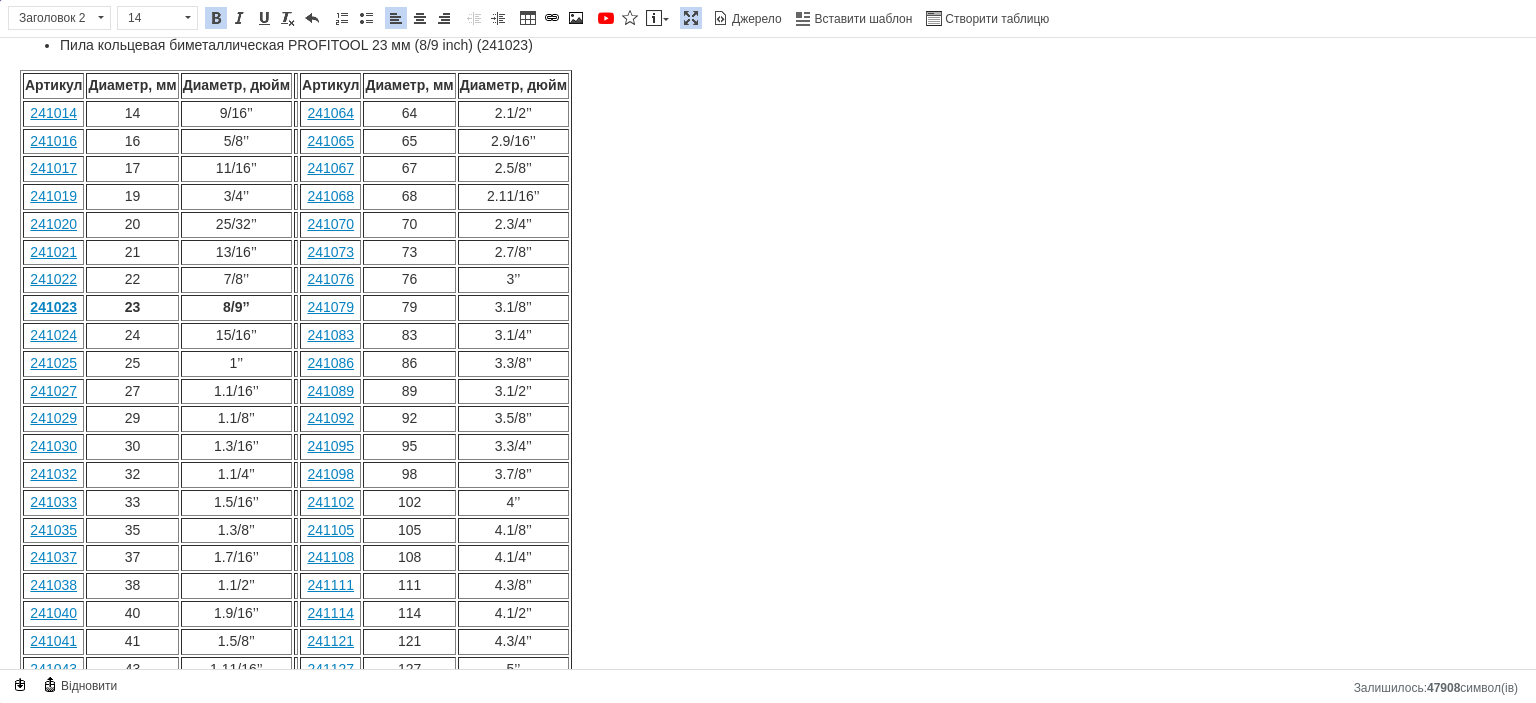 type 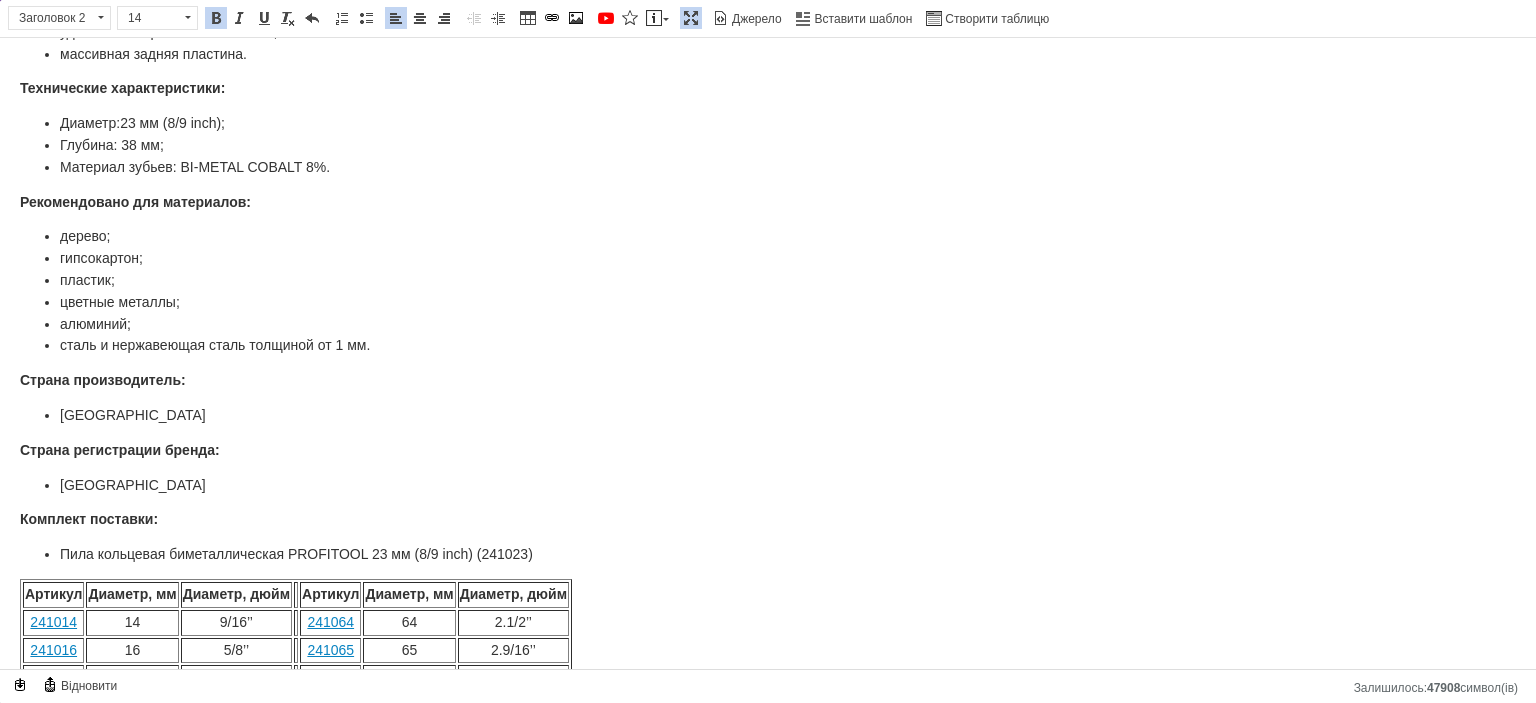 scroll, scrollTop: 525, scrollLeft: 0, axis: vertical 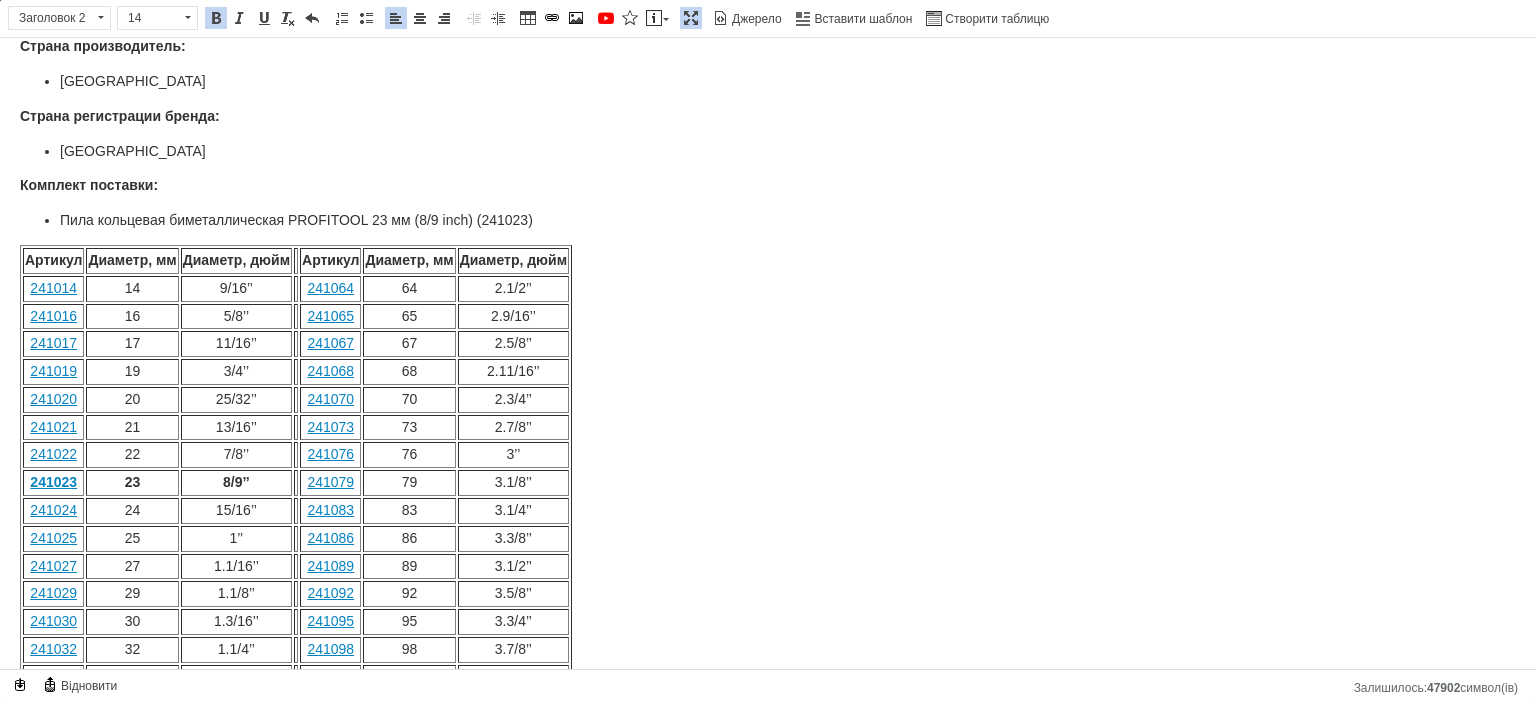 click on "Пила кольцевая биметаллическая PROFITOOL 23 мм (8/9 inch) (241023) Сменные зубья с 4-6 зубьями на дюйм и высококачественный легированный кобальтом биметалл для оптимального качества резки и длительного срока использования. Массивная задняя крышка обеспечивает плавный ход и точные отверстия для розеток, резьбы, кабельных и трубных вводов и т.д. Преимущества: чистая быстрая резка; удлиненный срок использования; массивная задняя пластина. Технические характеристики: Диаметр:  23 мм (8/9 inch) ; Глубина: 38 мм; Материал зубьев: BІ-METAL COBALT 8%. Рекомендовано для материалов: дерево; 14" at bounding box center [768, 349] 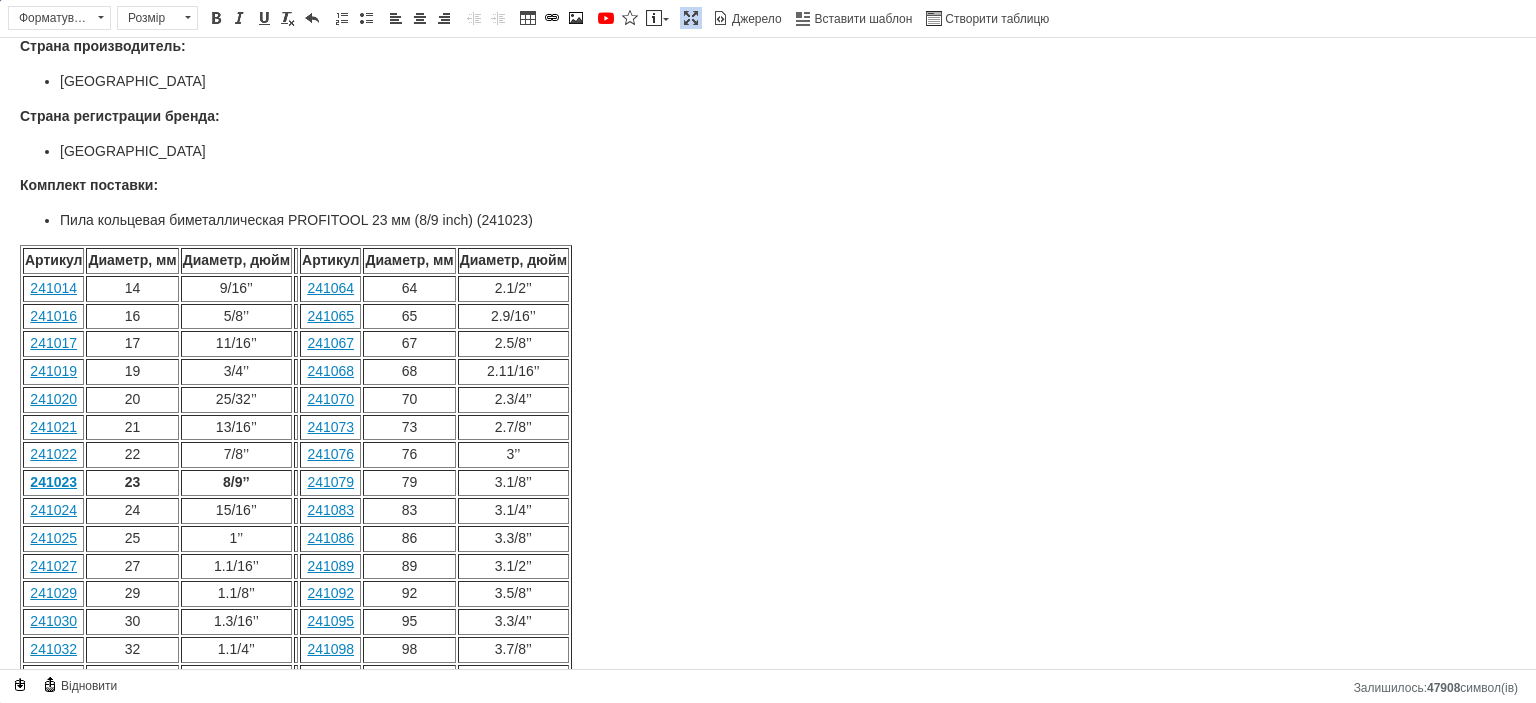click on "Пила кольцевая биметаллическая PROFITOOL 23 мм (8/9 inch) (241023) Сменные зубья с 4-6 зубьями на дюйм и высококачественный легированный кобальтом биметалл для оптимального качества резки и длительного срока использования. Массивная задняя крышка обеспечивает плавный ход и точные отверстия для розеток, резьбы, кабельных и трубных вводов и т.д. Преимущества: чистая быстрая резка; удлиненный срок использования; массивная задняя пластина. Технические характеристики: Диаметр:  23 мм (8/9 inch) ; Глубина: 38 мм; Материал зубьев: BІ-METAL COBALT 8%. Рекомендовано для материалов: дерево; 14" at bounding box center (768, 349) 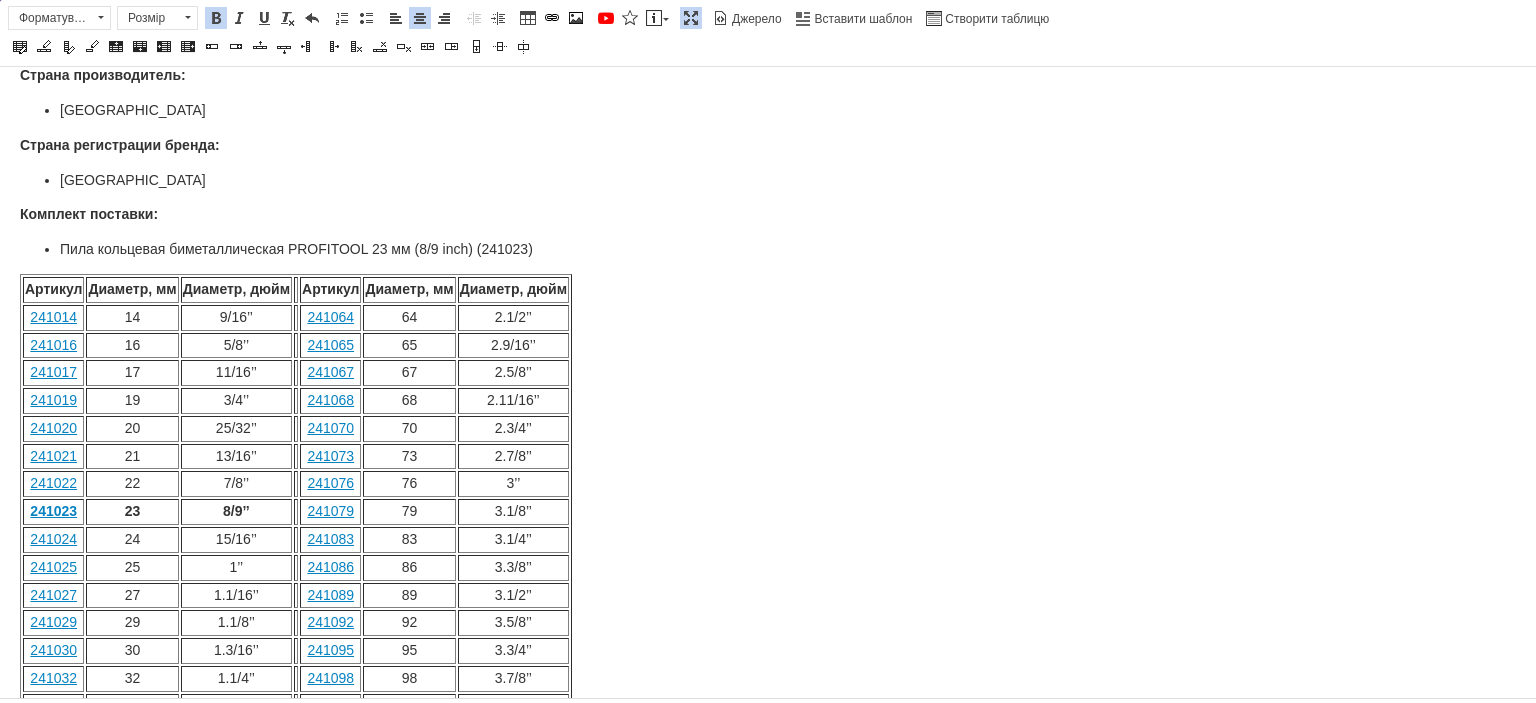 click on "Пила кольцевая биметаллическая PROFITOOL 23 мм (8/9 inch) (241023) Сменные зубья с 4-6 зубьями на дюйм и высококачественный легированный кобальтом биметалл для оптимального качества резки и длительного срока использования. Массивная задняя крышка обеспечивает плавный ход и точные отверстия для розеток, резьбы, кабельных и трубных вводов и т.д. Преимущества: чистая быстрая резка; удлиненный срок использования; массивная задняя пластина. Технические характеристики: Диаметр:  23 мм (8/9 inch) ; Глубина: 38 мм; Материал зубьев: BІ-METAL COBALT 8%. Рекомендовано для материалов: дерево; 14" at bounding box center [768, 378] 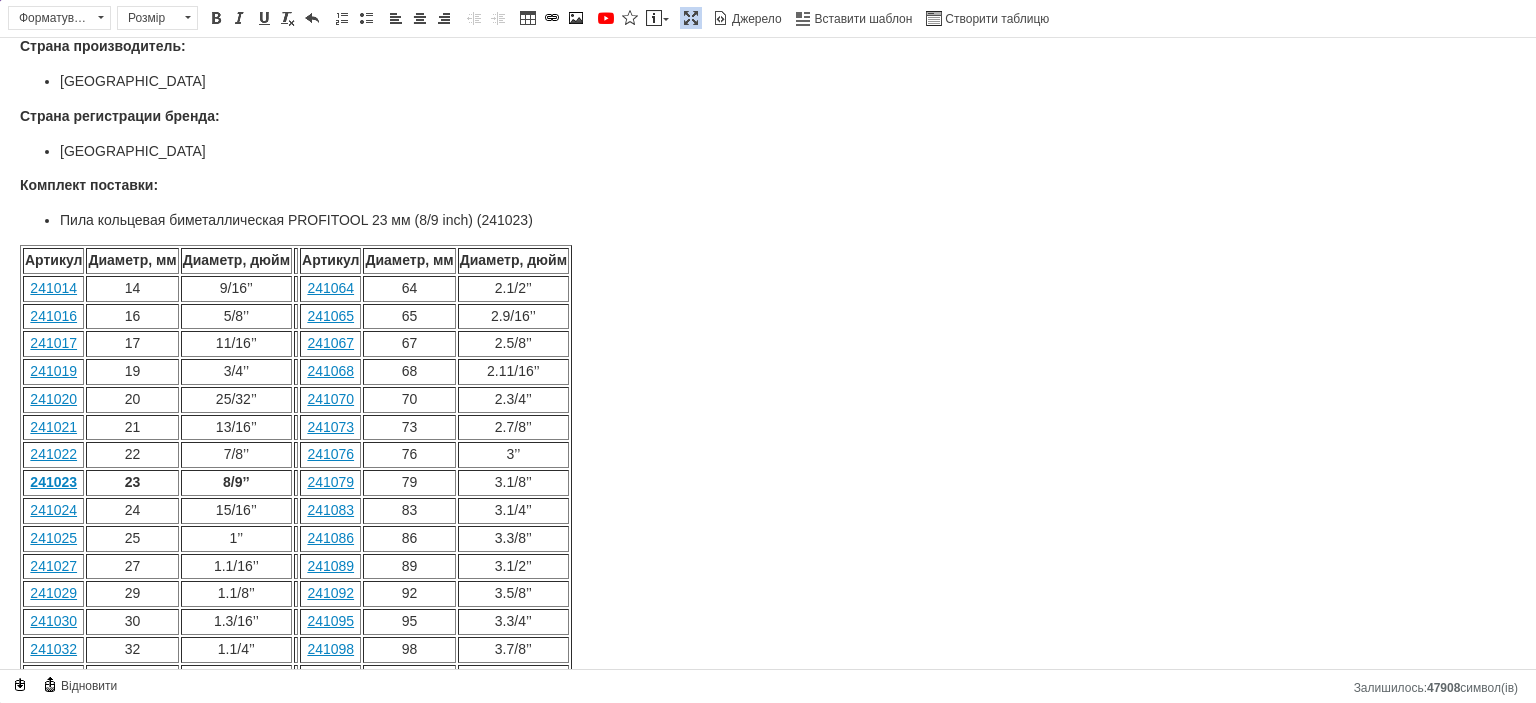 click on "Пила кольцевая биметаллическая PROFITOOL 23 мм (8/9 inch) (241023) Сменные зубья с 4-6 зубьями на дюйм и высококачественный легированный кобальтом биметалл для оптимального качества резки и длительного срока использования. Массивная задняя крышка обеспечивает плавный ход и точные отверстия для розеток, резьбы, кабельных и трубных вводов и т.д. Преимущества: чистая быстрая резка; удлиненный срок использования; массивная задняя пластина. Технические характеристики: Диаметр:  23 мм (8/9 inch) ; Глубина: 38 мм; Материал зубьев: BІ-METAL COBALT 8%. Рекомендовано для материалов: дерево; 14" at bounding box center (768, 349) 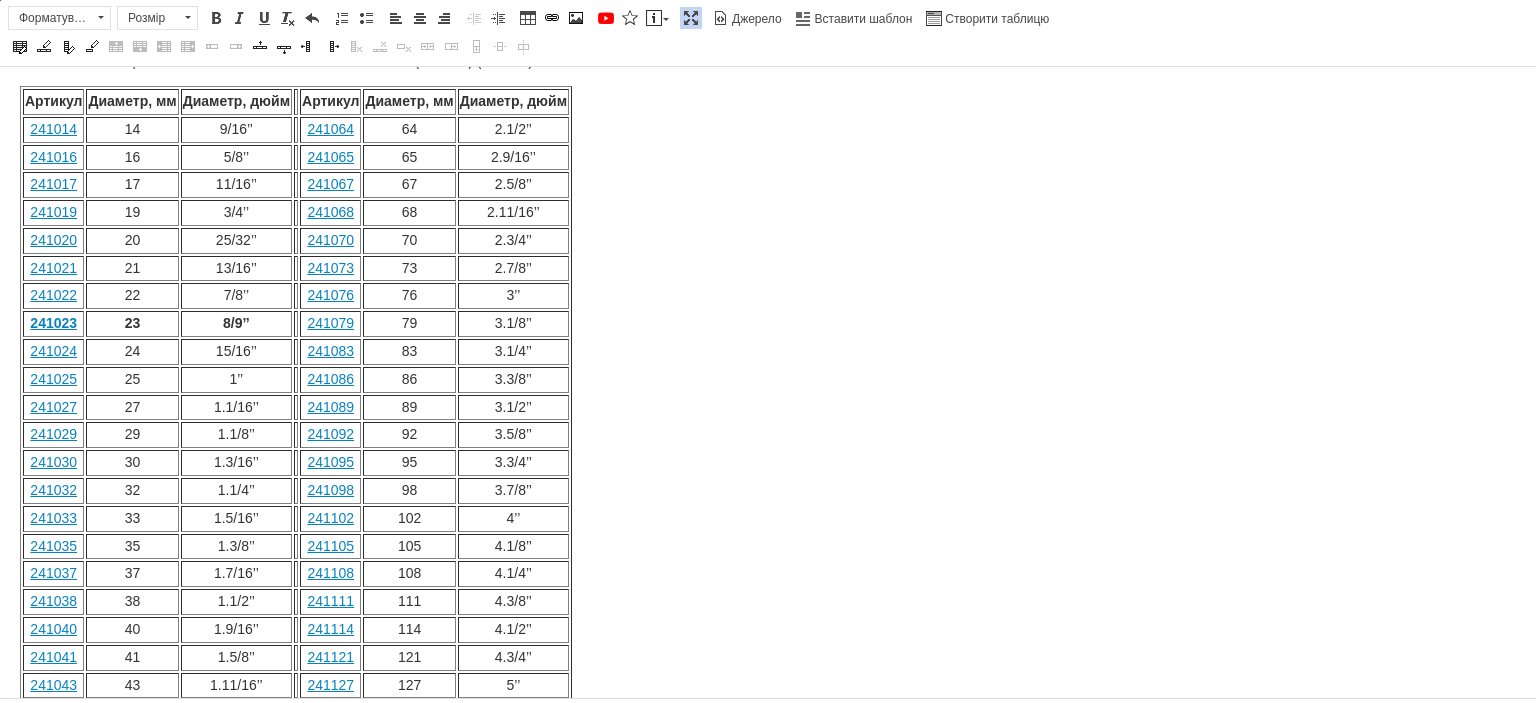 scroll, scrollTop: 119, scrollLeft: 0, axis: vertical 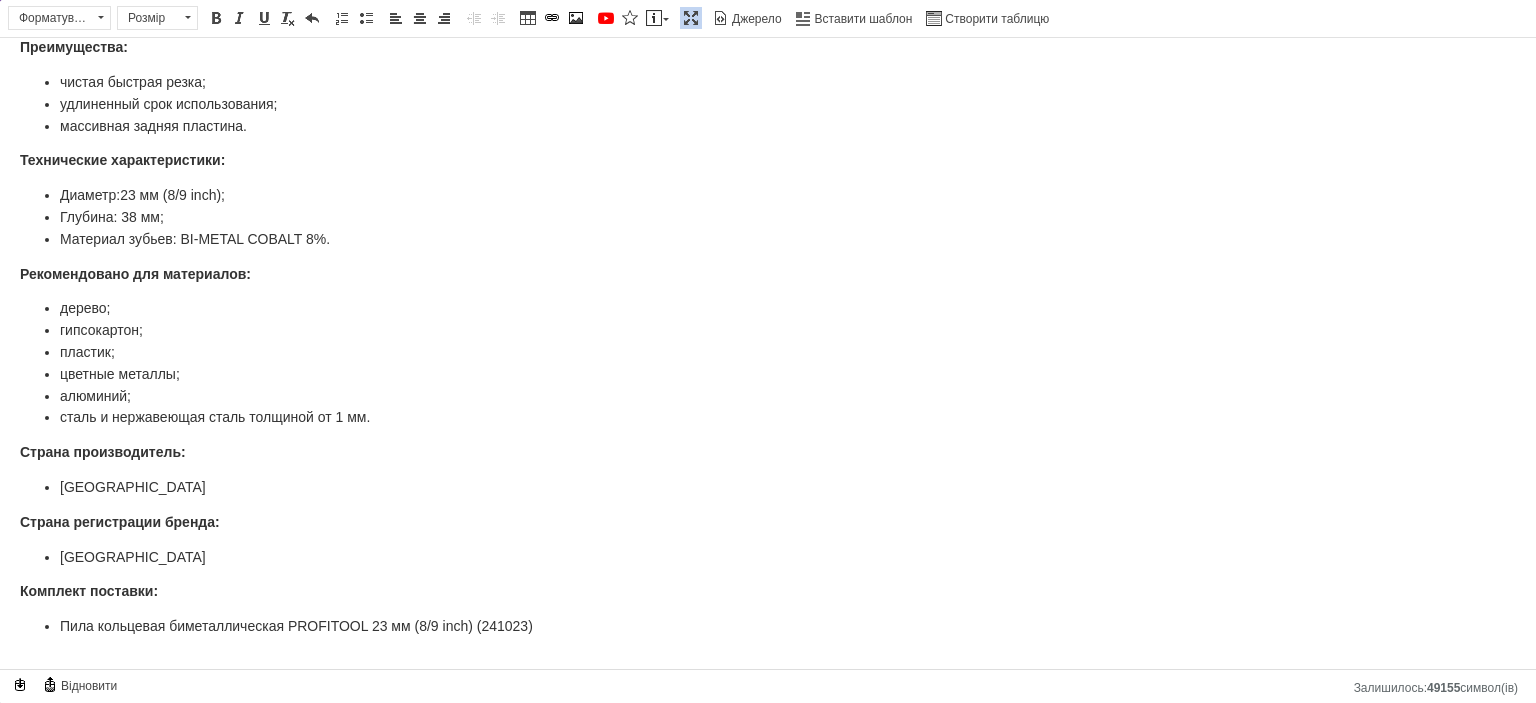 click on "Пила кольцевая биметаллическая PROFITOOL 23 мм (8/9 inch) (241023) Сменные зубья с 4-6 зубьями на дюйм и высококачественный легированный кобальтом биметалл для оптимального качества резки и длительного срока использования. Массивная задняя крышка обеспечивает плавный ход и точные отверстия для розеток, резьбы, кабельных и трубных вводов и т.д. Преимущества: чистая быстрая резка; удлиненный срок использования; массивная задняя пластина. Технические характеристики: Диаметр:  23 мм (8/9 inch) ; Глубина: 38 мм; Материал зубьев: BІ-METAL COBALT 8%. Рекомендовано для материалов: дерево;" at bounding box center (768, 305) 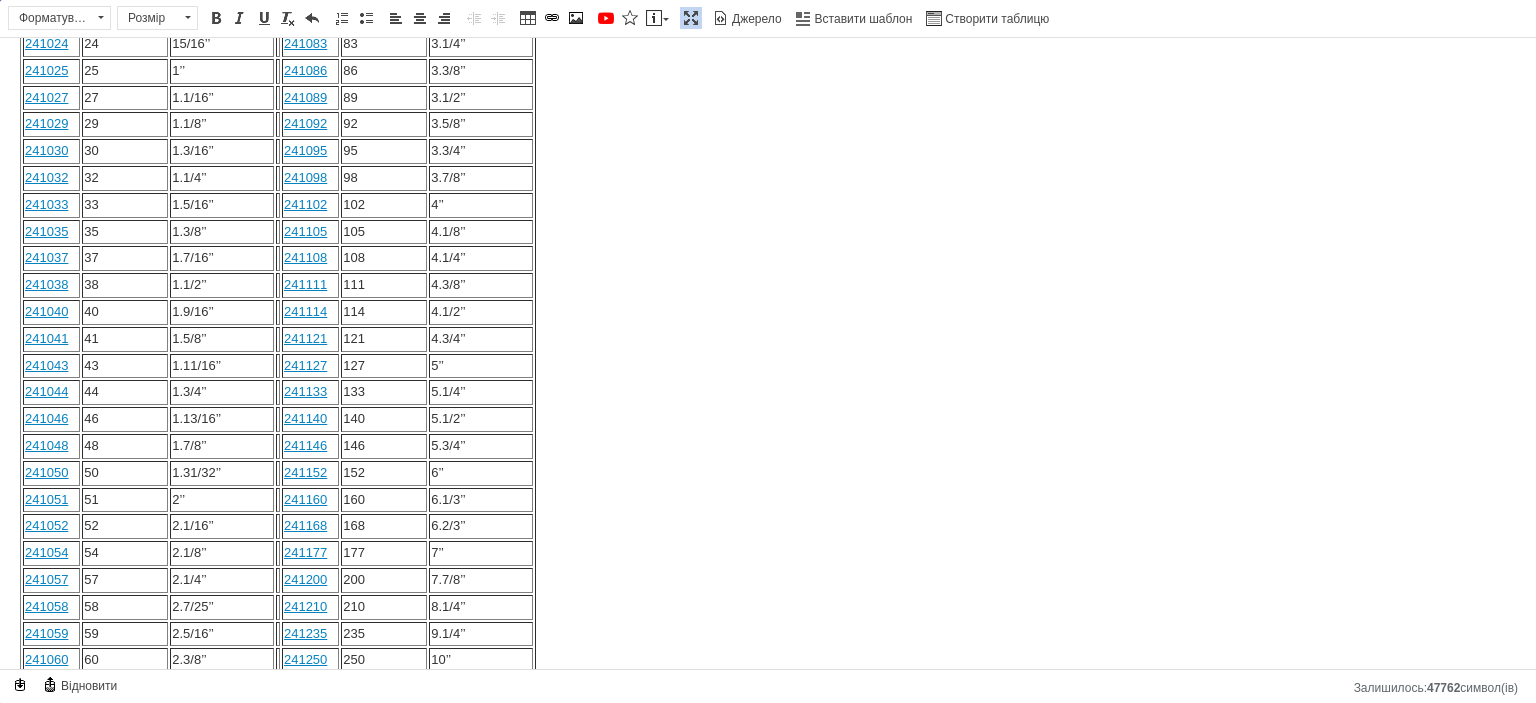 click on "Пила кольцевая биметаллическая PROFITOOL 23 мм (8/9 inch) (241023) Сменные зубья с 4-6 зубьями на дюйм и высококачественный легированный кобальтом биметалл для оптимального качества резки и длительного срока использования. Массивная задняя крышка обеспечивает плавный ход и точные отверстия для розеток, резьбы, кабельных и трубных вводов и т.д. Преимущества: чистая быстрая резка; удлиненный срок использования; массивная задняя пластина. Технические характеристики: Диаметр:  23 мм (8/9 inch) ; Глубина: 38 мм; Материал зубьев: BІ-METAL COBALT 8%. Рекомендовано для материалов: дерево; 14" at bounding box center (768, -100) 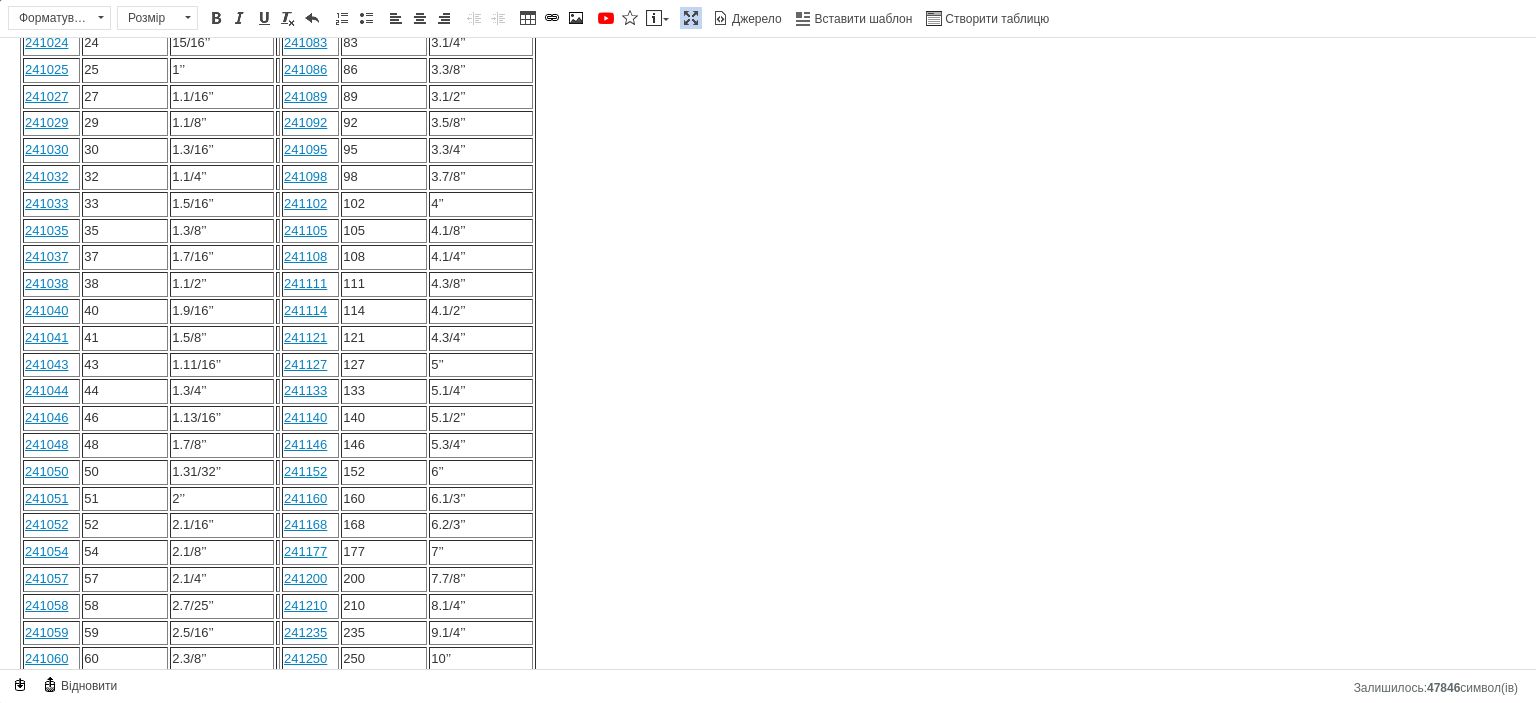 scroll, scrollTop: 965, scrollLeft: 0, axis: vertical 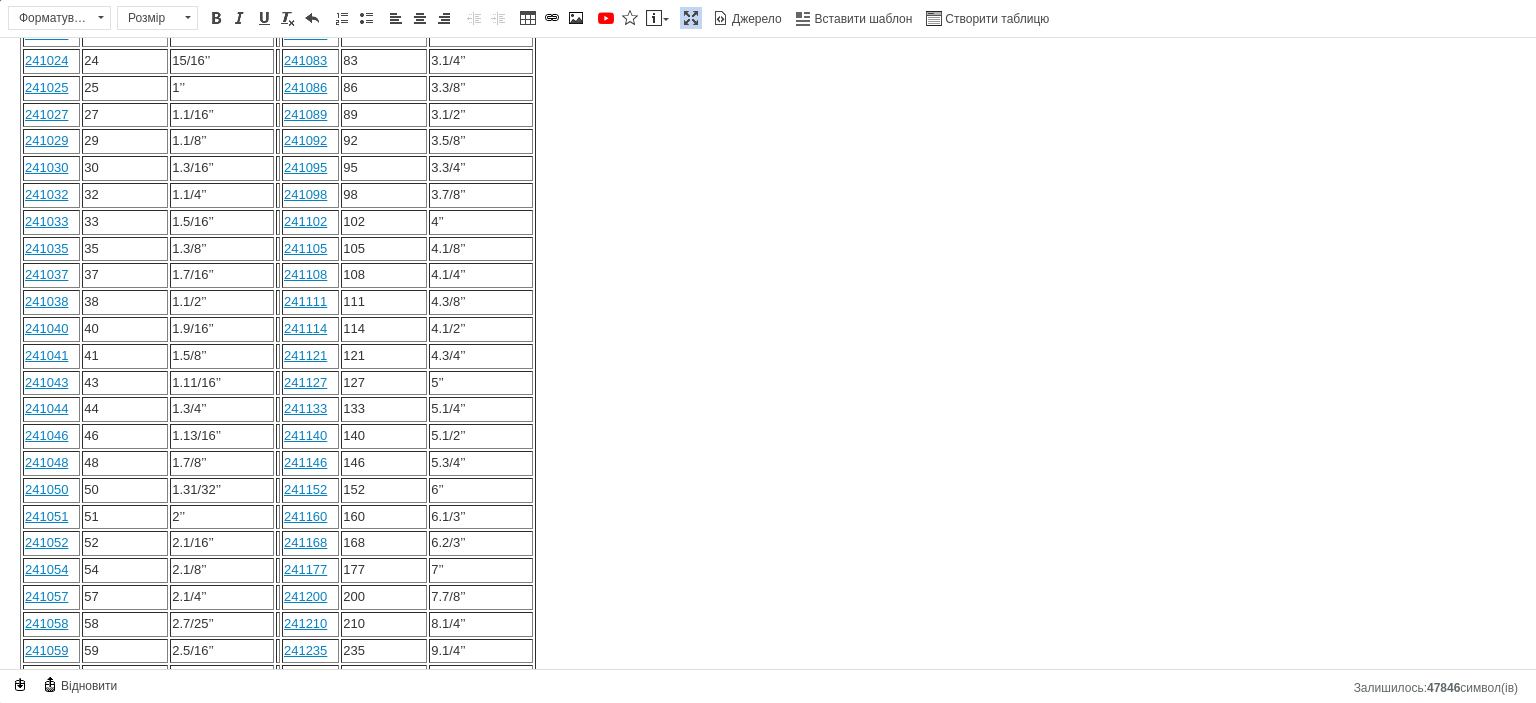 click at bounding box center (481, 704) 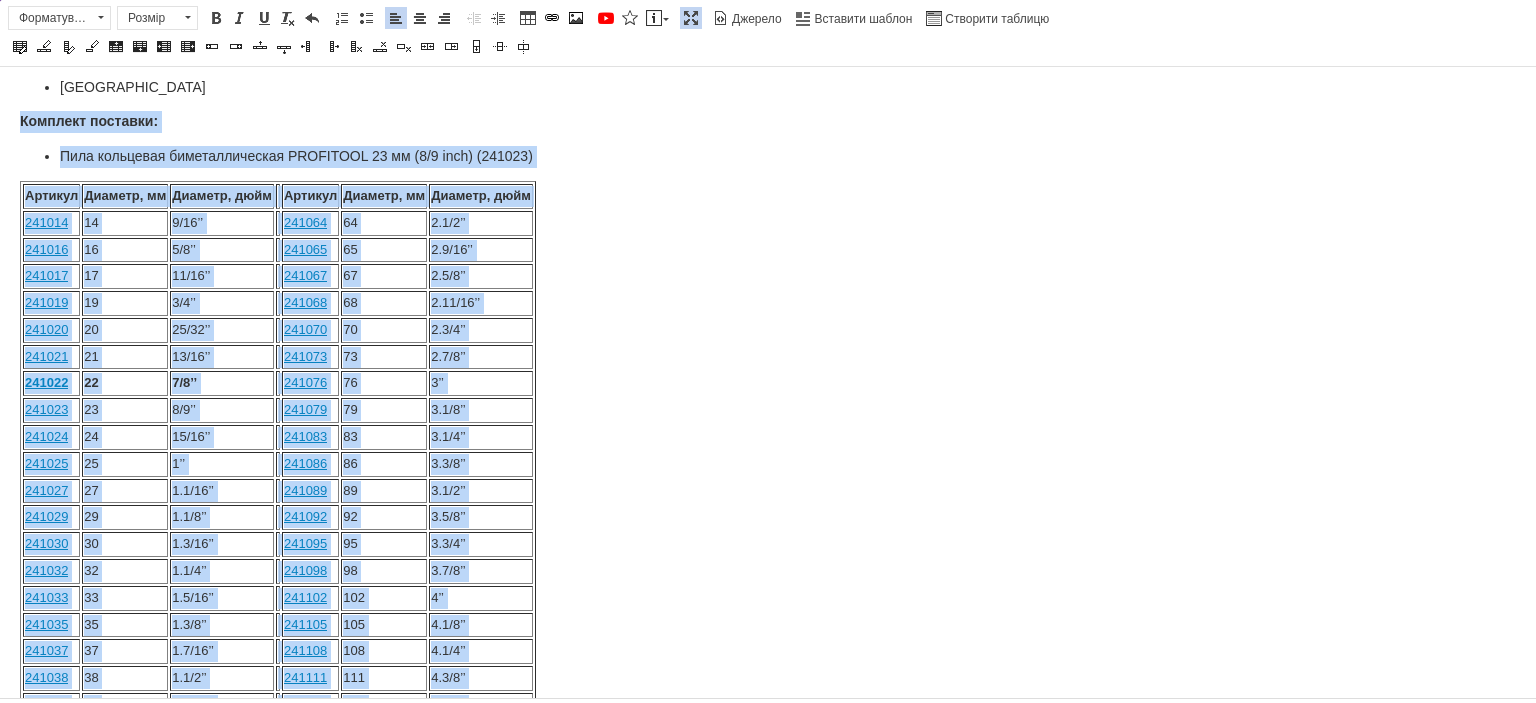 scroll, scrollTop: 416, scrollLeft: 0, axis: vertical 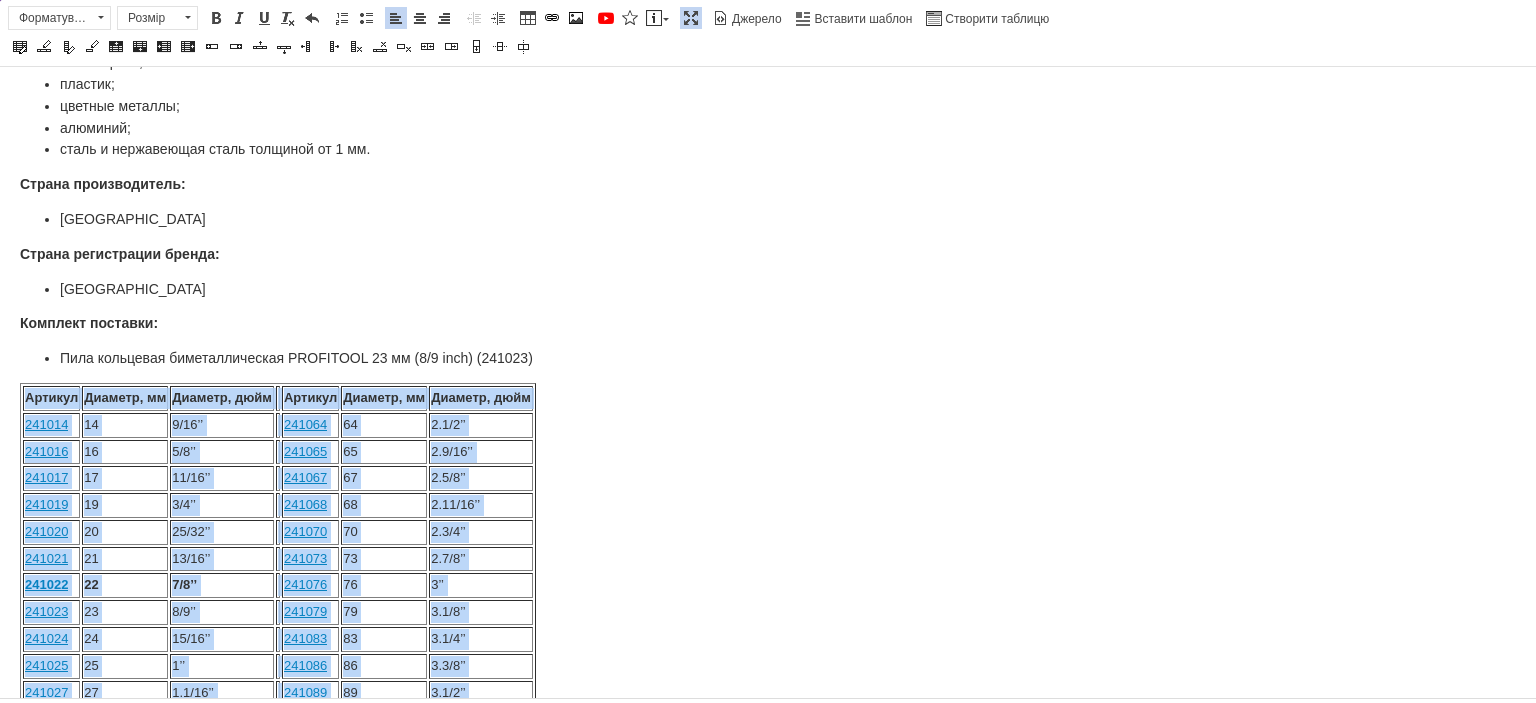 drag, startPoint x: 234, startPoint y: 601, endPoint x: 27, endPoint y: 377, distance: 305 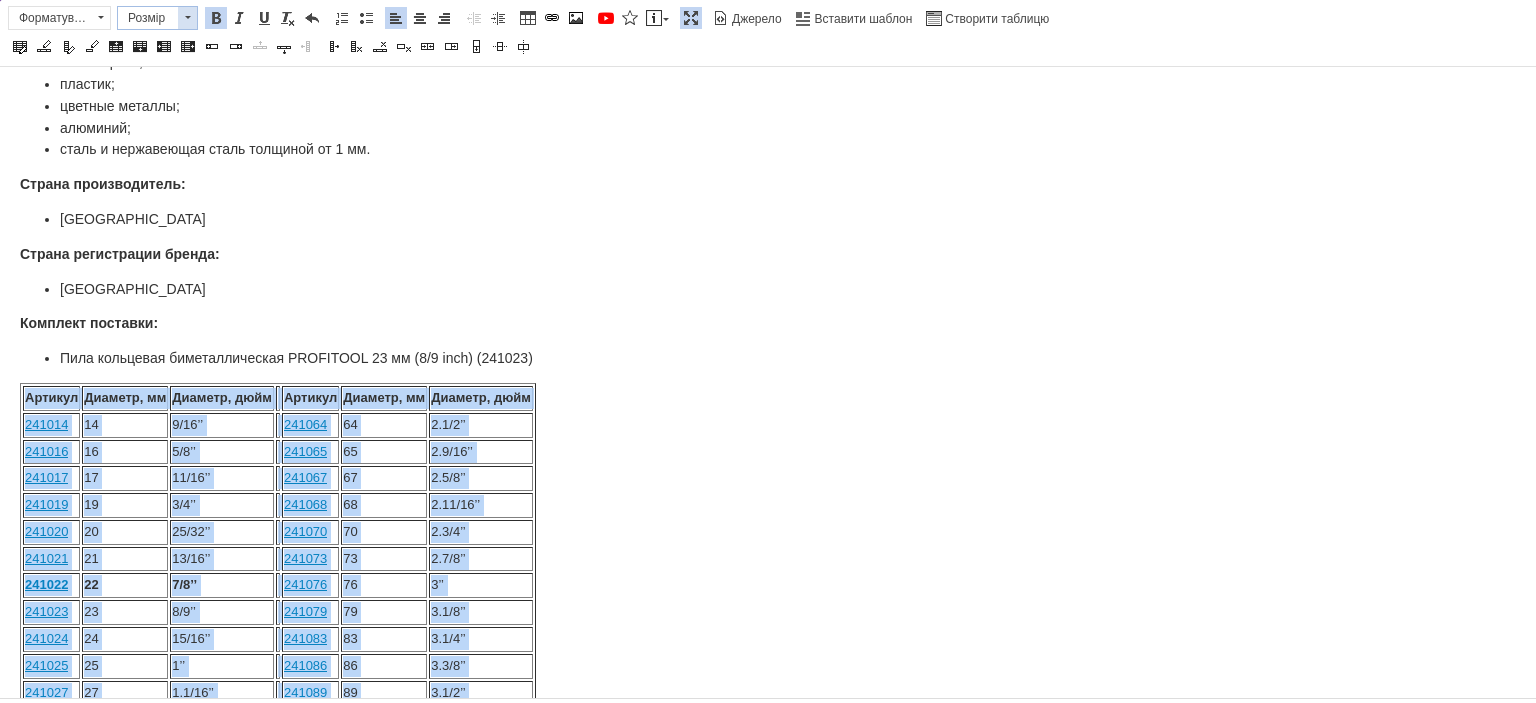 click on "Розмір" at bounding box center [148, 18] 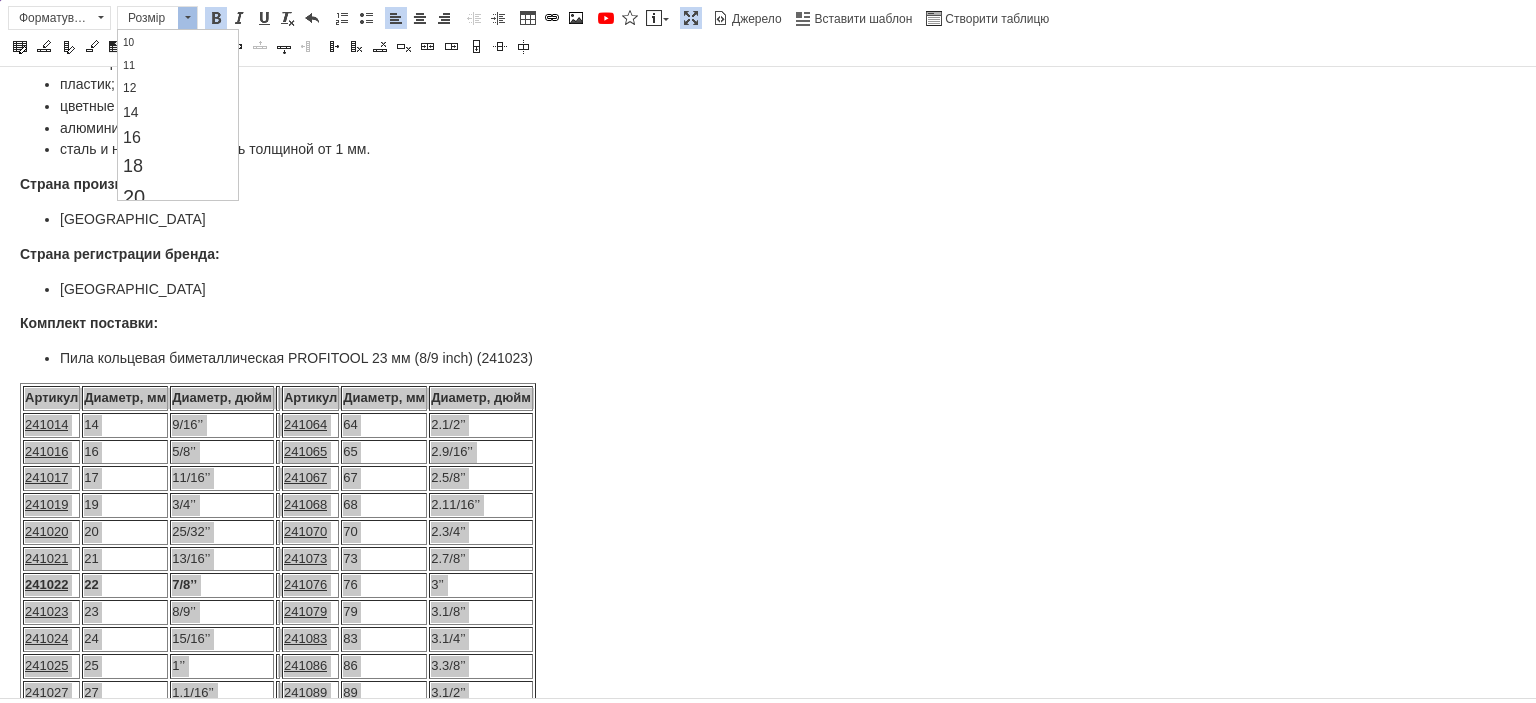 scroll, scrollTop: 100, scrollLeft: 0, axis: vertical 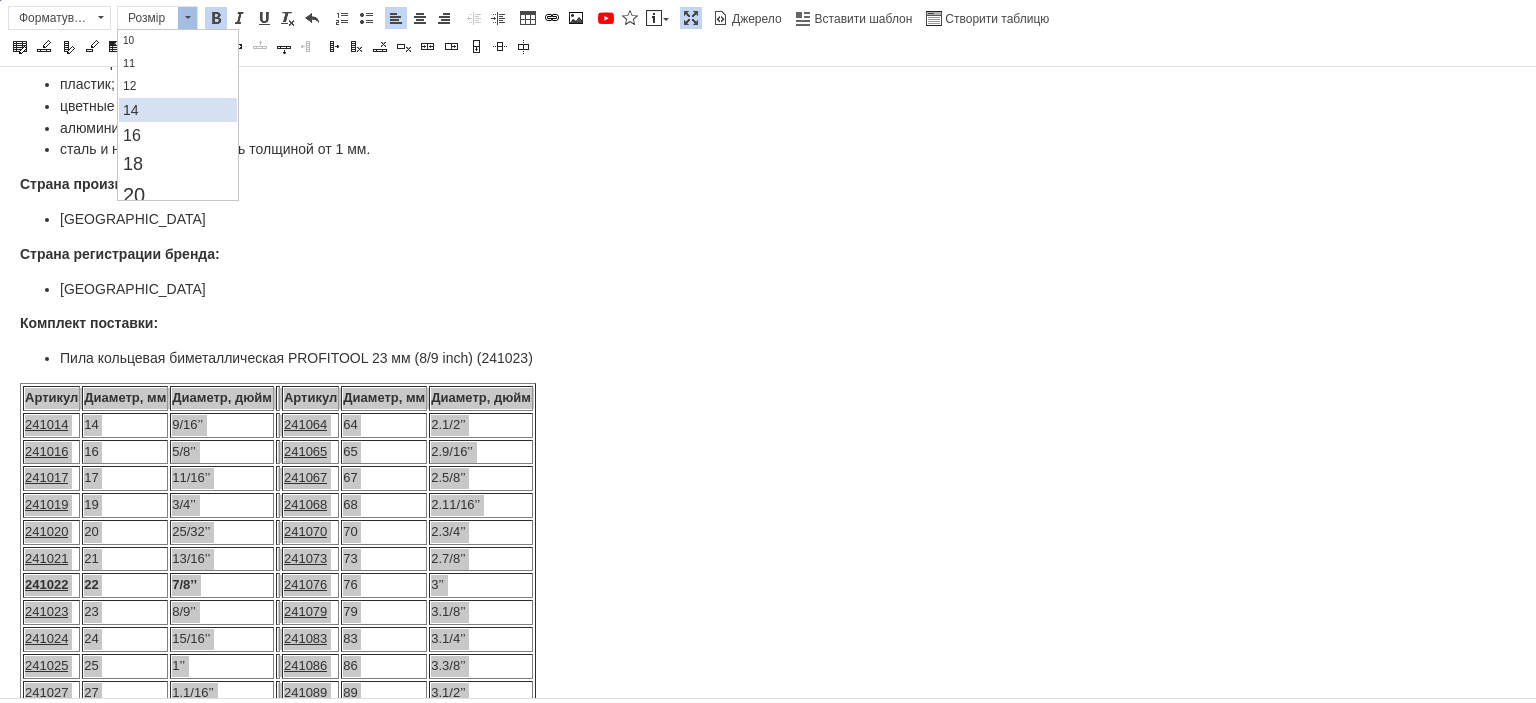 click on "14" at bounding box center [177, 110] 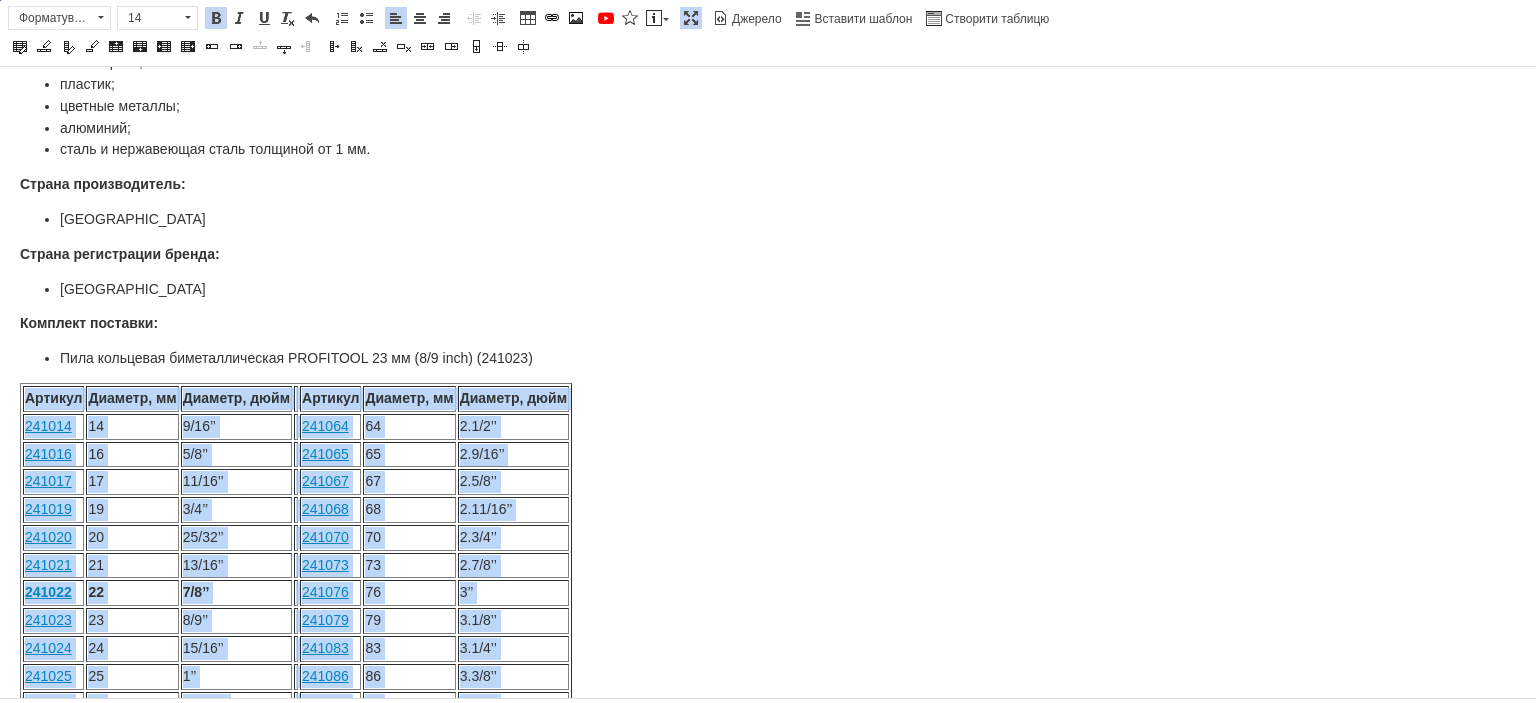 scroll, scrollTop: 0, scrollLeft: 0, axis: both 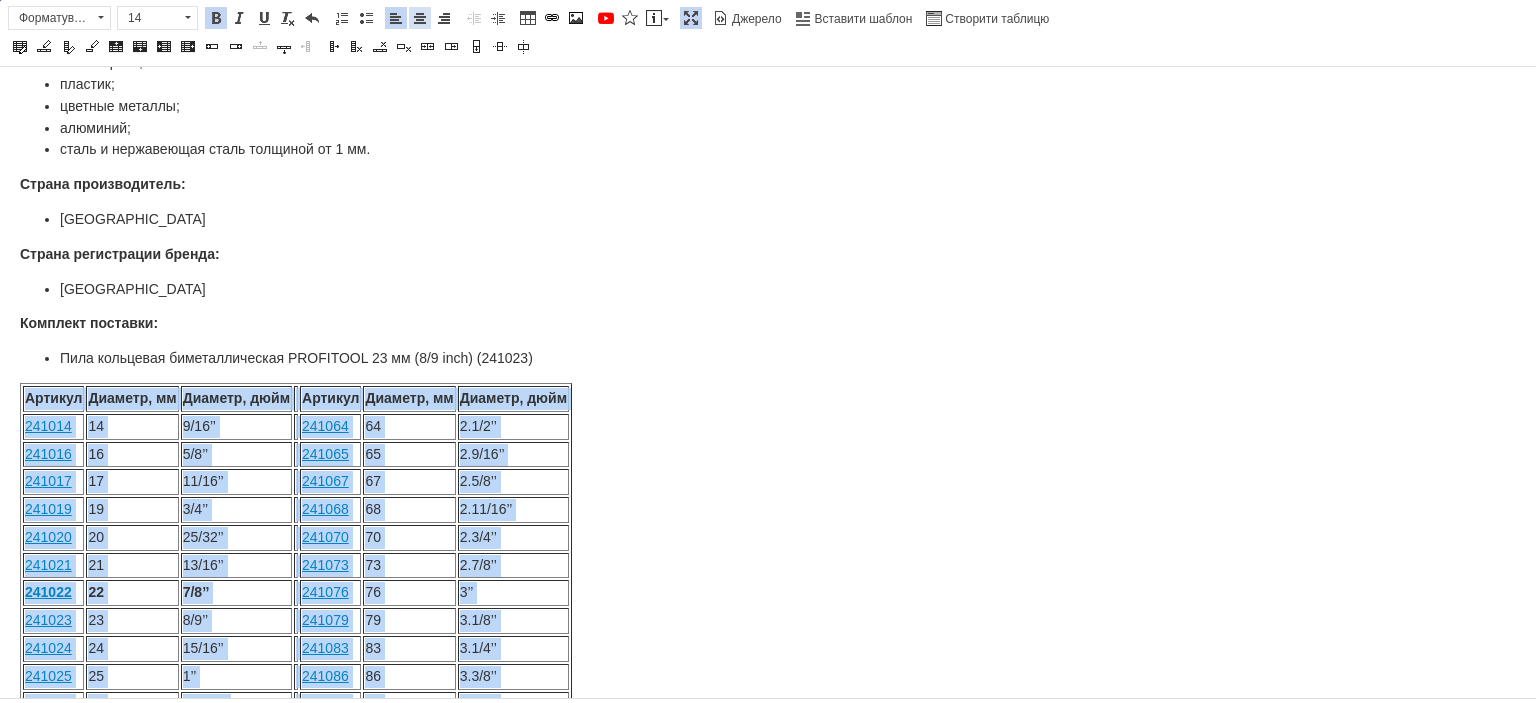 click at bounding box center (420, 18) 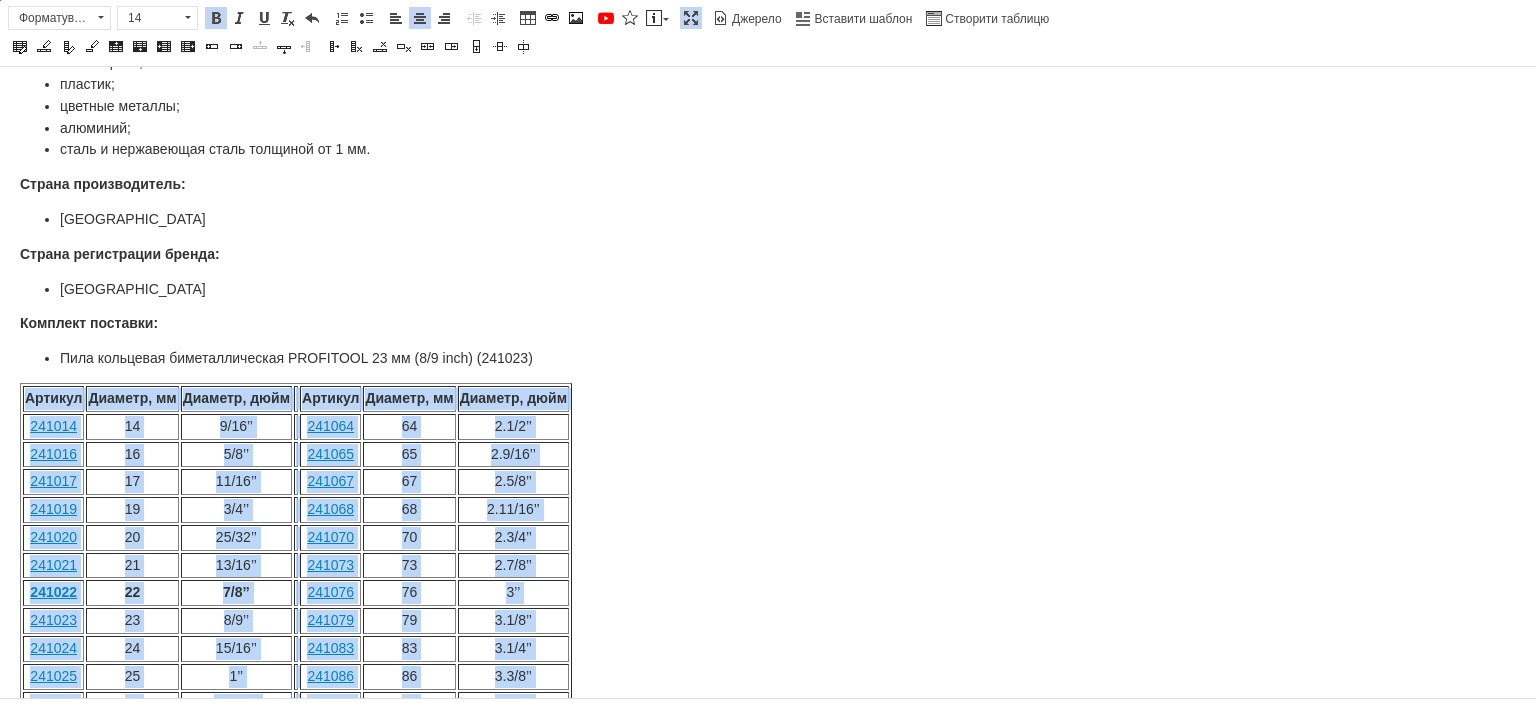 click on "5/8’’" at bounding box center (236, 455) 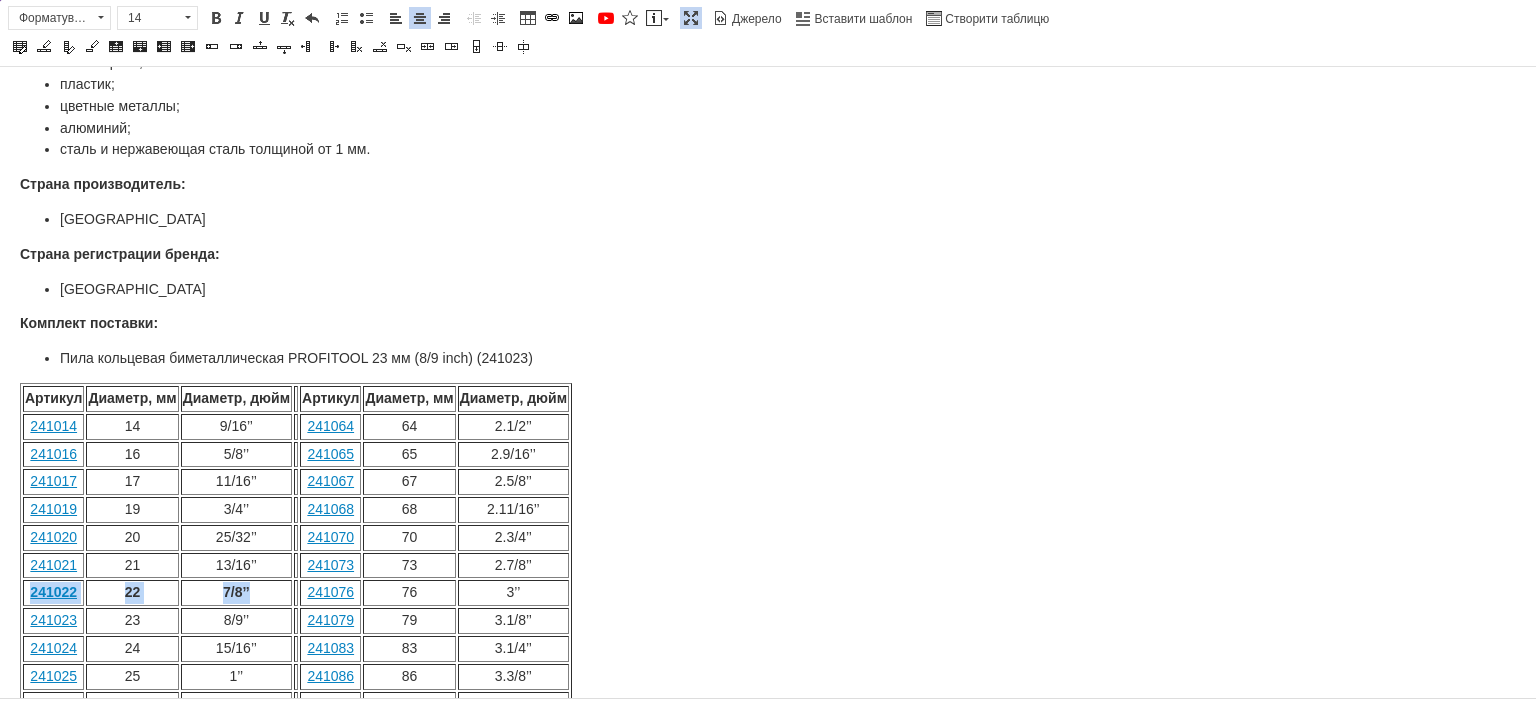 drag, startPoint x: 28, startPoint y: 559, endPoint x: 252, endPoint y: 556, distance: 224.0201 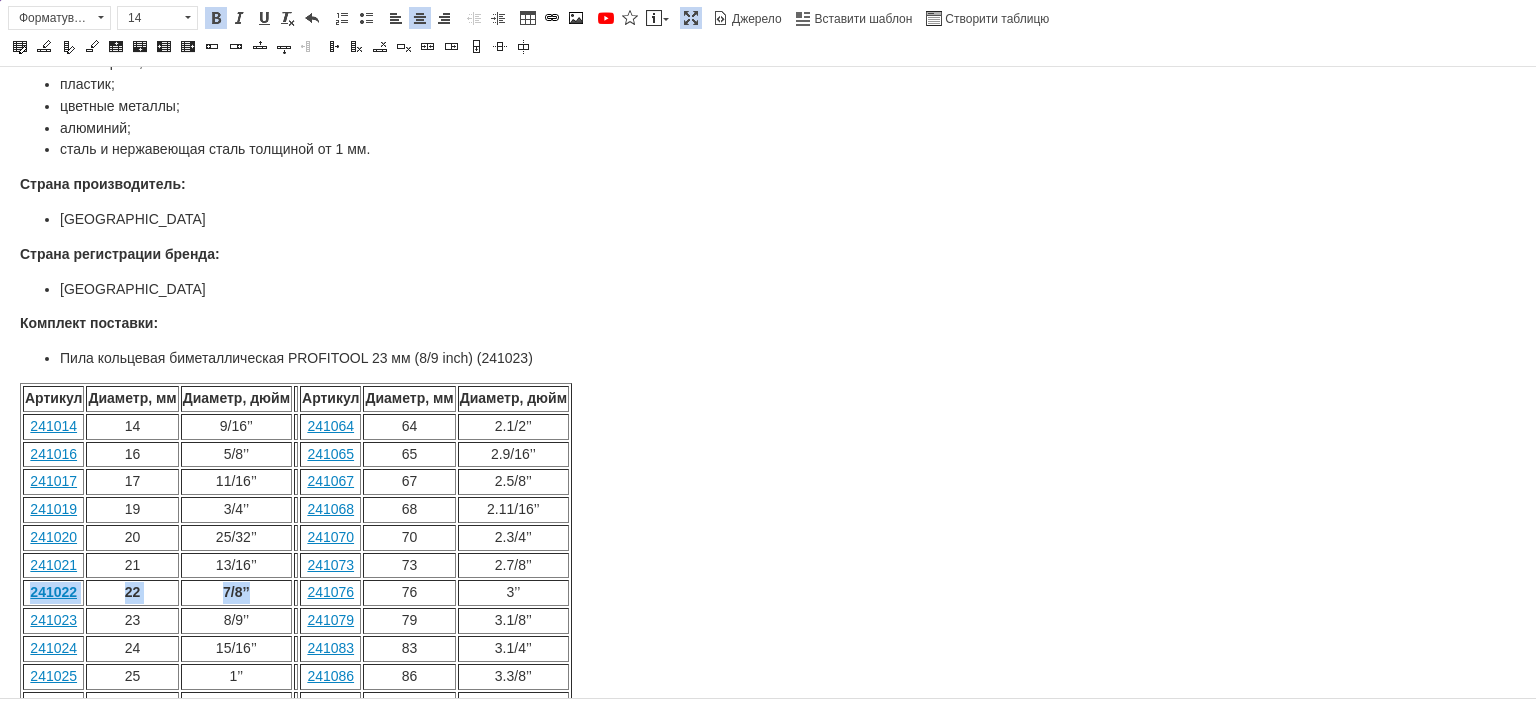 click at bounding box center (216, 18) 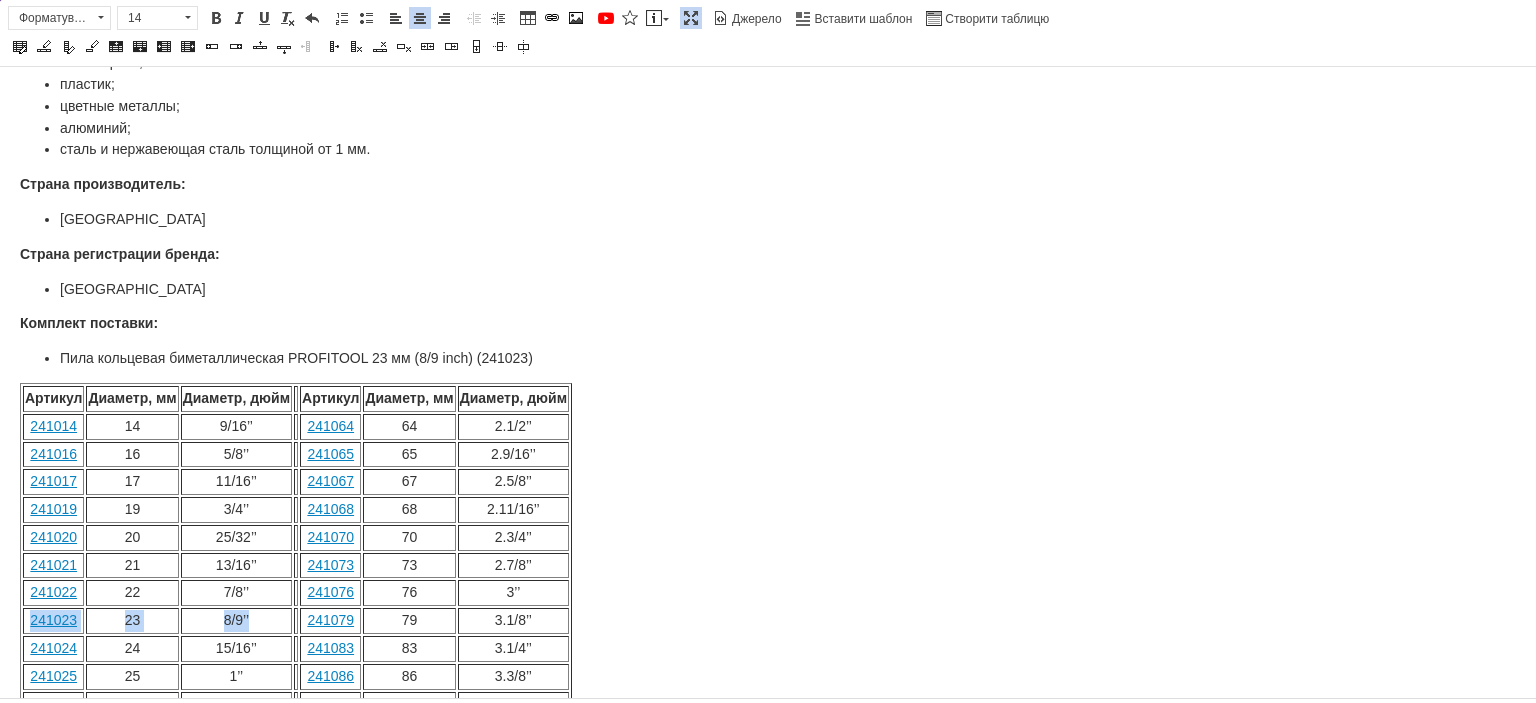 drag, startPoint x: 28, startPoint y: 585, endPoint x: 251, endPoint y: 580, distance: 223.05605 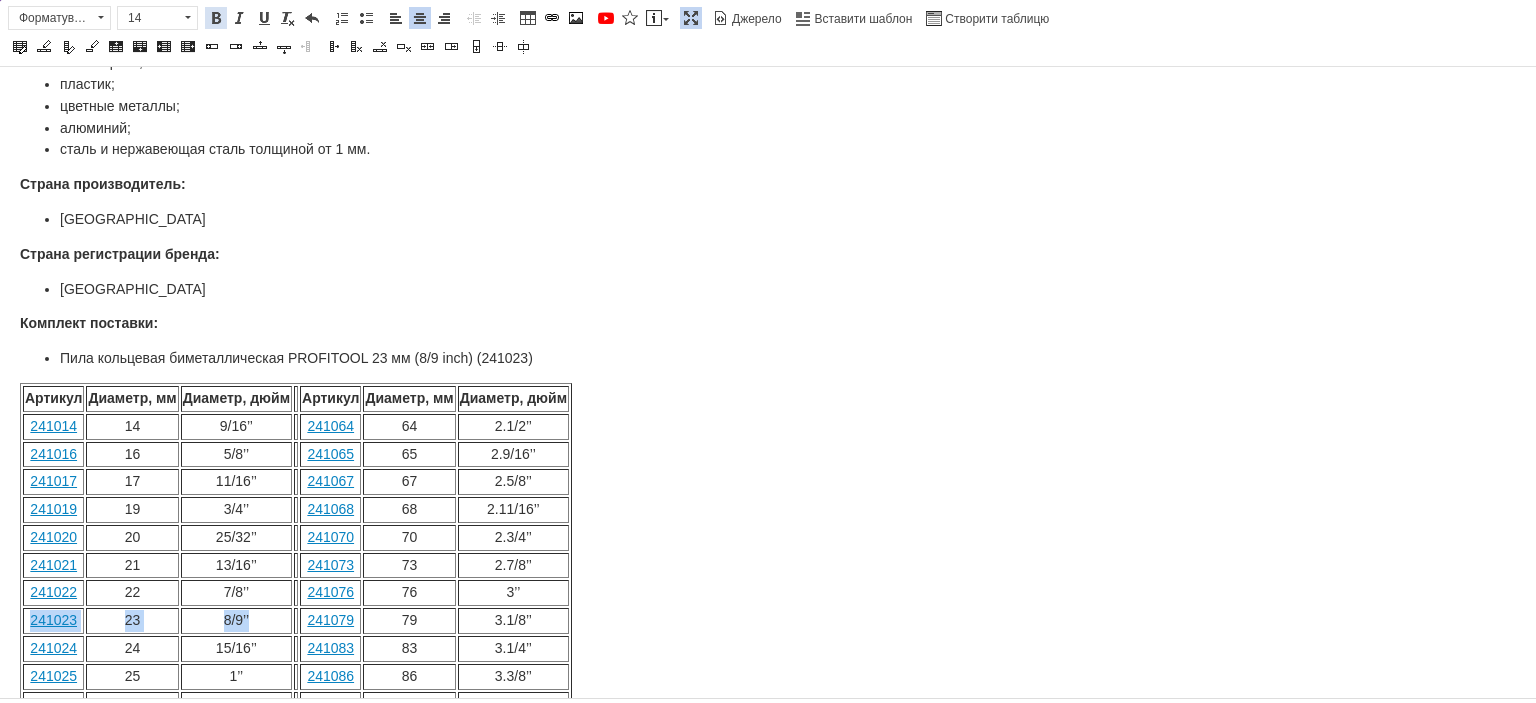 click at bounding box center (216, 18) 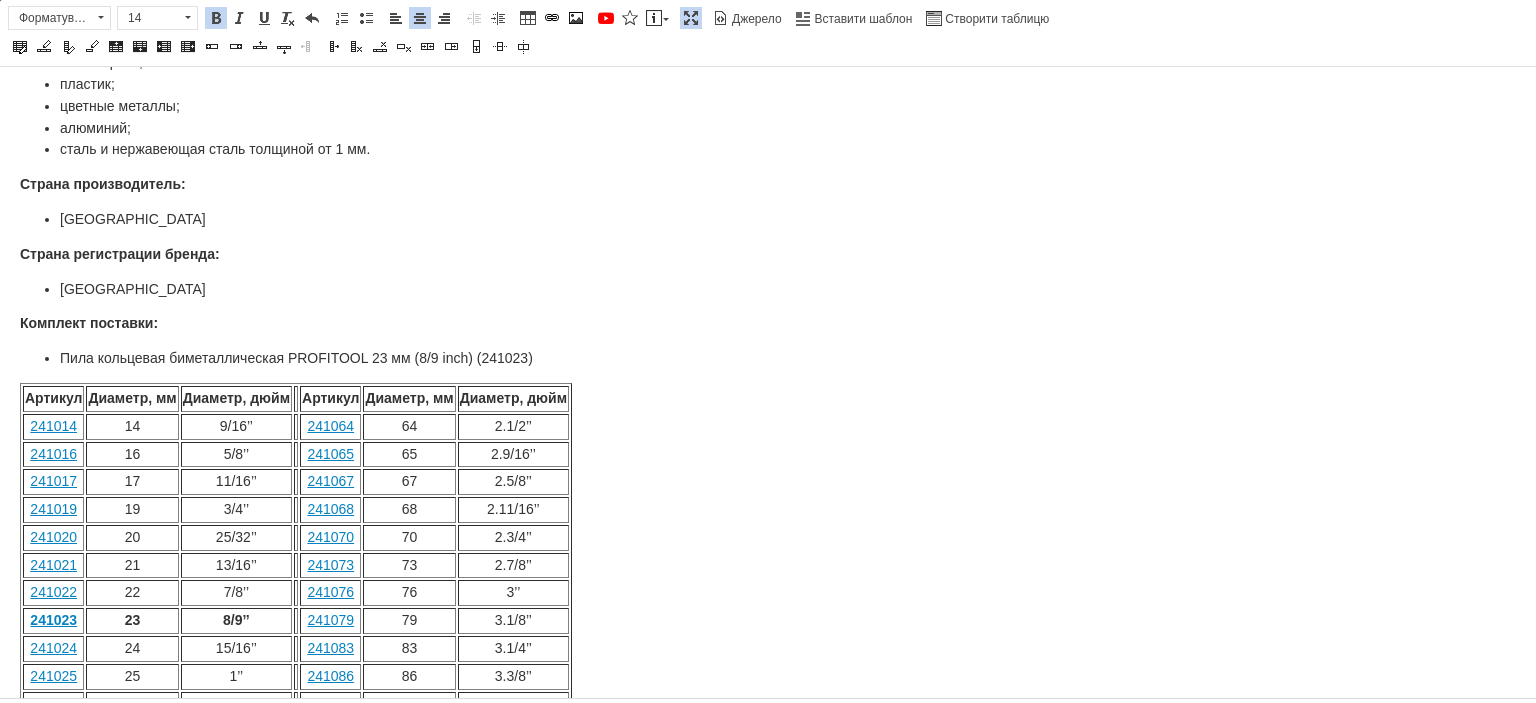 click on "[GEOGRAPHIC_DATA]" at bounding box center (768, 220) 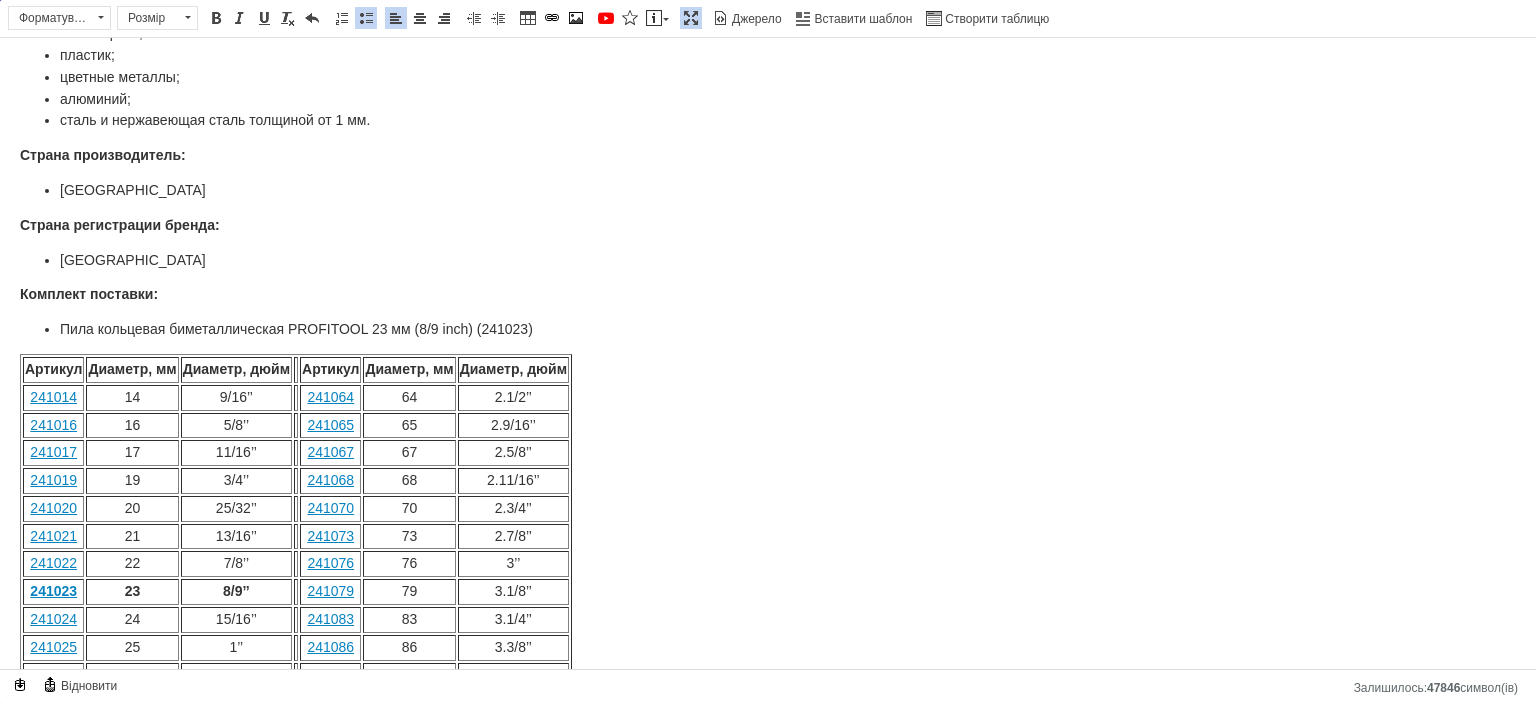 click at bounding box center (691, 18) 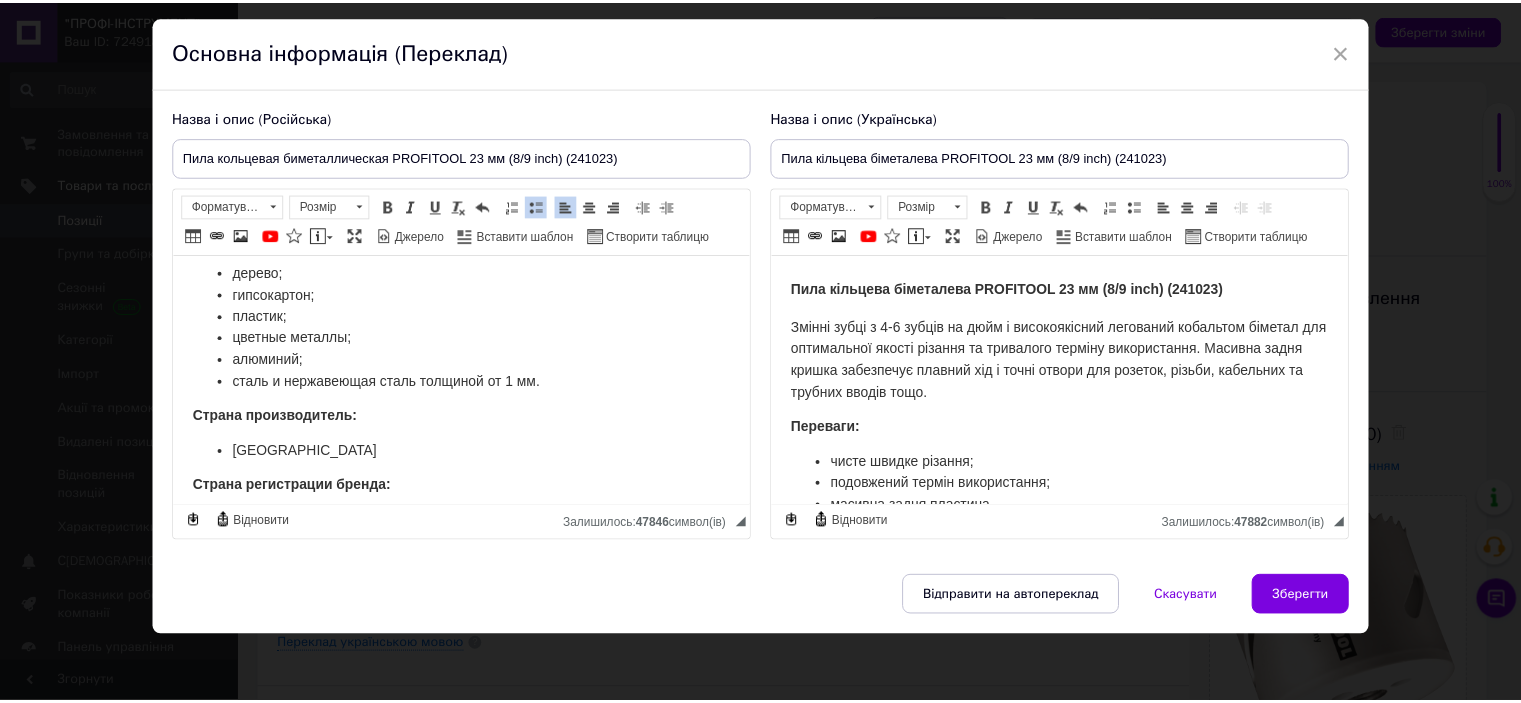 scroll, scrollTop: 253, scrollLeft: 0, axis: vertical 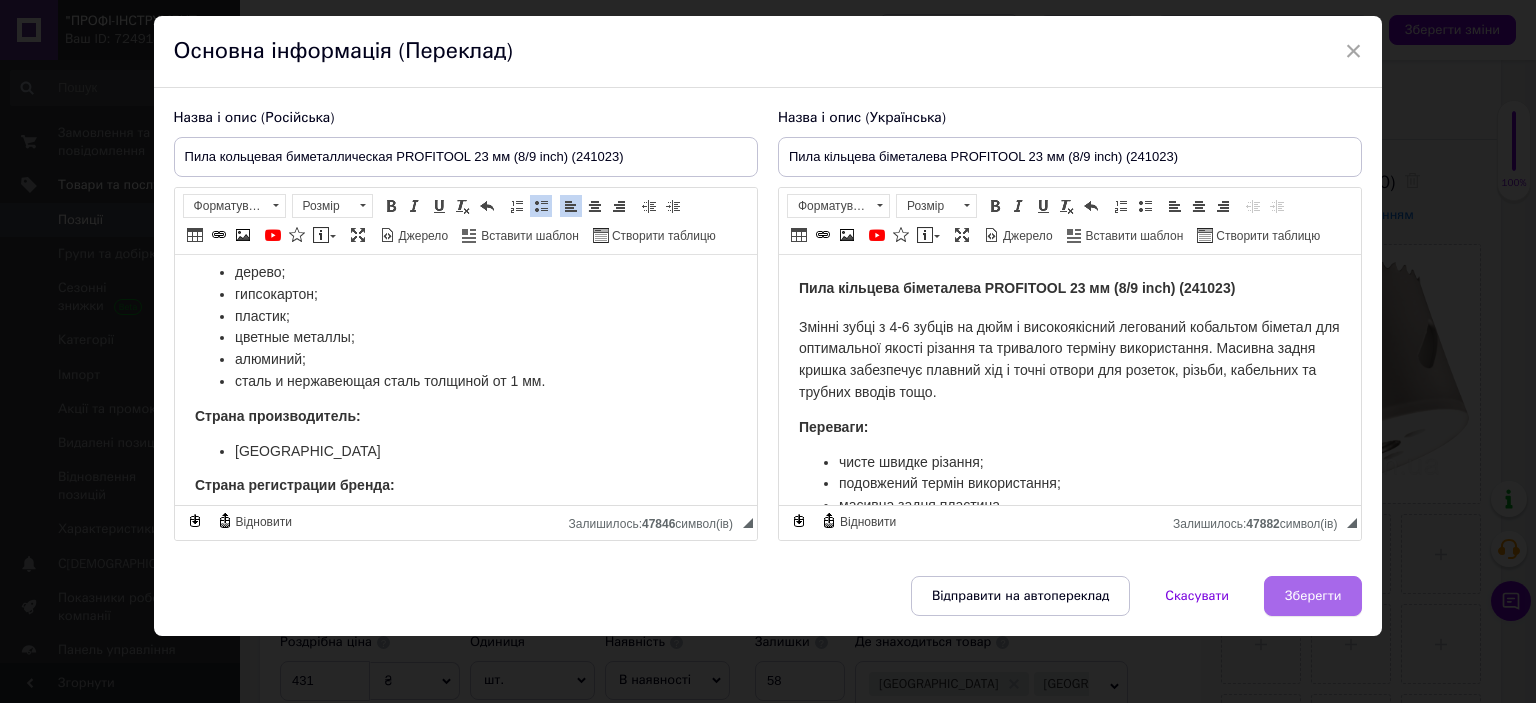 click on "Зберегти" at bounding box center [1313, 596] 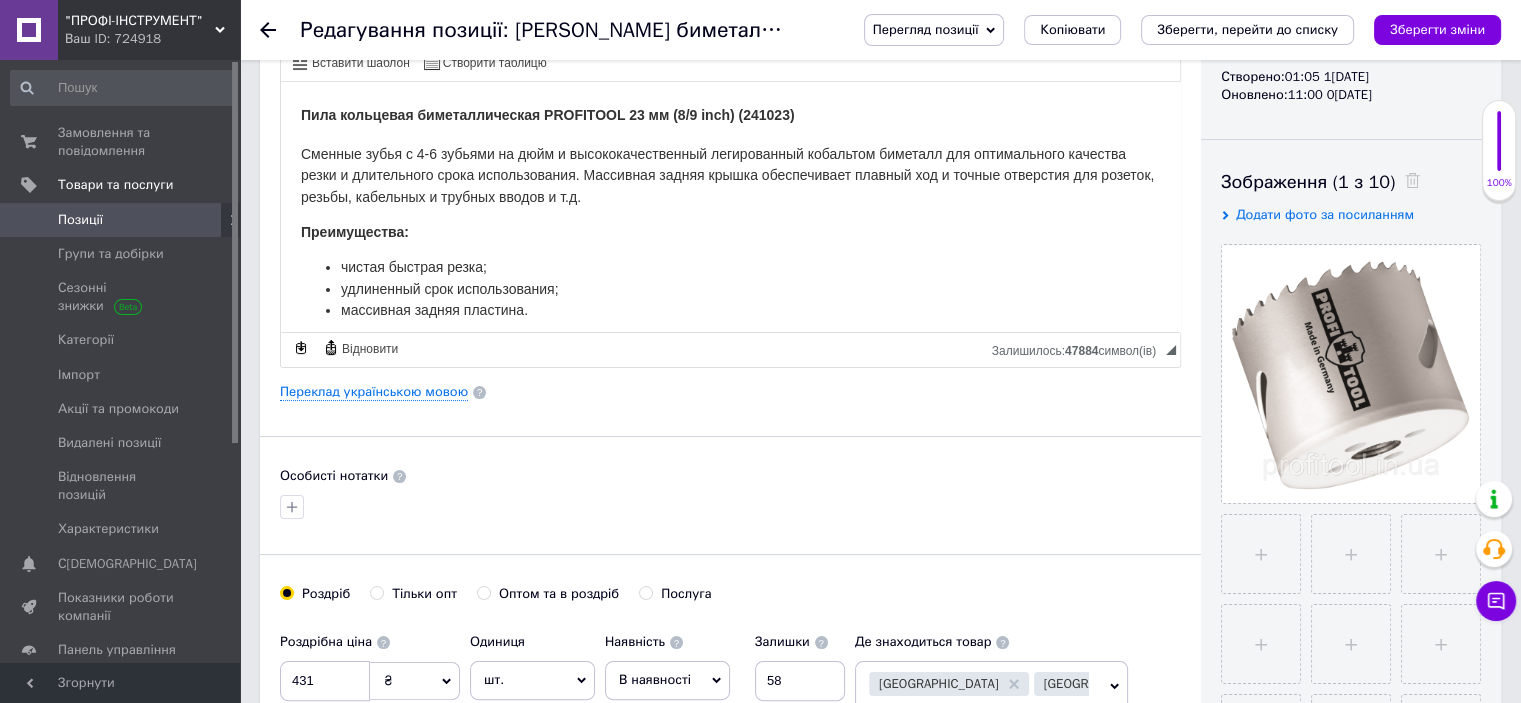 drag, startPoint x: 1405, startPoint y: 33, endPoint x: 1314, endPoint y: 51, distance: 92.76314 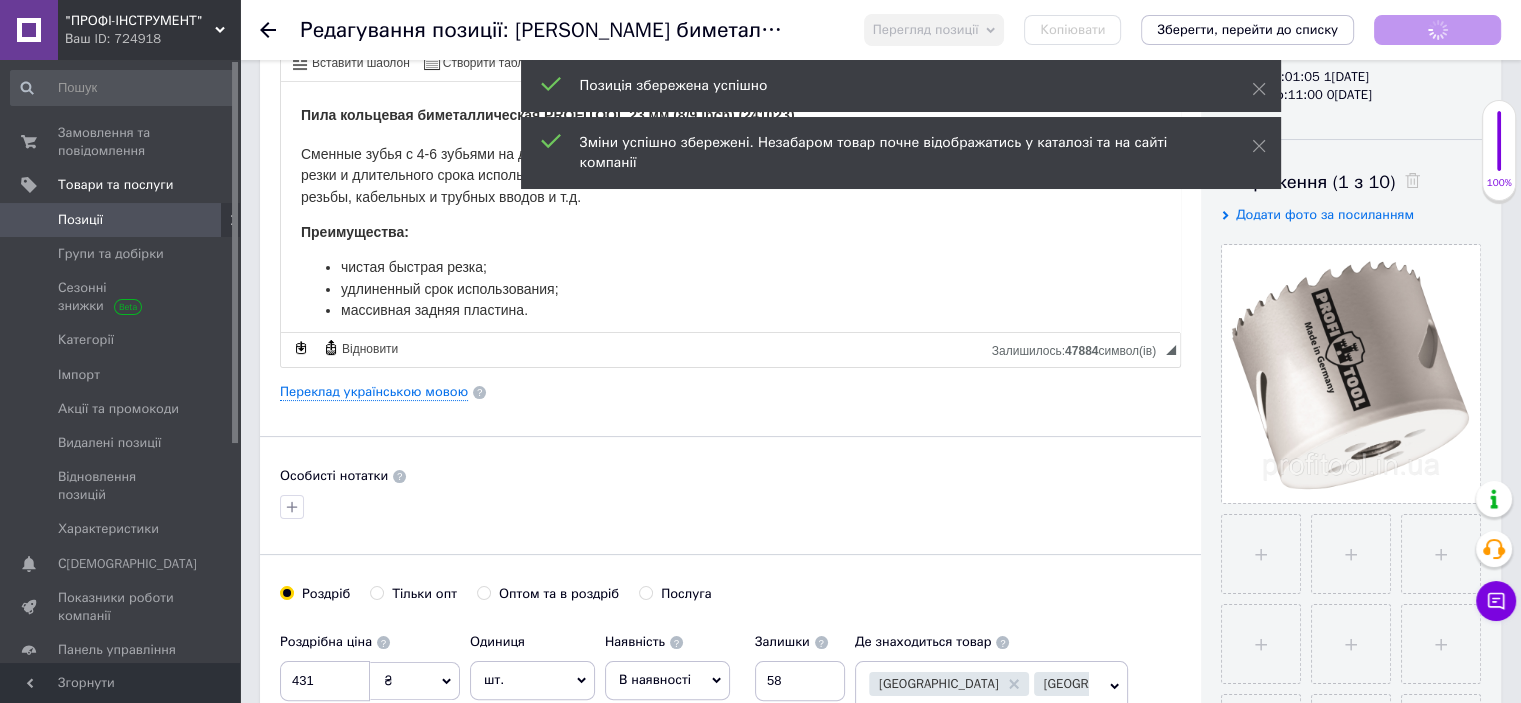 click on "Позиції" at bounding box center [123, 220] 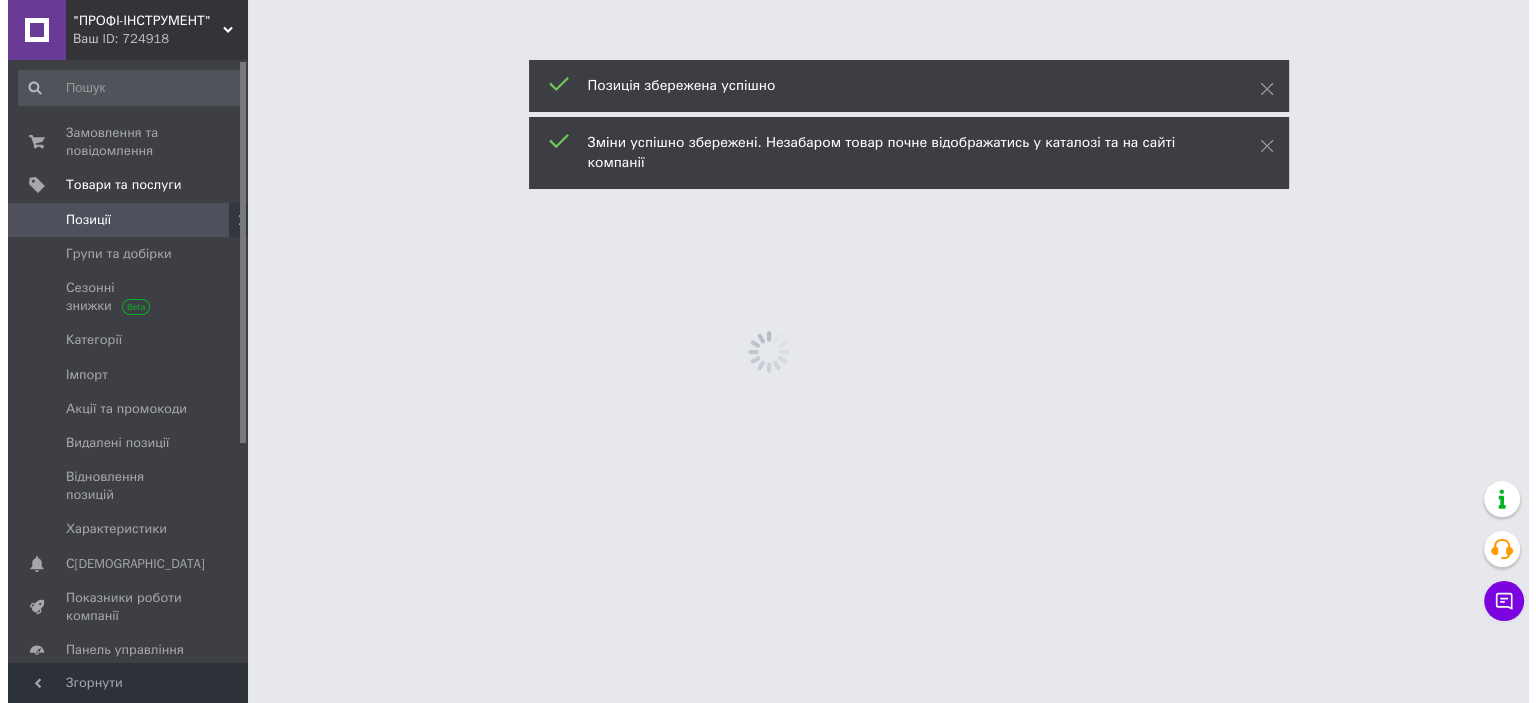 scroll, scrollTop: 0, scrollLeft: 0, axis: both 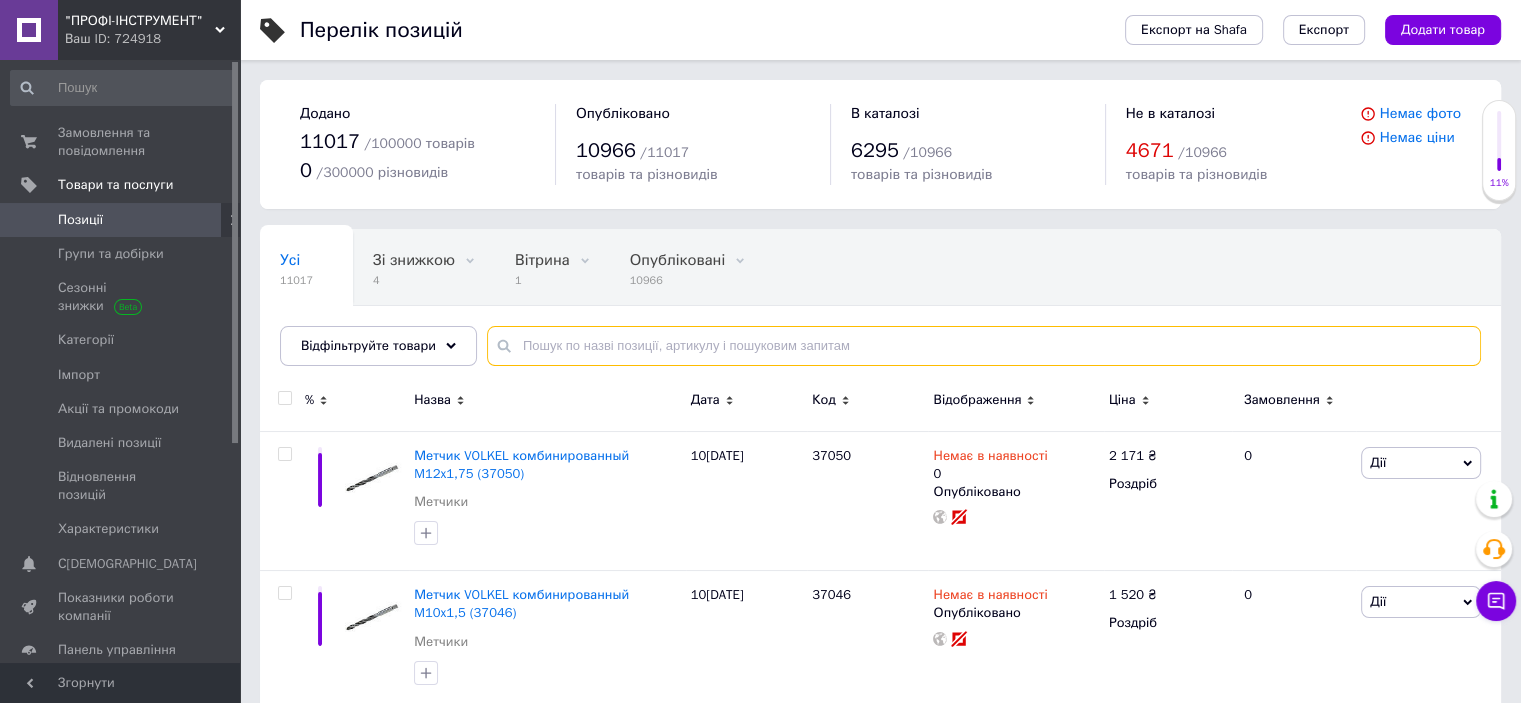 click at bounding box center (984, 346) 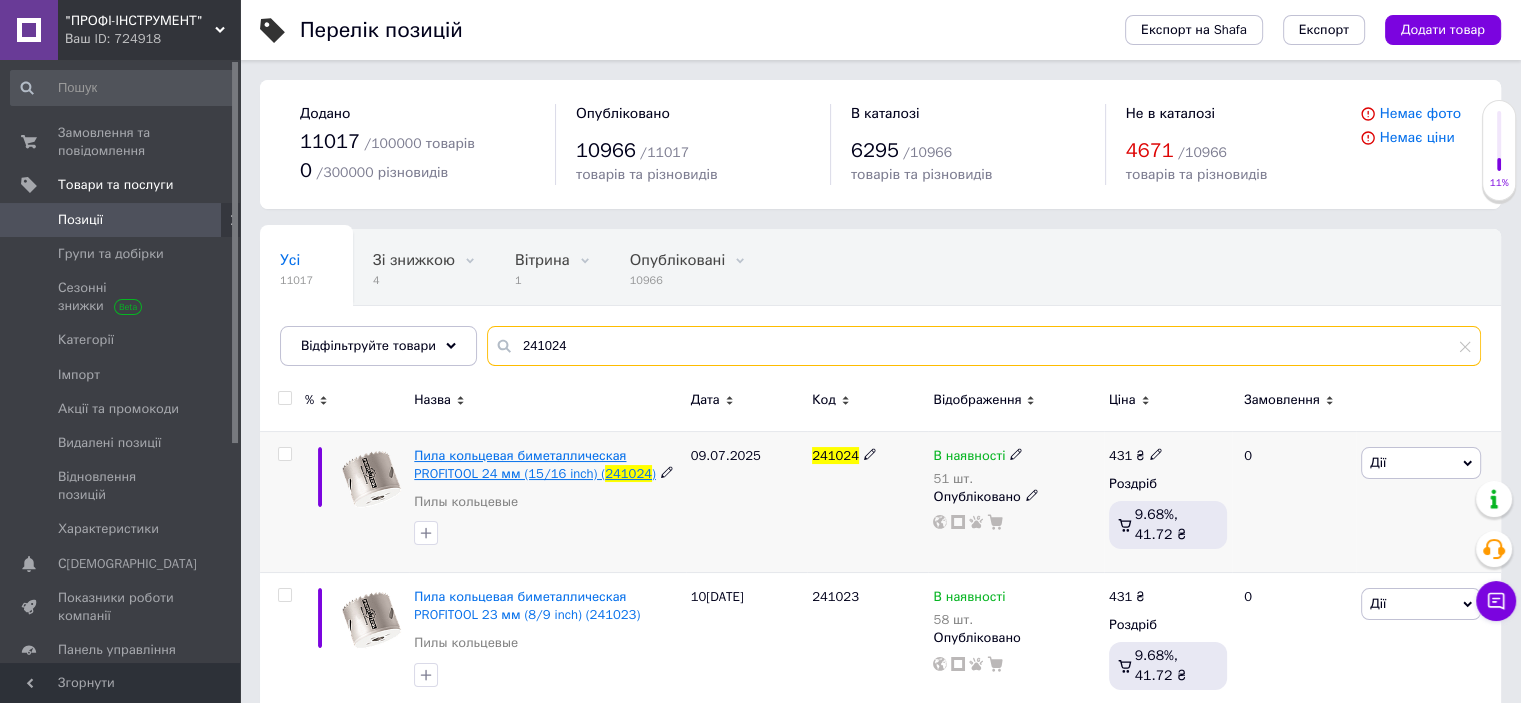 type on "241024" 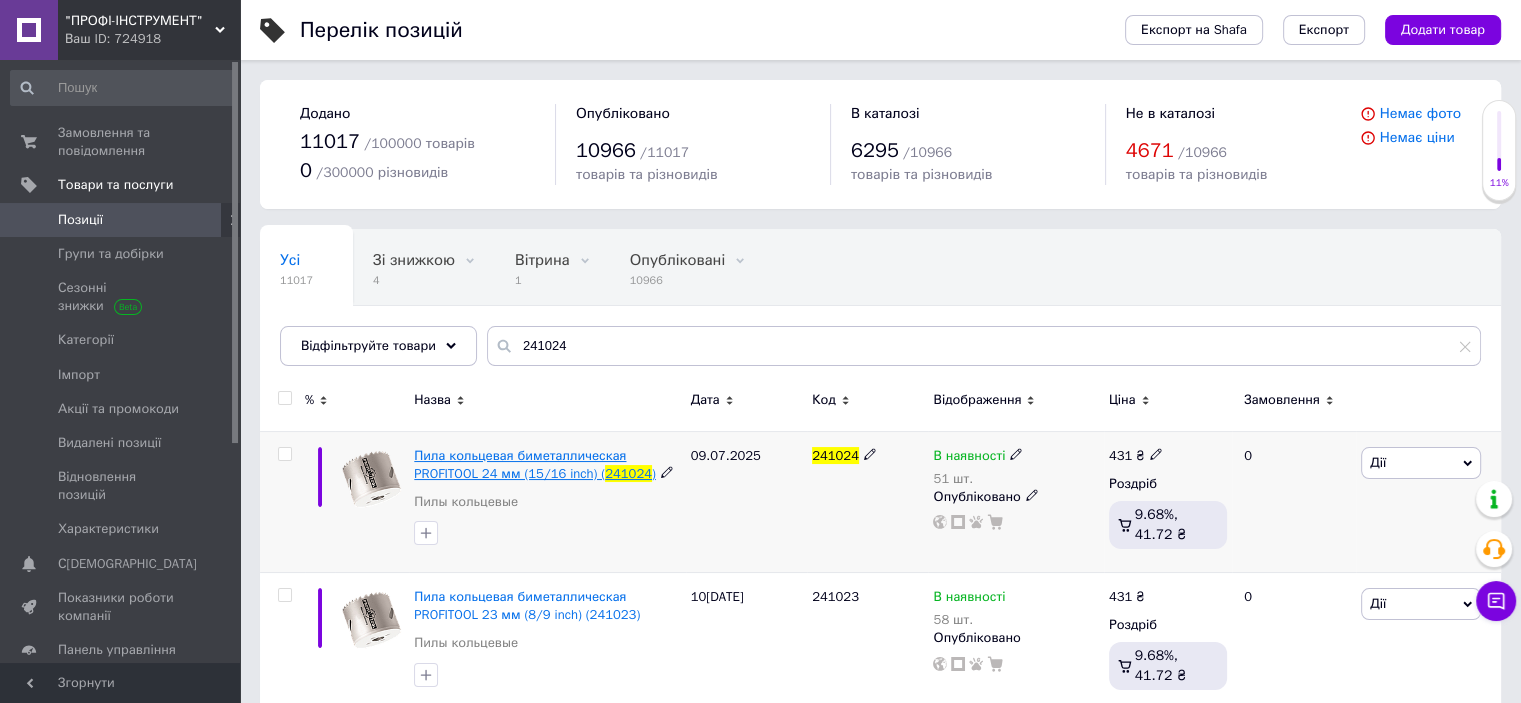 click on "Пила кольцевая биметаллическая PROFITOOL 24 мм (15/16 inch) (" at bounding box center (520, 464) 